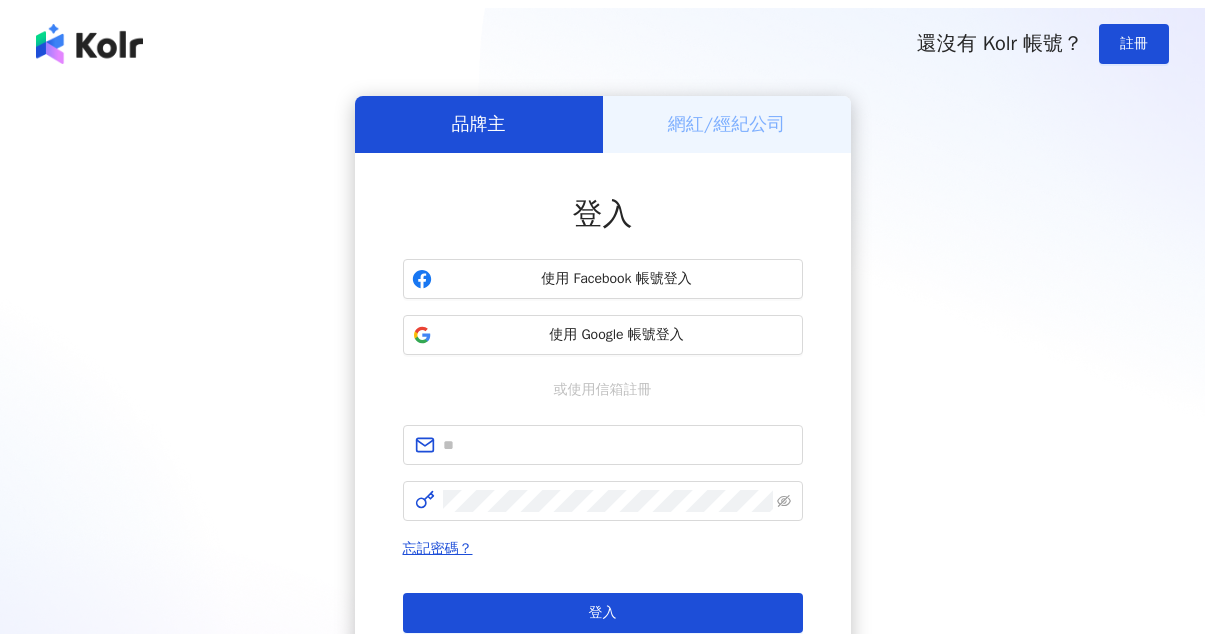 scroll, scrollTop: 0, scrollLeft: 0, axis: both 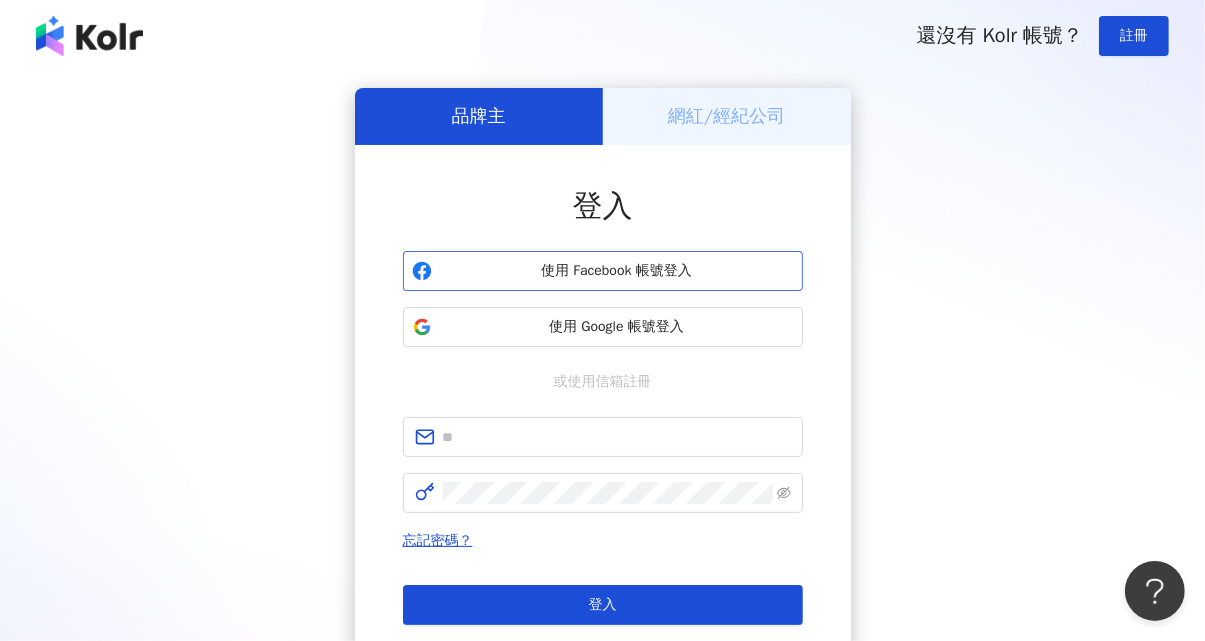click on "使用 Facebook 帳號登入" at bounding box center [603, 271] 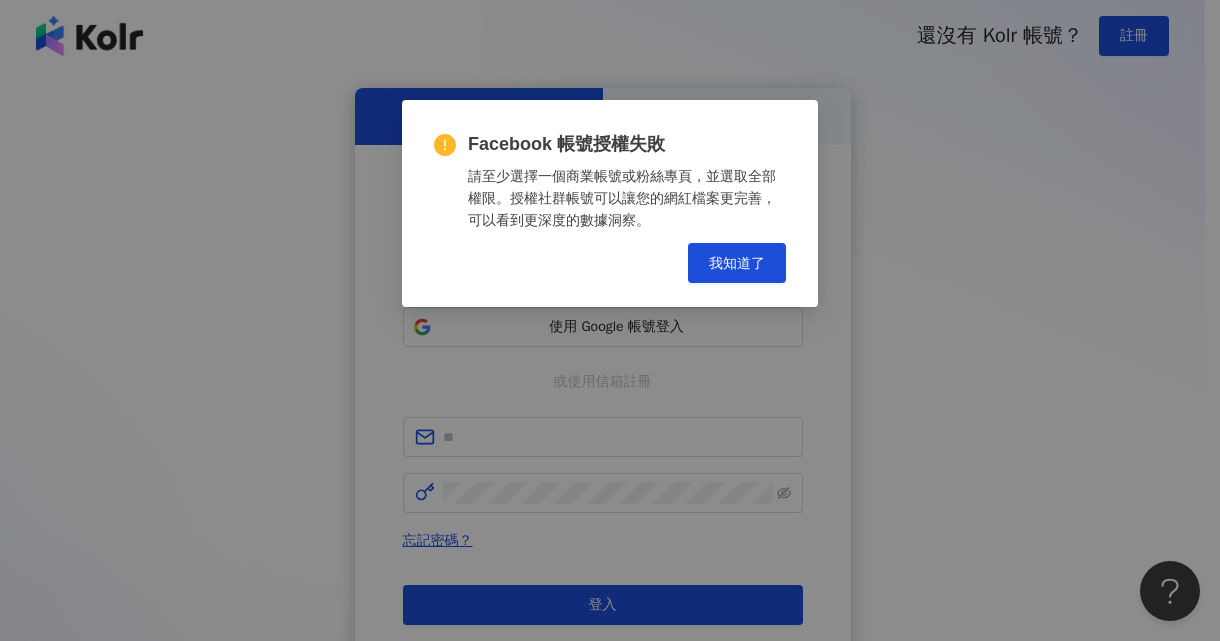 click on "Facebook 帳號授權失敗 請至少選擇一個商業帳號或粉絲專頁，並選取全部權限。授權社群帳號可以讓您的網紅檔案更完善，可以看到更深度的數據洞察。 Cancel 我知道了" at bounding box center (610, 320) 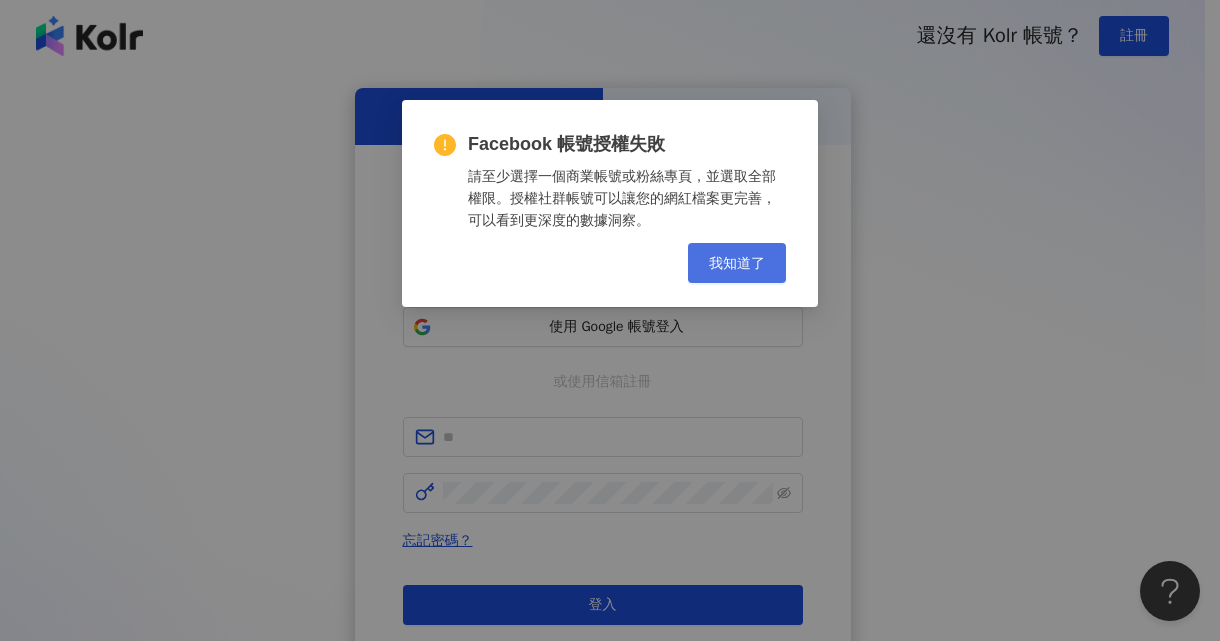 click on "我知道了" at bounding box center [737, 263] 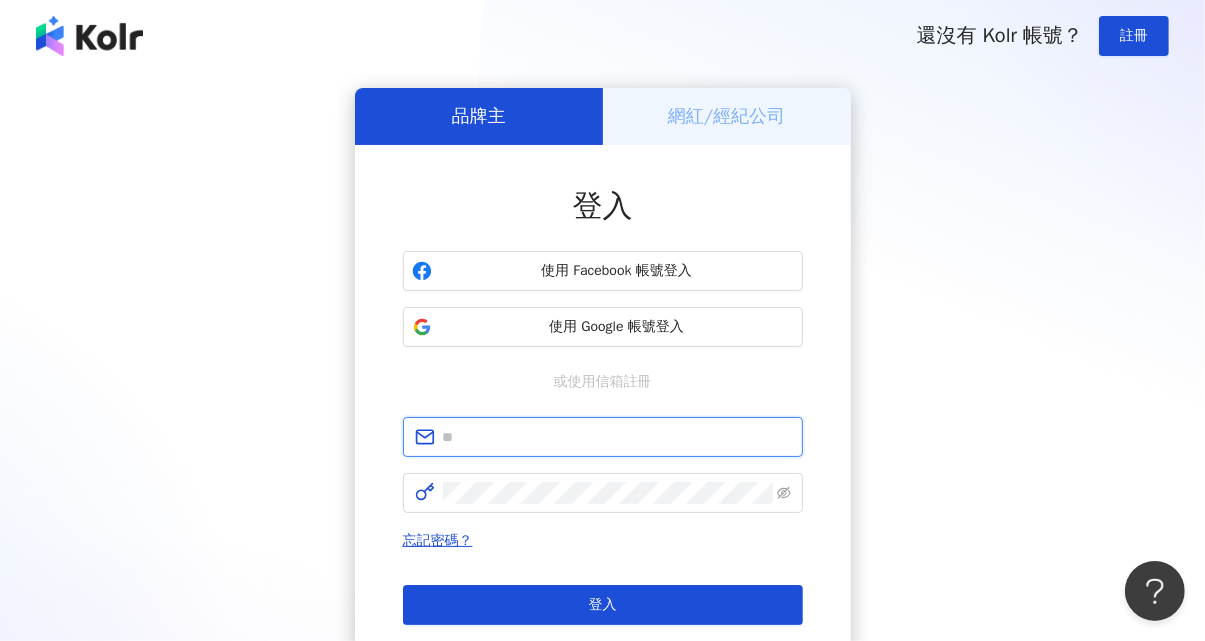 click at bounding box center (617, 437) 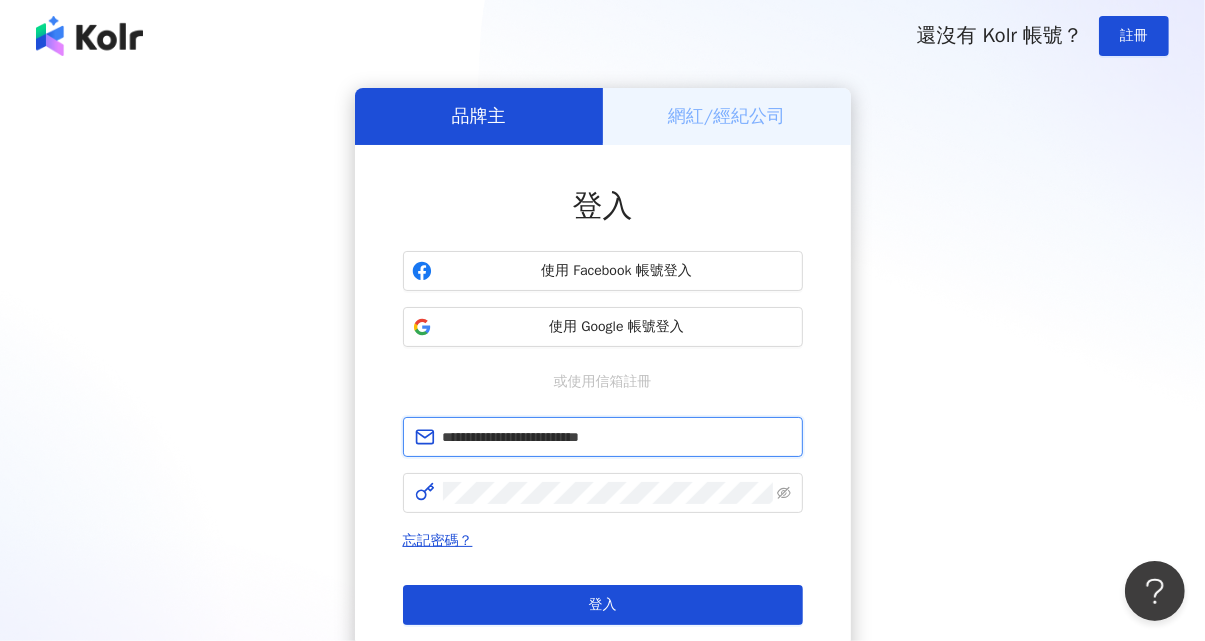 type on "**********" 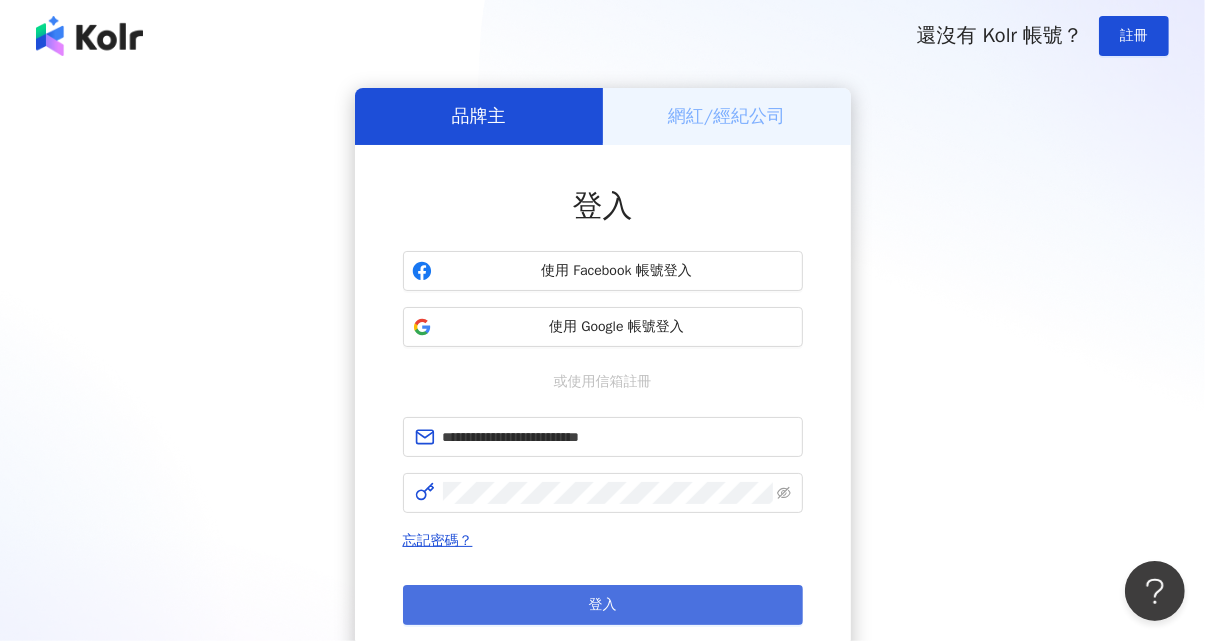 click on "登入" at bounding box center (603, 605) 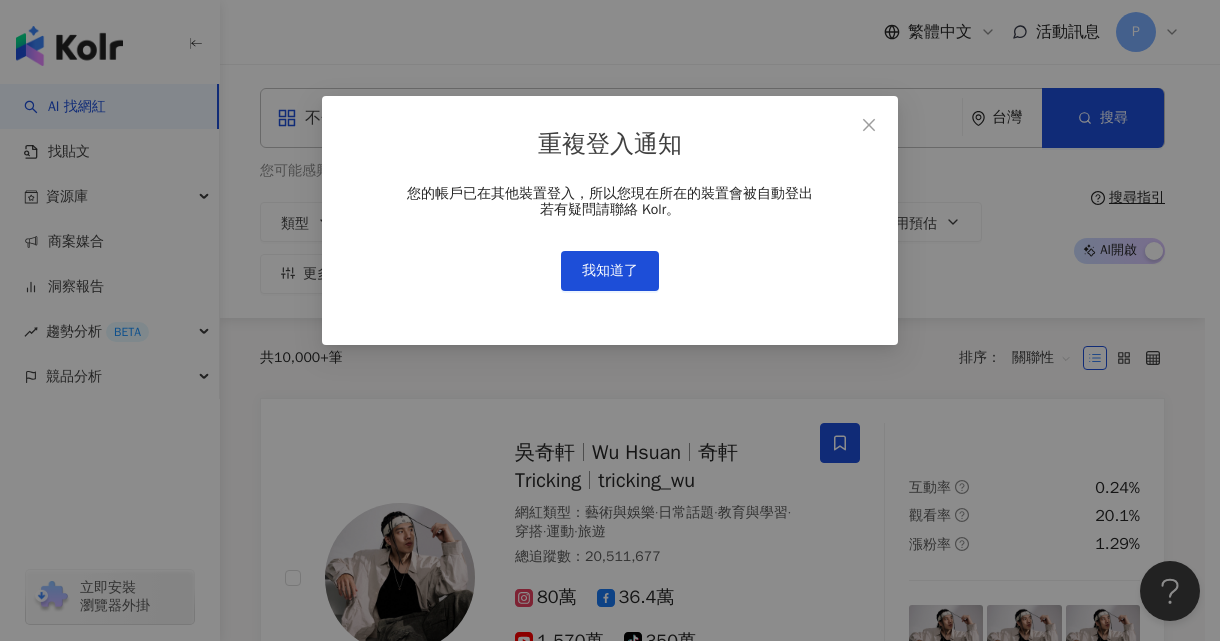 click on "重複登入通知 您的帳戶已在其他裝置登入，所以您現在所在的裝置會被自動登出 若有疑問請聯絡 Kolr。 我知道了" at bounding box center [610, 220] 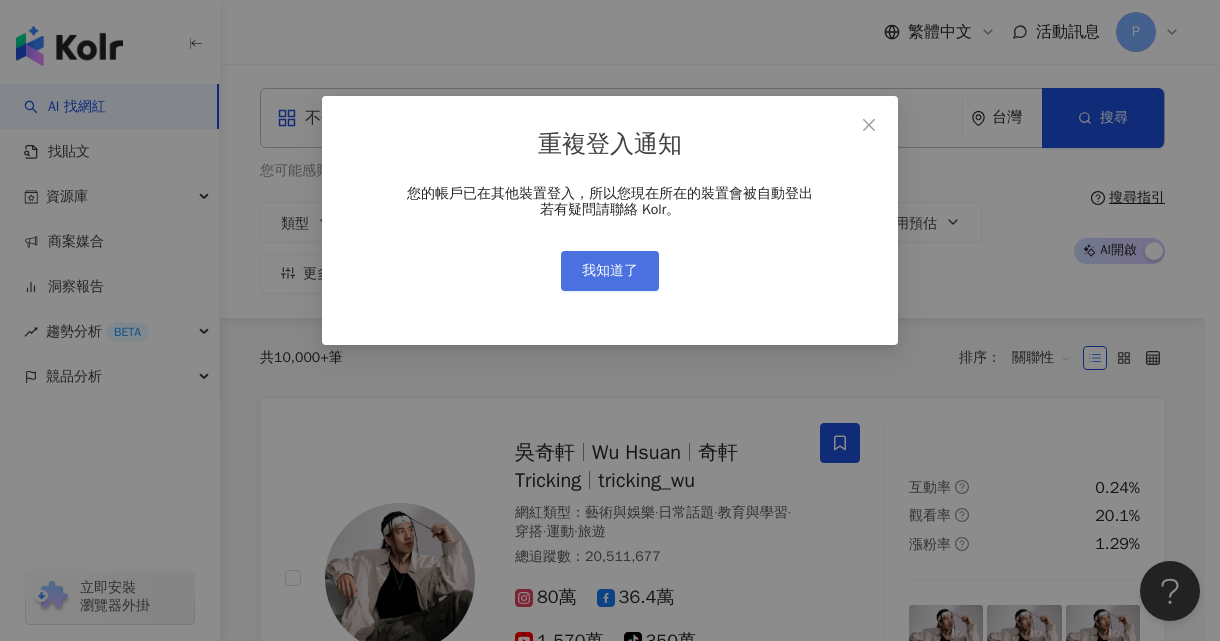 click on "我知道了" at bounding box center [610, 271] 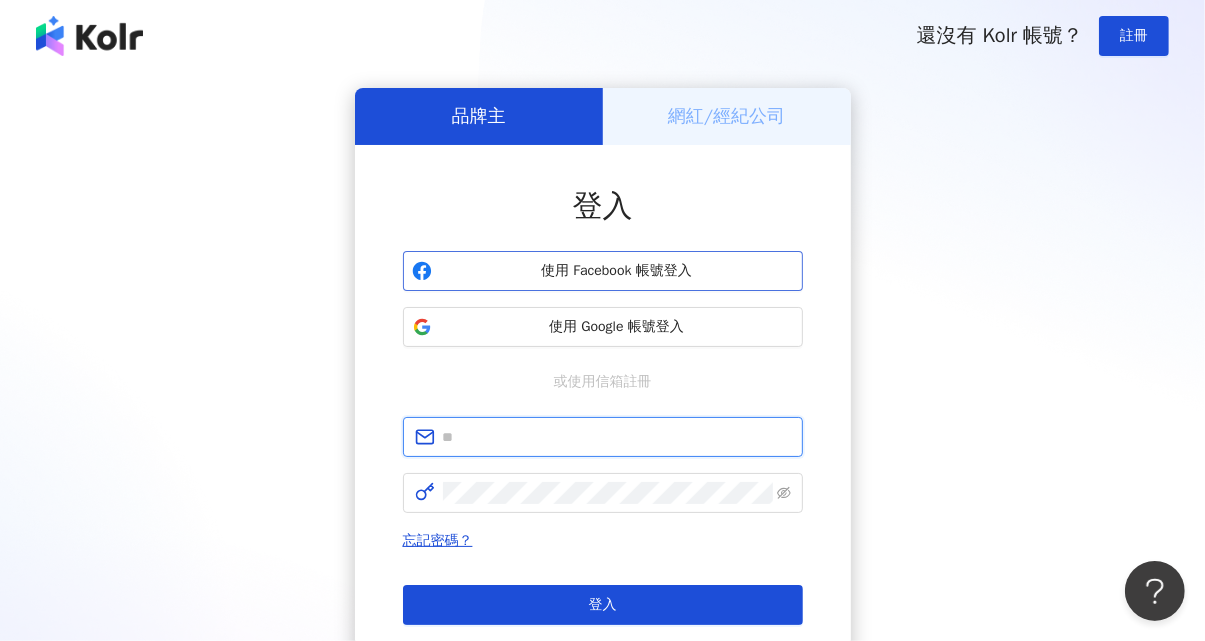 type on "**********" 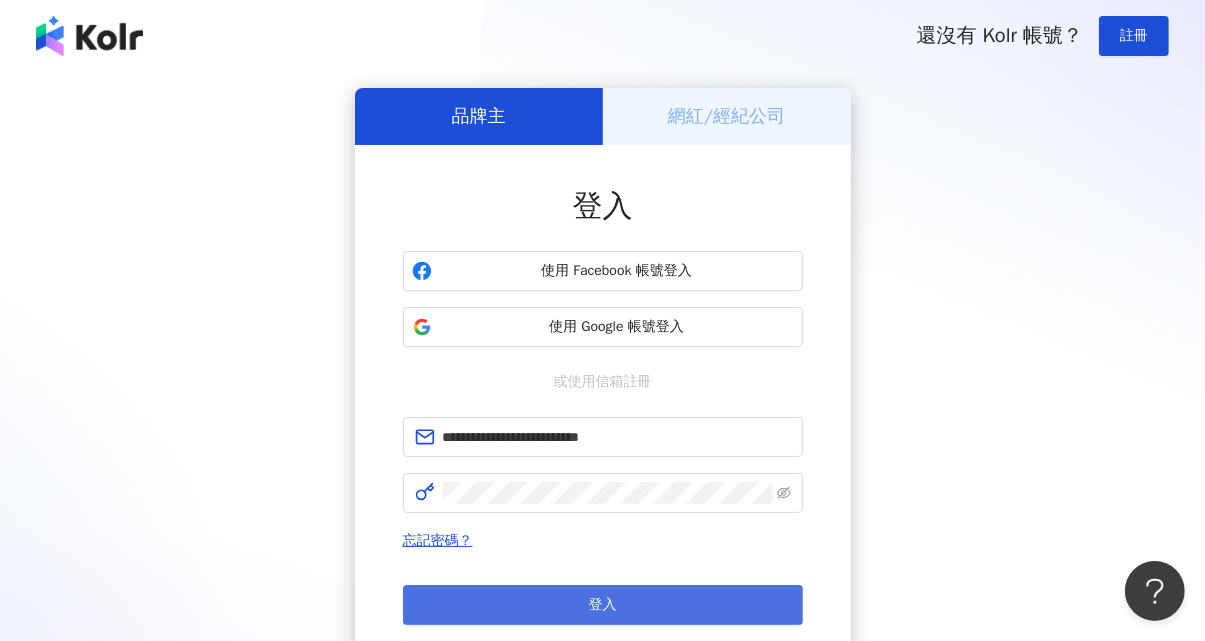 click on "登入" at bounding box center (603, 605) 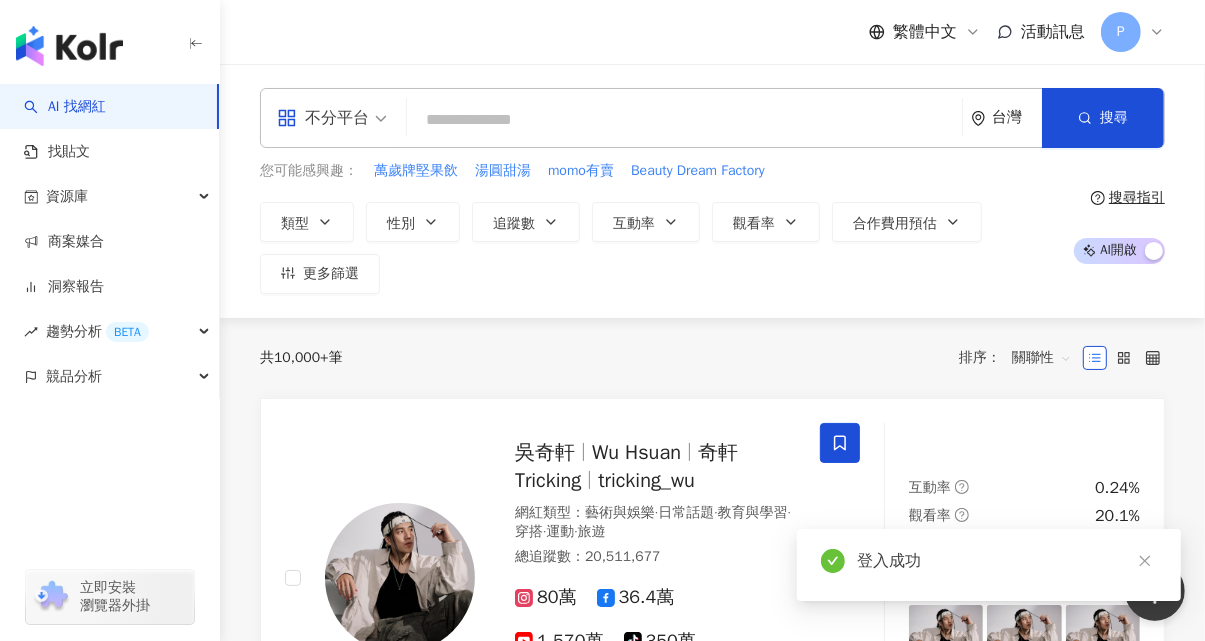 click on "類型 性別 追蹤數 互動率 觀看率 合作費用預估  更多篩選" at bounding box center [659, 248] 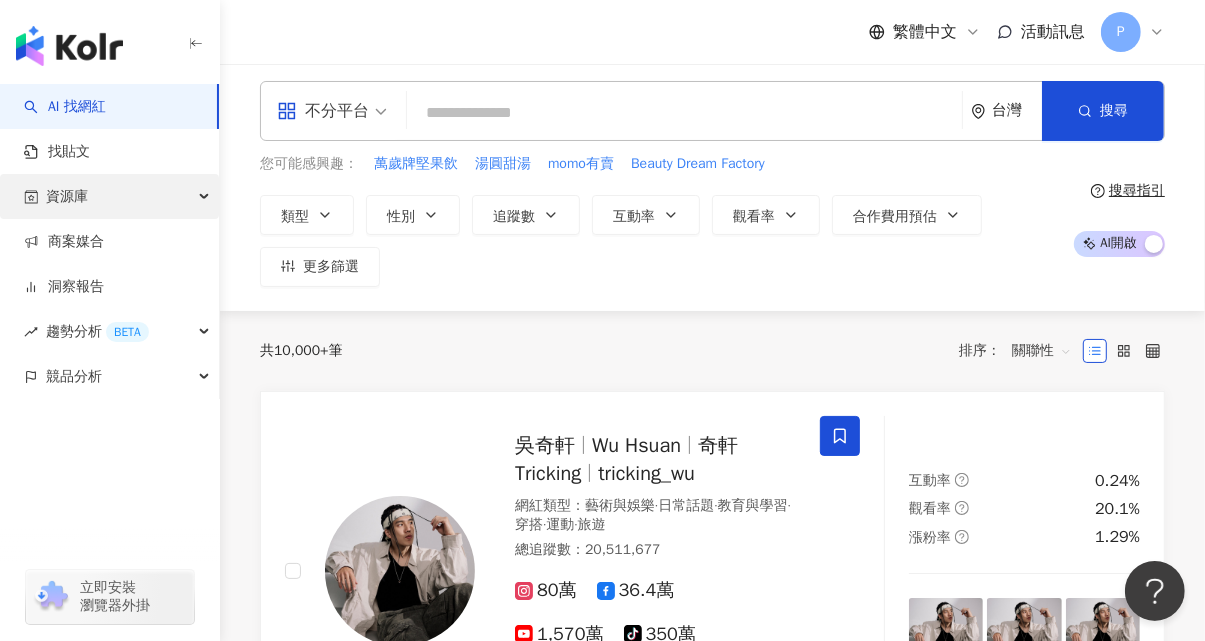 scroll, scrollTop: 0, scrollLeft: 0, axis: both 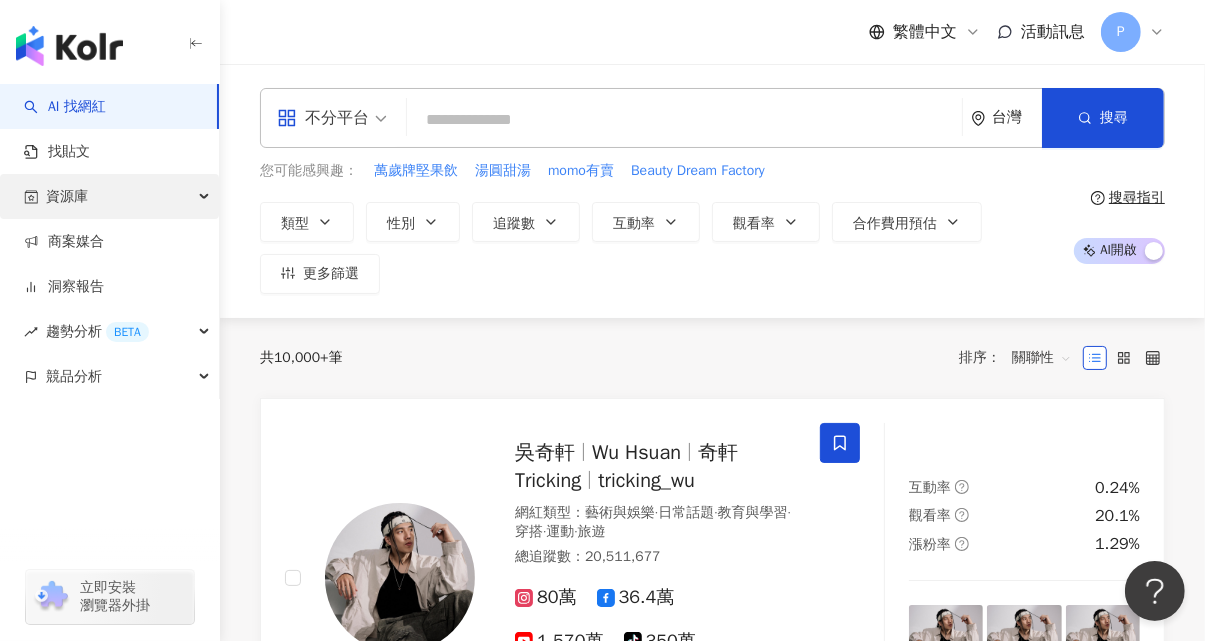 click on "資源庫" at bounding box center [109, 196] 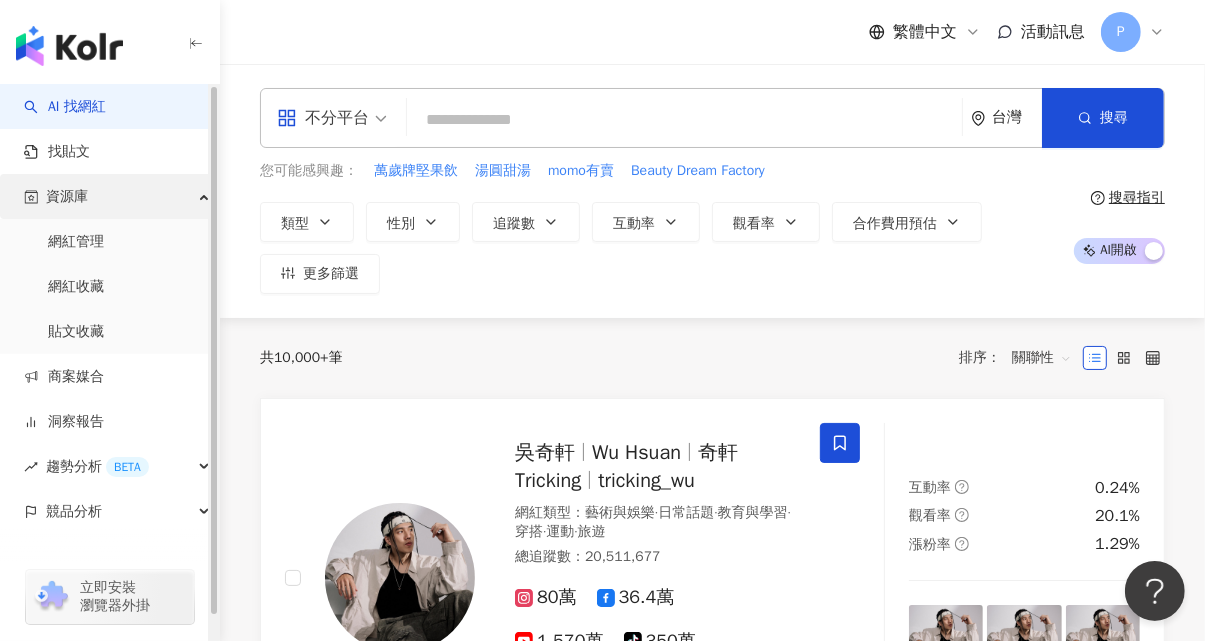 click on "資源庫" at bounding box center [109, 196] 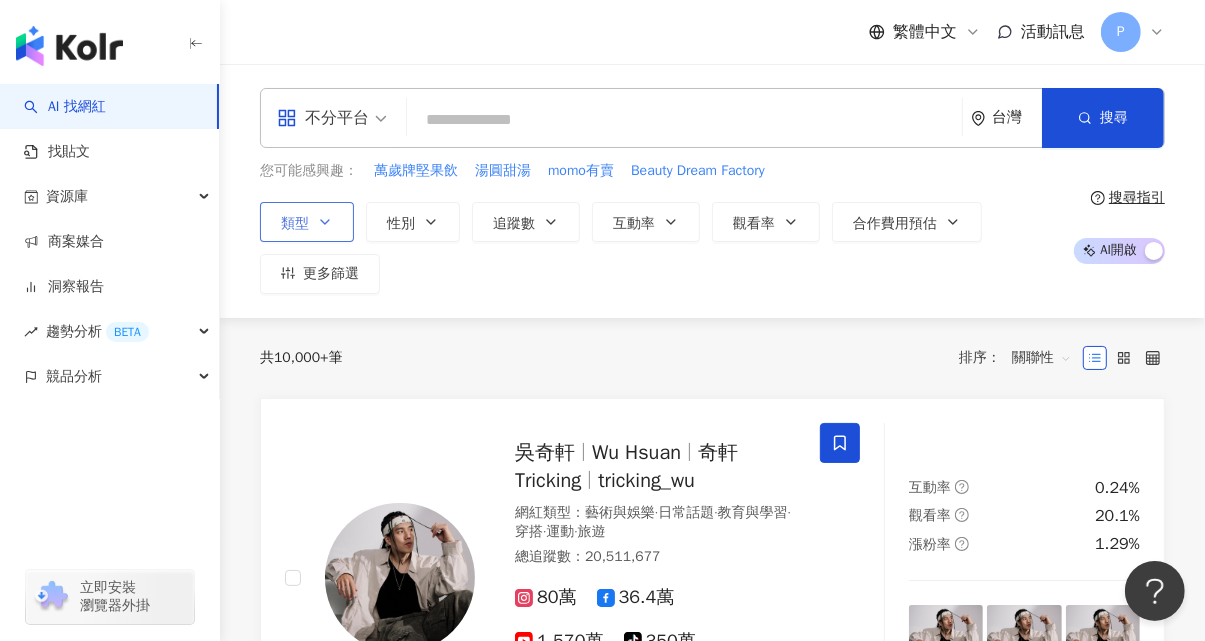 click on "類型" at bounding box center (307, 222) 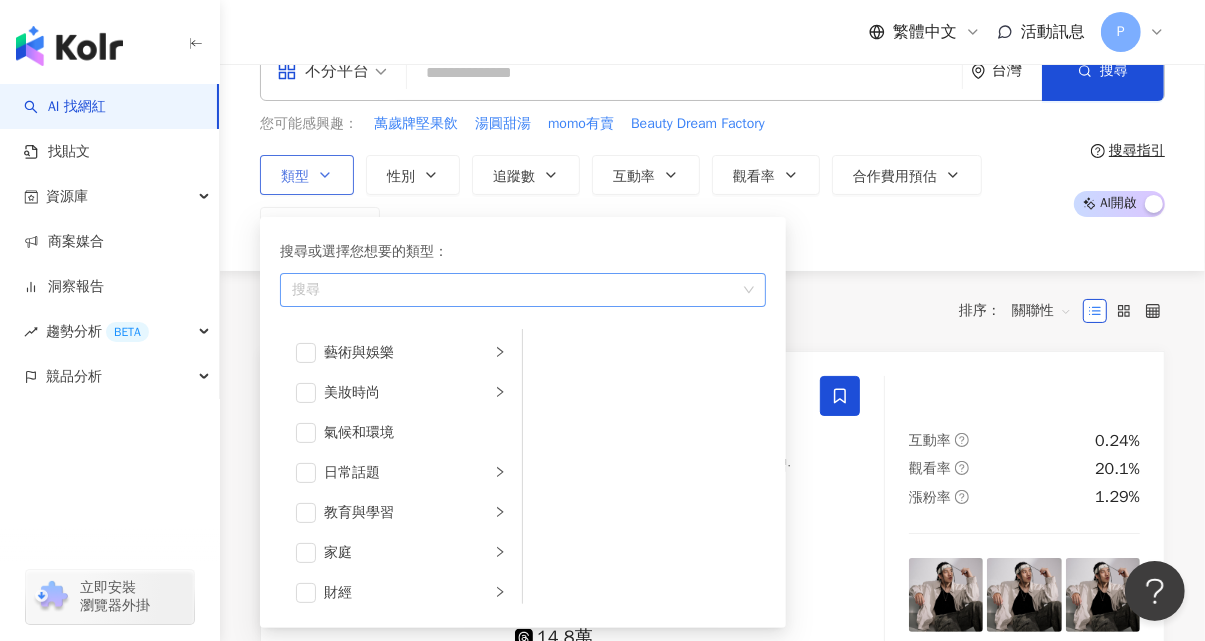 scroll, scrollTop: 0, scrollLeft: 0, axis: both 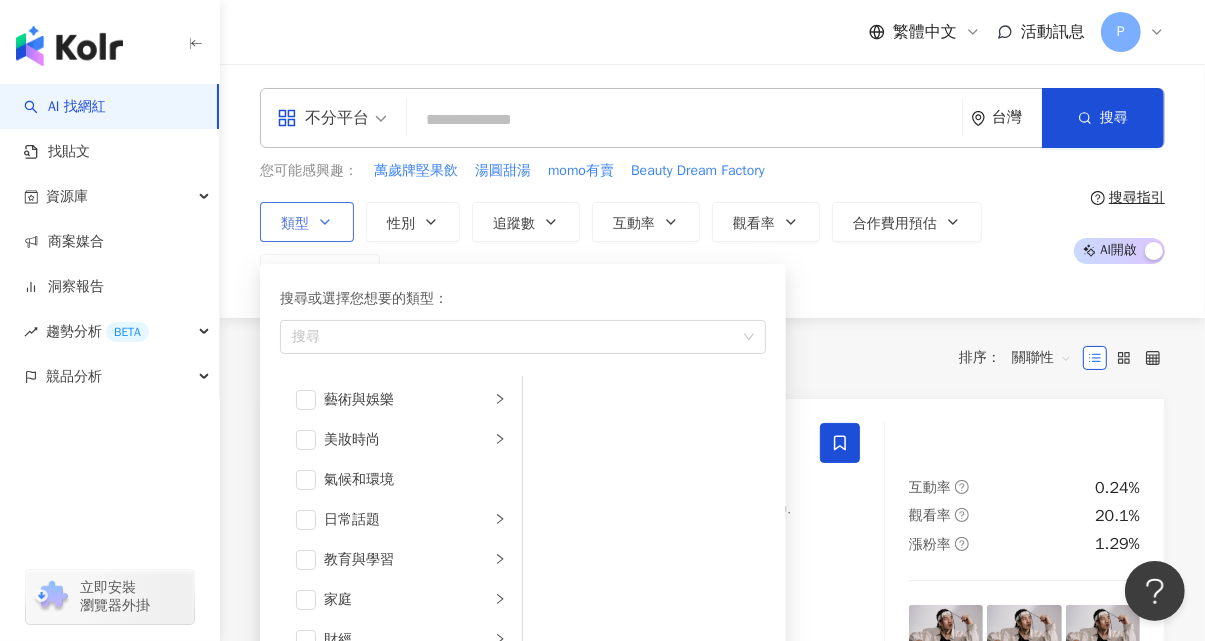 click on "類型 搜尋或選擇您想要的類型：   搜尋 藝術與娛樂 美妝時尚 氣候和環境 日常話題 教育與學習 家庭 財經 美食 命理占卜 遊戲 法政社會 生活風格 影視娛樂 醫療與健康 寵物 攝影 感情 宗教 促購導購 運動 科技 交通工具 旅遊 成人" at bounding box center [307, 222] 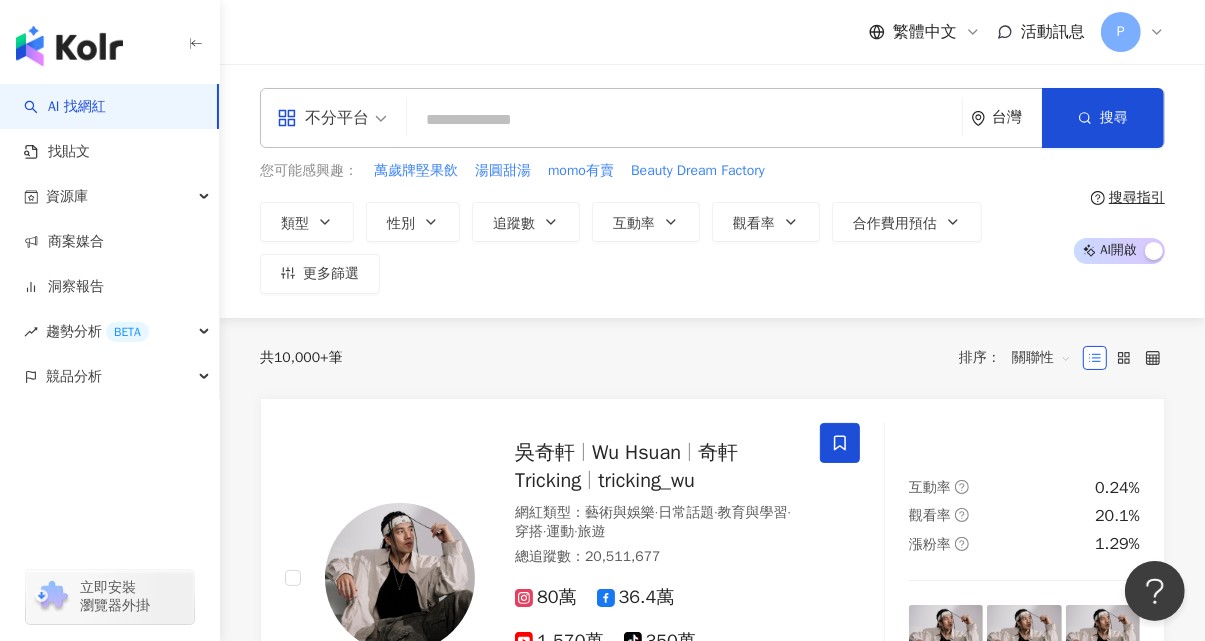 click on "繁體中文 活動訊息 P" at bounding box center (712, 32) 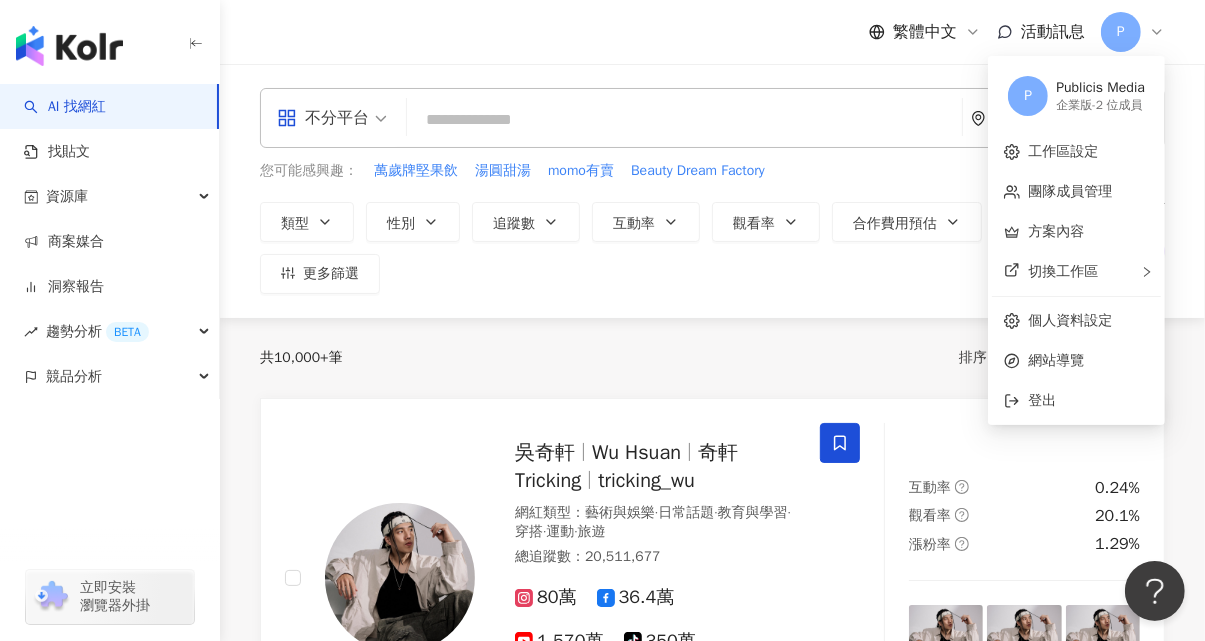 click on "不分平台 台灣 搜尋 您可能感興趣： 萬歲牌堅果飲  湯圓甜湯  momo有賣  變美夢工廠  類型 性別 追蹤數 互動率 觀看率 合作費用預估  更多篩選 搜尋指引 AI  開啟 AI  關閉" at bounding box center (712, 191) 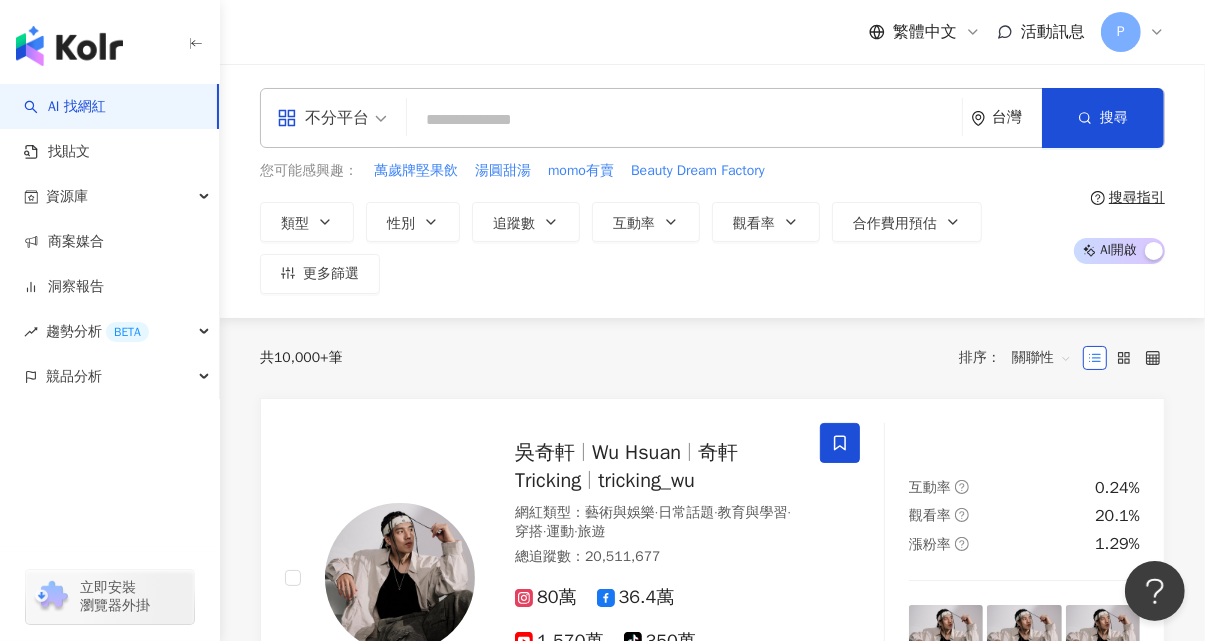 click on "共  10,000+  筆 排序： 關聯性" at bounding box center [712, 358] 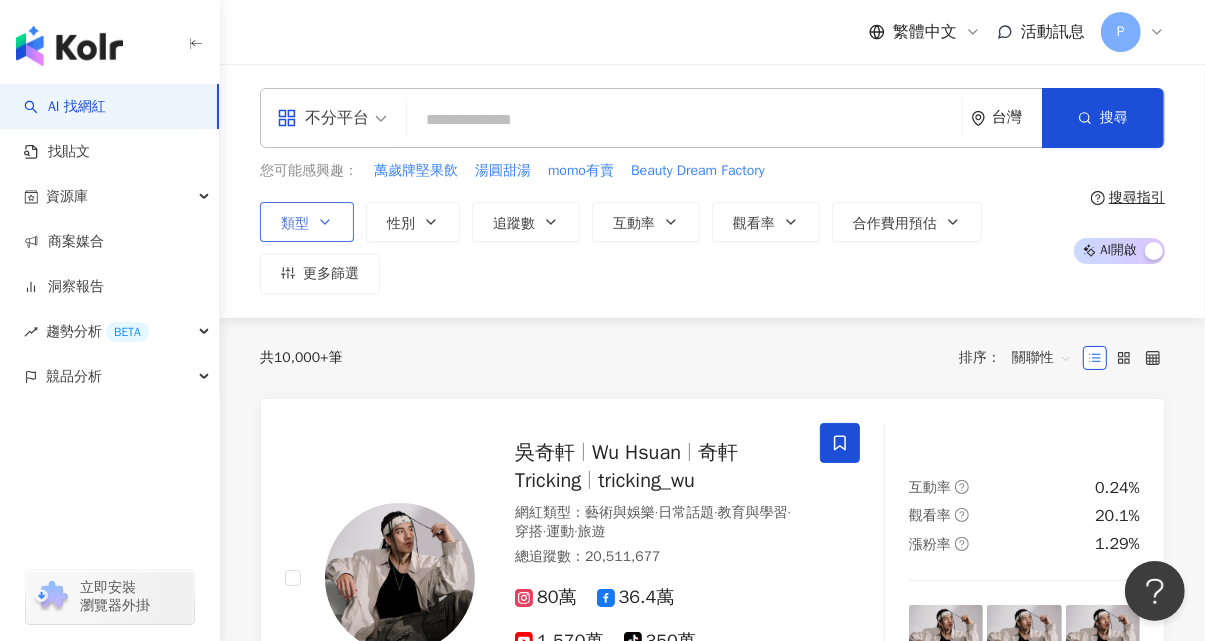 click 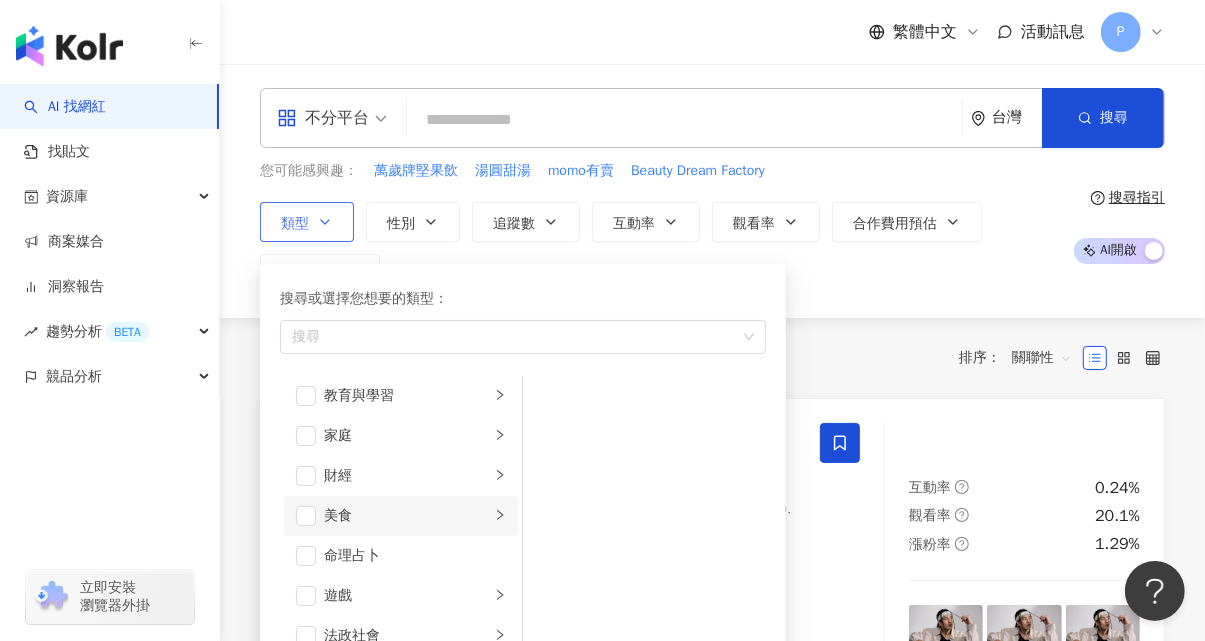 scroll, scrollTop: 200, scrollLeft: 0, axis: vertical 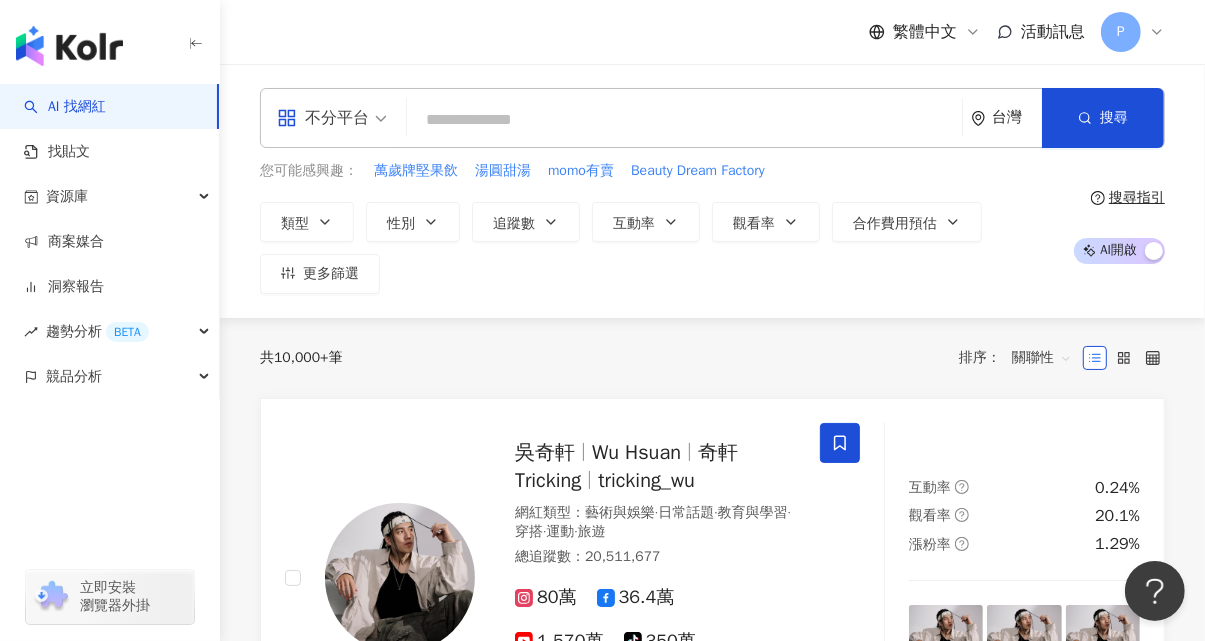 click on "類型 搜尋或選擇您想要的類型：   搜尋 藝術與娛樂 美妝時尚 氣候和環境 日常話題 教育與學習 家庭 財經 美食 命理占卜 遊戲 法政社會 生活風格 影視娛樂 醫療與健康 寵物 攝影 感情 宗教 促購導購 運動 科技 交通工具 旅遊 成人 性別 追蹤數 互動率 觀看率 合作費用預估  更多篩選" at bounding box center (659, 248) 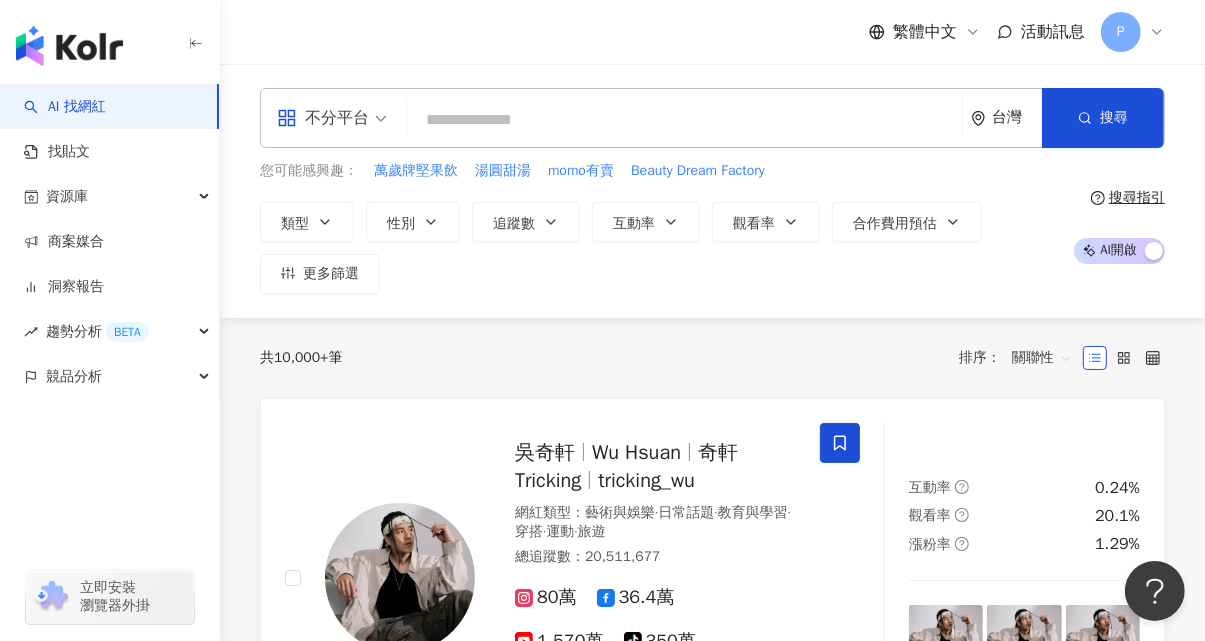 click on "AI 找網紅" at bounding box center [65, 107] 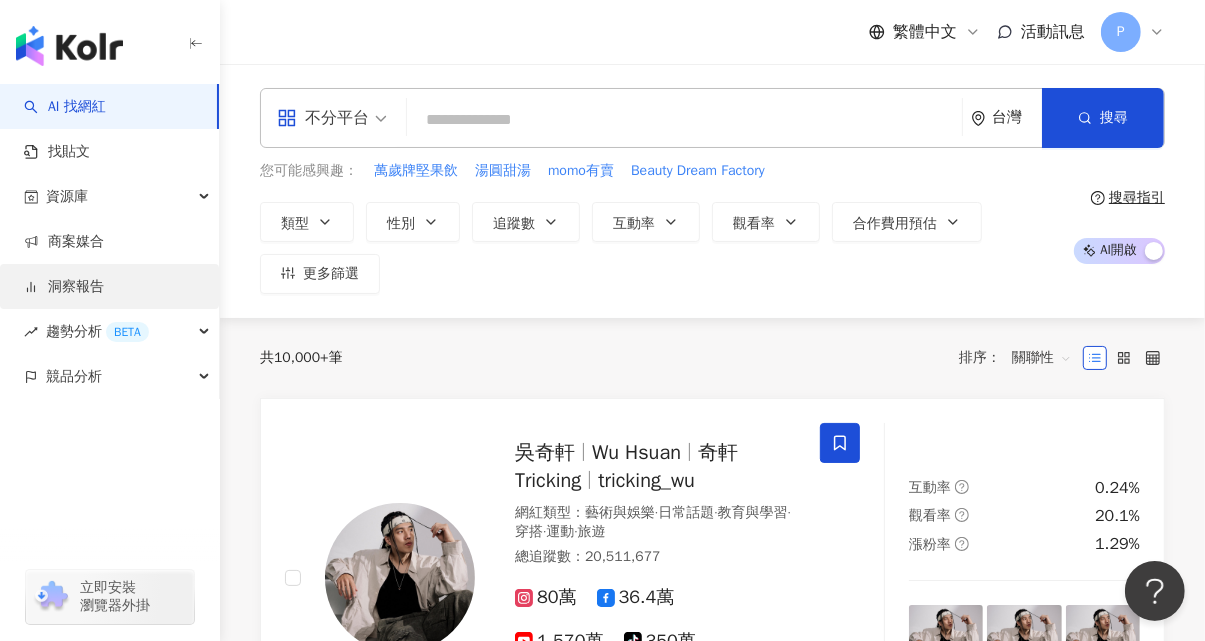 click on "洞察報告" at bounding box center (64, 287) 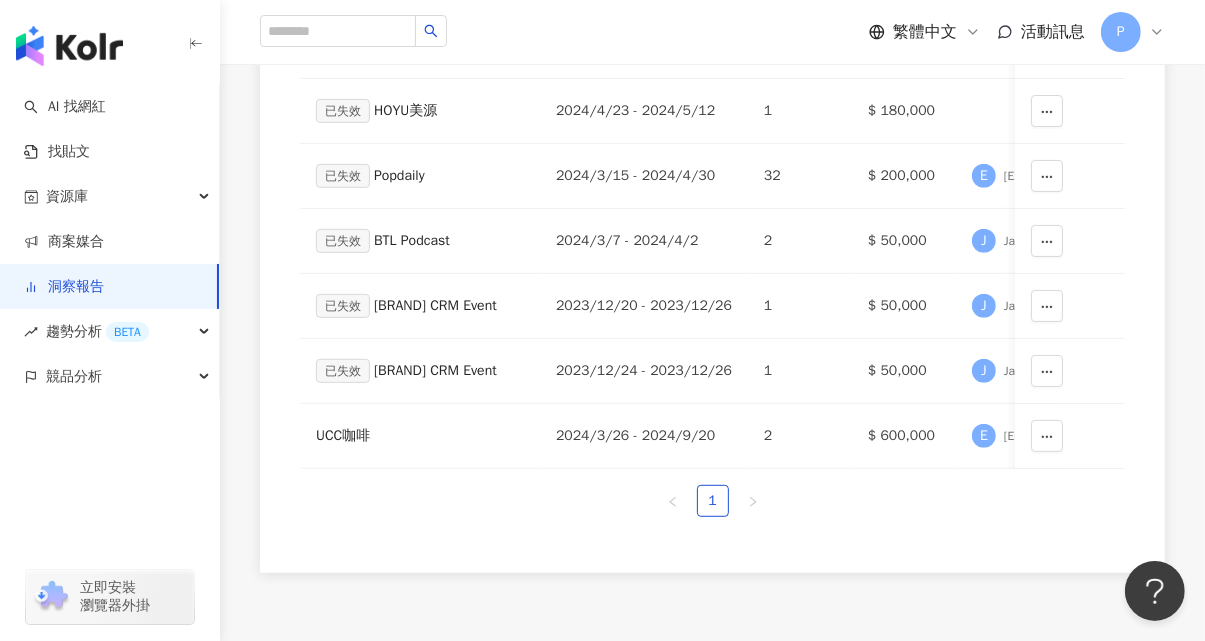 scroll, scrollTop: 600, scrollLeft: 0, axis: vertical 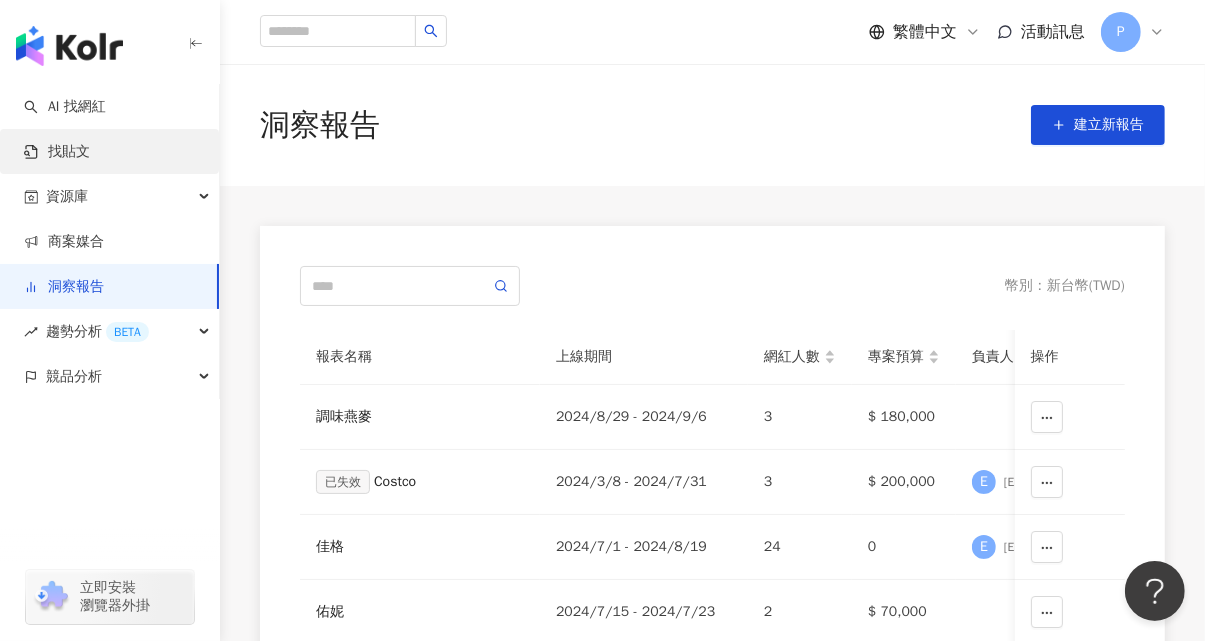 click on "找貼文" at bounding box center [57, 152] 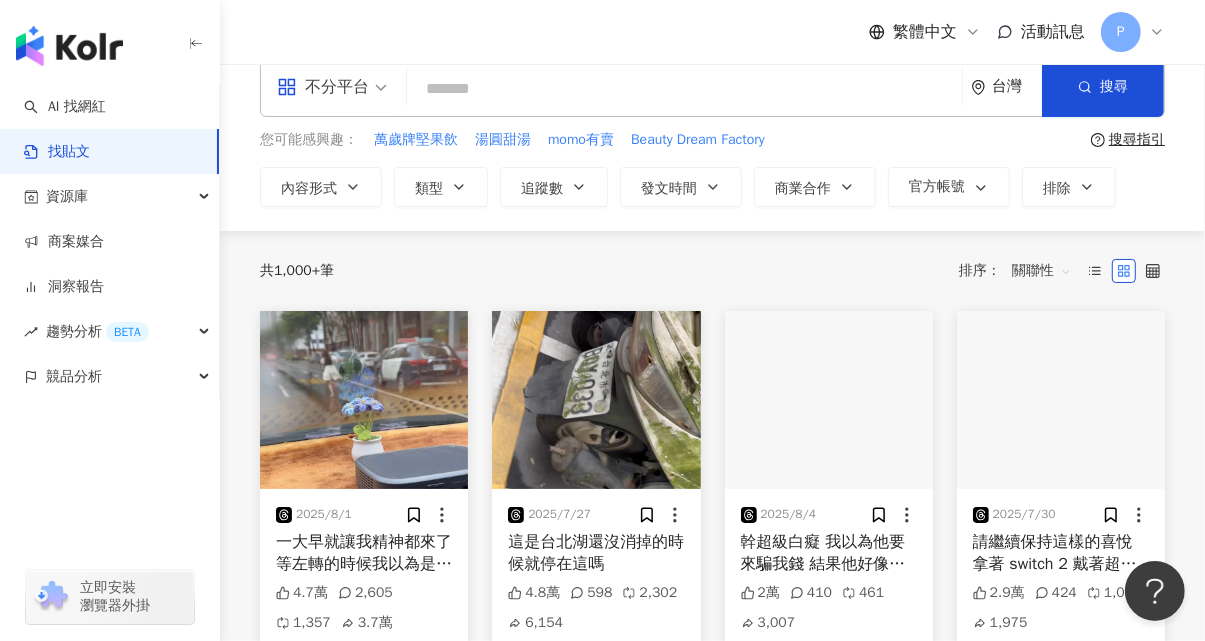 scroll, scrollTop: 0, scrollLeft: 0, axis: both 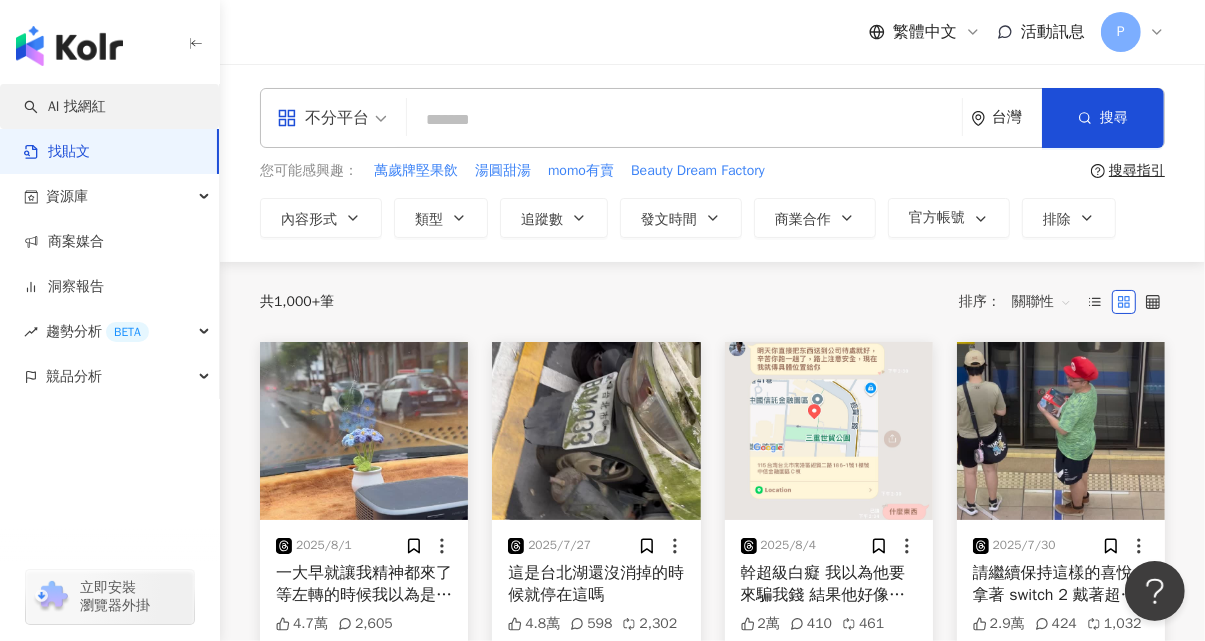 click on "AI 找網紅" at bounding box center [65, 107] 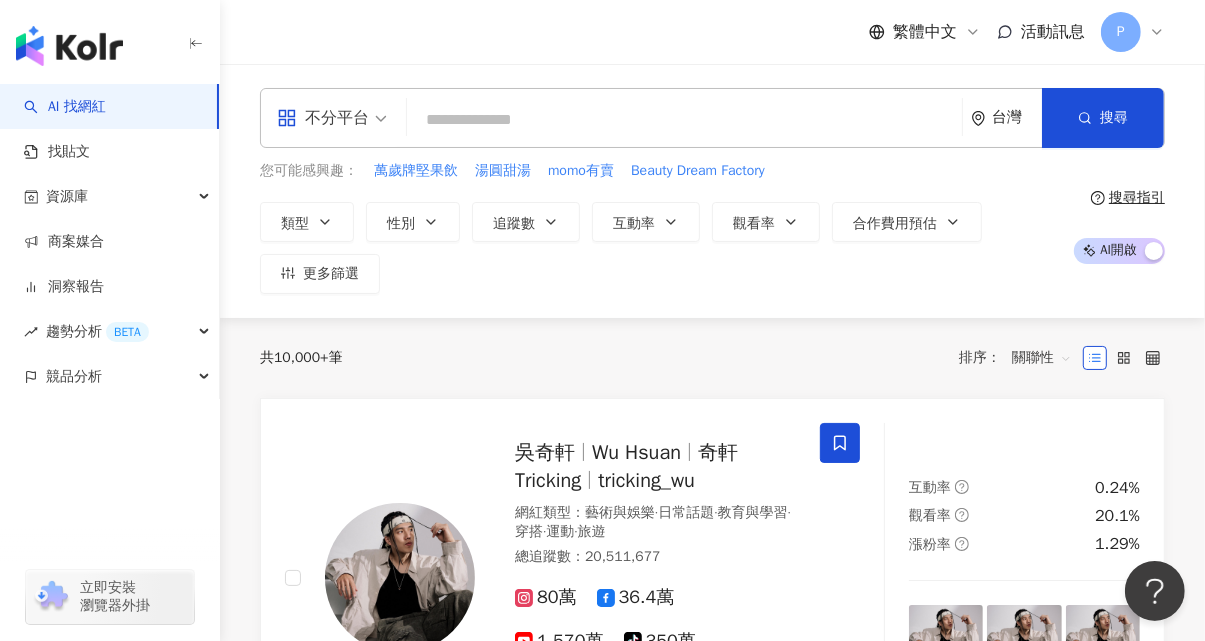 click on "共  10,000+  筆 排序： 關聯性" at bounding box center (712, 358) 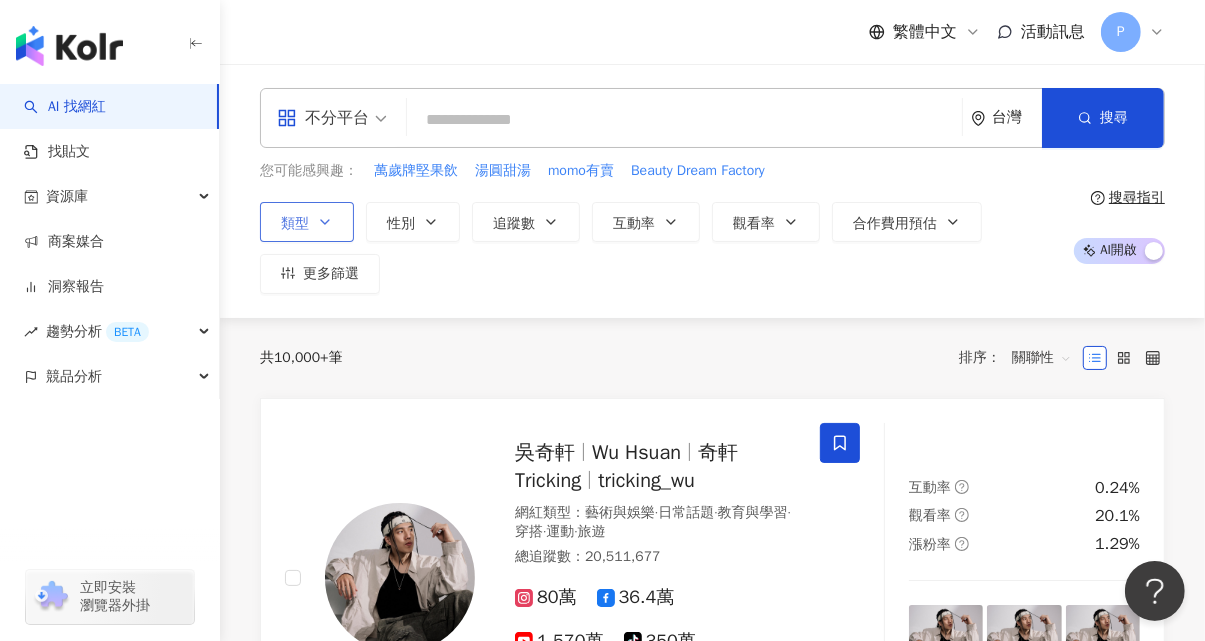 click on "類型" at bounding box center [307, 222] 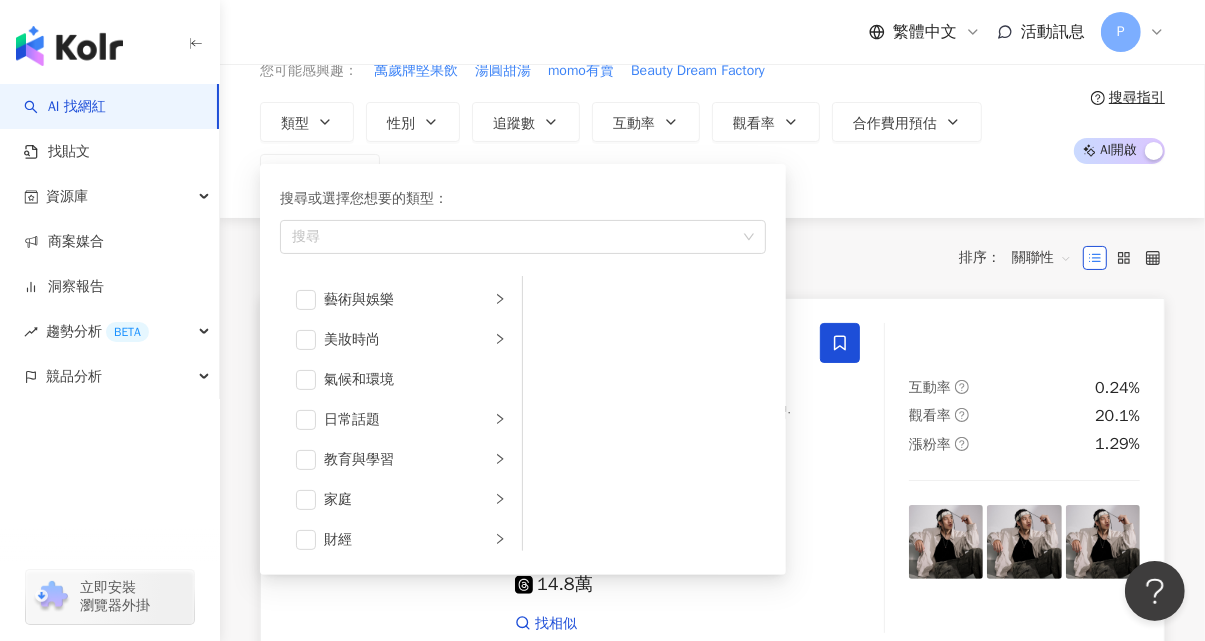 scroll, scrollTop: 200, scrollLeft: 0, axis: vertical 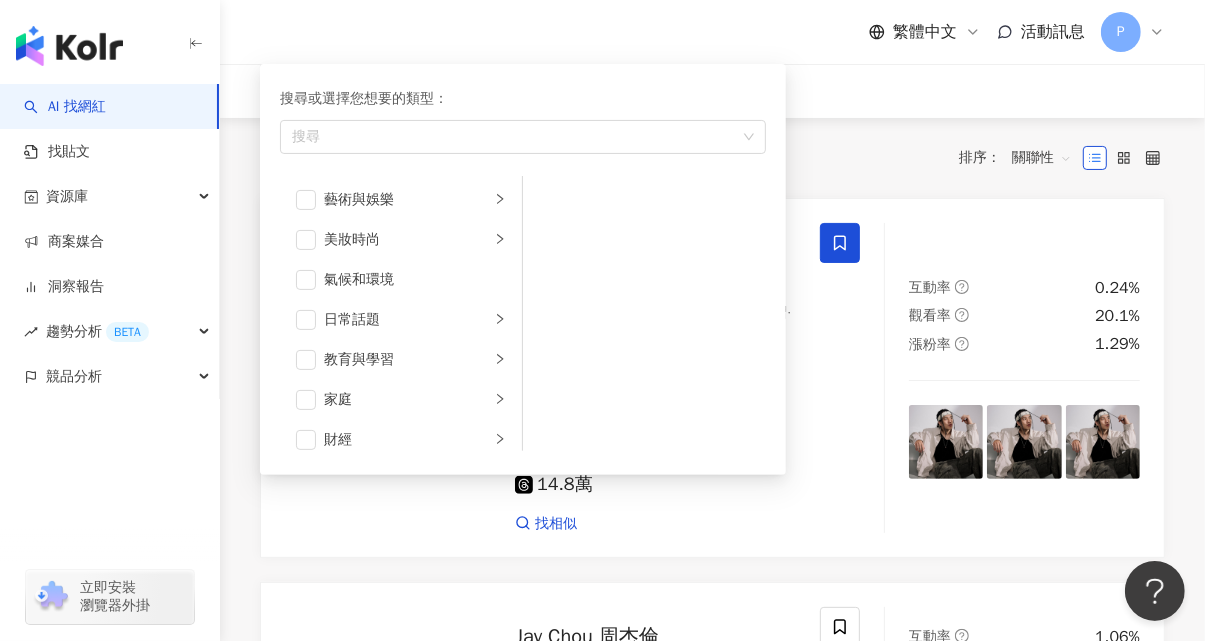 click on "搜尋或選擇您想要的類型：   搜尋 藝術與娛樂 美妝時尚 氣候和環境 日常話題 教育與學習 家庭 財經 美食 命理占卜 遊戲 法政社會 生活風格 影視娛樂 醫療與健康 寵物 攝影 感情 宗教 促購導購 運動 科技 交通工具 旅遊 成人" at bounding box center [515, 264] 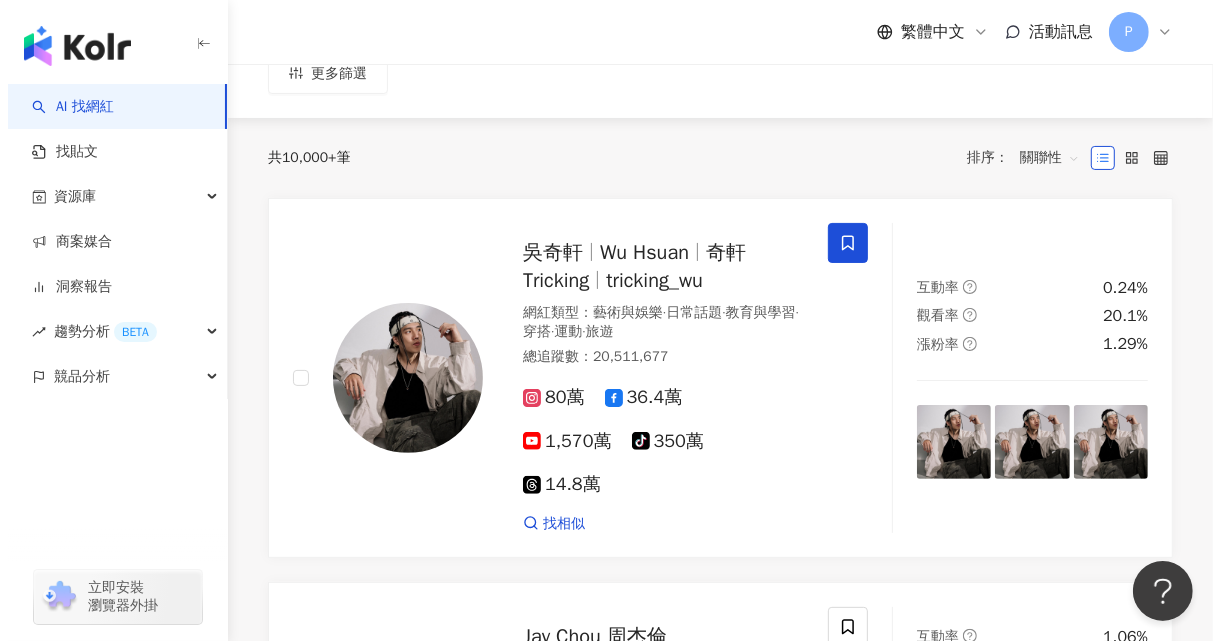 scroll, scrollTop: 0, scrollLeft: 0, axis: both 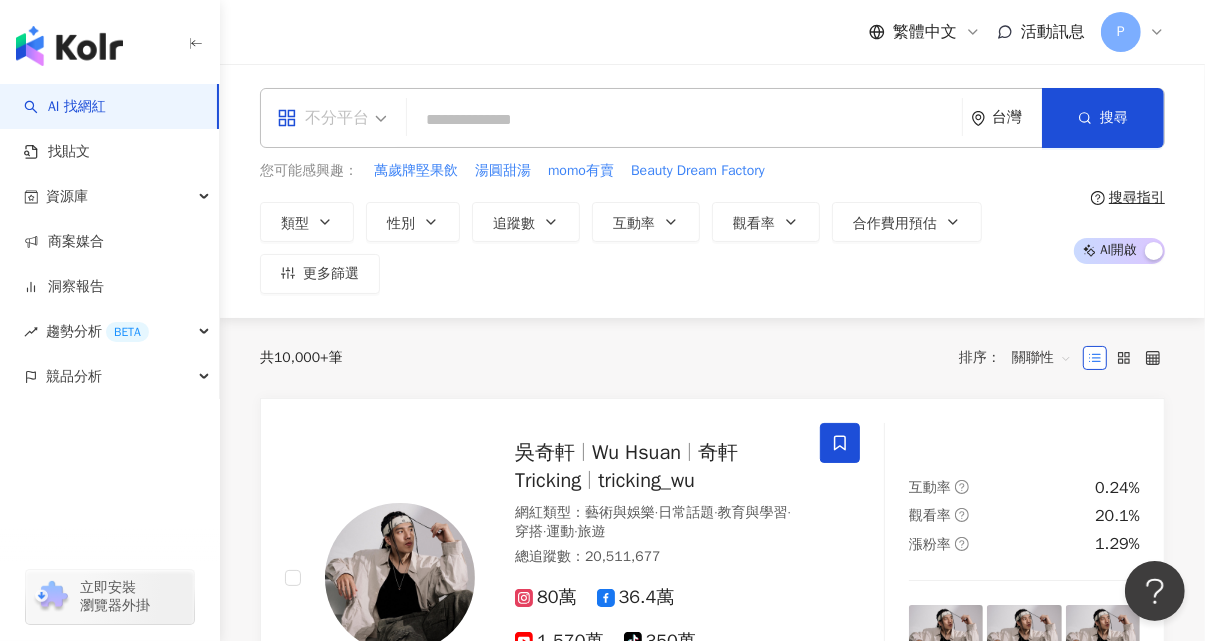 click on "不分平台" at bounding box center [332, 118] 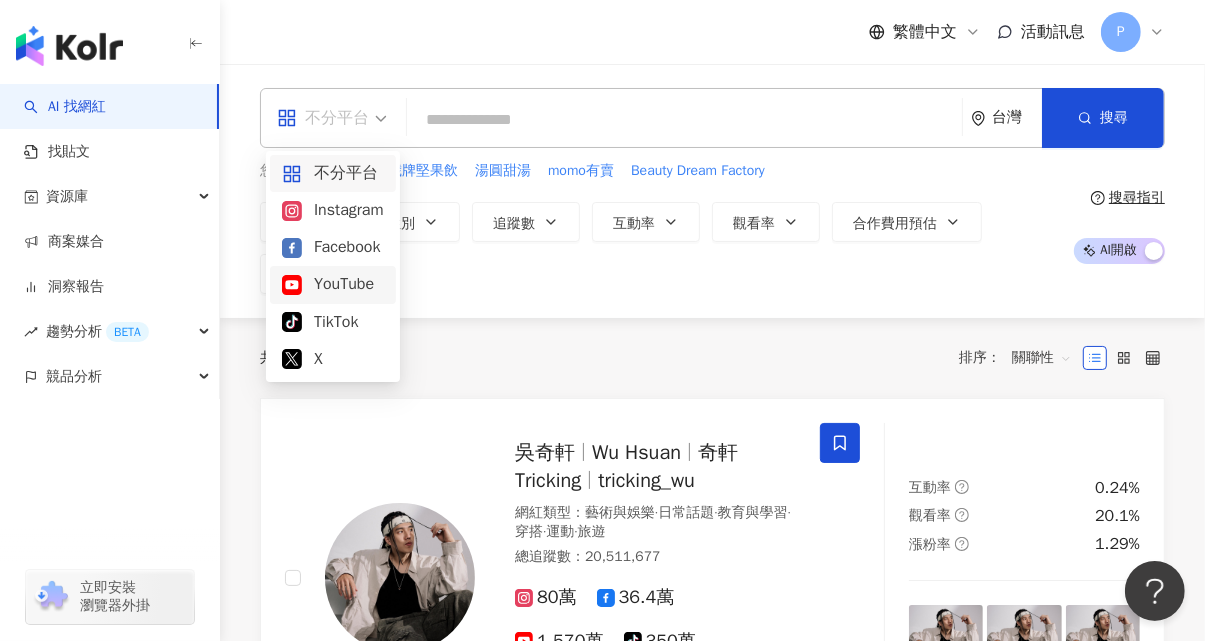 click on "YouTube" at bounding box center [333, 284] 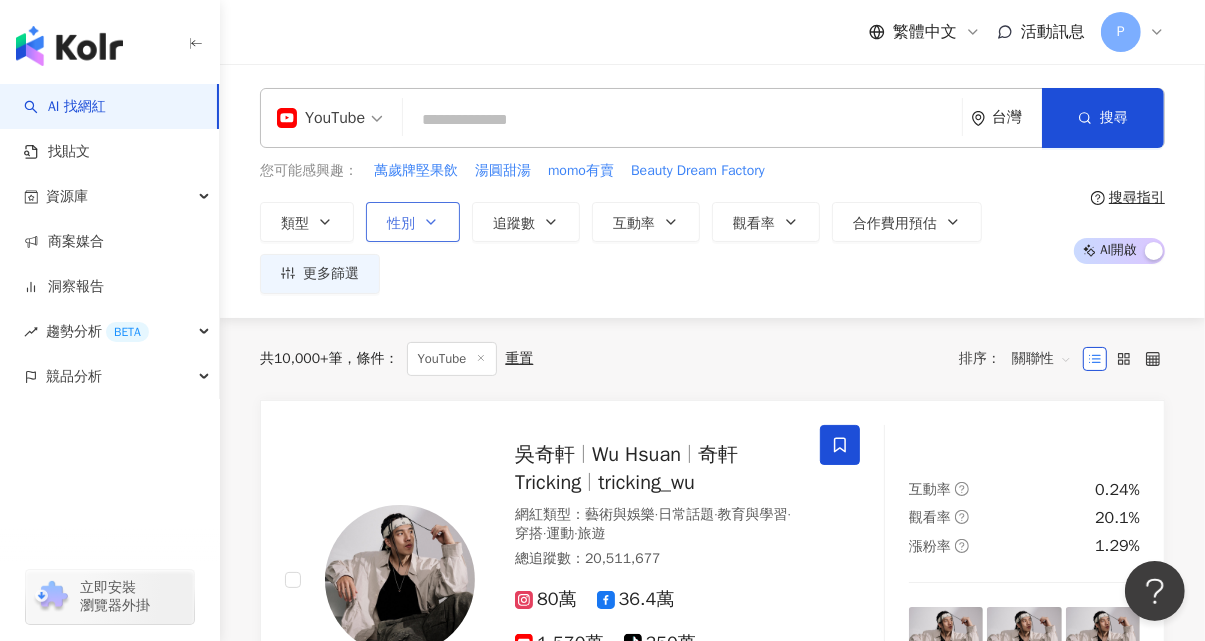 click on "性別" at bounding box center [413, 222] 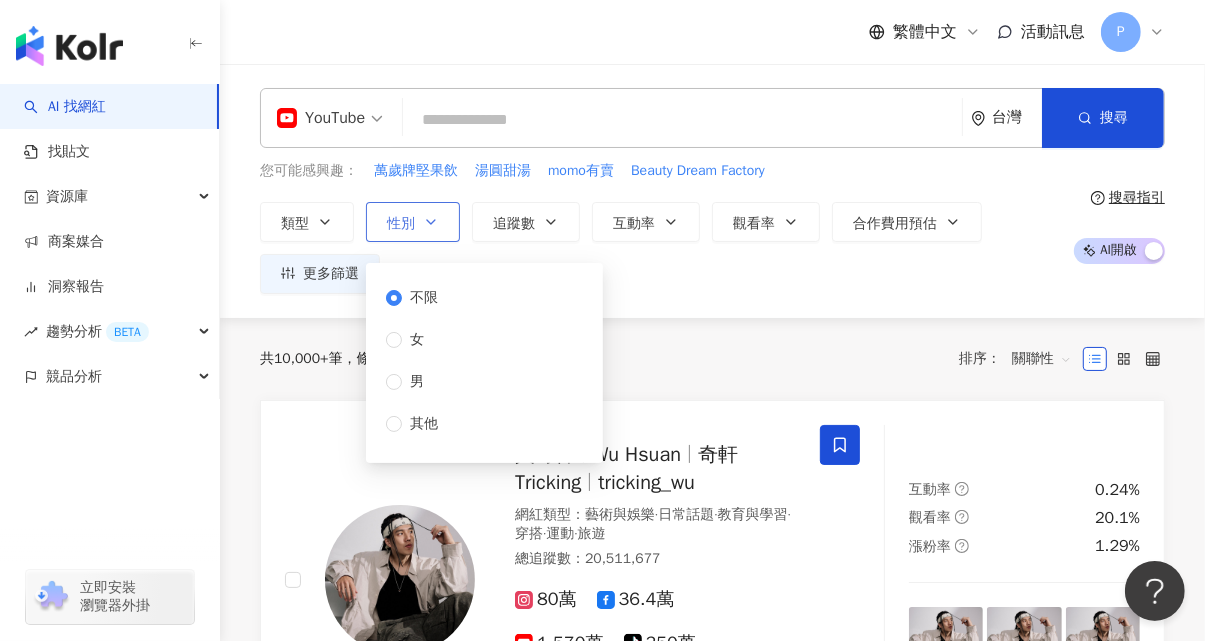 click on "性別" at bounding box center [413, 222] 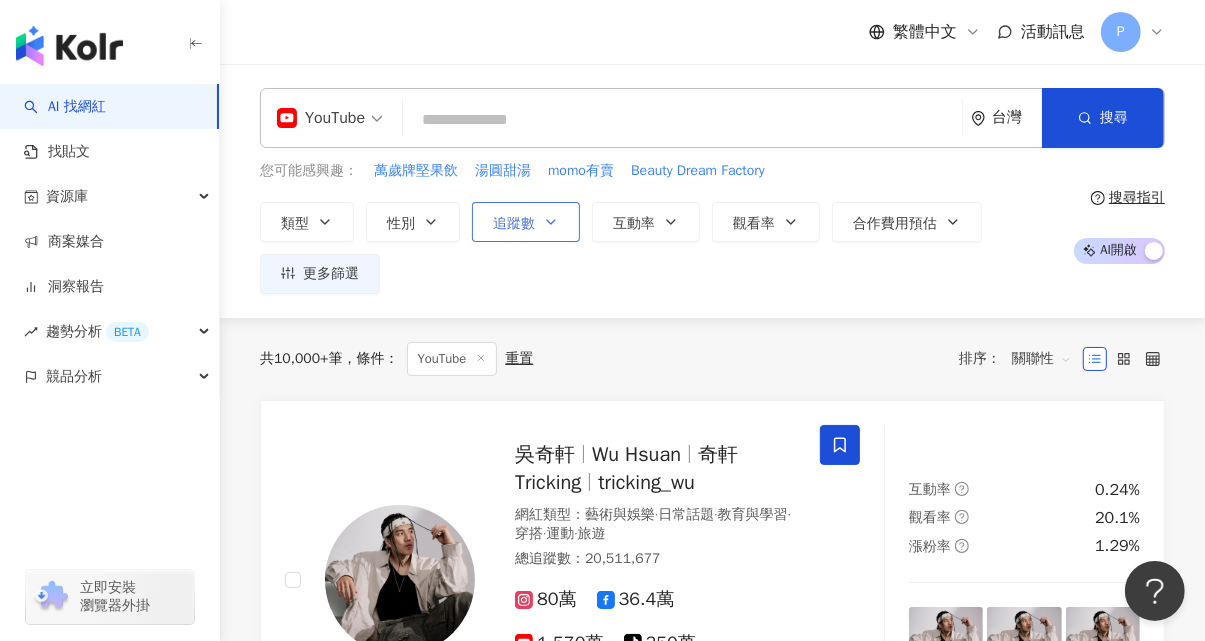 click 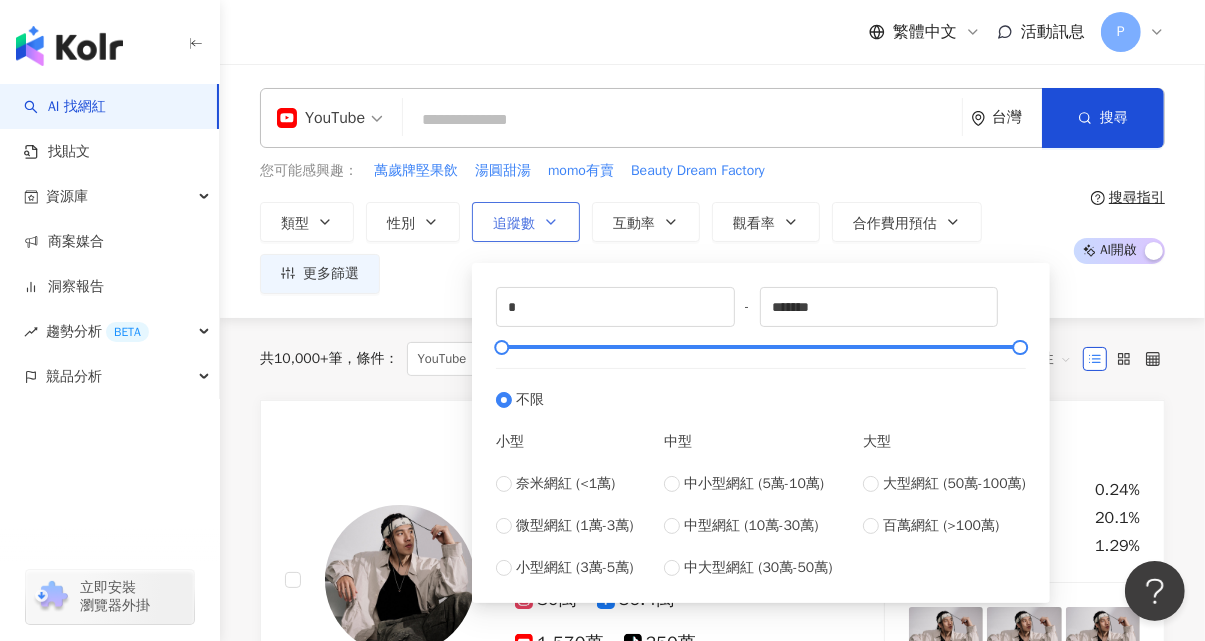 click 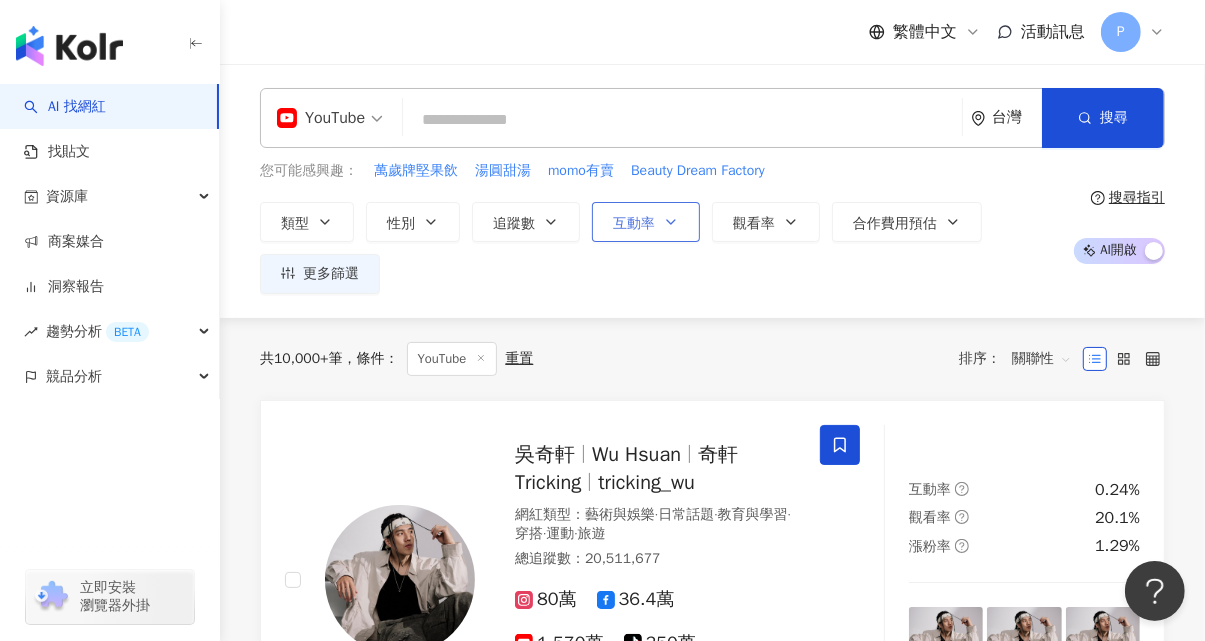 click on "互動率" at bounding box center (634, 224) 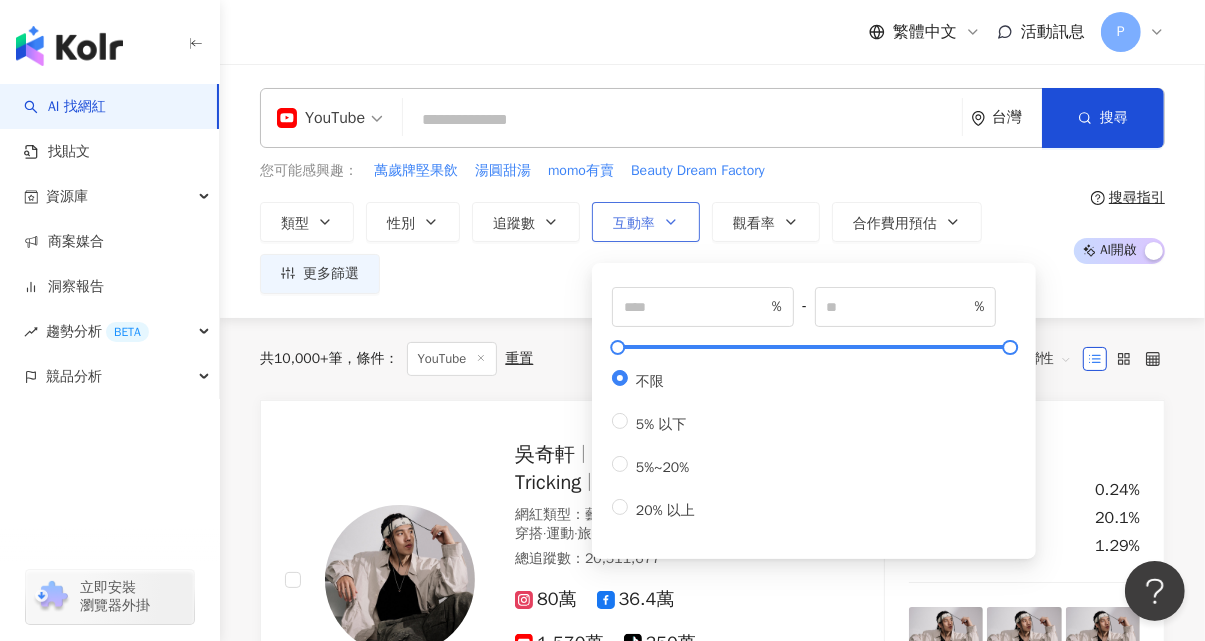 click 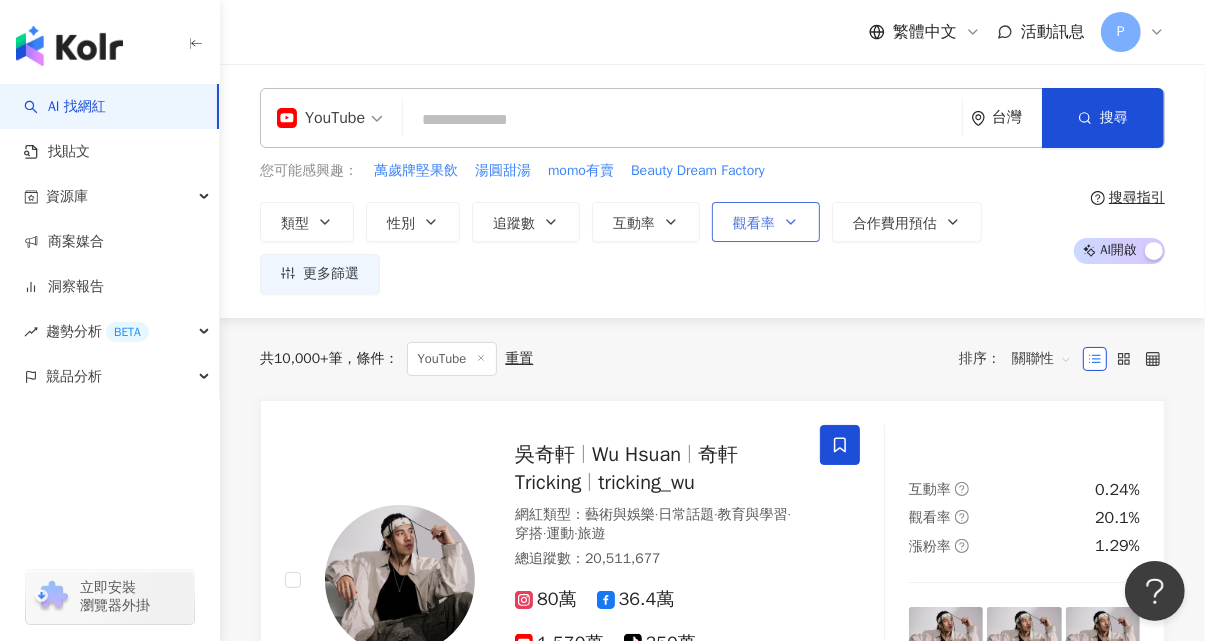 click on "觀看率" at bounding box center (766, 222) 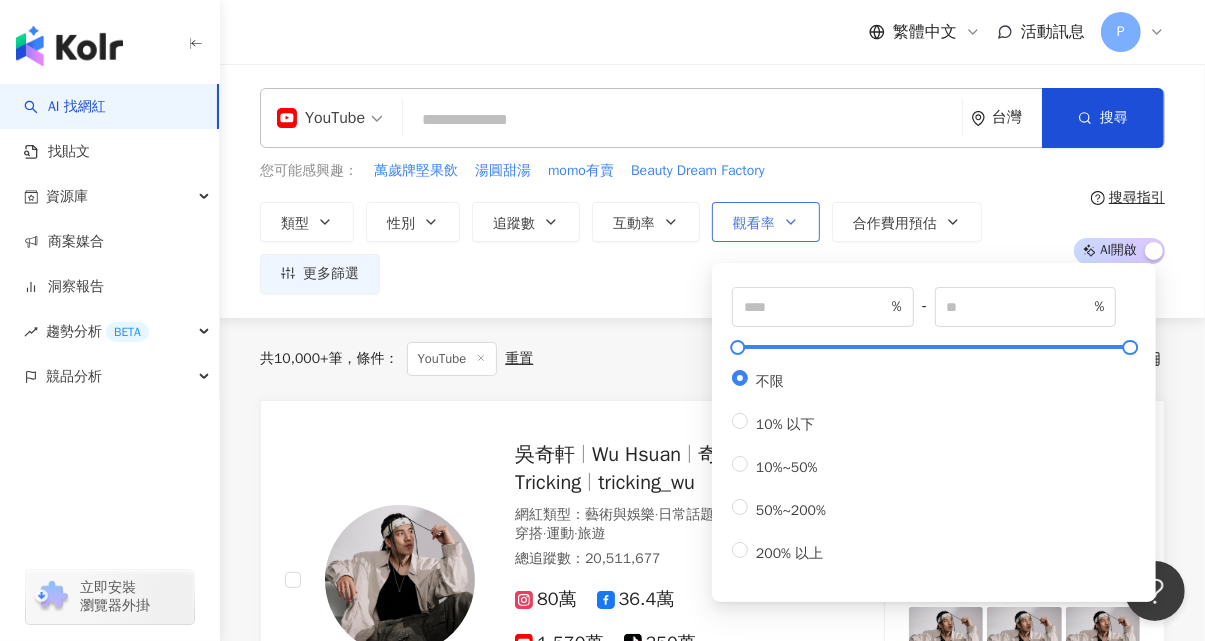 click on "觀看率" at bounding box center [766, 222] 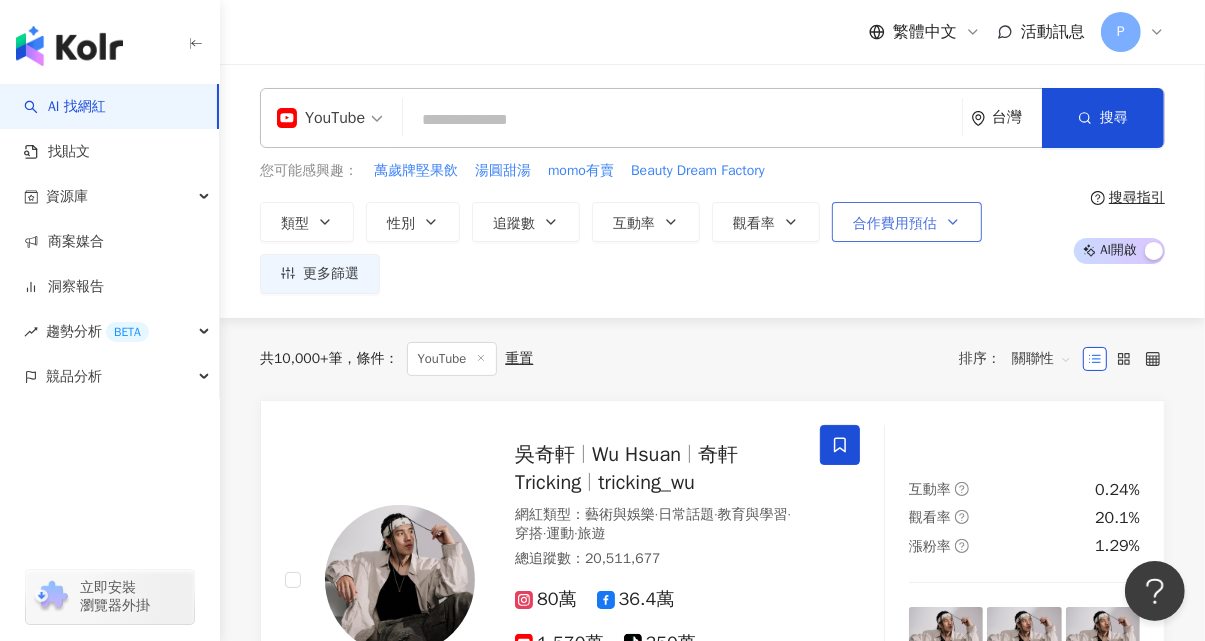click on "合作費用預估" at bounding box center [895, 224] 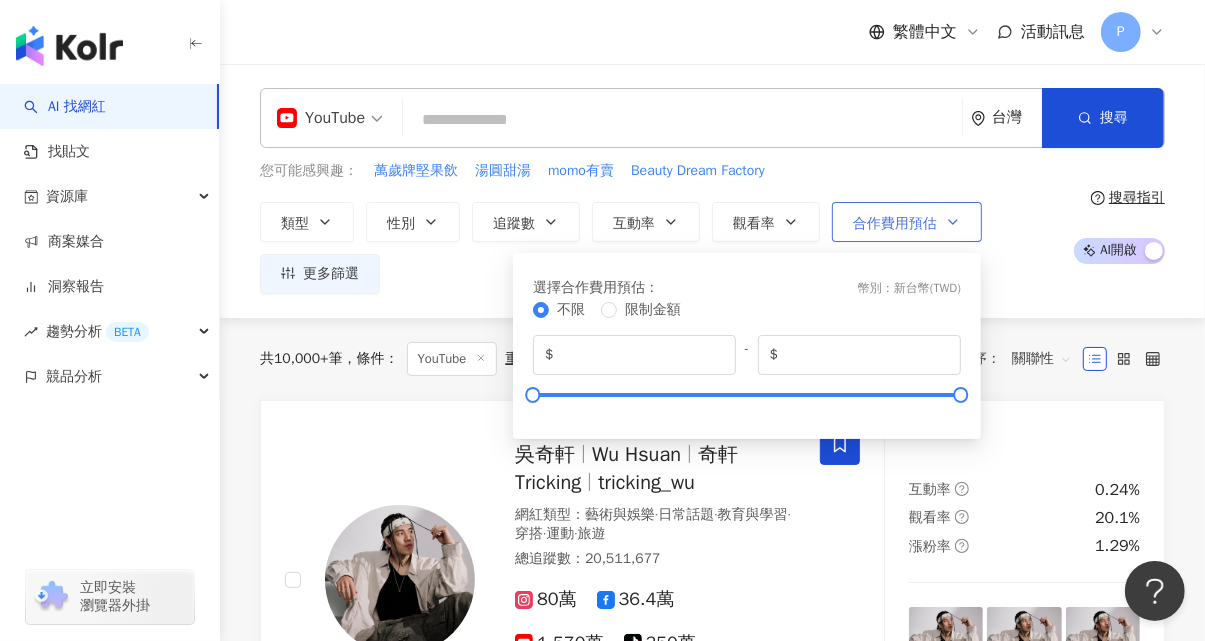 click on "合作費用預估" at bounding box center (895, 224) 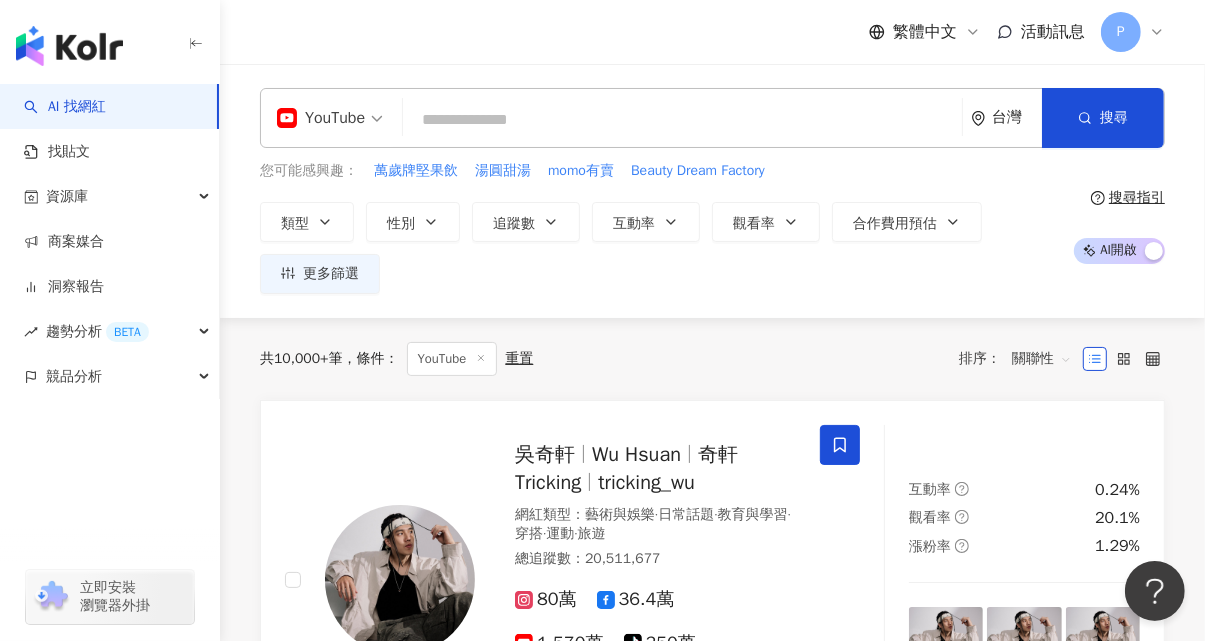 click on "類型 性別 追蹤數 互動率 觀看率 合作費用預估  更多篩選 不限 女 男 其他 *  -  ******* 不限 小型 奈米網紅 (<1萬) 微型網紅 (1萬-3萬) 小型網紅 (3萬-5萬) 中型 中小型網紅 (5萬-10萬) 中型網紅 (10萬-30萬) 中大型網紅 (30萬-50萬) 大型 大型網紅 (50萬-100萬) 百萬網紅 (>100萬) %  -  % 不限 5% 以下 5%~20% 20% 以上 %  -  % 不限 10% 以下 10%~50% 50%~200% 200% 以上 選擇合作費用預估  ： 幣別 ： 新台幣 ( TWD ) 不限 限制金額 $ *  -  $ *******" at bounding box center (659, 248) 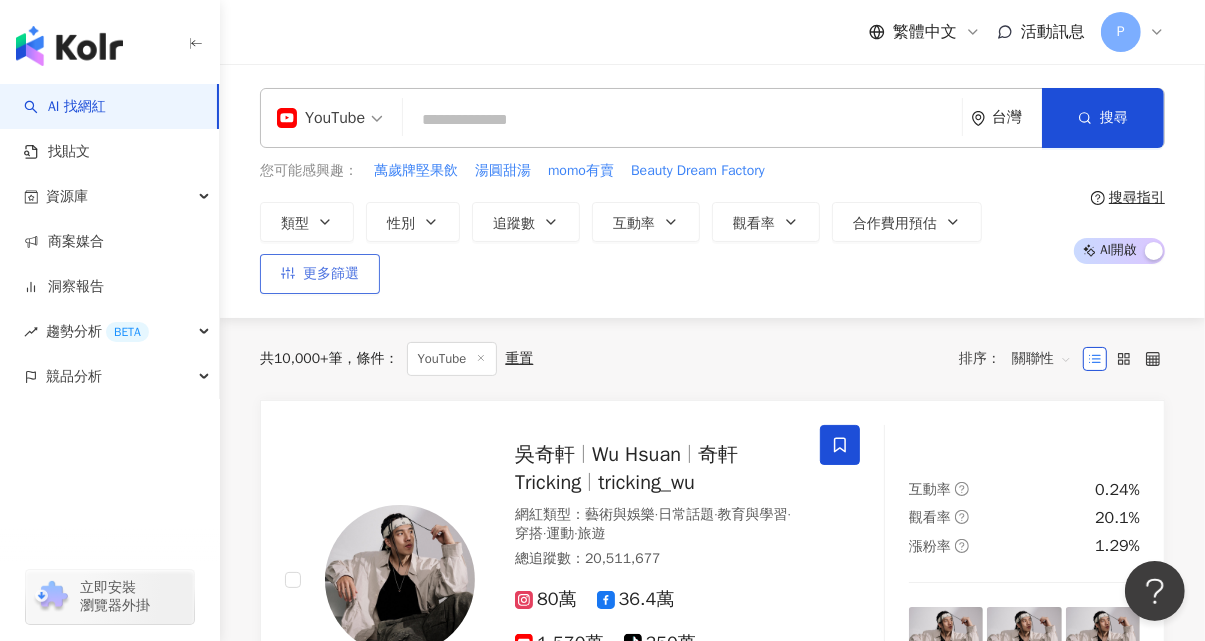 click on "更多篩選" at bounding box center (331, 274) 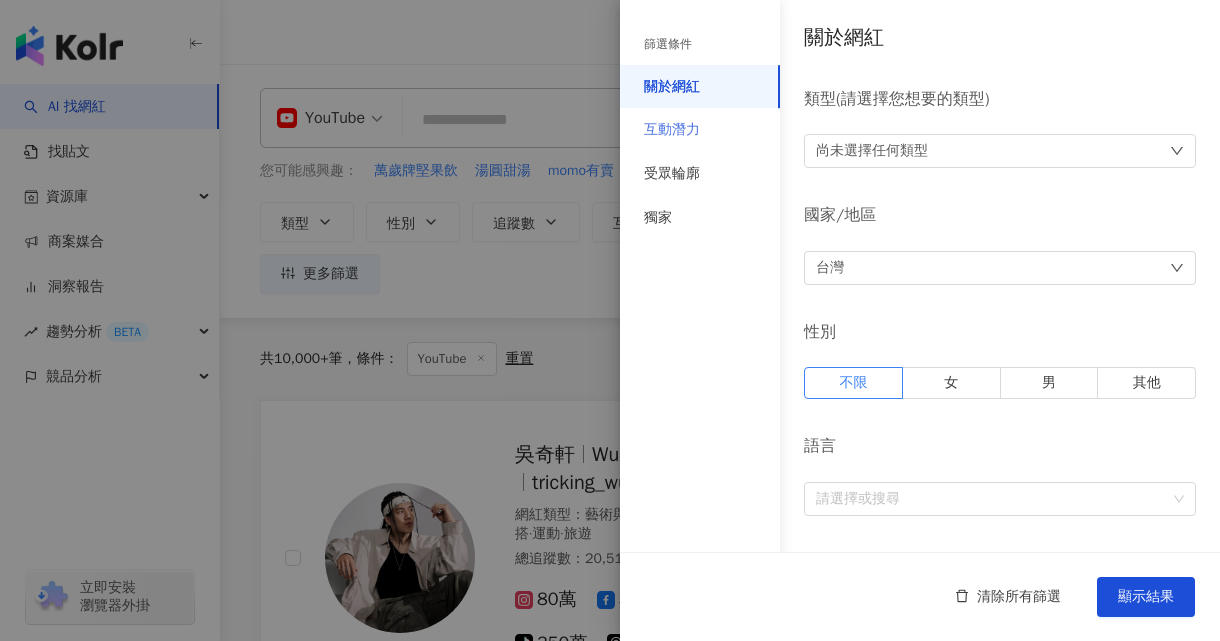 click on "互動潛力" at bounding box center [700, 130] 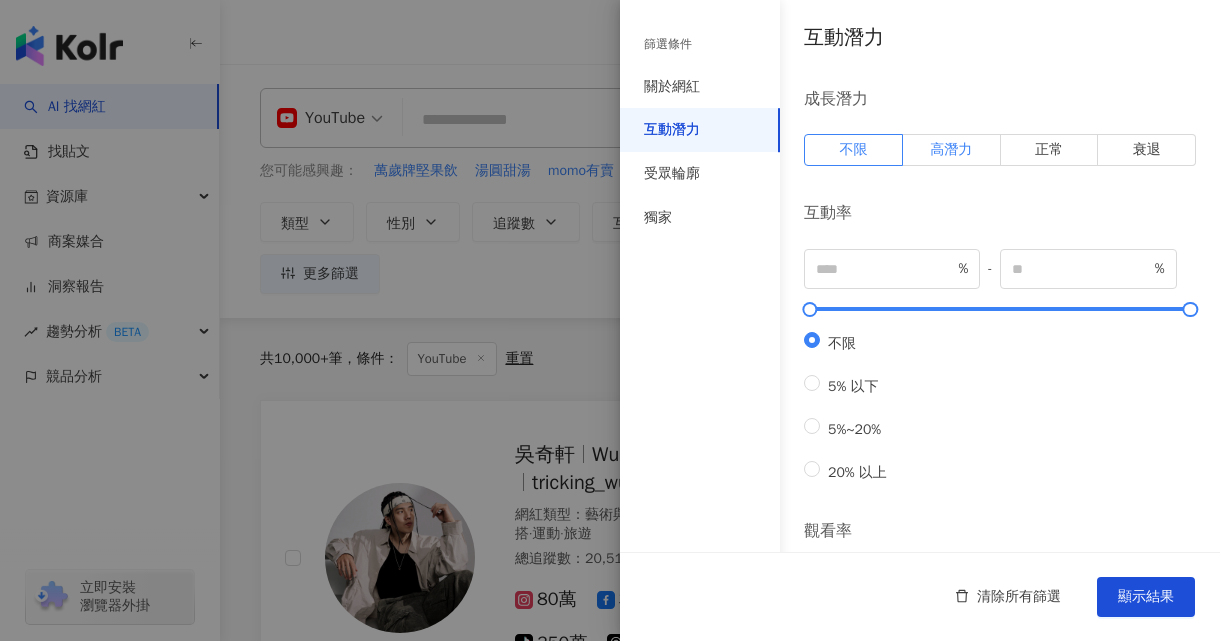click on "高潛力" at bounding box center (952, 150) 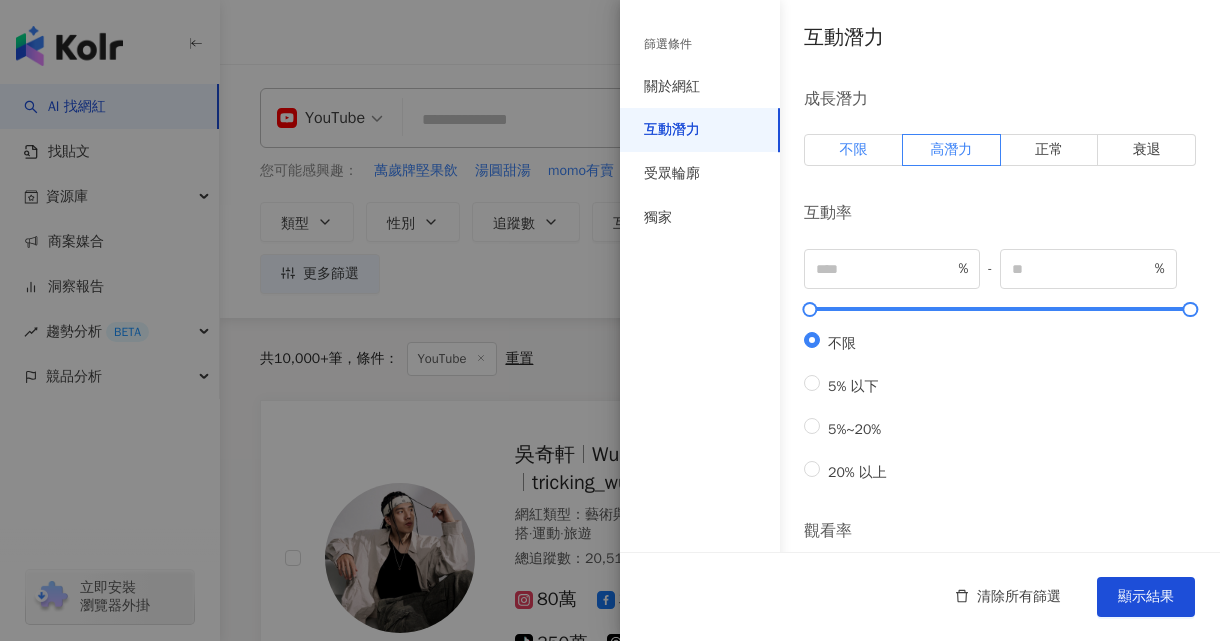 click on "不限" at bounding box center [853, 150] 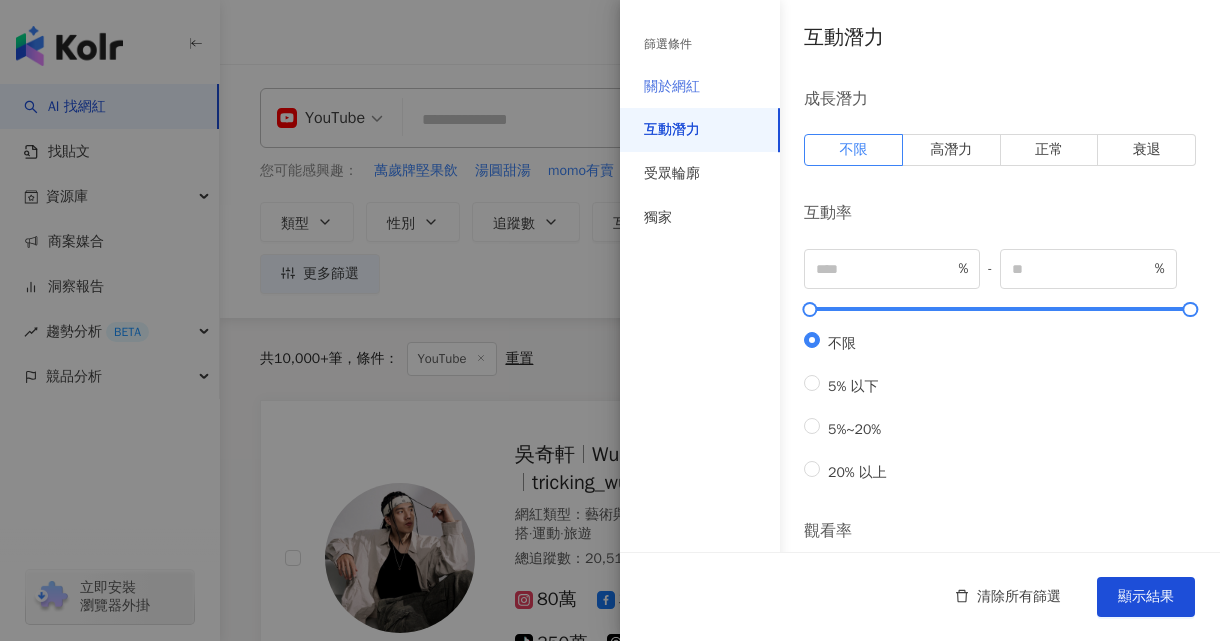 click on "關於網紅" at bounding box center (700, 87) 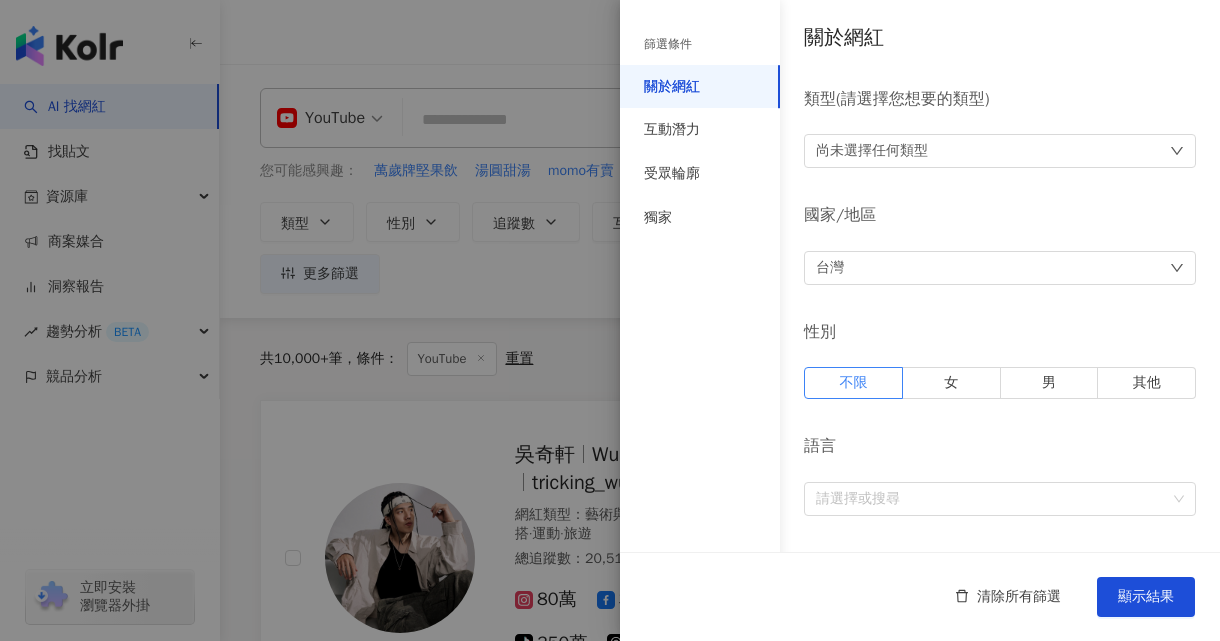 click on "尚未選擇任何類型" at bounding box center [872, 151] 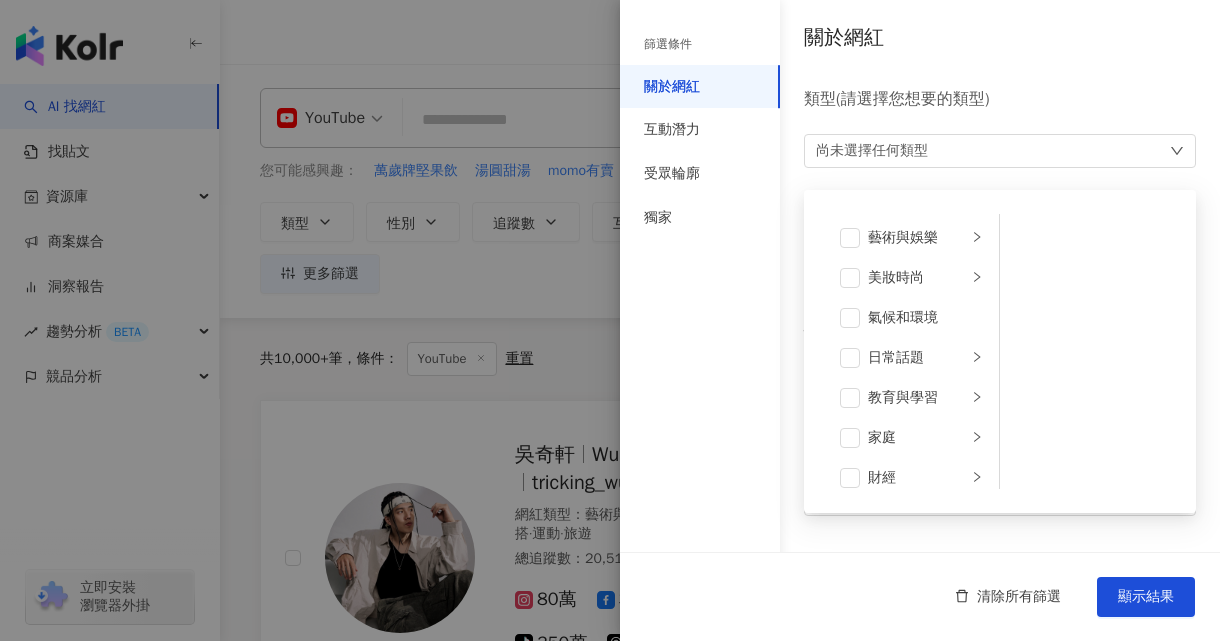 click on "尚未選擇任何類型" at bounding box center (872, 151) 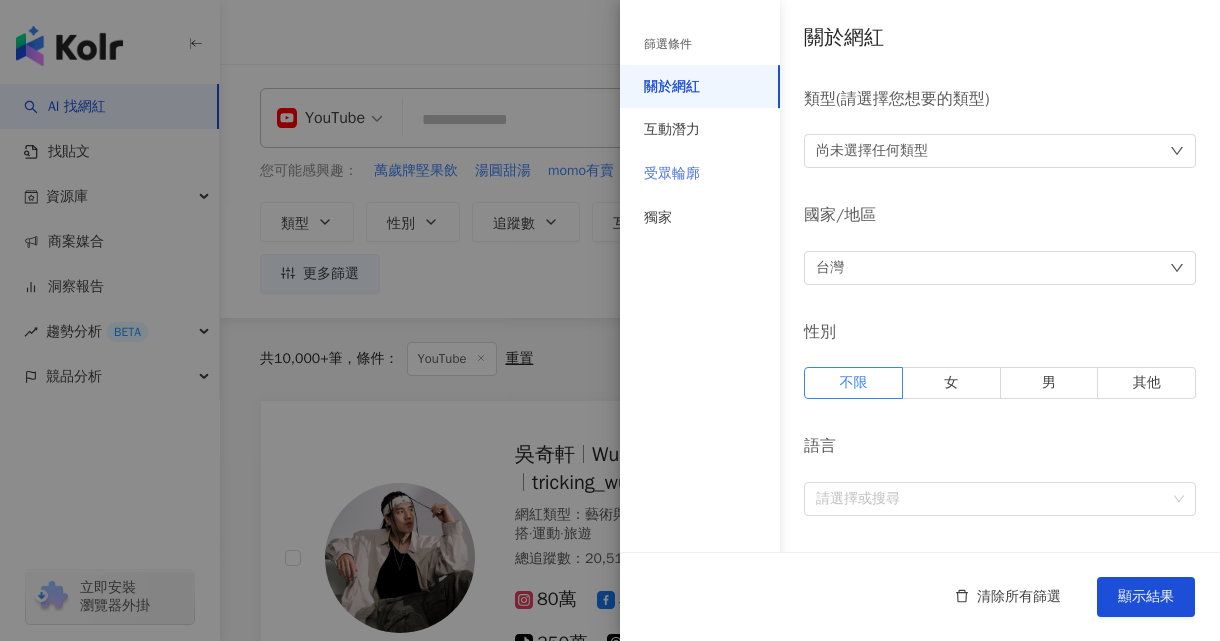 click on "受眾輪廓" at bounding box center [700, 174] 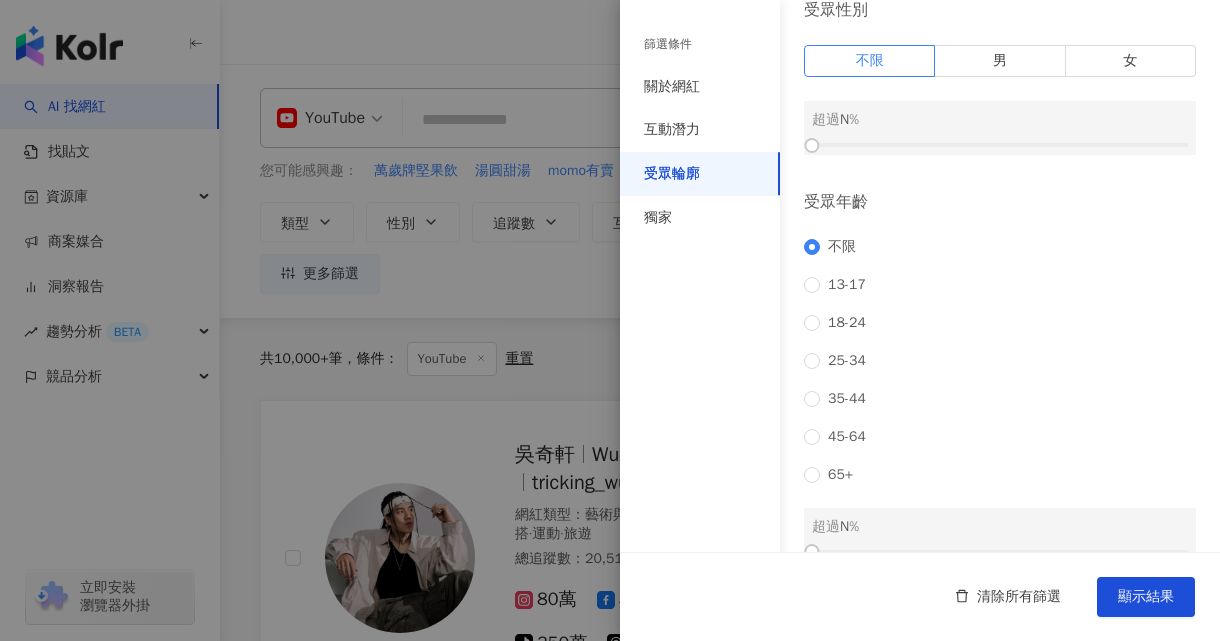 scroll, scrollTop: 100, scrollLeft: 0, axis: vertical 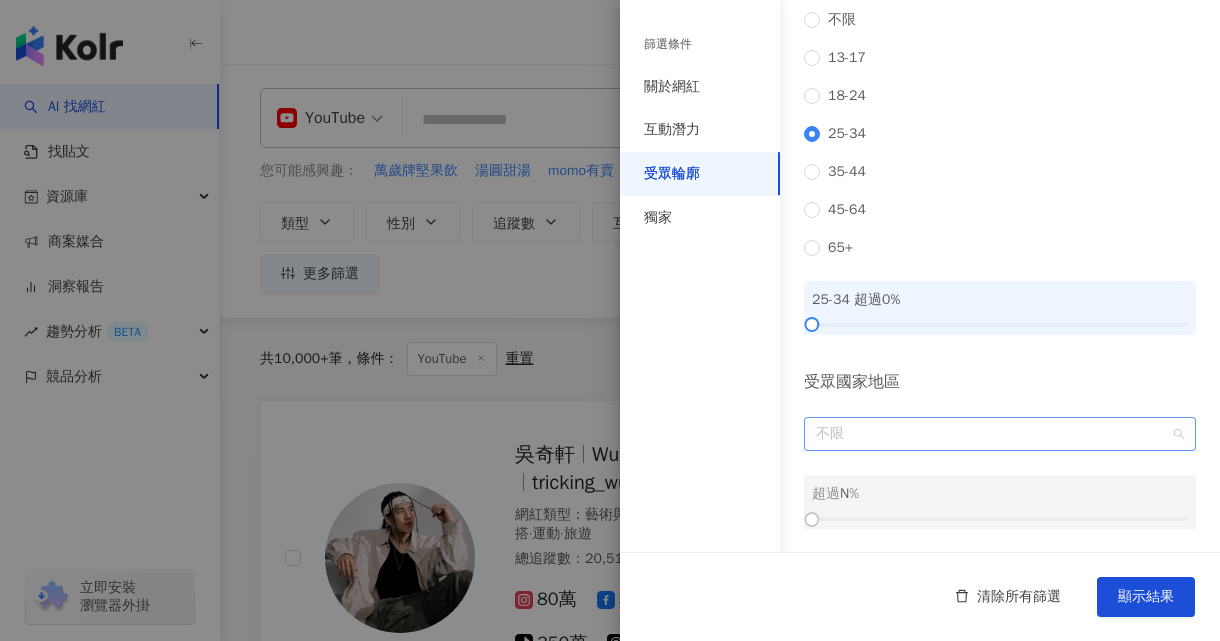 click on "不限" at bounding box center (1000, 434) 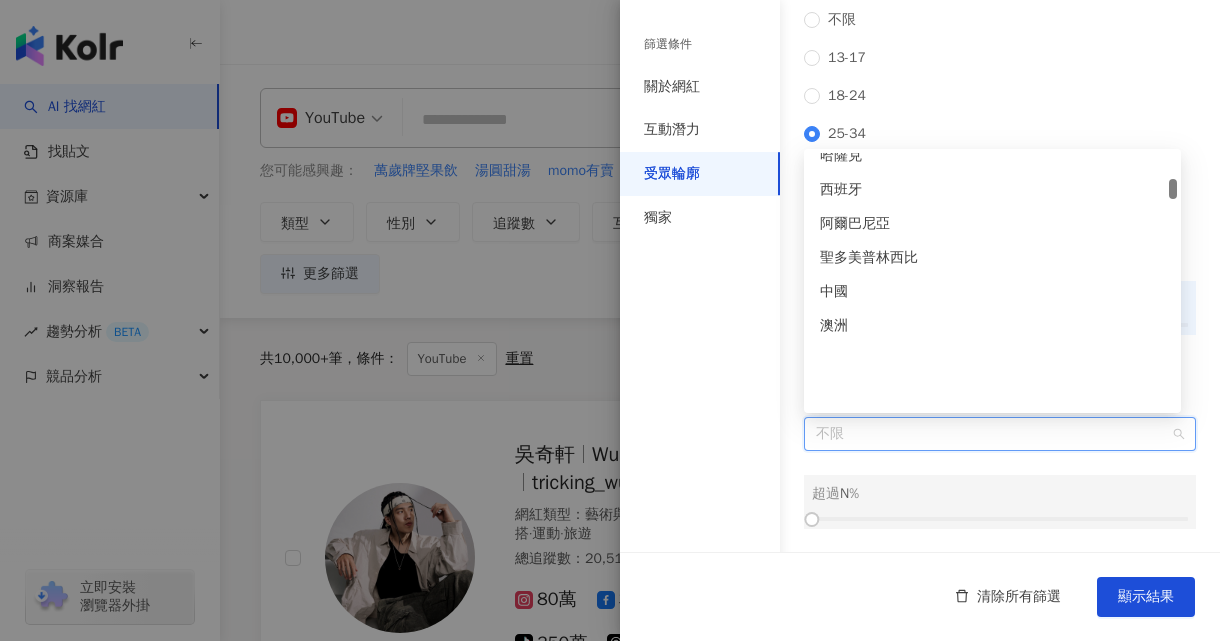 scroll, scrollTop: 1100, scrollLeft: 0, axis: vertical 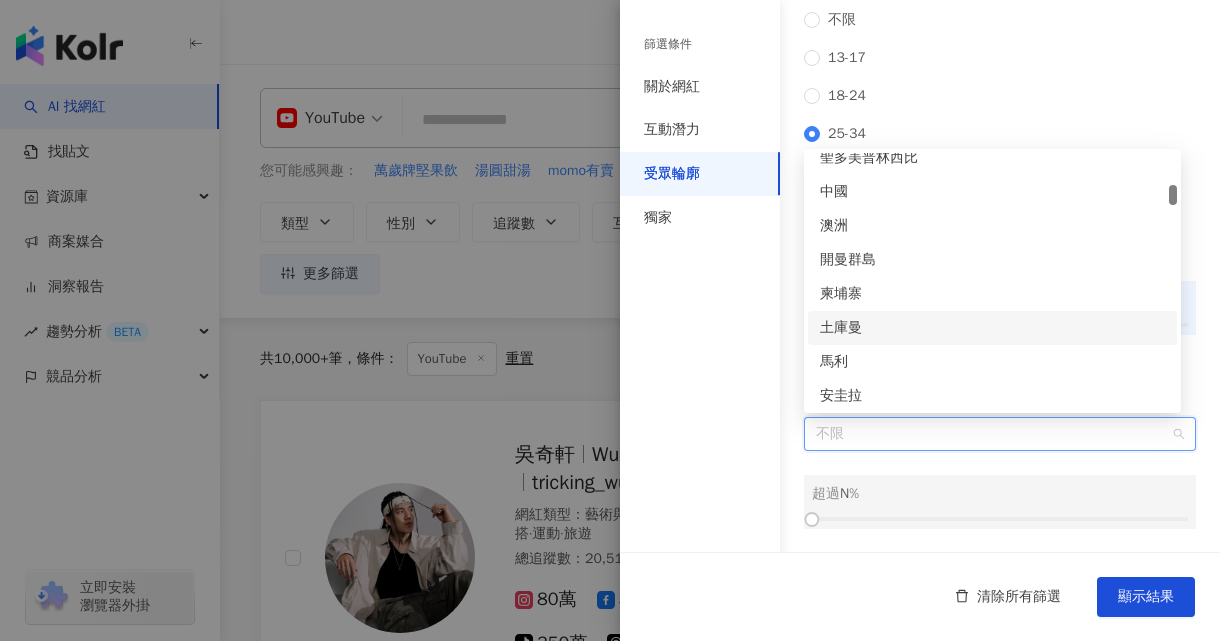 click on "篩選條件 關於網紅 互動潛力 受眾輪廓 獨家" at bounding box center (700, 332) 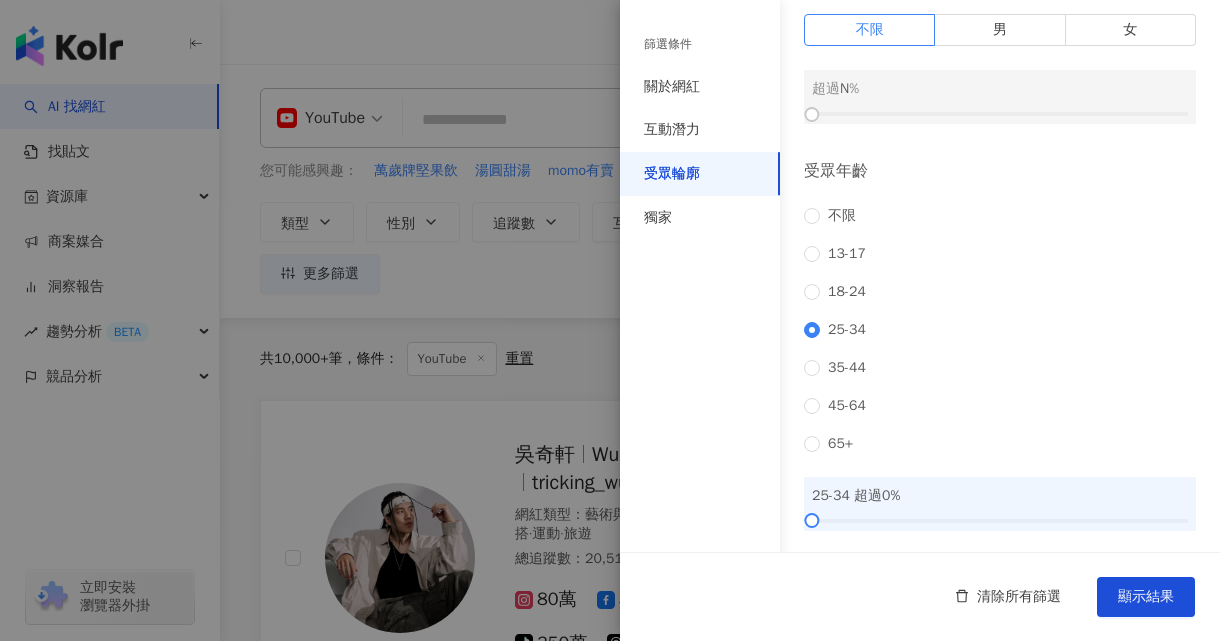 scroll, scrollTop: 0, scrollLeft: 0, axis: both 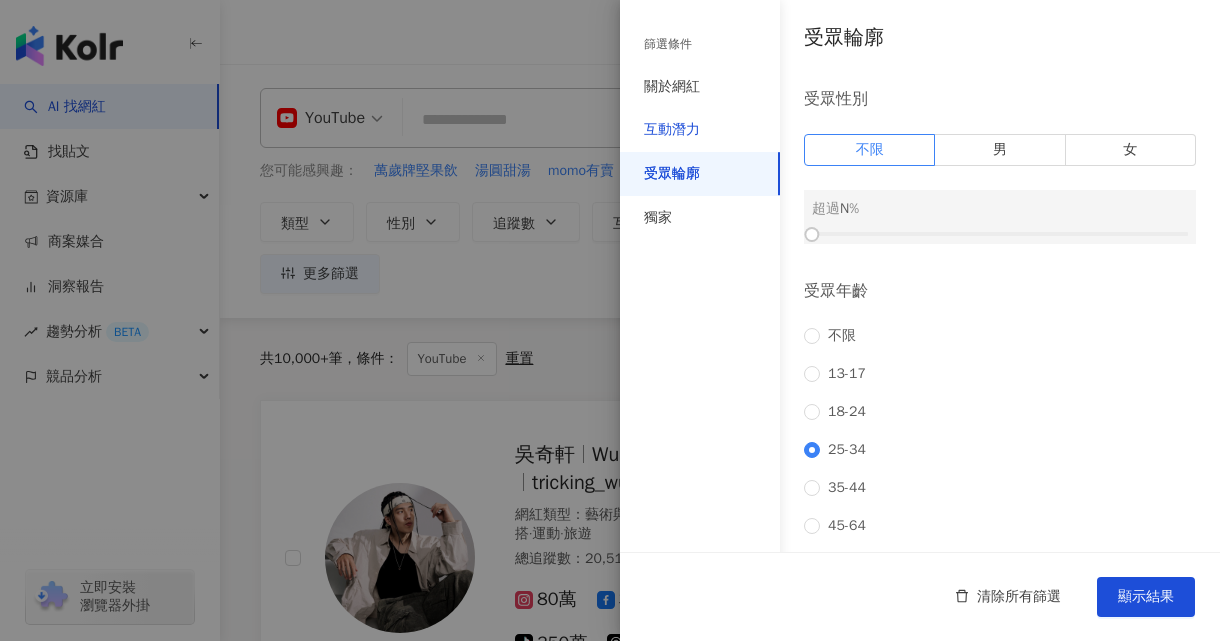 click on "互動潛力" at bounding box center [672, 130] 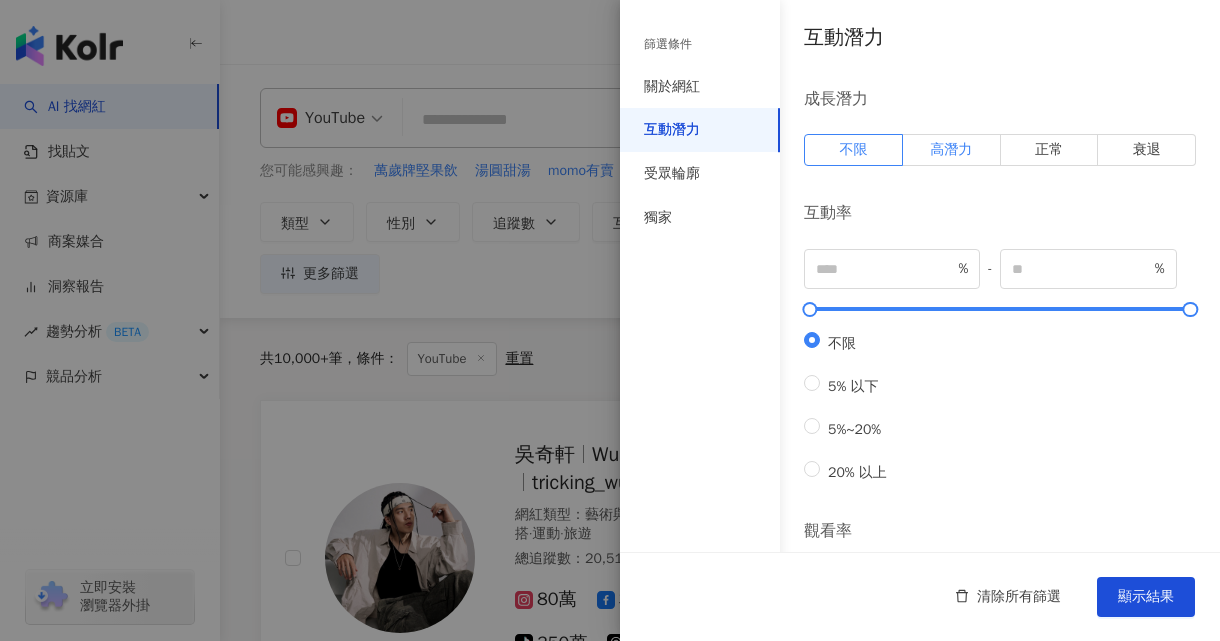 click on "高潛力" at bounding box center [951, 149] 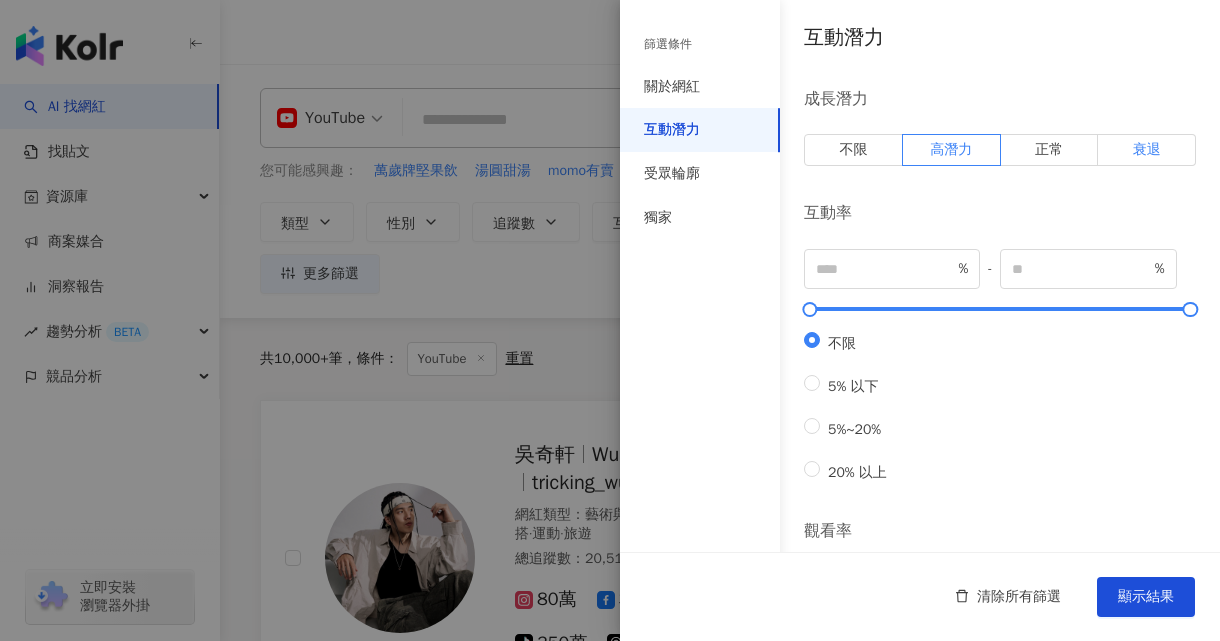 click on "衰退" at bounding box center (1147, 150) 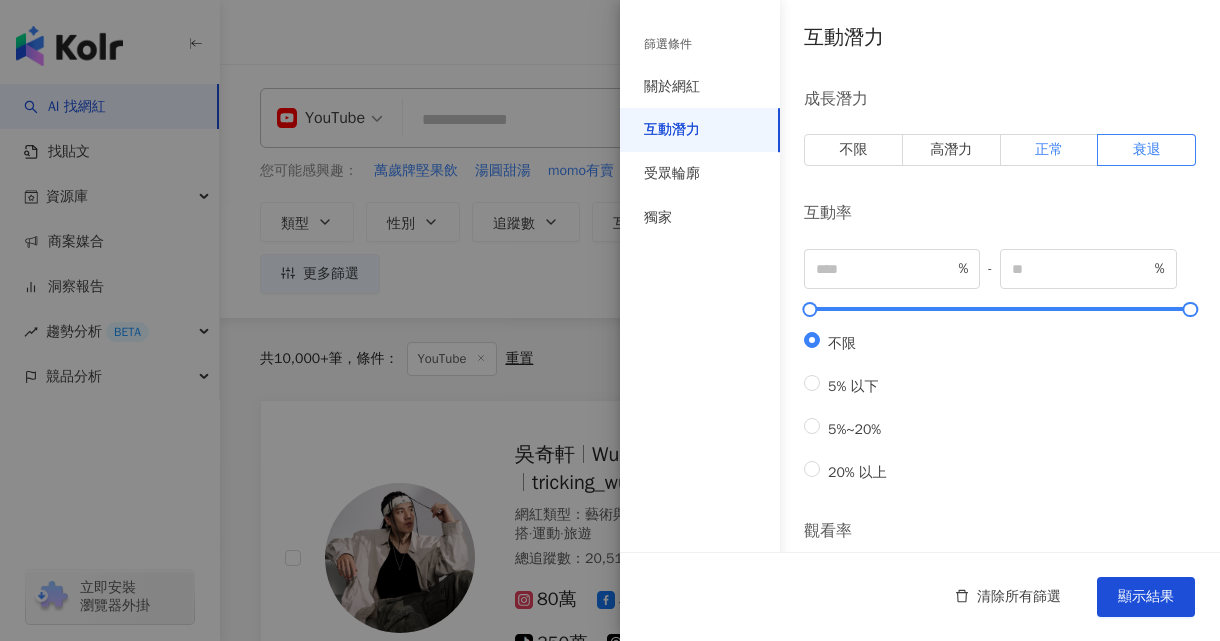 click on "正常" at bounding box center [1049, 149] 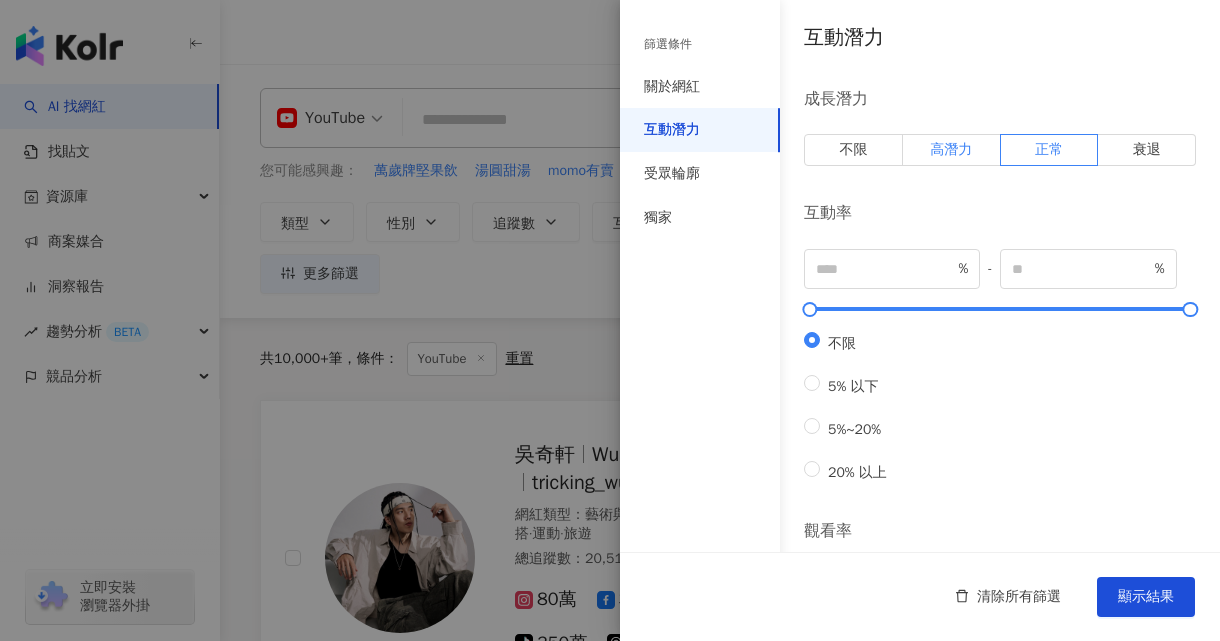 click on "高潛力" at bounding box center [951, 149] 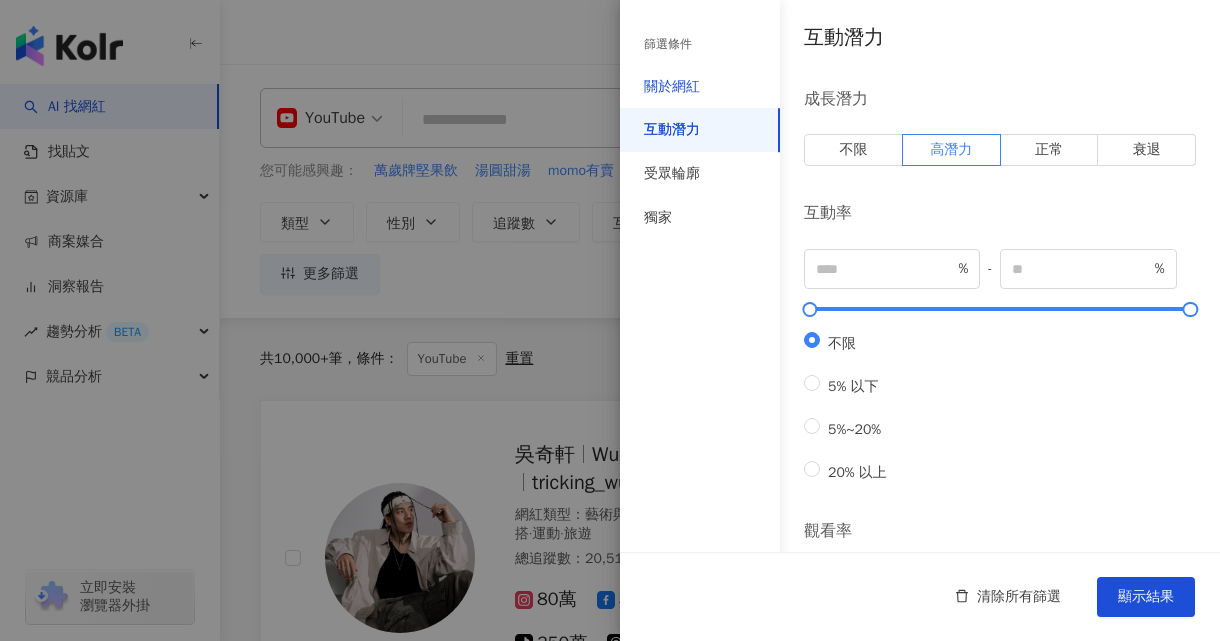 click on "關於網紅" at bounding box center (672, 87) 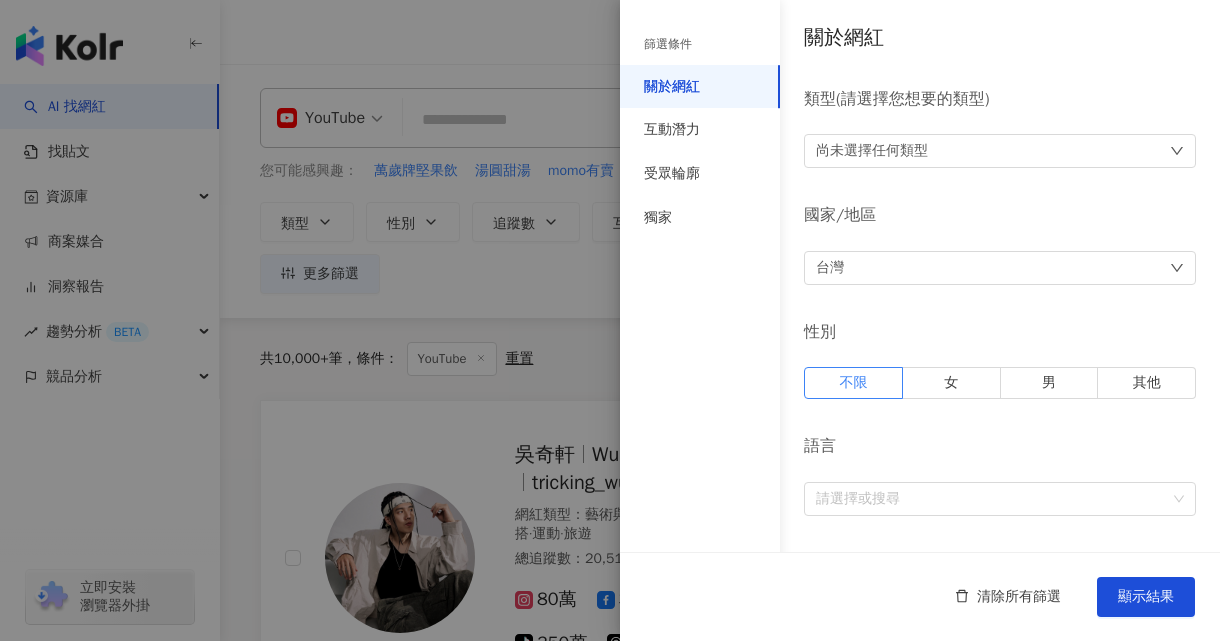 click on "尚未選擇任何類型" at bounding box center (1000, 151) 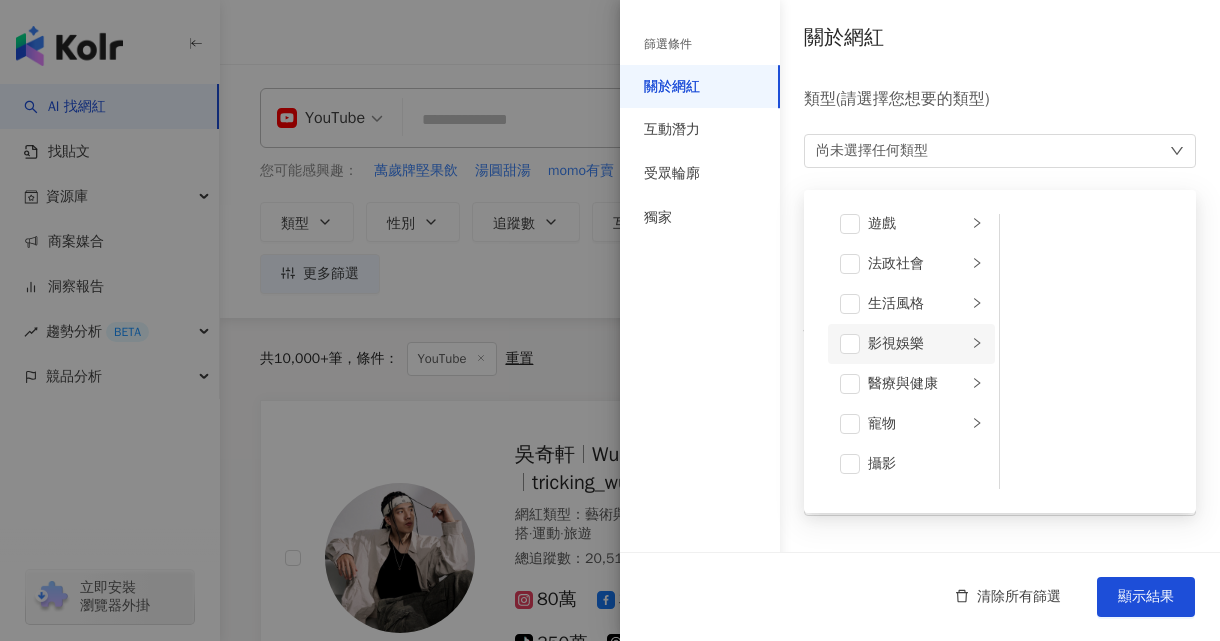 scroll, scrollTop: 400, scrollLeft: 0, axis: vertical 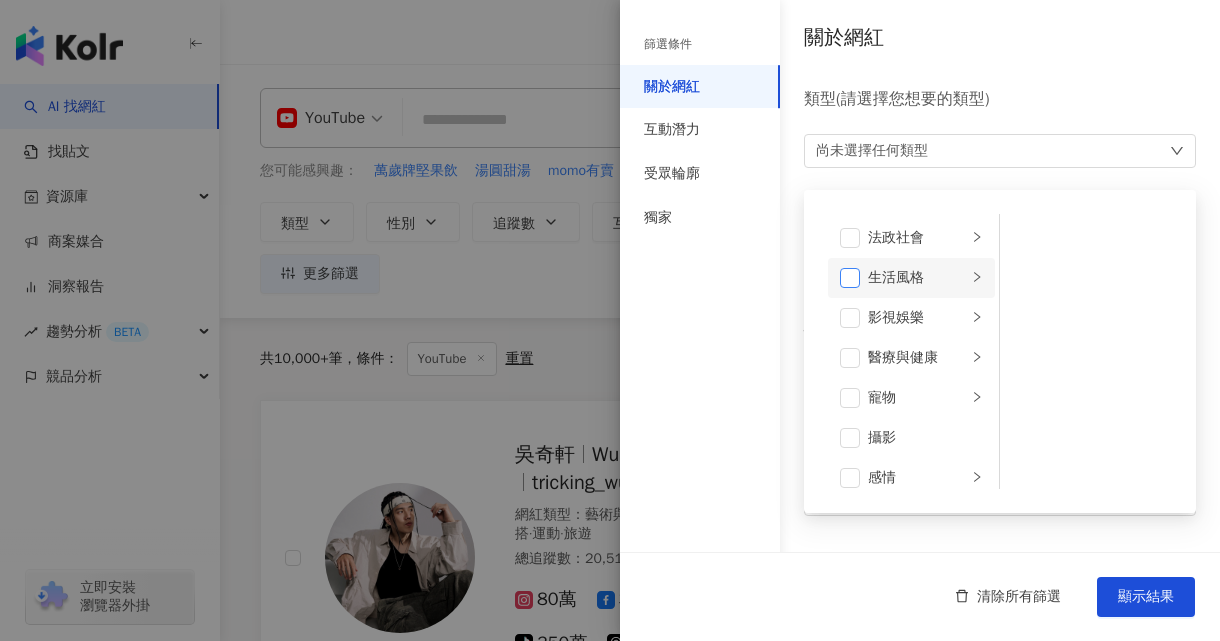 click at bounding box center (850, 278) 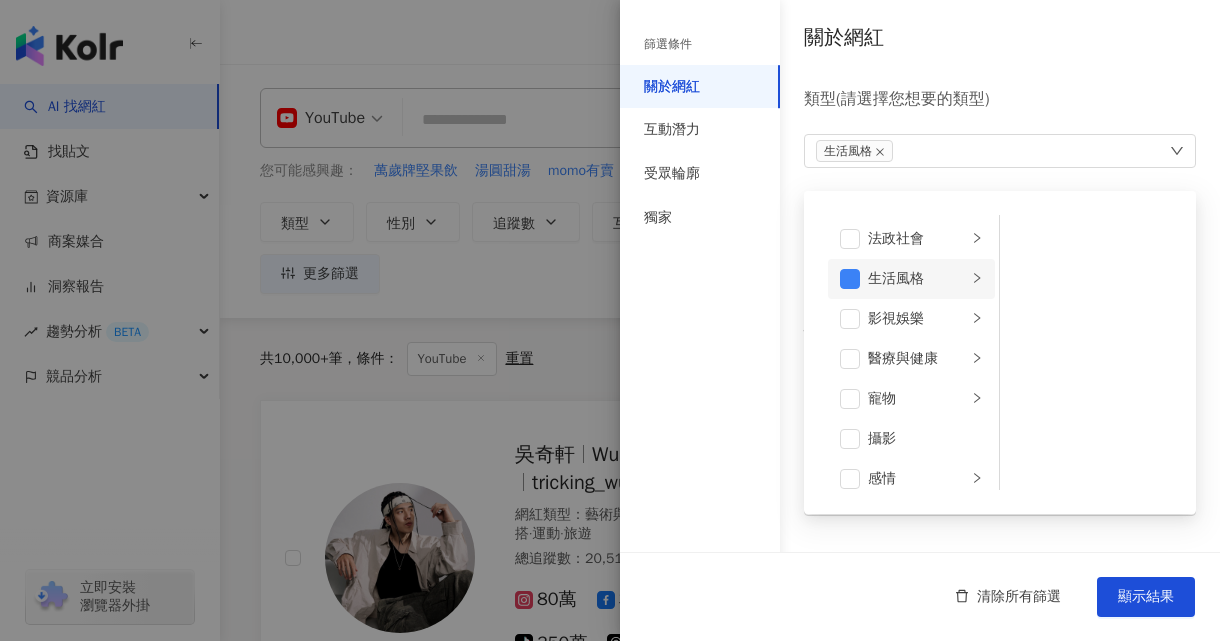 click 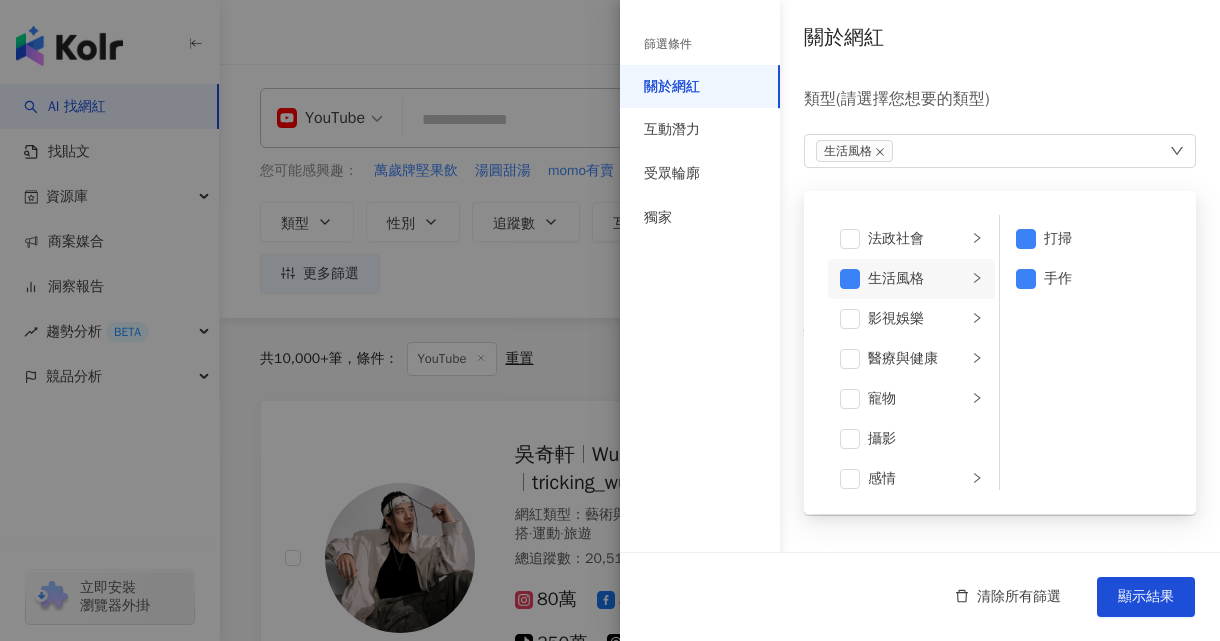 click 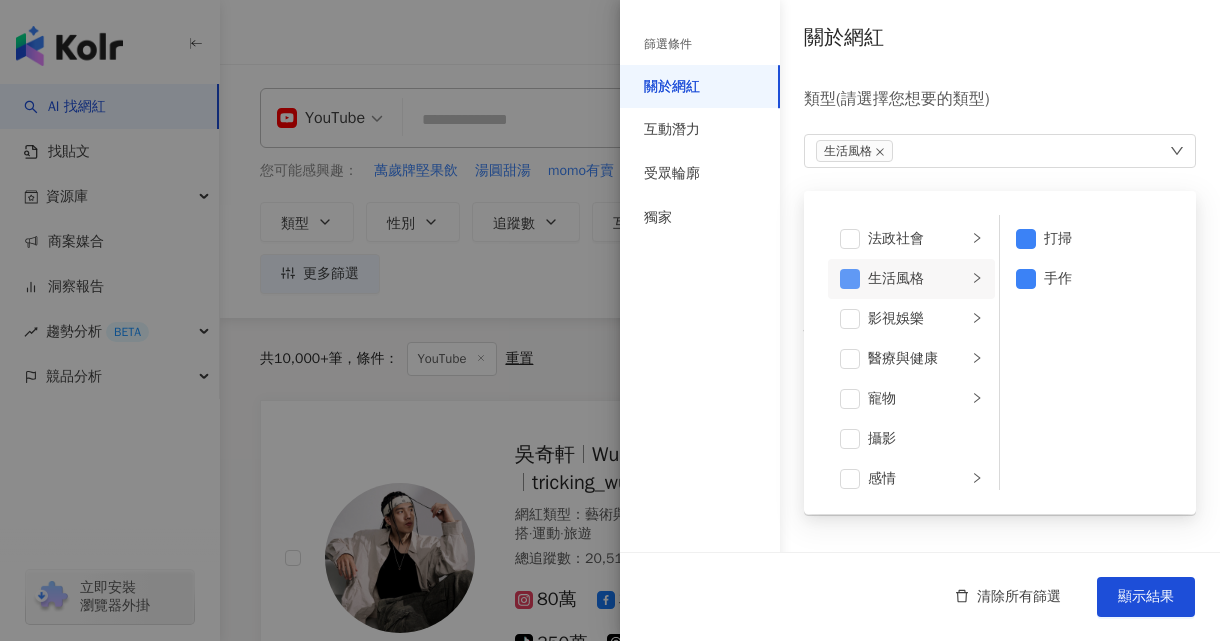 click at bounding box center [850, 279] 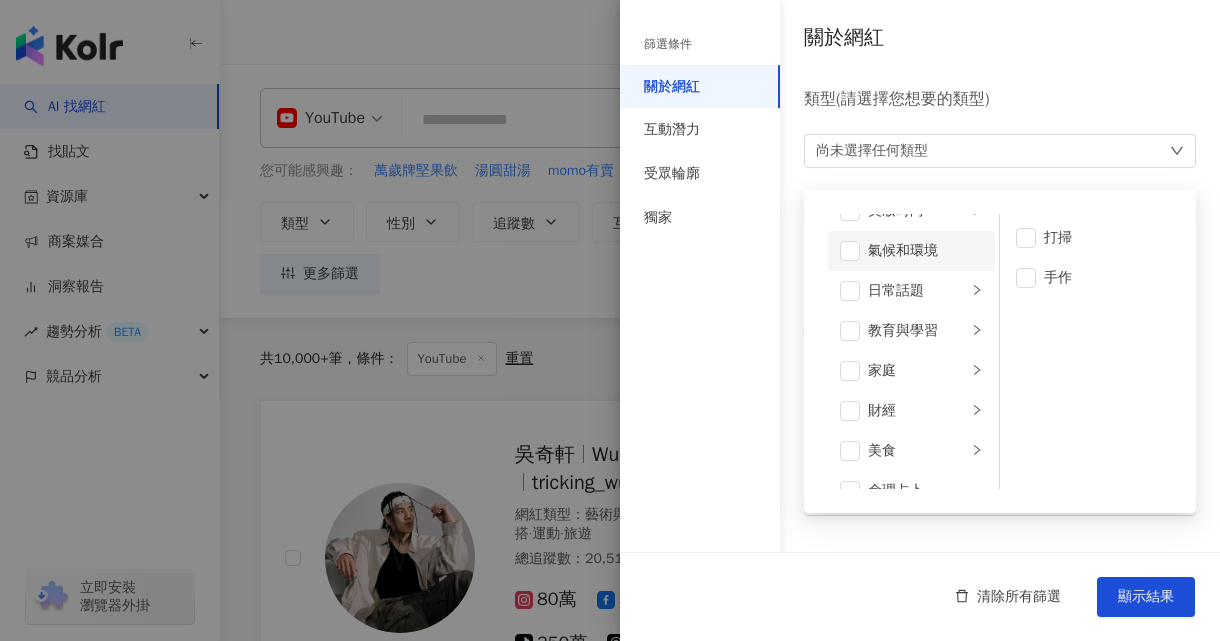 scroll, scrollTop: 0, scrollLeft: 0, axis: both 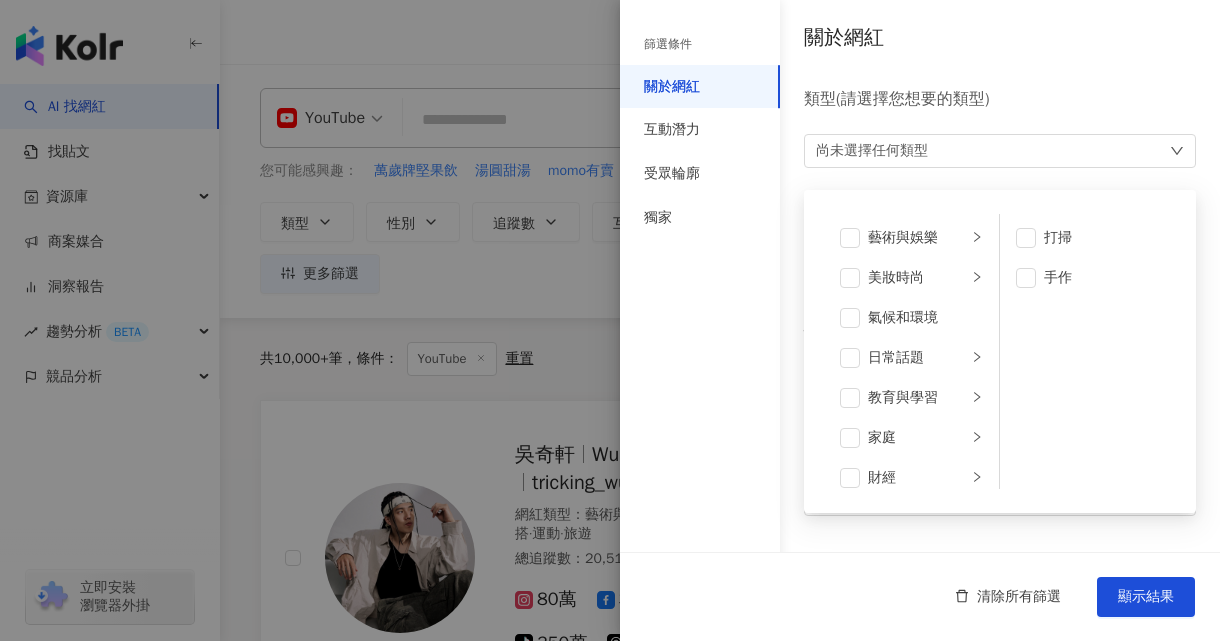 click on "尚未選擇任何類型 藝術與娛樂 美妝時尚 氣候和環境 日常話題 教育與學習 家庭 財經 美食 命理占卜 遊戲 法政社會 生活風格 影視娛樂 醫療與健康 寵物 攝影 感情 宗教 促購導購 運動 科技 交通工具 旅遊 成人 打掃 手作" at bounding box center [1000, 151] 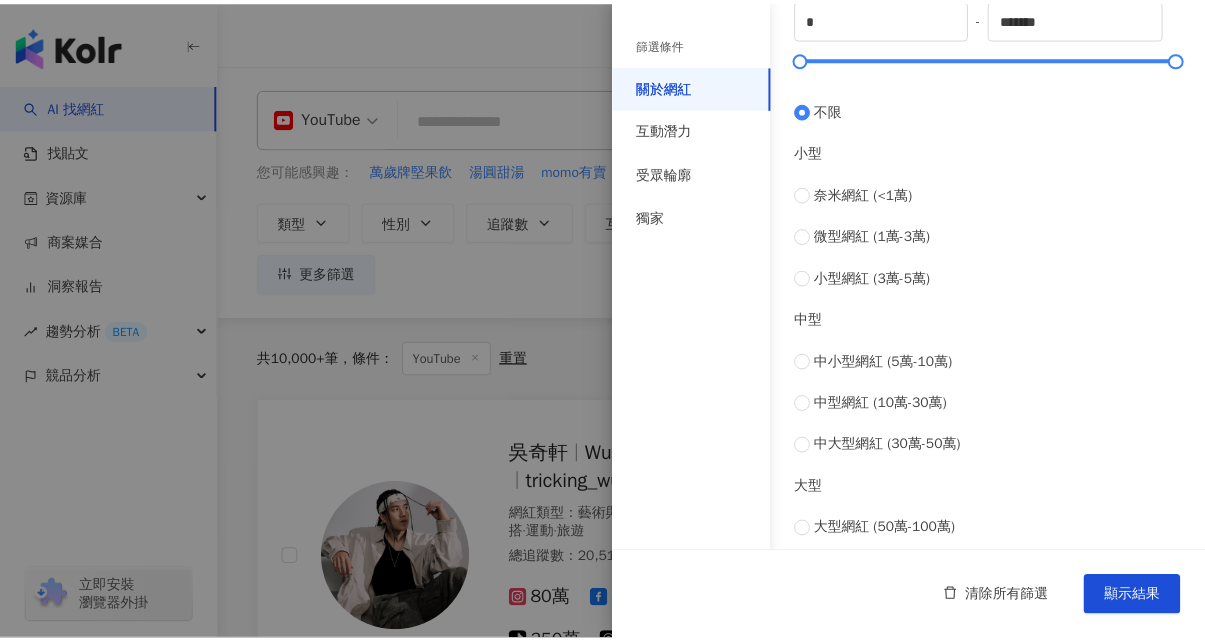 scroll, scrollTop: 700, scrollLeft: 0, axis: vertical 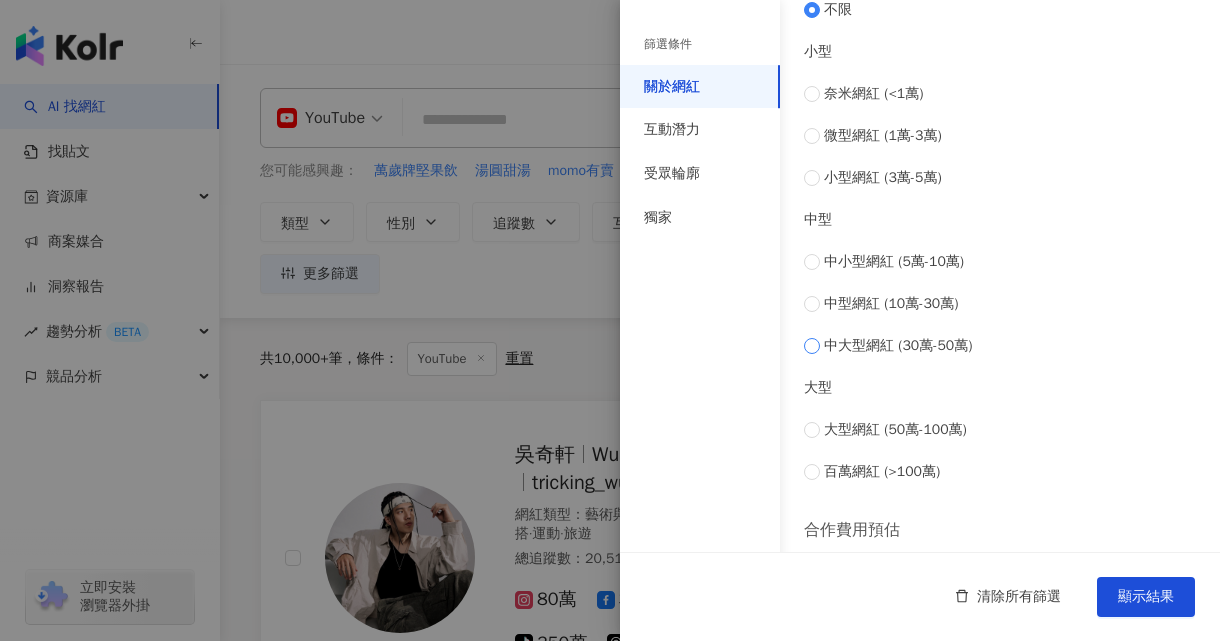 type on "******" 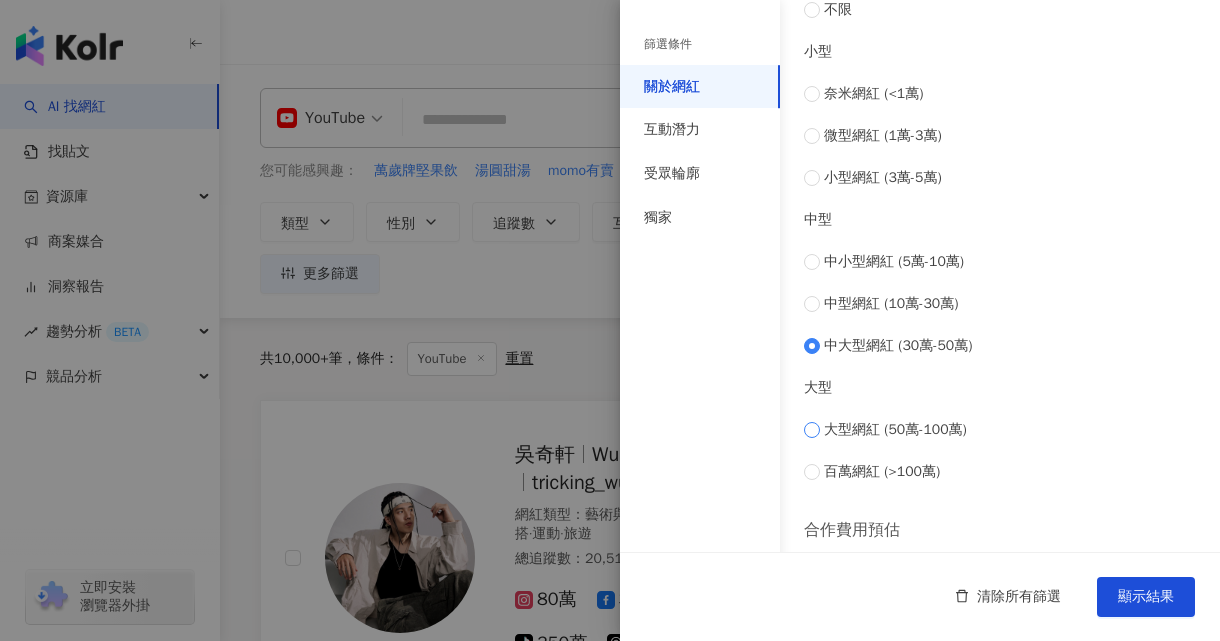 type on "******" 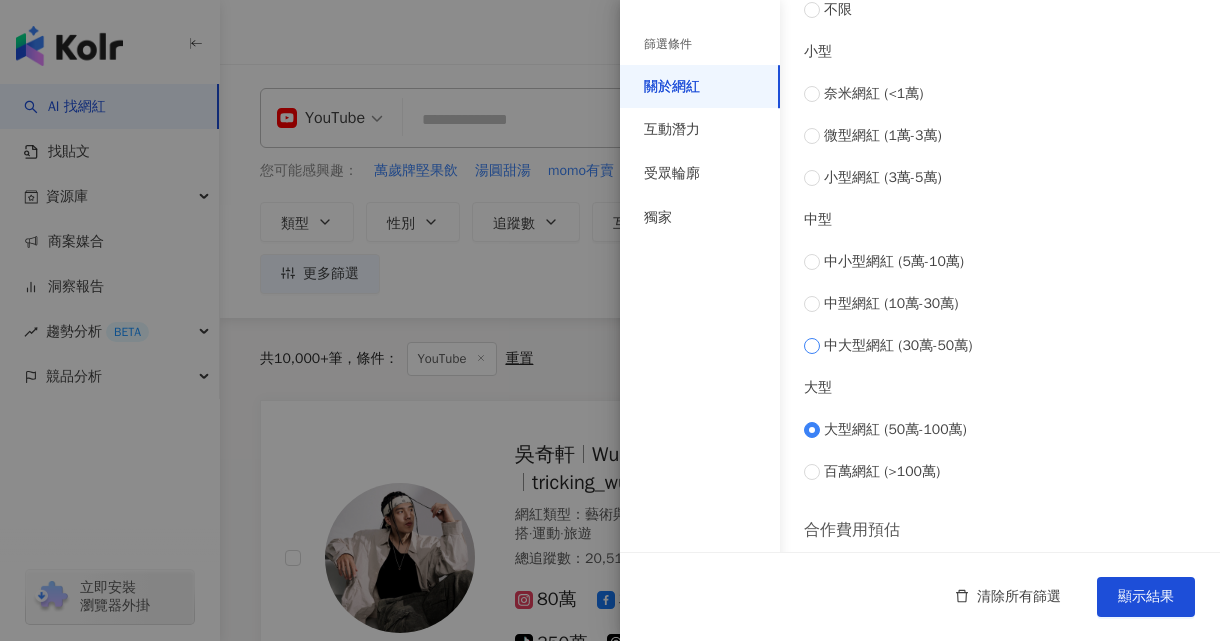 click on "中大型網紅 (30萬-50萬)" at bounding box center [1000, 346] 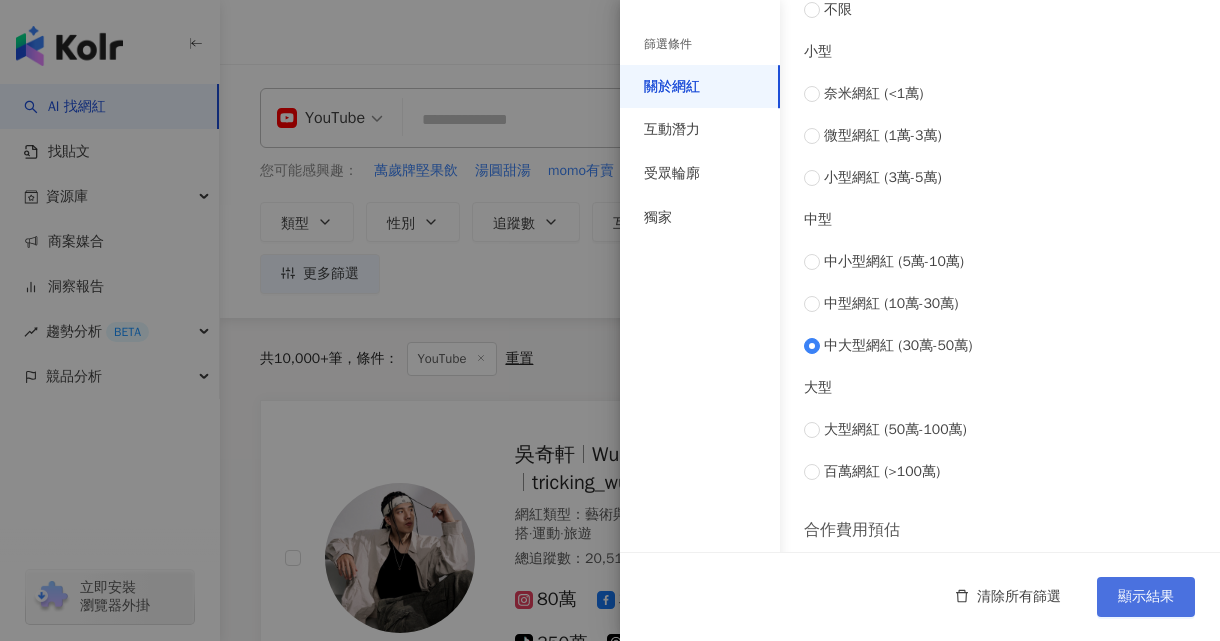 click on "顯示結果" at bounding box center (1146, 597) 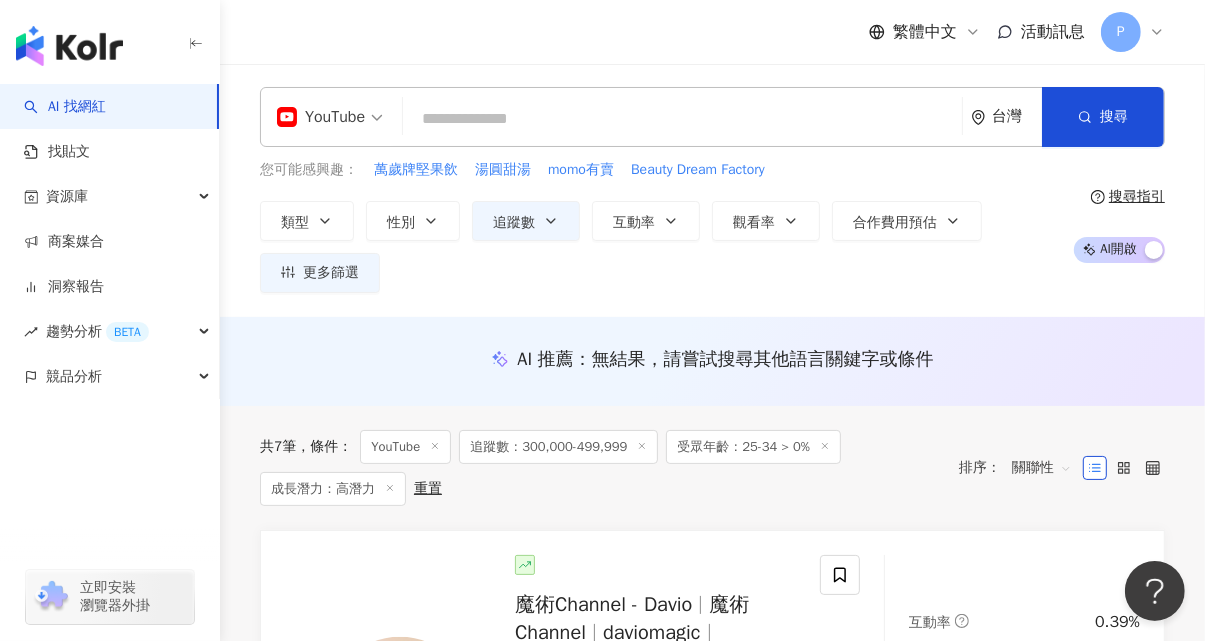 scroll, scrollTop: 0, scrollLeft: 0, axis: both 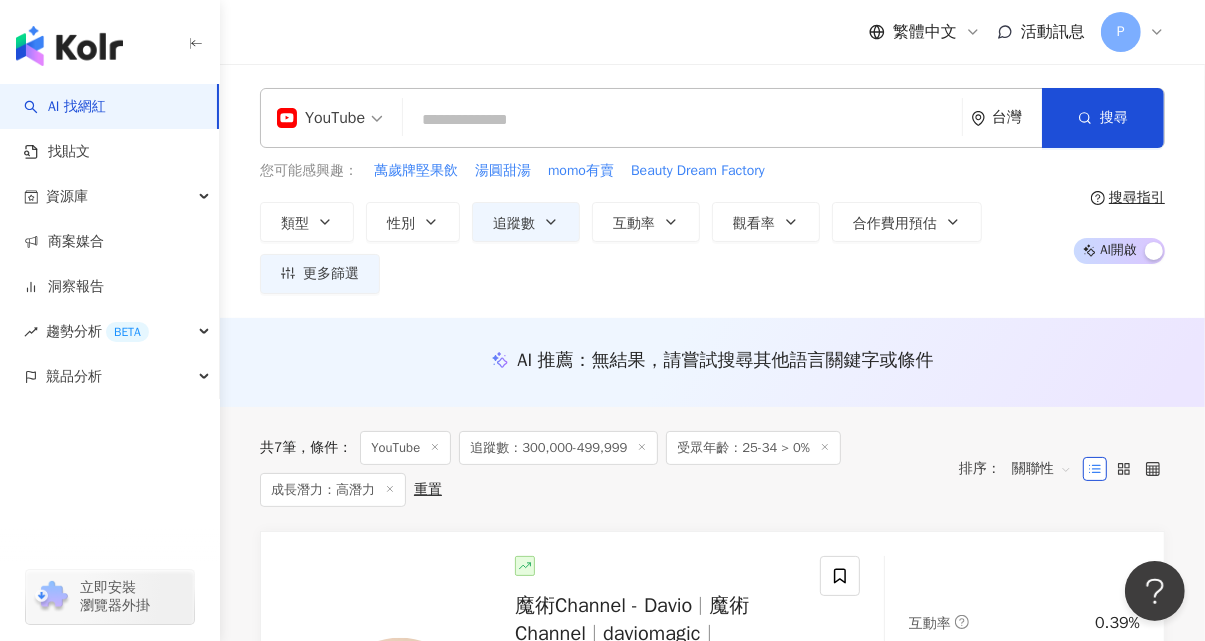 click on "類型 性別 追蹤數 互動率 觀看率 合作費用預估  更多篩選 篩選條件 關於網紅 互動潛力 受眾輪廓 獨家 關於網紅 類型  ( 請選擇您想要的類型 ) 尚未選擇任何類型 國家/地區 台灣 性別 不限 女 男 其他 語言     請選擇或搜尋 追蹤數 ******  -  ****** 不限 小型 奈米網紅 (<1萬) 微型網紅 (1萬-3萬) 小型網紅 (3萬-5萬) 中型 中小型網紅 (5萬-10萬) 中型網紅 (10萬-30萬) 中大型網紅 (30萬-50萬) 大型 大型網紅 (50萬-100萬) 百萬網紅 (>100萬) 合作費用預估 不限 限制金額 $ *  -  $ ******* 幣別 : 新台幣 TWD 互動潛力 成長潛力 不限 高潛力 正常 衰退 互動率 %  -  % 不限 5% 以下 5%~20% 20% 以上 觀看率 %  -  % 不限 10% 以下 10%~50% 50%~200% 200% 以上 漲粉率 %  -  % 不限 10% 以下 10%~50% 50%~200% 200% 以上 受眾輪廓 受眾性別 不限 男 女   超過  N % 受眾年齡 不限 13-17 18-24 25-34 35-44 45-64 65+ 25-34   超過  0 % 不限   超過" at bounding box center (659, 248) 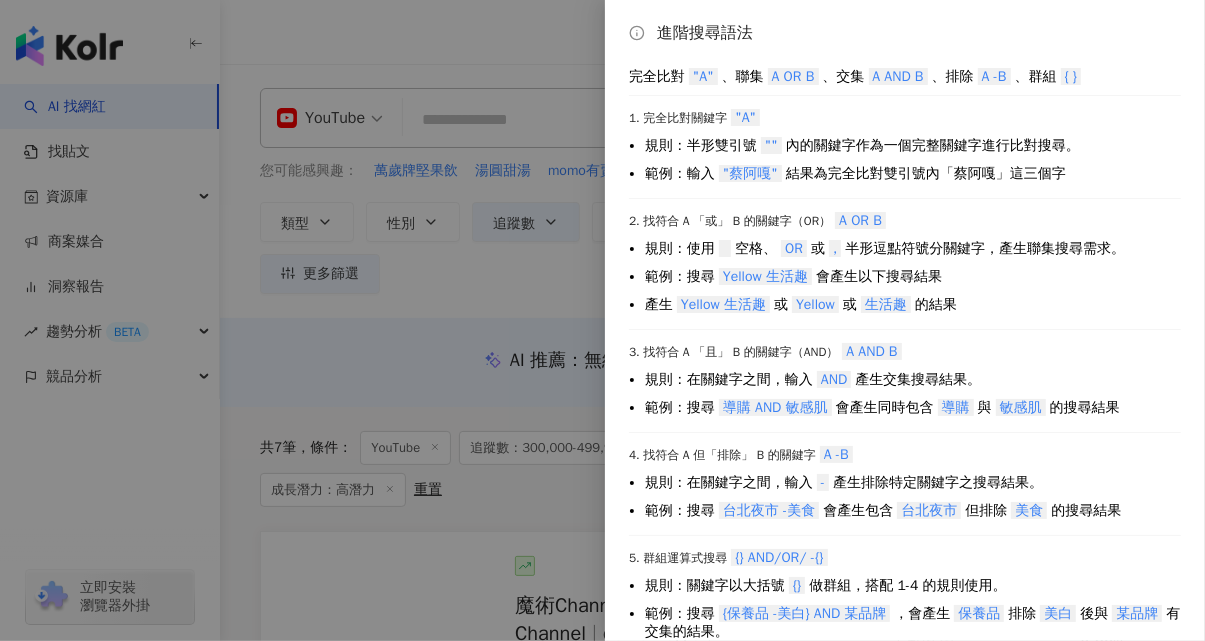 click at bounding box center (602, 320) 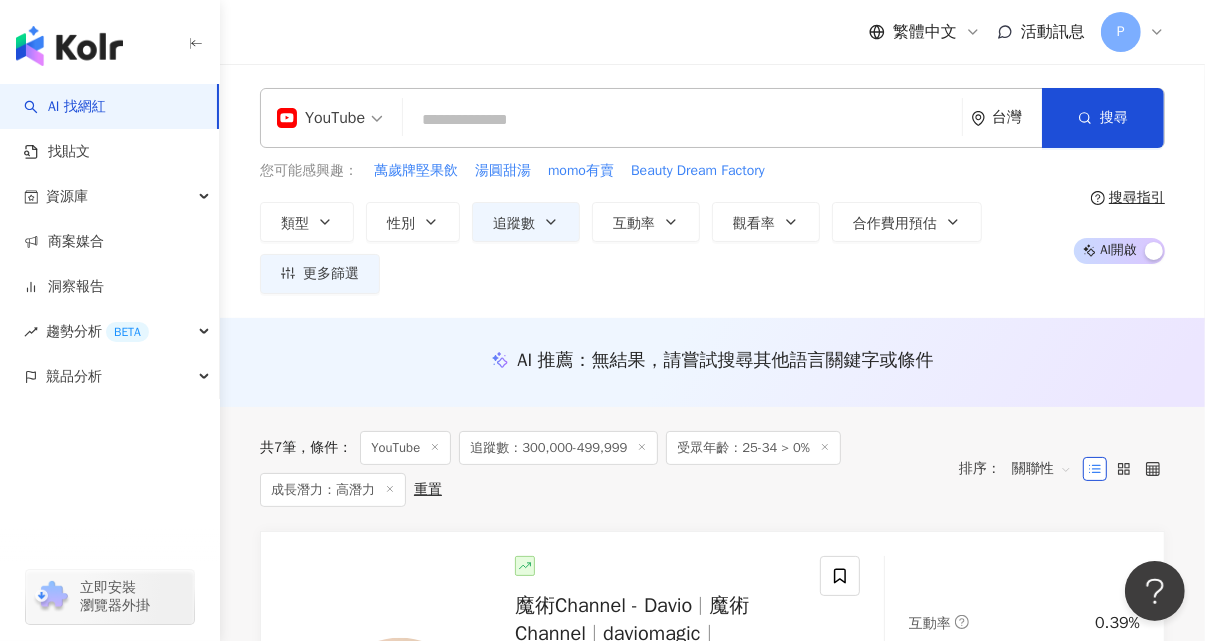 click at bounding box center [682, 120] 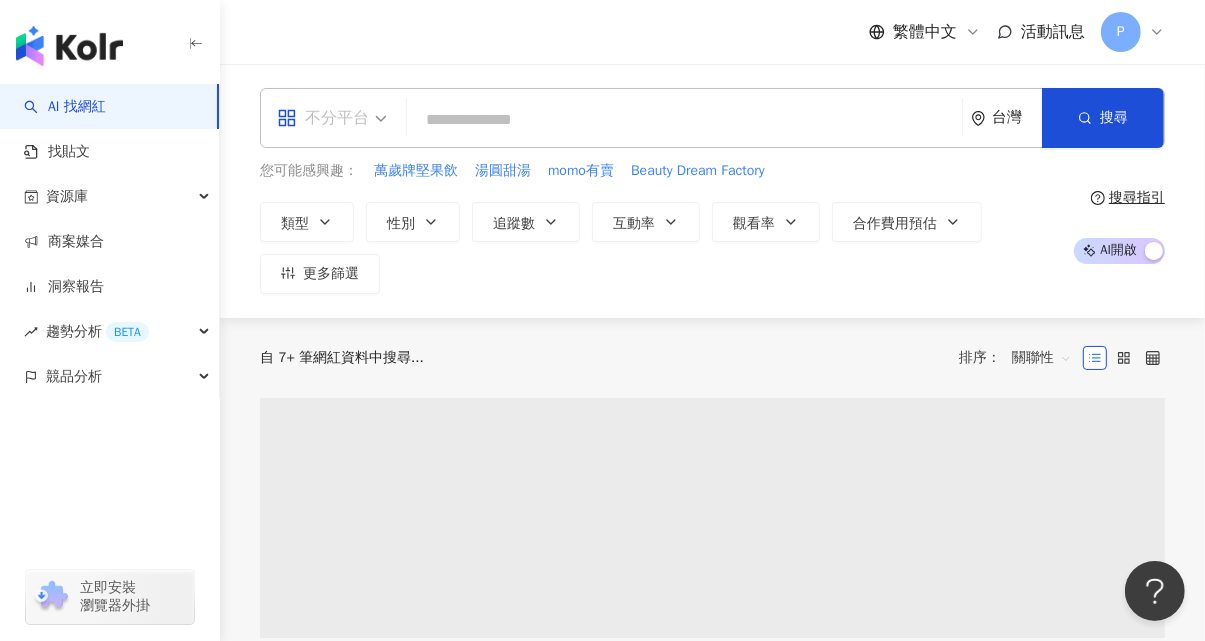 click on "不分平台" at bounding box center [323, 118] 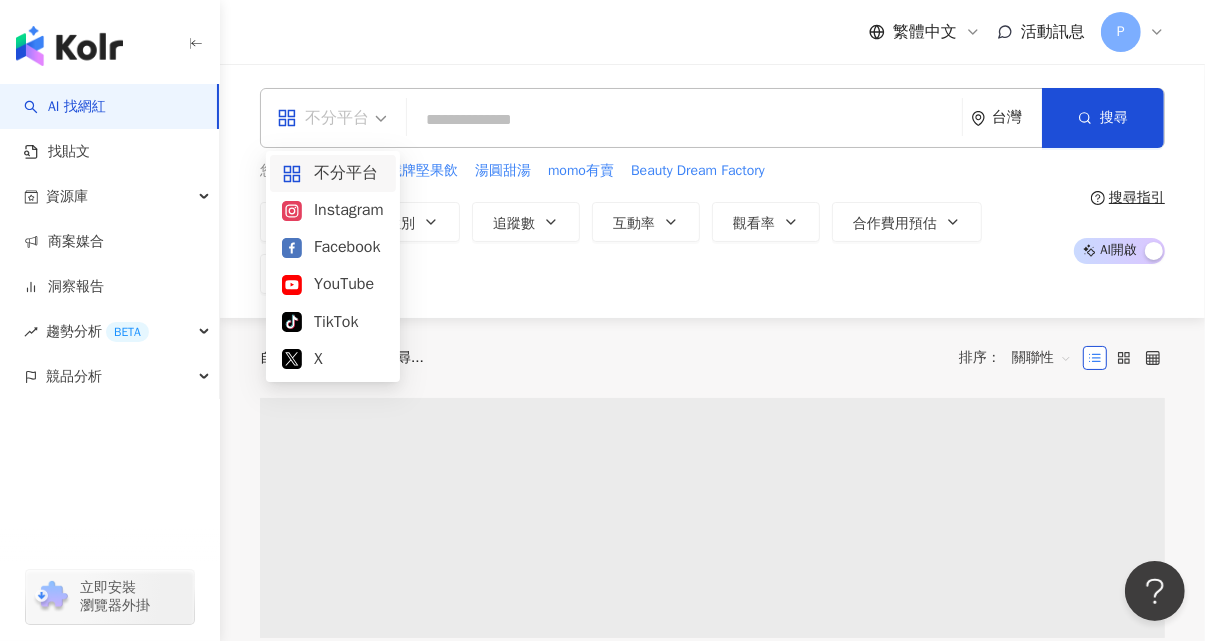 click on "YouTube" at bounding box center (333, 284) 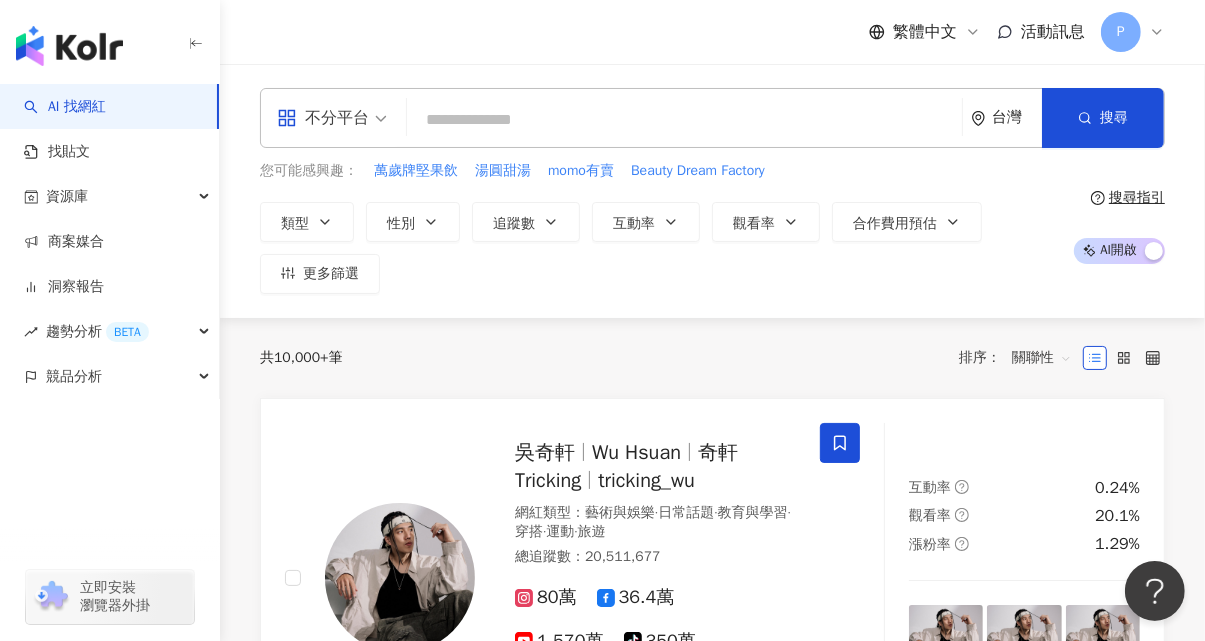 click at bounding box center (684, 120) 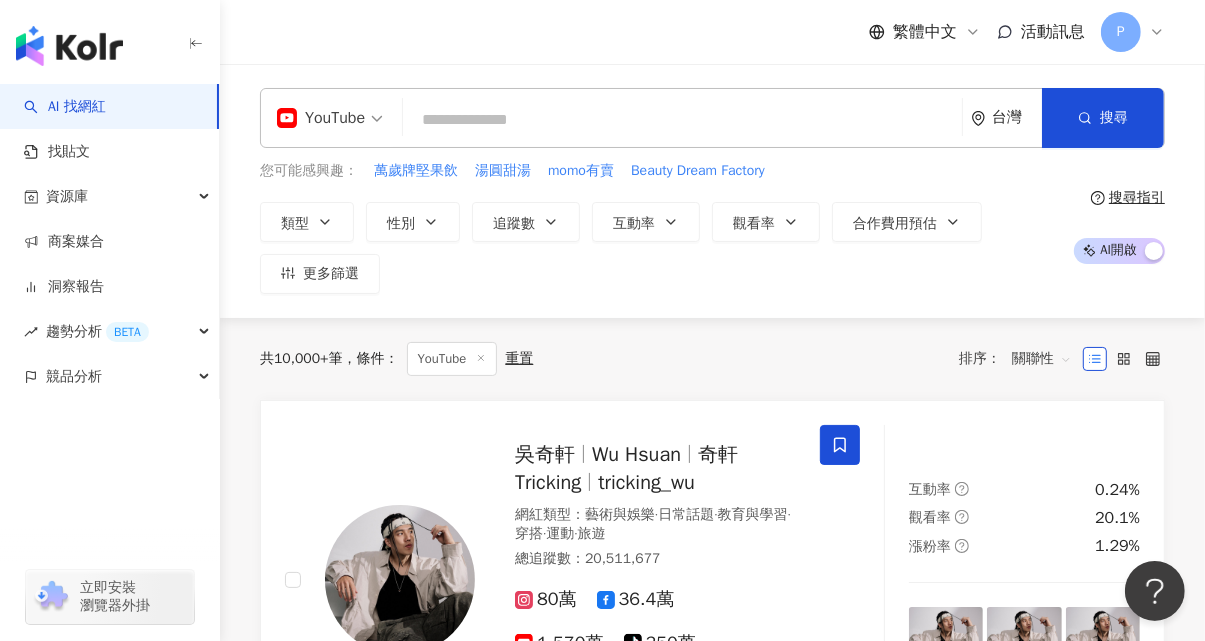 paste on "**********" 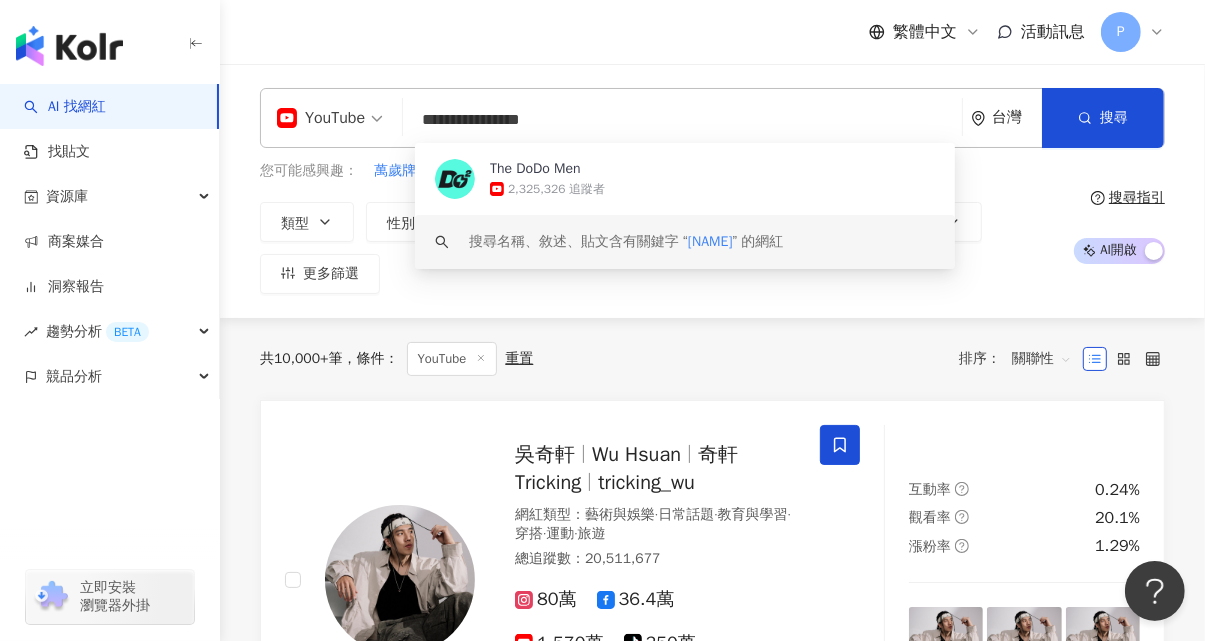 click on "The DoDo Men 嘟嘟人" at bounding box center [710, 241] 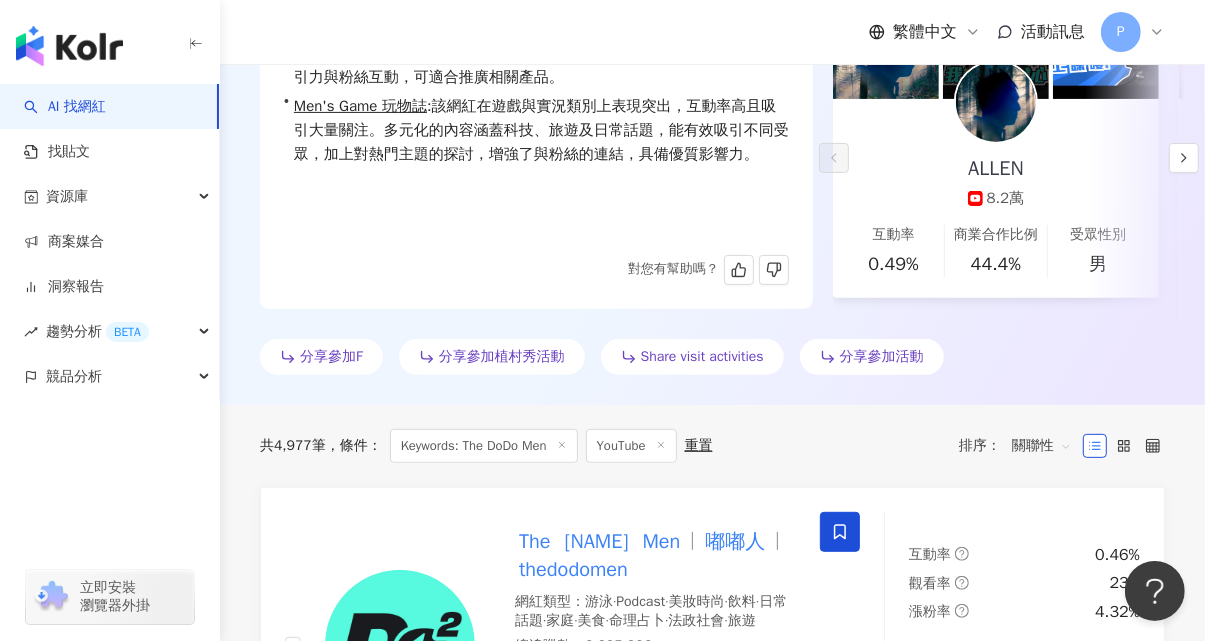 scroll, scrollTop: 300, scrollLeft: 0, axis: vertical 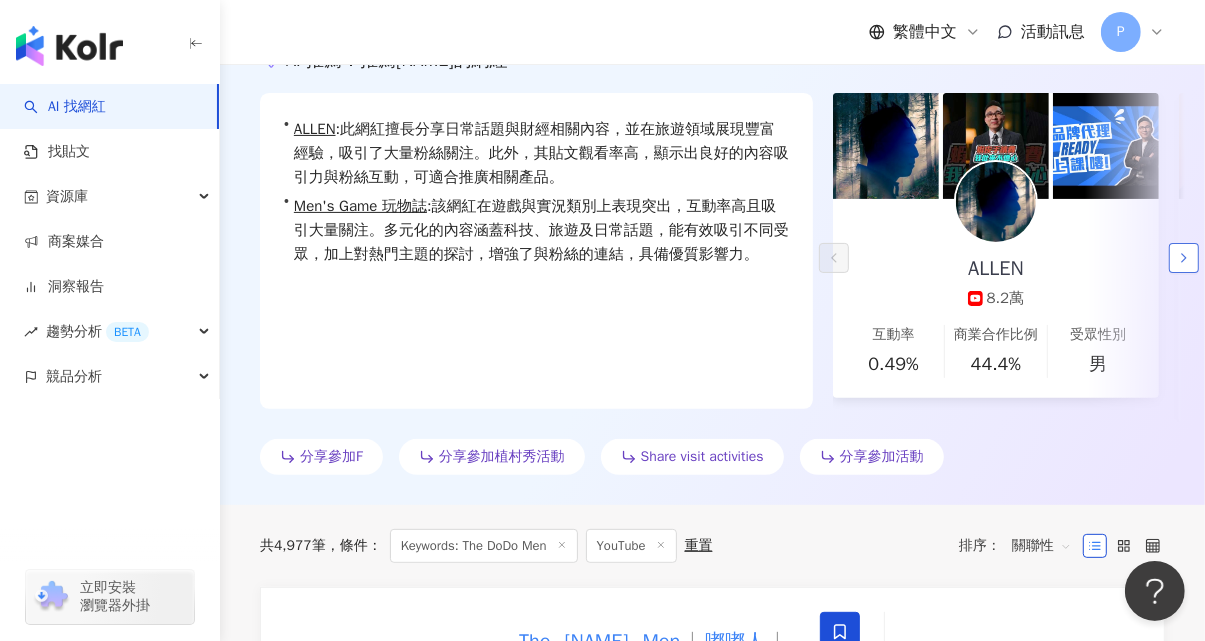 click at bounding box center [1184, 258] 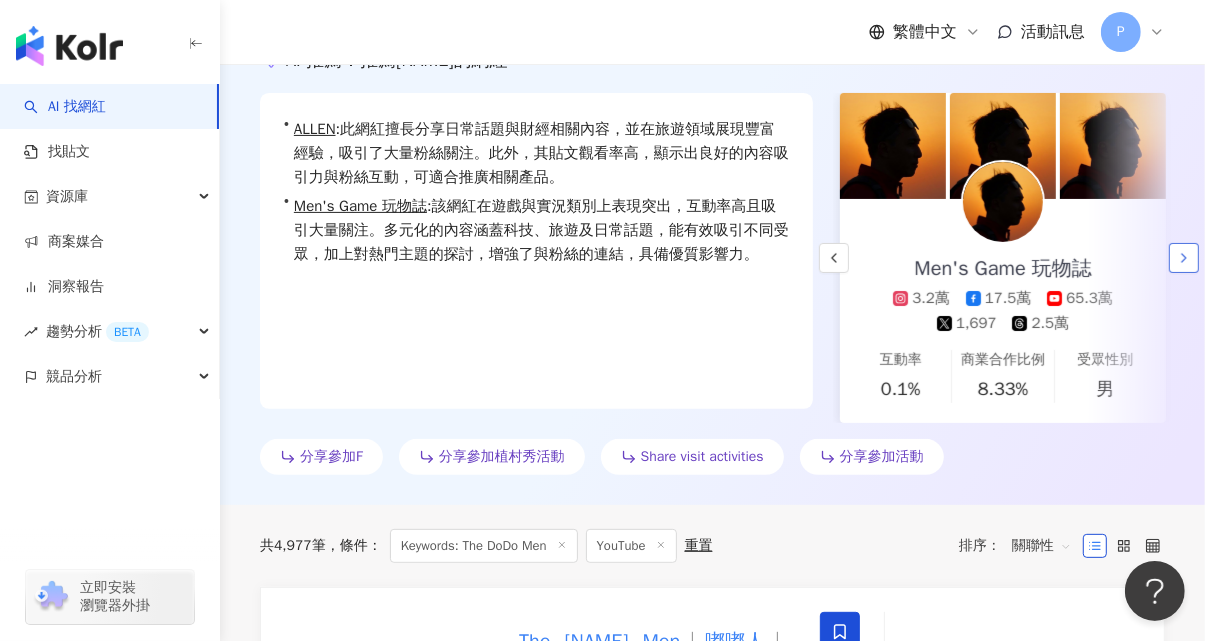 scroll, scrollTop: 0, scrollLeft: 346, axis: horizontal 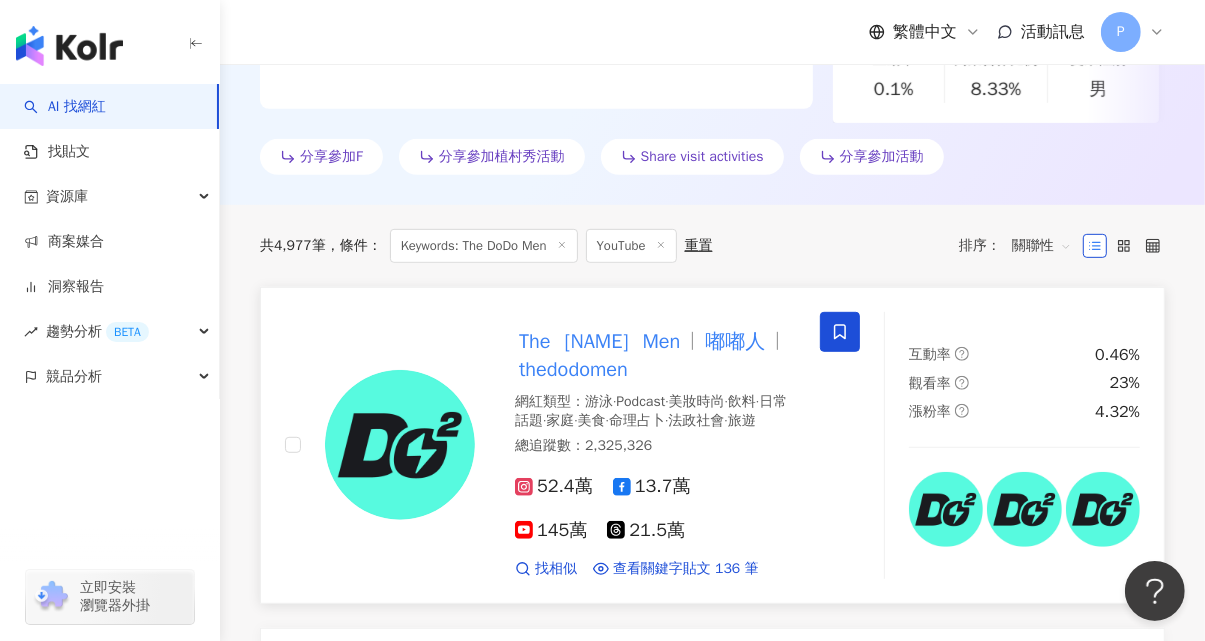 click on "Men" at bounding box center [662, 341] 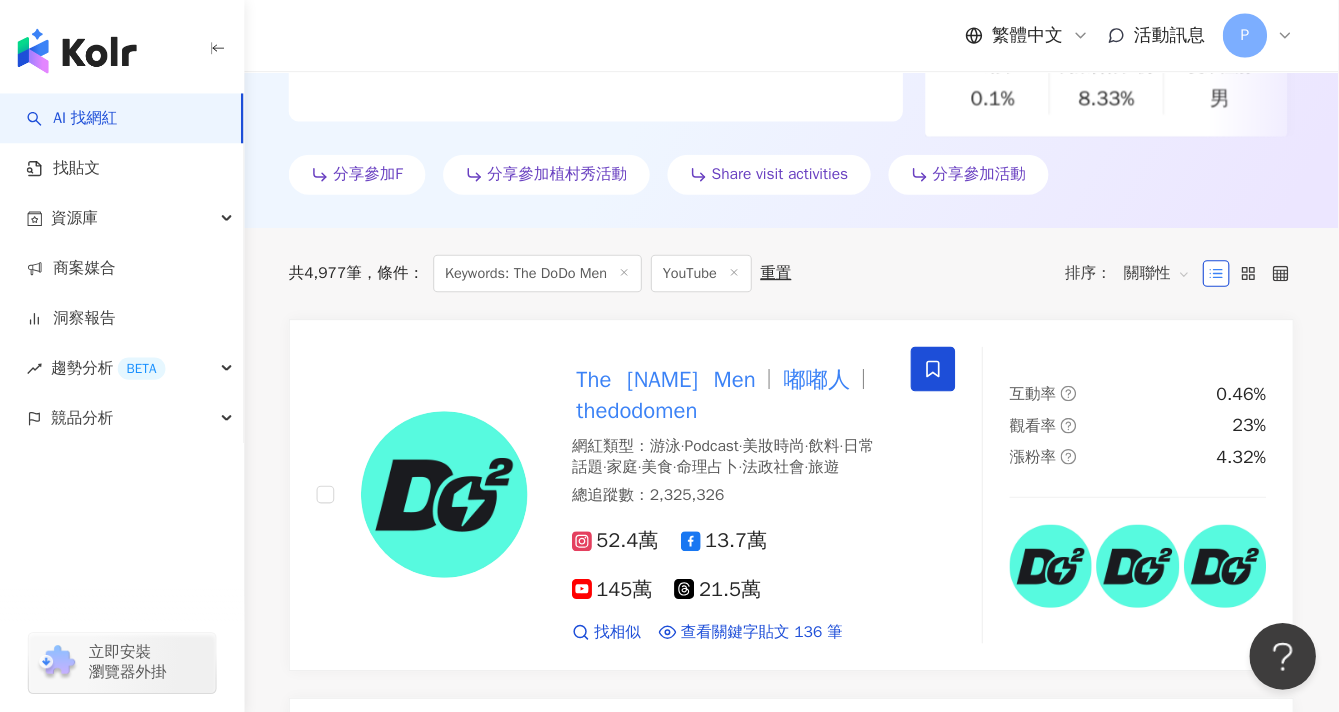 scroll, scrollTop: 600, scrollLeft: 0, axis: vertical 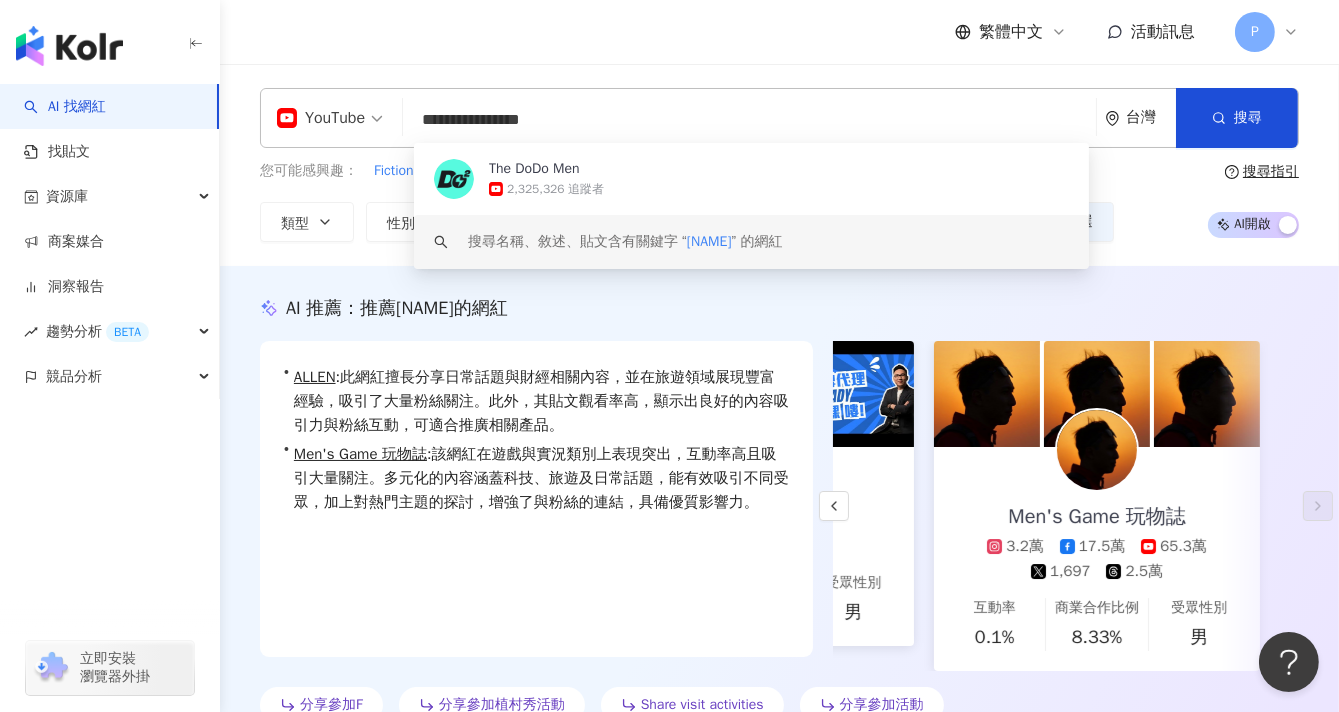 drag, startPoint x: 516, startPoint y: 120, endPoint x: 316, endPoint y: 110, distance: 200.24985 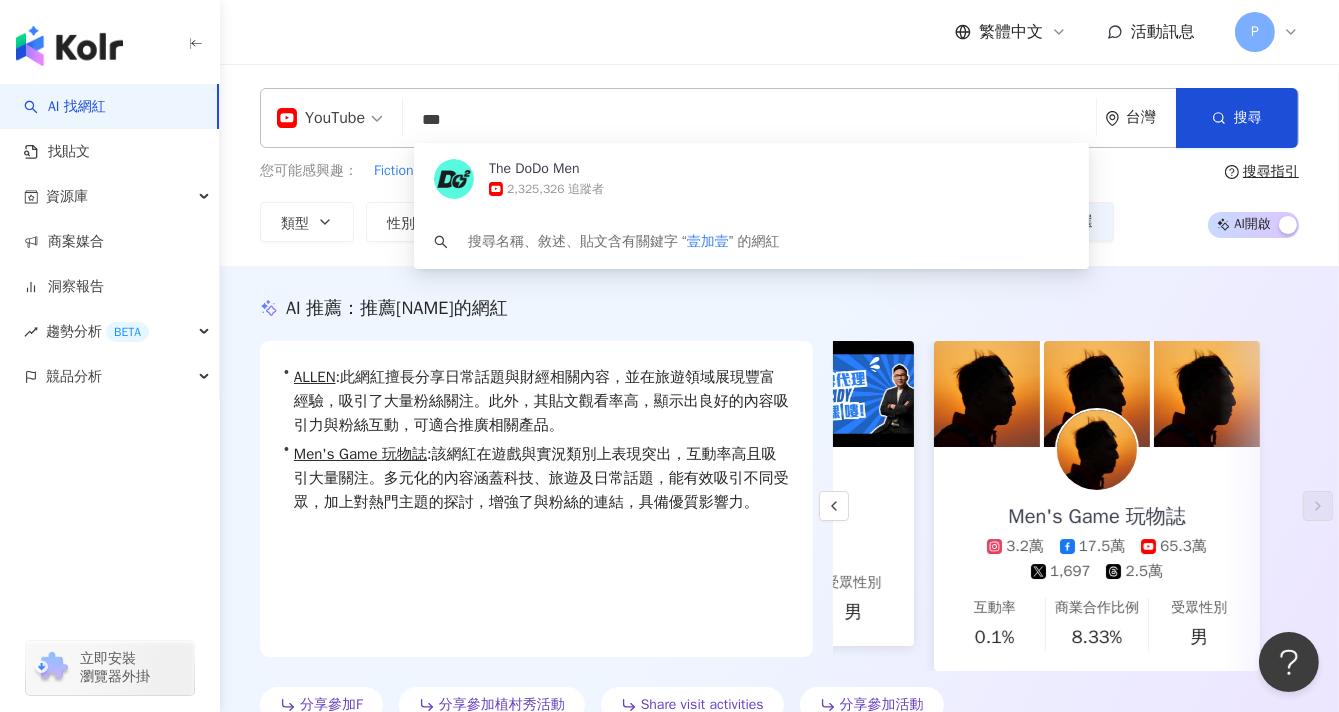 click on "***" at bounding box center (749, 120) 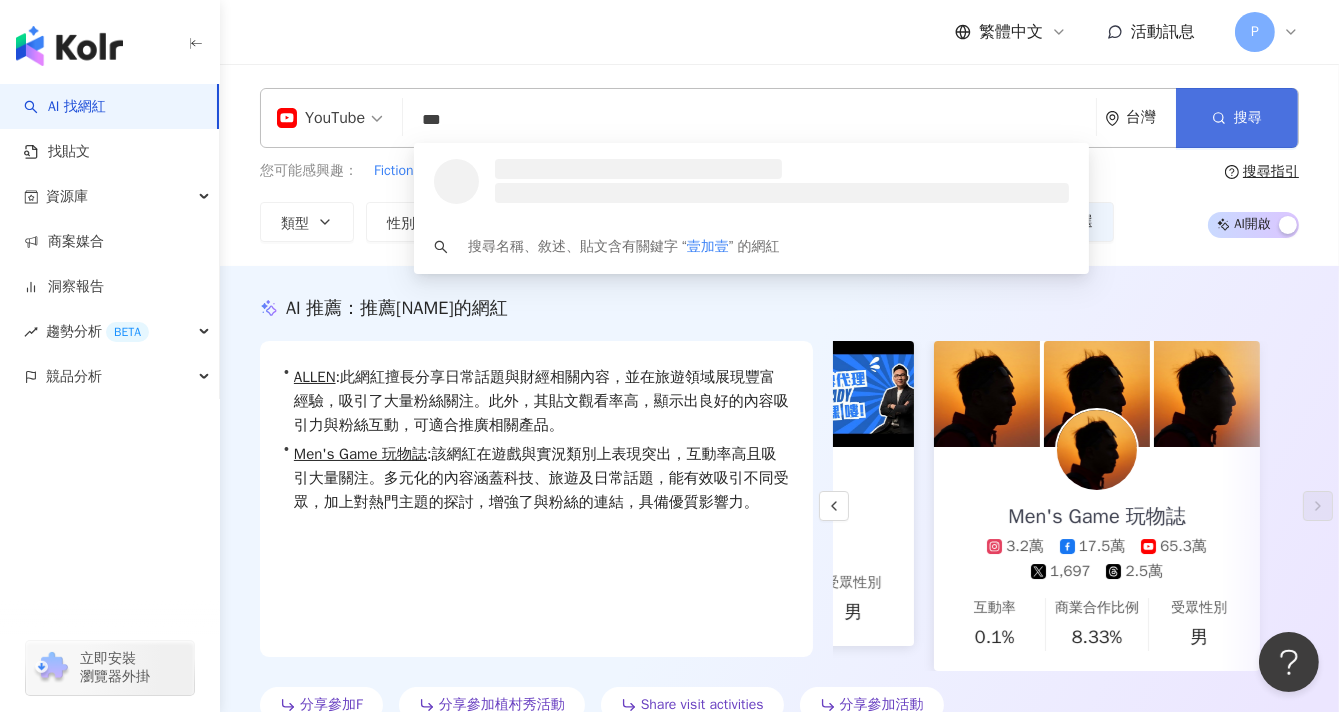 click 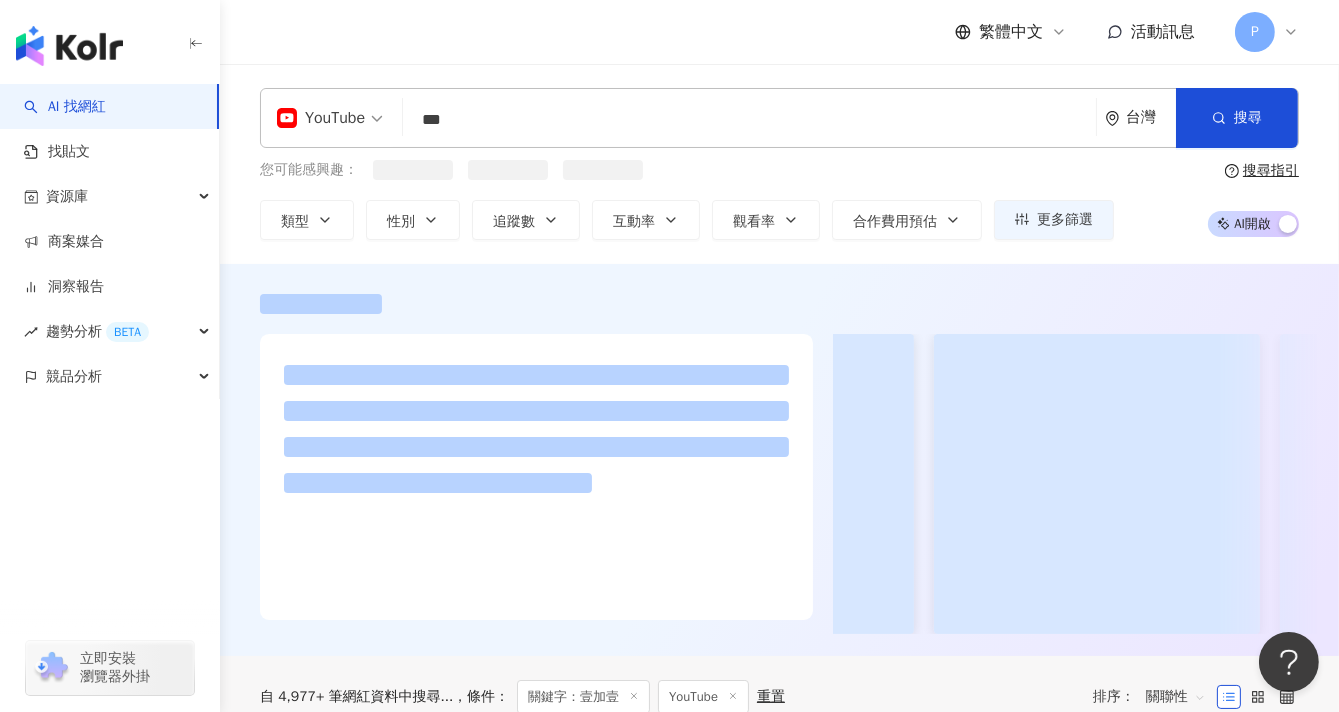 scroll, scrollTop: 0, scrollLeft: 0, axis: both 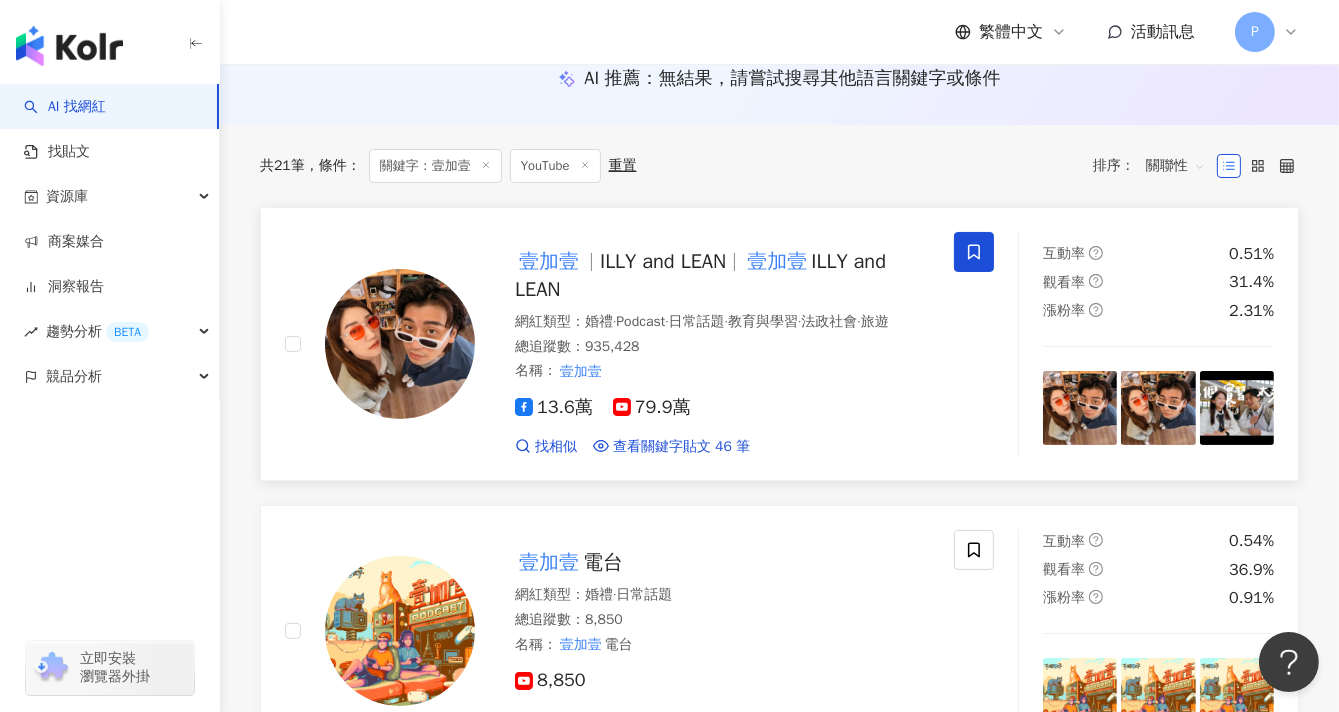 click on "ILLY and LEAN" at bounding box center (663, 261) 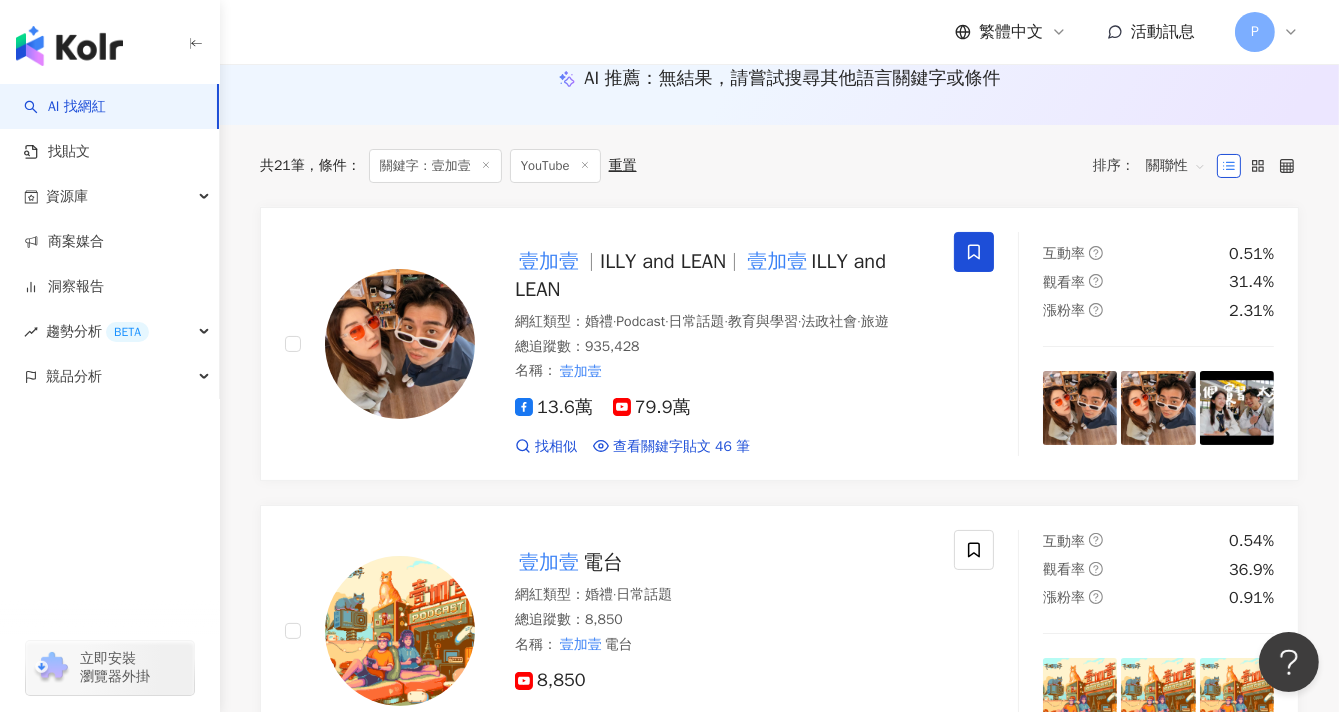 scroll, scrollTop: 0, scrollLeft: 0, axis: both 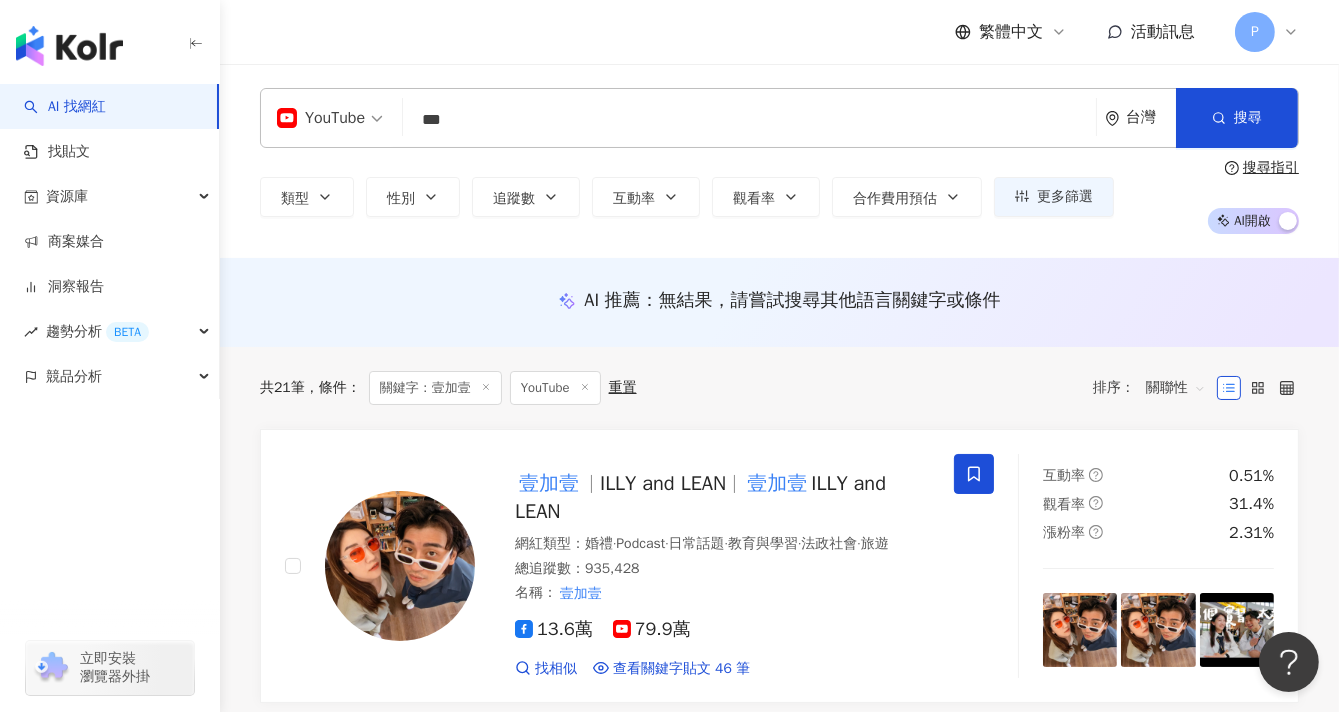 drag, startPoint x: 415, startPoint y: 120, endPoint x: 319, endPoint y: 118, distance: 96.02083 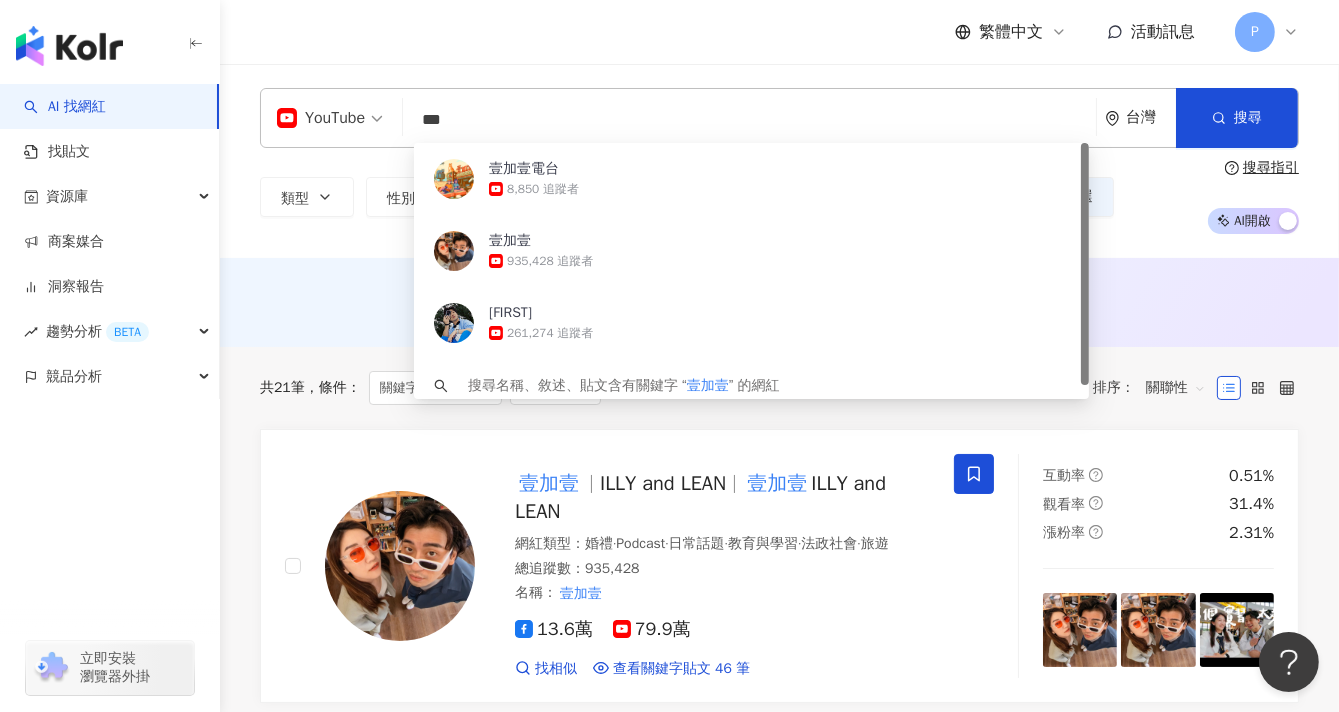 paste on "*" 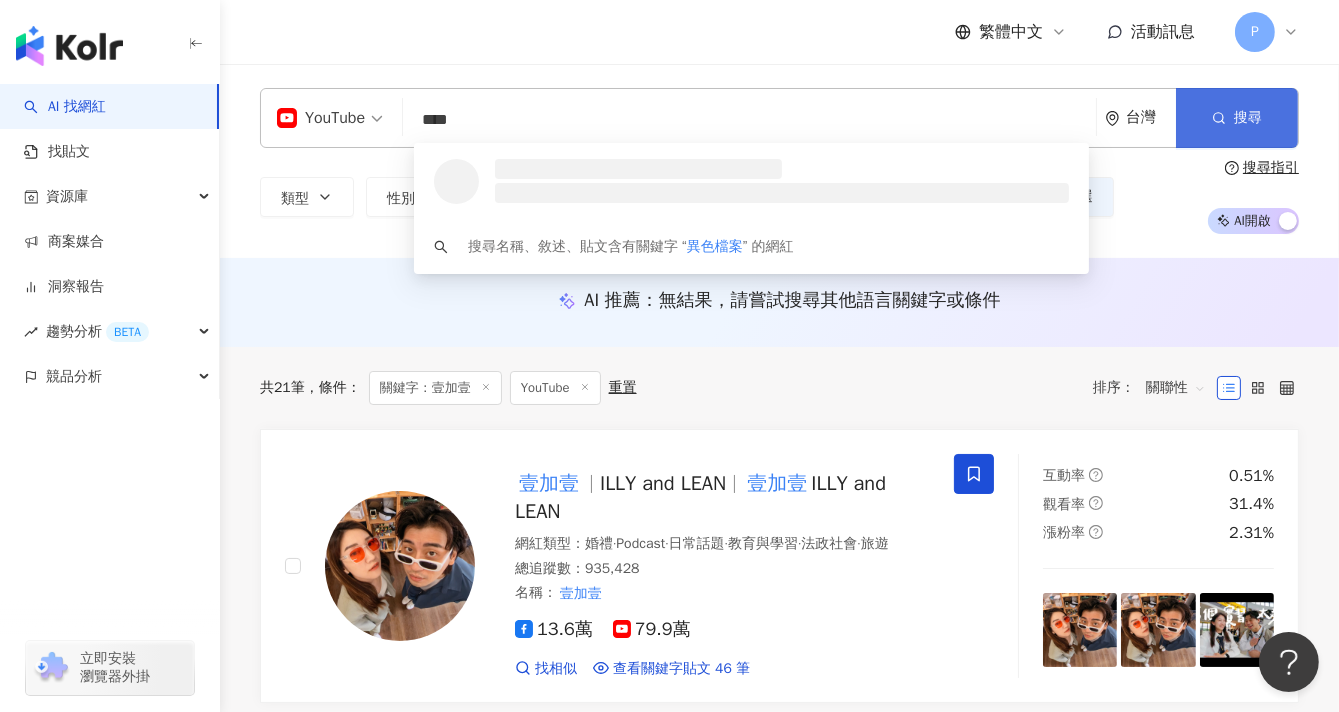 click on "搜尋" at bounding box center (1248, 118) 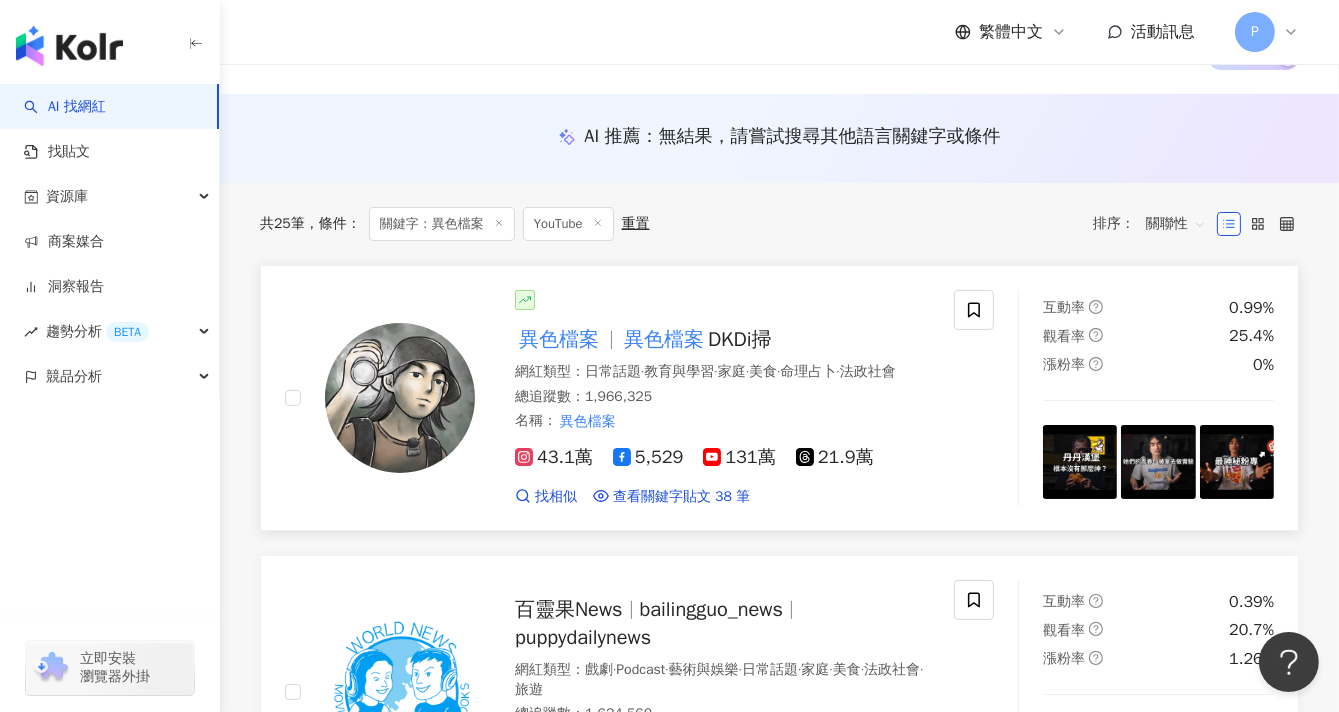 scroll, scrollTop: 222, scrollLeft: 0, axis: vertical 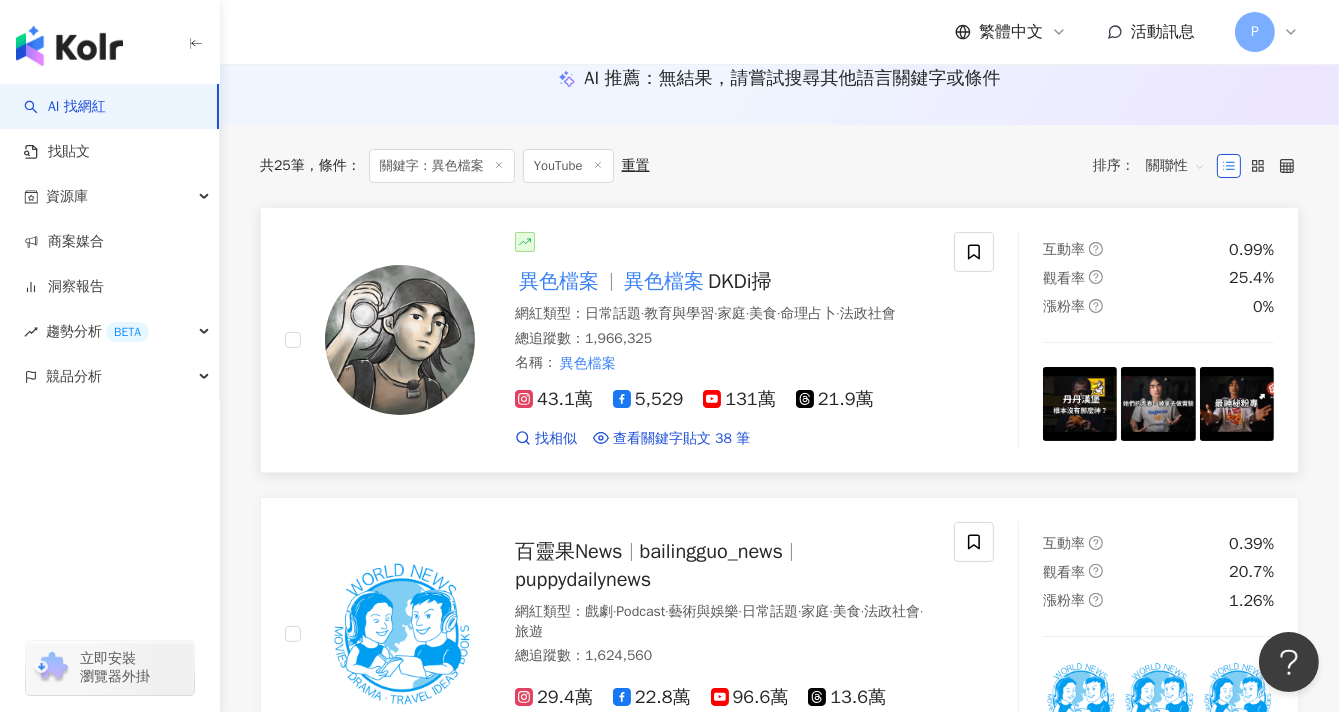 click on "異色檔案" at bounding box center (664, 281) 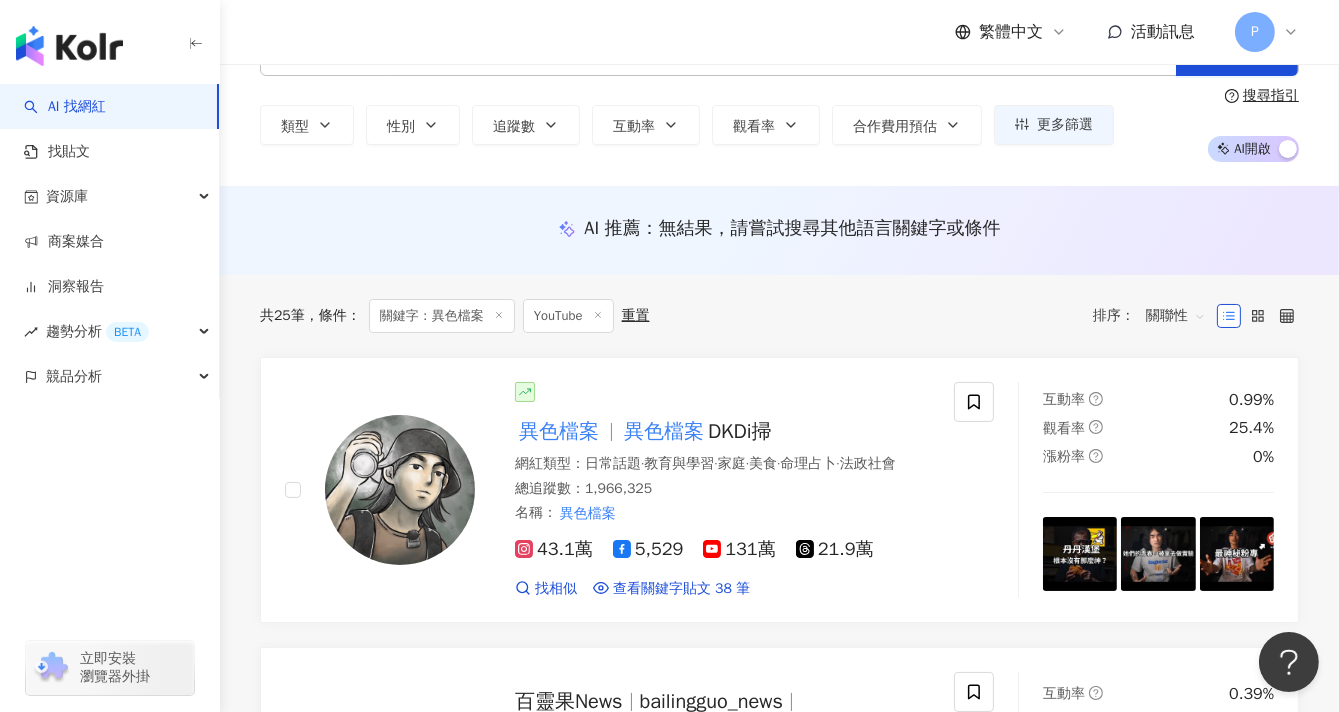 scroll, scrollTop: 0, scrollLeft: 0, axis: both 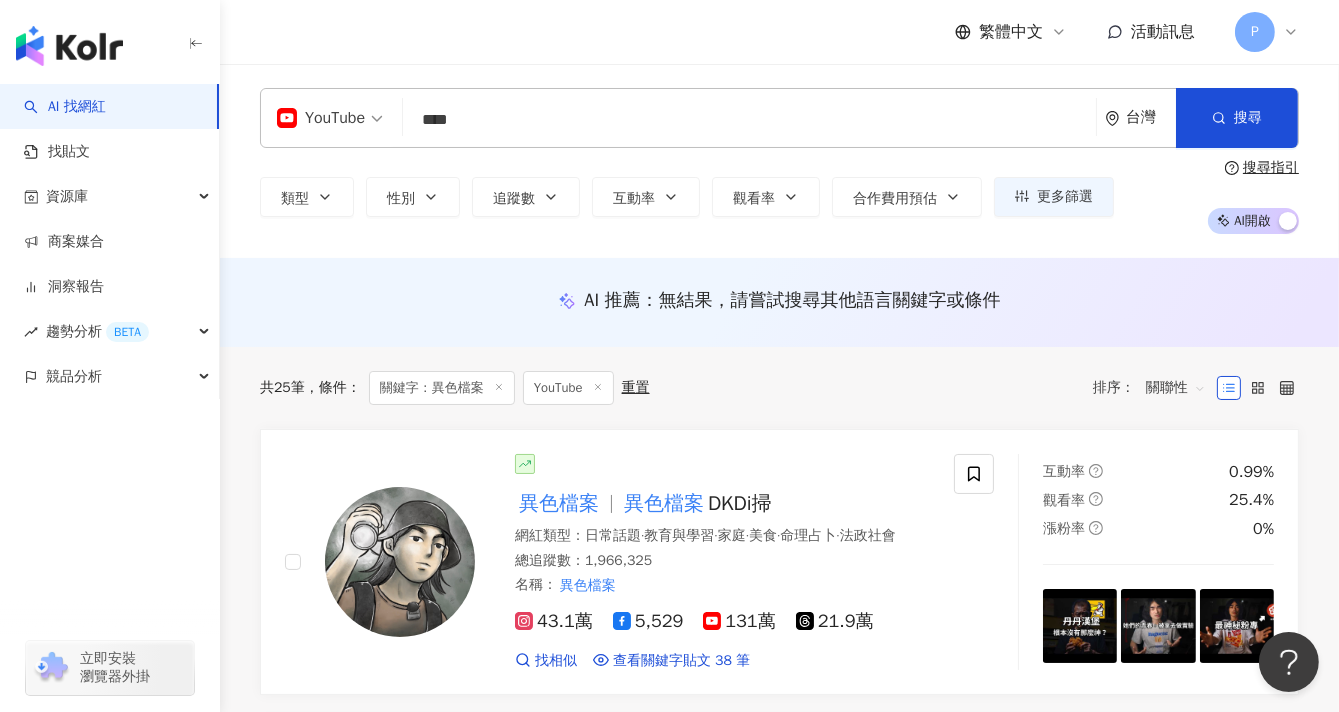 drag, startPoint x: 584, startPoint y: 127, endPoint x: 311, endPoint y: 124, distance: 273.01648 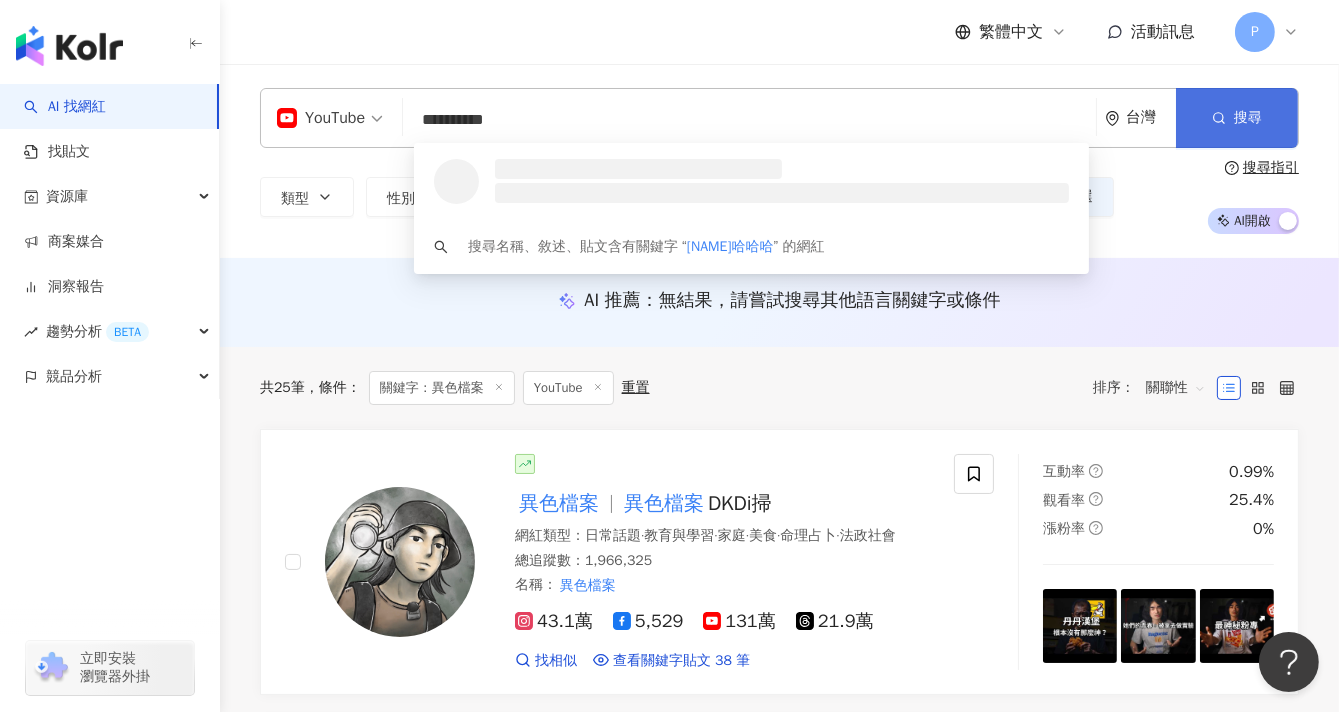 click on "搜尋" at bounding box center (1248, 118) 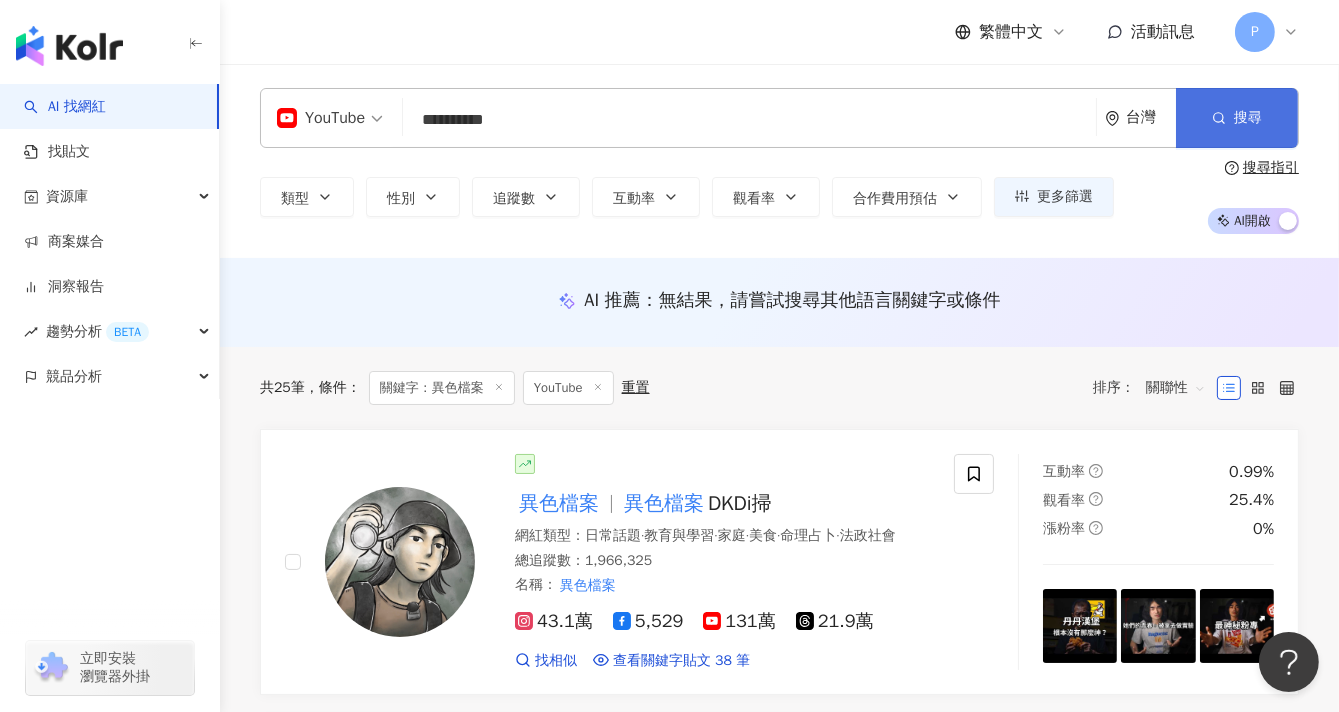 scroll, scrollTop: 0, scrollLeft: 0, axis: both 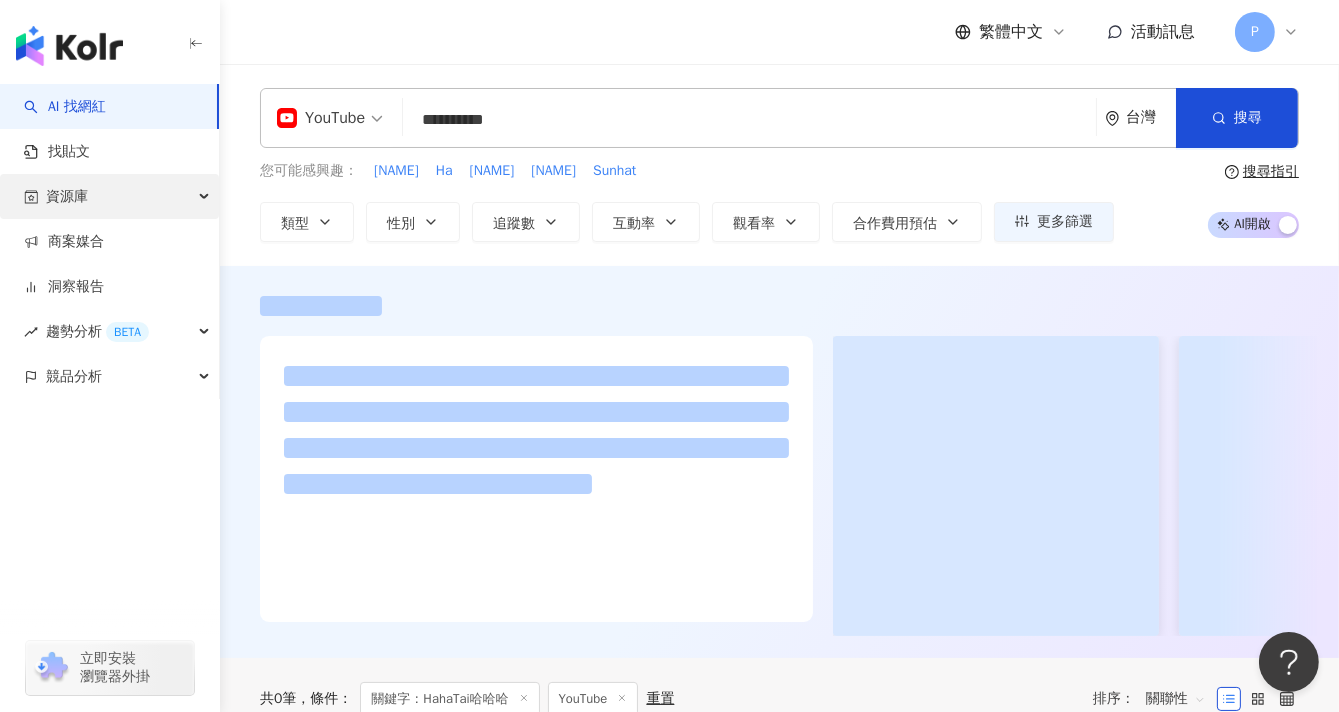 click on "資源庫" at bounding box center [109, 196] 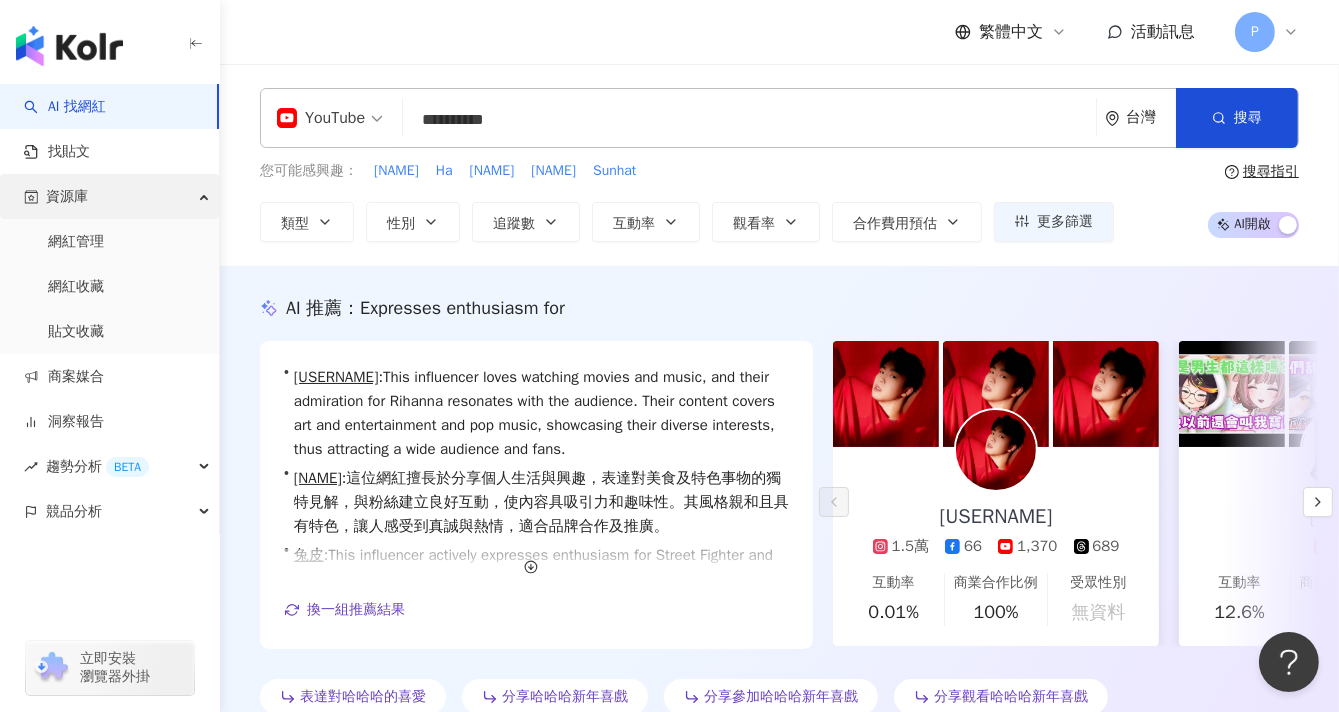 click on "資源庫" at bounding box center [109, 196] 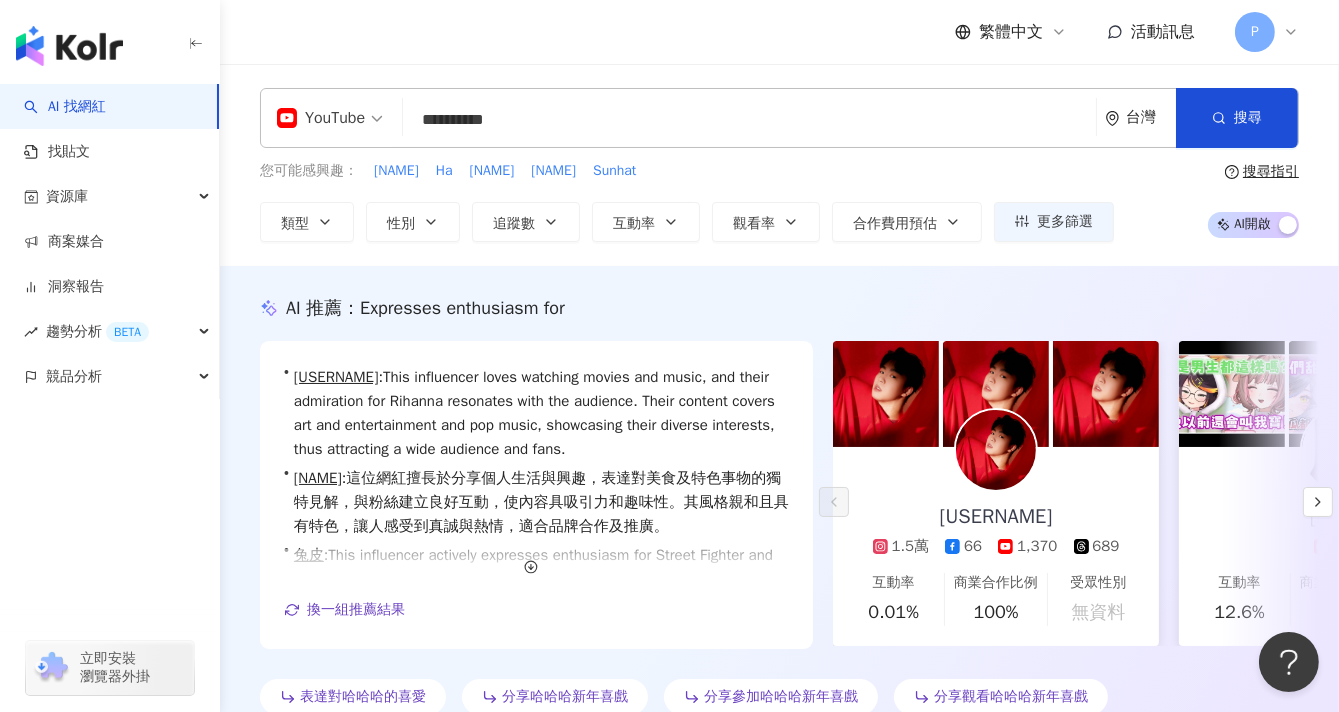 scroll, scrollTop: 0, scrollLeft: 0, axis: both 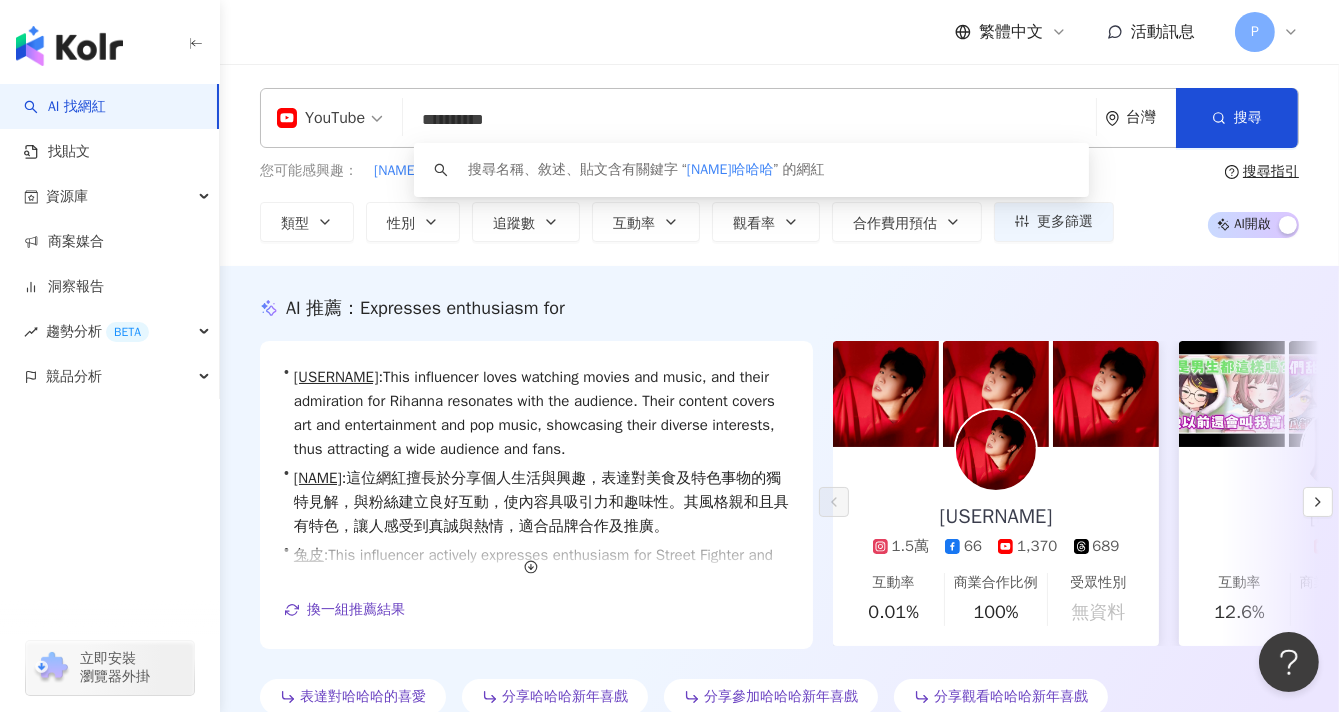 drag, startPoint x: 486, startPoint y: 121, endPoint x: 413, endPoint y: 117, distance: 73.109505 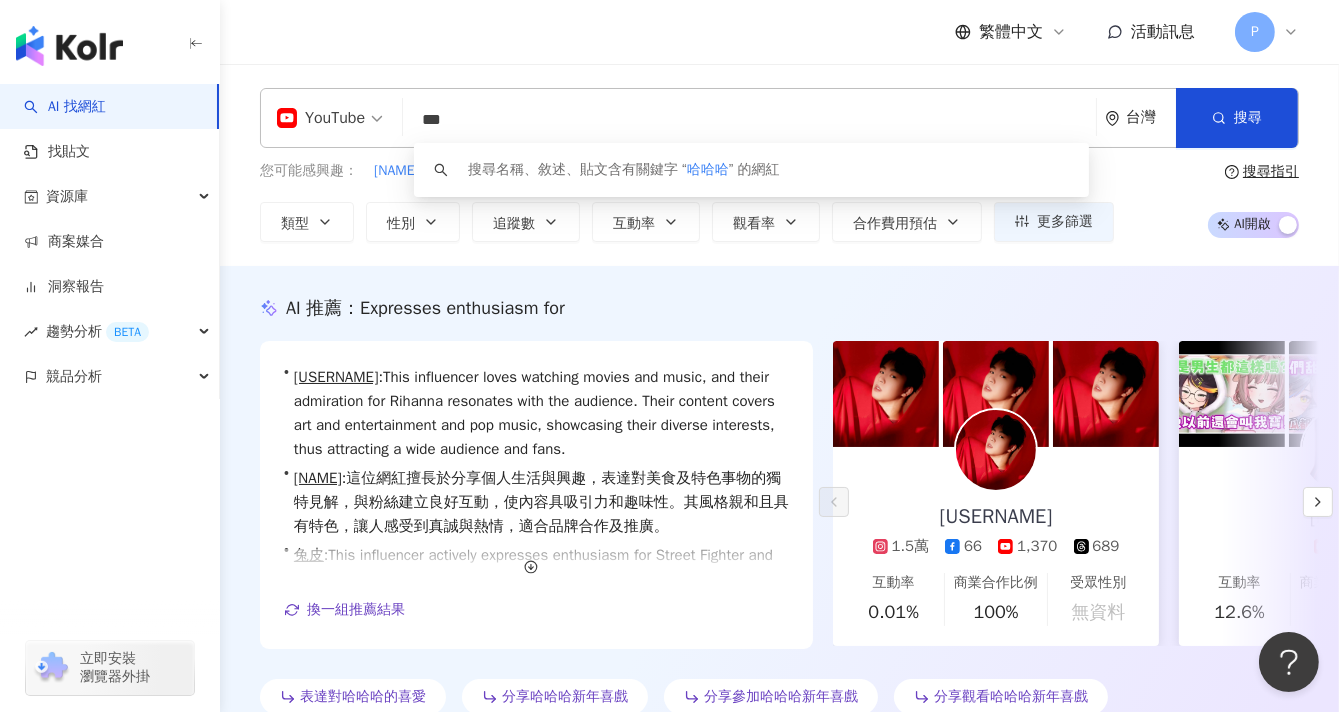 click on "***" at bounding box center [748, 120] 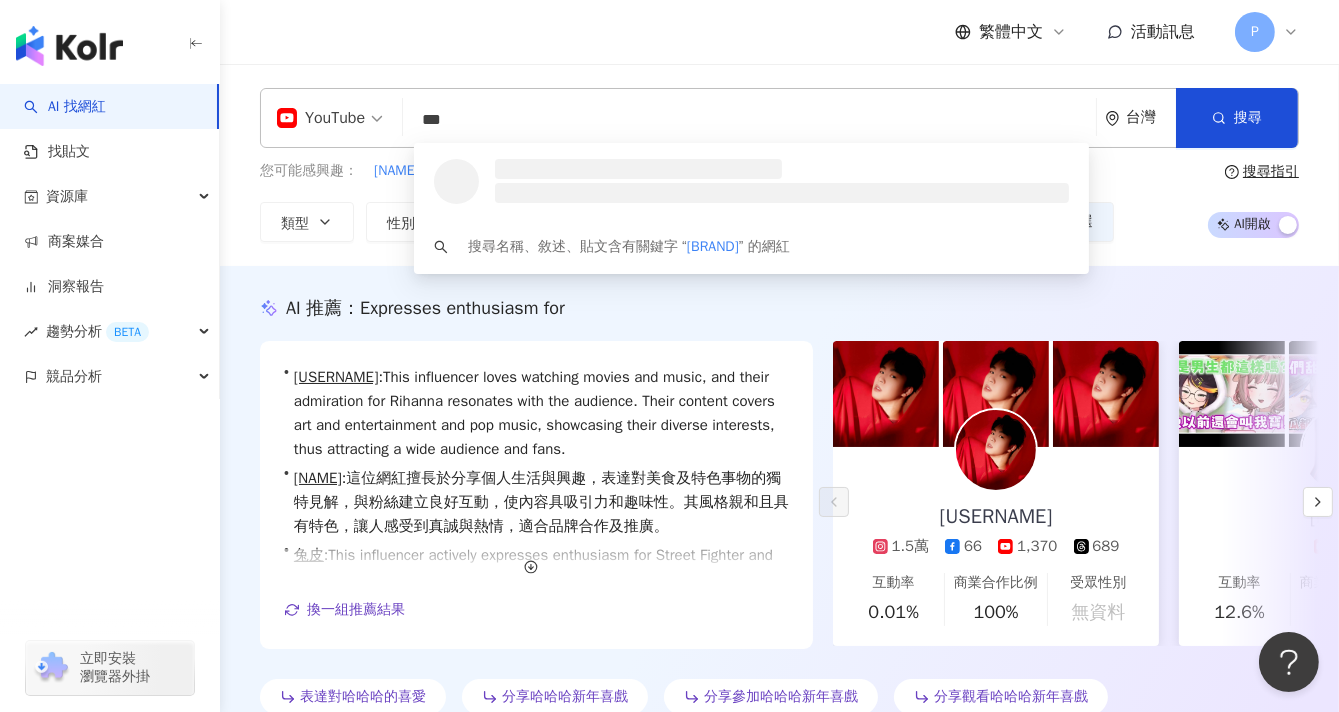 type on "***" 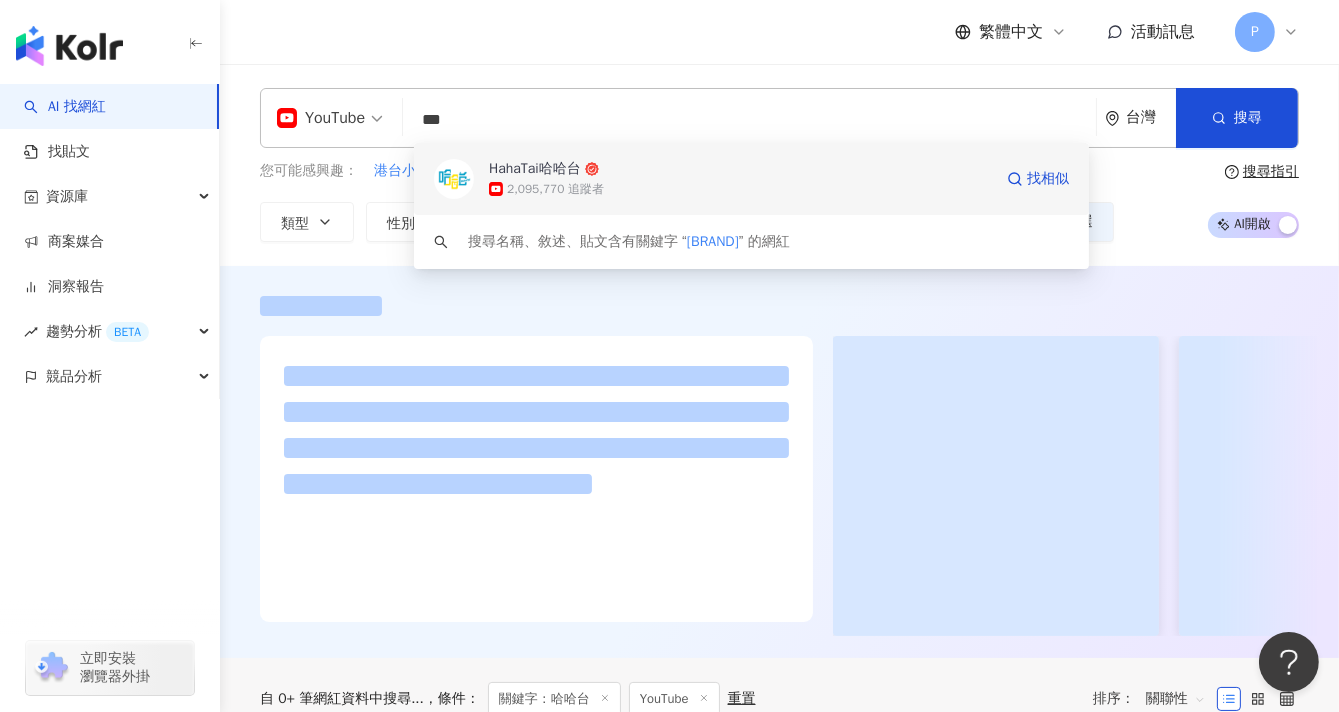 click on "HahaTai哈哈台" at bounding box center [535, 169] 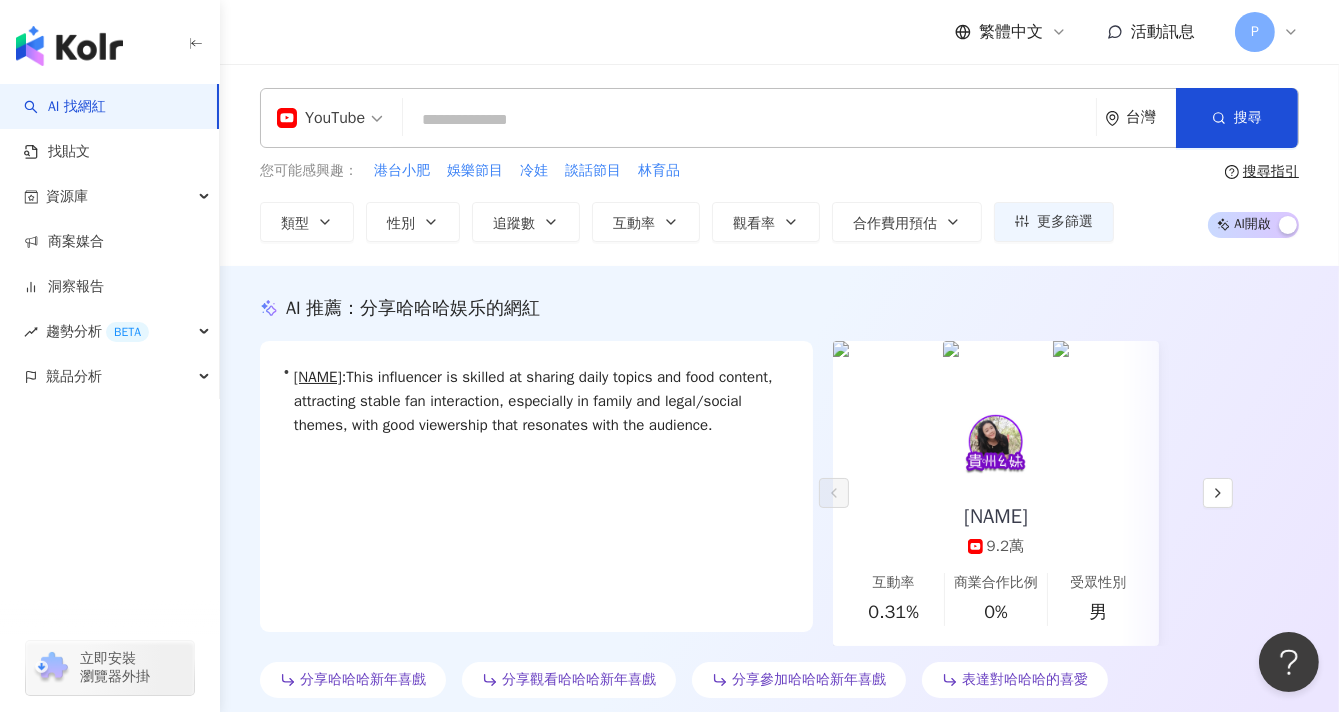 click at bounding box center [748, 120] 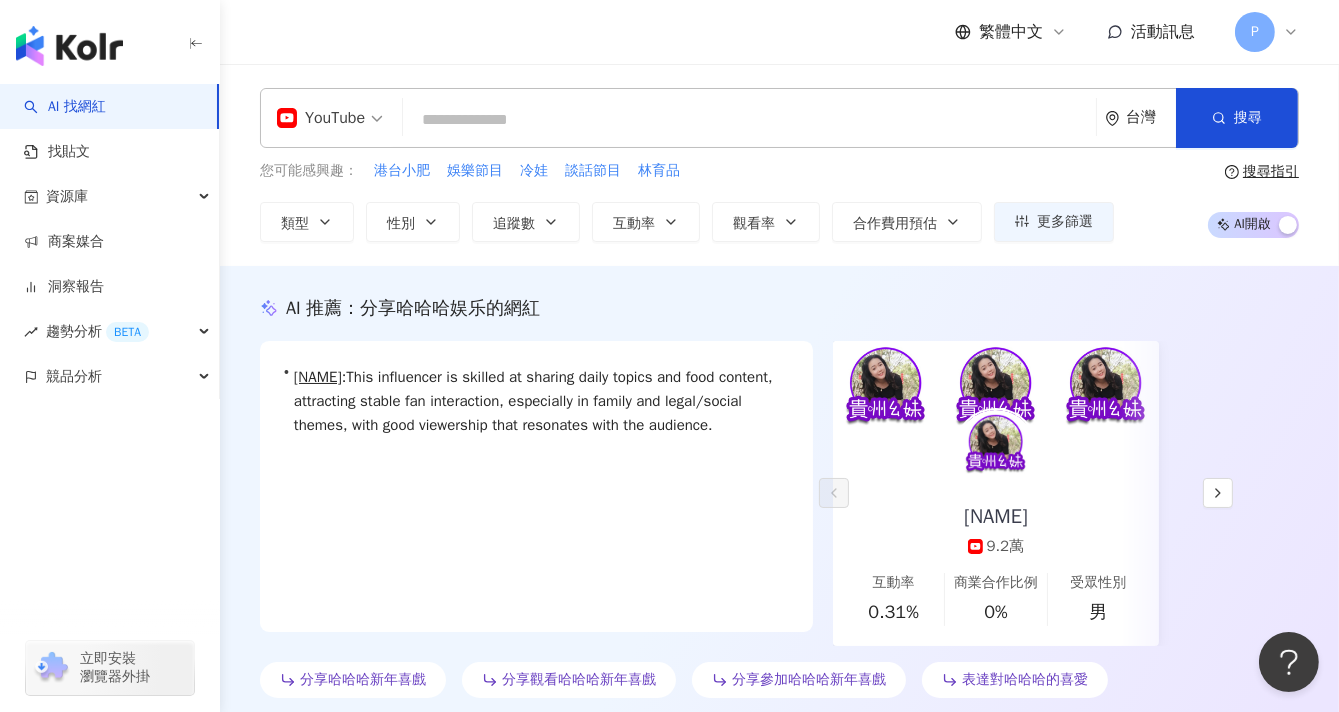 paste on "******" 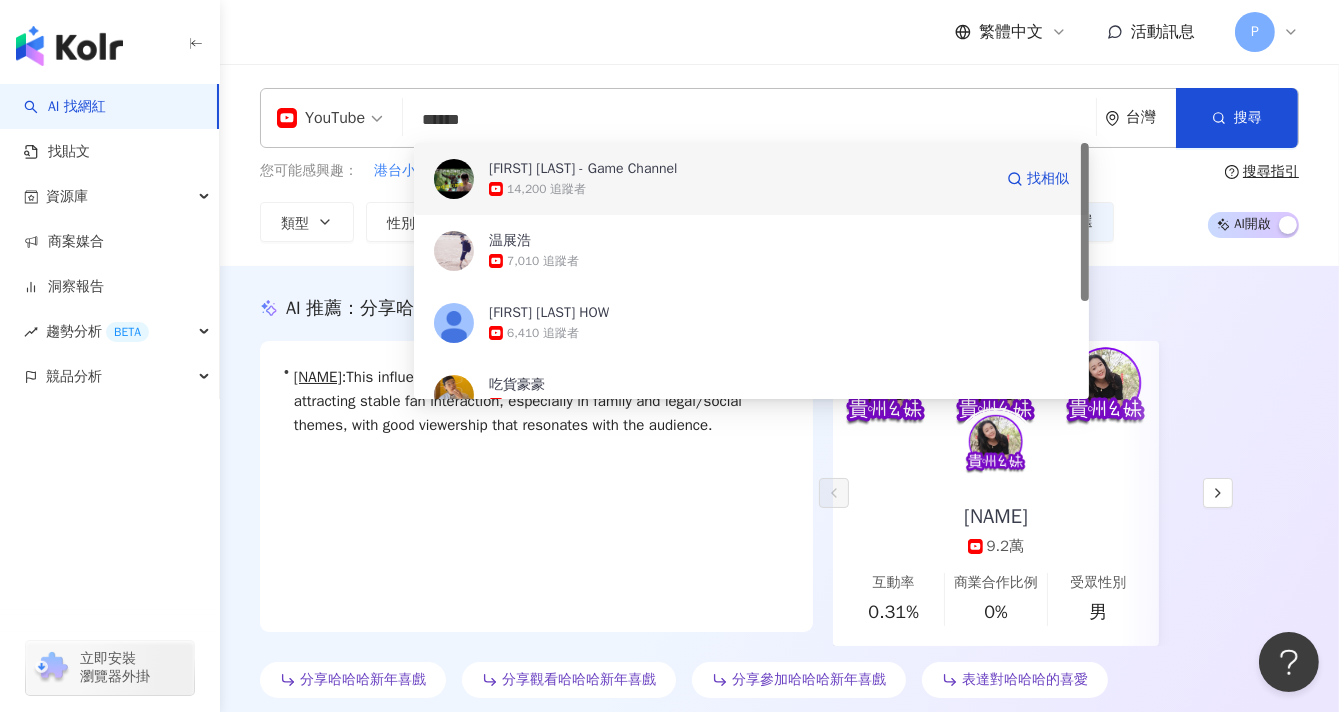 click on "14,200   追蹤者" at bounding box center [740, 189] 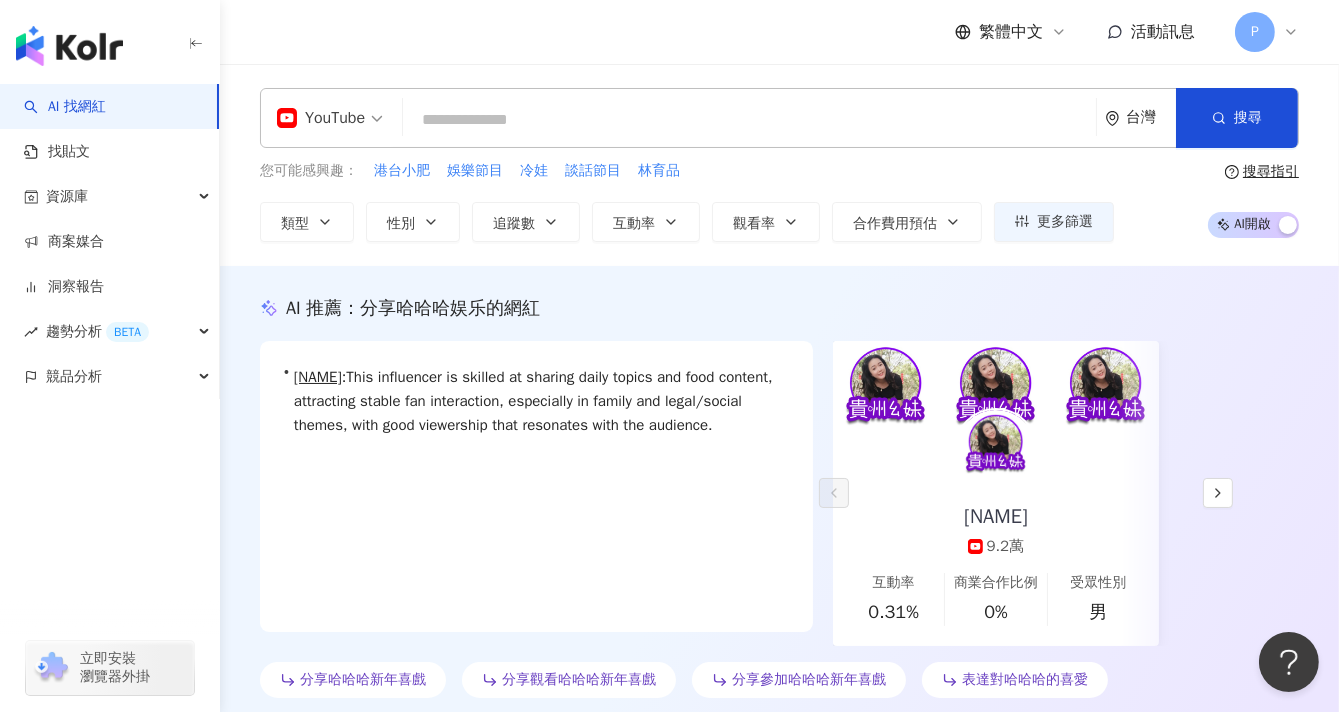click at bounding box center (748, 120) 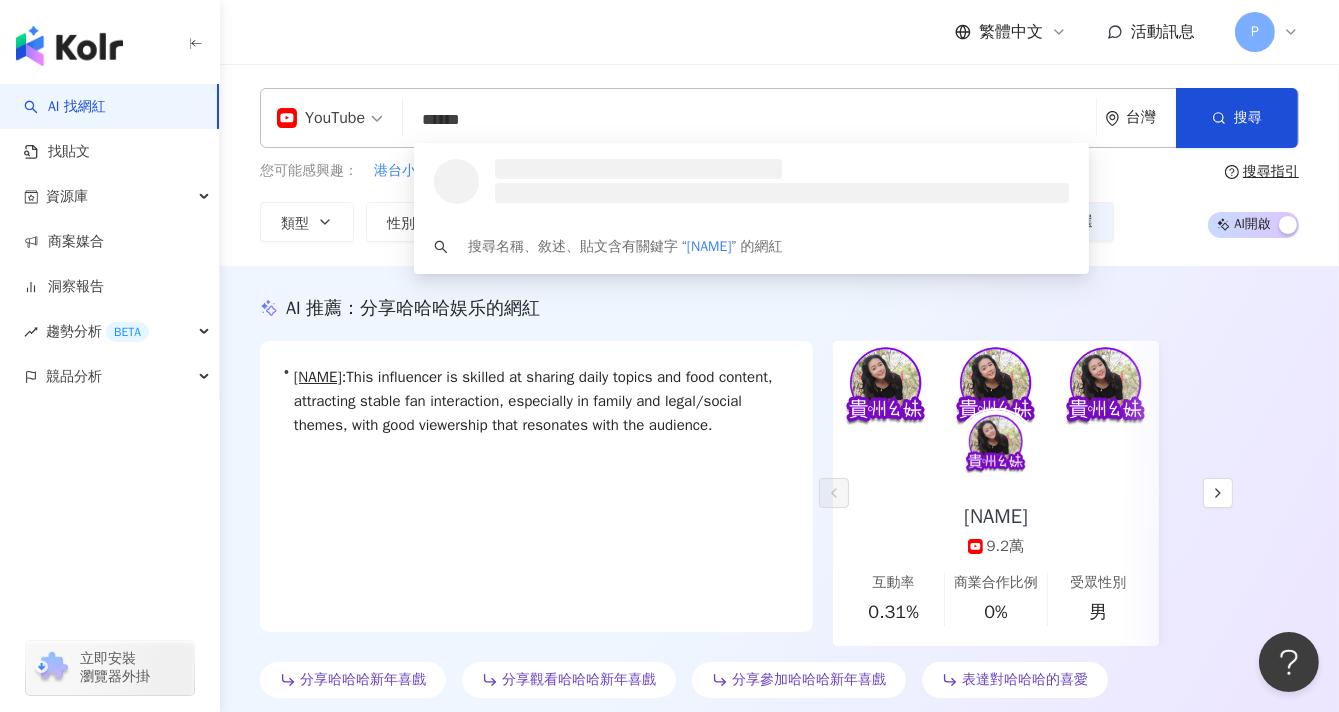 click on "******" at bounding box center (748, 120) 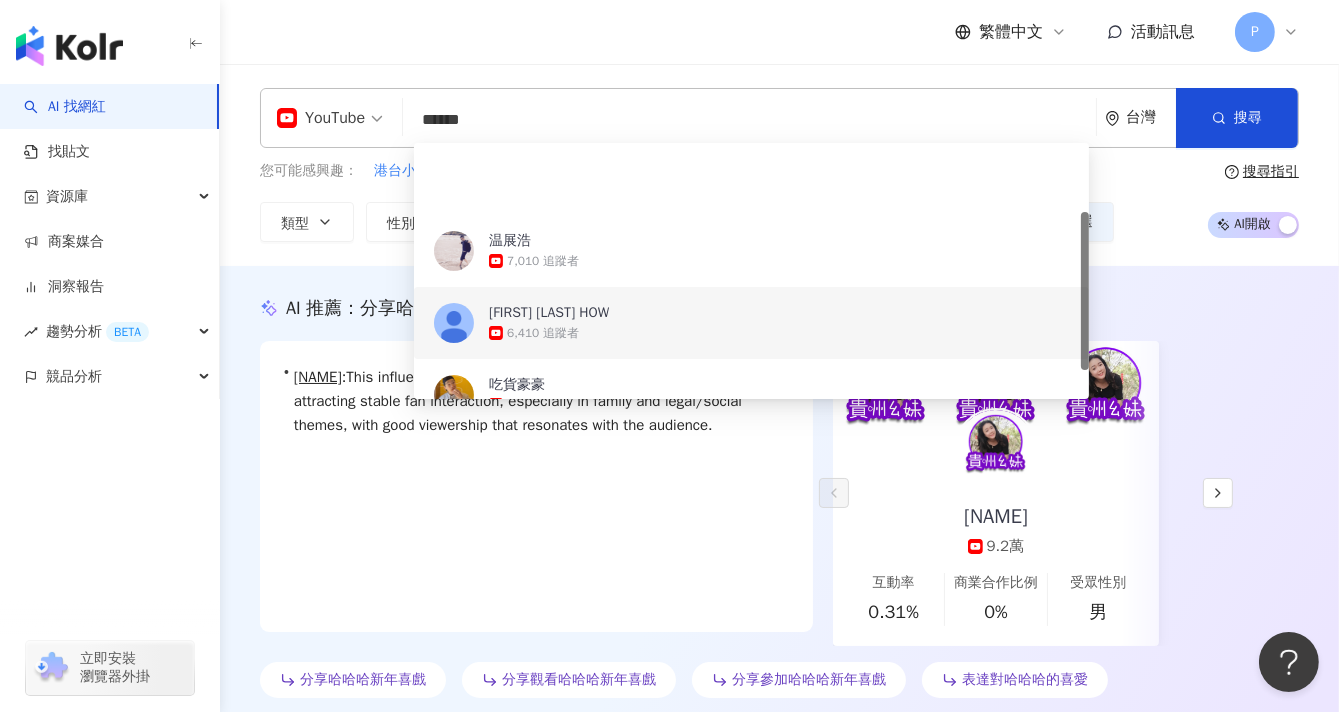 scroll, scrollTop: 111, scrollLeft: 0, axis: vertical 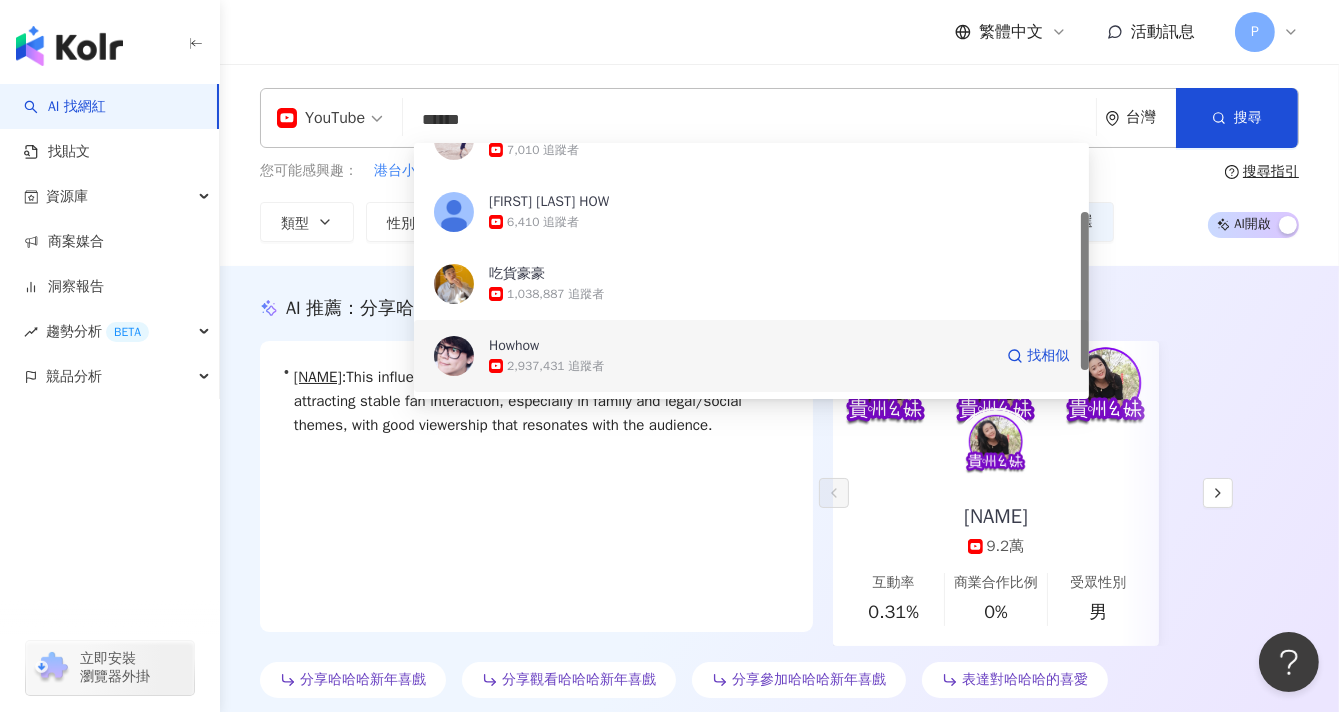 click on "2,937,431   追蹤者" at bounding box center (555, 366) 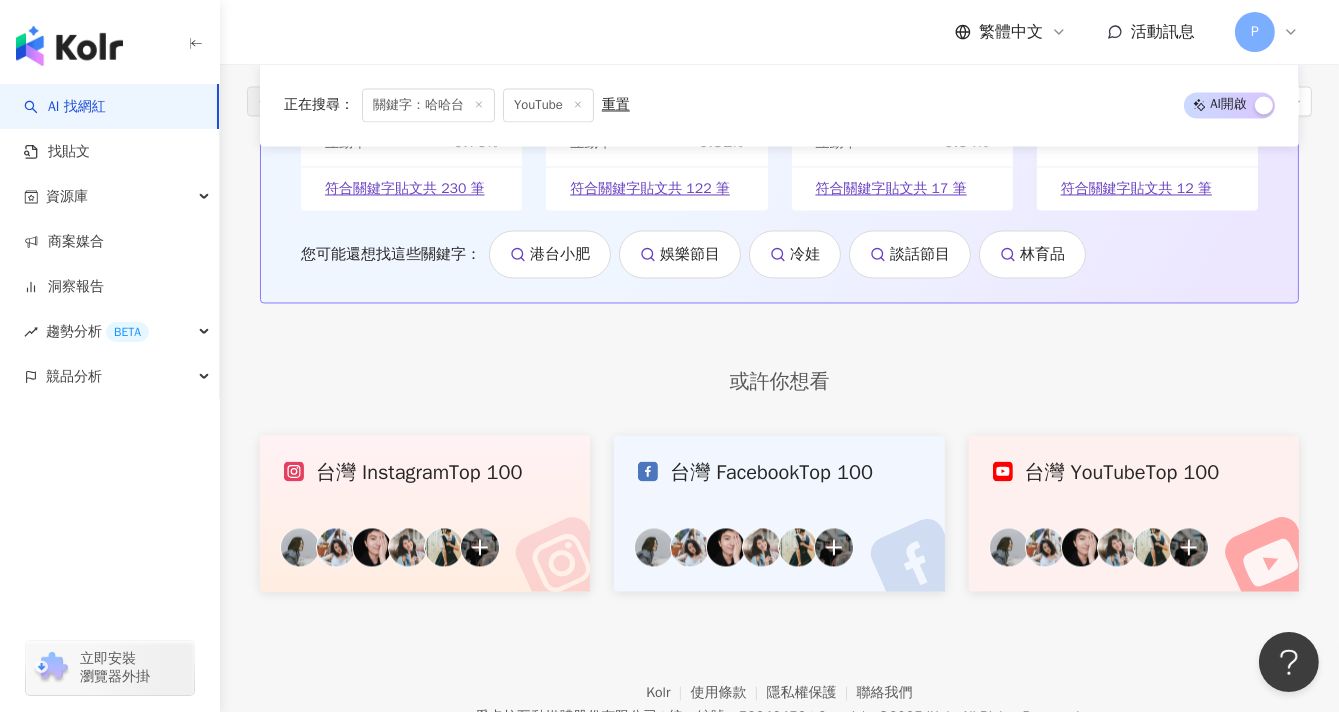 scroll, scrollTop: 4444, scrollLeft: 0, axis: vertical 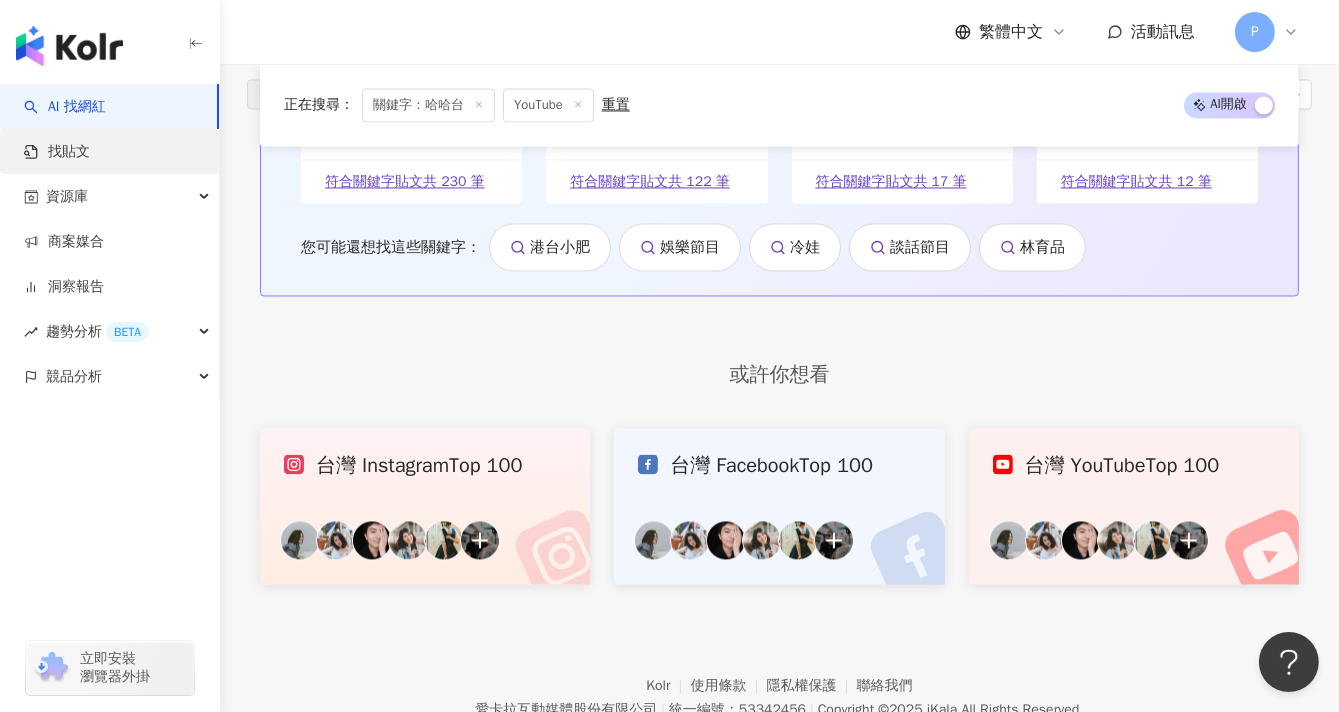 click on "找貼文" at bounding box center (57, 152) 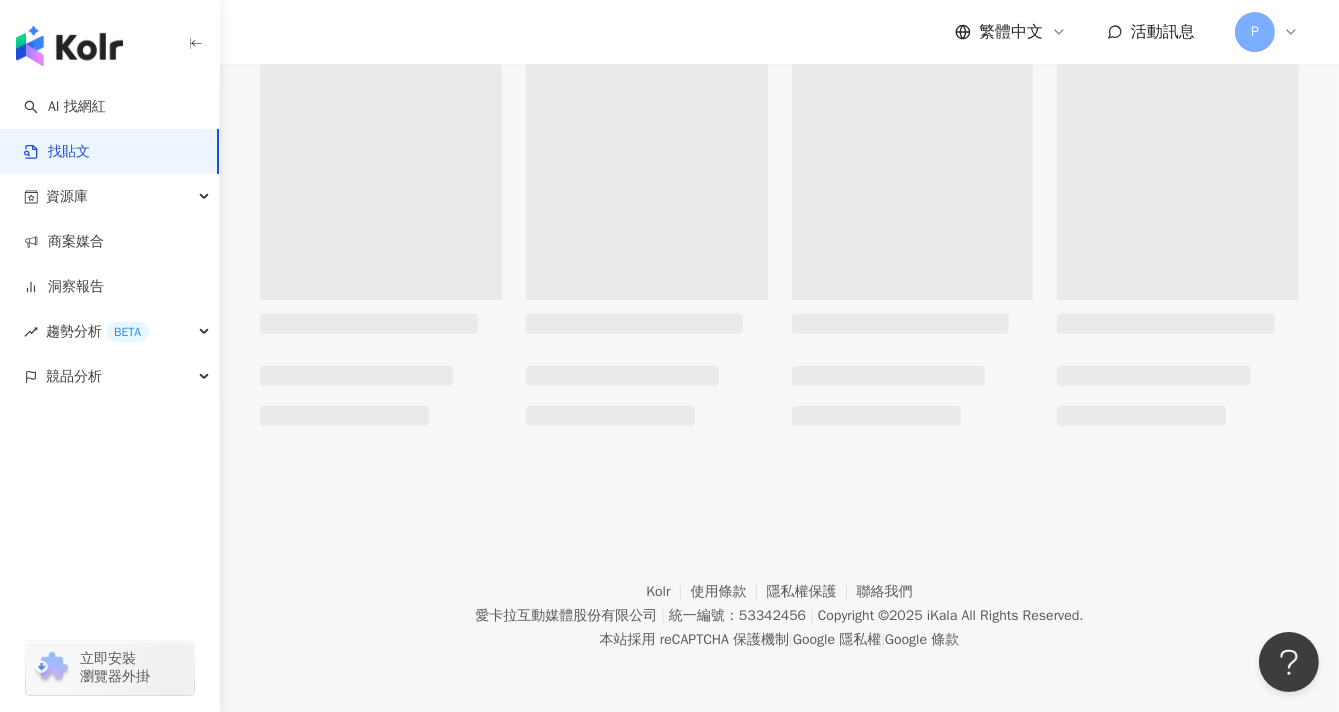 scroll, scrollTop: 0, scrollLeft: 0, axis: both 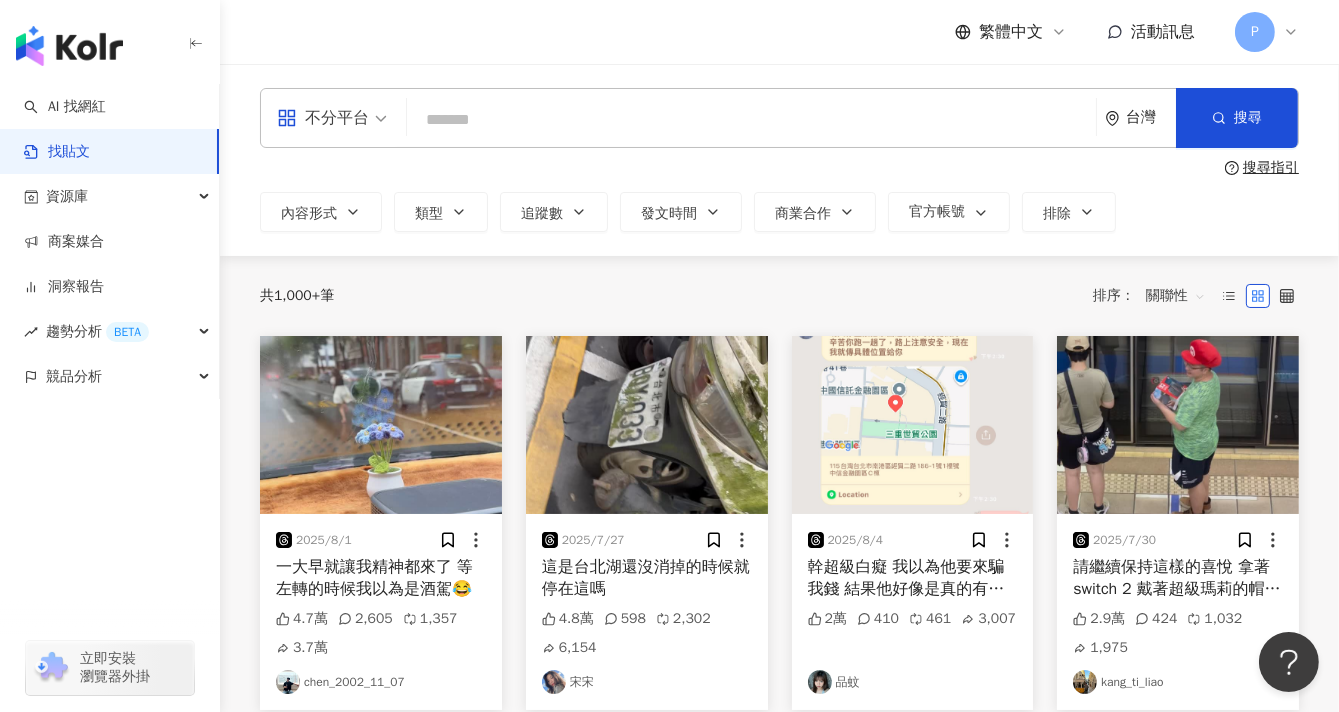 click at bounding box center (751, 119) 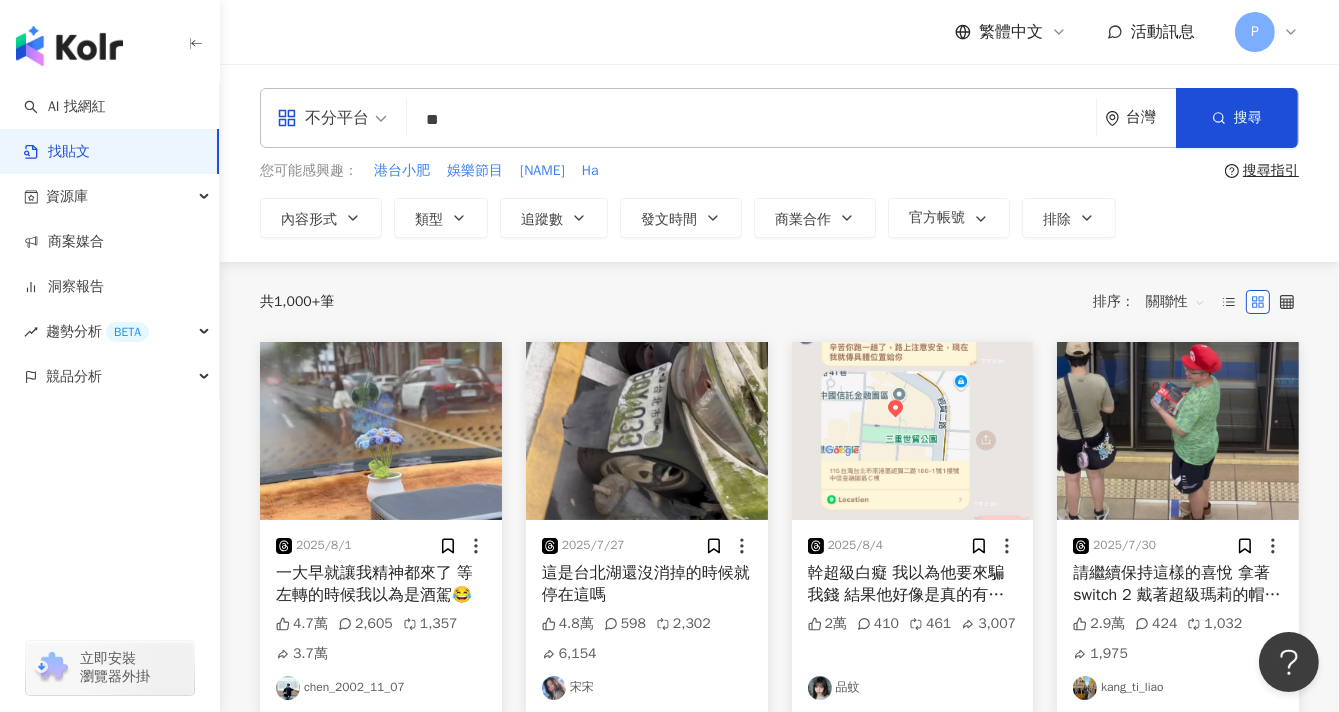 type on "**" 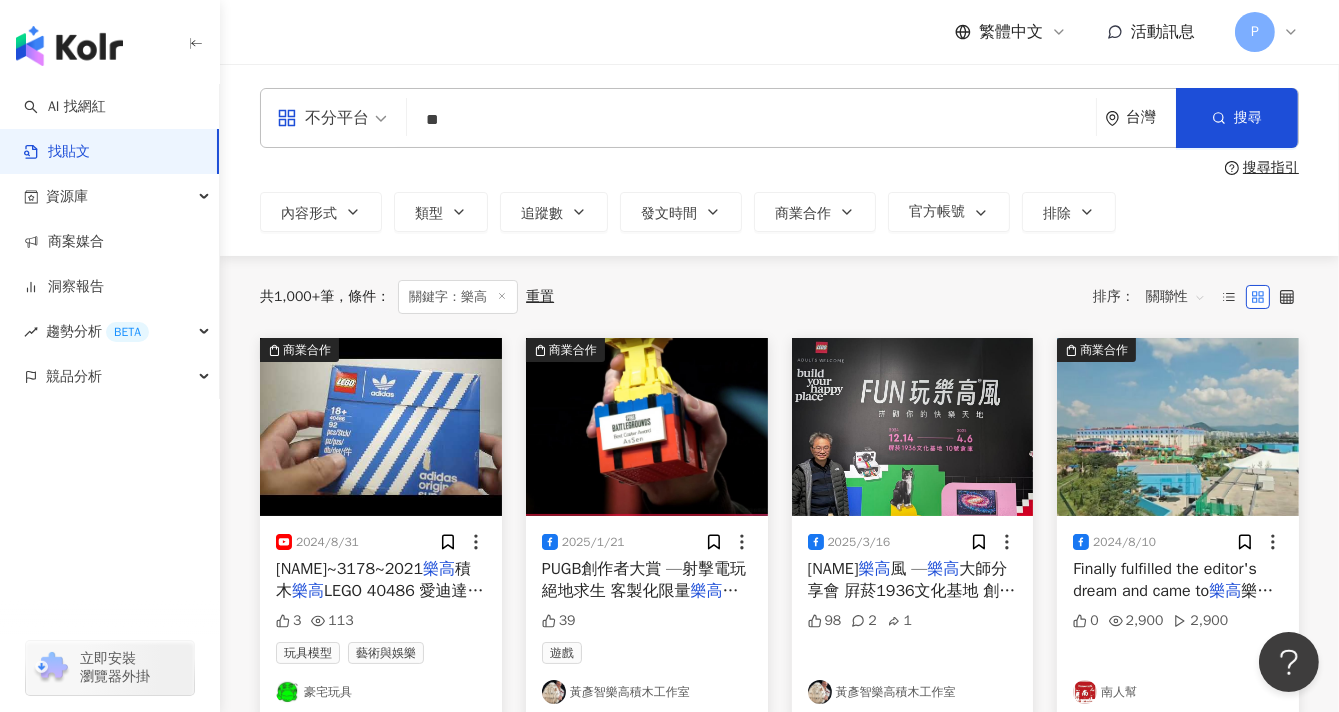 click on "不分平台" at bounding box center [332, 118] 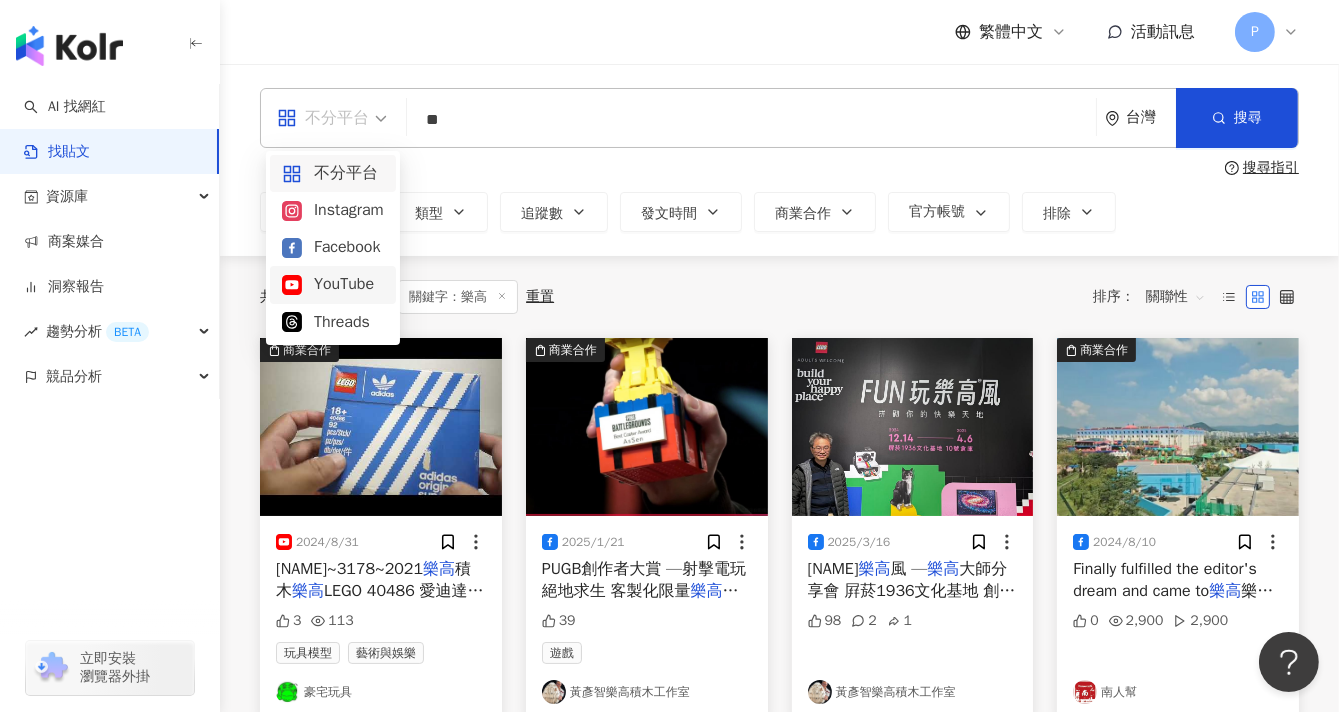 click on "YouTube" at bounding box center (333, 284) 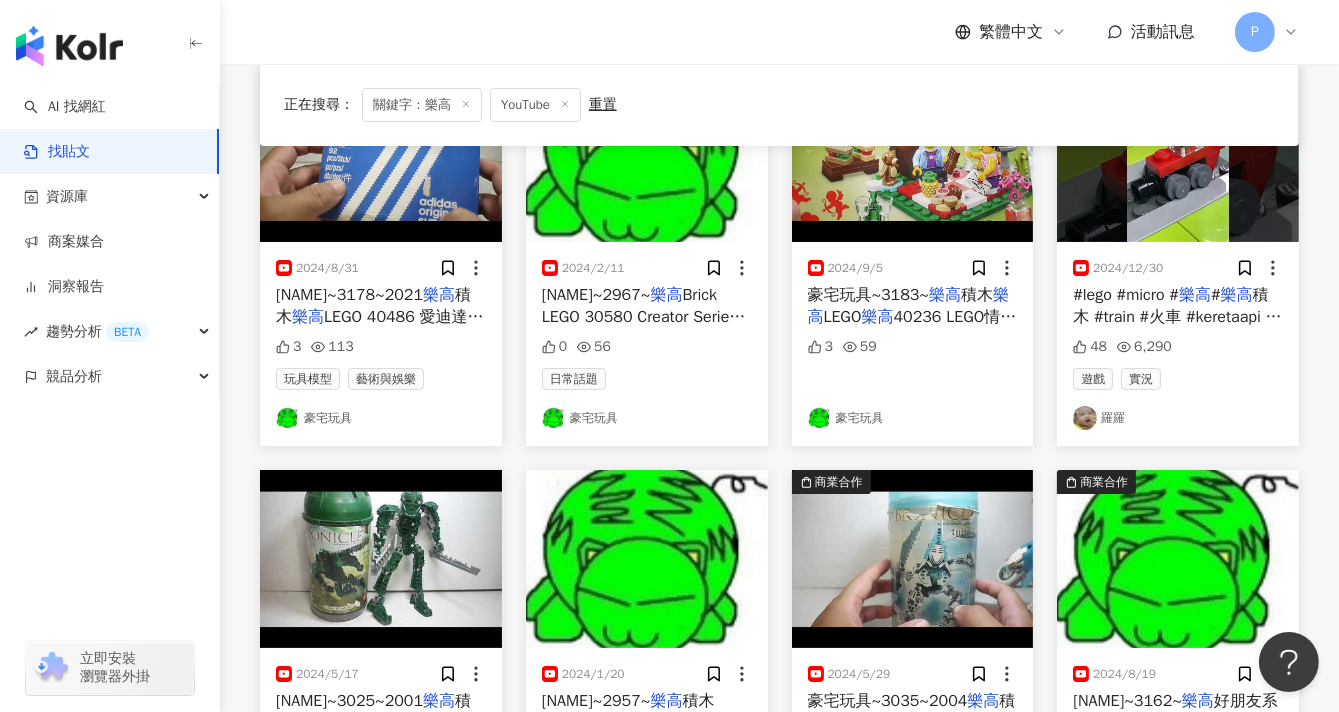 scroll, scrollTop: 0, scrollLeft: 0, axis: both 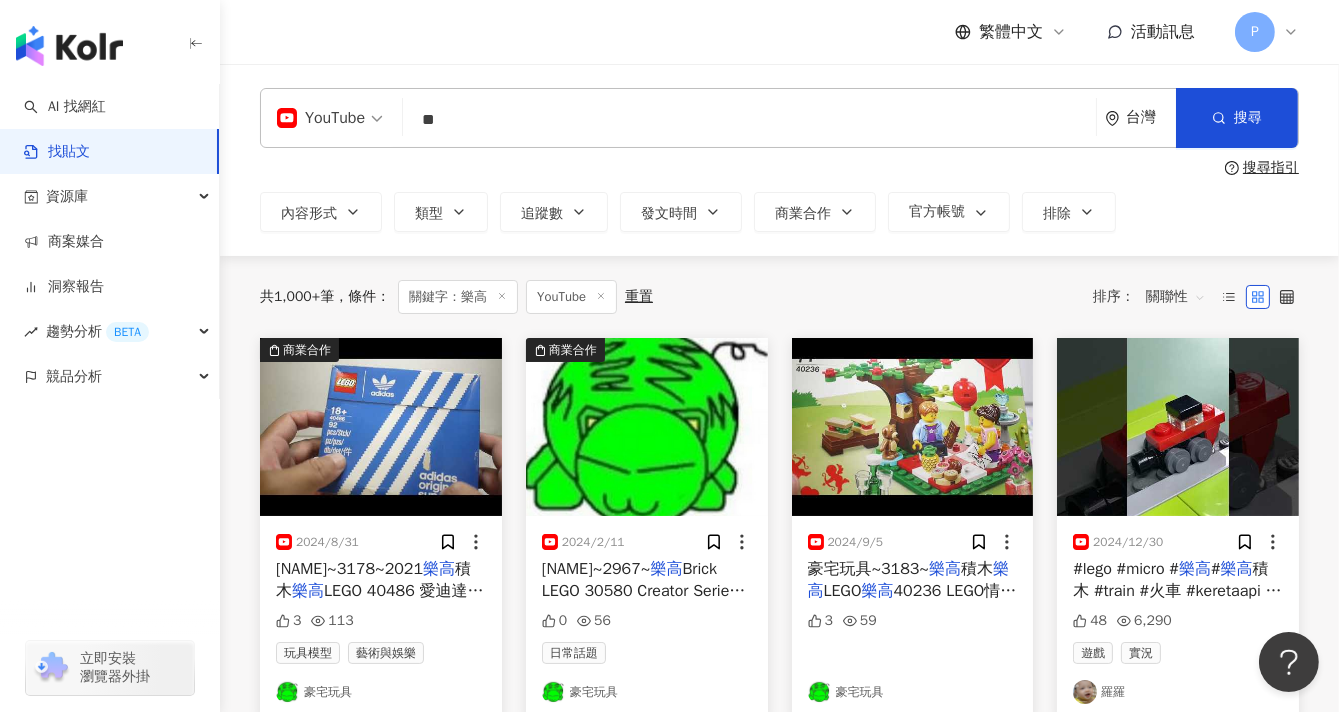 click on "yt YouTube ** 台灣 搜尋" at bounding box center (779, 118) 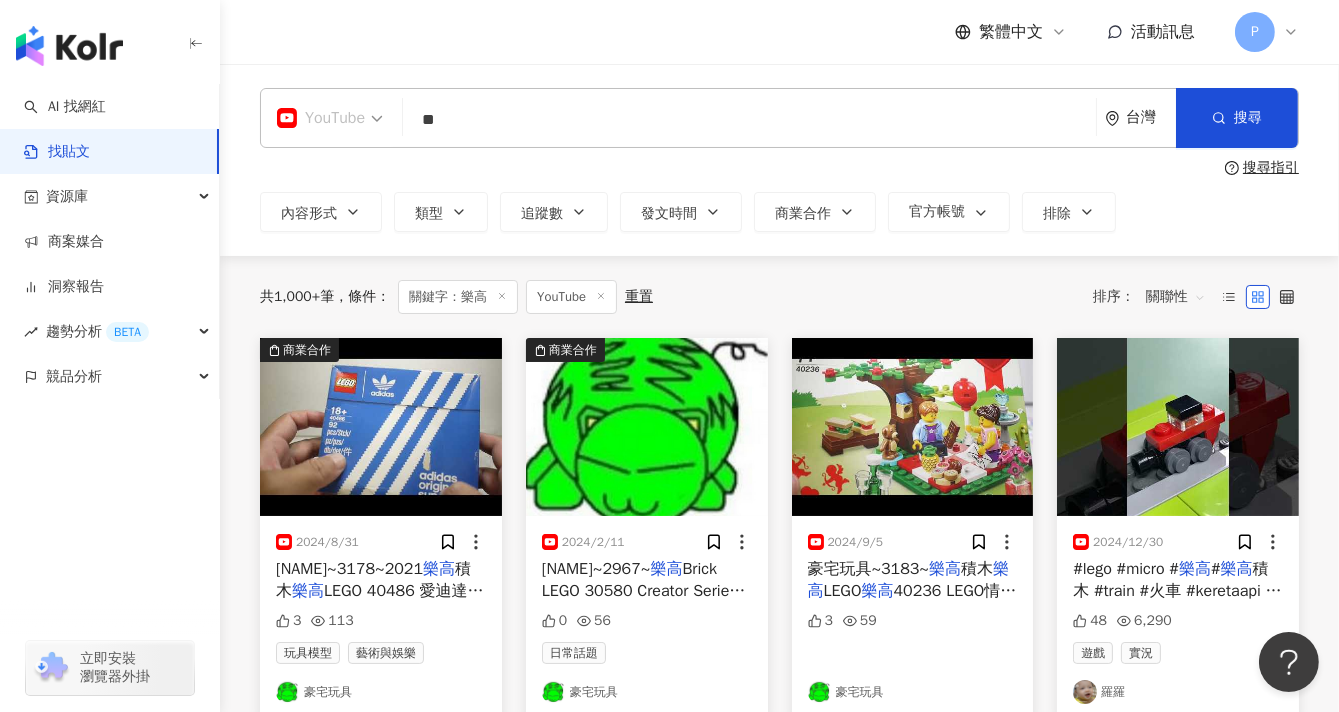 click on "YouTube" at bounding box center (330, 118) 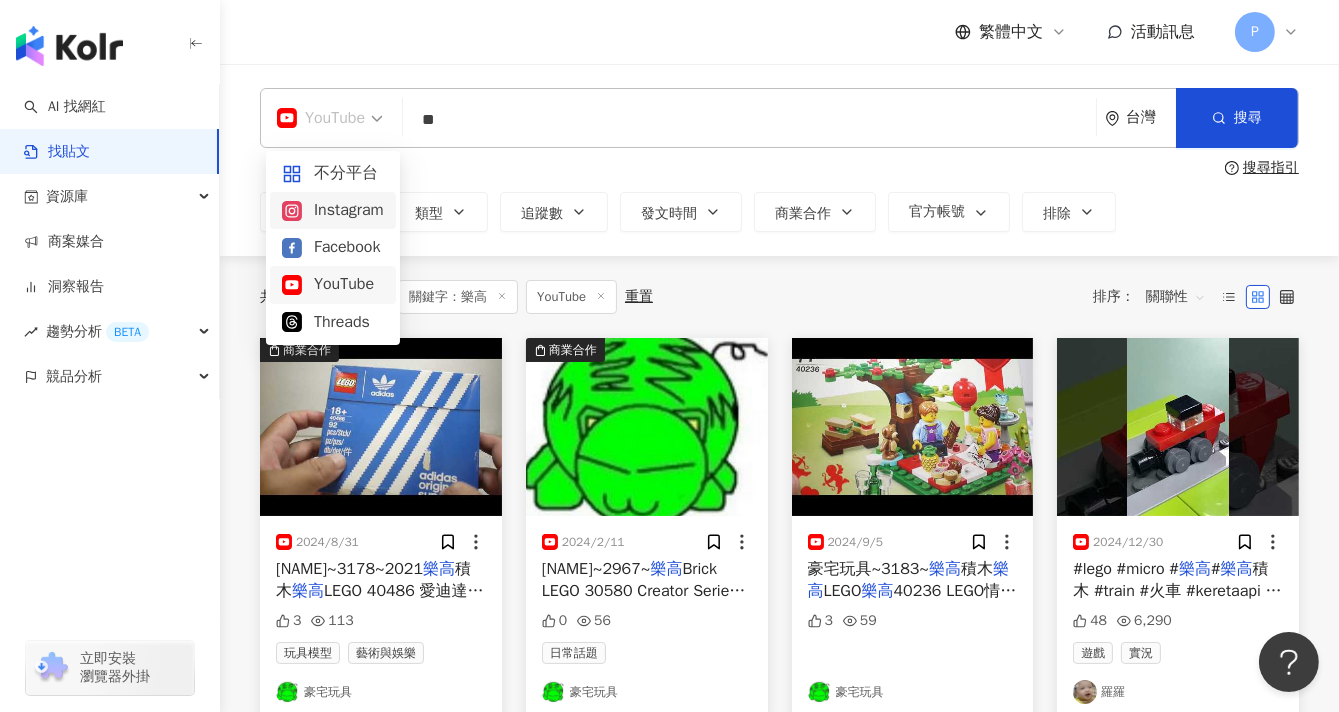 click on "Instagram" at bounding box center (333, 210) 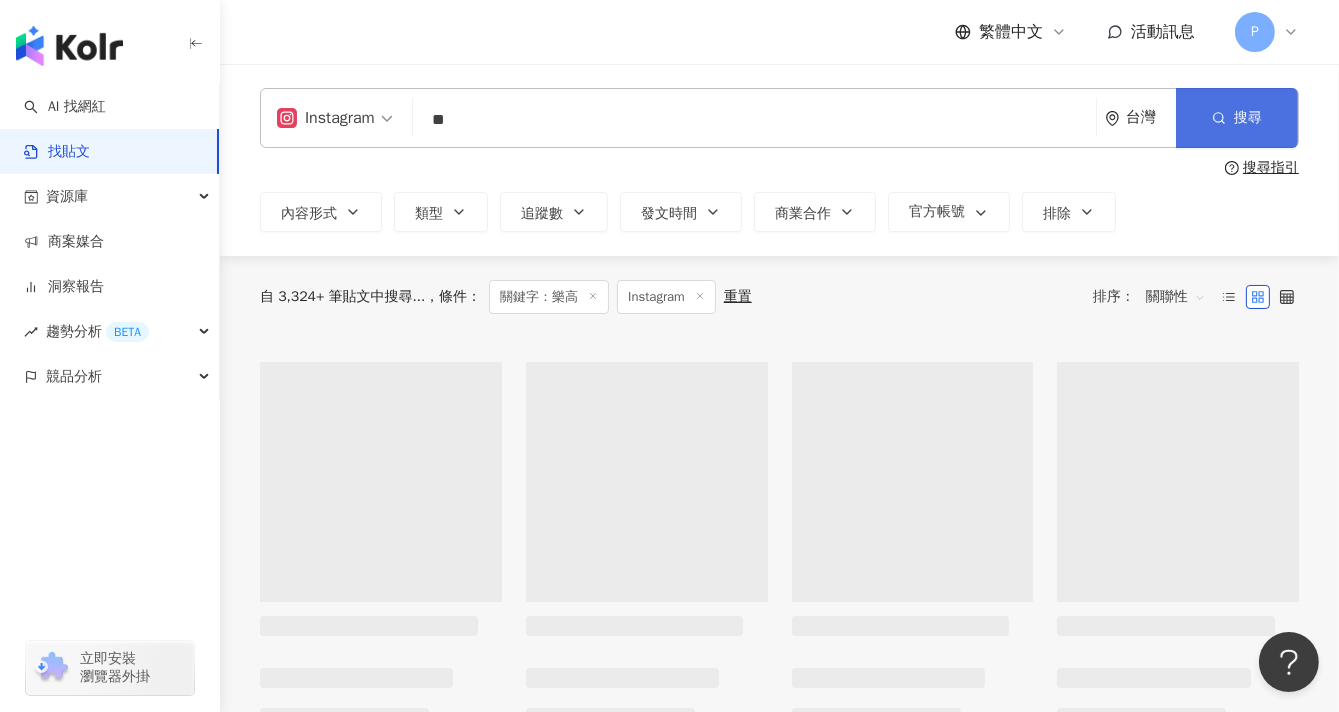 click on "搜尋" at bounding box center [1248, 118] 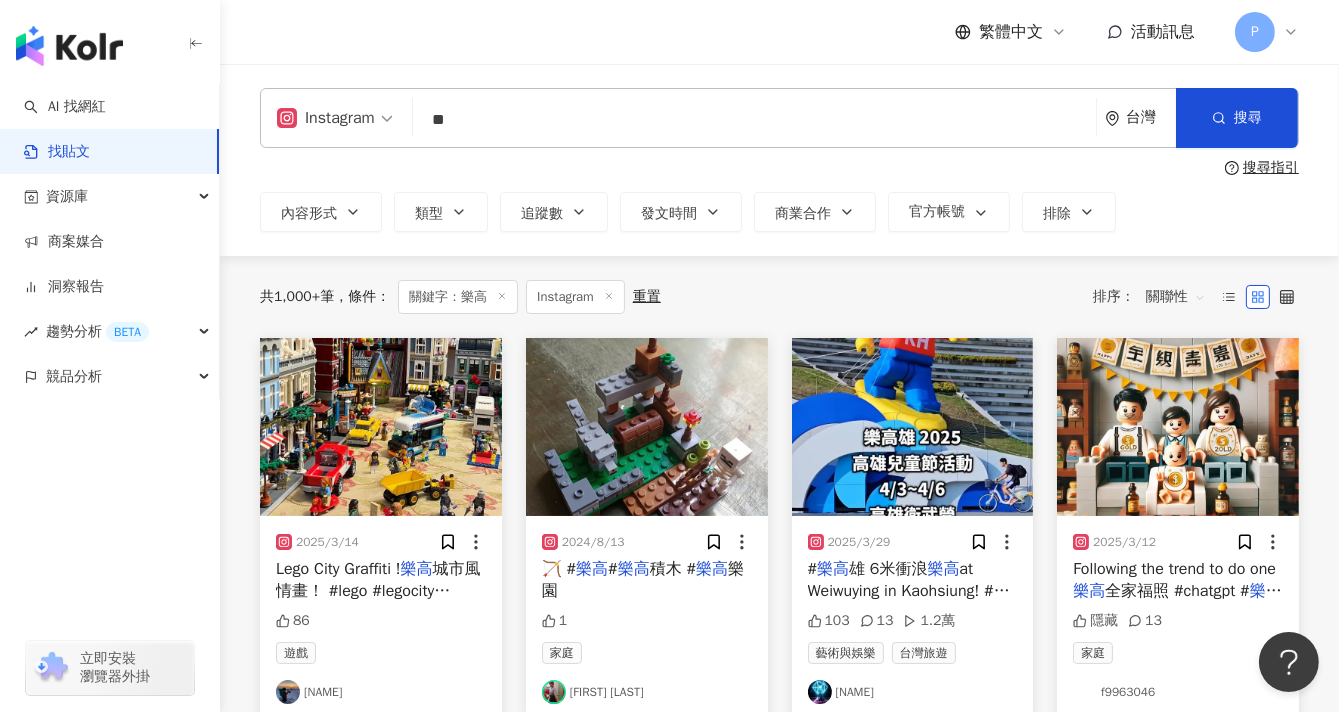 click on "關聯性" at bounding box center (1176, 297) 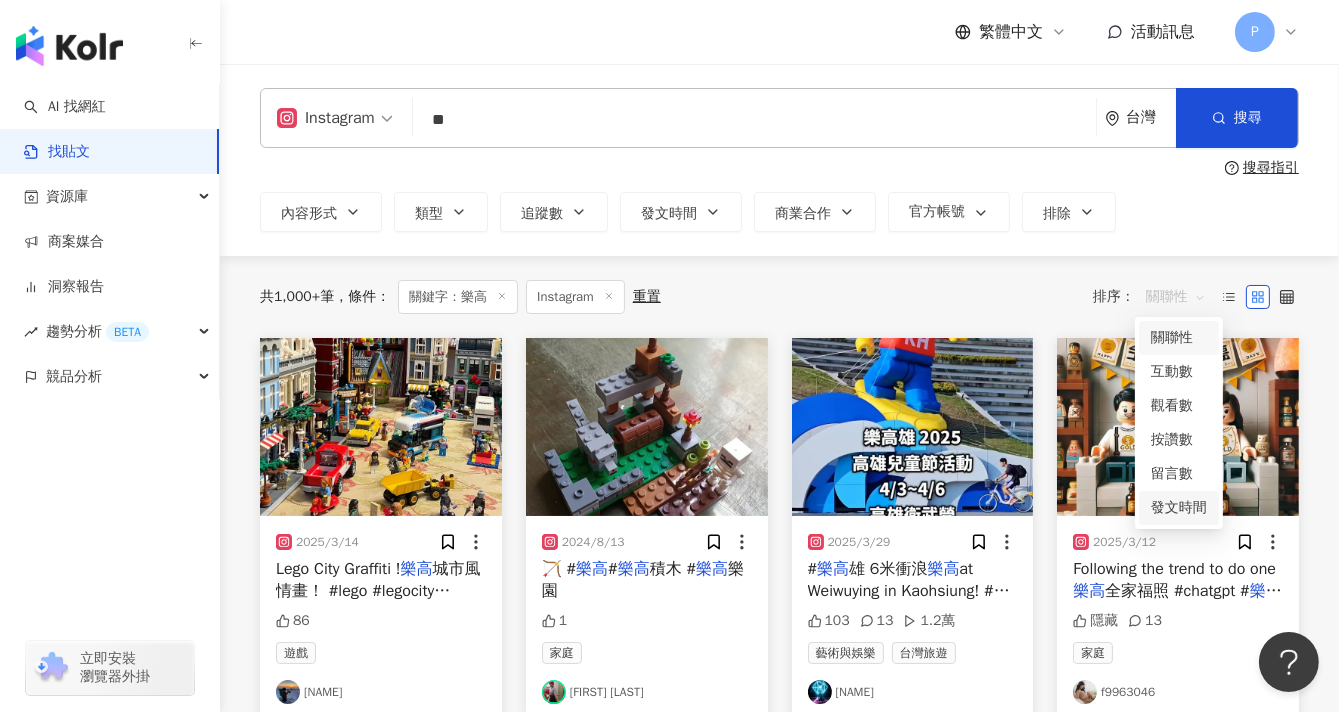 click on "發文時間" at bounding box center [1179, 508] 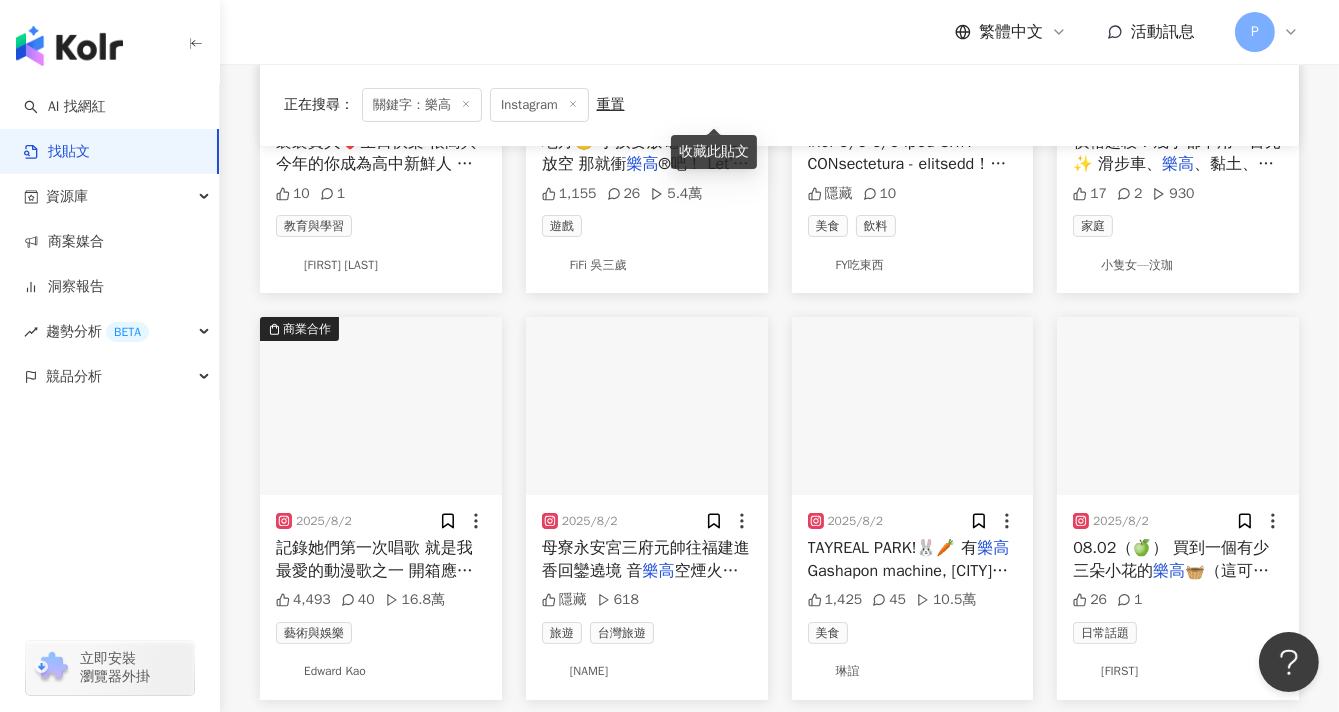 scroll, scrollTop: 444, scrollLeft: 0, axis: vertical 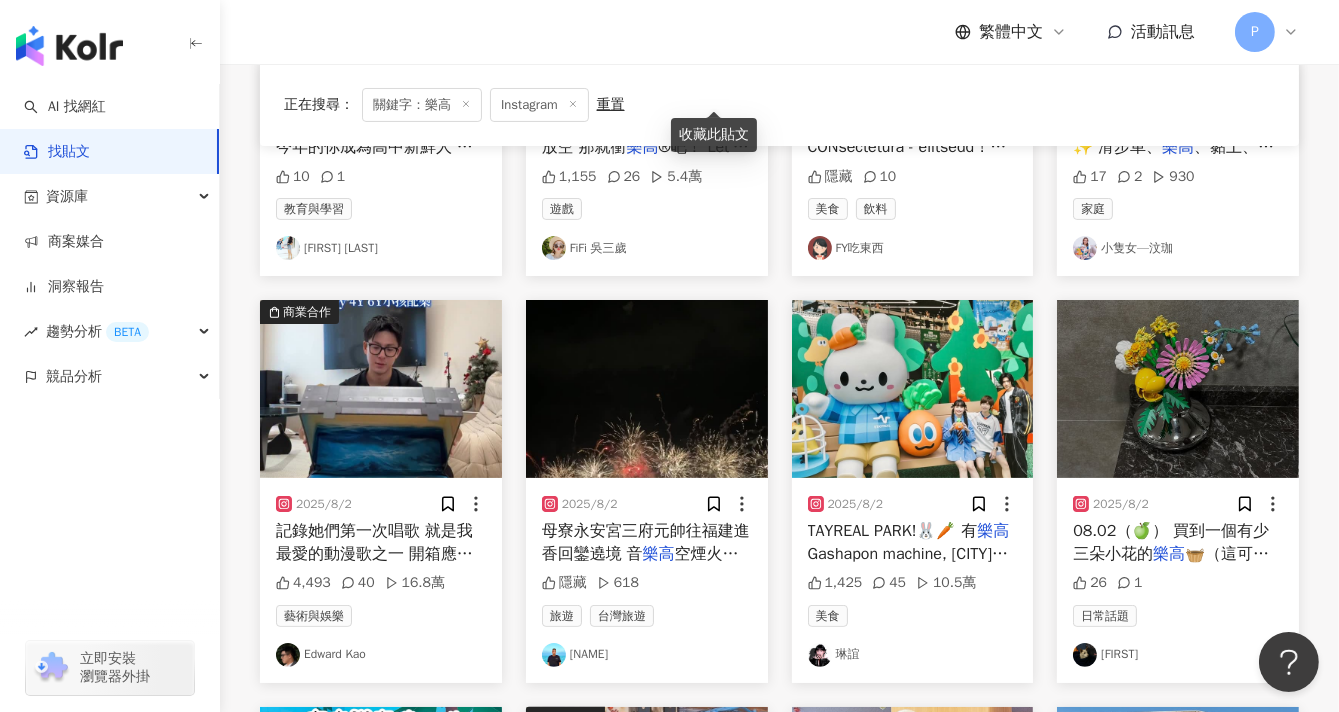 click on "記錄她們第一次唱歌
就是我最愛的動漫歌之一
開箱應該是今年" at bounding box center (374, 553) 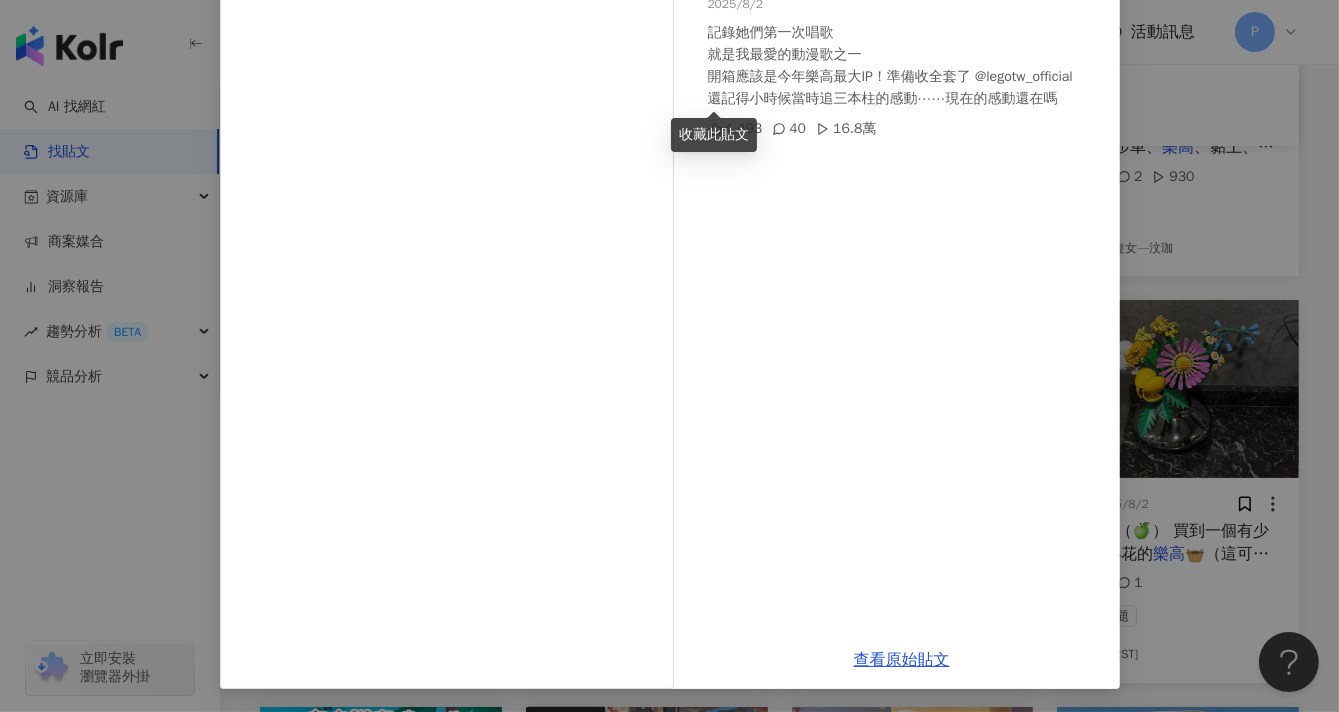 scroll, scrollTop: 0, scrollLeft: 0, axis: both 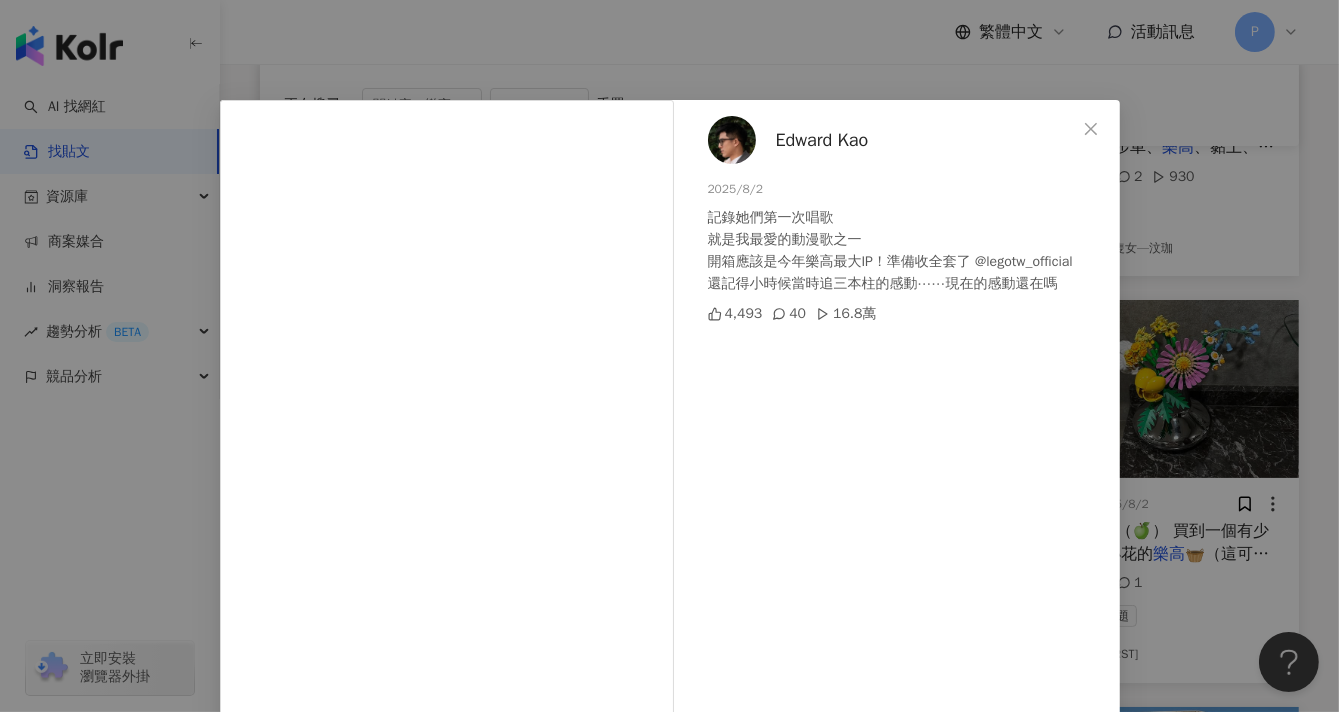 click on "Edward Kao" at bounding box center (822, 140) 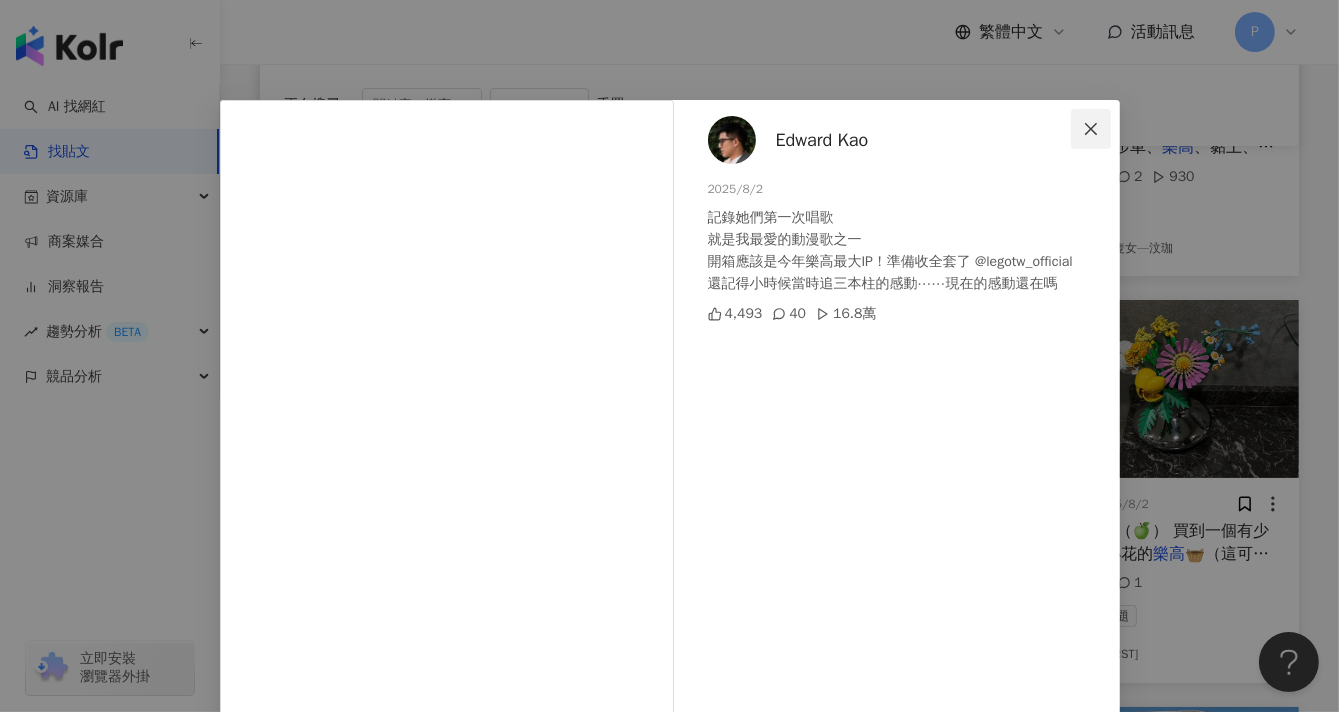 click 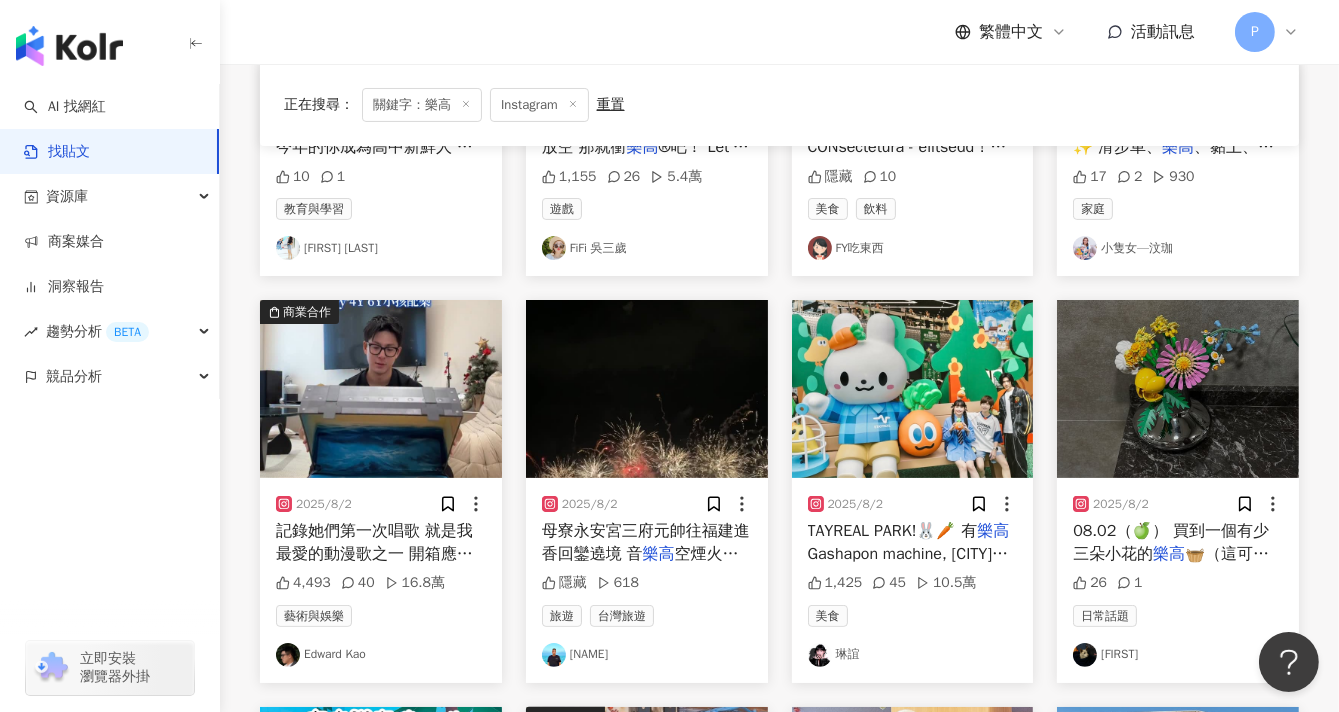 click on "扭蛋機、北京折扇、超大胡蘿蔔，可愛的" at bounding box center (908, 576) 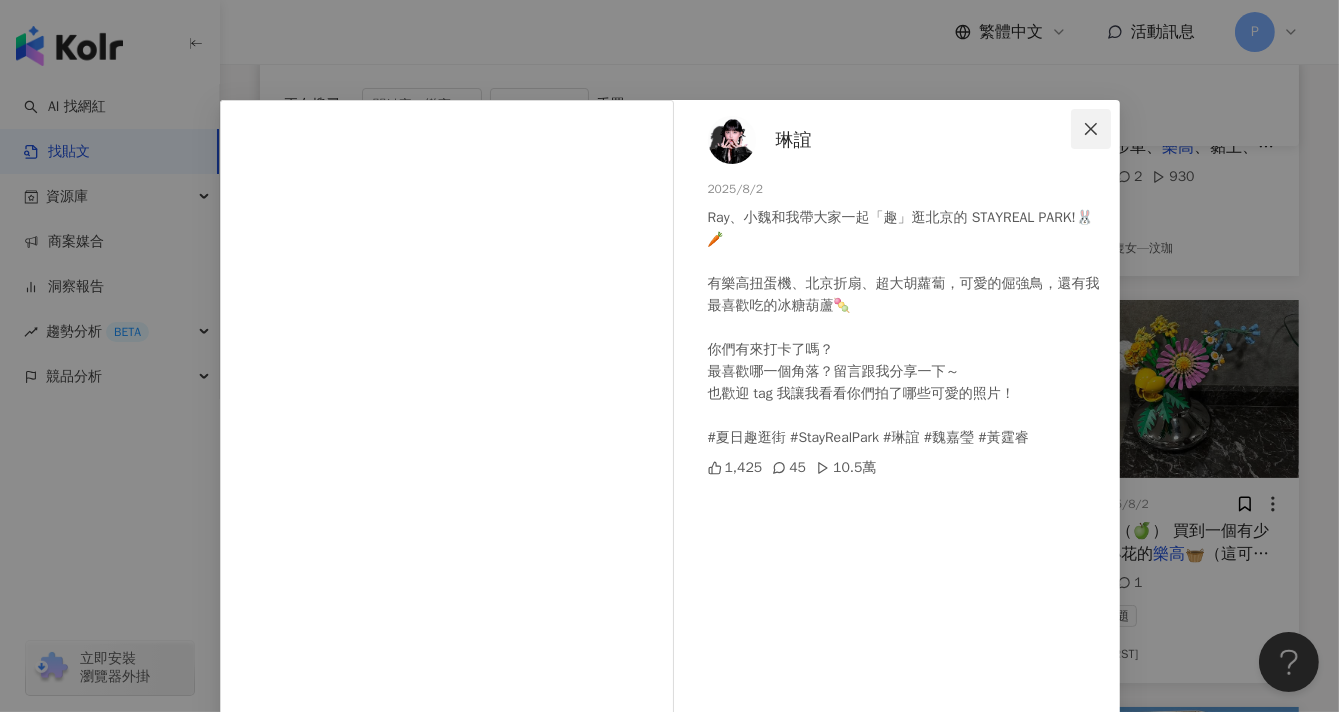 click 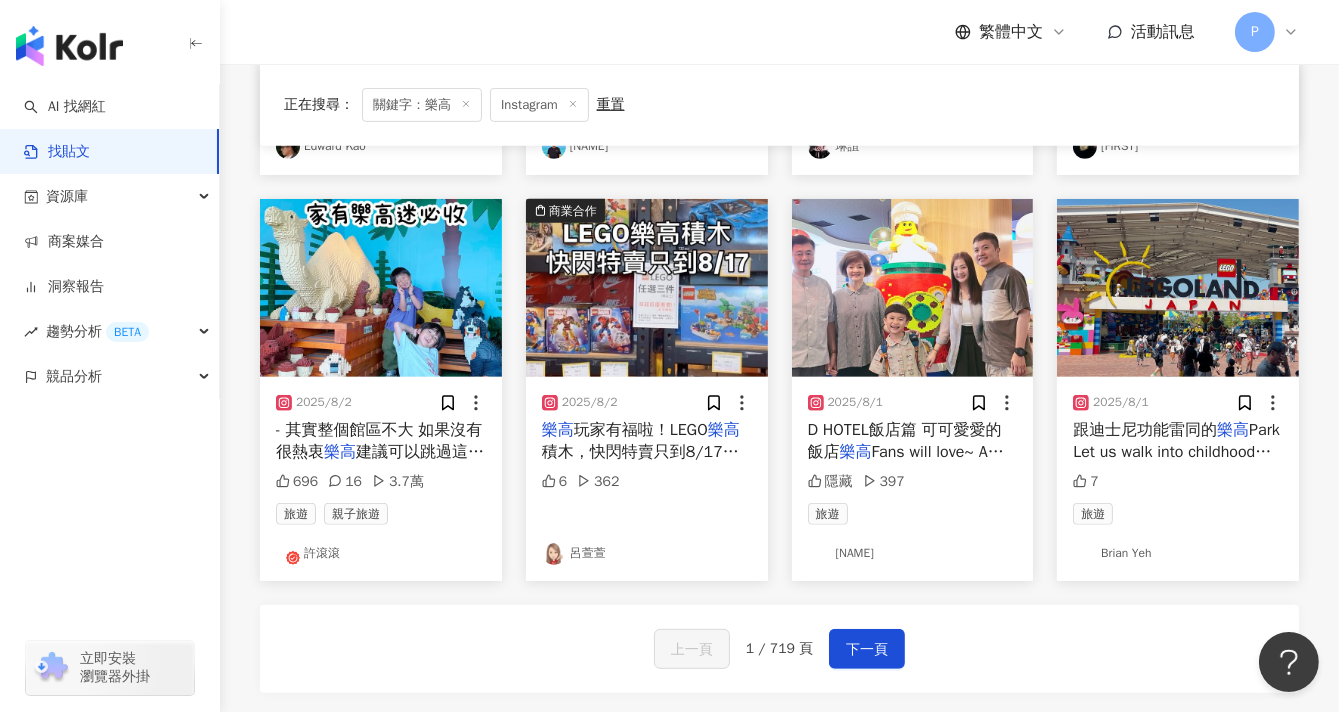 scroll, scrollTop: 1200, scrollLeft: 0, axis: vertical 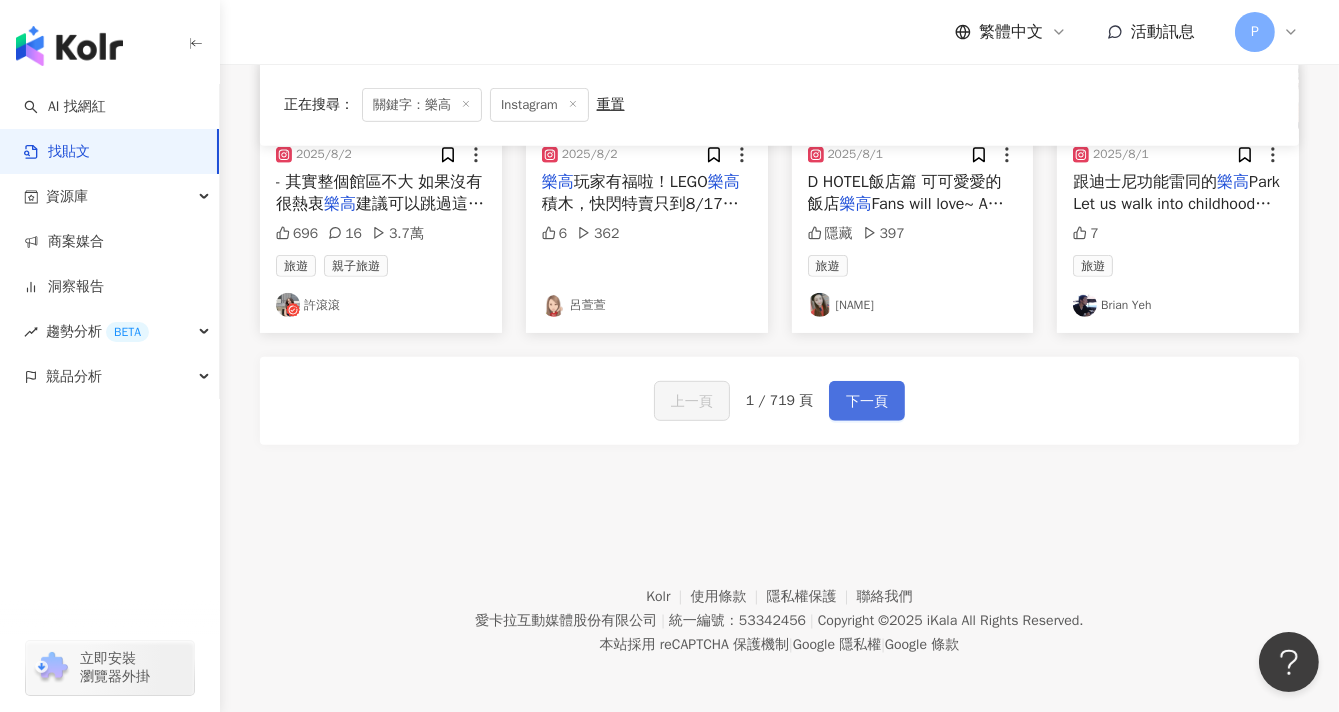 click on "下一頁" at bounding box center [867, 402] 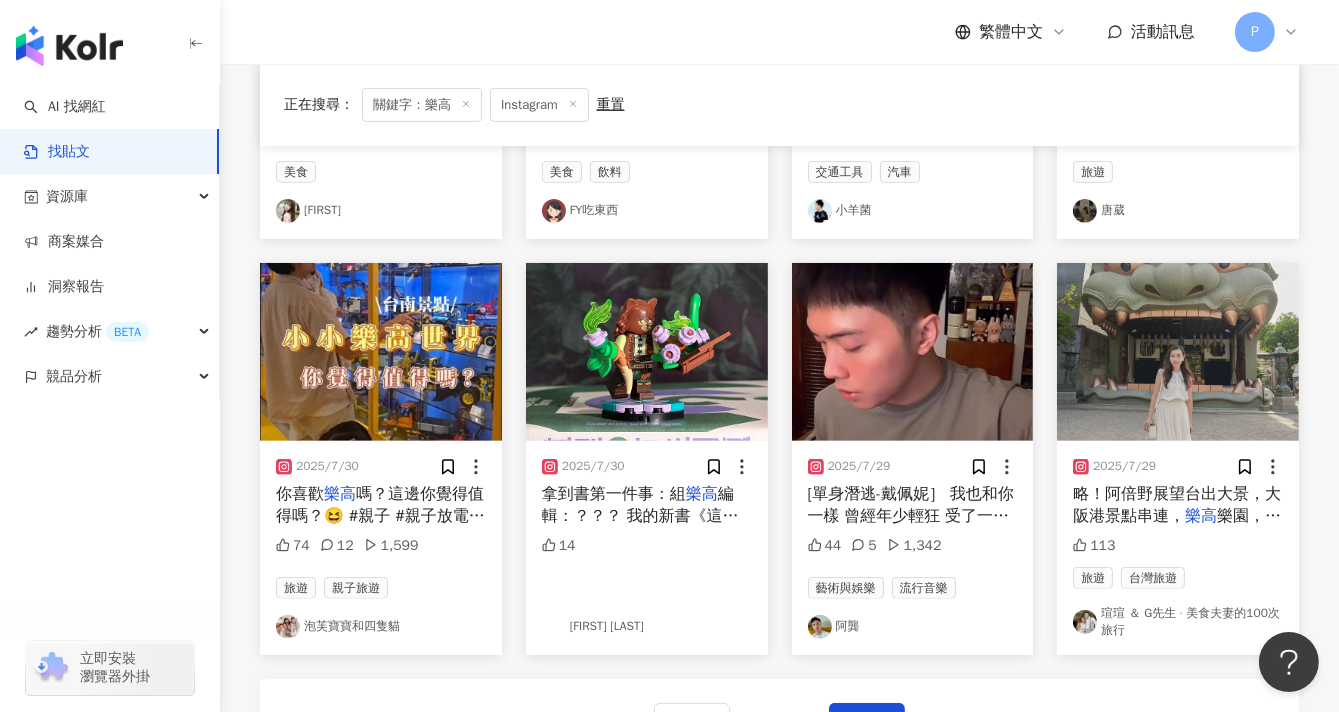 scroll, scrollTop: 1000, scrollLeft: 0, axis: vertical 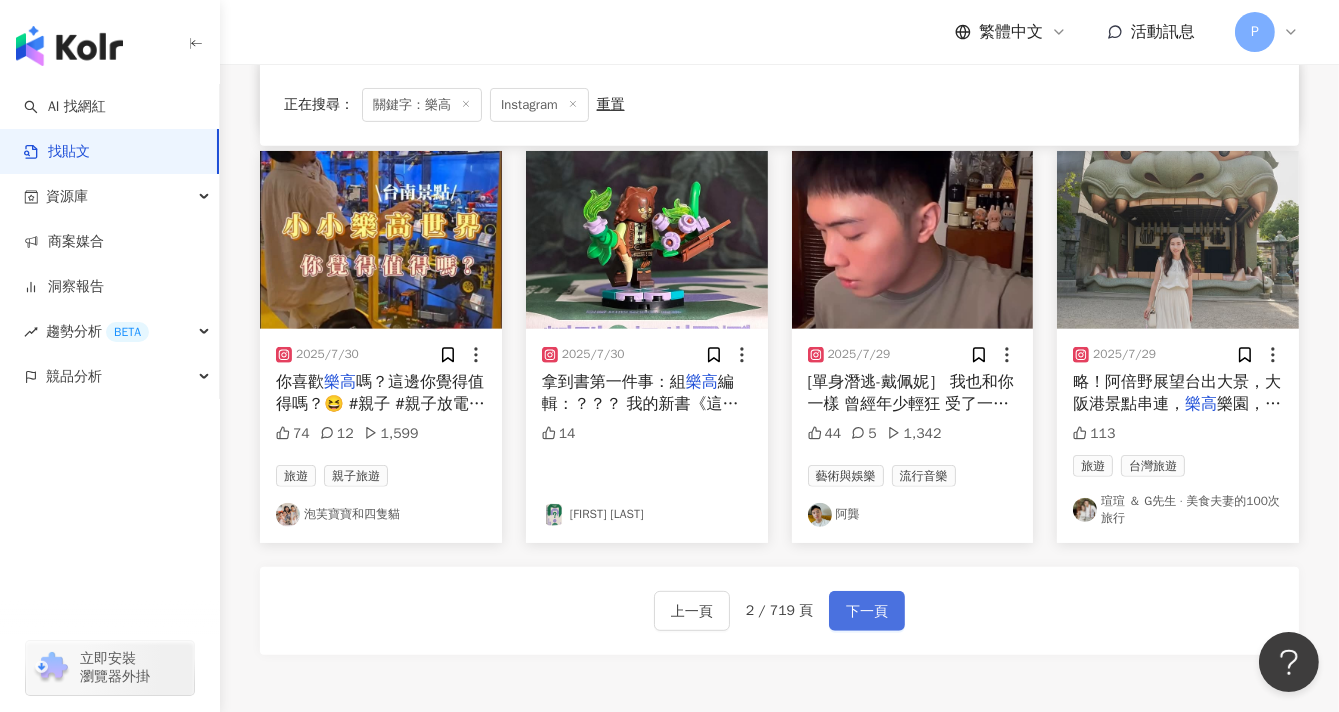 click on "下一頁" at bounding box center (867, 612) 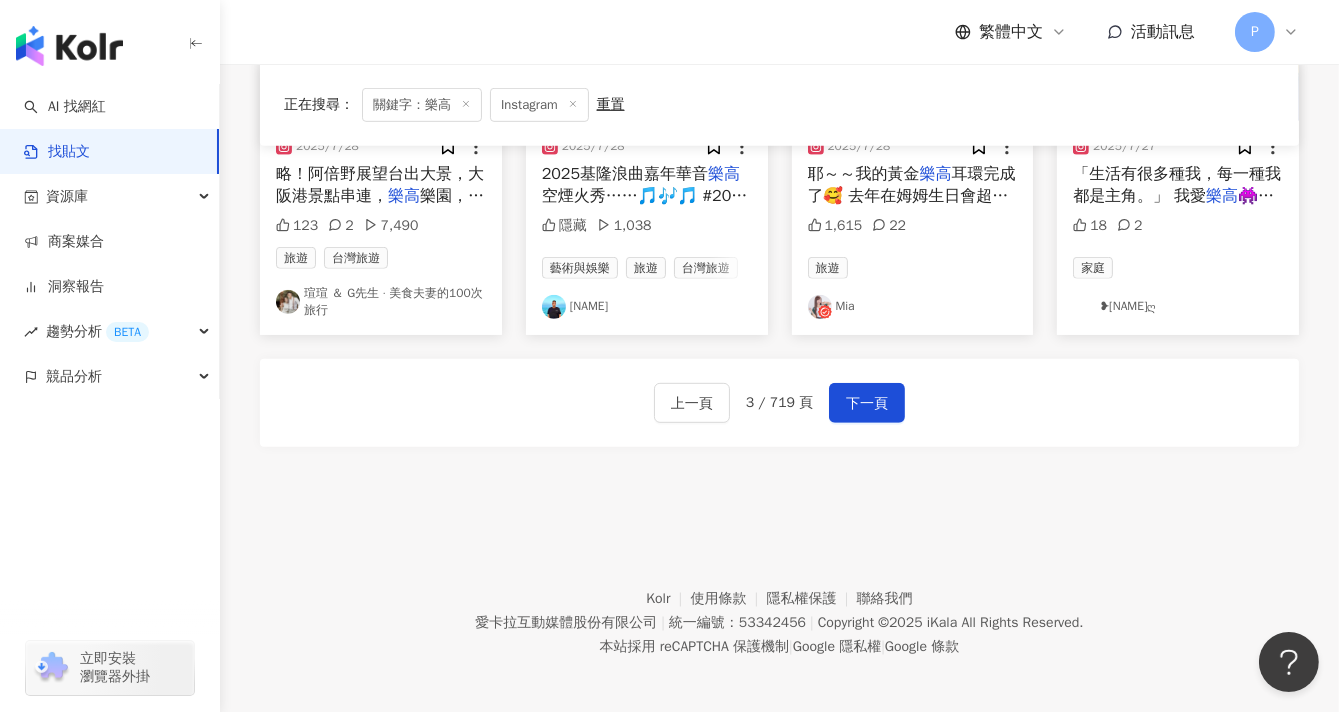 scroll, scrollTop: 1219, scrollLeft: 0, axis: vertical 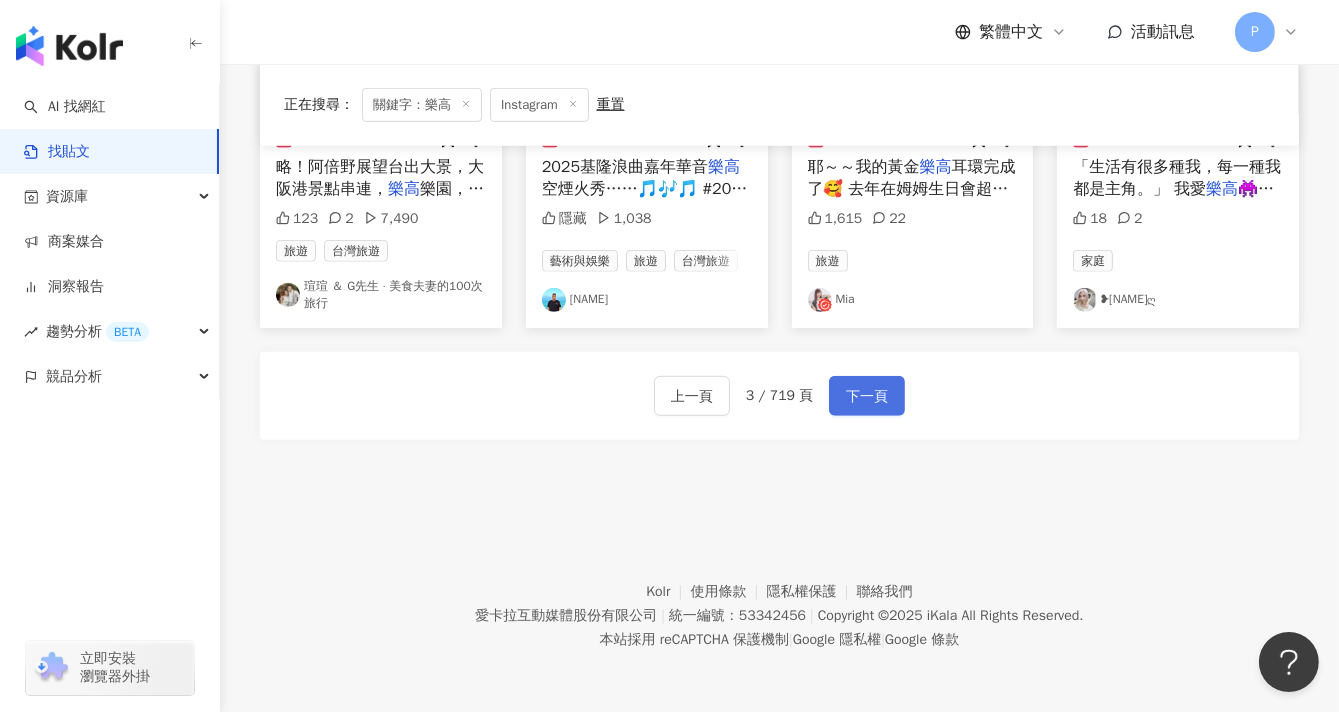 click on "下一頁" at bounding box center (867, 397) 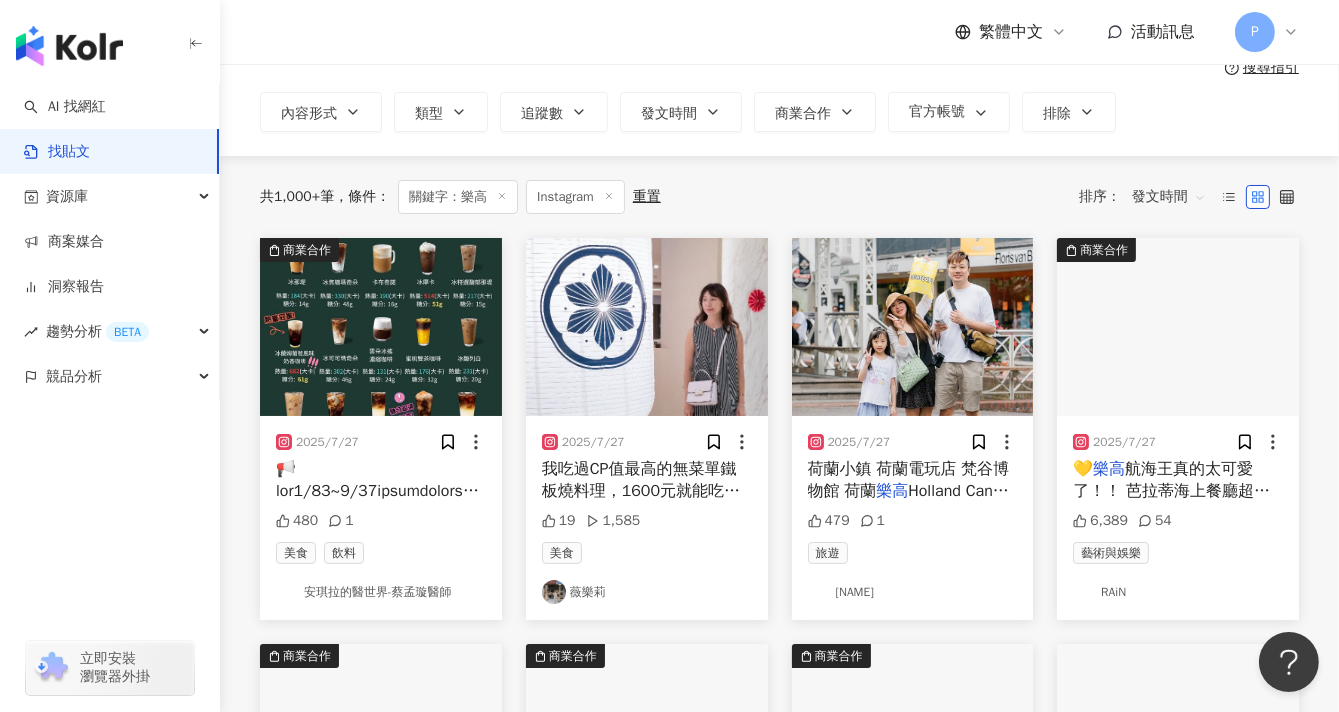 scroll, scrollTop: 111, scrollLeft: 0, axis: vertical 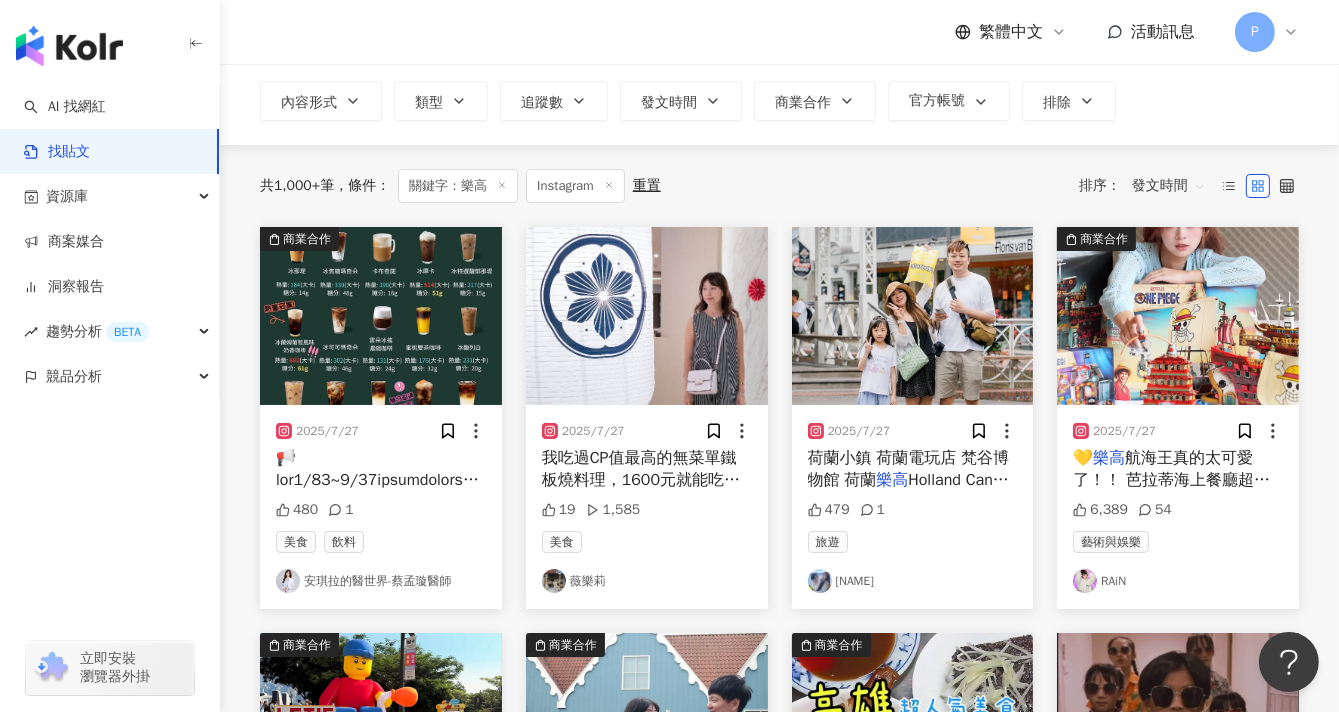 click on "航海王真的太可愛了！！
芭拉蒂海上餐廳超級精緻！窗戶、欄杆、細節都超狂✨
還有千陽號、小丑巴其的馬戲團帳篷也超有戲～
收到的時候一直讚嘆🌼" at bounding box center (1177, 514) 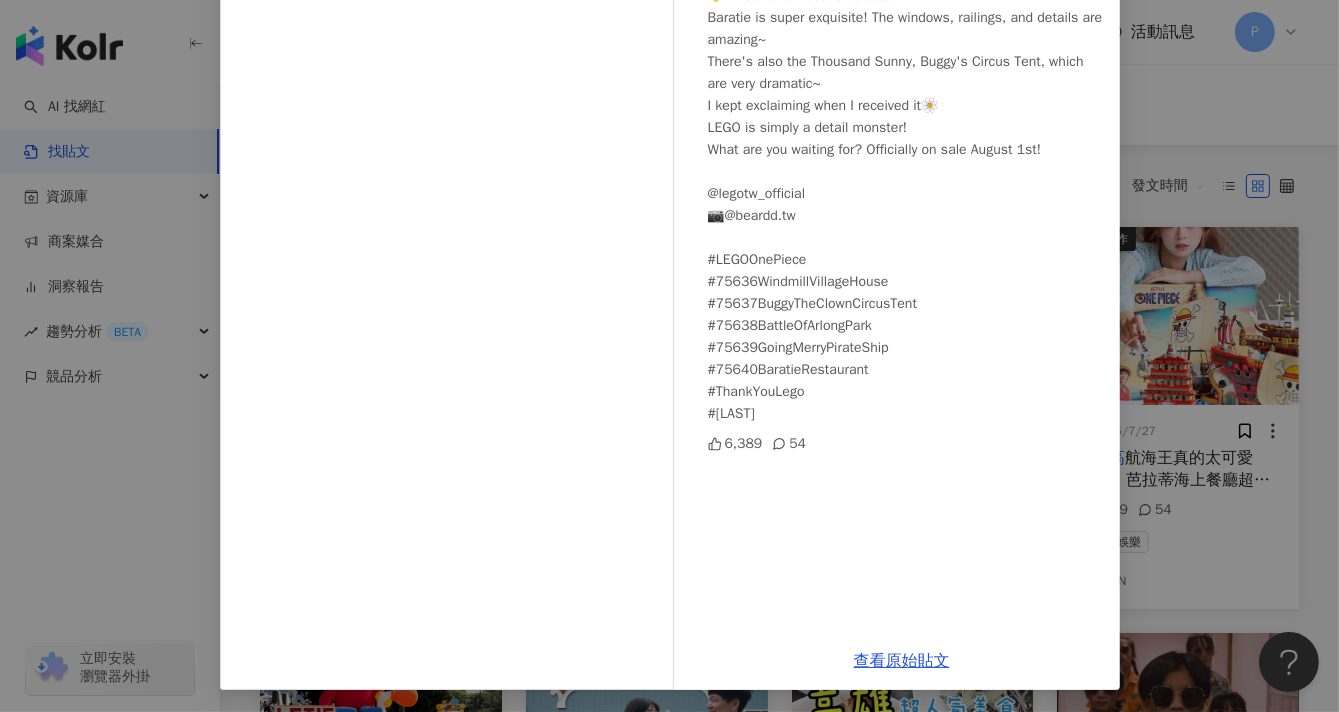 scroll, scrollTop: 0, scrollLeft: 0, axis: both 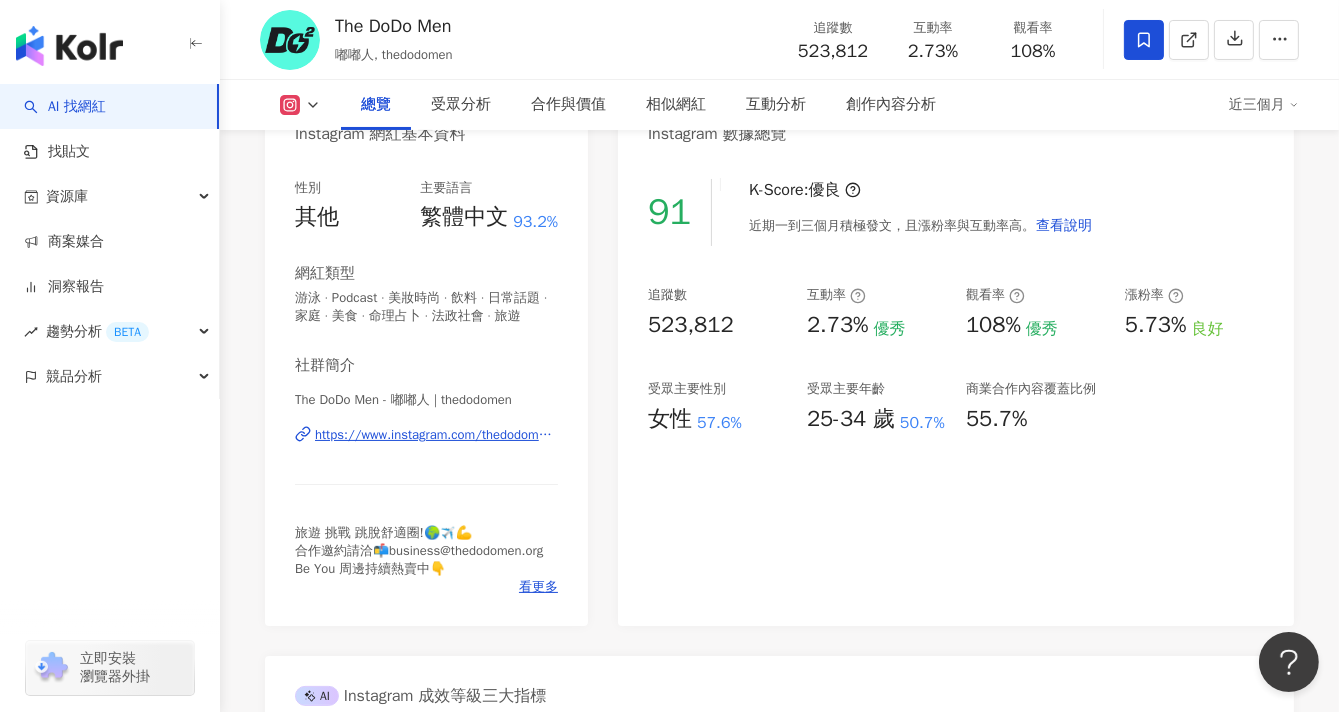 drag, startPoint x: 944, startPoint y: 456, endPoint x: 918, endPoint y: 457, distance: 26.019224 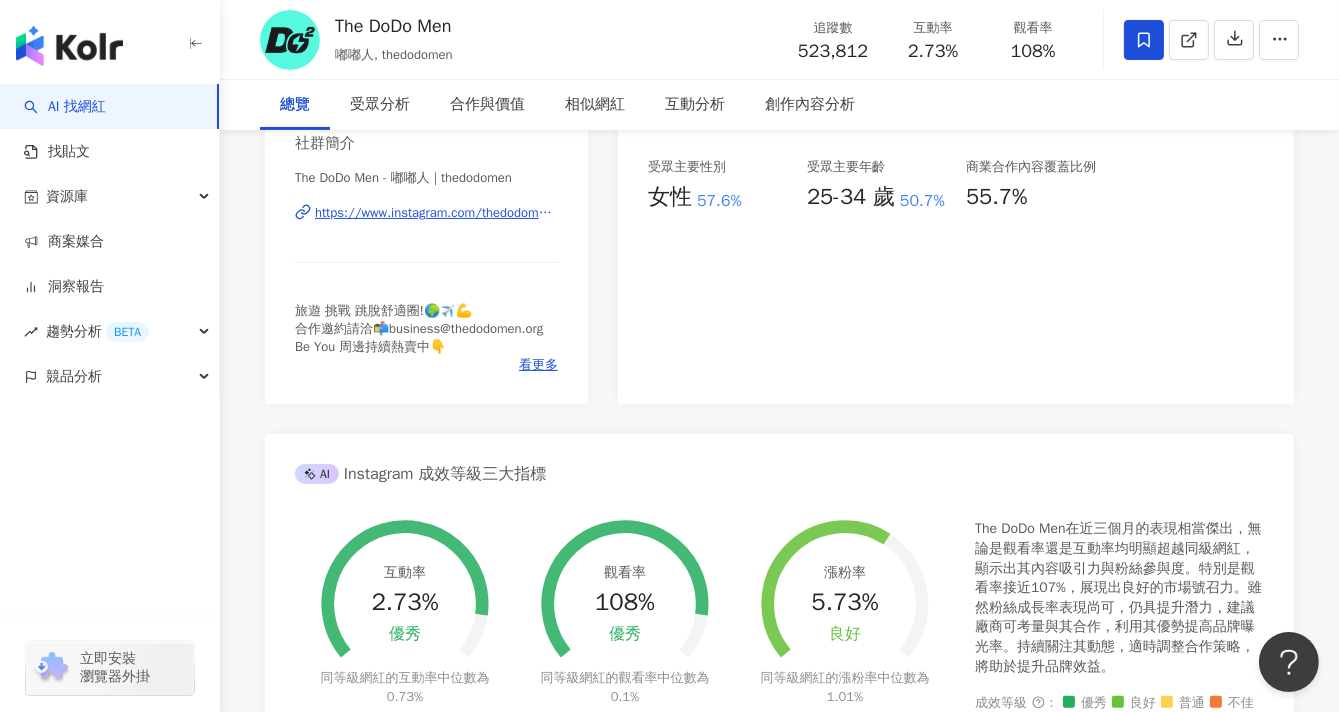 scroll, scrollTop: 0, scrollLeft: 0, axis: both 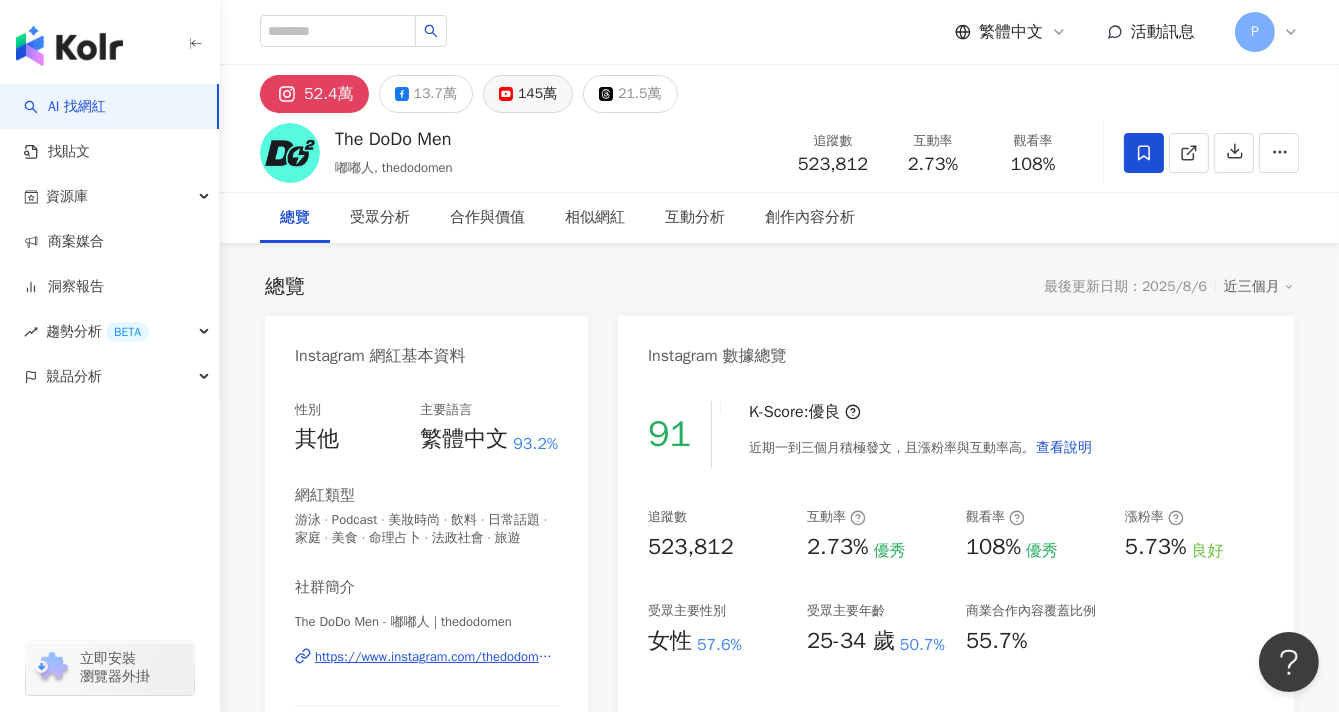 click on "145萬" at bounding box center [537, 94] 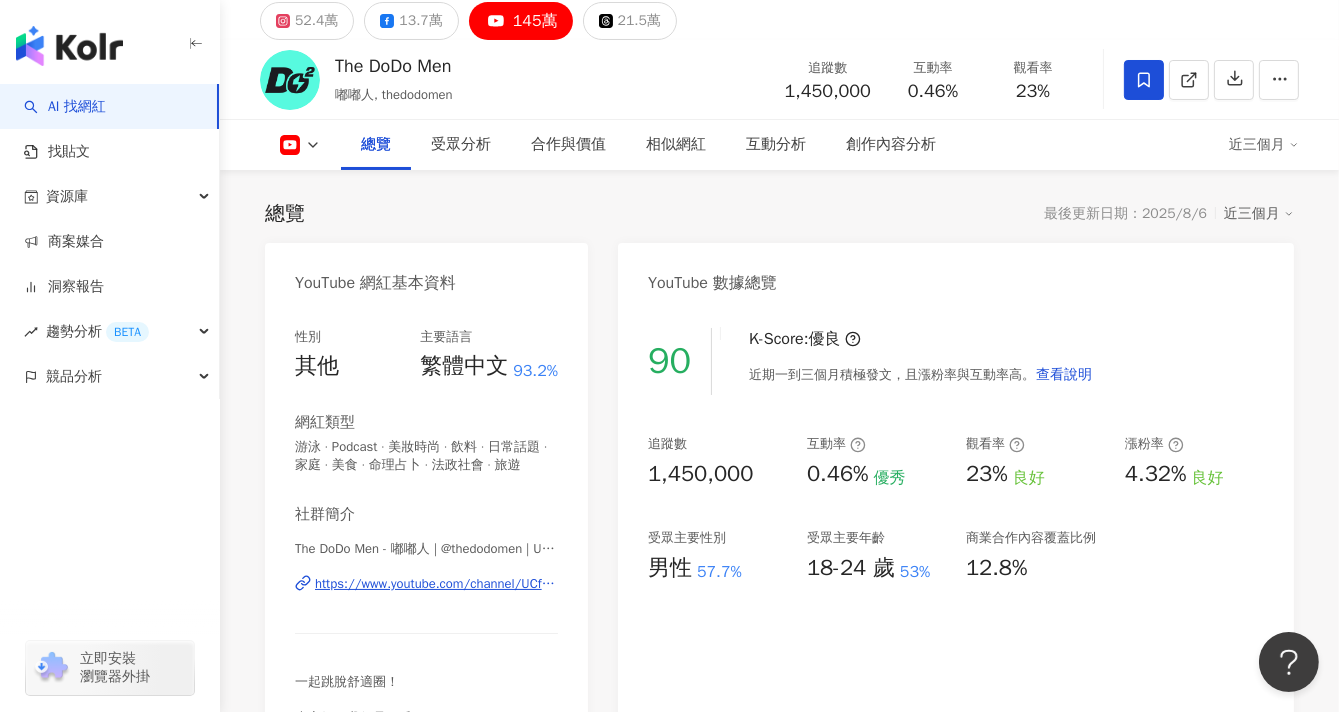 scroll, scrollTop: 0, scrollLeft: 0, axis: both 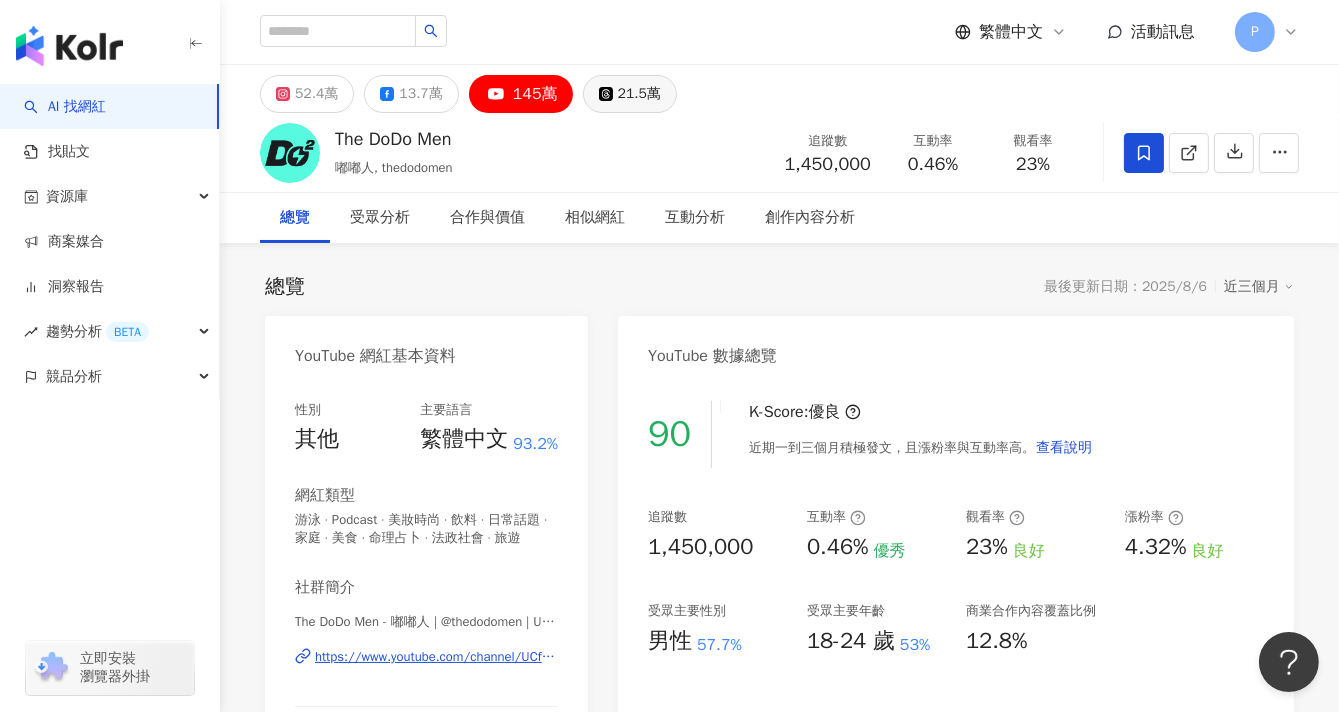 click on "21.5萬" at bounding box center (639, 94) 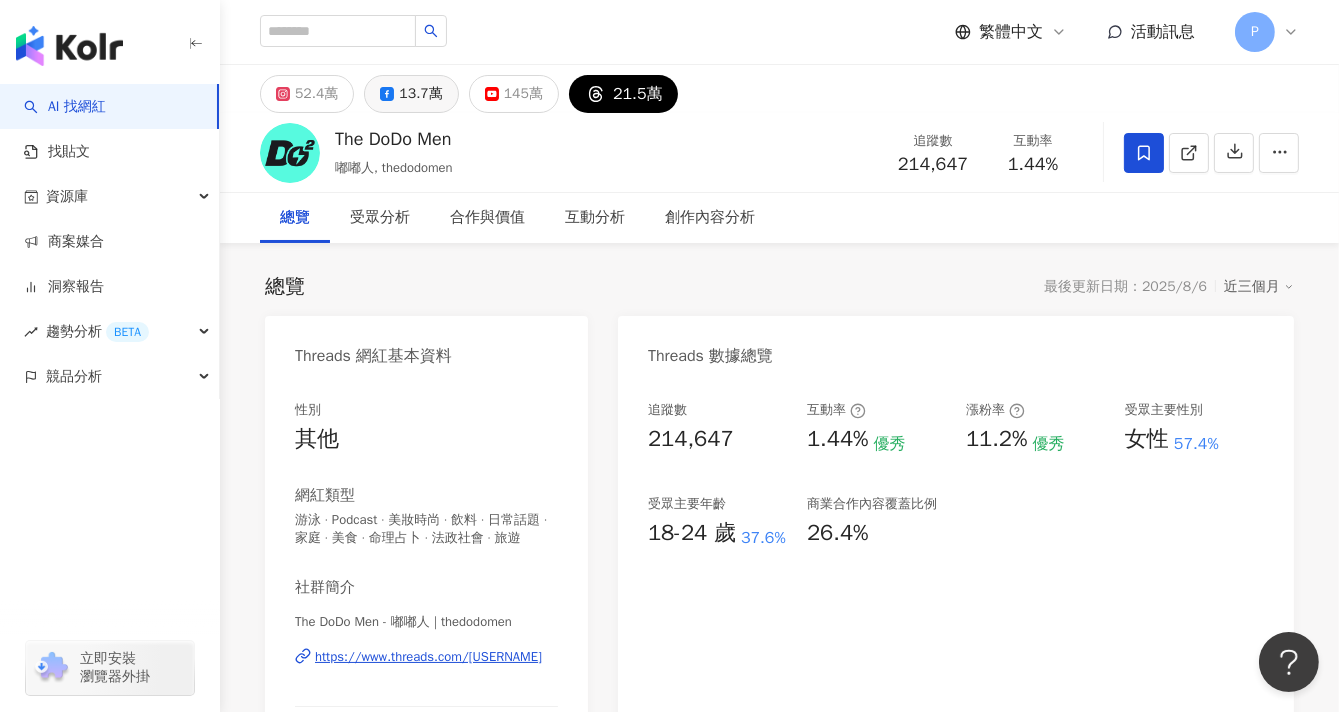 click 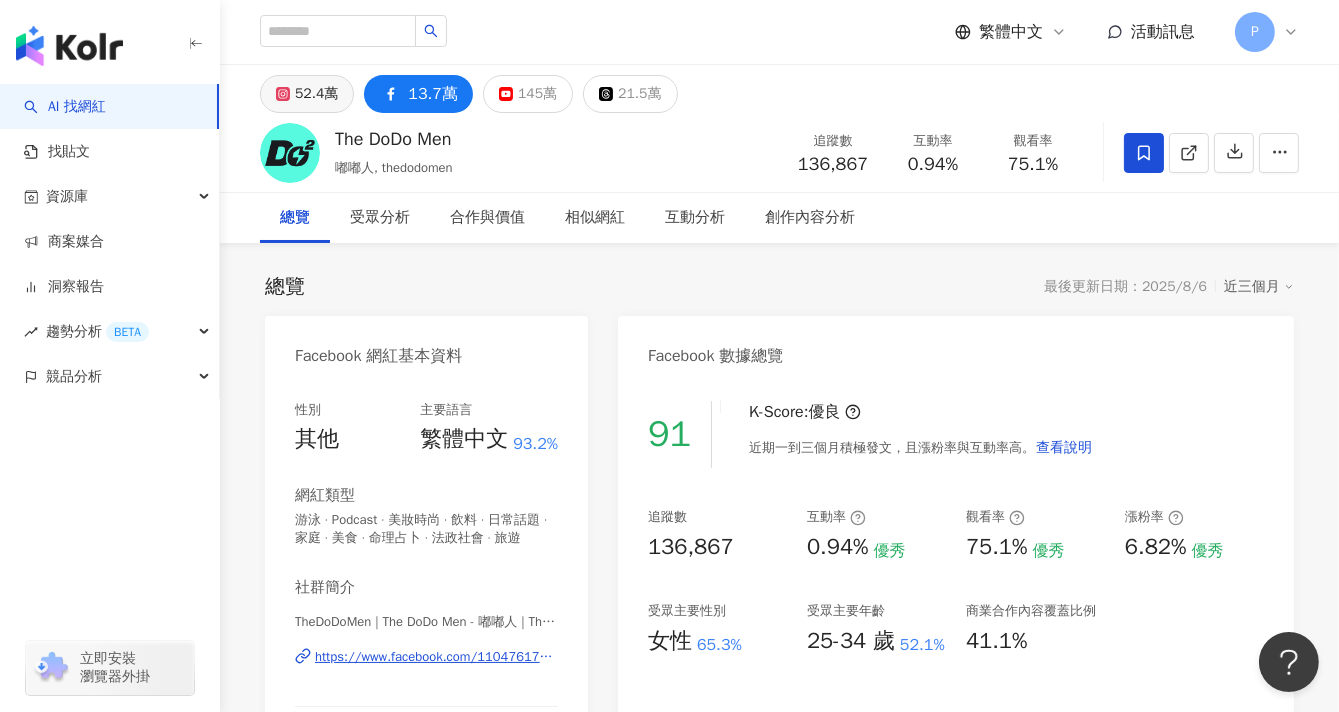 click on "52.4萬" at bounding box center (307, 94) 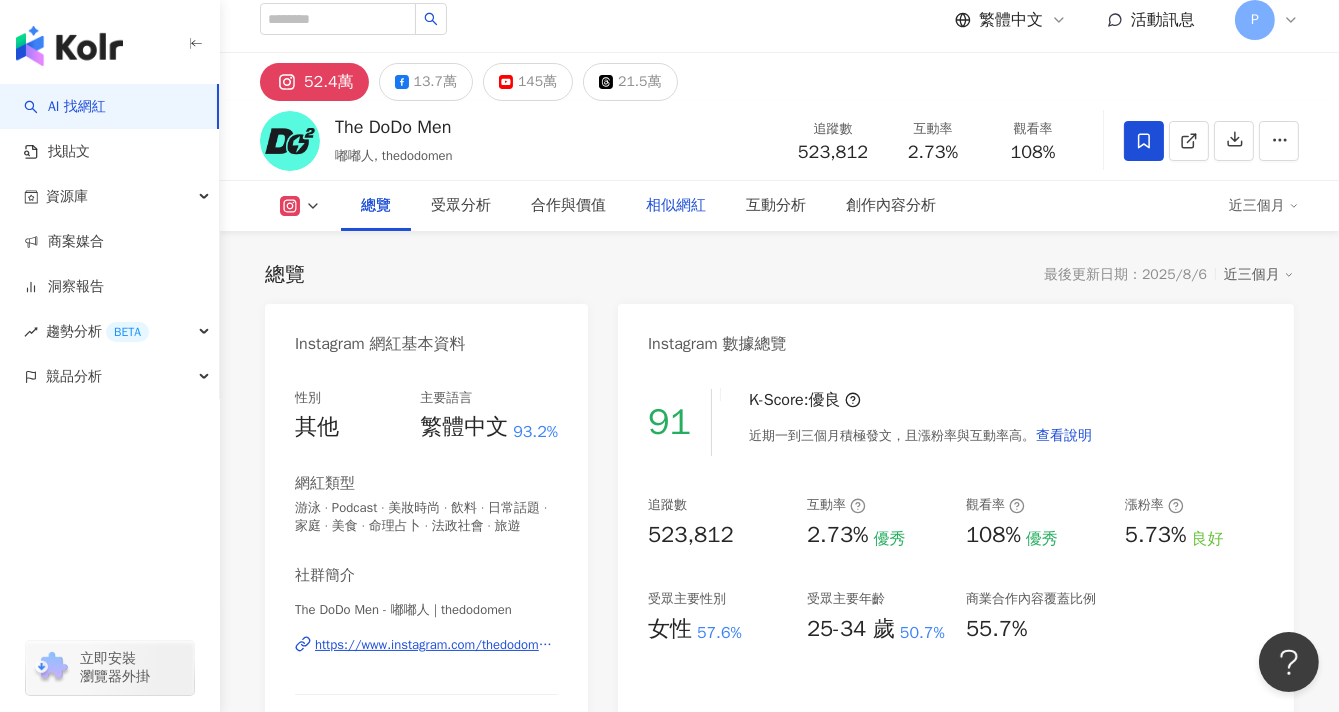 scroll, scrollTop: 0, scrollLeft: 0, axis: both 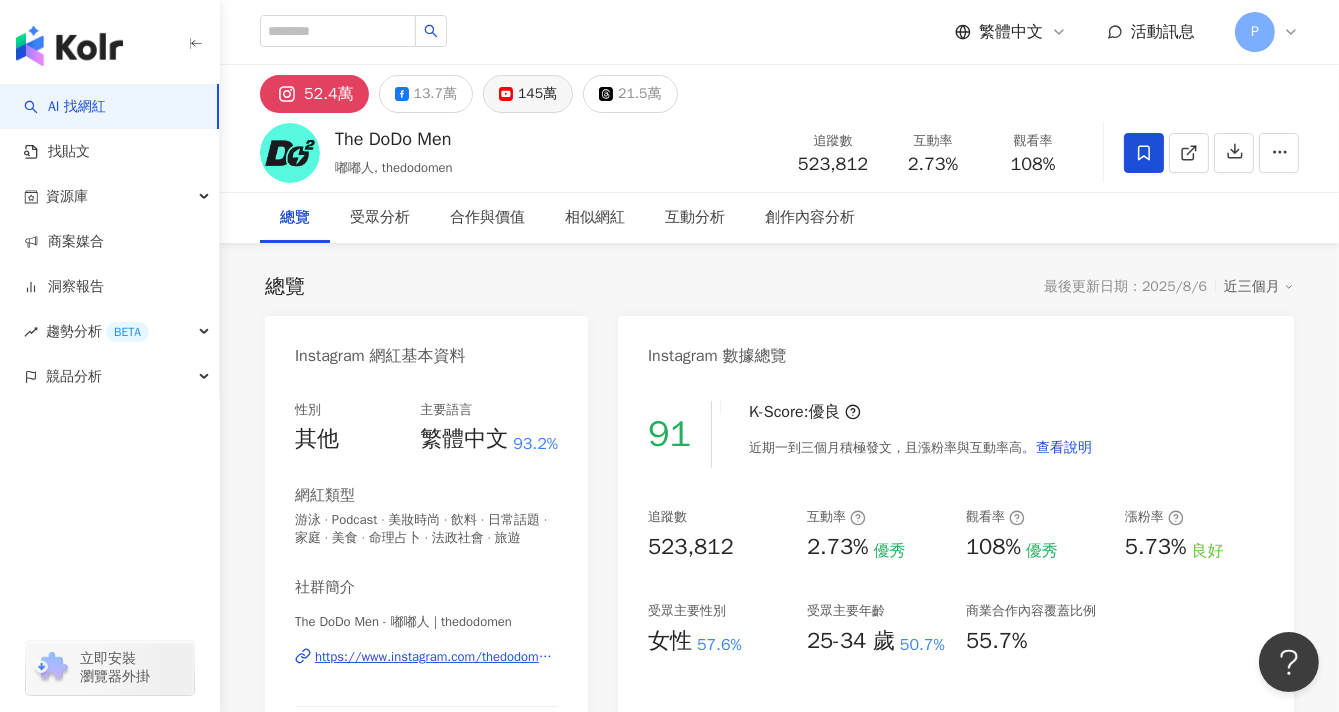 click 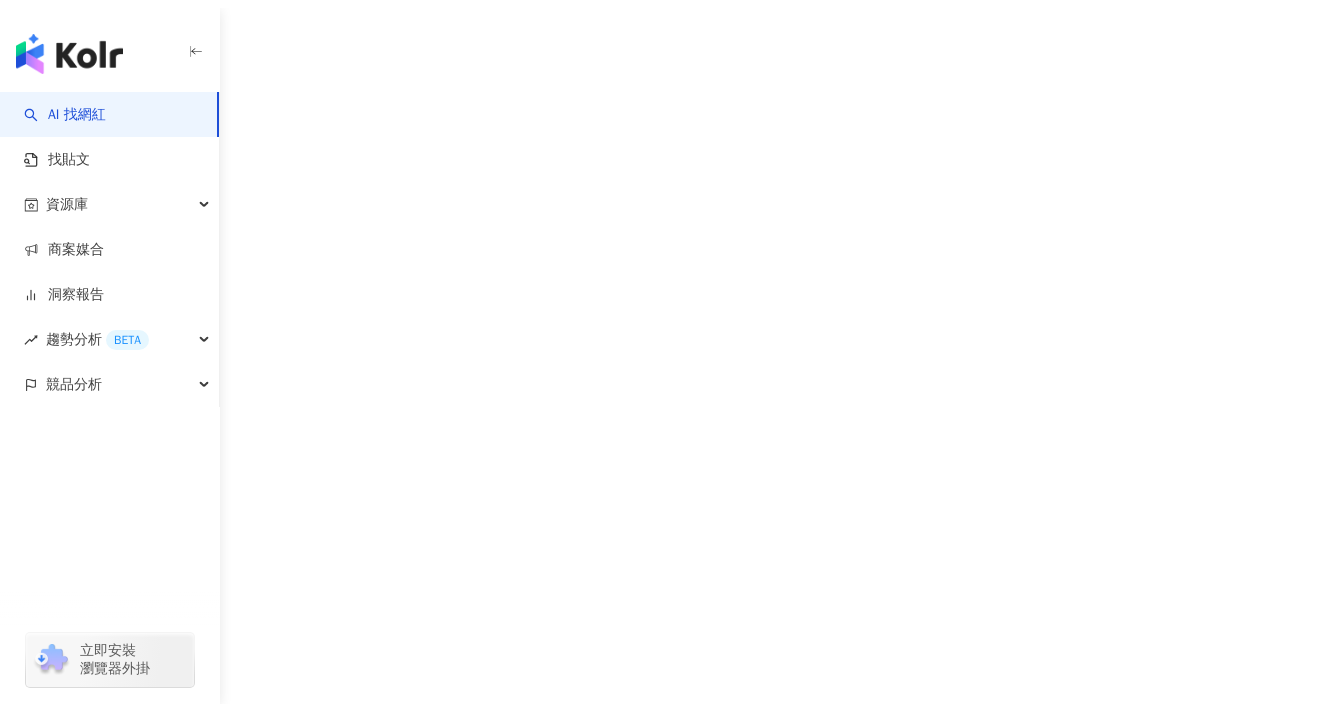 scroll, scrollTop: 0, scrollLeft: 0, axis: both 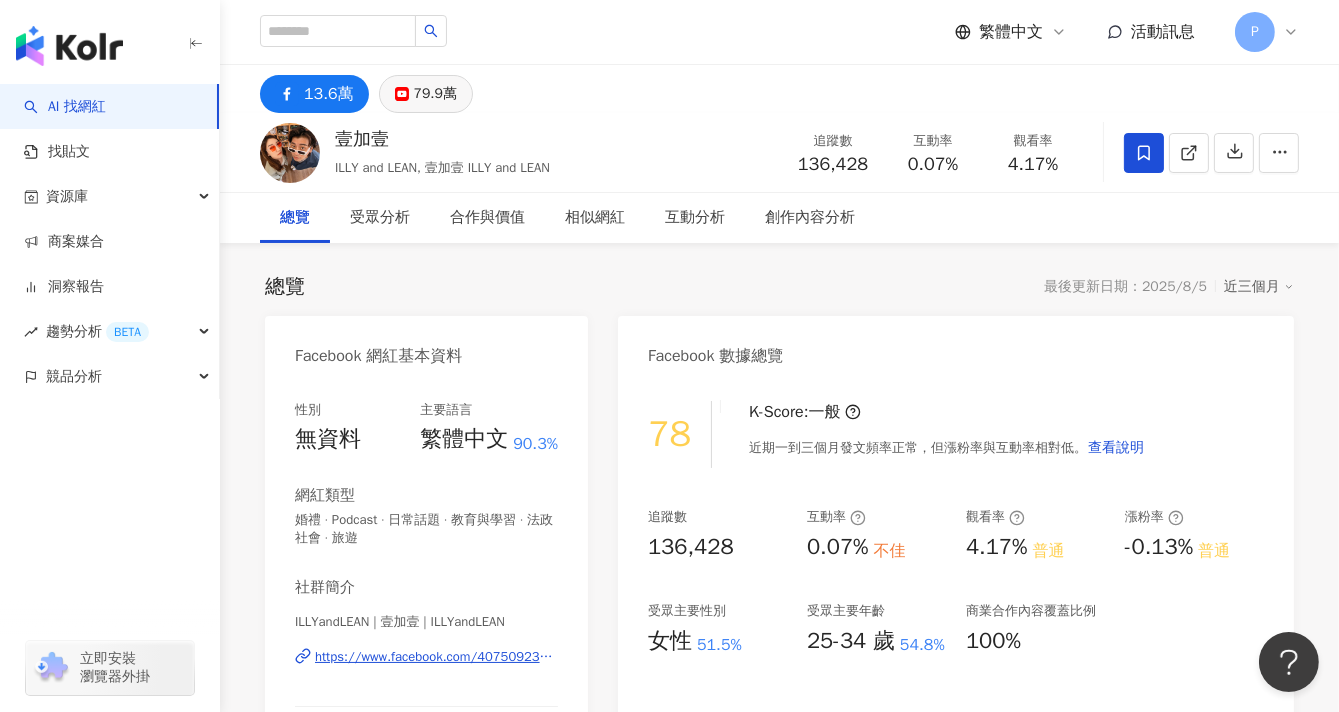 click on "79.9萬" at bounding box center (435, 94) 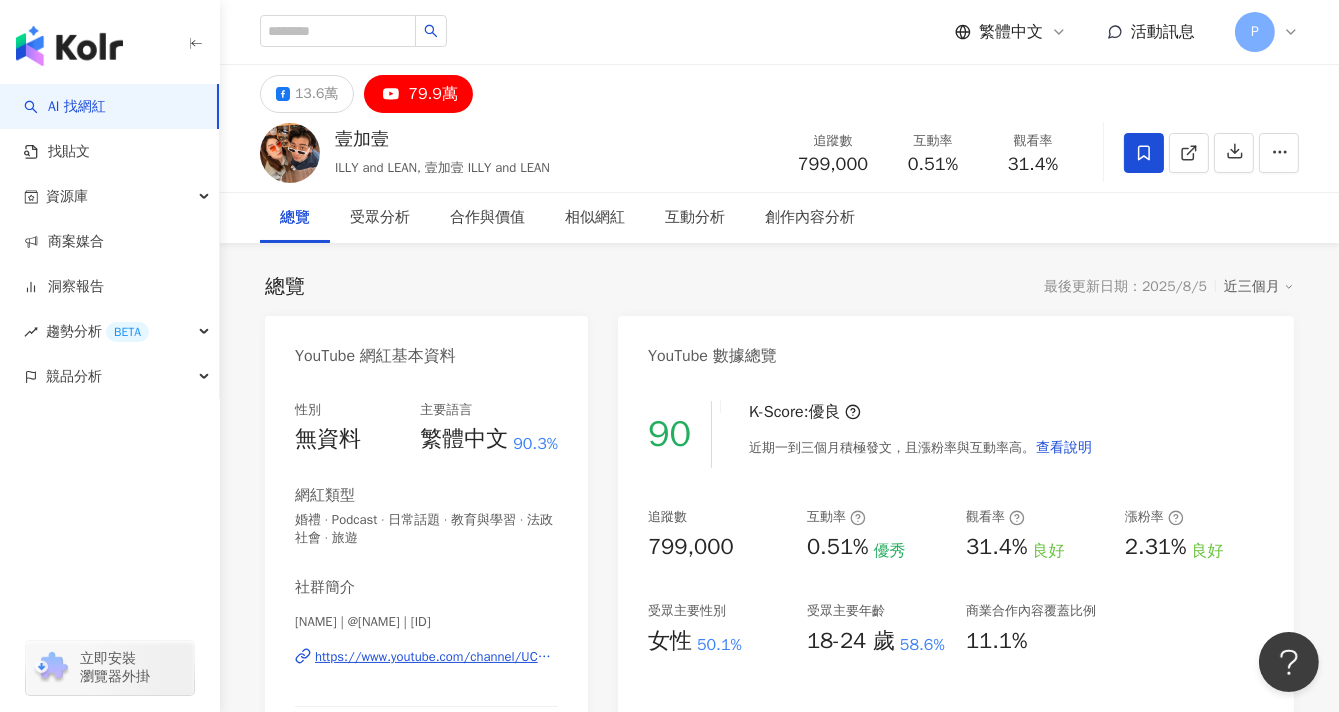 type 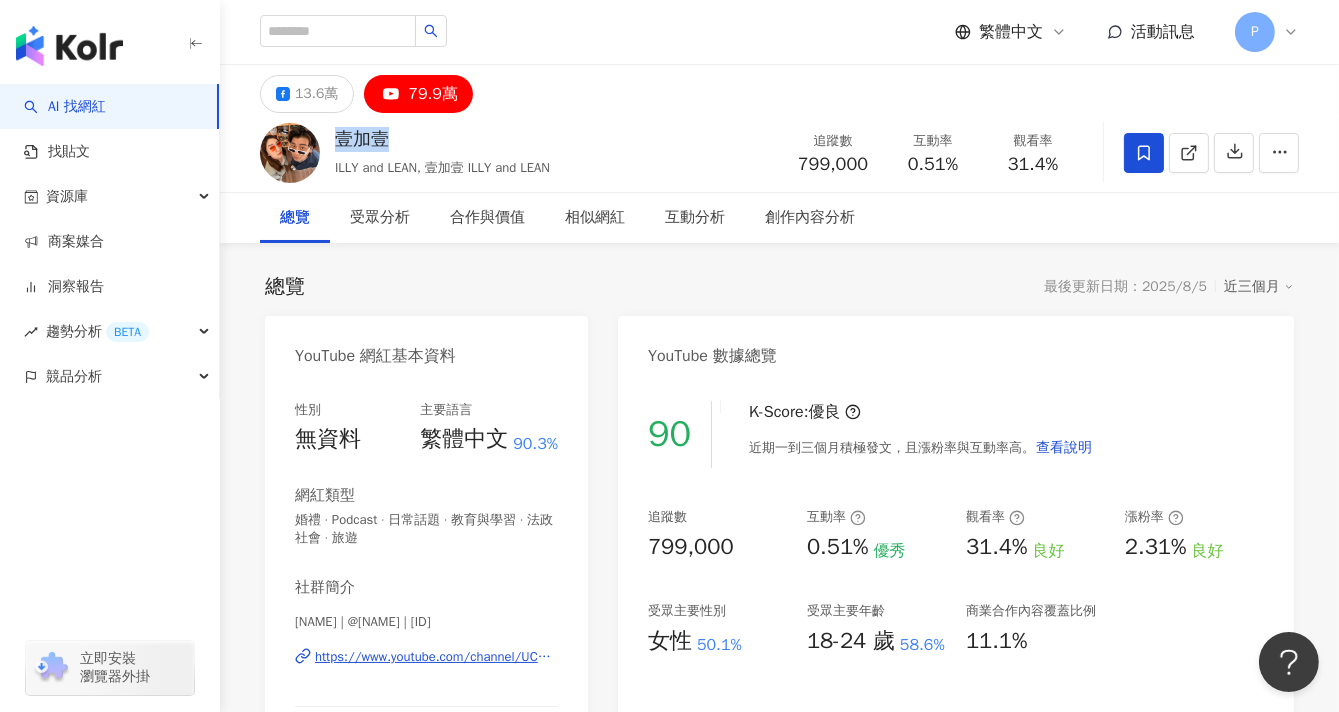 drag, startPoint x: 415, startPoint y: 146, endPoint x: 338, endPoint y: 134, distance: 77.92946 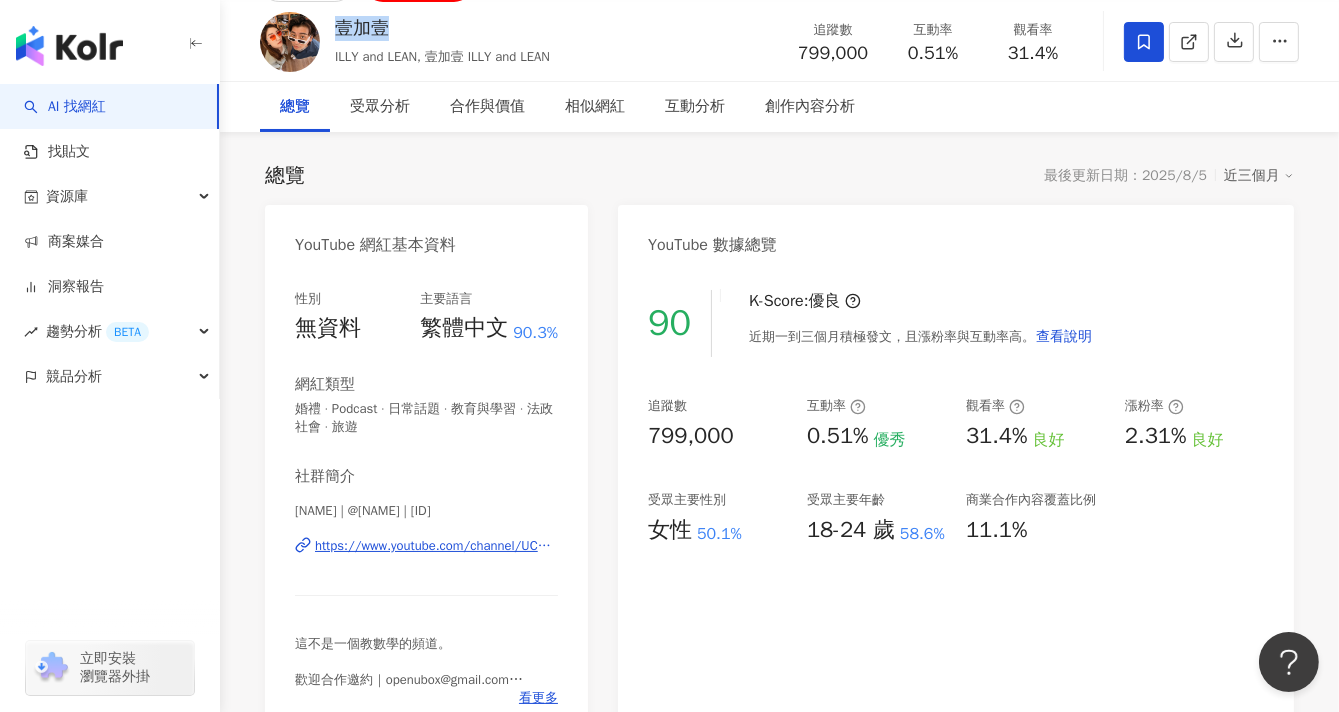 scroll, scrollTop: 0, scrollLeft: 0, axis: both 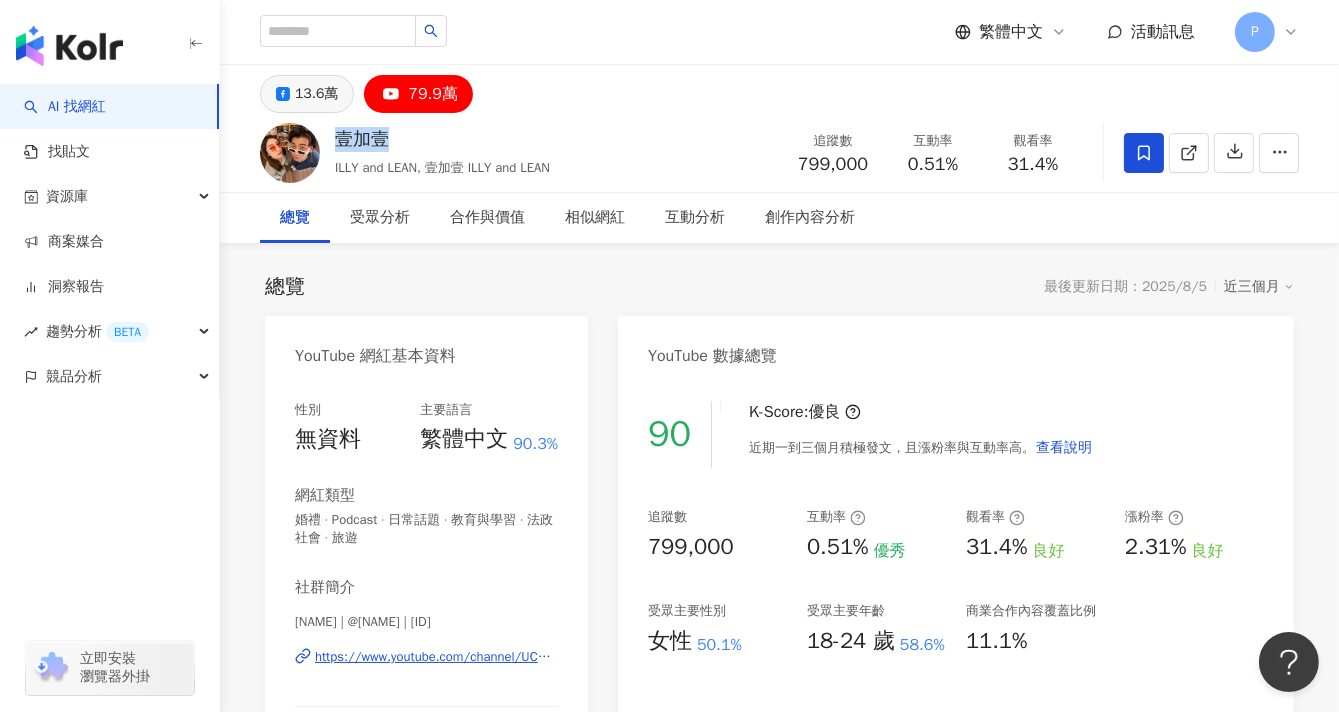 click on "13.6萬" at bounding box center (316, 94) 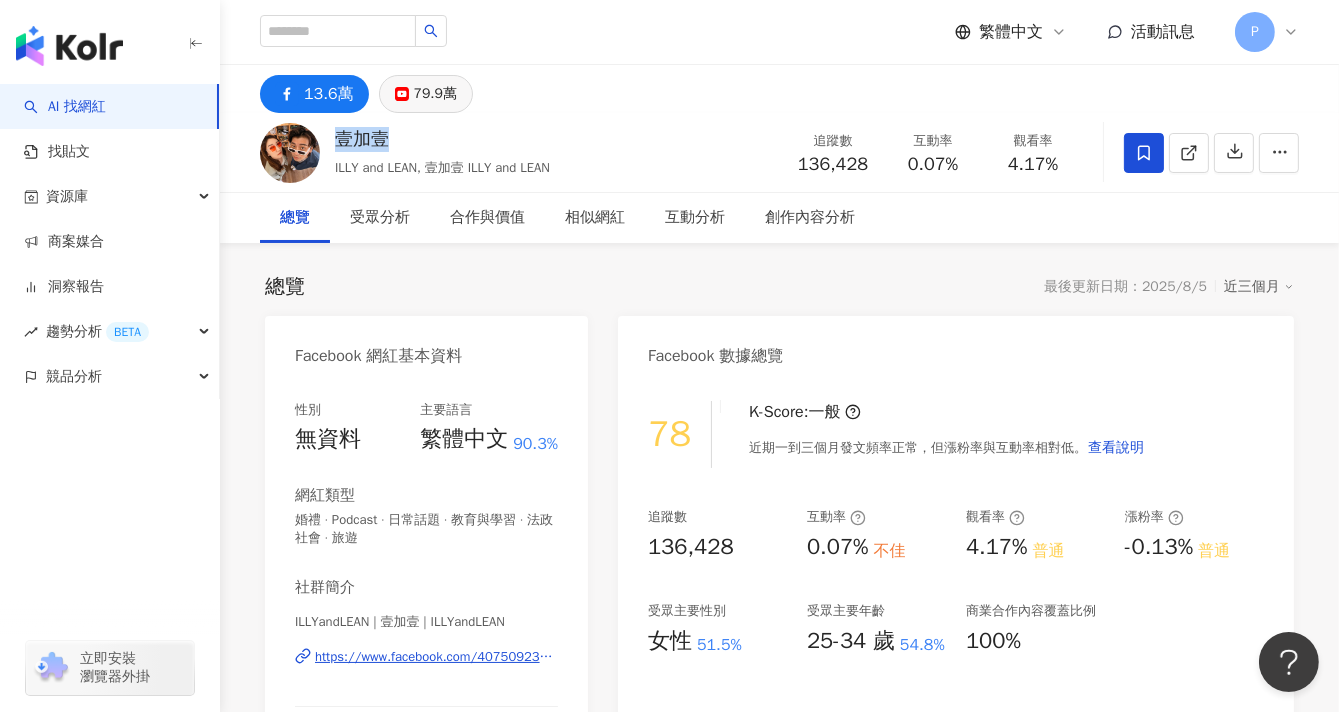 click on "79.9萬" at bounding box center [435, 94] 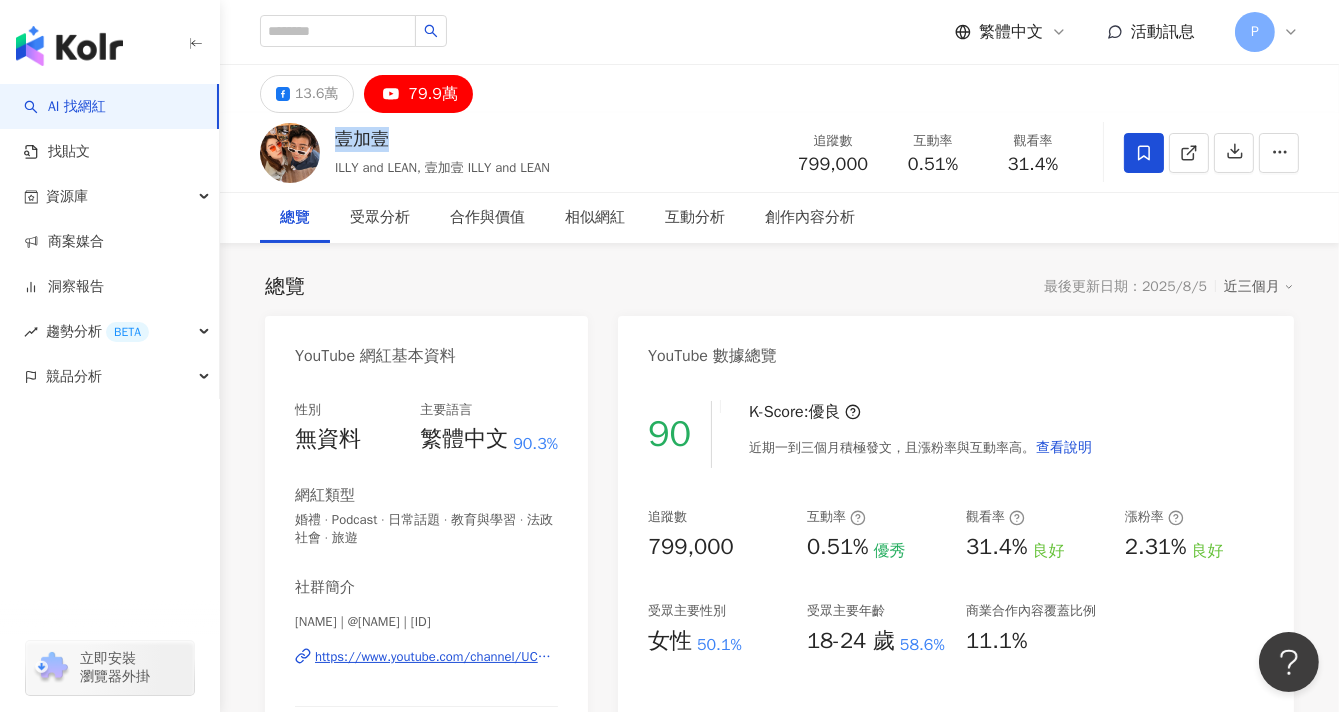 click on "YouTube 數據總覽" at bounding box center [956, 348] 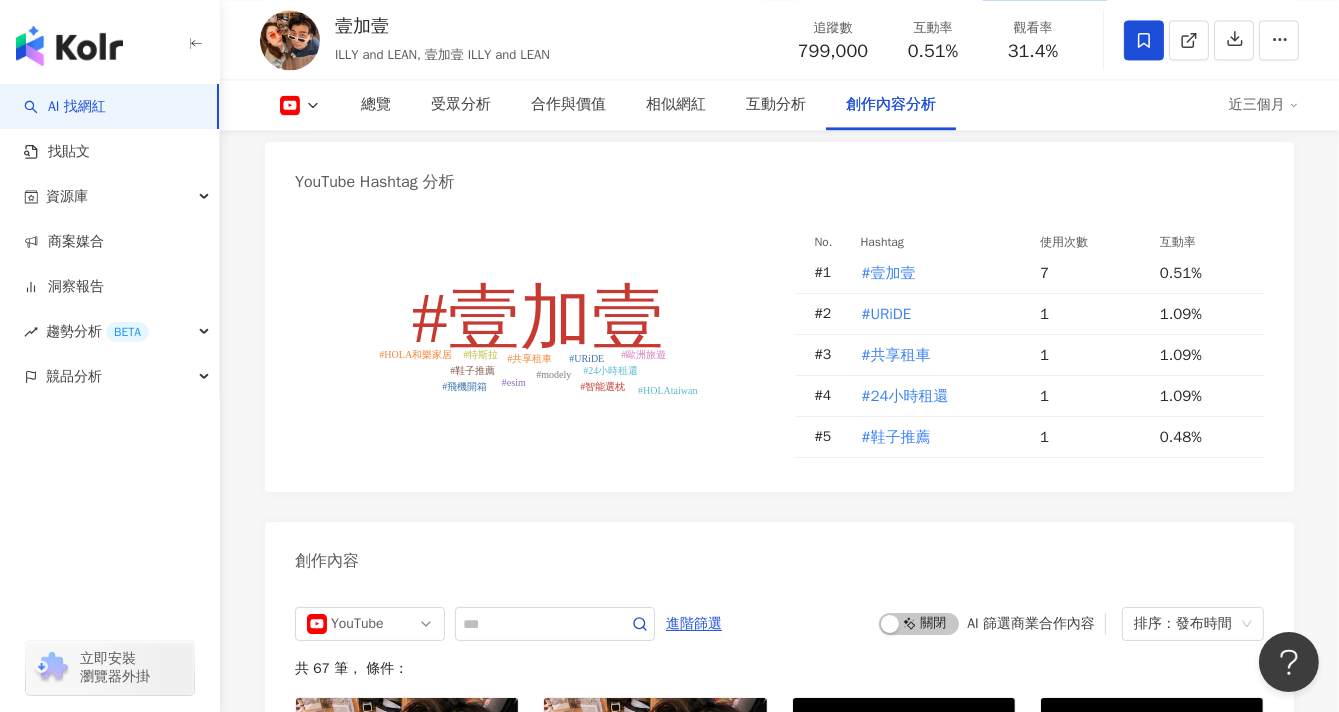 scroll, scrollTop: 5000, scrollLeft: 0, axis: vertical 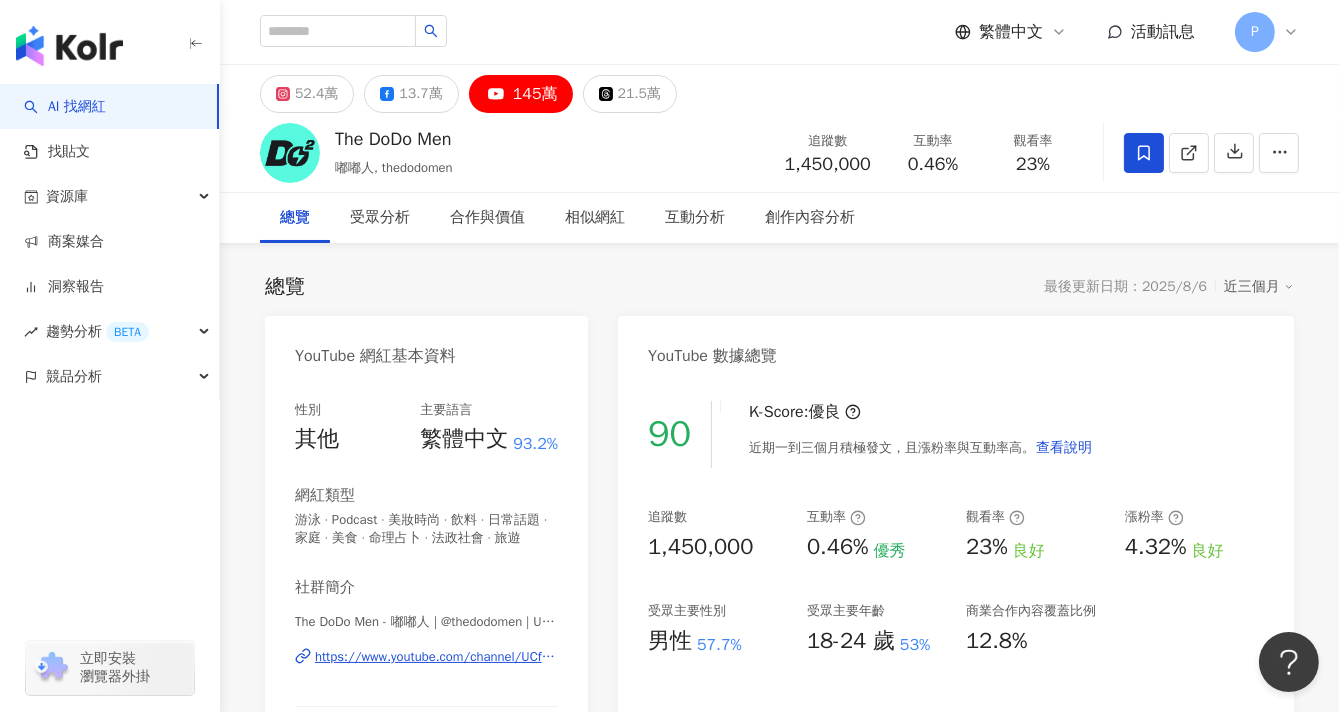 click on "總覽 最後更新日期：2025/8/6 近三個月" at bounding box center (779, 287) 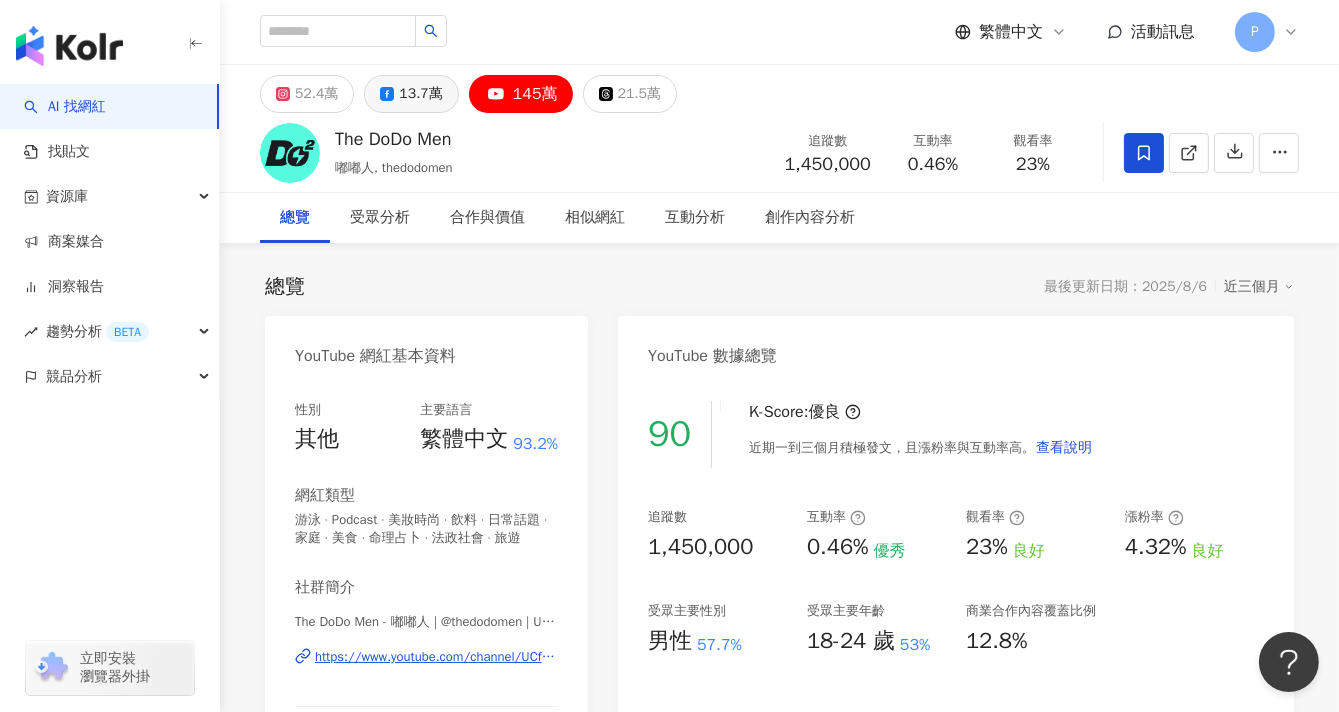 click on "13.7萬" at bounding box center [420, 94] 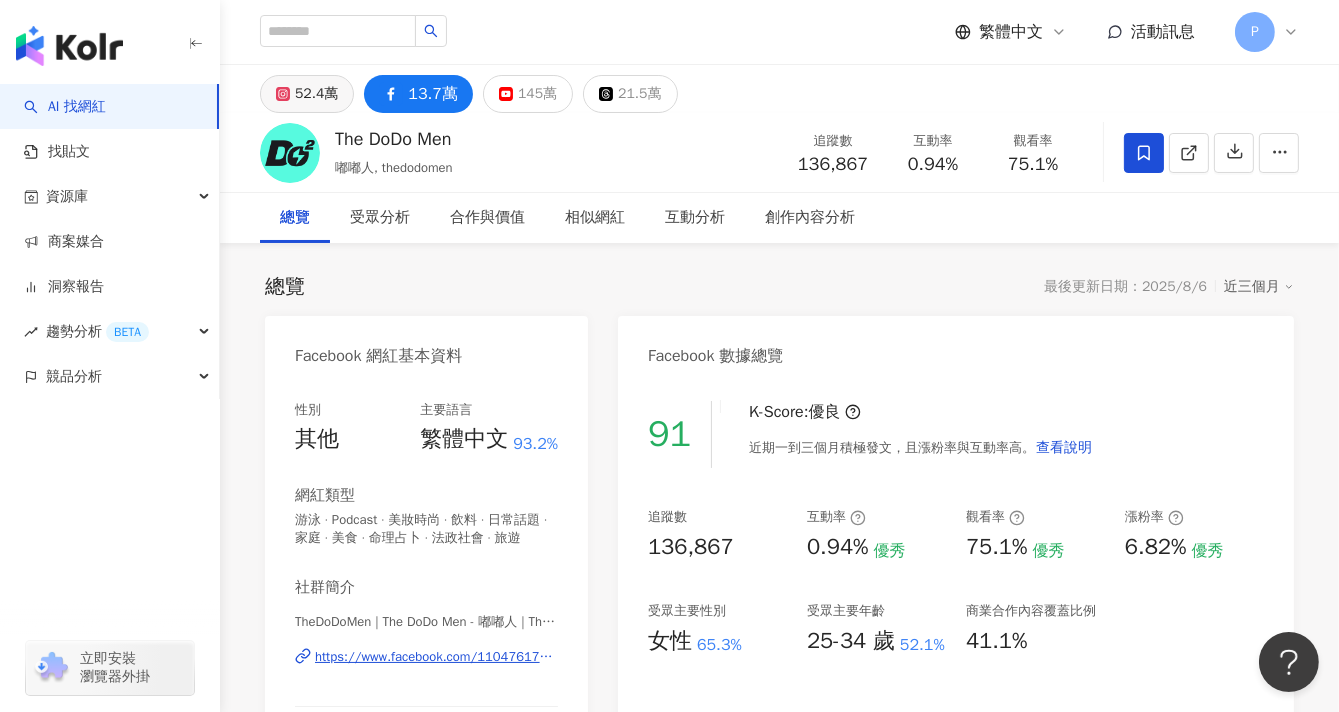 click on "52.4萬" at bounding box center (316, 94) 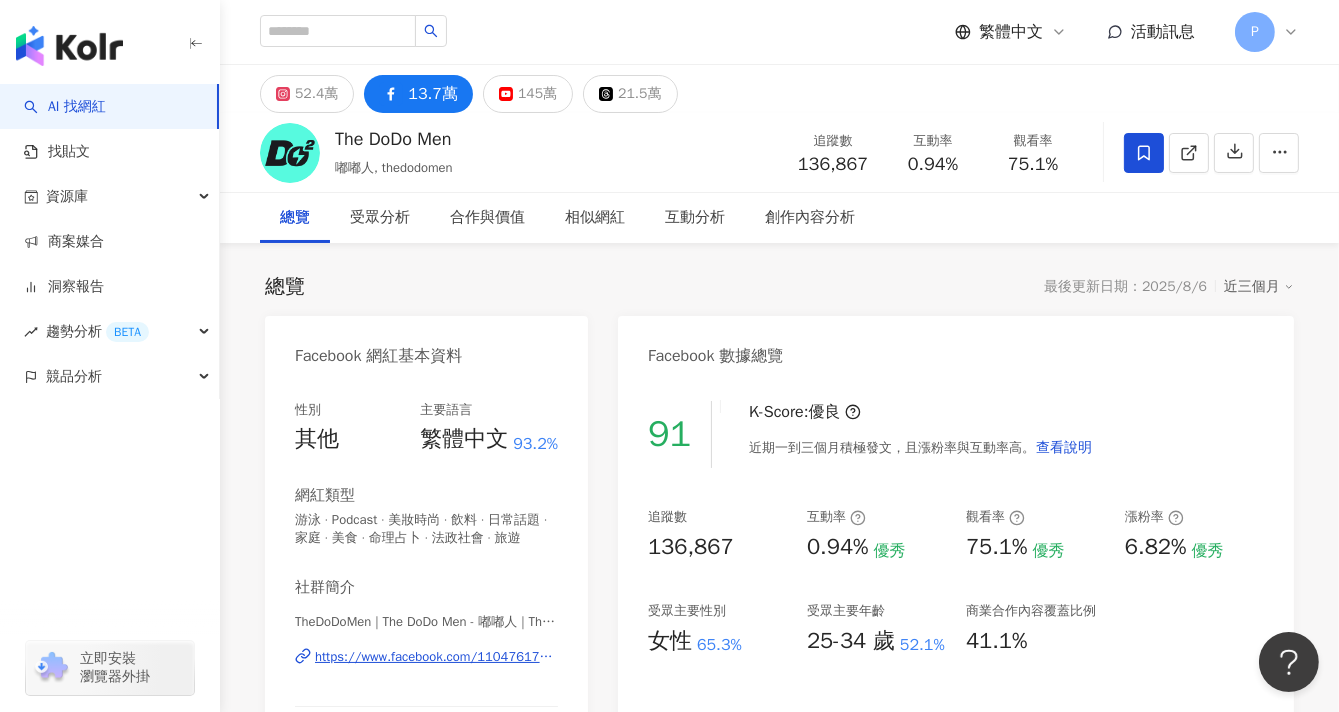 click on "52.4萬" at bounding box center [316, 94] 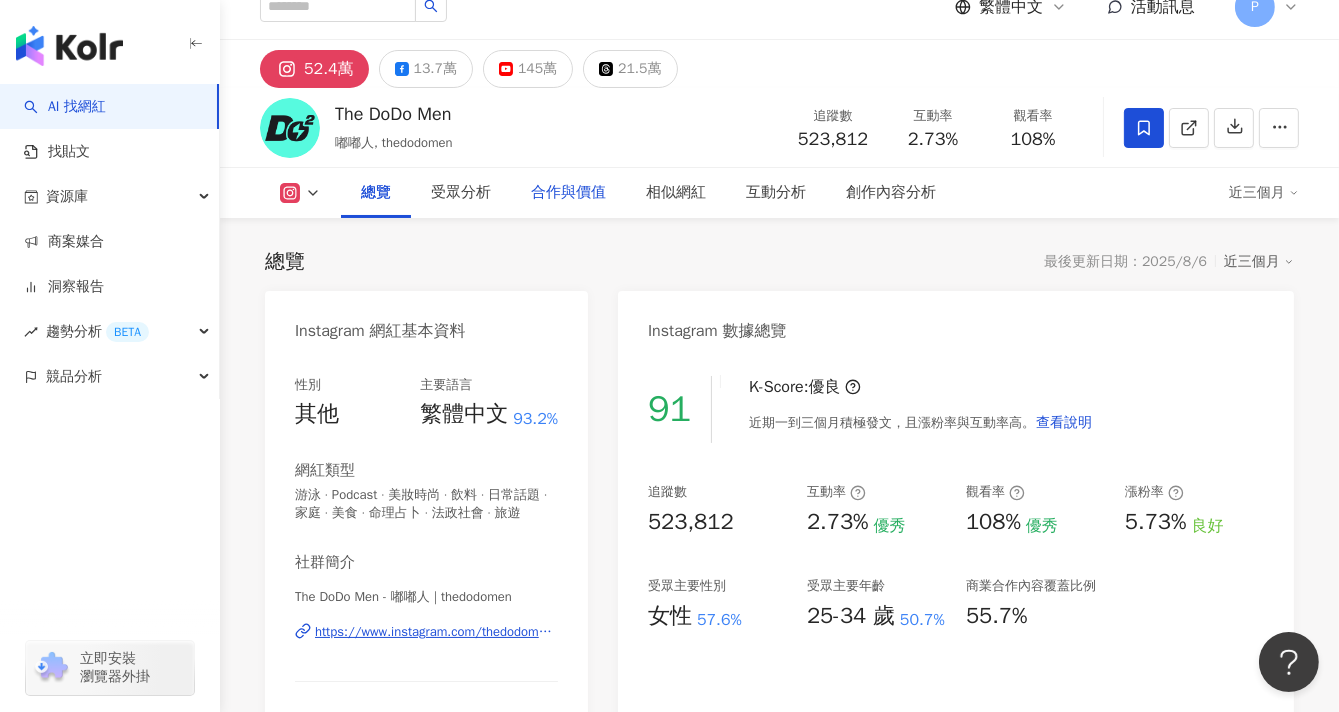 scroll, scrollTop: 0, scrollLeft: 0, axis: both 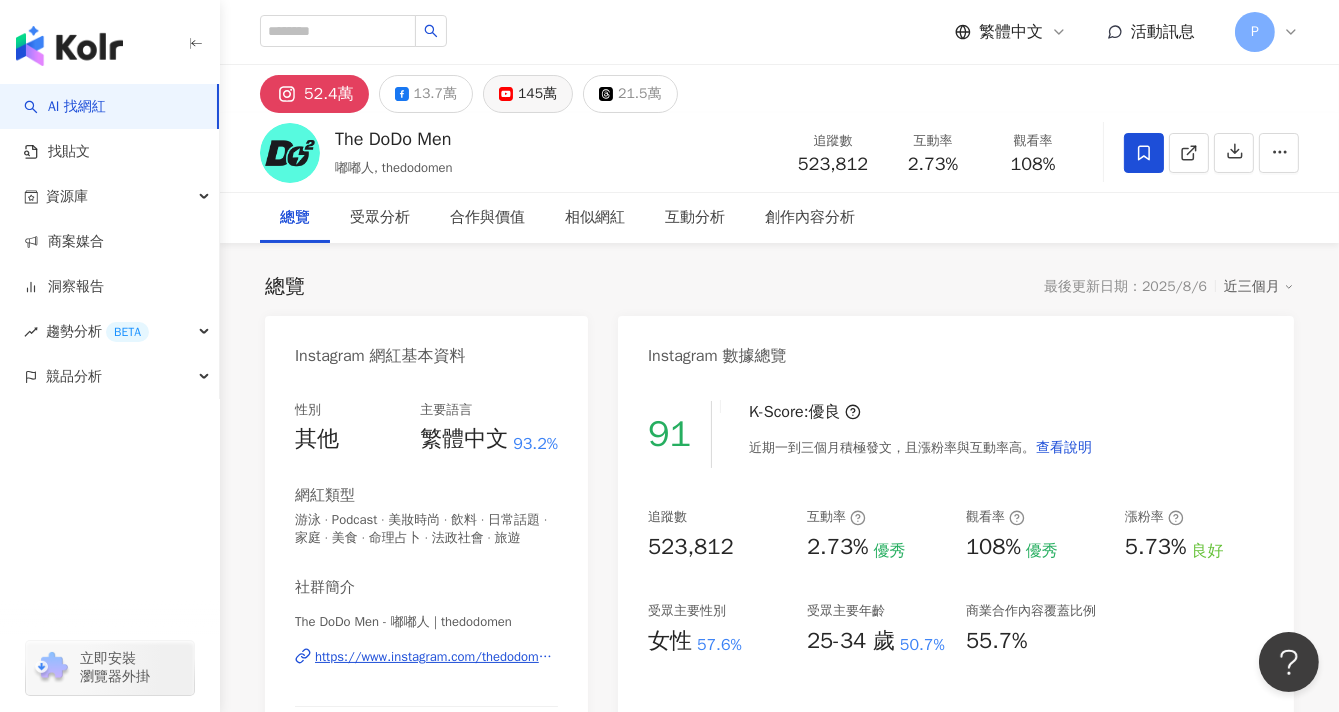 click on "145萬" at bounding box center (537, 94) 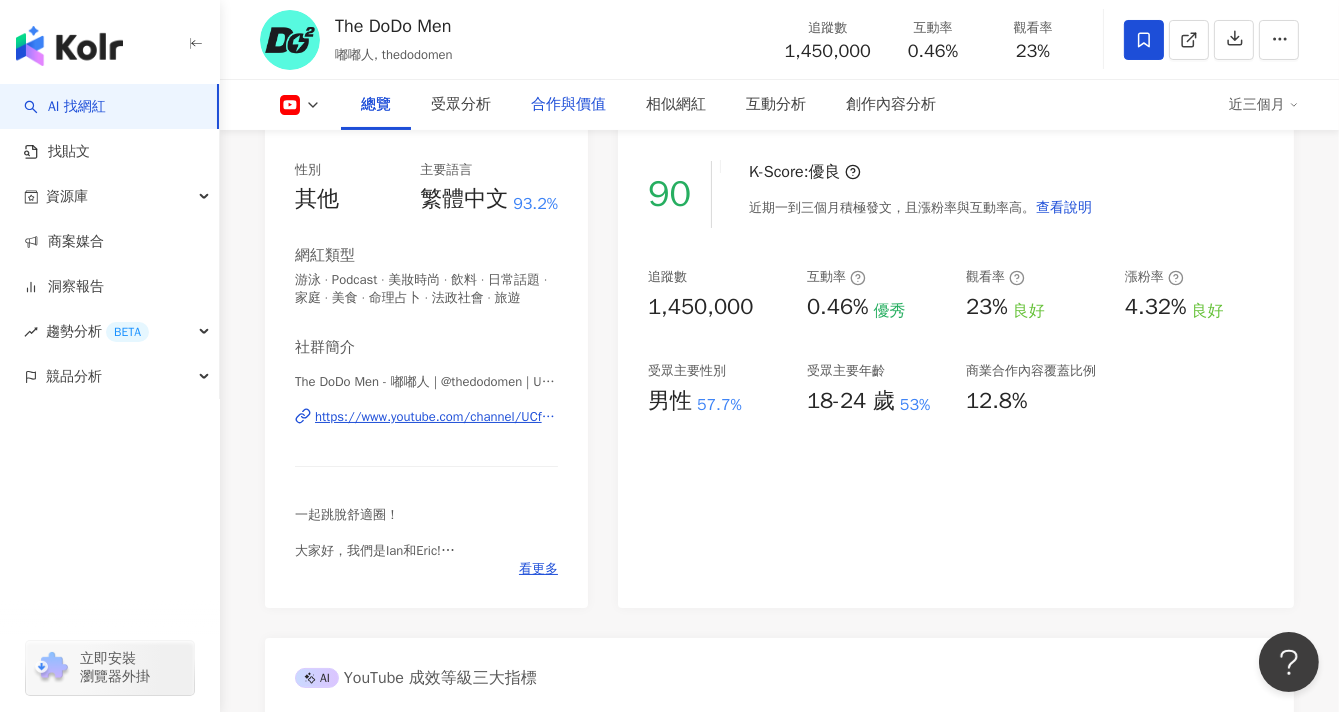 scroll, scrollTop: 0, scrollLeft: 0, axis: both 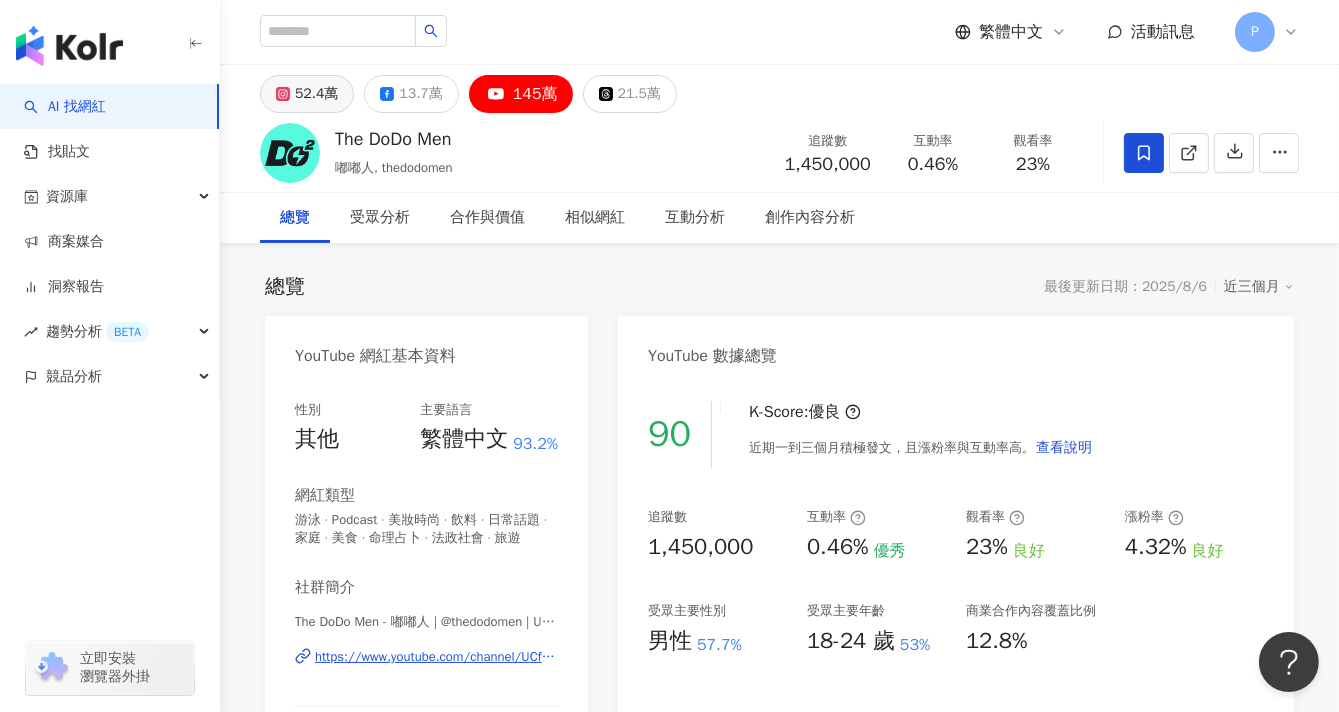 click 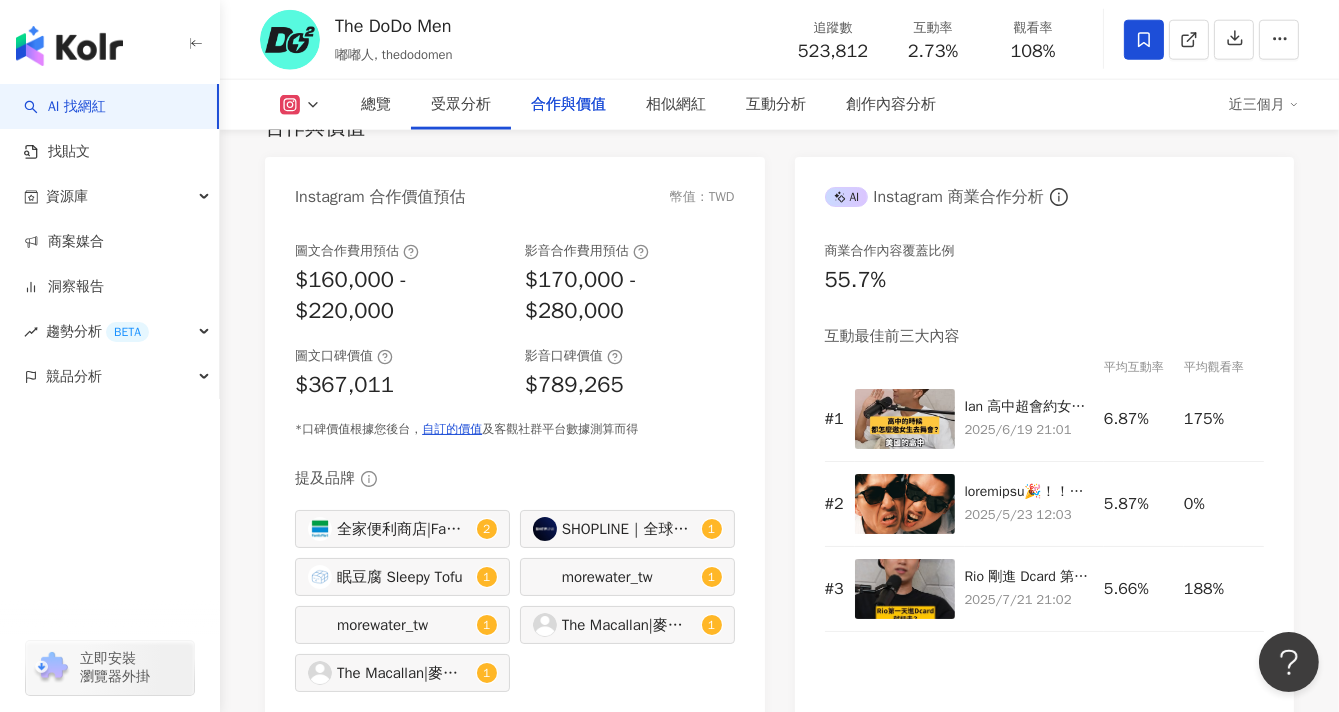 scroll, scrollTop: 2888, scrollLeft: 0, axis: vertical 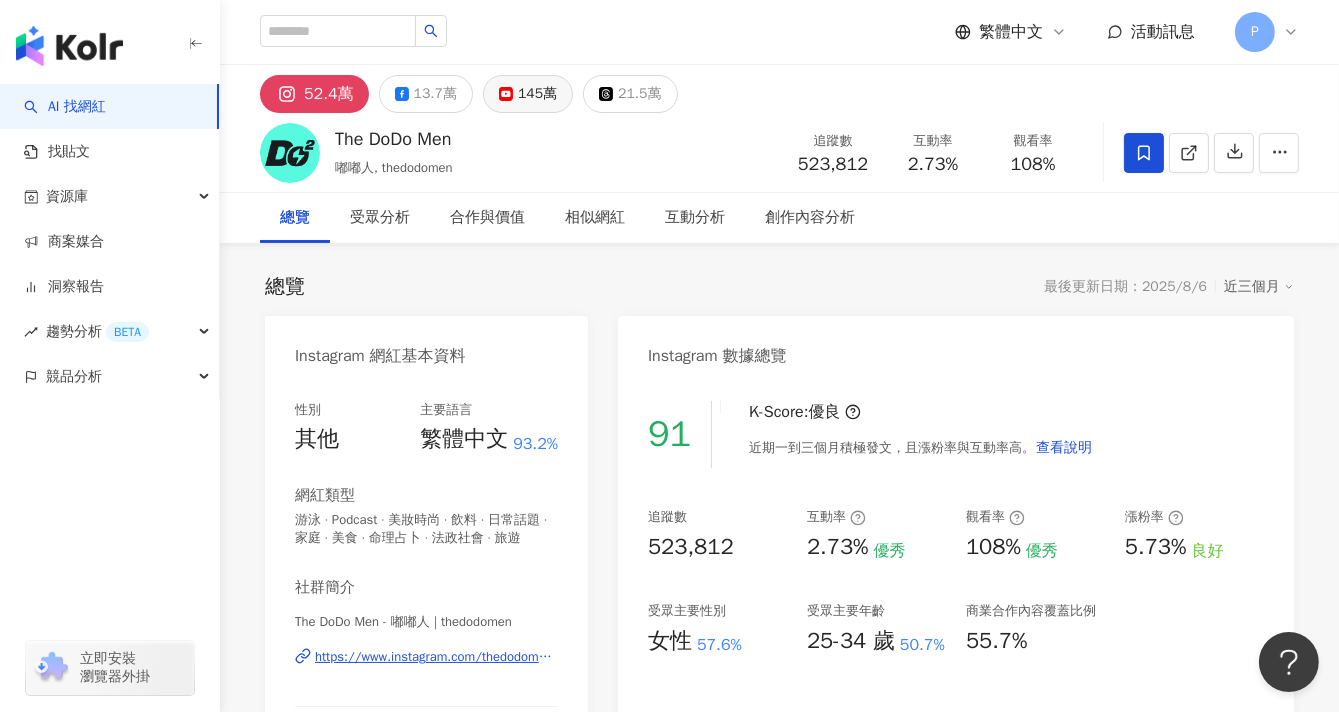 click 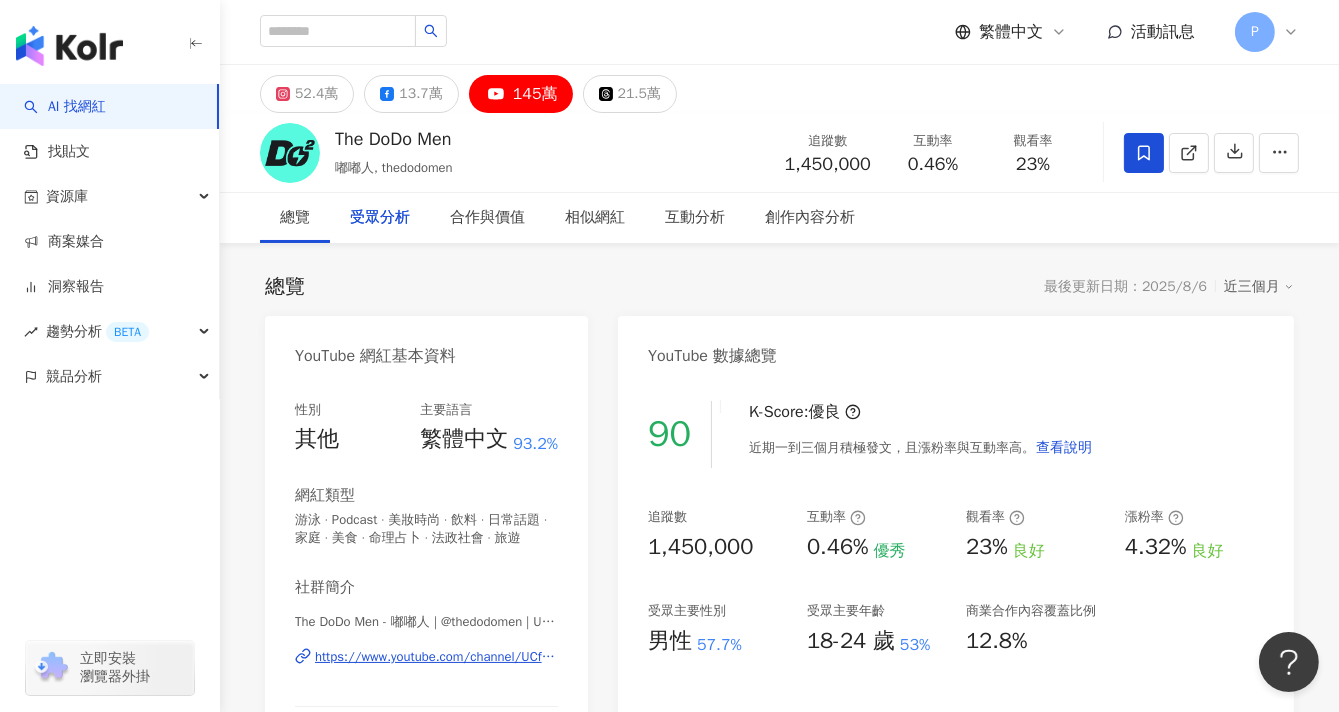 scroll, scrollTop: 2942, scrollLeft: 0, axis: vertical 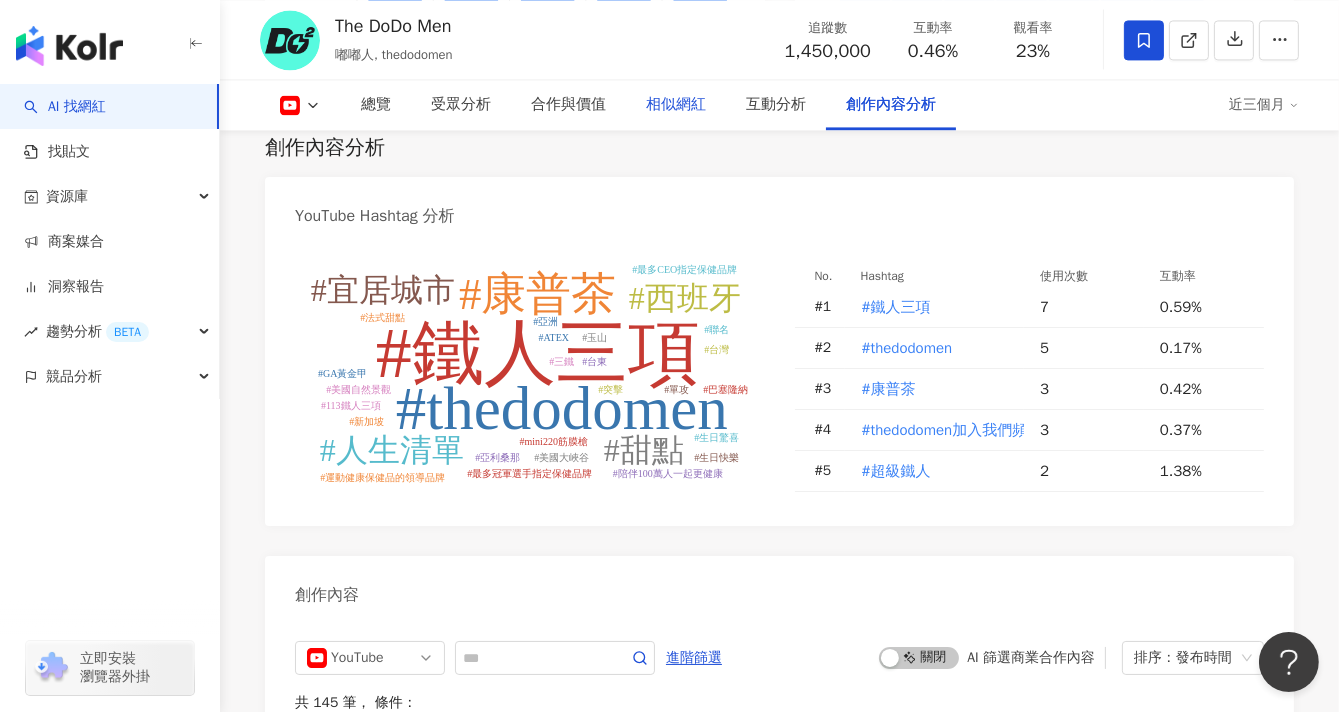 click on "相似網紅" at bounding box center [676, 105] 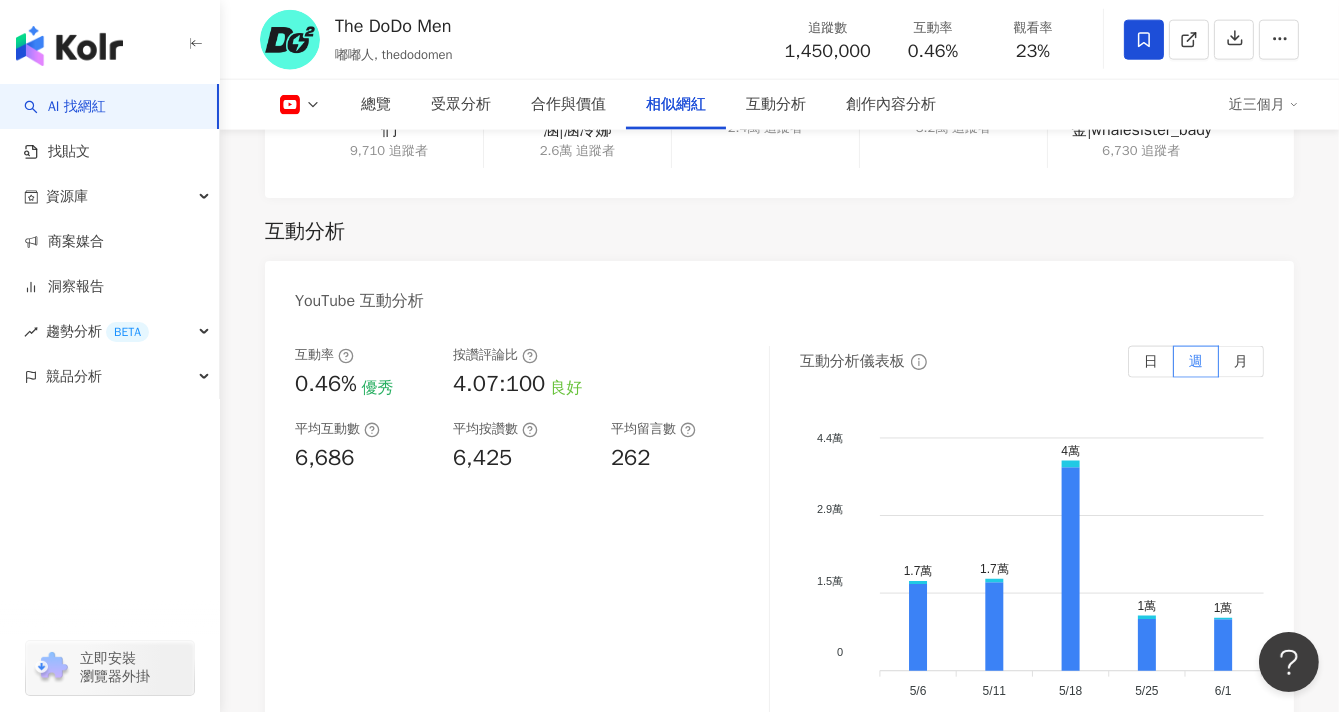 scroll, scrollTop: 3145, scrollLeft: 0, axis: vertical 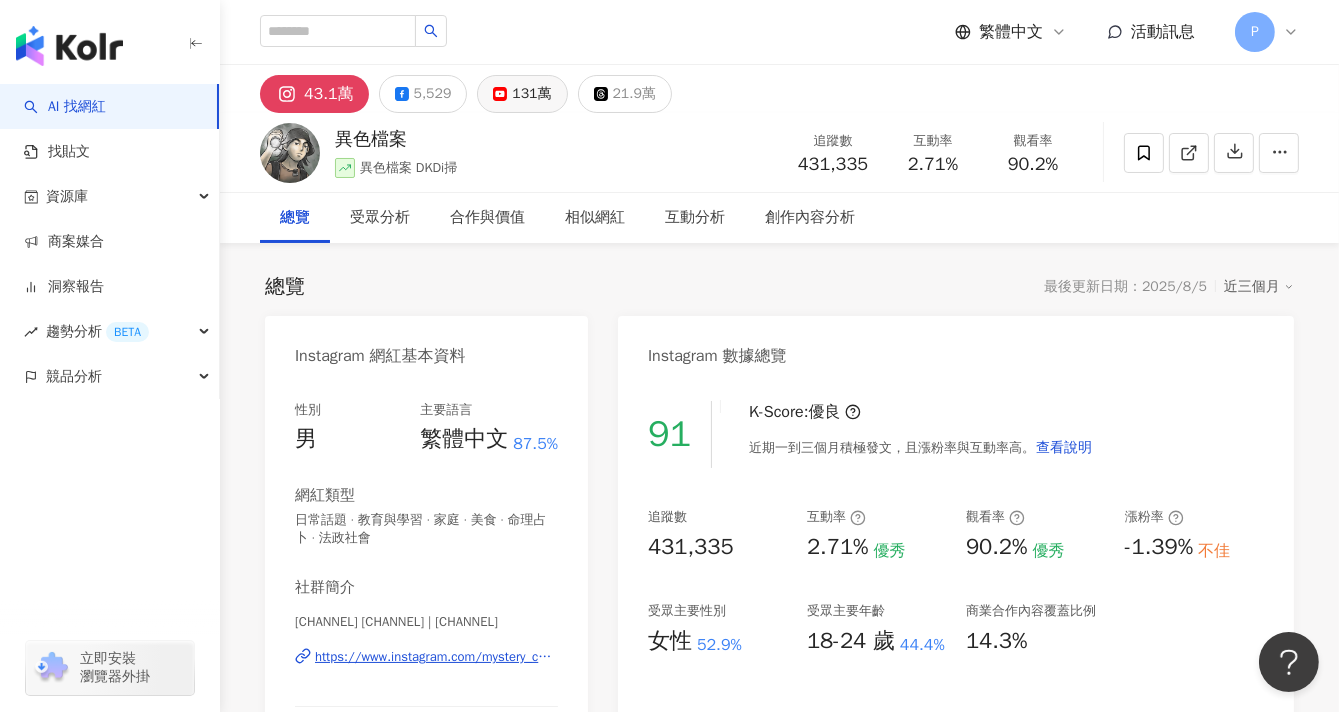 click on "131萬" at bounding box center (531, 94) 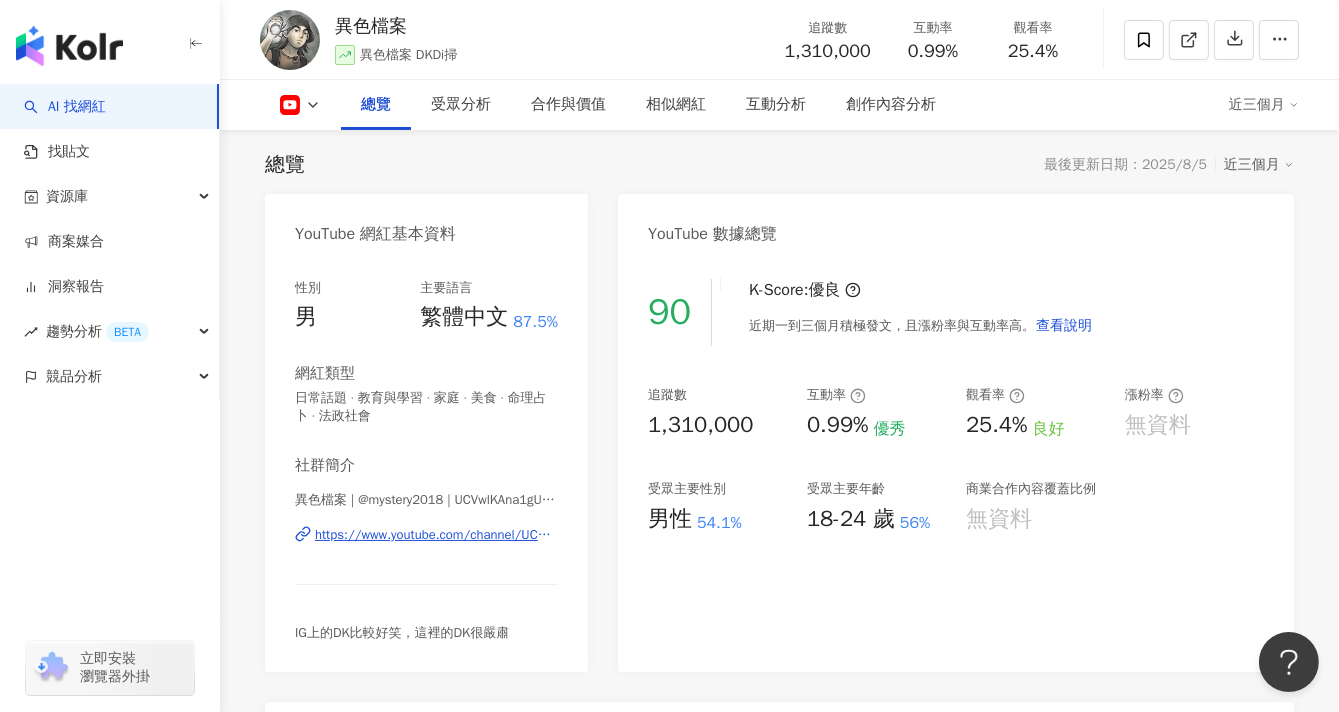 scroll, scrollTop: 0, scrollLeft: 0, axis: both 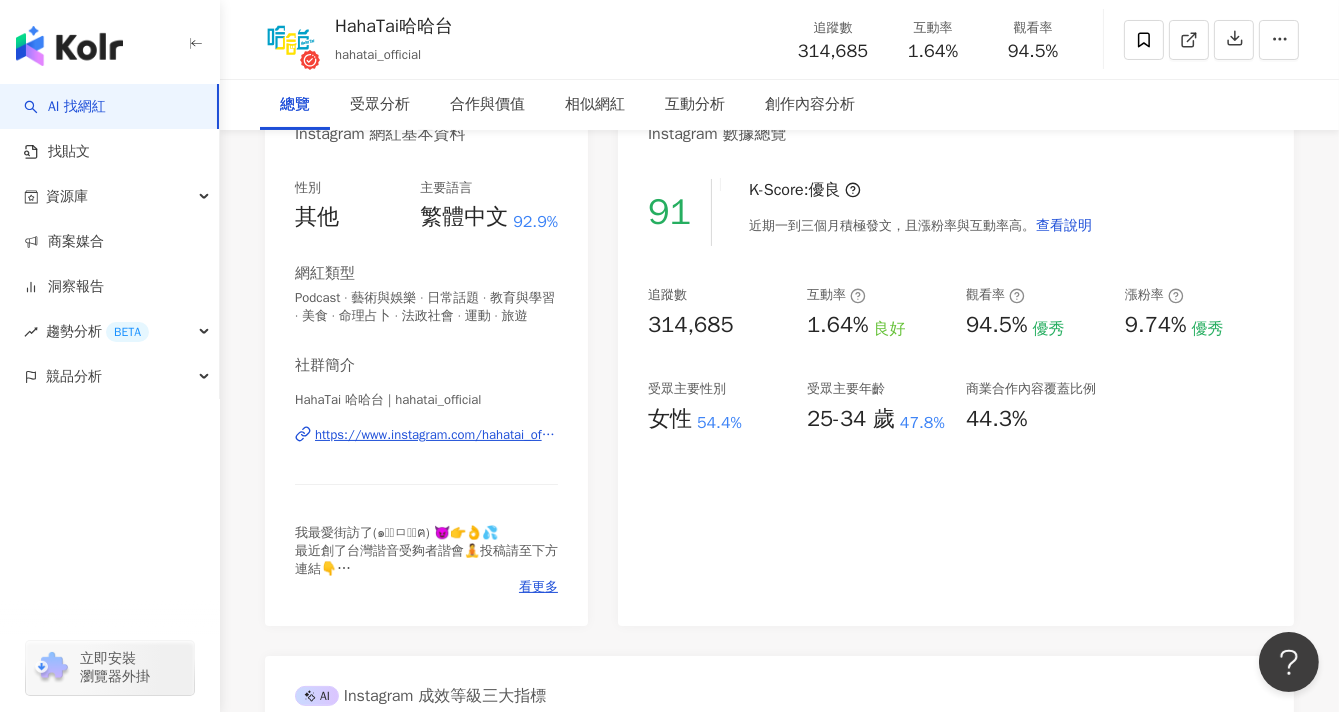 click on "104萬" at bounding box center [524, -128] 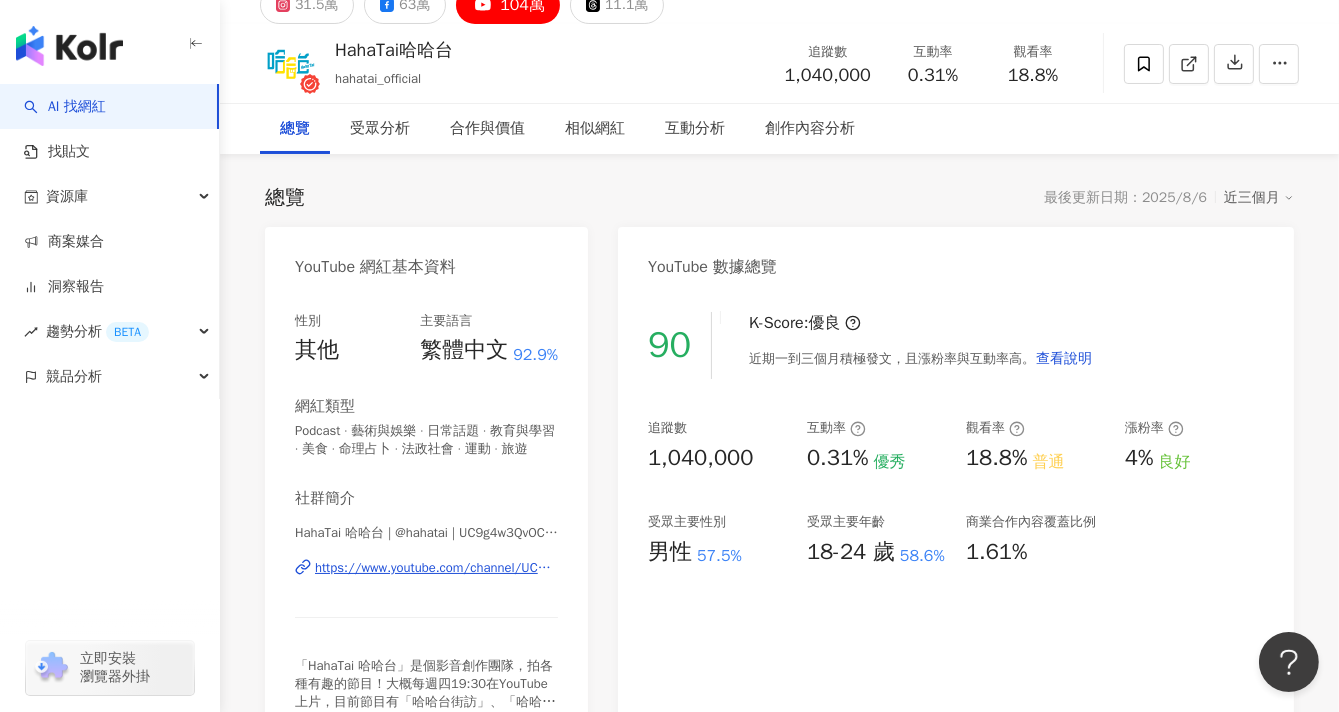 scroll, scrollTop: 111, scrollLeft: 0, axis: vertical 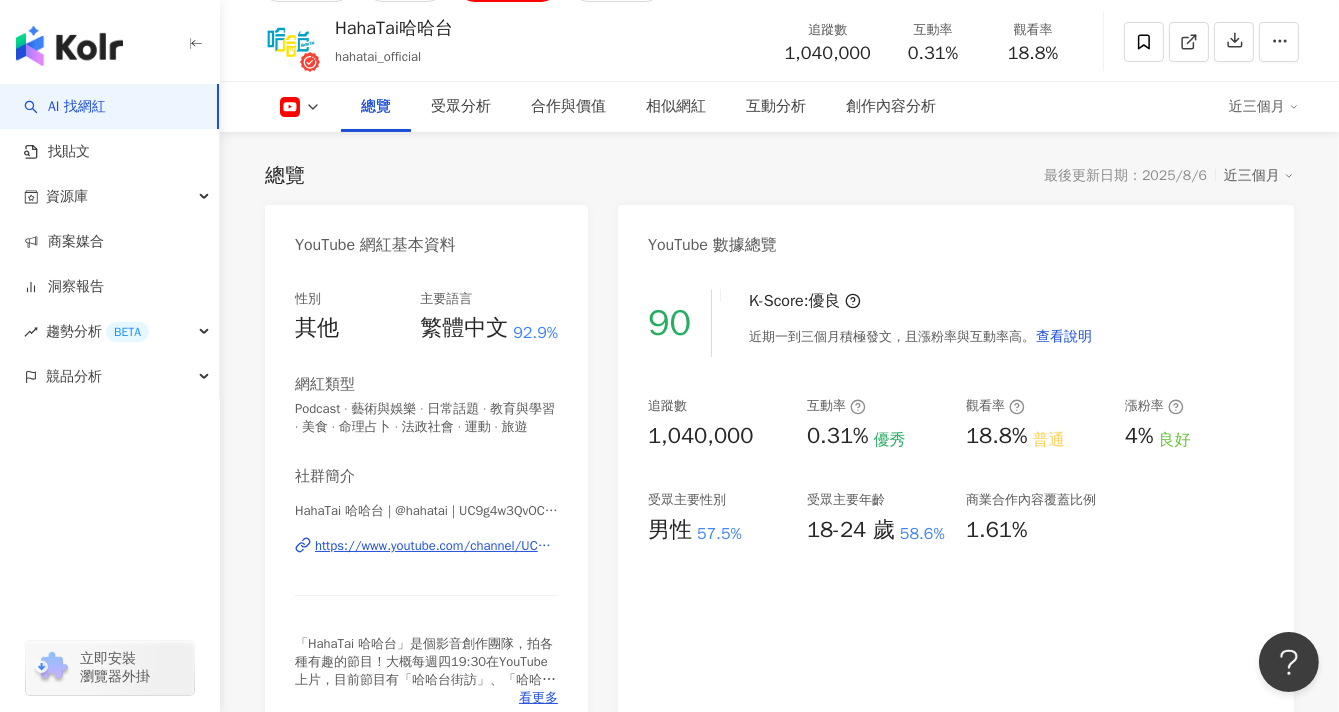 click on "58.6%" at bounding box center [922, 534] 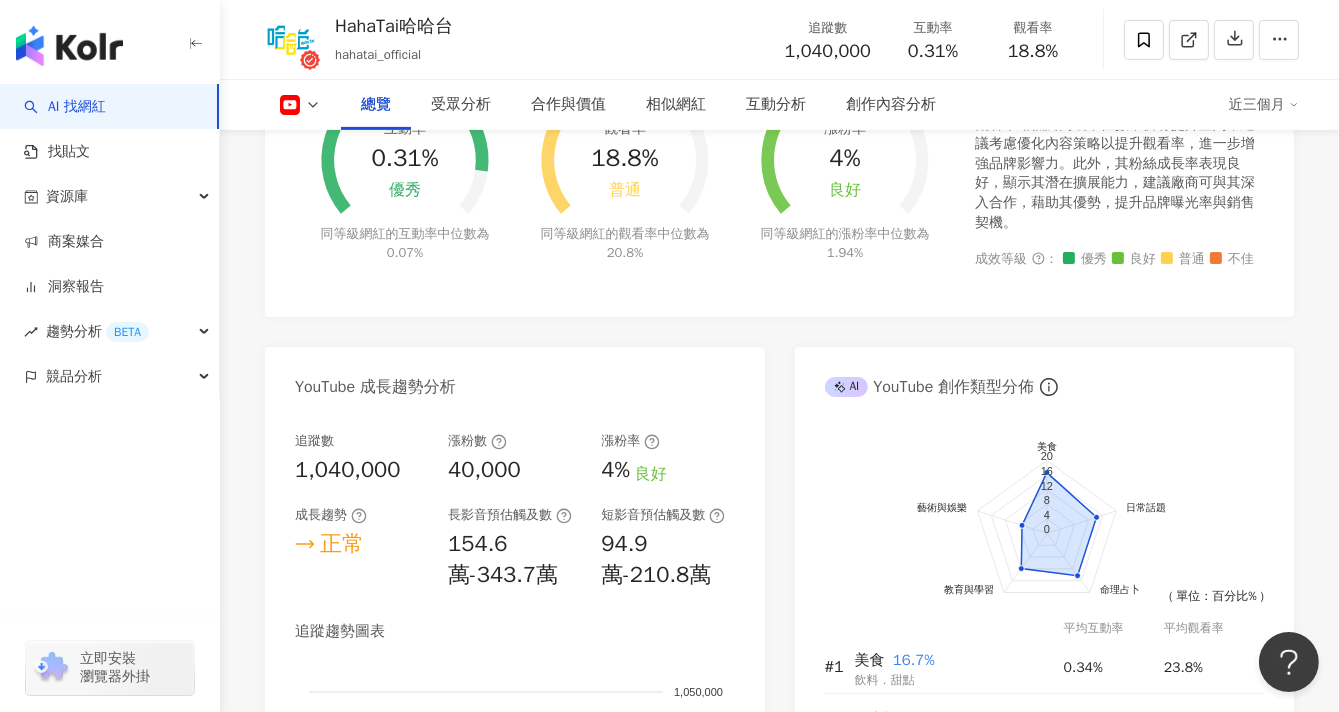 scroll, scrollTop: 0, scrollLeft: 0, axis: both 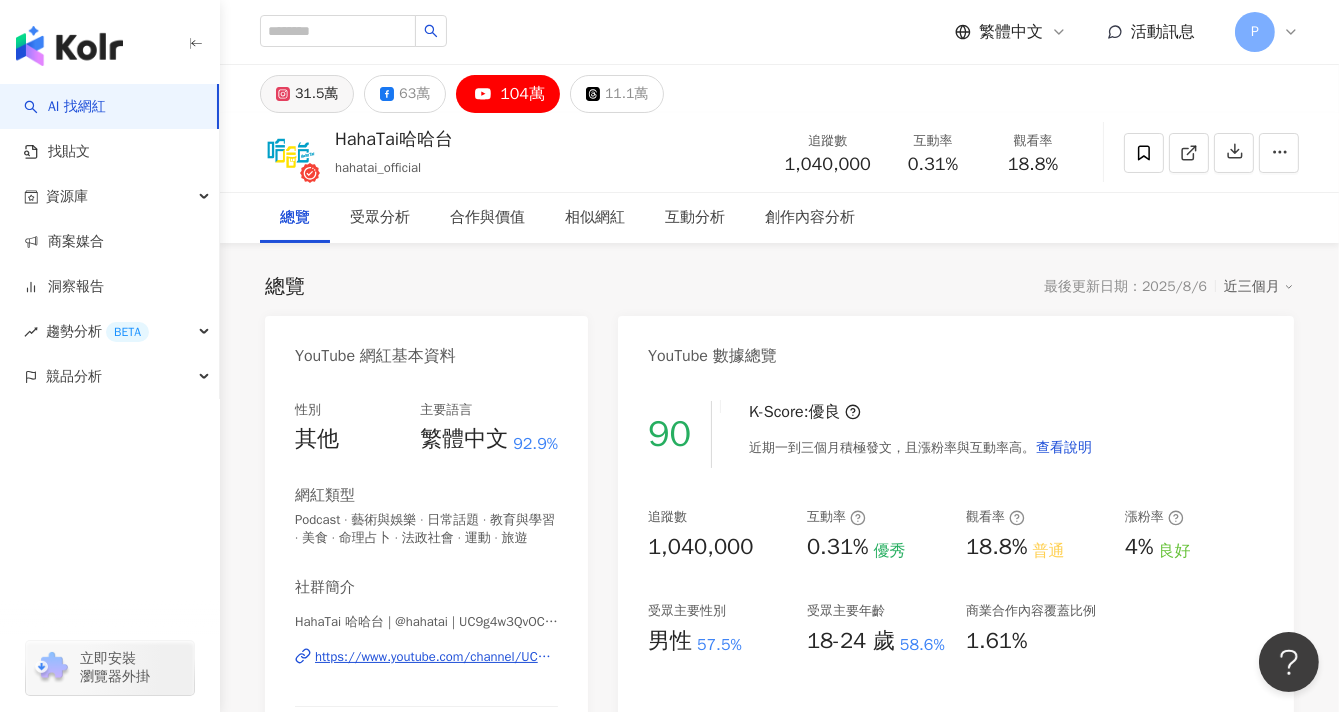 click on "31.5萬" at bounding box center [316, 94] 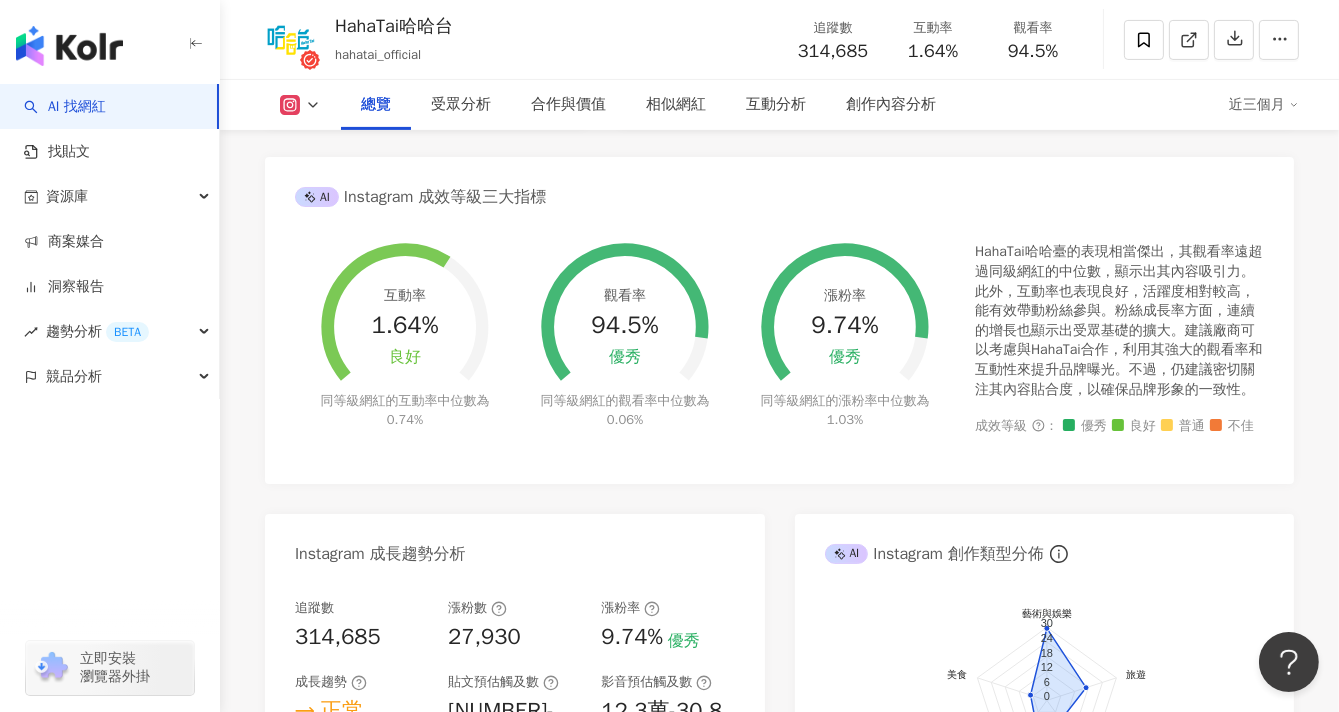scroll, scrollTop: 0, scrollLeft: 0, axis: both 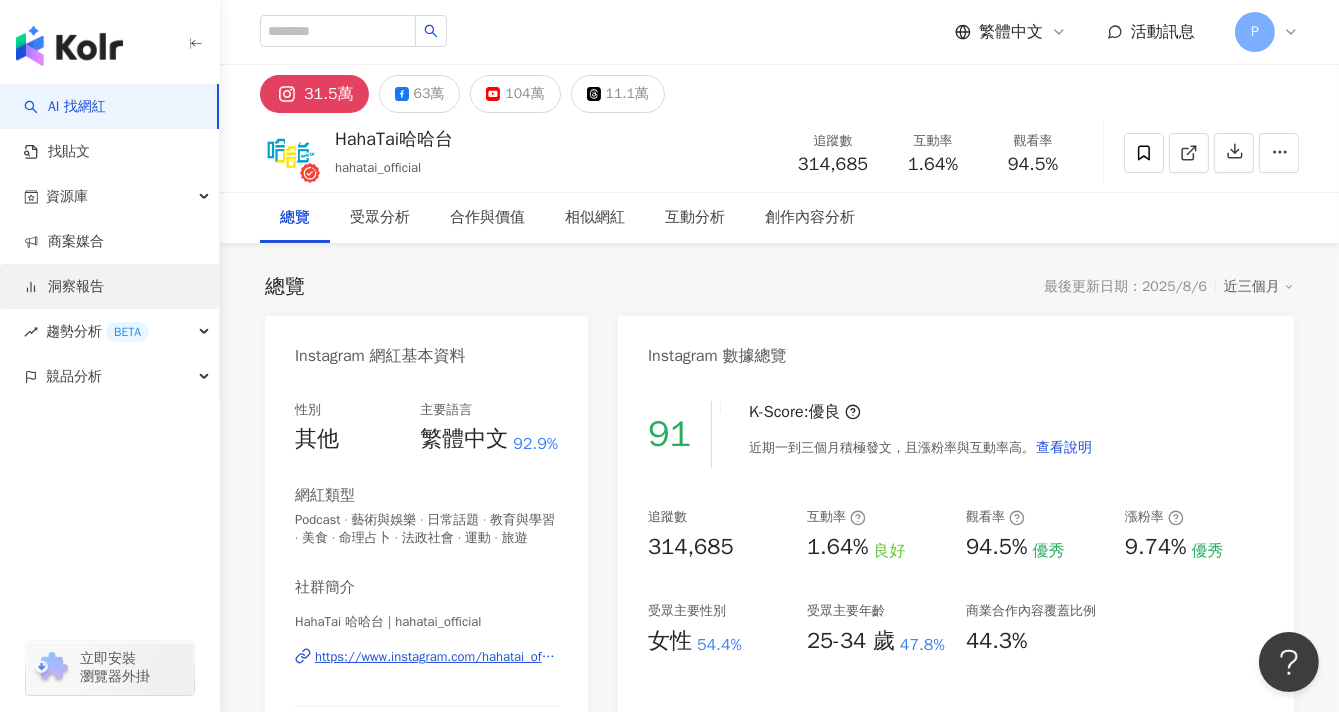 click on "洞察報告" at bounding box center [64, 287] 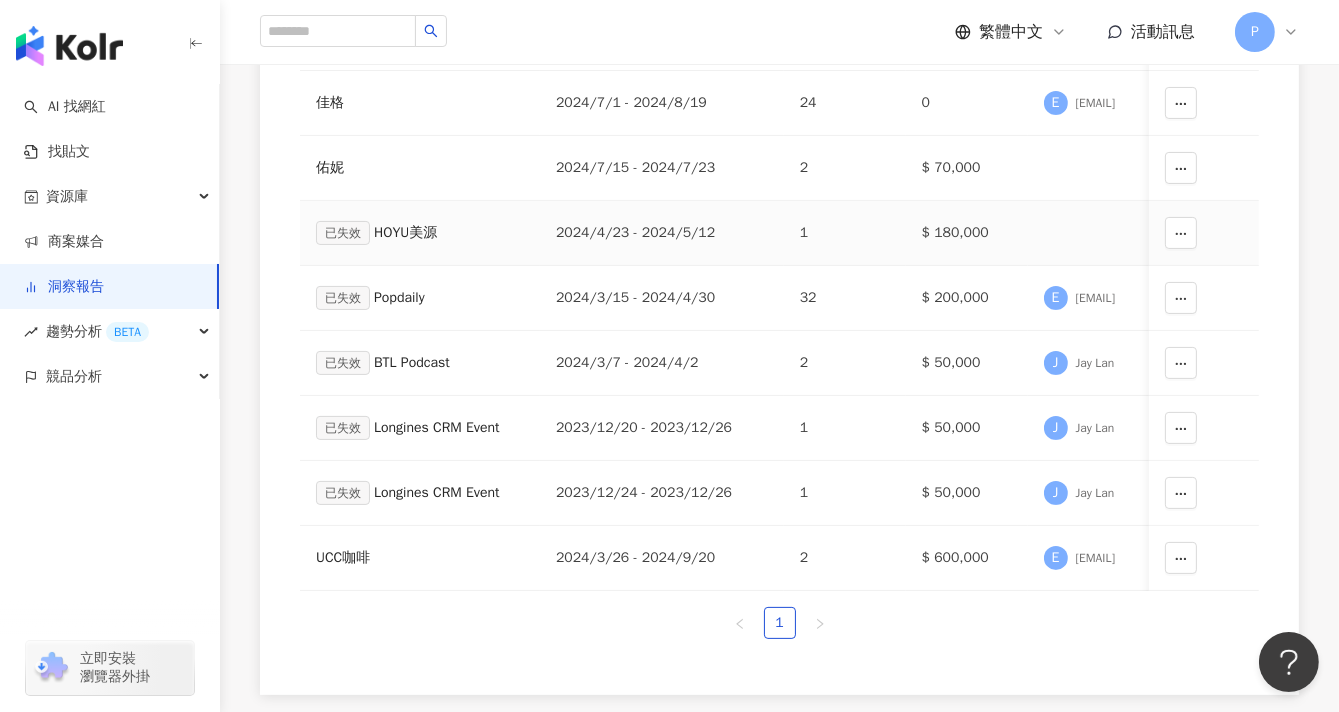 scroll, scrollTop: 0, scrollLeft: 0, axis: both 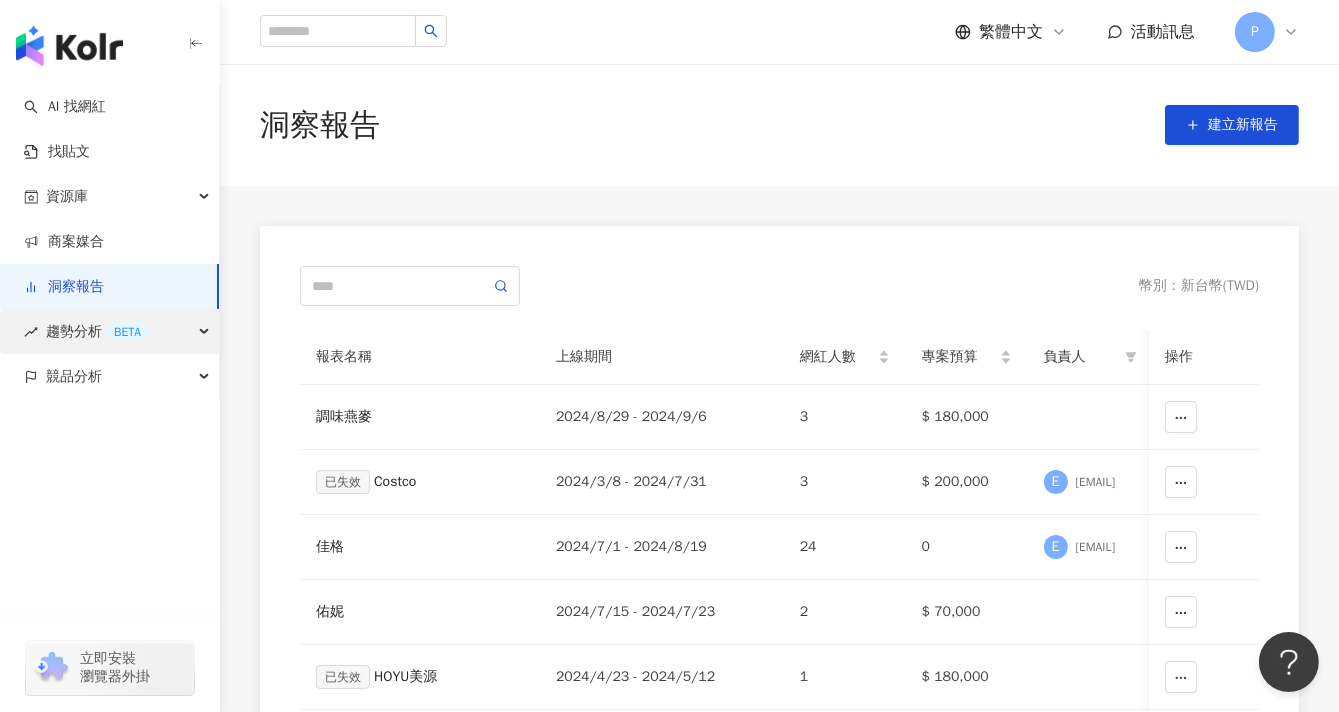 click on "趨勢分析 BETA" at bounding box center [97, 331] 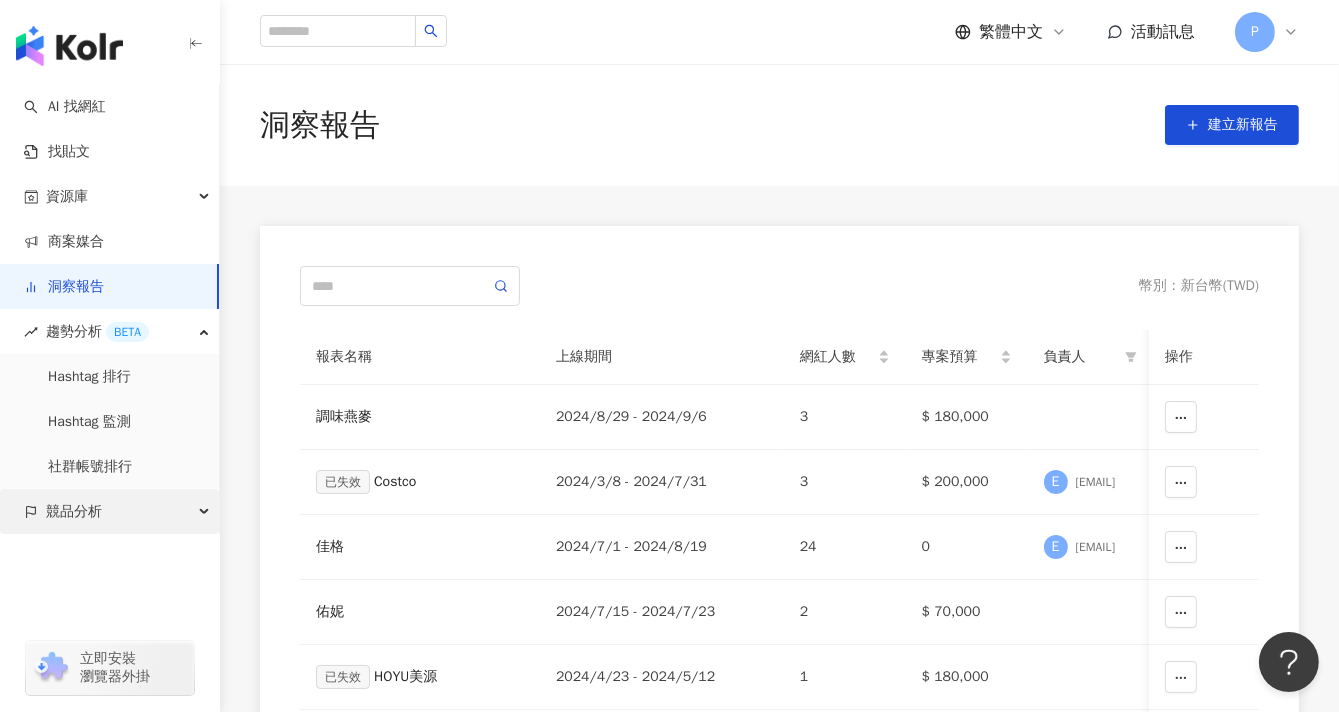 click on "競品分析" at bounding box center [109, 511] 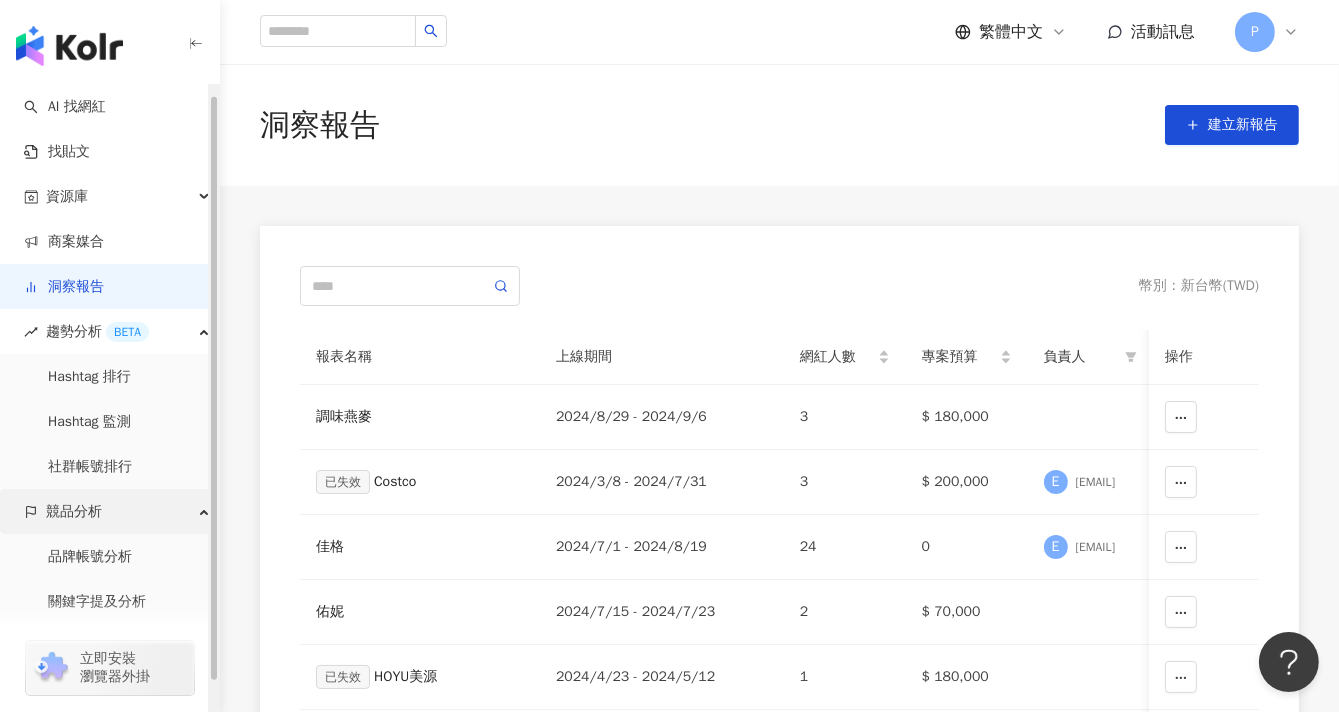scroll, scrollTop: 43, scrollLeft: 0, axis: vertical 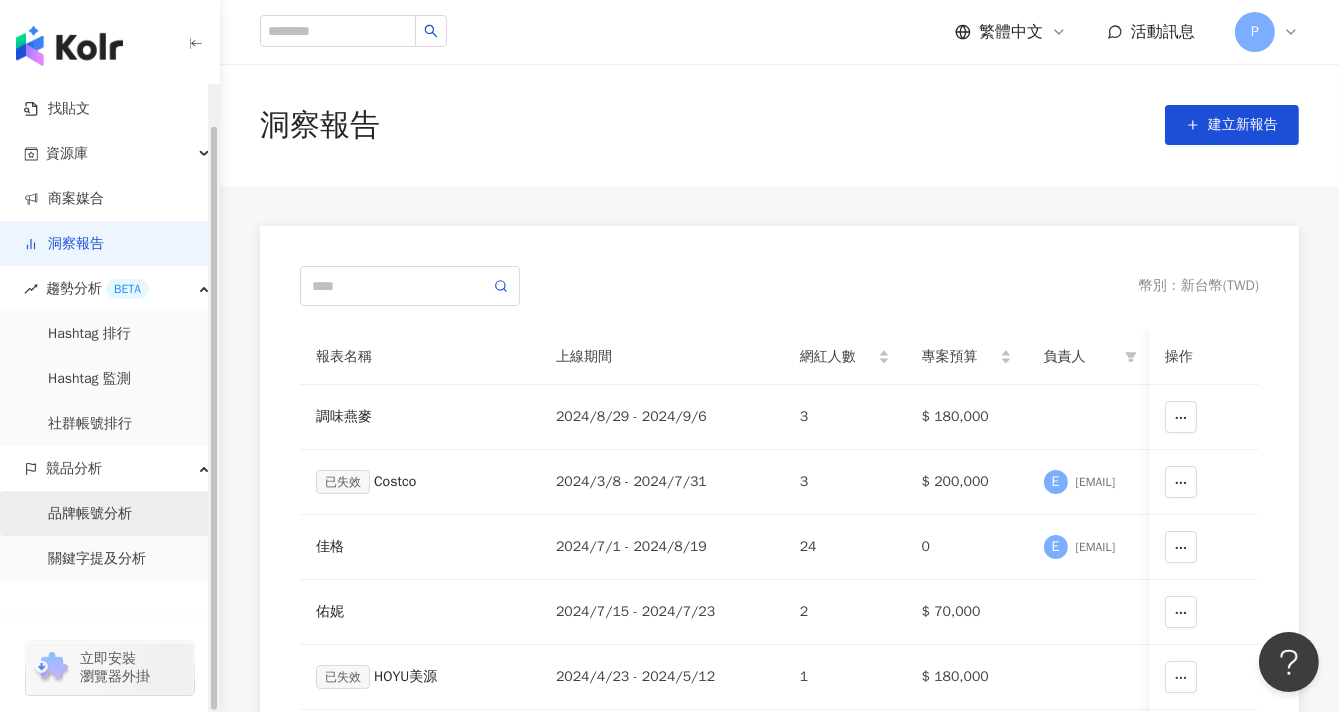 click on "品牌帳號分析" at bounding box center (90, 514) 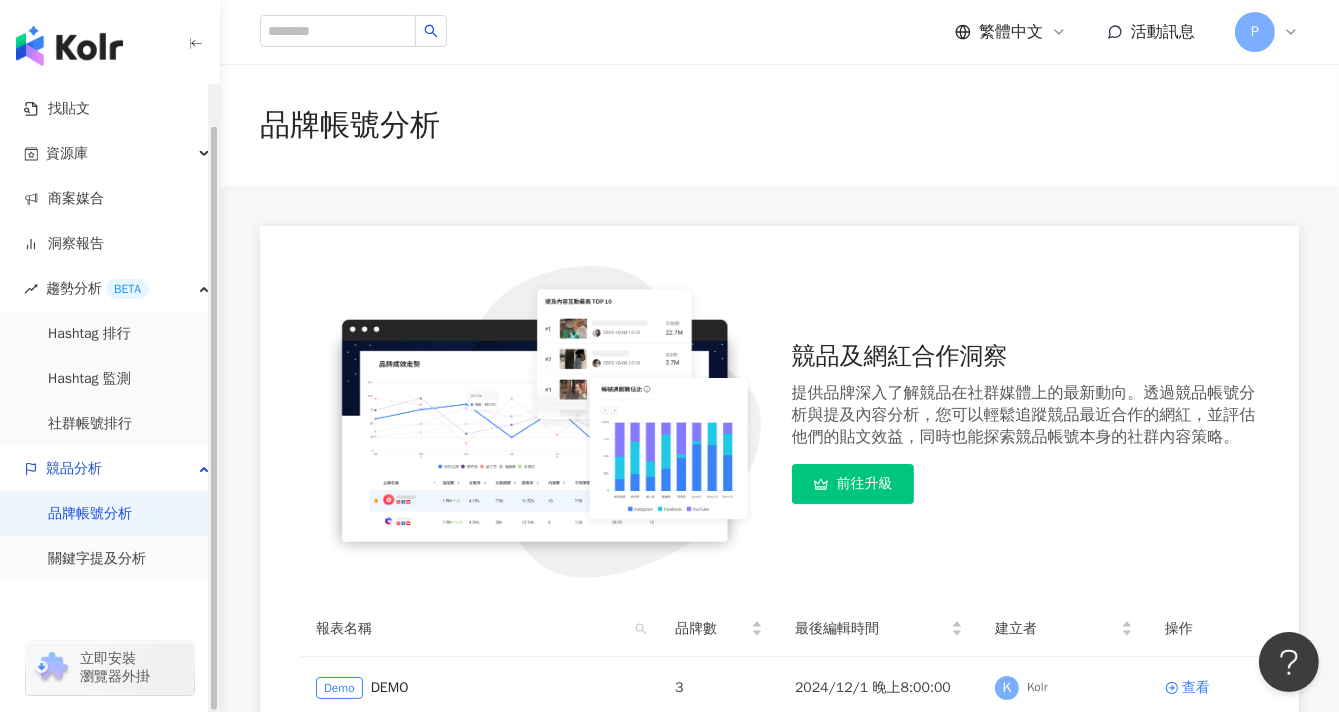 scroll, scrollTop: 111, scrollLeft: 0, axis: vertical 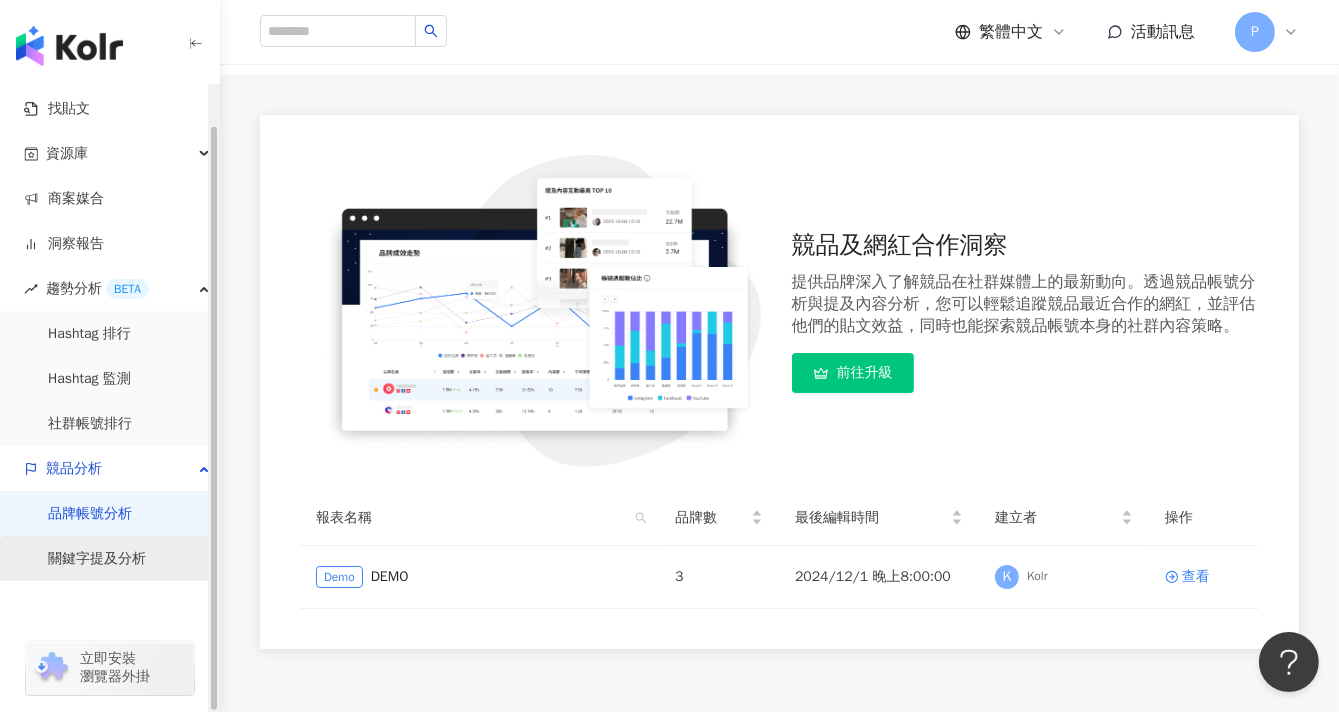 click on "關鍵字提及分析" at bounding box center [97, 559] 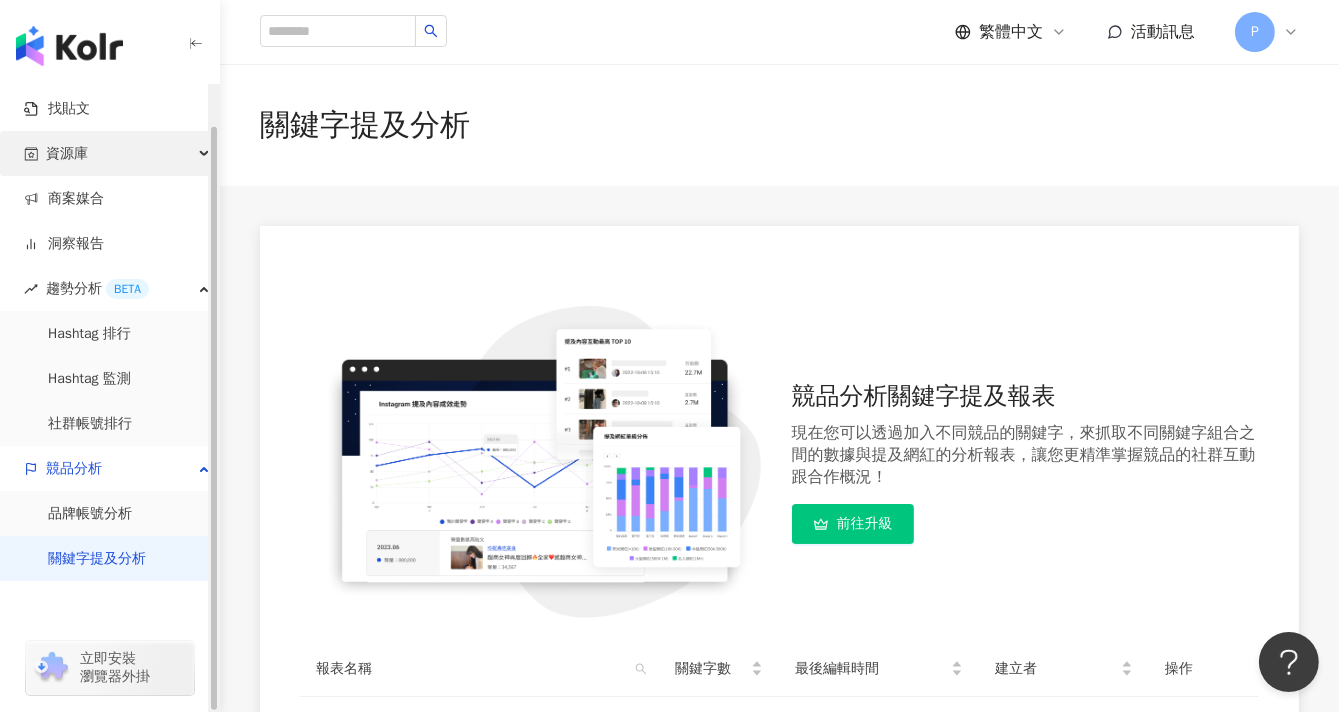 click on "資源庫" at bounding box center [109, 153] 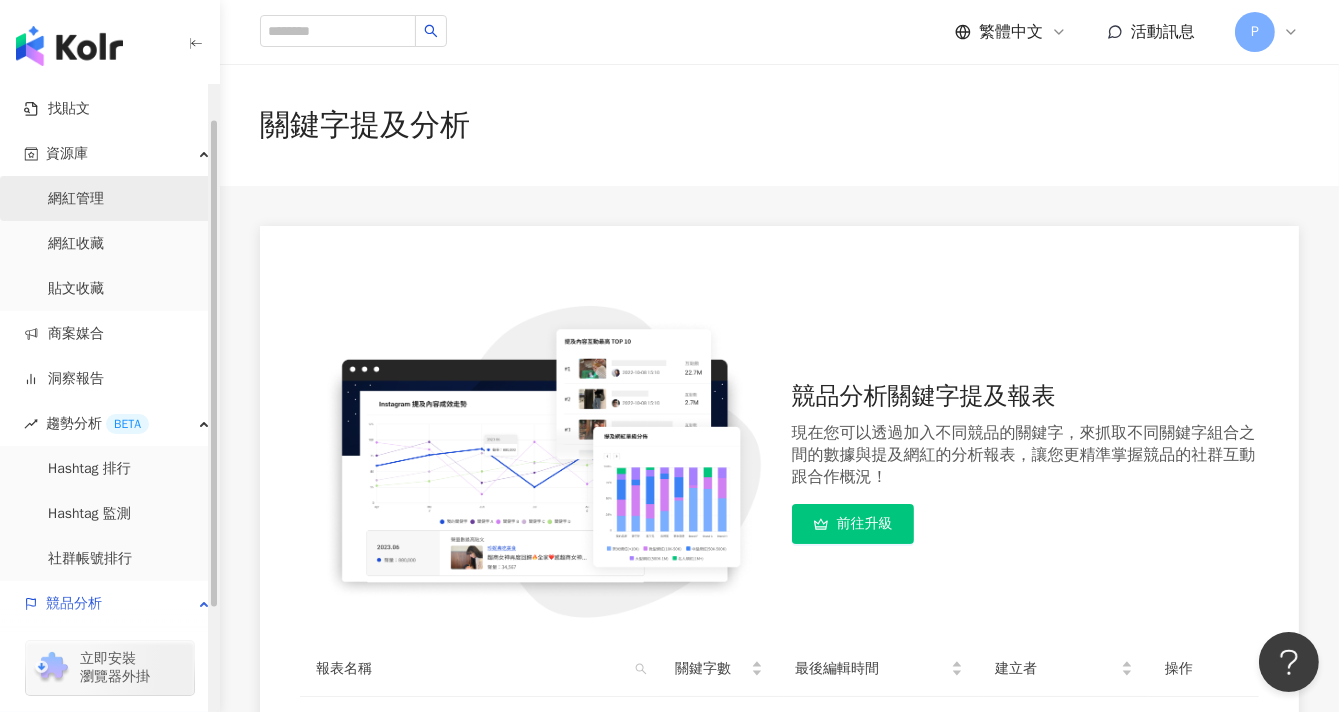 click on "網紅管理" at bounding box center (76, 199) 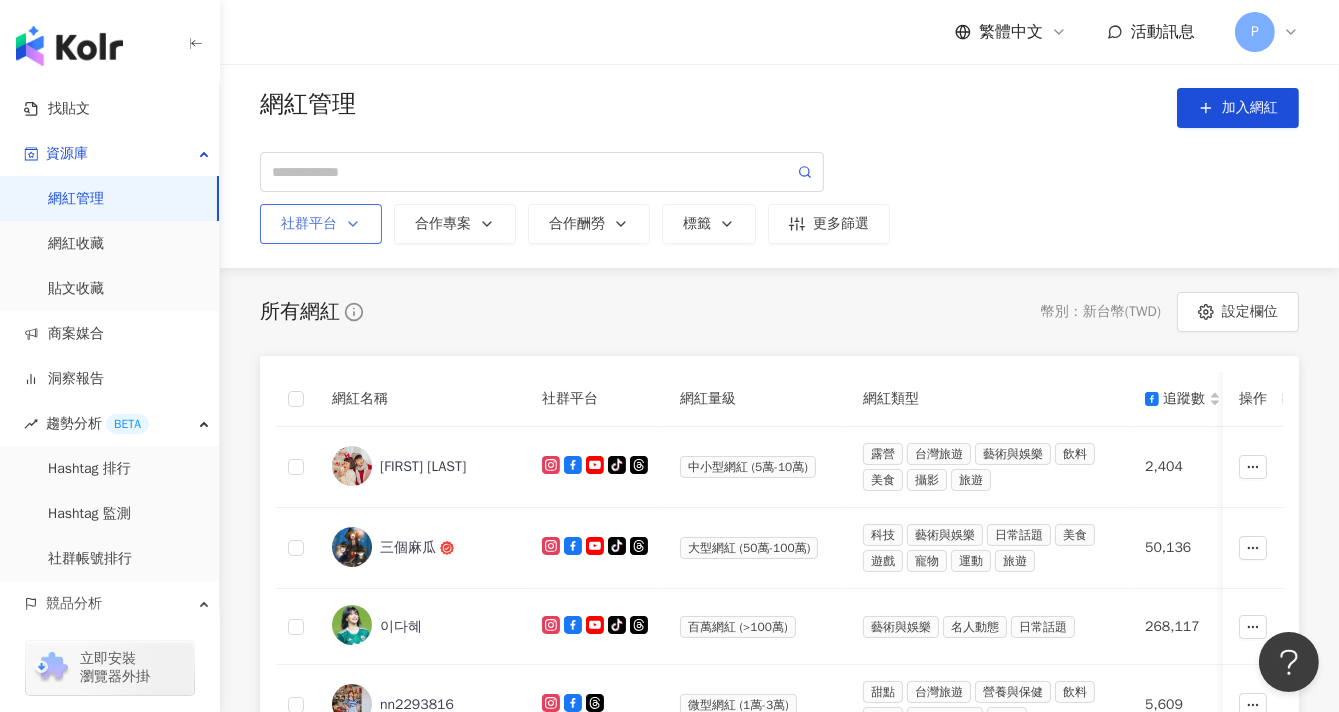 click 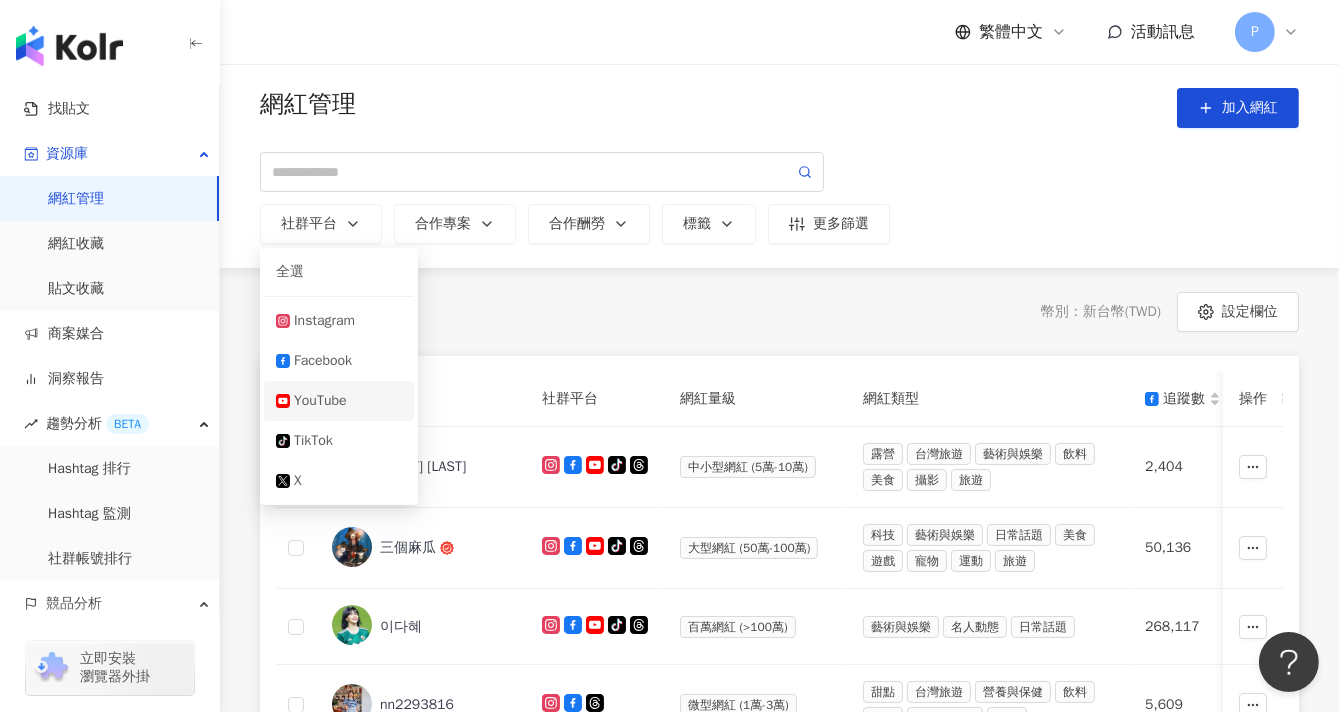 click on "YouTube" at bounding box center (348, 401) 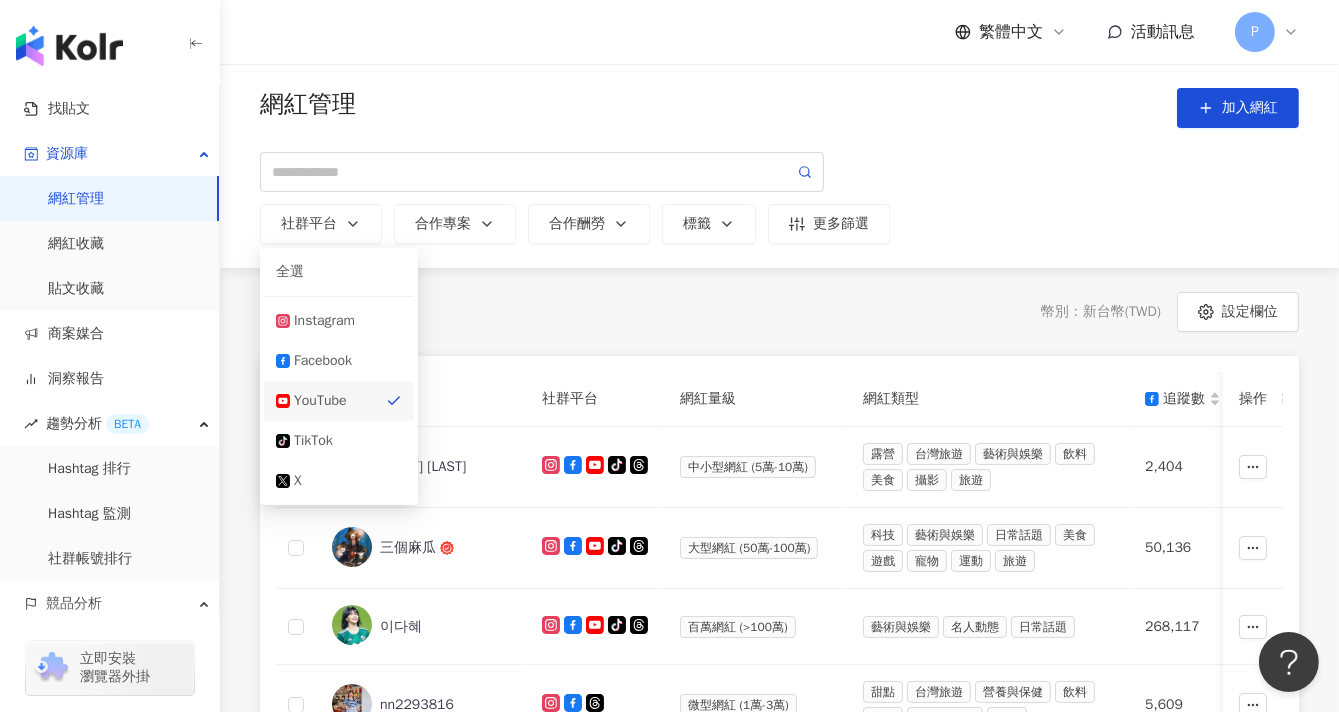 click on "網紅管理 加入網紅 社群平台 全選 Instagram Facebook YouTube tiktok-icon TikTok X 合作專案 合作酬勞 標籤 更多篩選 所有網紅 幣別 ： 新台幣 ( TWD ) 設定欄位 網紅名稱 社群平台 網紅量級 網紅類型 追蹤數 追蹤數 追蹤數 tiktok-icon 追蹤數 成長趨勢 操作                       林恩佑 tiktok-icon 中小型網紅 (5萬-10萬) 露營 台灣旅遊 藝術與娛樂 飲料 美食 攝影 旅遊 2,404 35,135 1,520 3,192 正常 三個麻瓜  tiktok-icon 大型網紅 (50萬-100萬) 科技 藝術與娛樂 日常話題 美食 遊戲 寵物 運動 旅遊 50,136 89,483 338,000 7,215 正常 이다혜 tiktok-icon 百萬網紅 (>100萬) 藝術與娛樂 名人動態 日常話題 268,117 1,823,954 968,000 3,159 正常 nn2293816 微型網紅 (1萬-3萬) 甜點 台灣旅遊 營養與保健 飲料 美食 醫療與健康 穿搭 5,609 11,356 - - 正常 韓勾ㄟ金針菇 百萬網紅 (>100萬) 韓國旅遊 飲料 日常話題 教育與學習 美食" at bounding box center [779, 775] 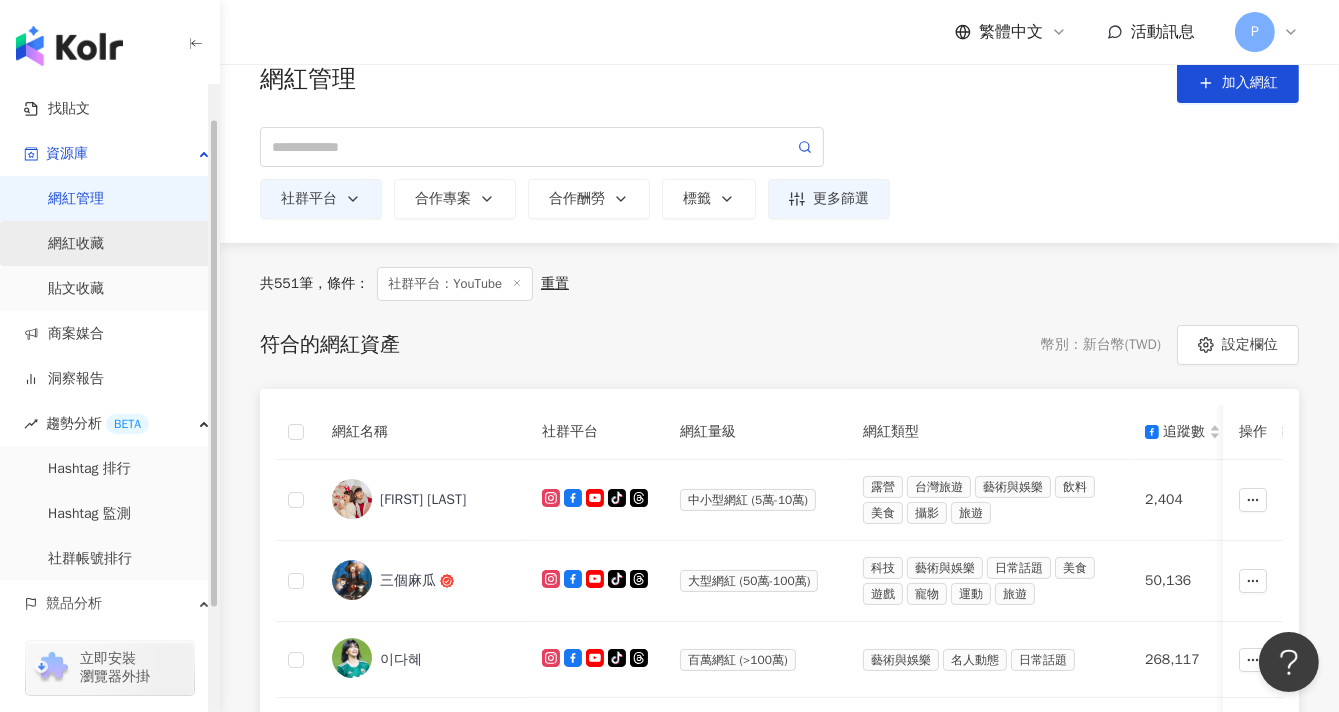 scroll, scrollTop: 0, scrollLeft: 0, axis: both 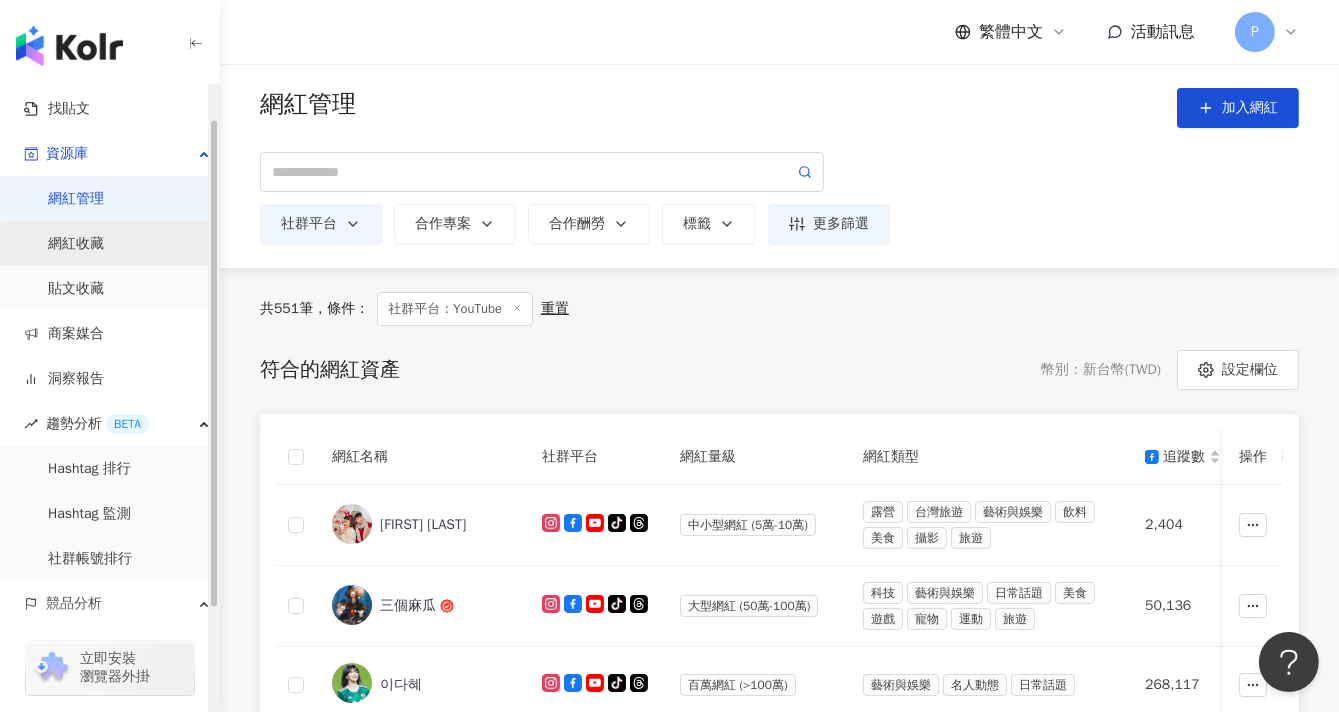 click on "網紅收藏" at bounding box center [76, 244] 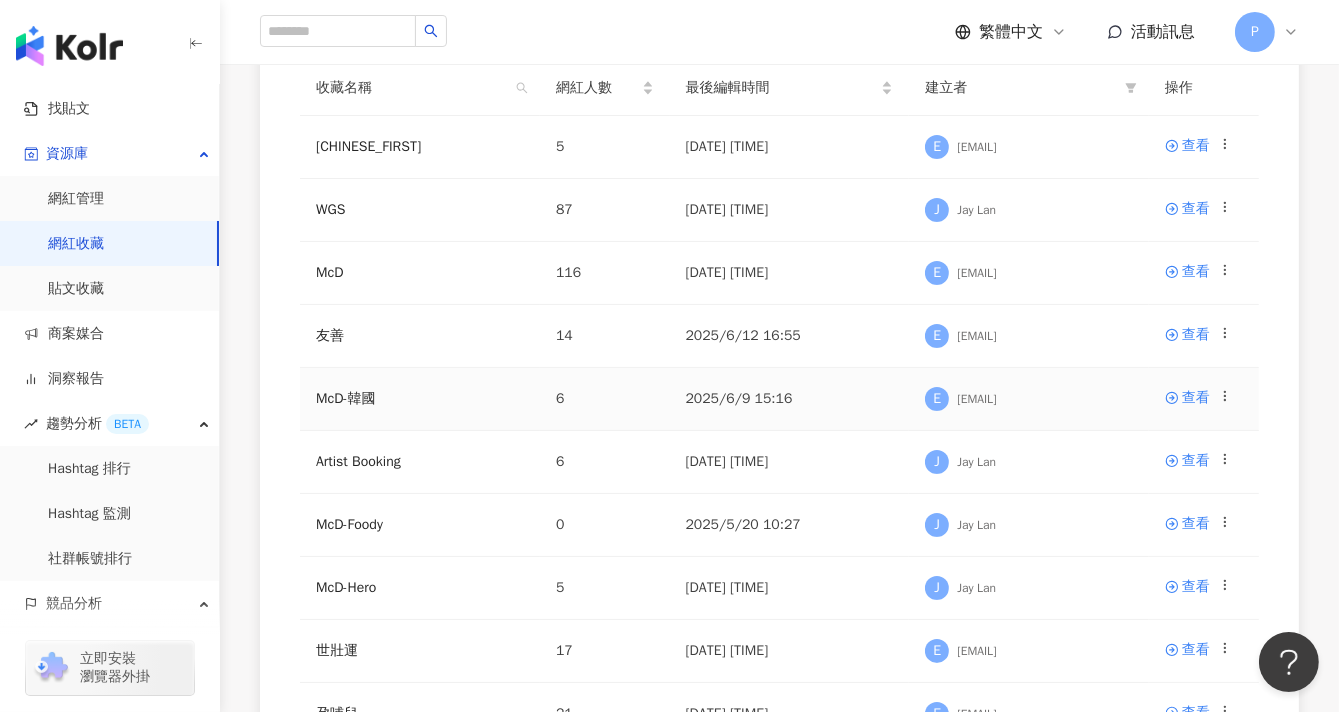 scroll, scrollTop: 222, scrollLeft: 0, axis: vertical 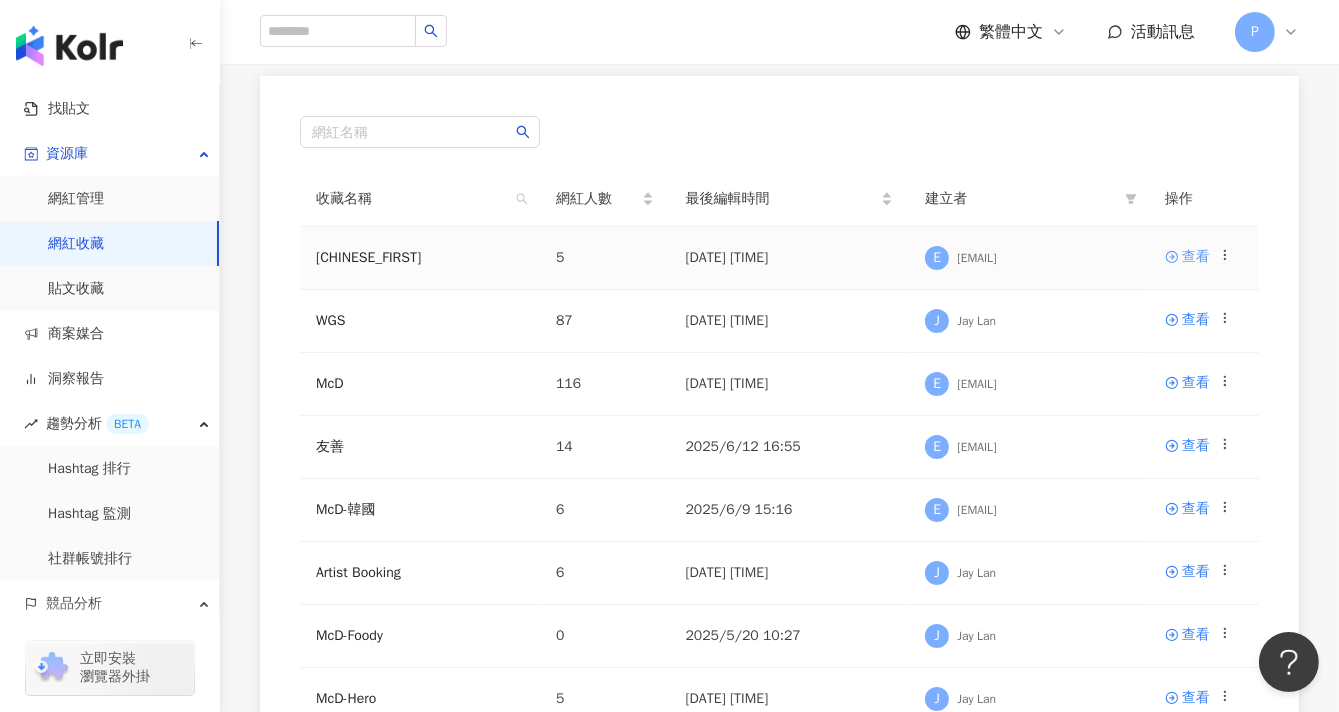 click on "查看" at bounding box center [1196, 257] 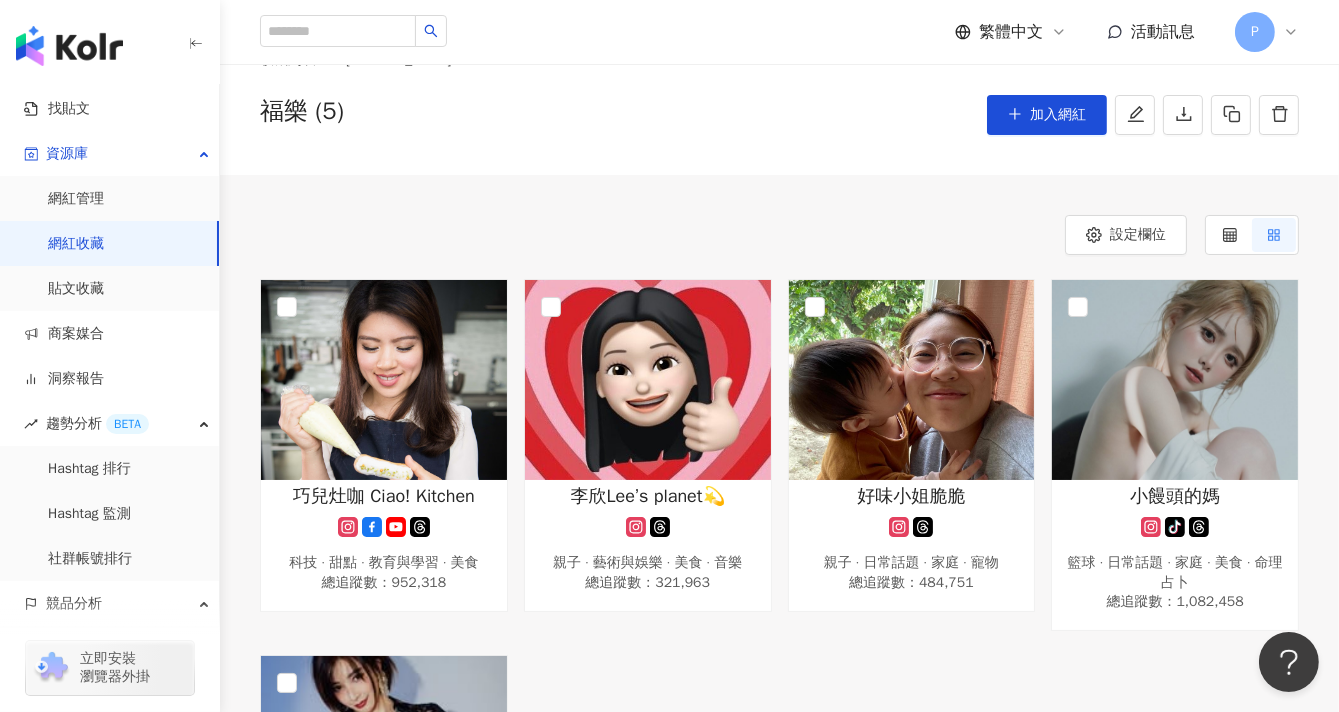 scroll, scrollTop: 0, scrollLeft: 0, axis: both 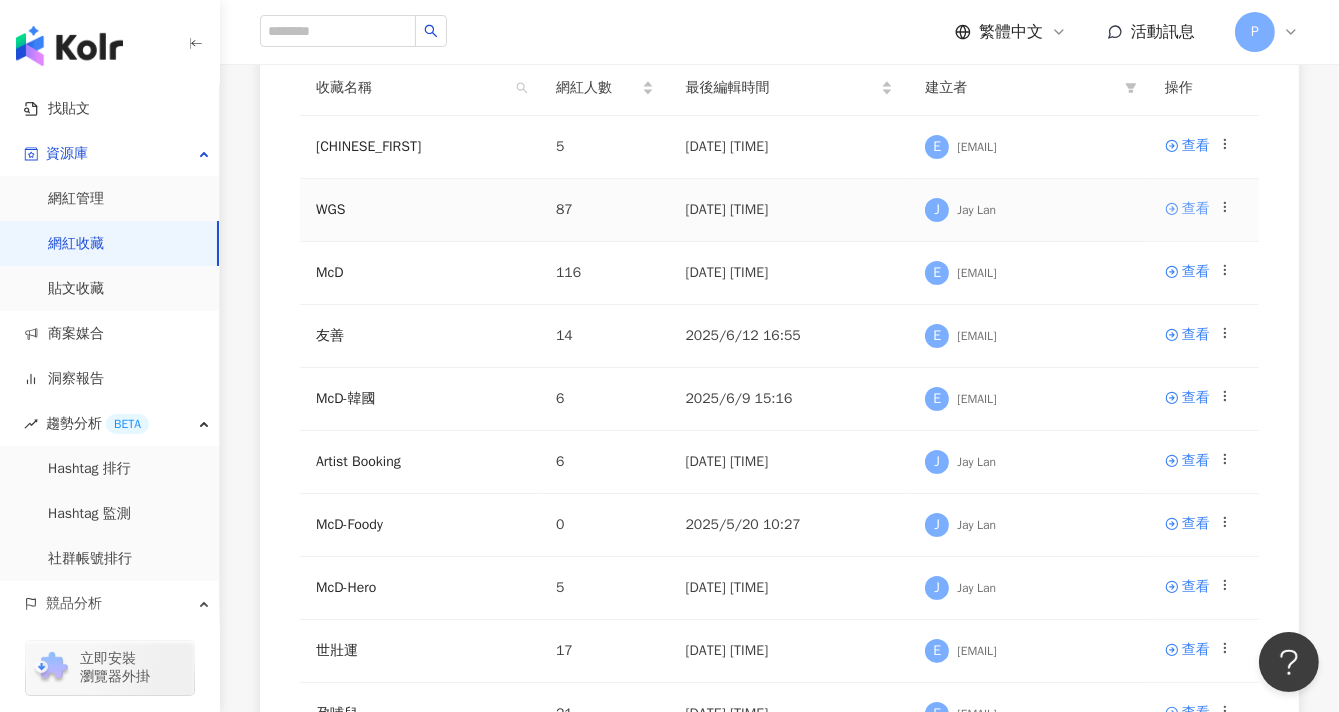 click on "查看" at bounding box center [1196, 209] 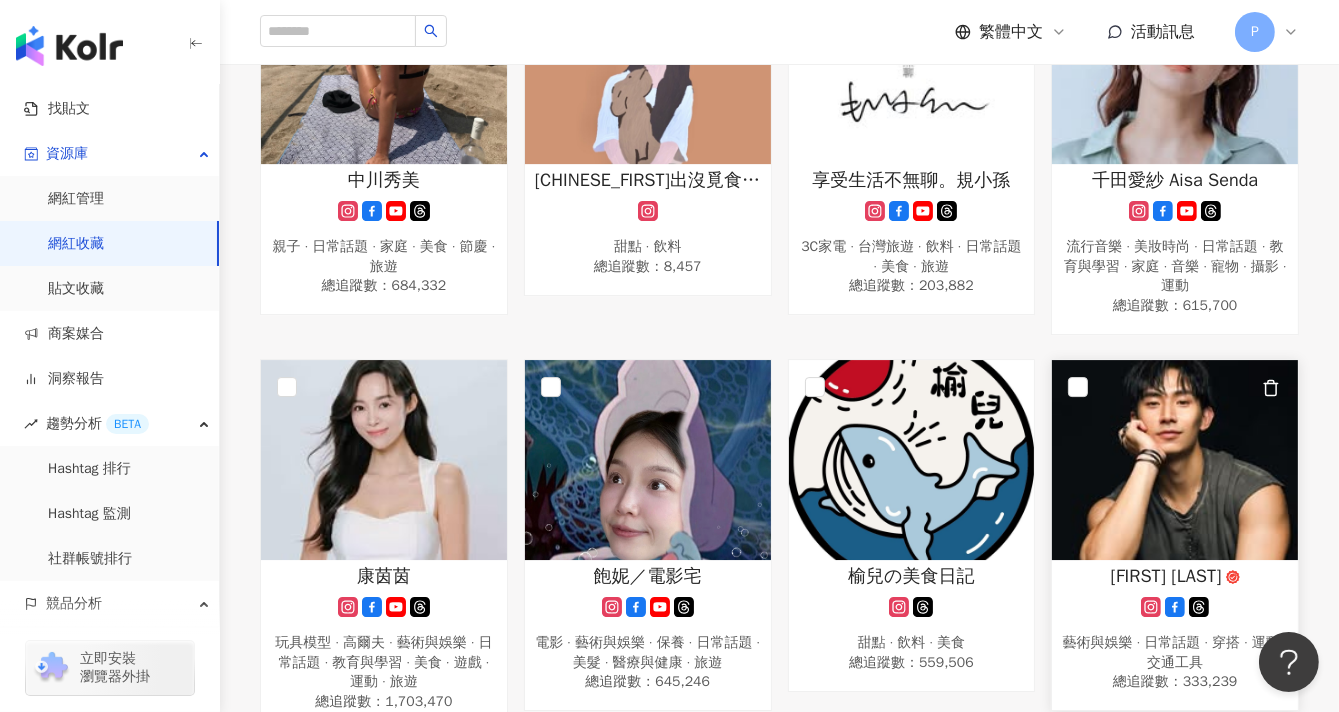scroll, scrollTop: 7398, scrollLeft: 0, axis: vertical 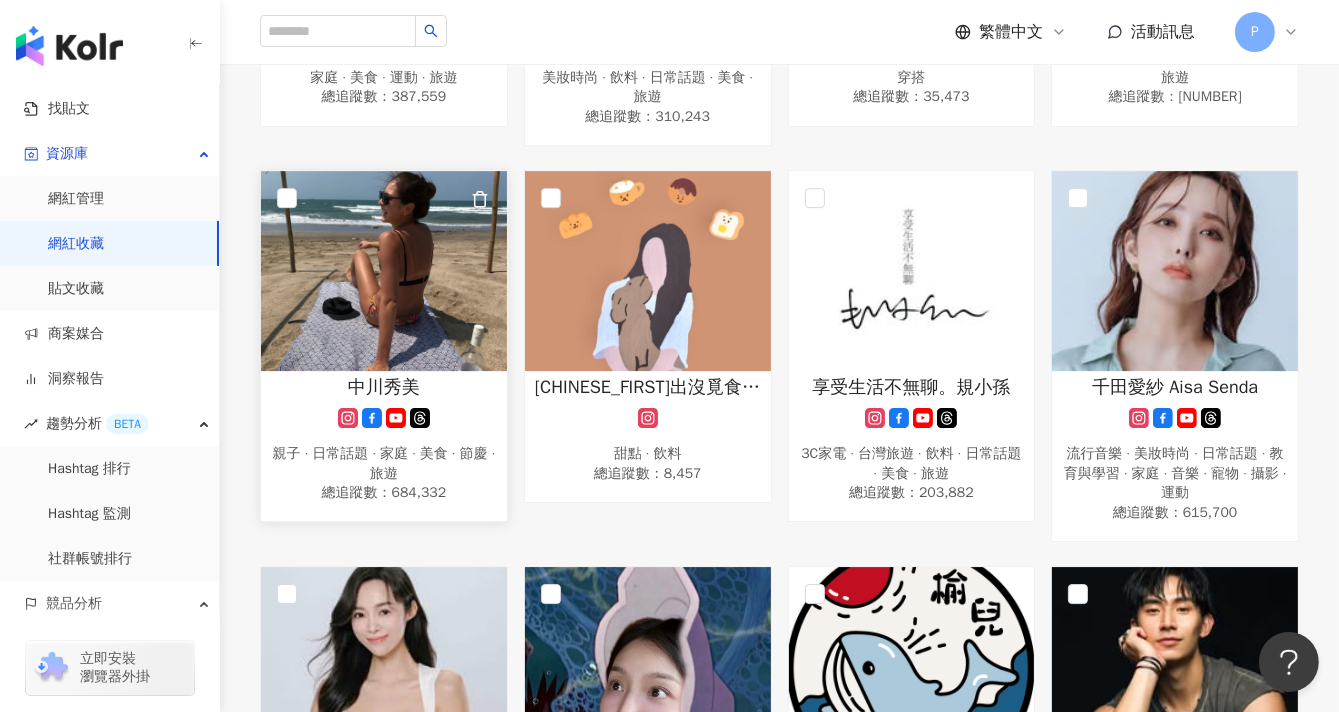 click on "中川秀美" at bounding box center (384, 387) 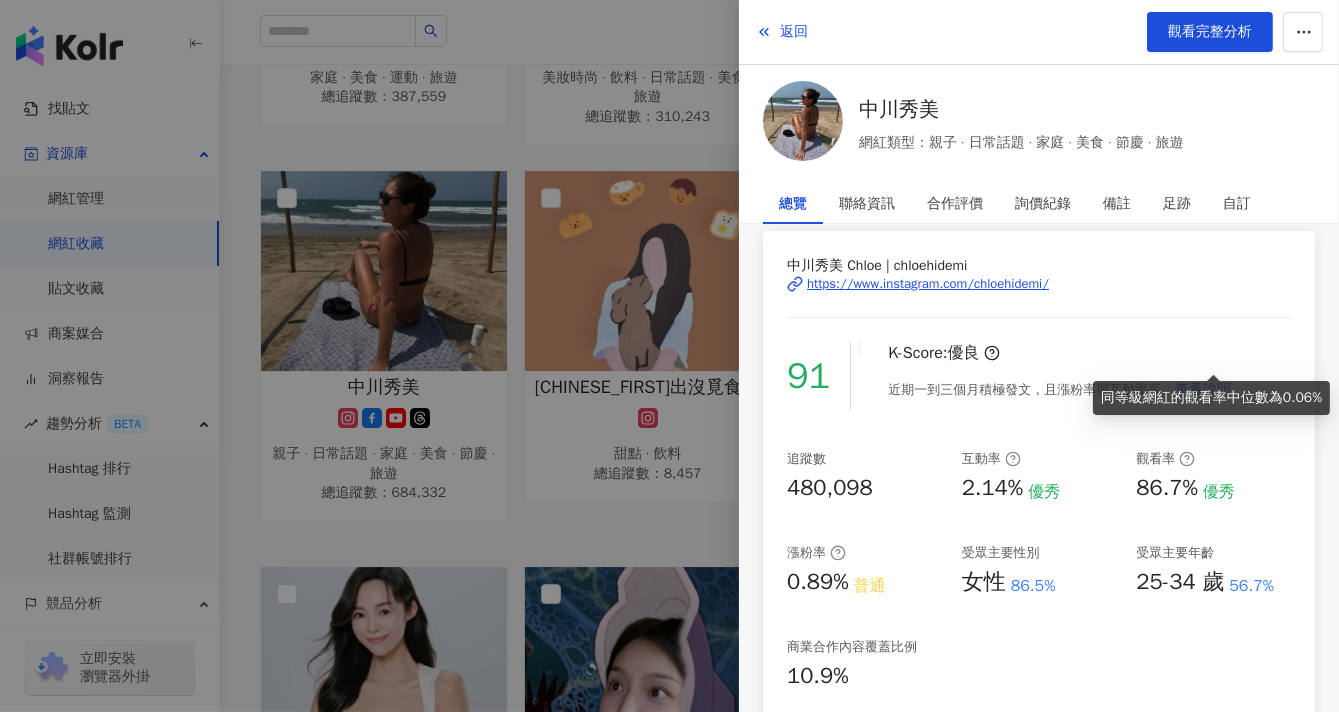 scroll, scrollTop: 0, scrollLeft: 0, axis: both 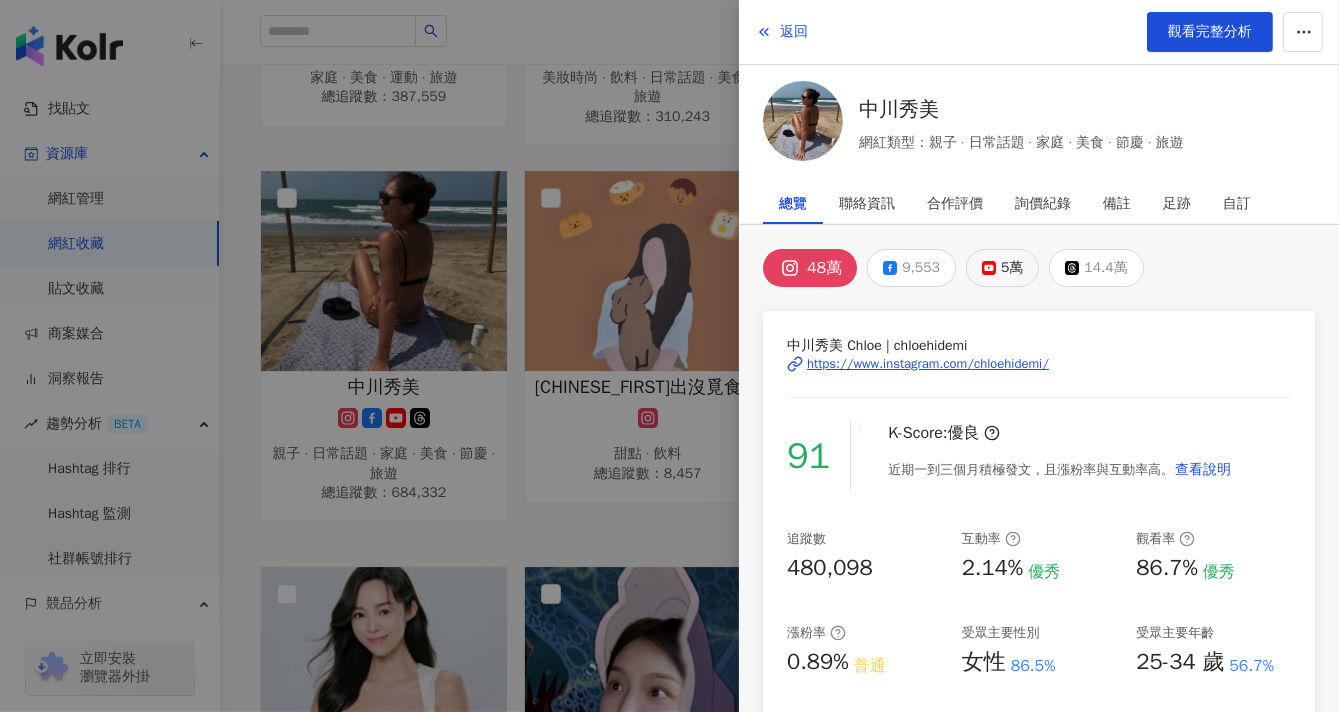 click on "5萬" at bounding box center [1012, 268] 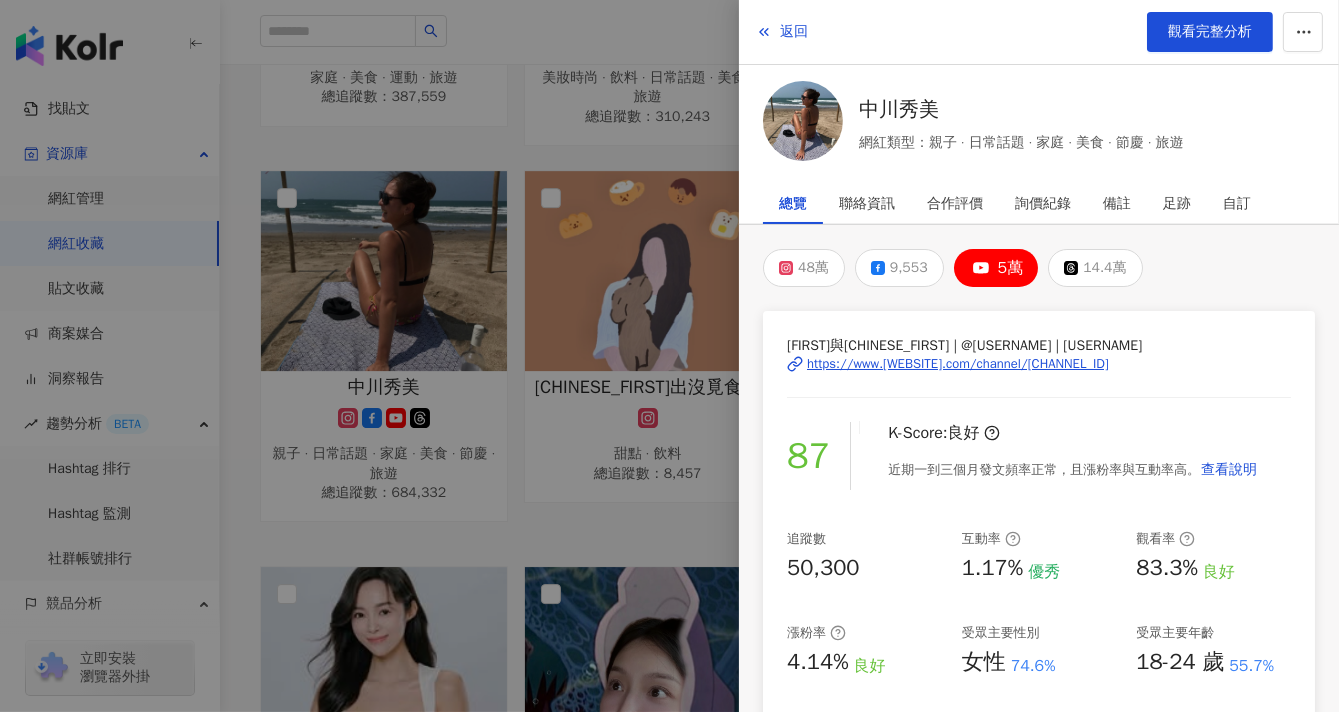 click 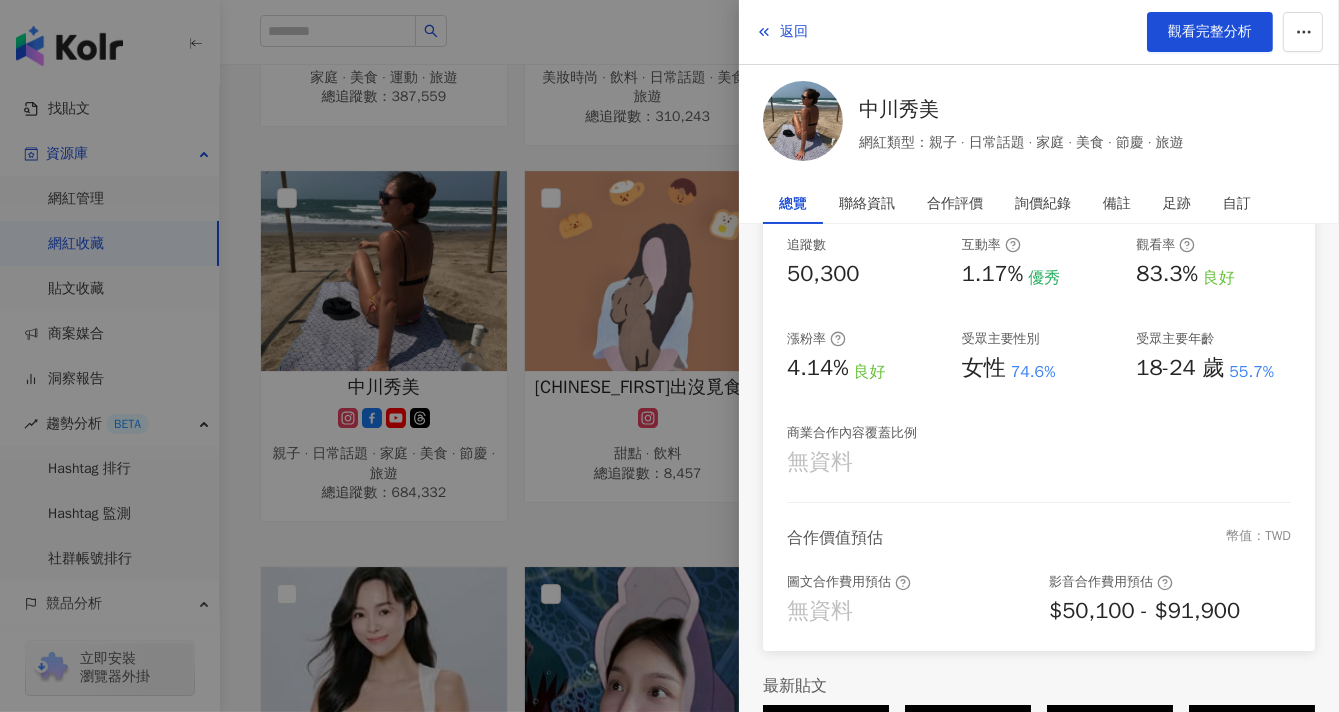 scroll, scrollTop: 433, scrollLeft: 0, axis: vertical 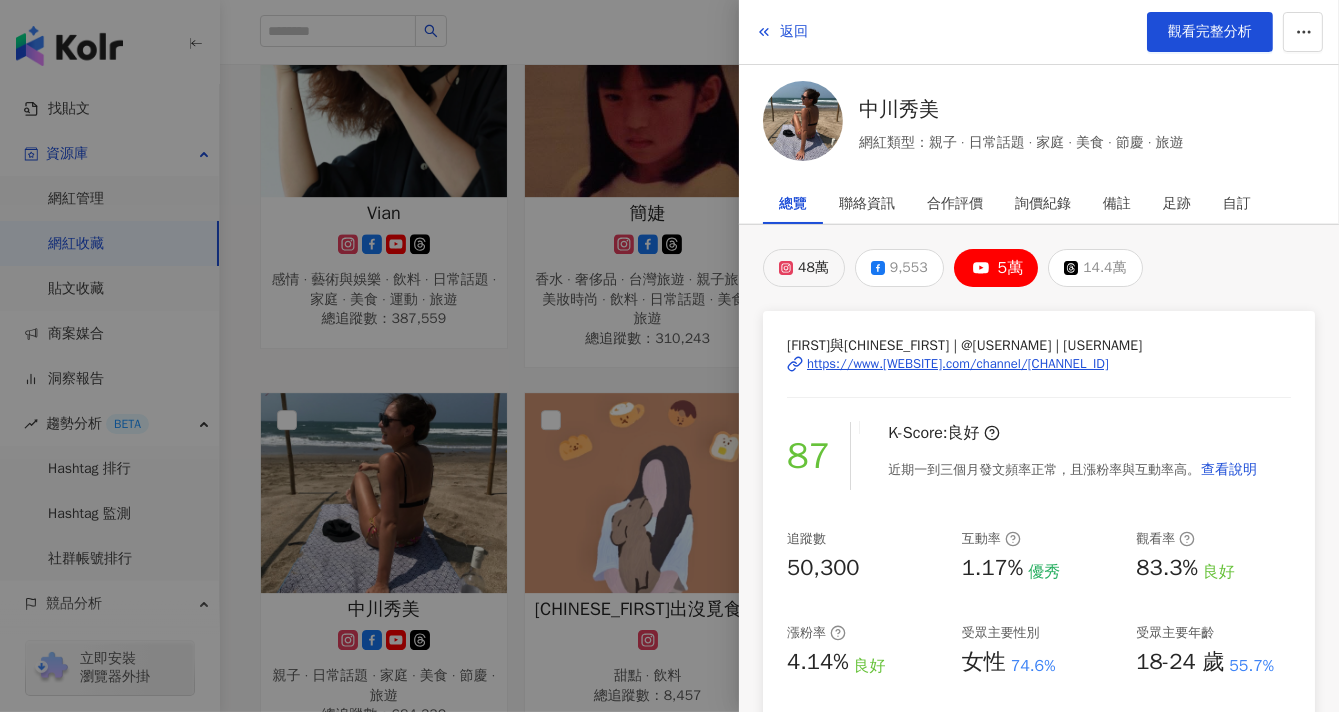 click on "48萬" at bounding box center (813, 268) 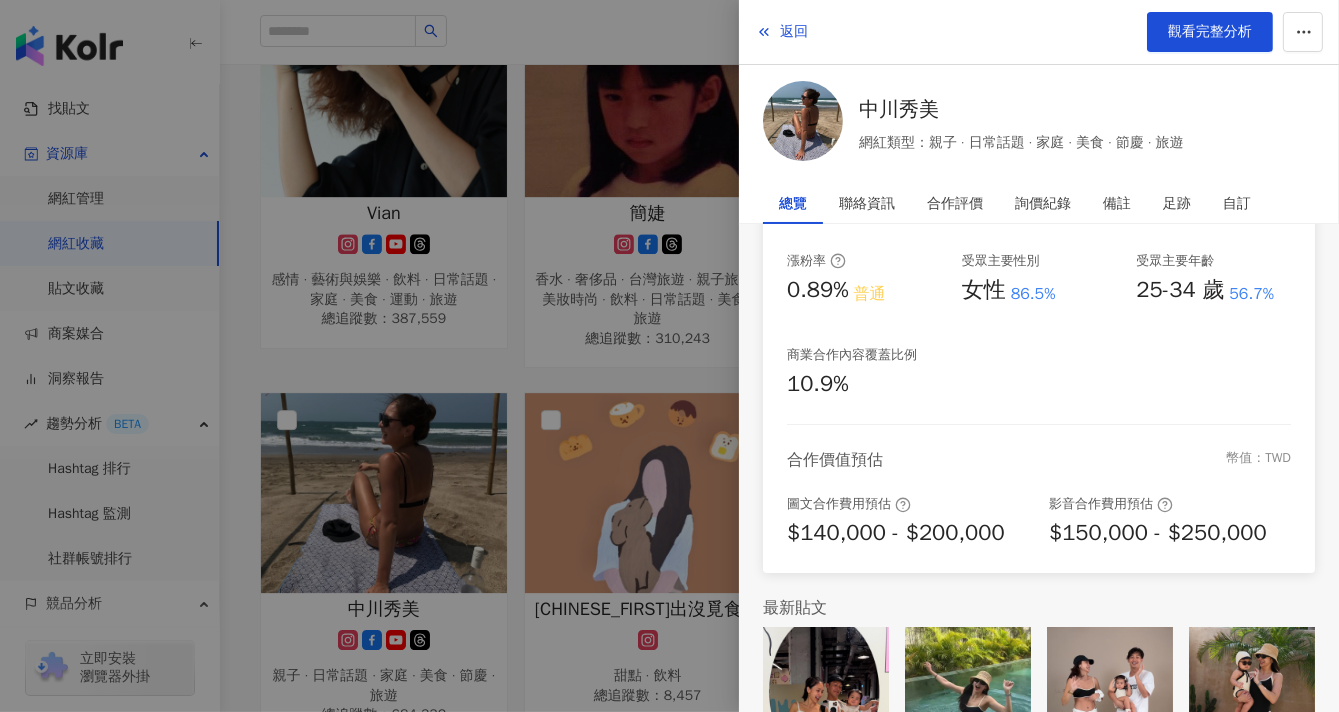 scroll, scrollTop: 433, scrollLeft: 0, axis: vertical 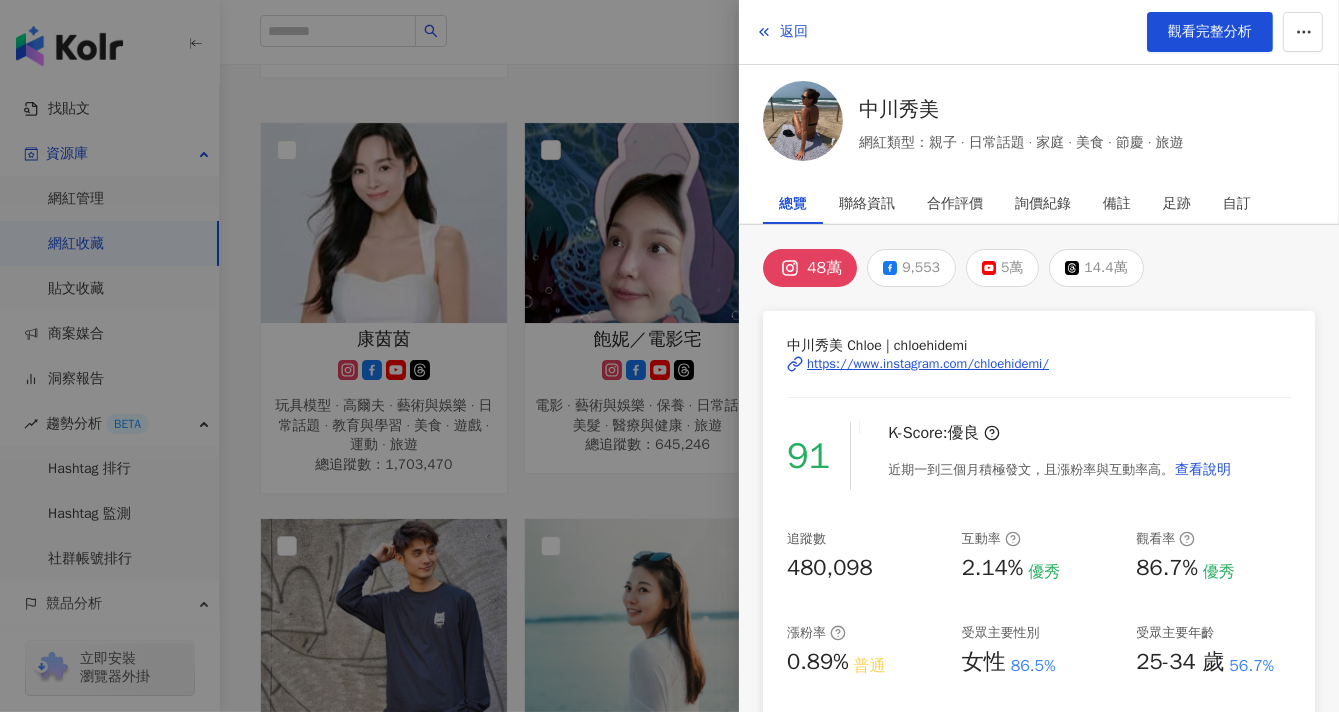 click at bounding box center (669, 356) 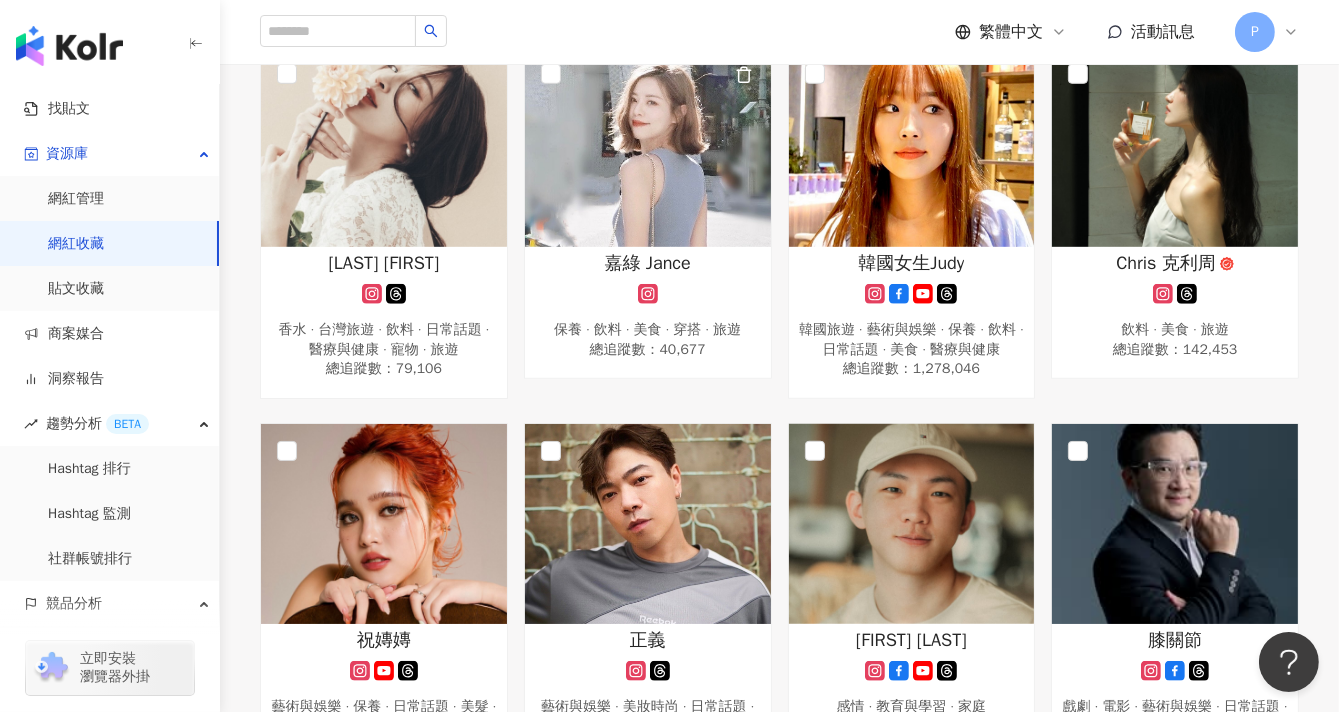 scroll, scrollTop: 1413, scrollLeft: 0, axis: vertical 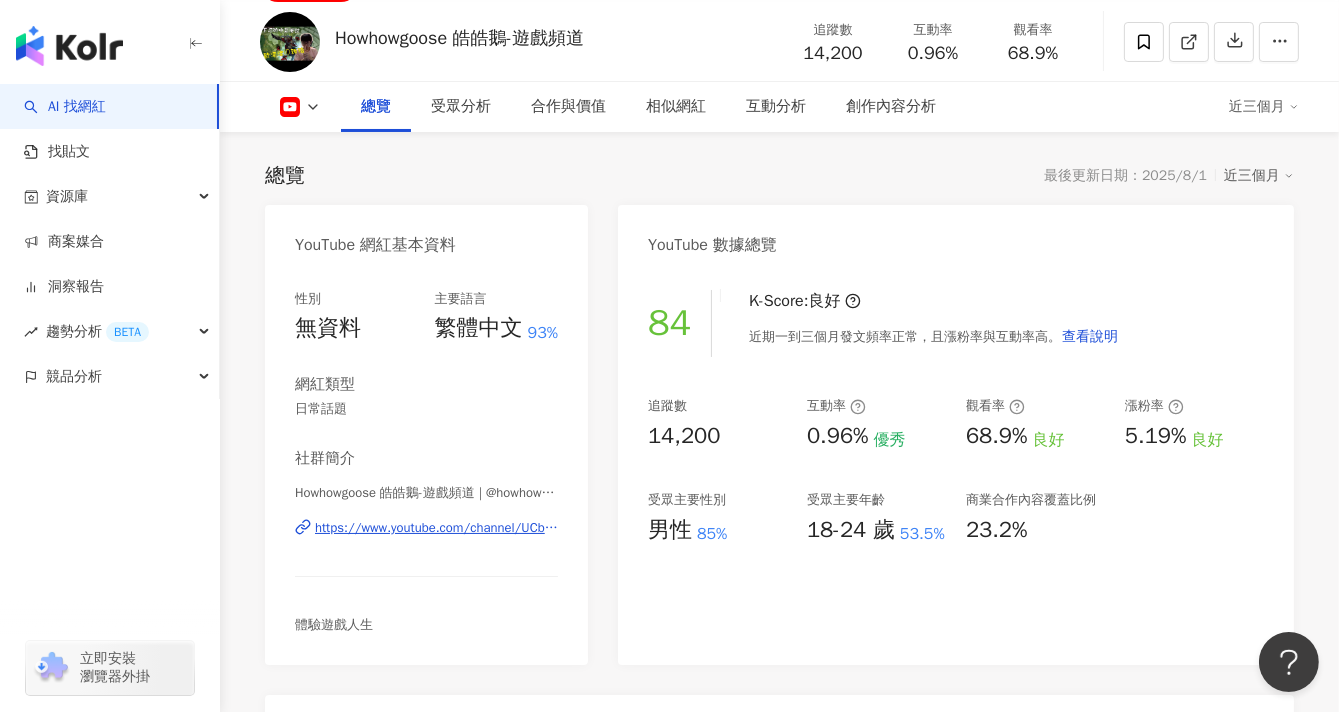 click on "https://www.youtube.com/channel/UCbAvmHnsq6cLy3J-hIxKn-w" at bounding box center (436, 528) 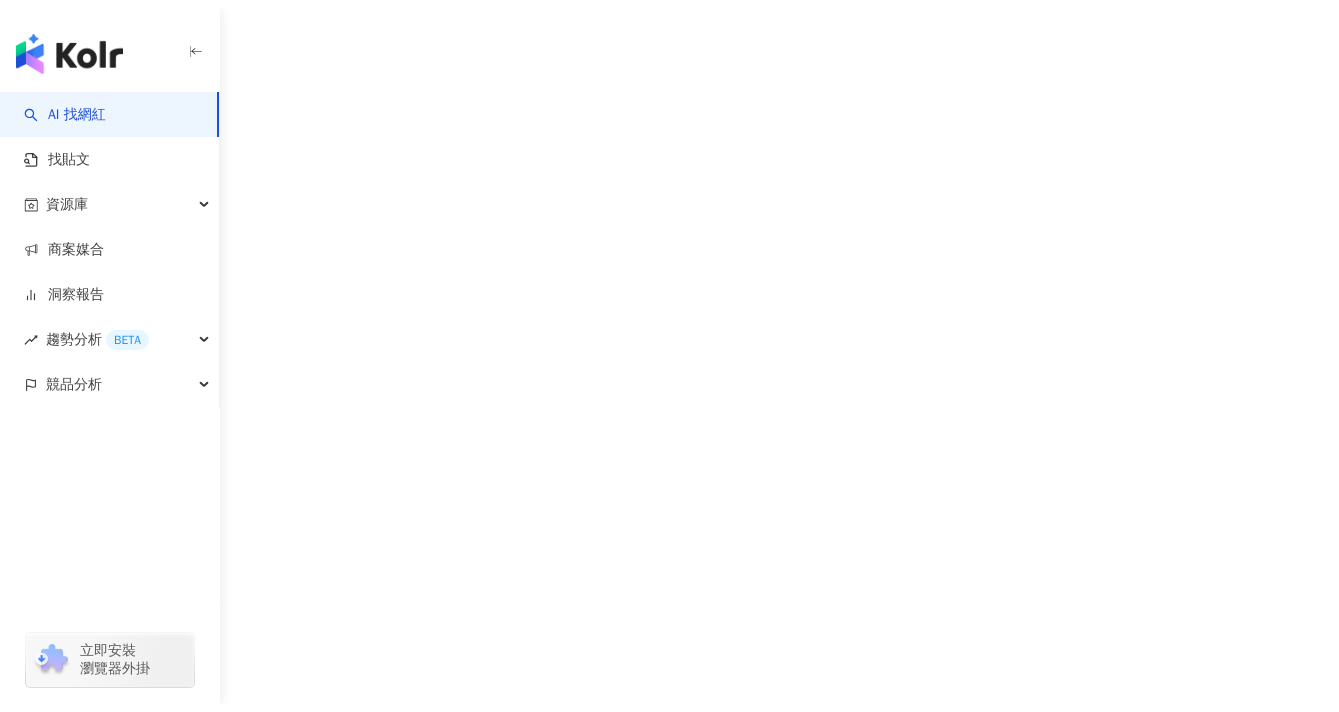 scroll, scrollTop: 0, scrollLeft: 0, axis: both 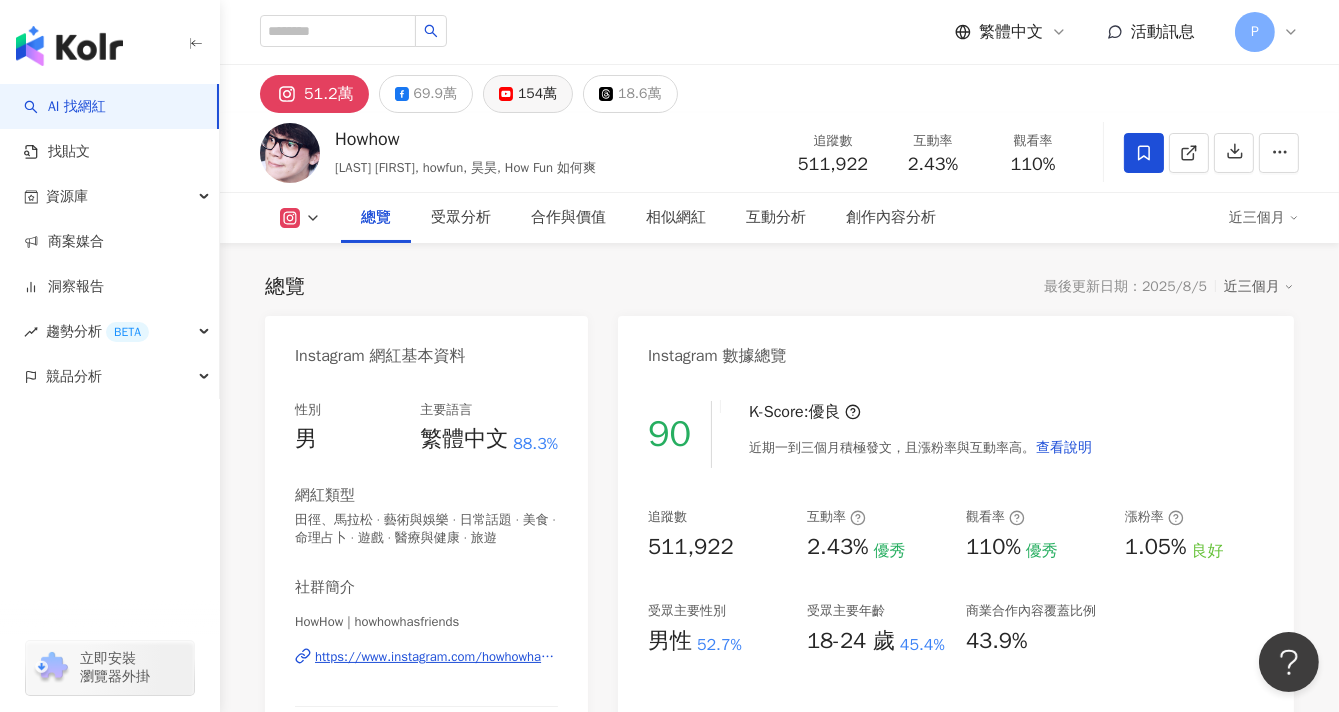 click on "154萬" at bounding box center [537, 94] 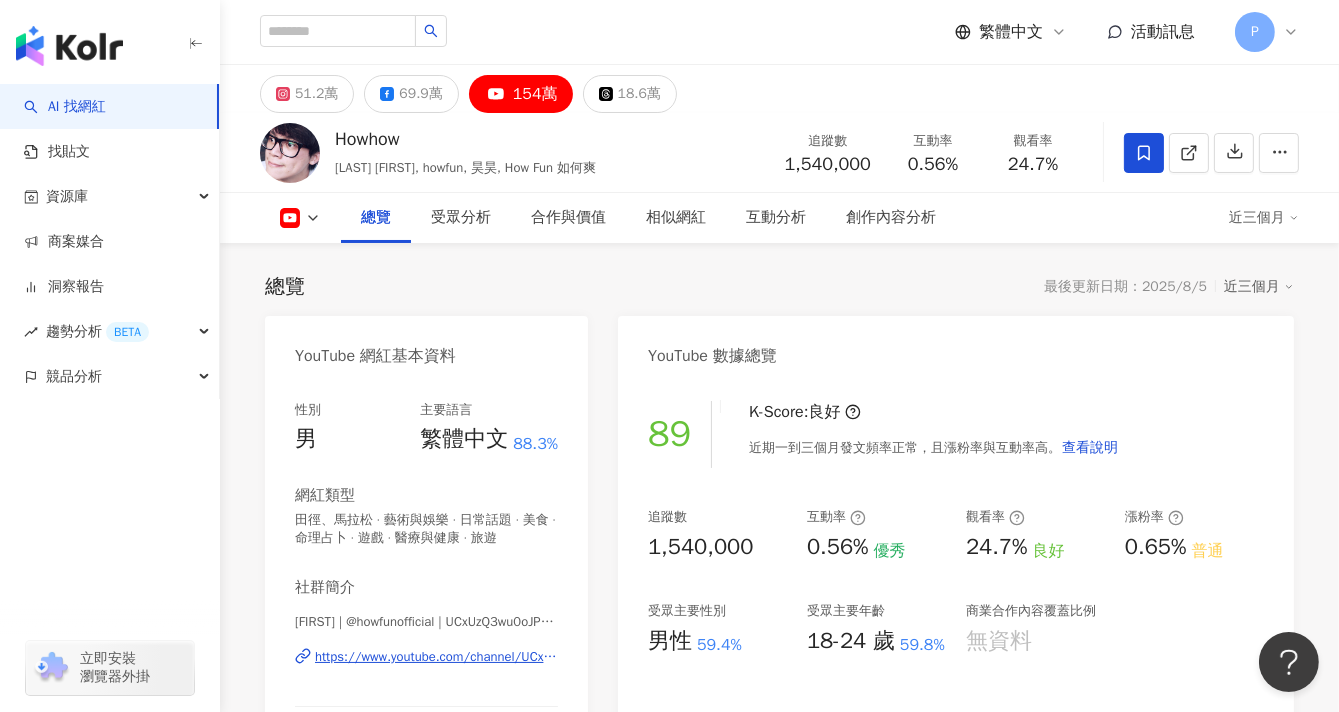scroll, scrollTop: 333, scrollLeft: 0, axis: vertical 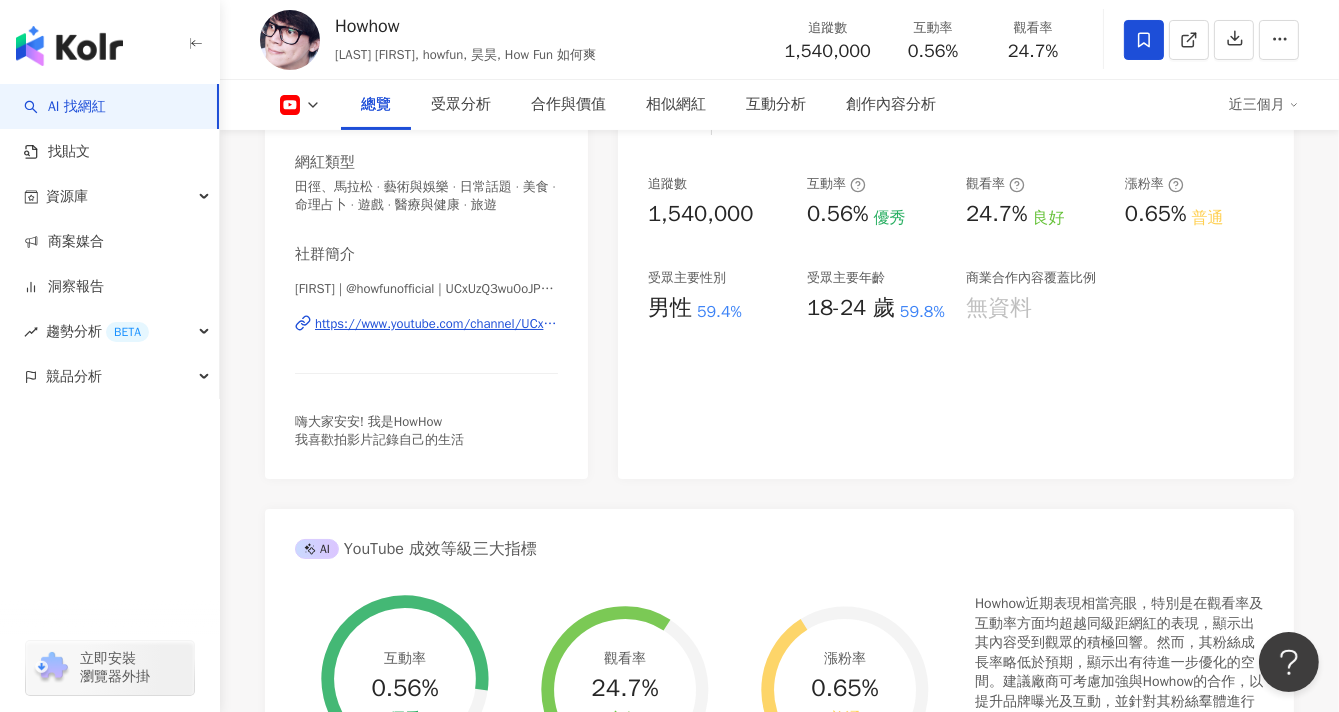 click on "59.8%" at bounding box center (922, 312) 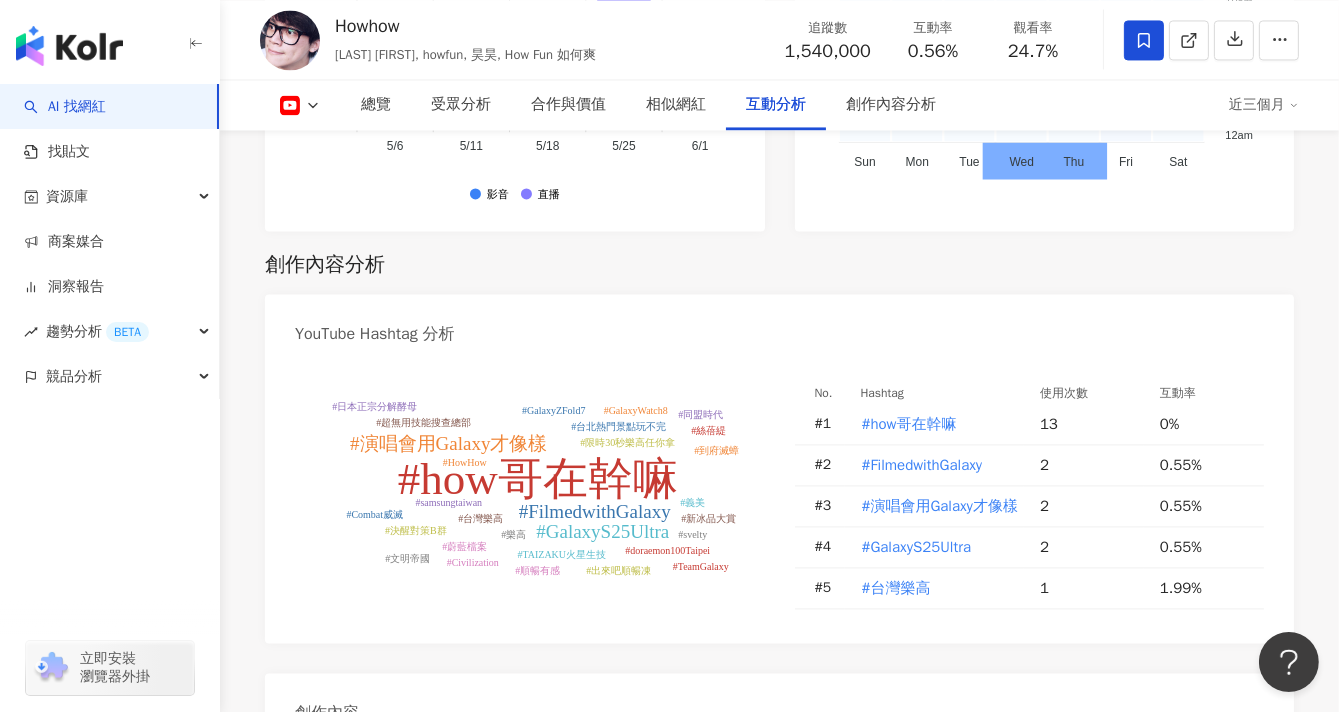 scroll, scrollTop: 4888, scrollLeft: 0, axis: vertical 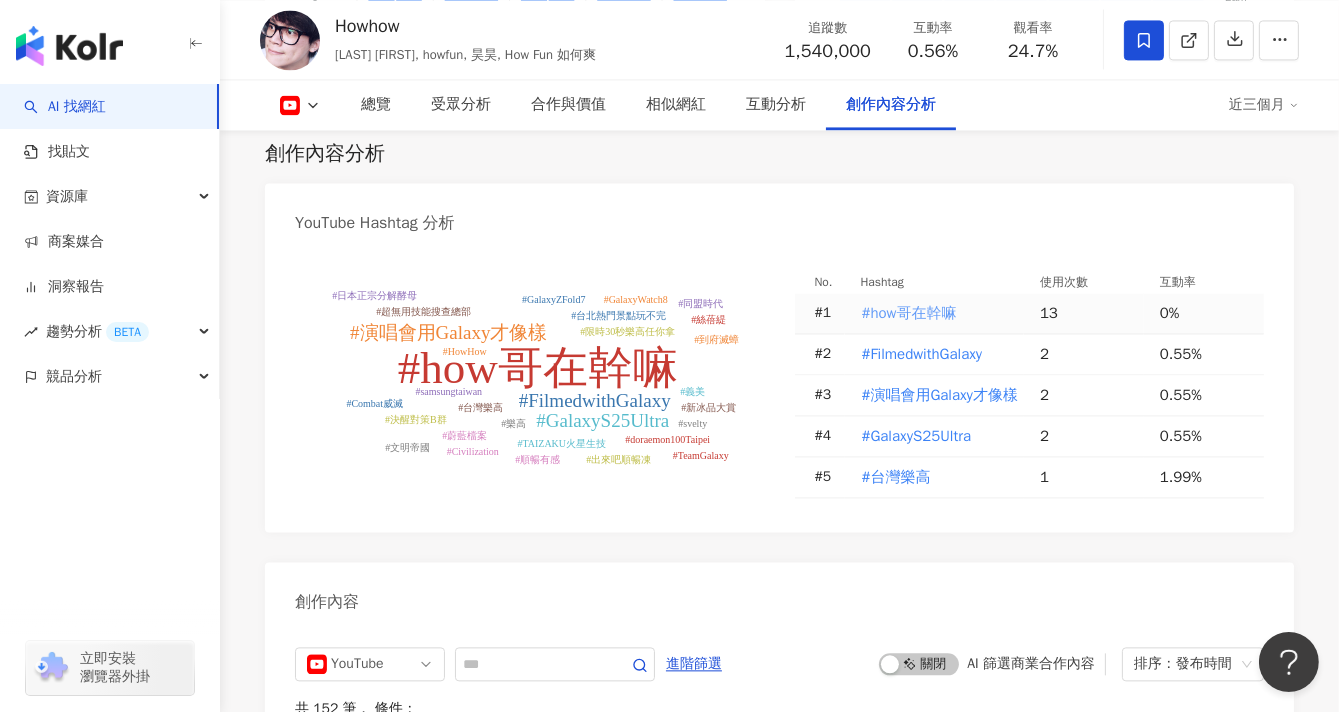 click on "#how哥在幹嘛" at bounding box center (909, 313) 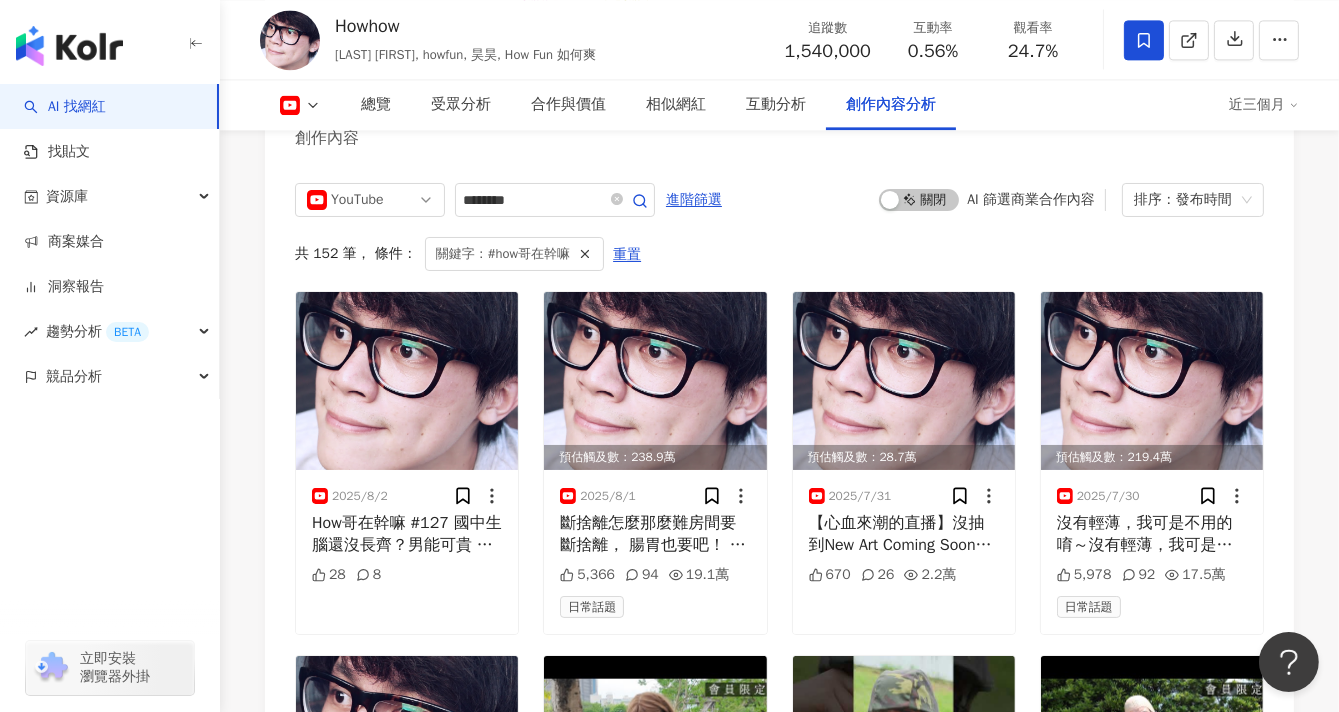 type on "********" 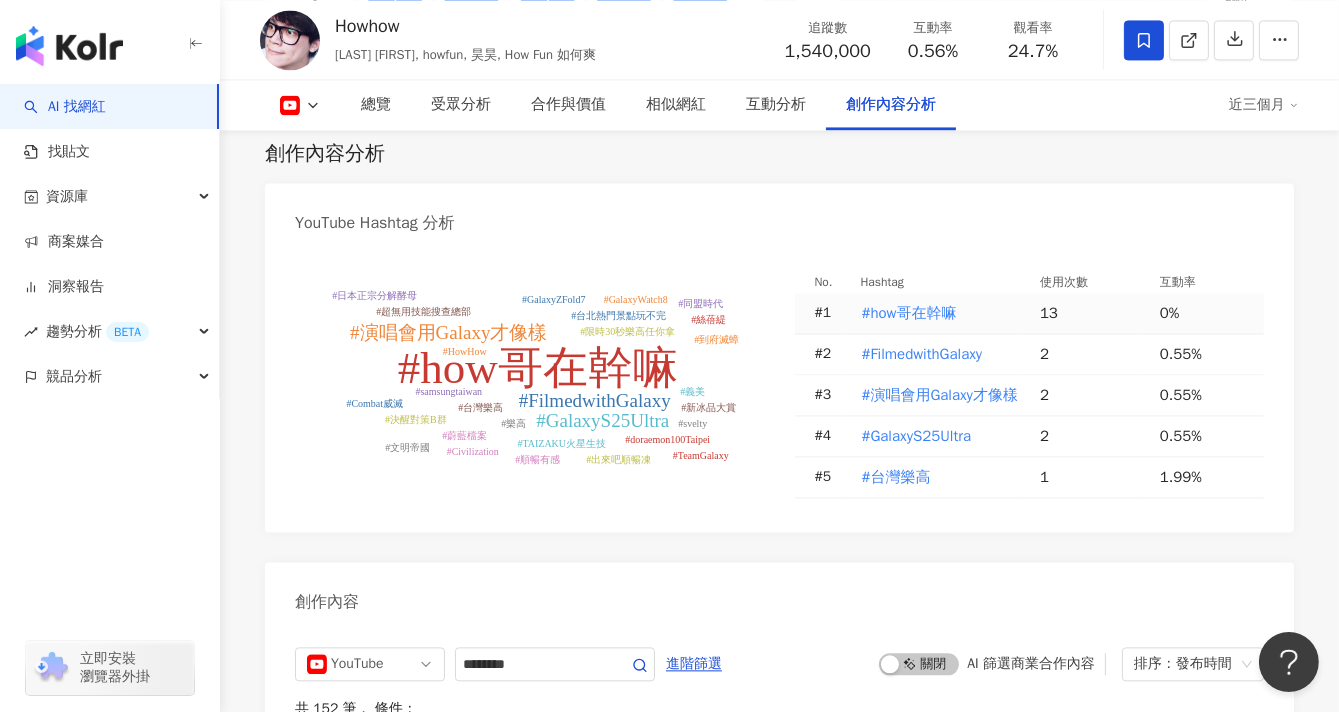 type 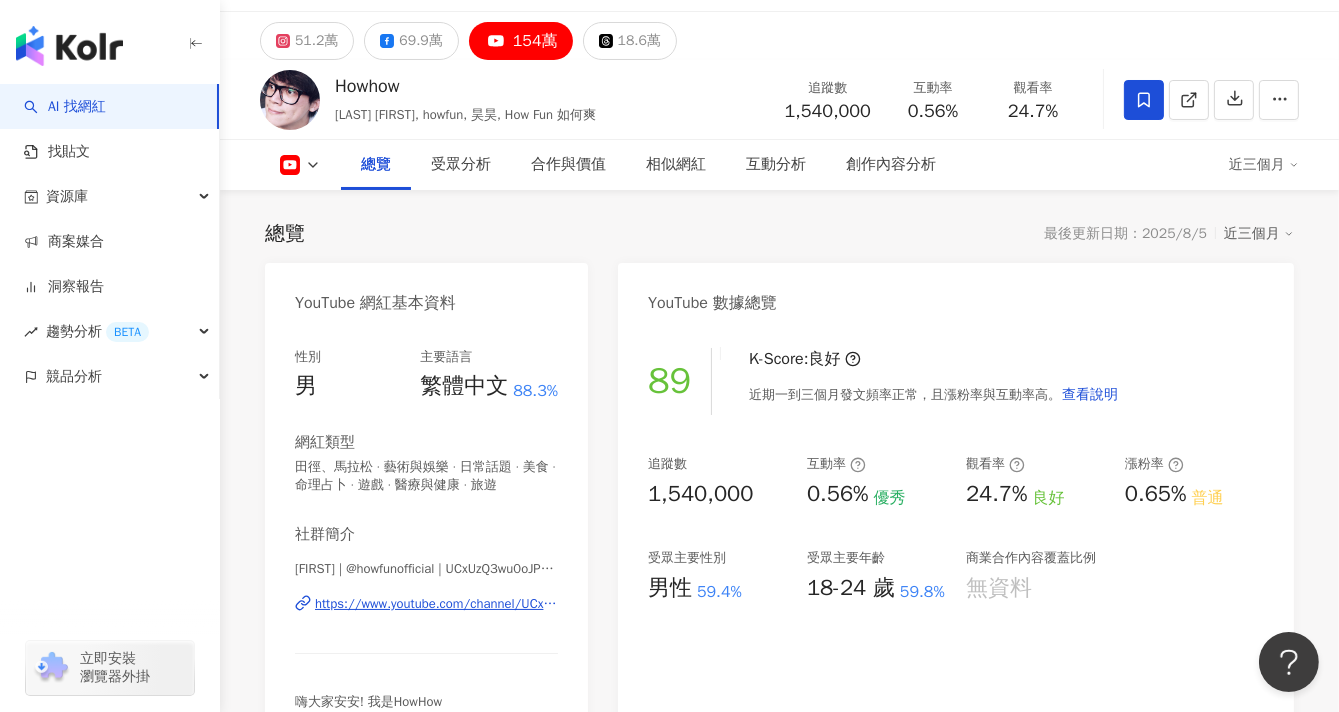 scroll, scrollTop: 0, scrollLeft: 0, axis: both 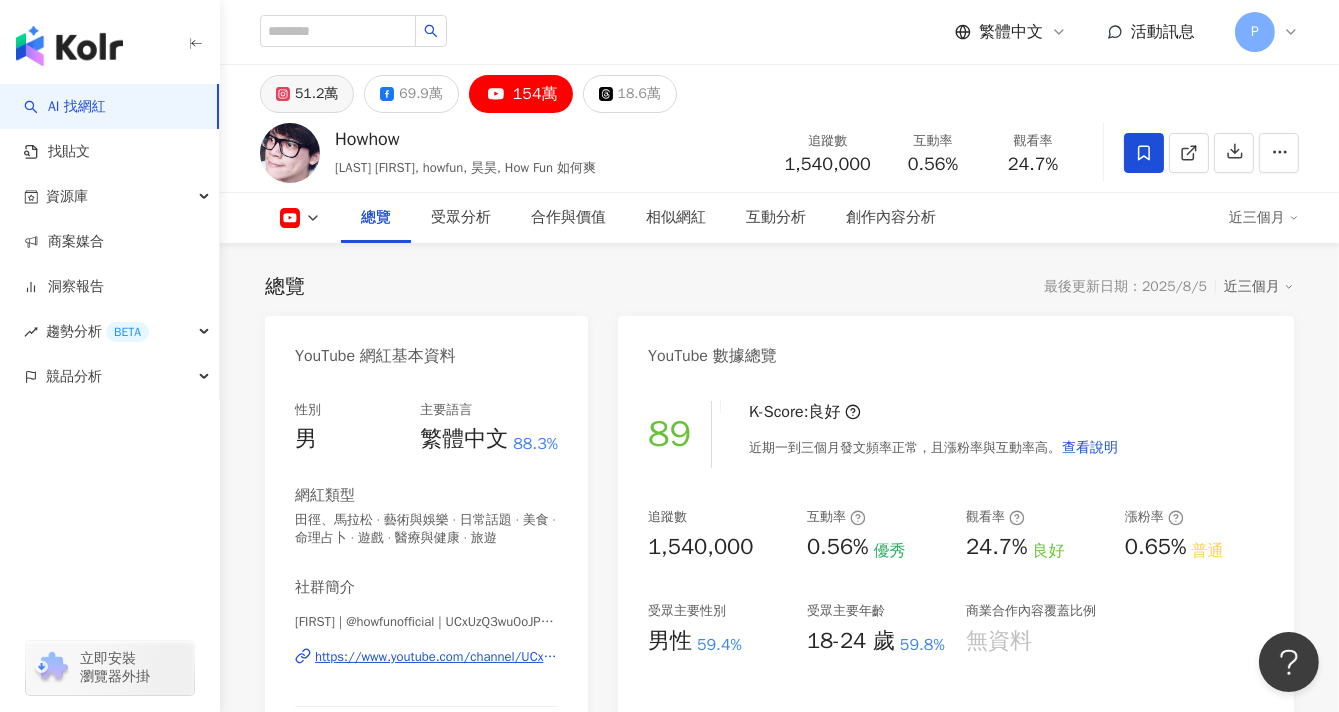 click on "51.2萬" at bounding box center [316, 94] 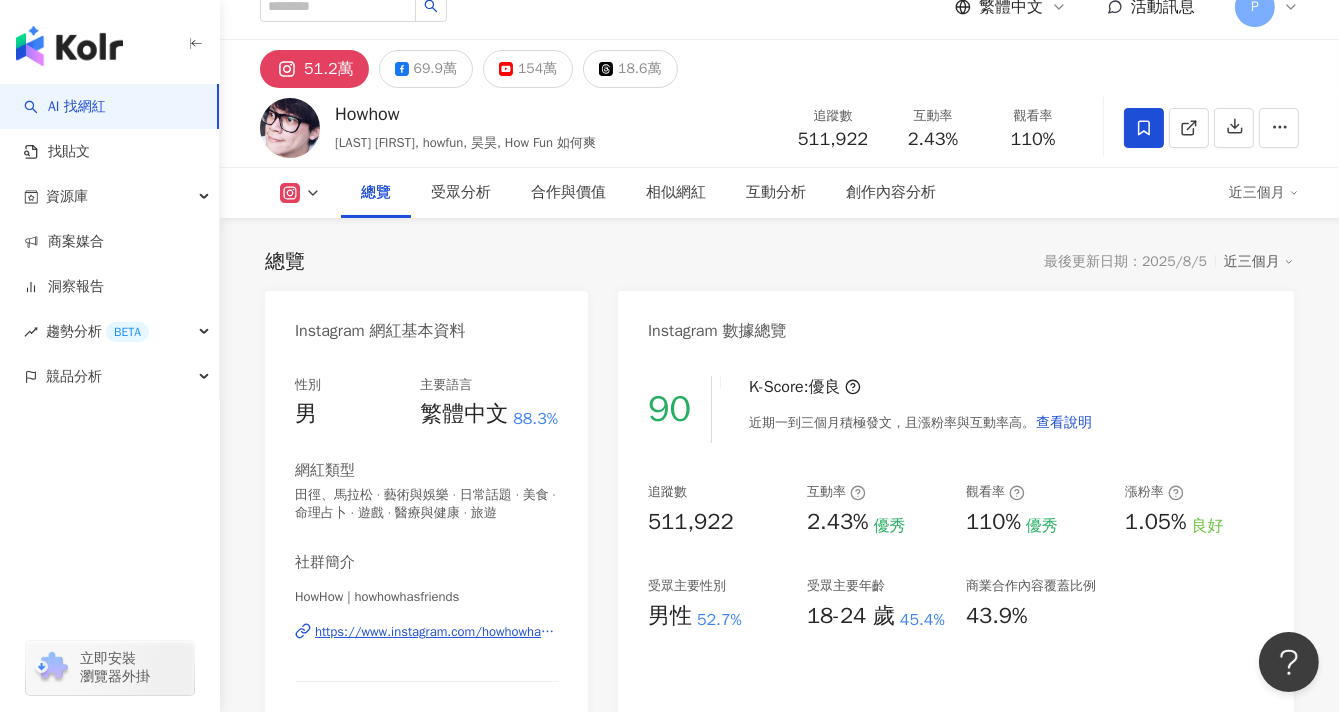 scroll, scrollTop: 0, scrollLeft: 0, axis: both 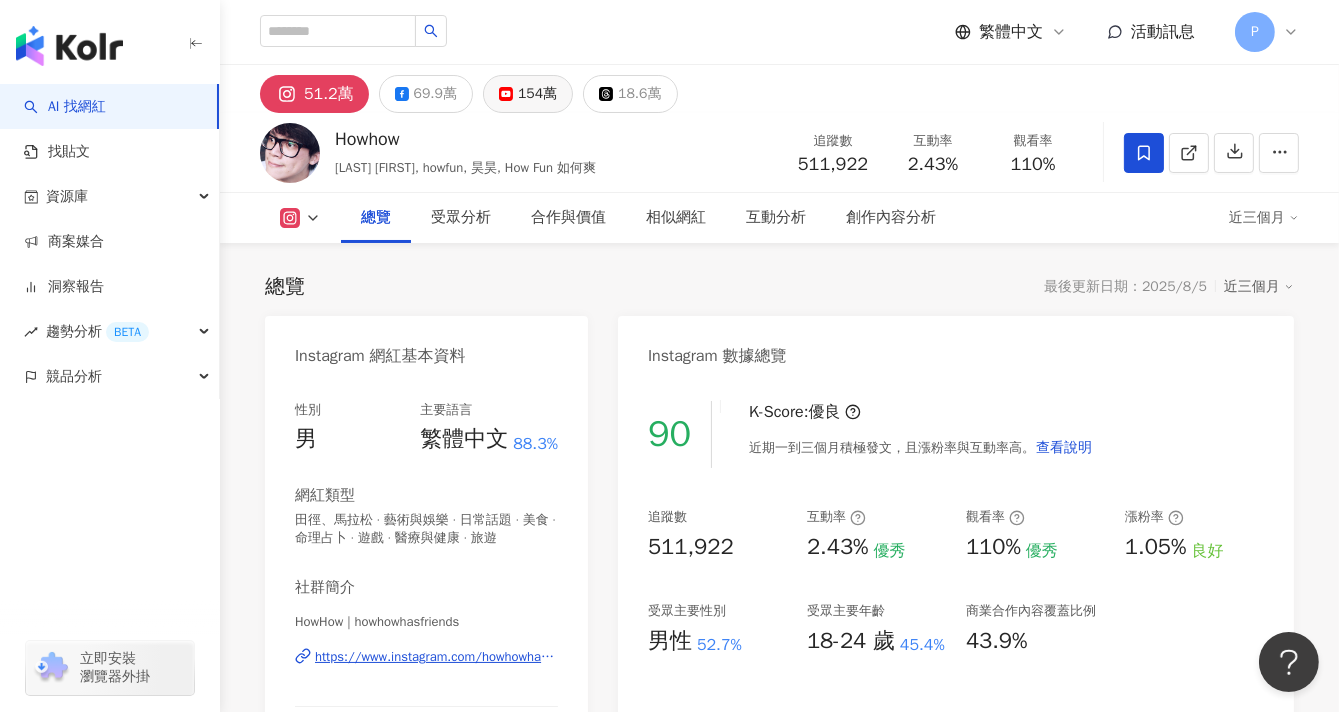 click on "154萬" at bounding box center (537, 94) 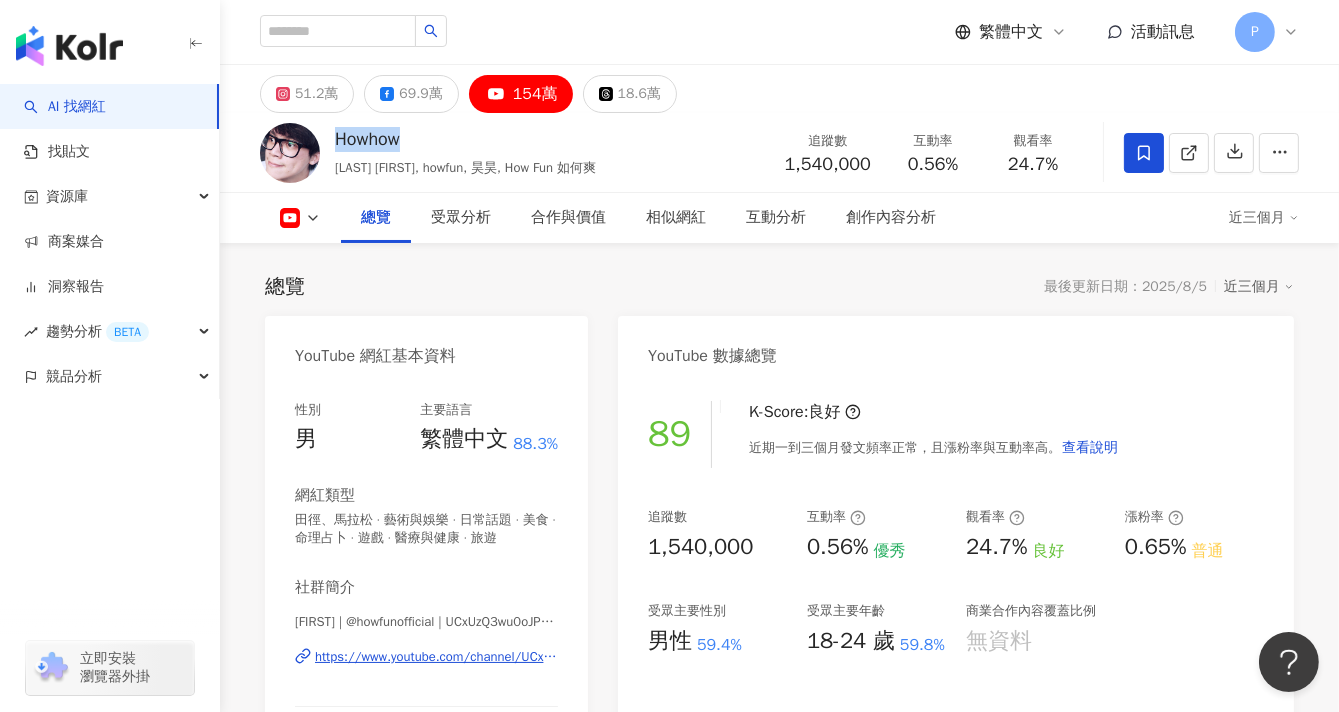 drag, startPoint x: 410, startPoint y: 137, endPoint x: 336, endPoint y: 129, distance: 74.431175 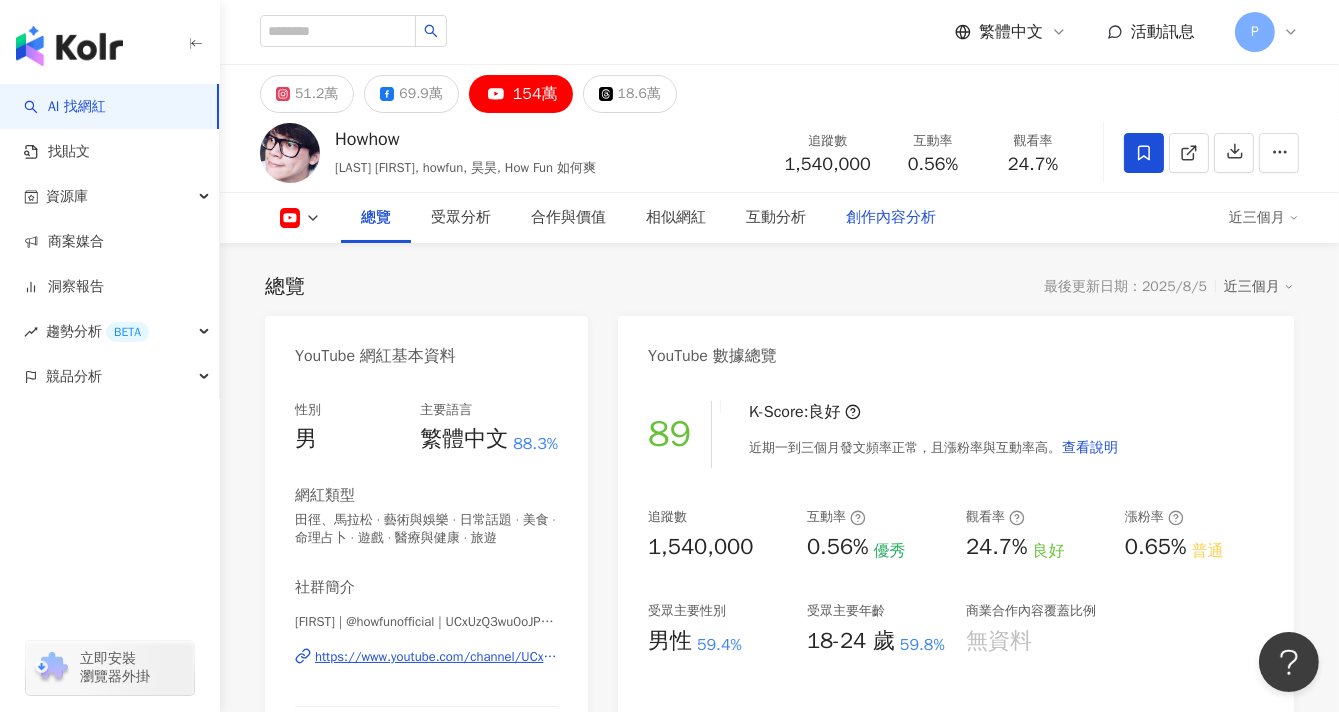 click on "創作內容分析" at bounding box center (891, 218) 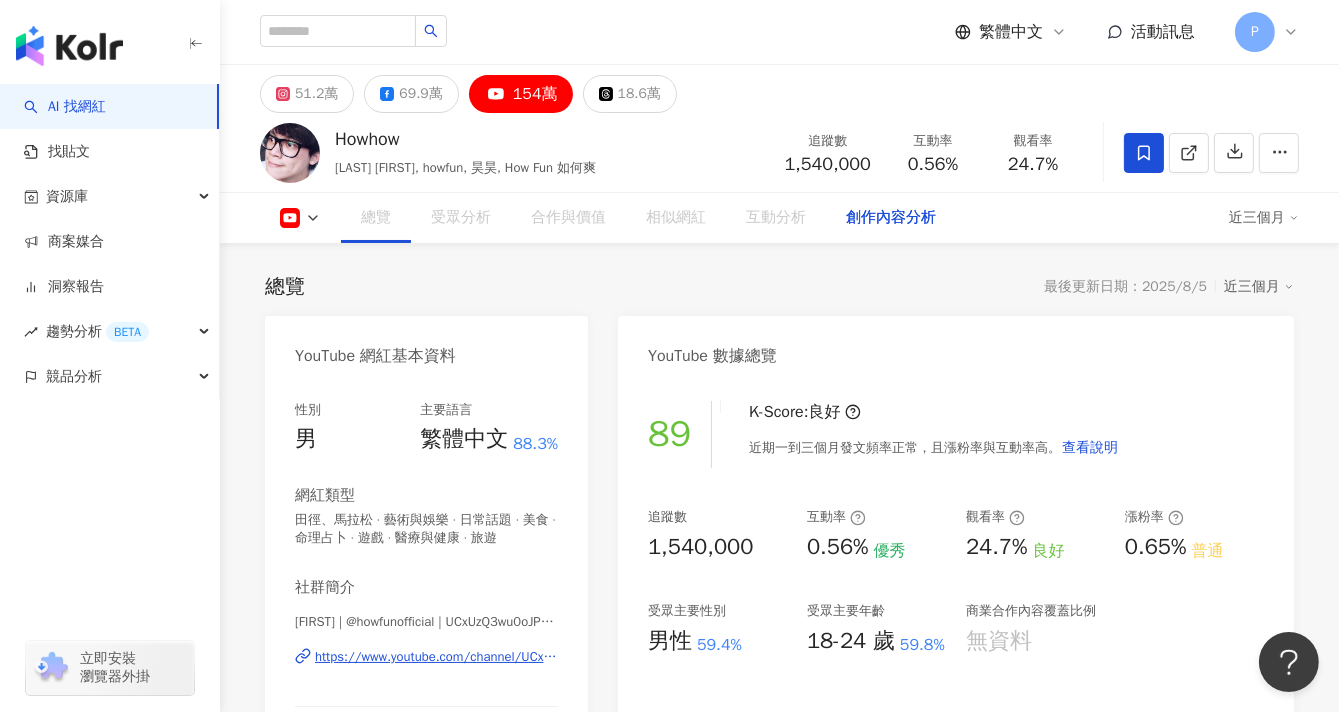scroll, scrollTop: 4912, scrollLeft: 0, axis: vertical 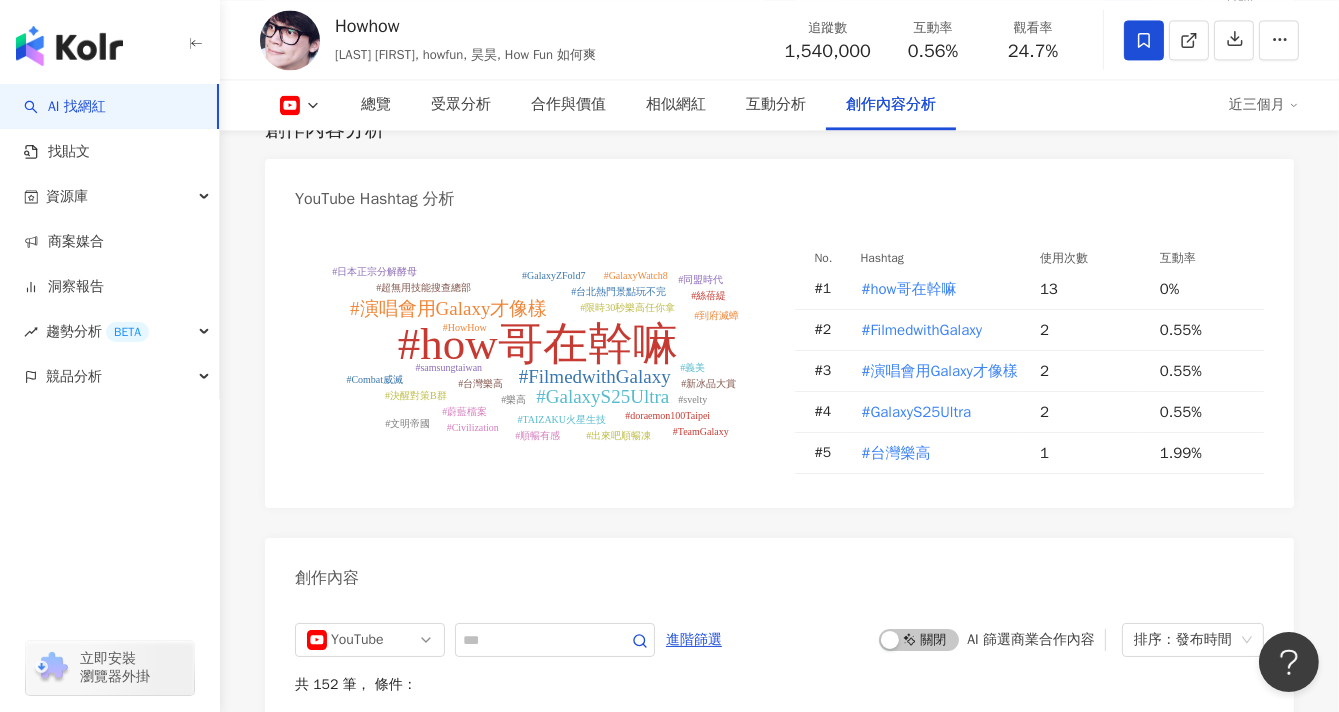 click on "AI 找網紅" at bounding box center (65, 107) 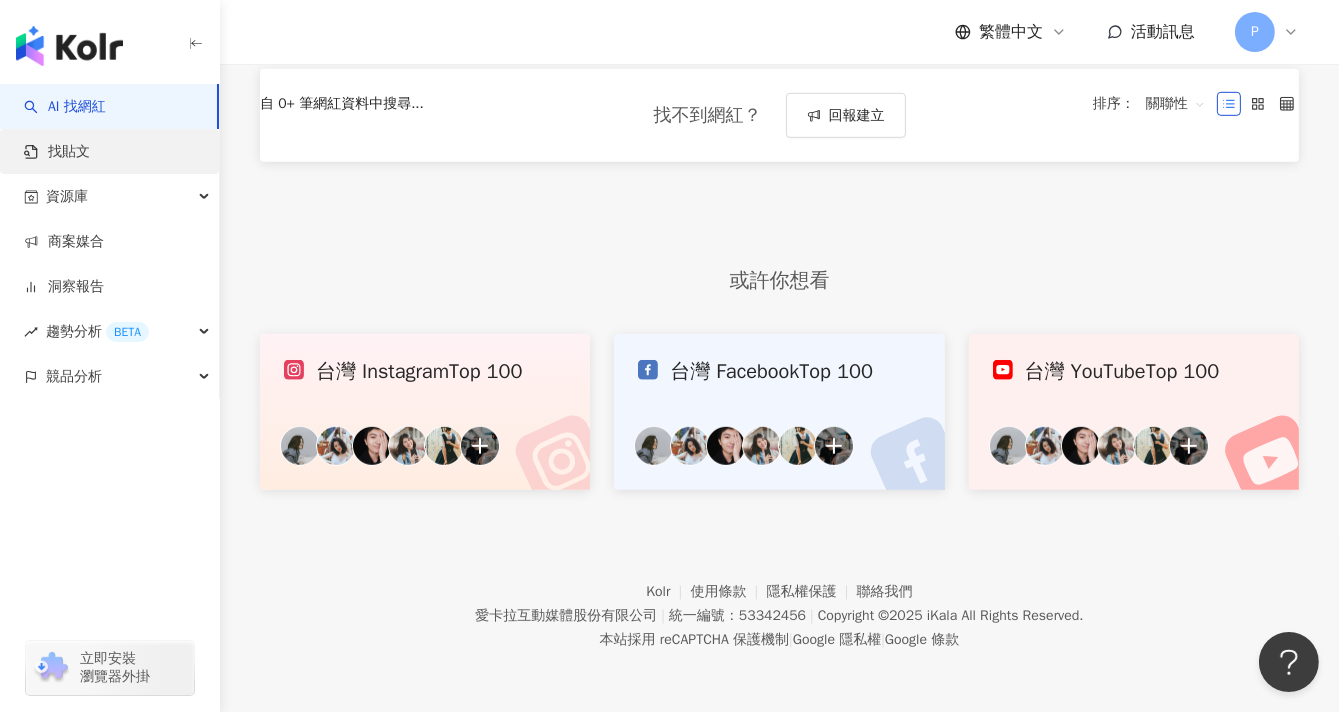 scroll, scrollTop: 0, scrollLeft: 0, axis: both 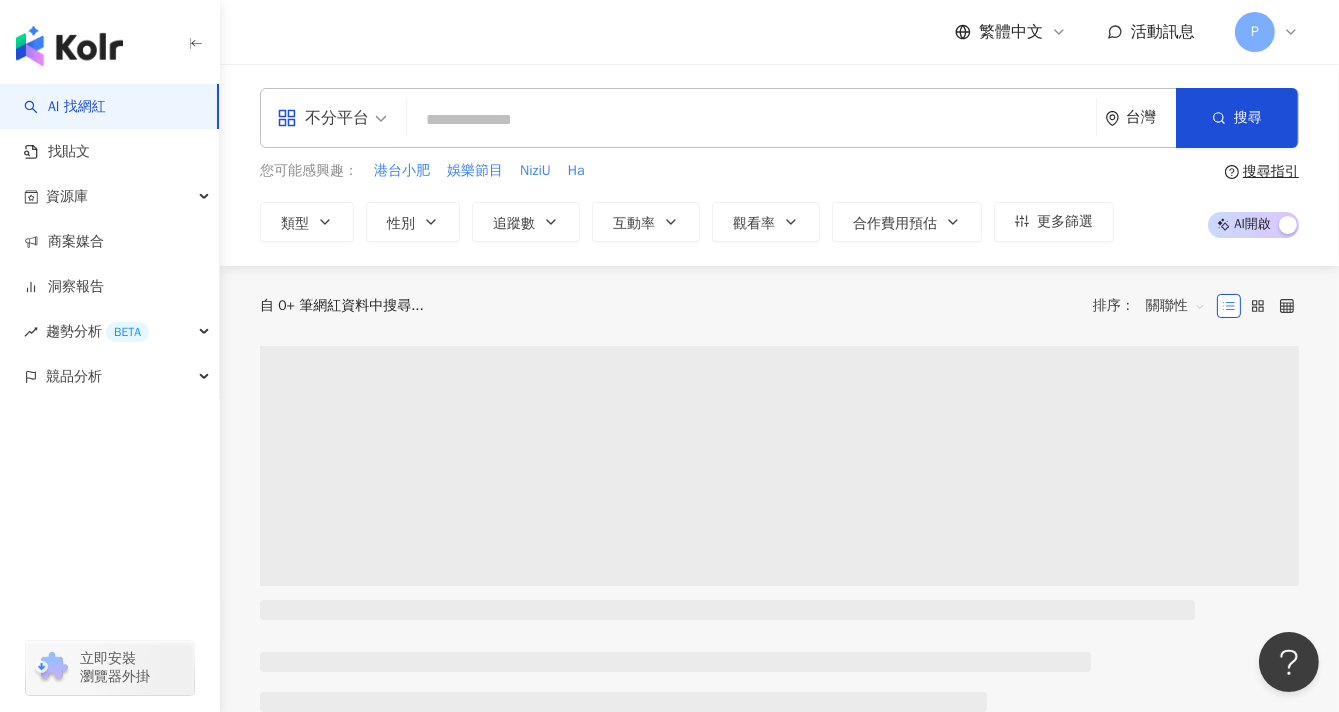click at bounding box center (751, 120) 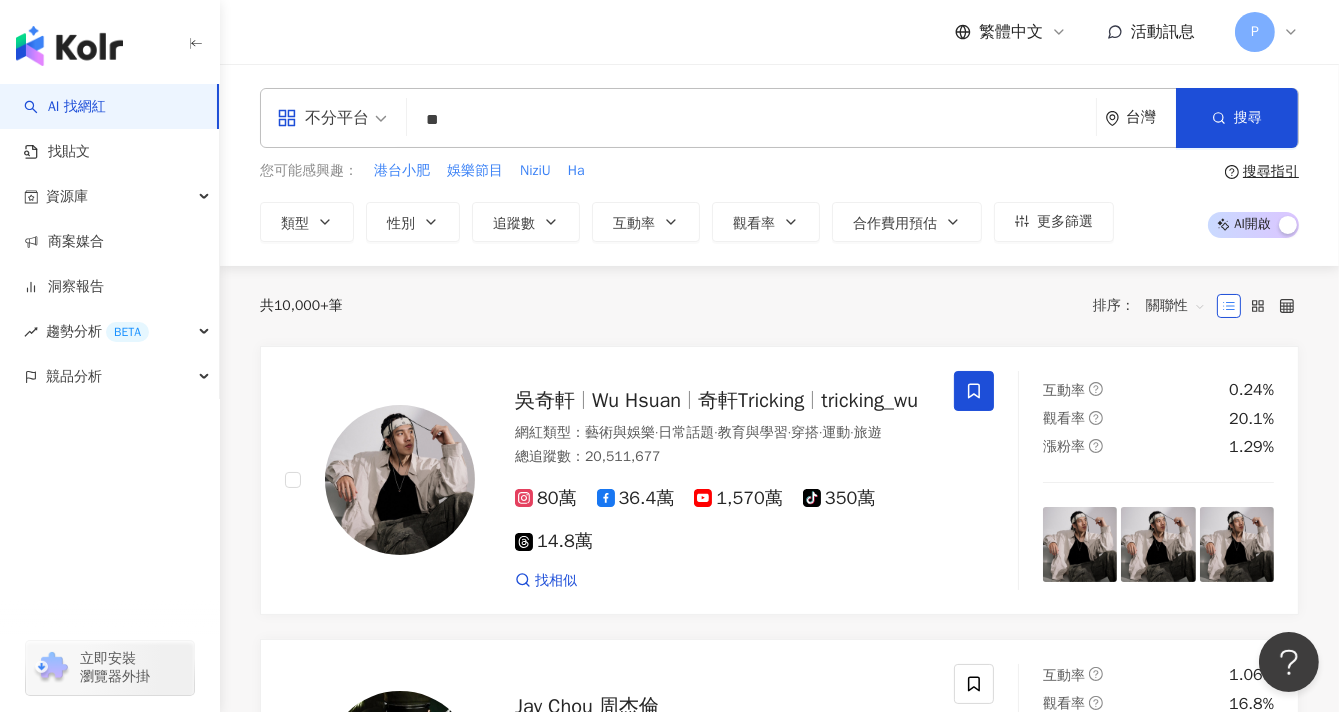 type on "*" 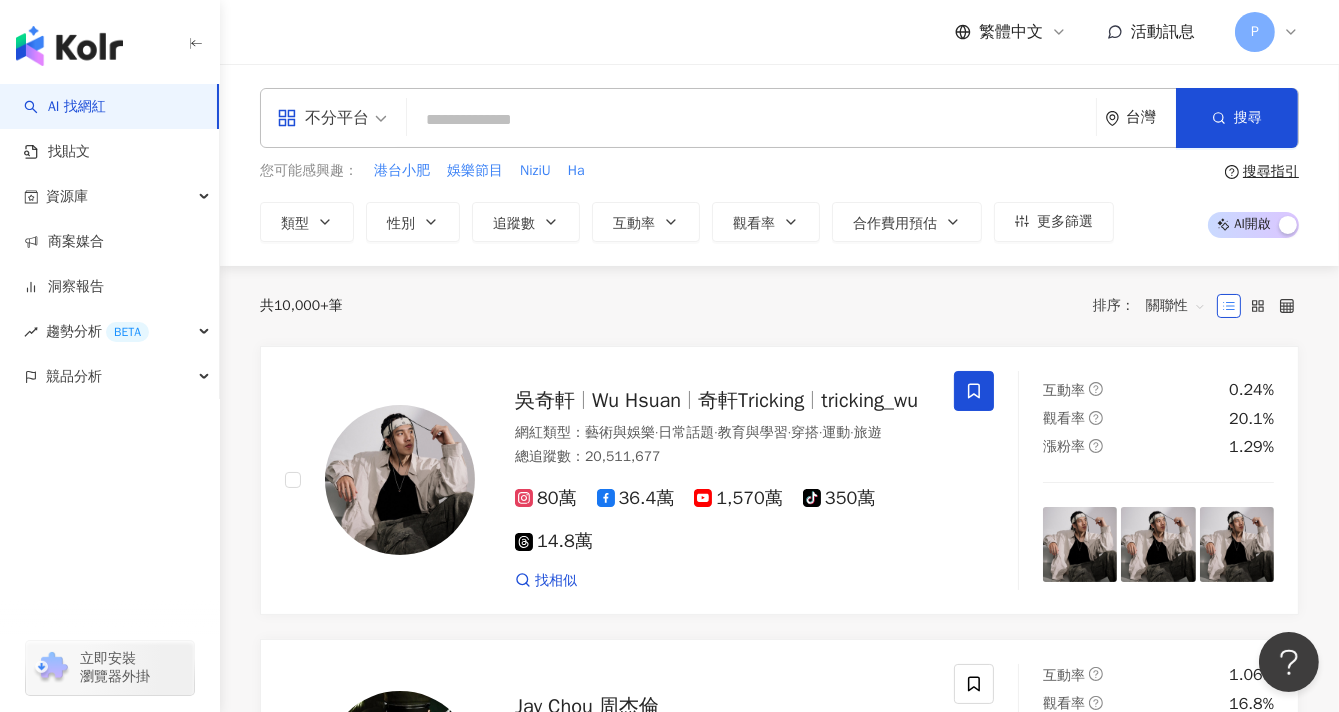 click at bounding box center (751, 120) 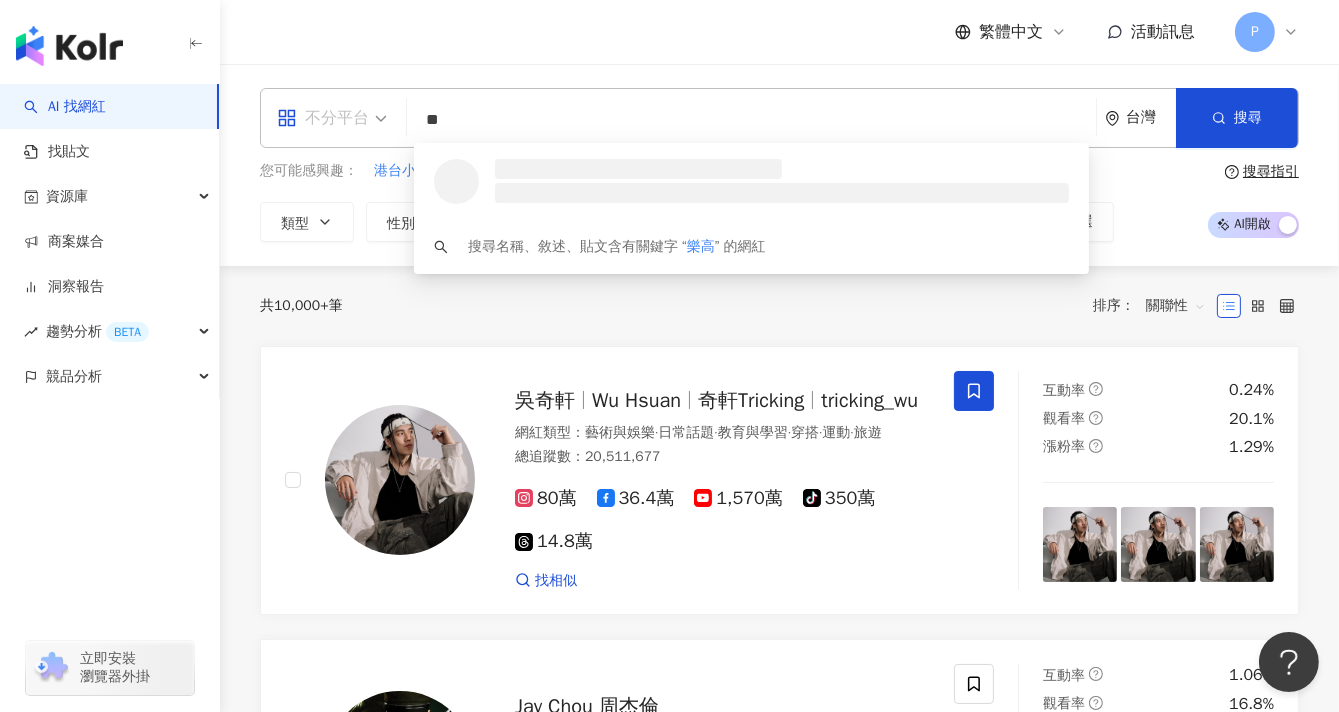 click on "不分平台" at bounding box center (332, 118) 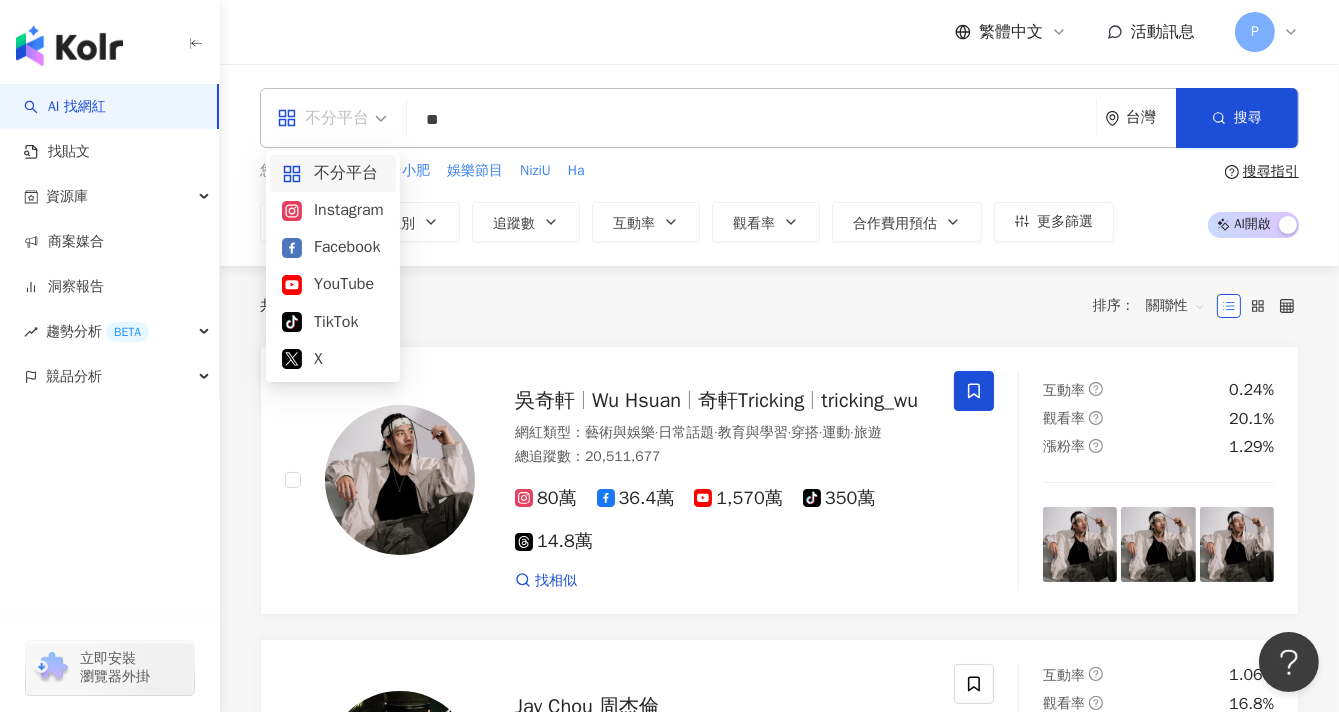 click on "**" at bounding box center (751, 120) 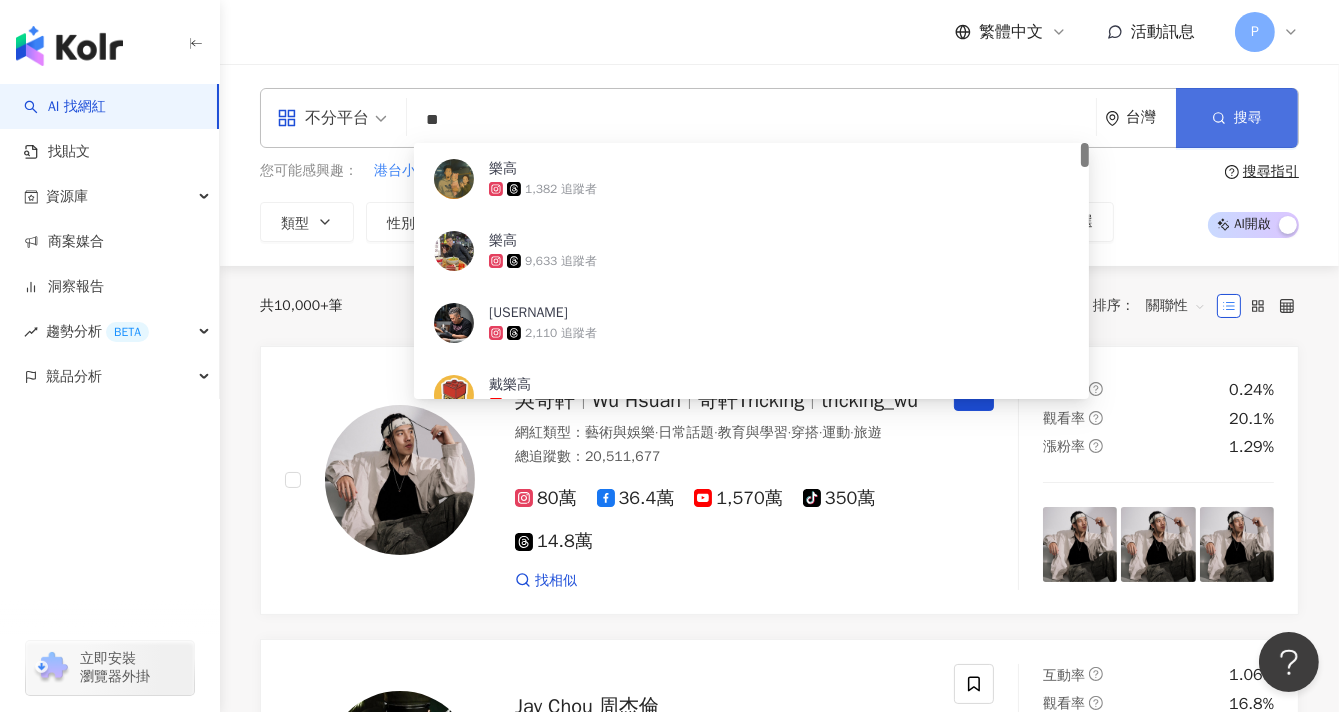 click on "搜尋" at bounding box center [1237, 118] 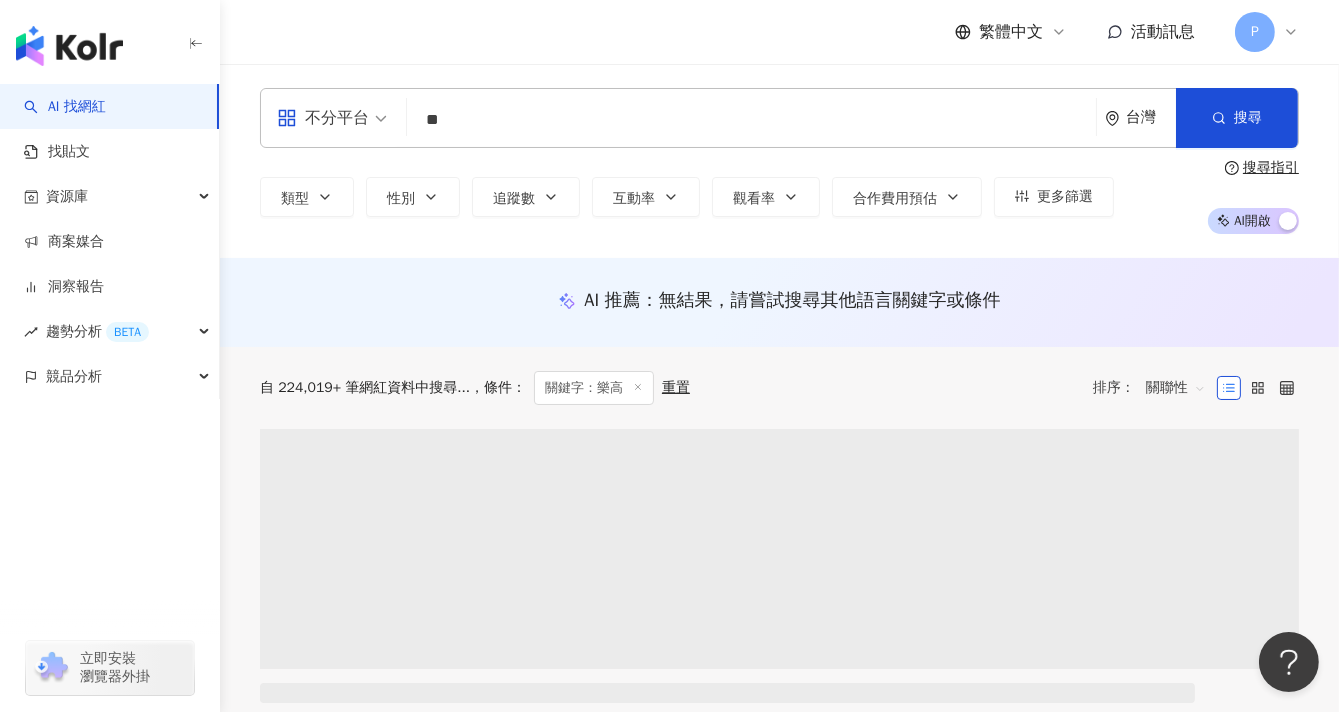 click on "台灣" at bounding box center [1151, 117] 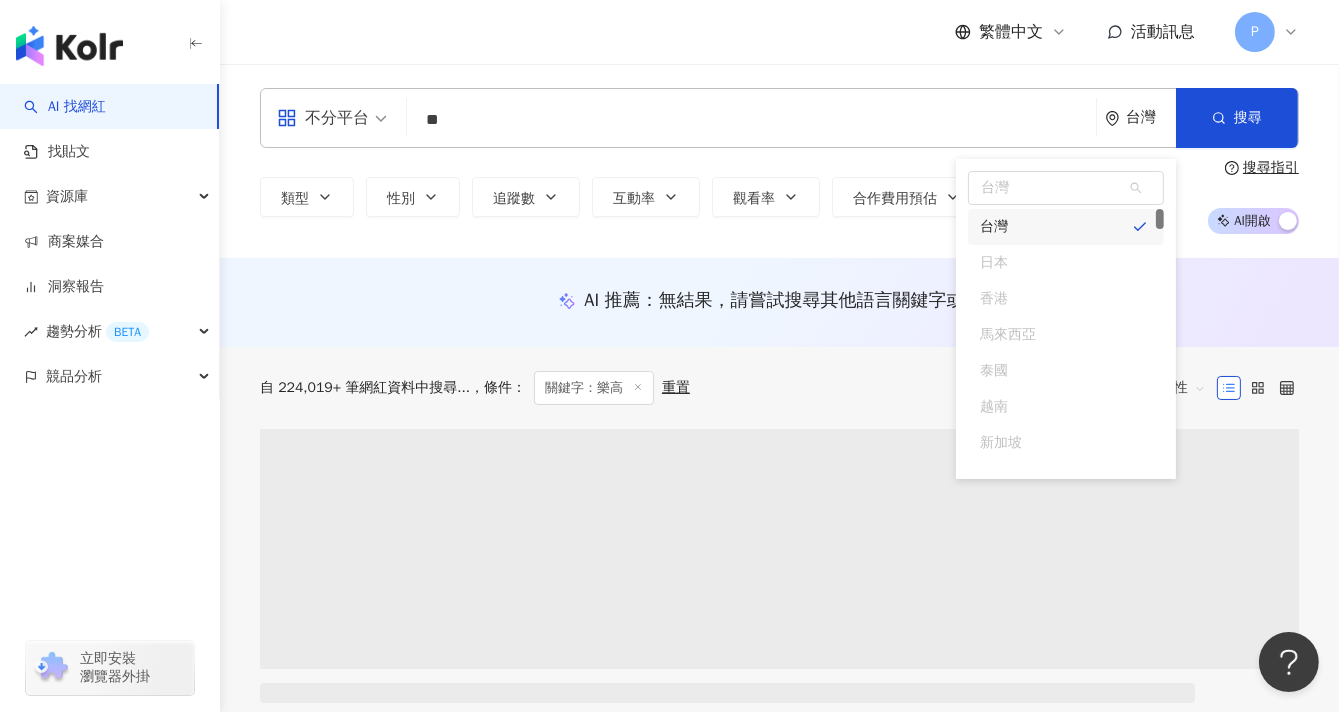 click on "**" at bounding box center [751, 120] 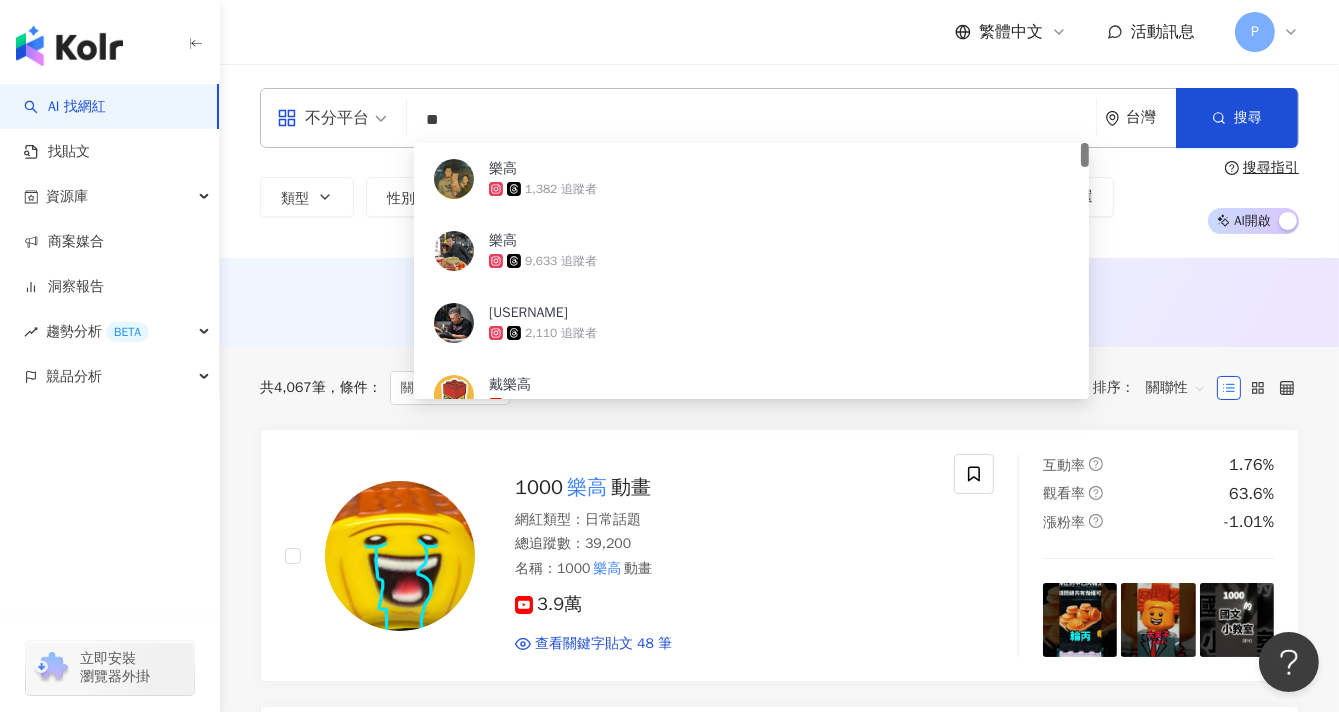 click on "不分平台 ** 台灣 搜尋 [UUID] 樂高 1,382   追蹤者 樂高 9,633   追蹤者 葉樂高 2,110   追蹤者 戴樂高 6,190   追蹤者 樂高 Lego 1,822   追蹤者 類型 性別 追蹤數 互動率 觀看率 合作費用預估  更多篩選 搜尋指引 AI  開啟 AI  關閉" at bounding box center [779, 161] 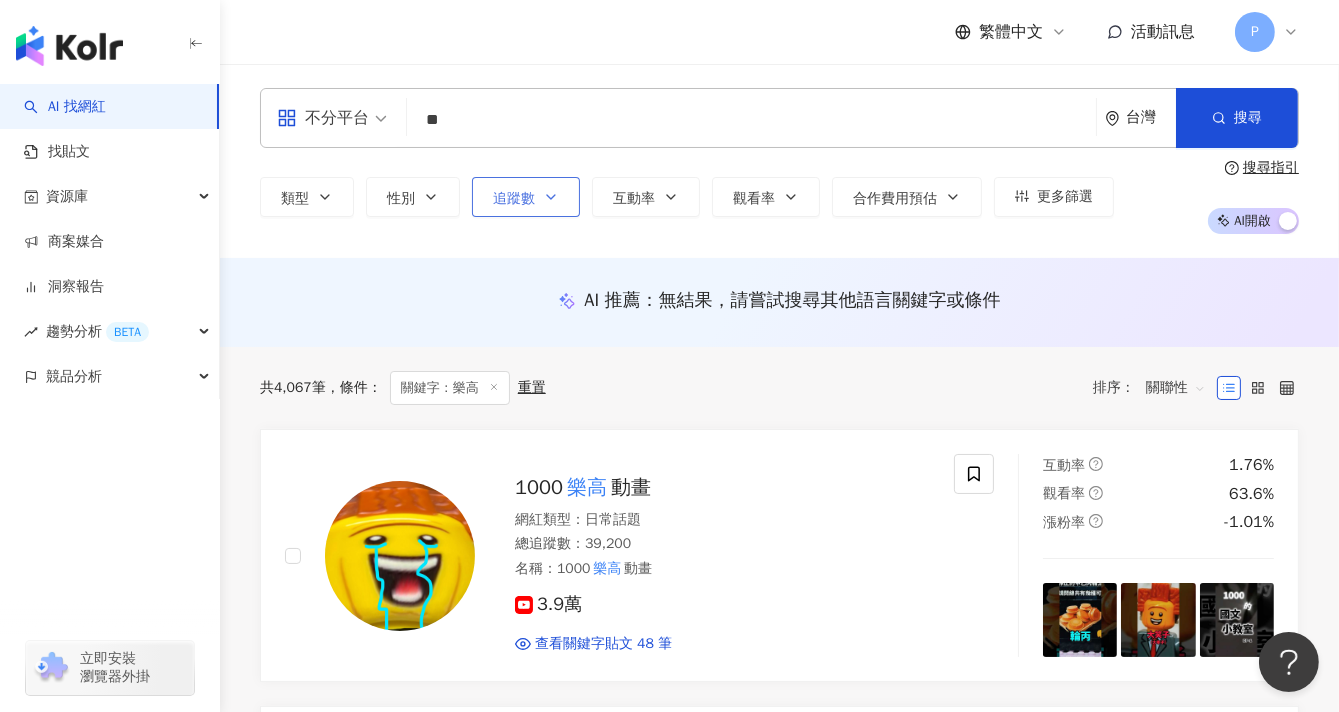 click on "追蹤數" at bounding box center [514, 199] 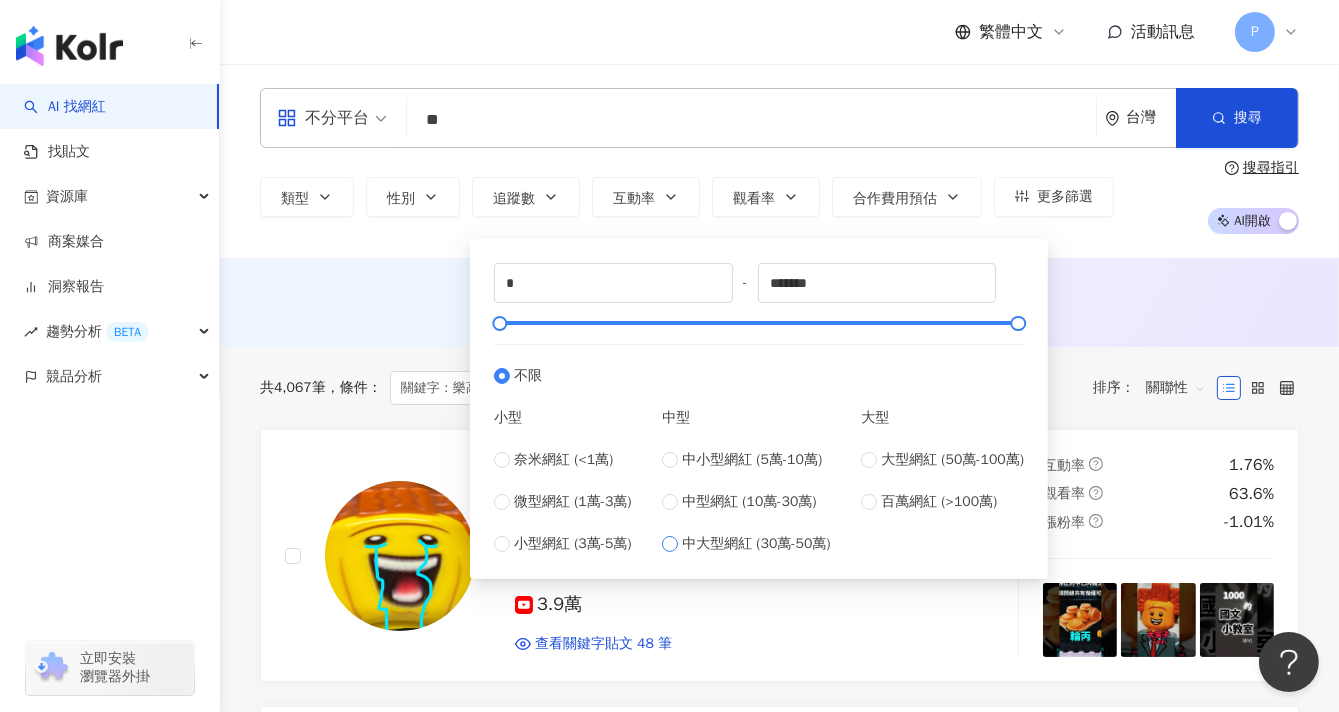 type on "******" 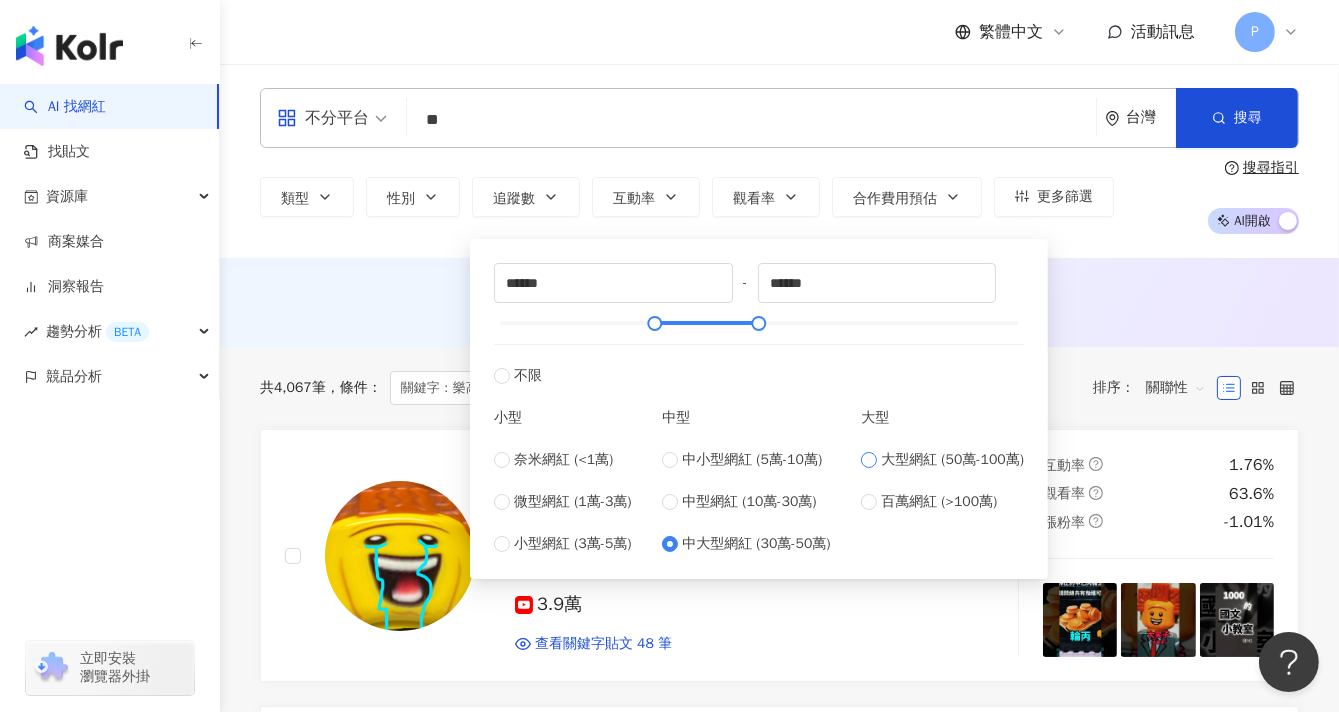 type on "******" 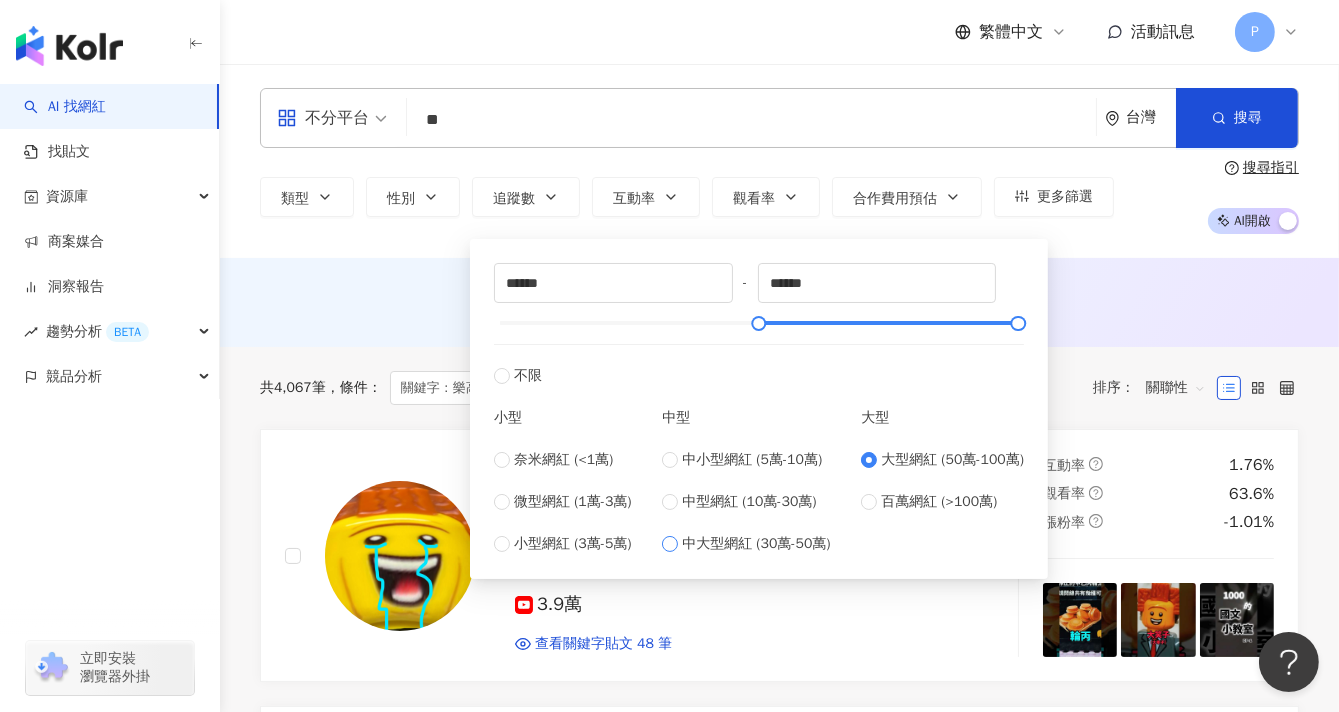 type on "******" 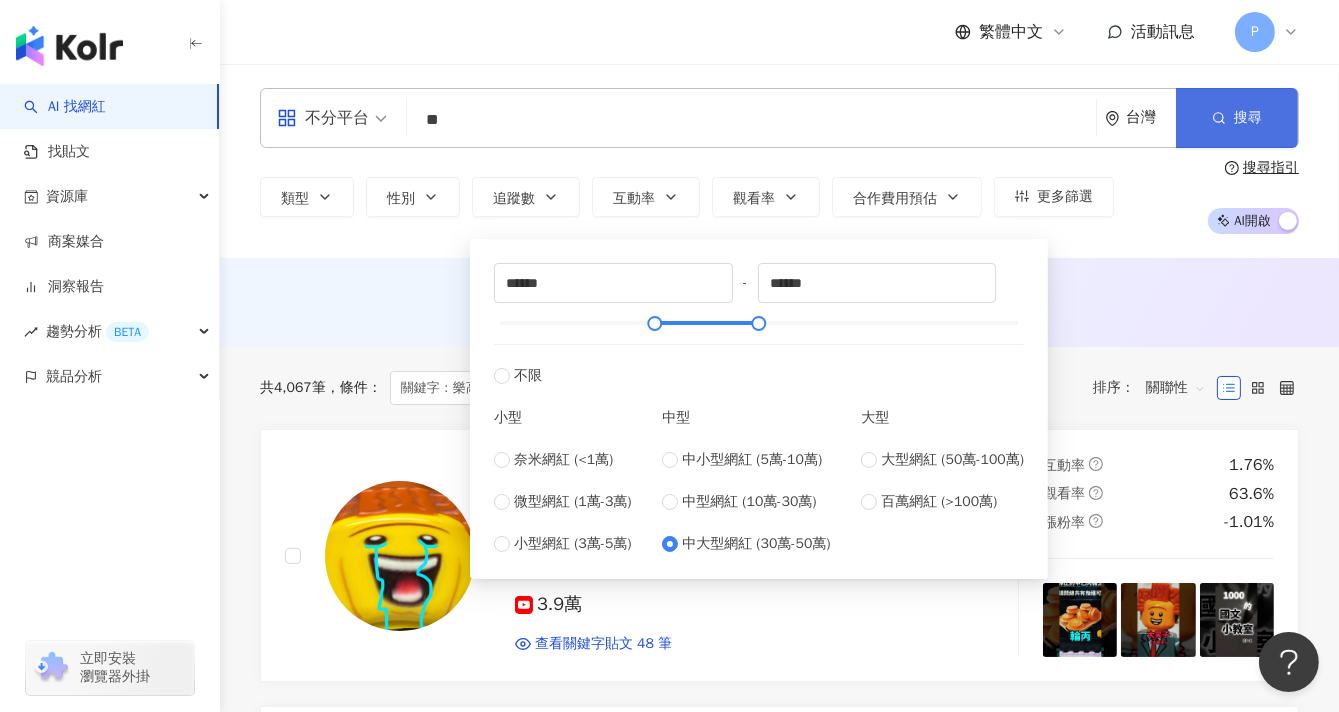 click on "搜尋" at bounding box center (1248, 118) 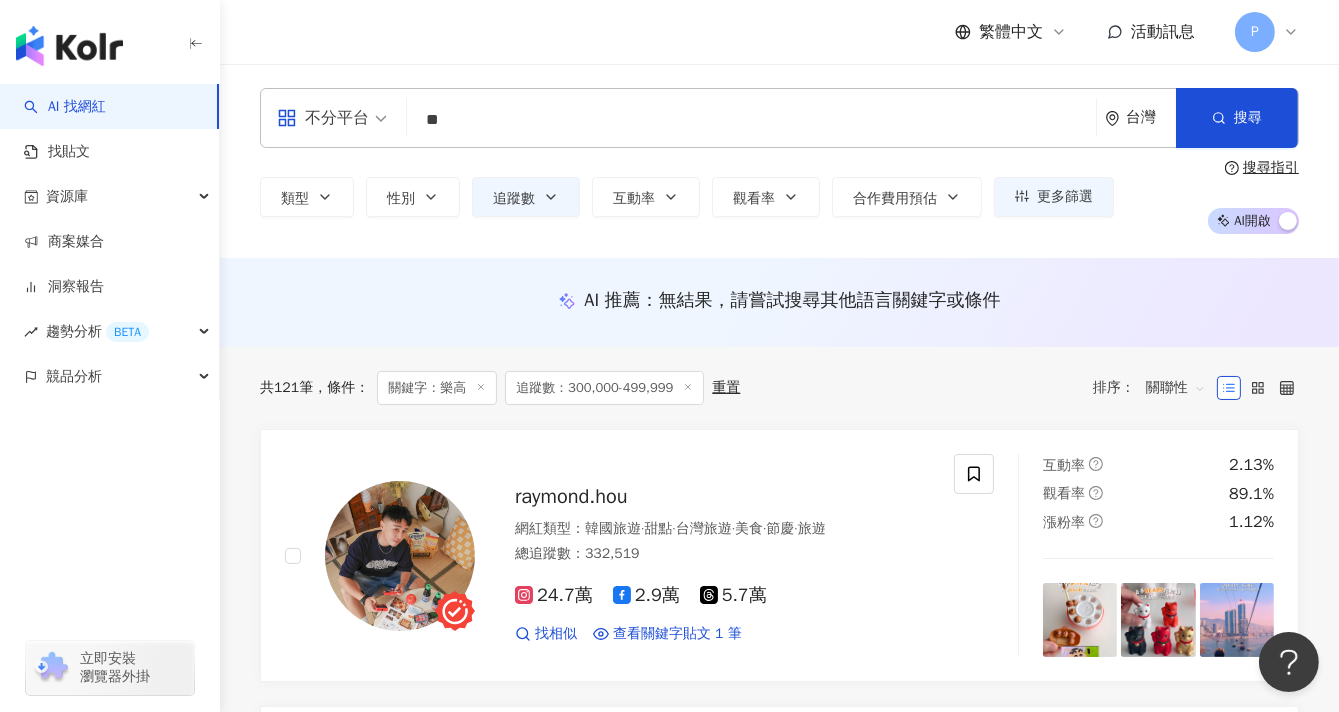 click on "不分平台 ** 台灣 搜尋 [UUID] 樂高 1,382   追蹤者 樂高 9,633   追蹤者 葉樂高 2,110   追蹤者 戴樂高 6,190   追蹤者 樂高 Lego 1,822   追蹤者 類型 性別 追蹤數 互動率 觀看率 合作費用預估  更多篩選 ******  -  ****** 不限 小型 奈米網紅 (<1萬) 微型網紅 (1萬-3萬) 小型網紅 (3萬-5萬) 中型 中小型網紅 (5萬-10萬) 中型網紅 (10萬-30萬) 中大型網紅 (30萬-50萬) 大型 大型網紅 (50萬-100萬) 百萬網紅 (>100萬) 搜尋指引 AI  開啟 AI  關閉" at bounding box center (779, 161) 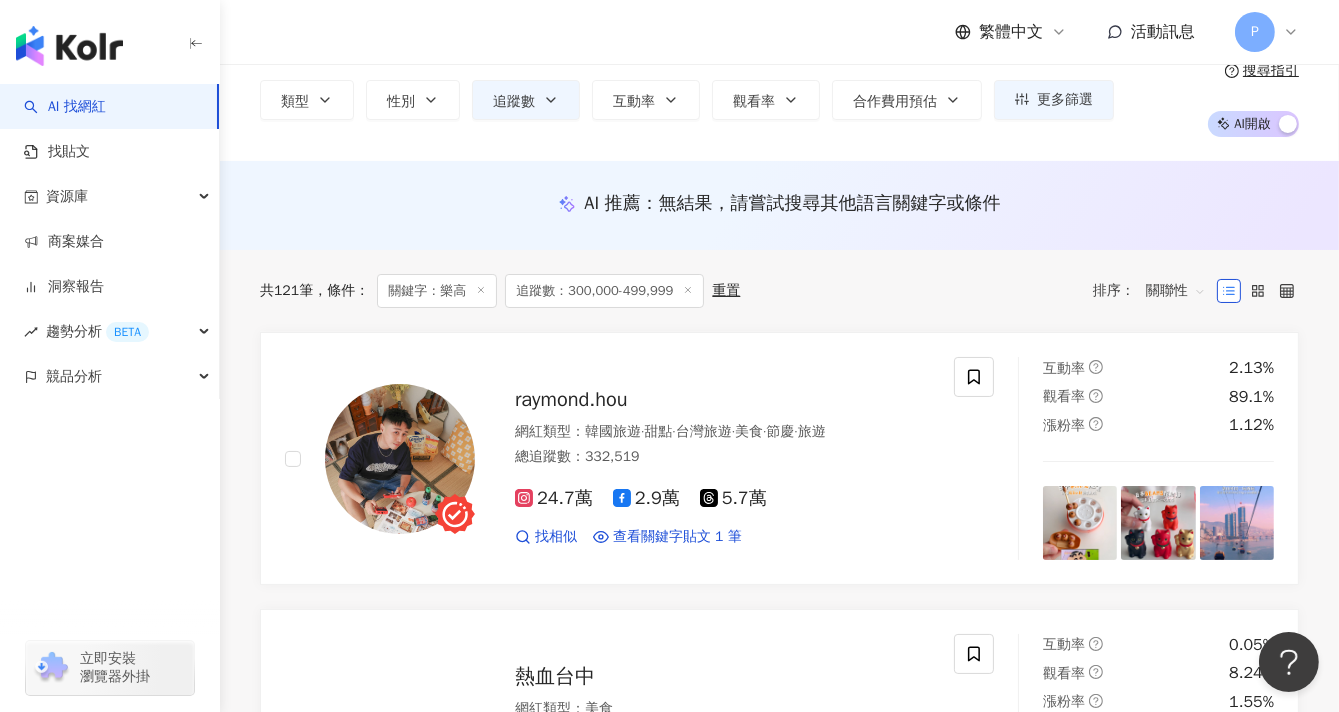 scroll, scrollTop: 111, scrollLeft: 0, axis: vertical 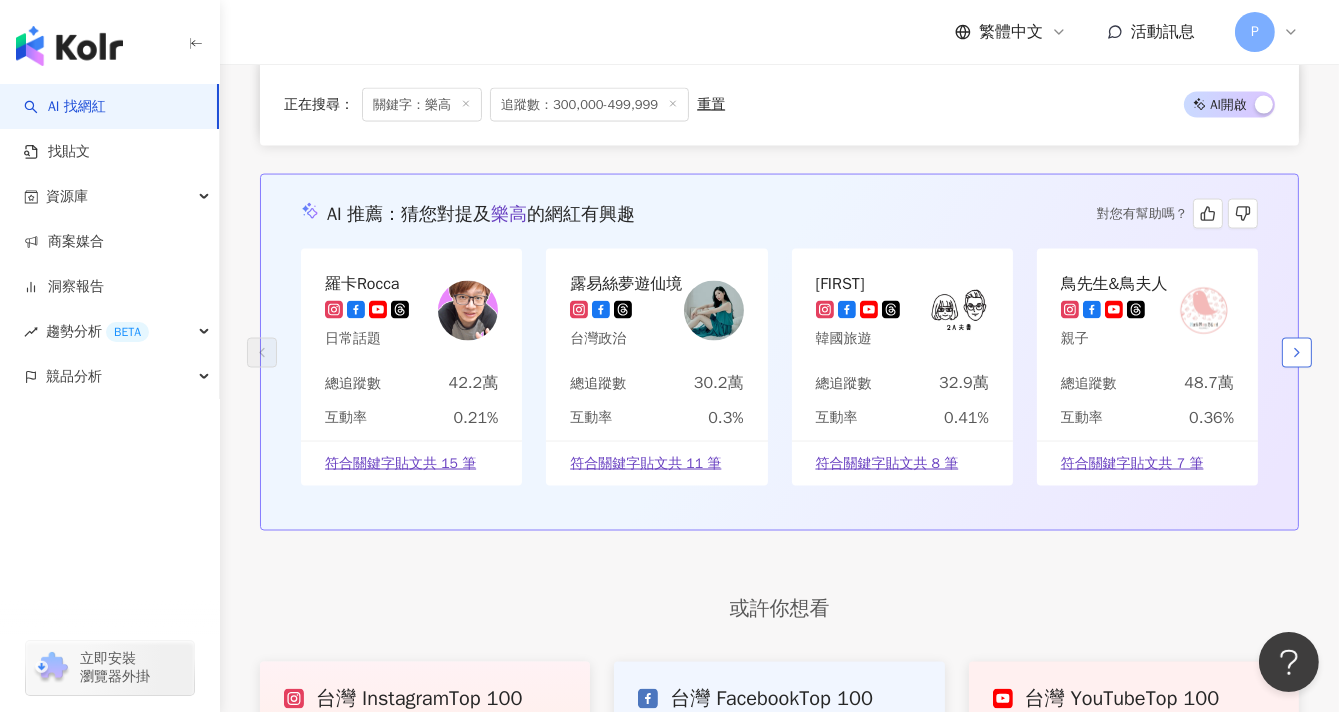 click 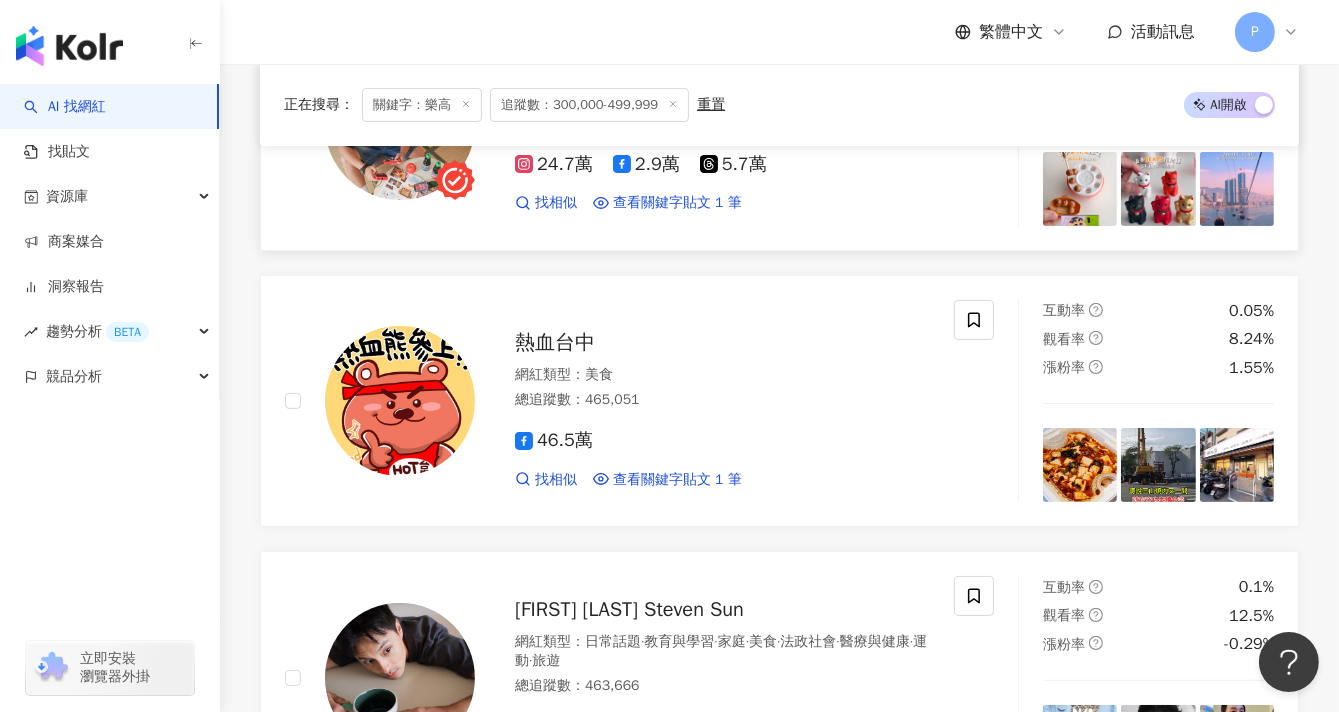 scroll, scrollTop: 0, scrollLeft: 0, axis: both 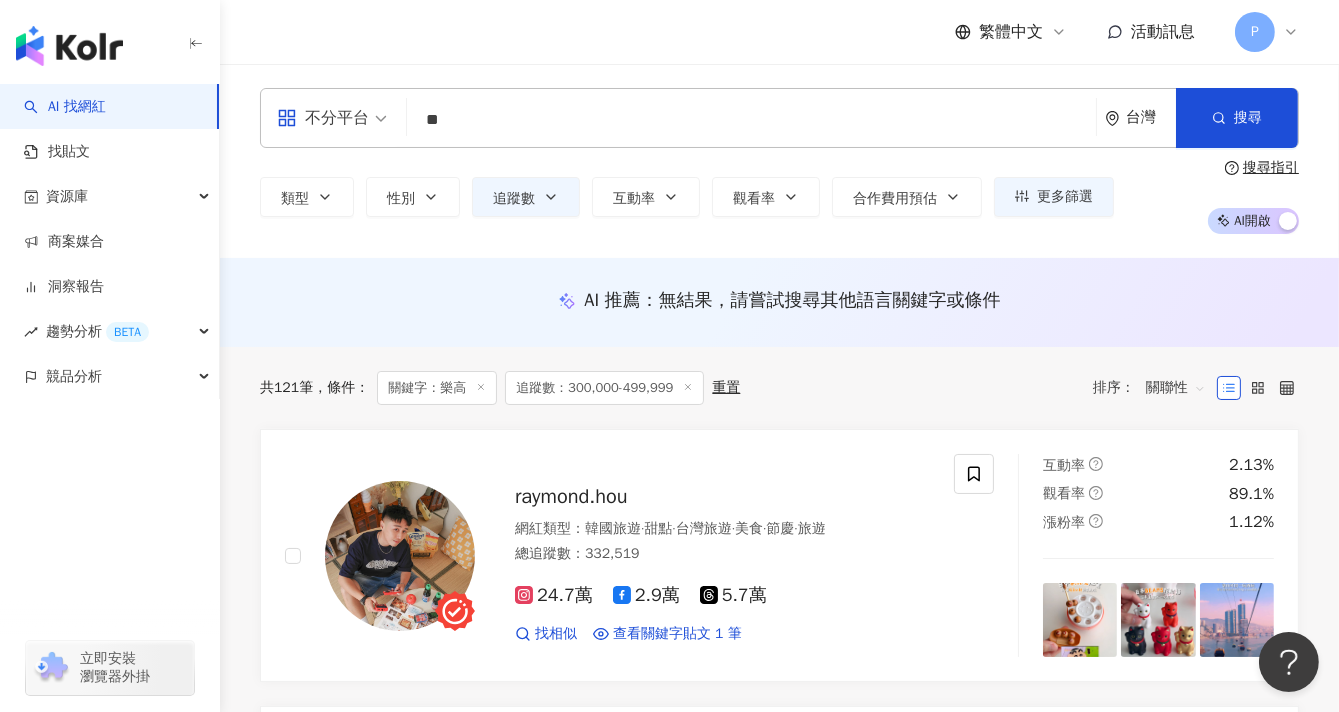 click at bounding box center (69, 46) 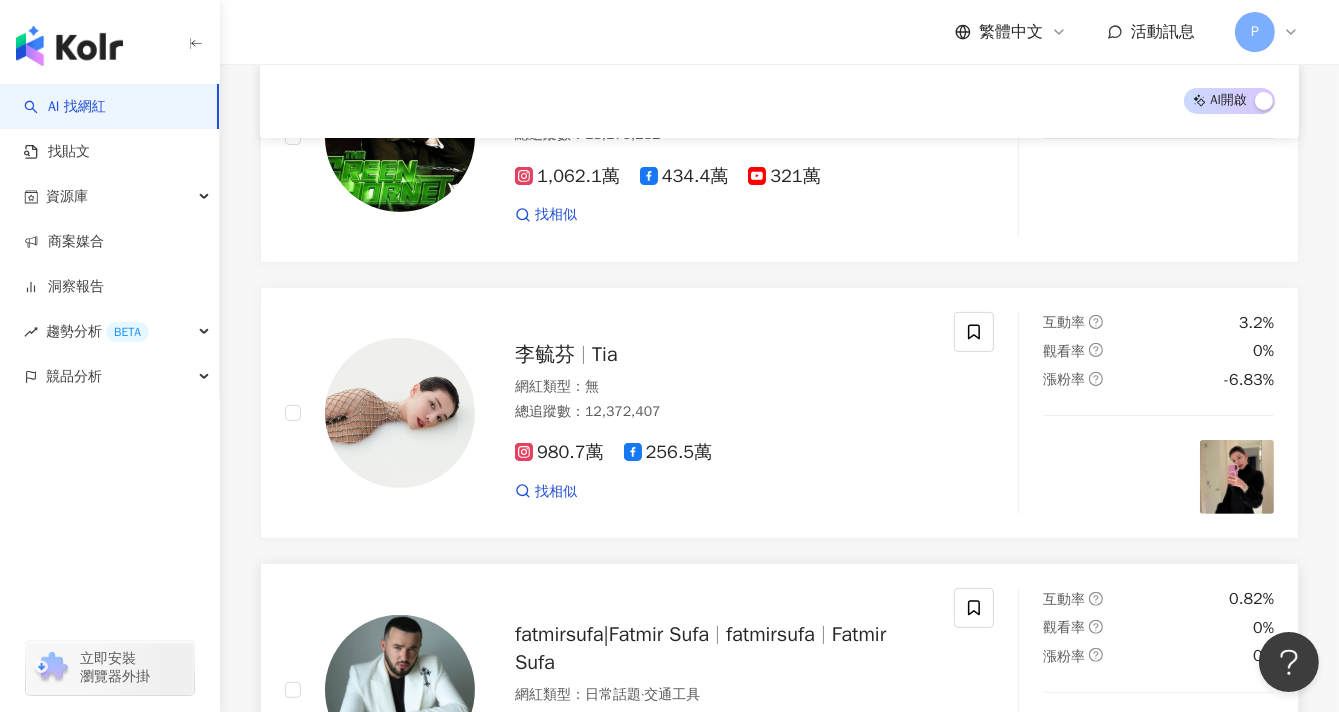 scroll, scrollTop: 555, scrollLeft: 0, axis: vertical 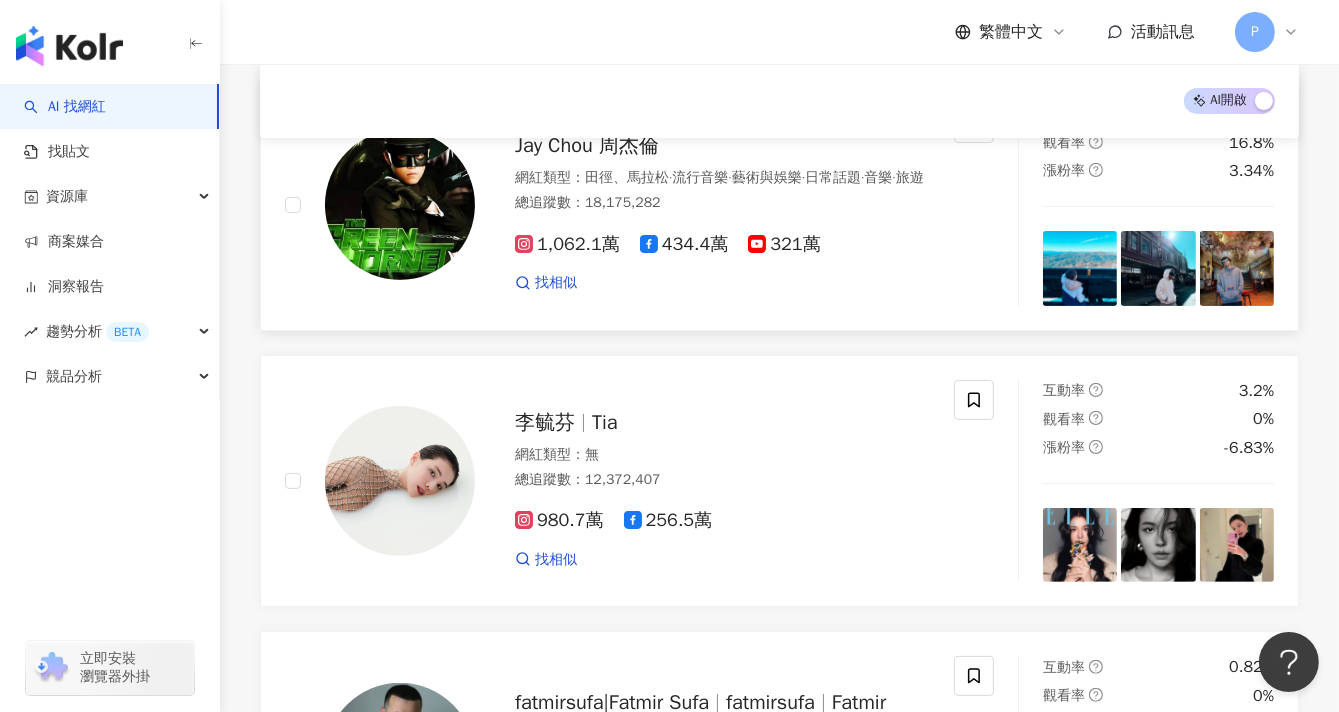 click on "Jay Chou 周杰倫" at bounding box center [587, 145] 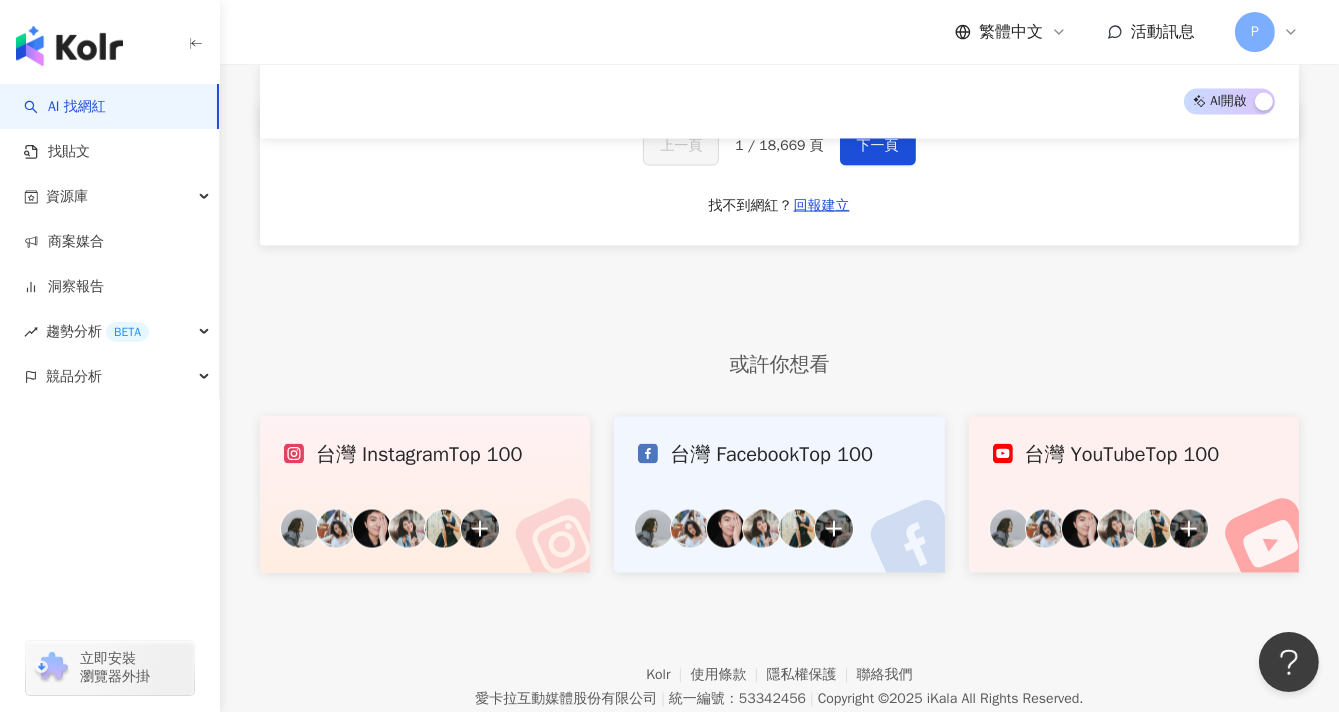 scroll, scrollTop: 3666, scrollLeft: 0, axis: vertical 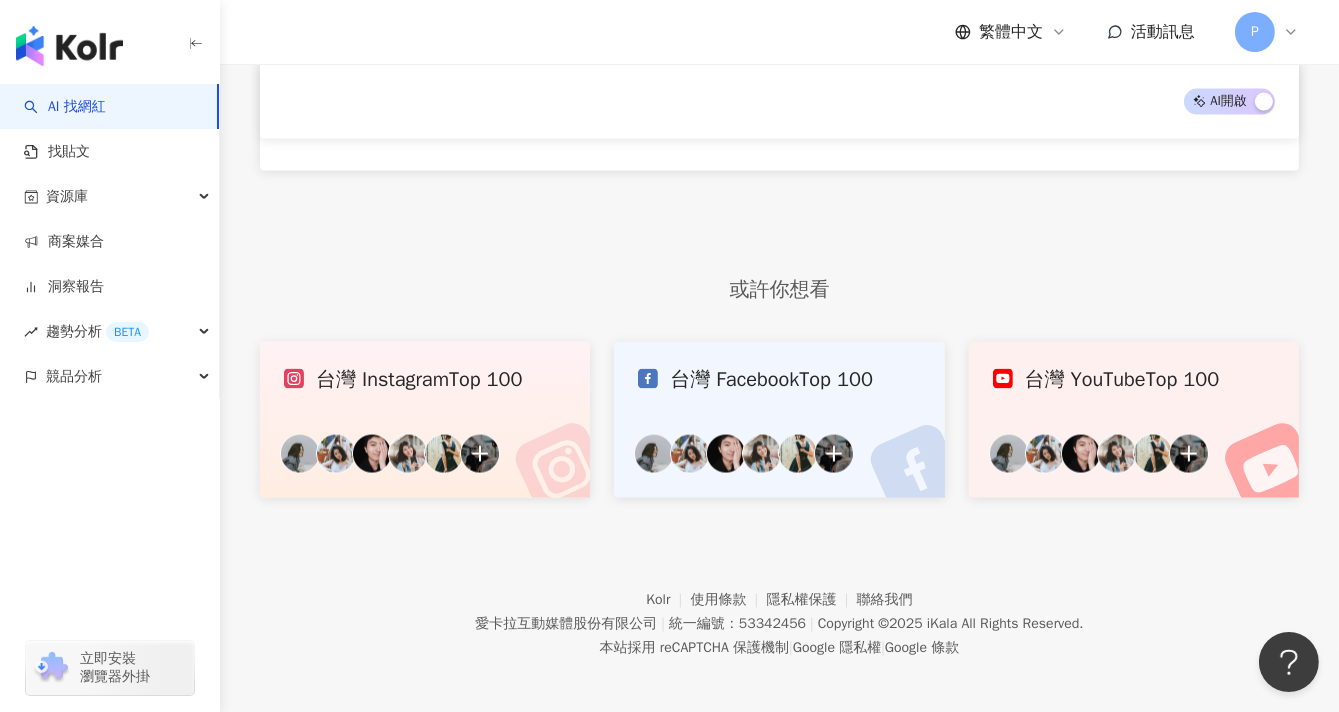 click on "[COUNTRY] YouTube Top 100" at bounding box center (1134, 420) 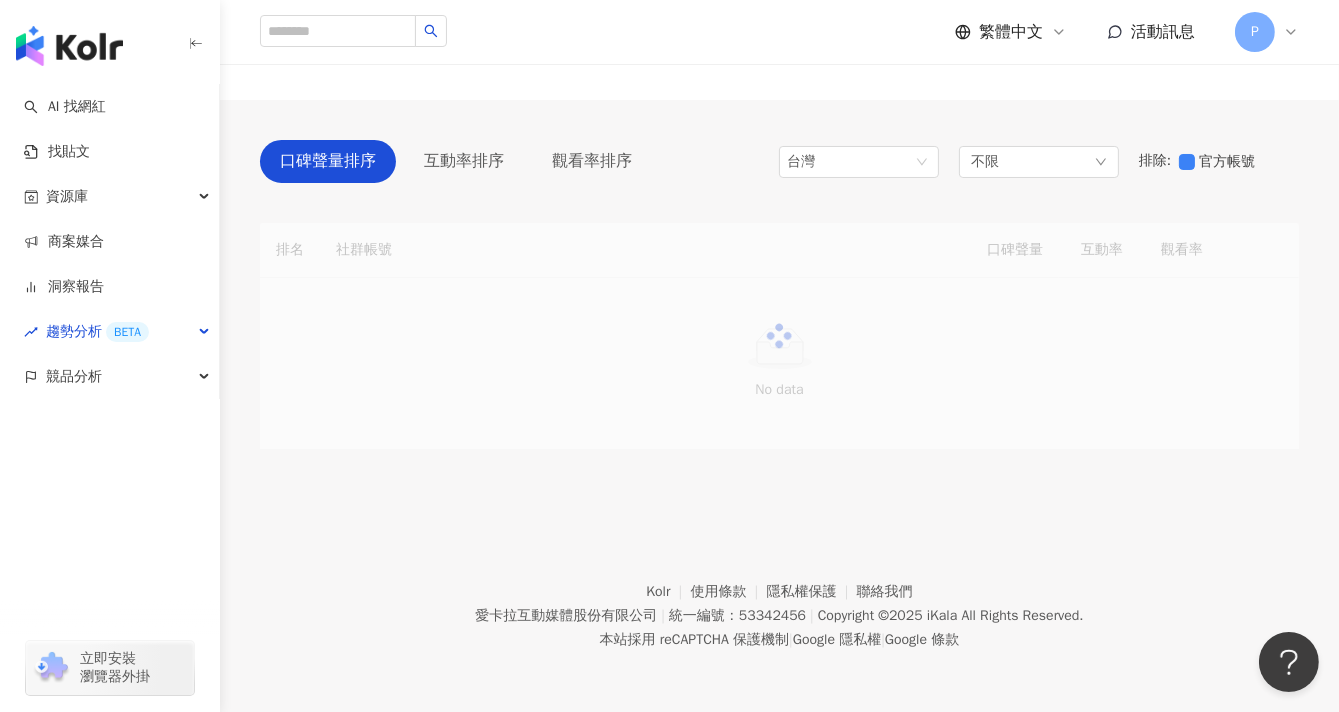 scroll, scrollTop: 0, scrollLeft: 0, axis: both 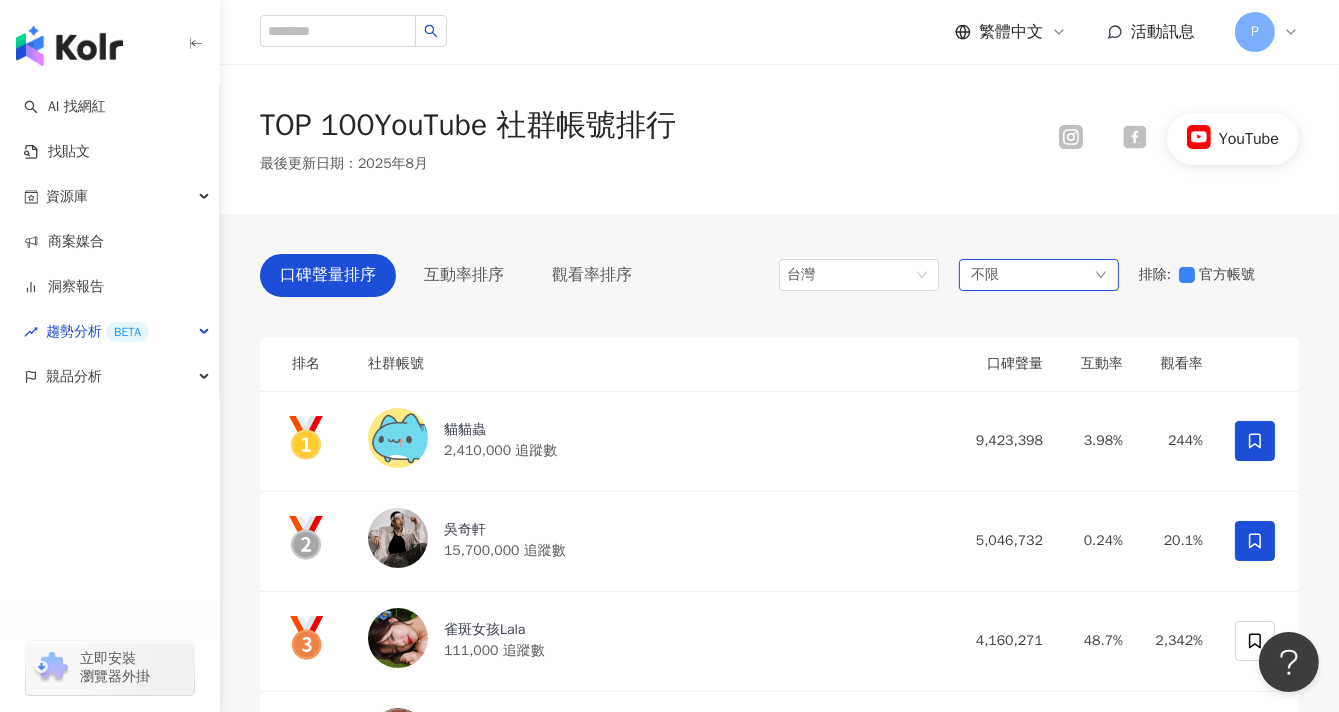 click on "不限" at bounding box center [1039, 275] 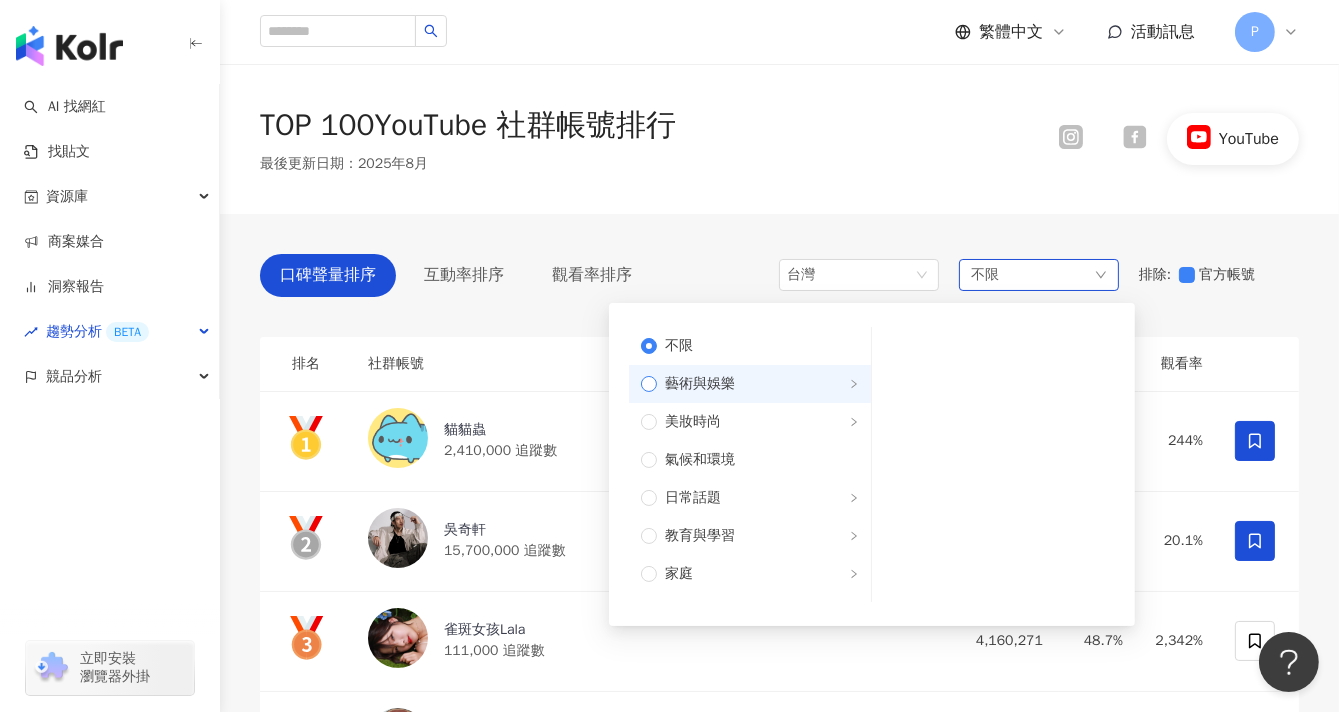 scroll, scrollTop: 111, scrollLeft: 0, axis: vertical 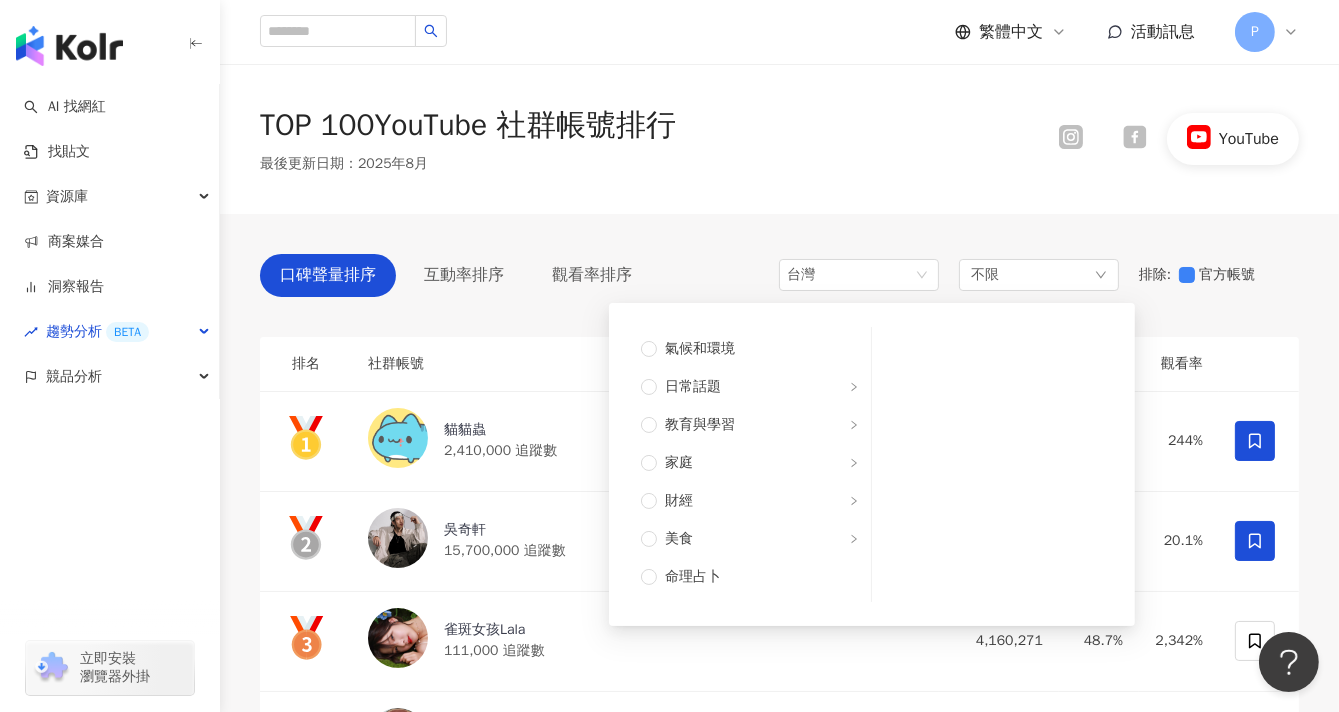 click on "TOP 100  YouTube   社群帳號排行 最後更新日期 ： [DATE] YouTube" at bounding box center [779, 139] 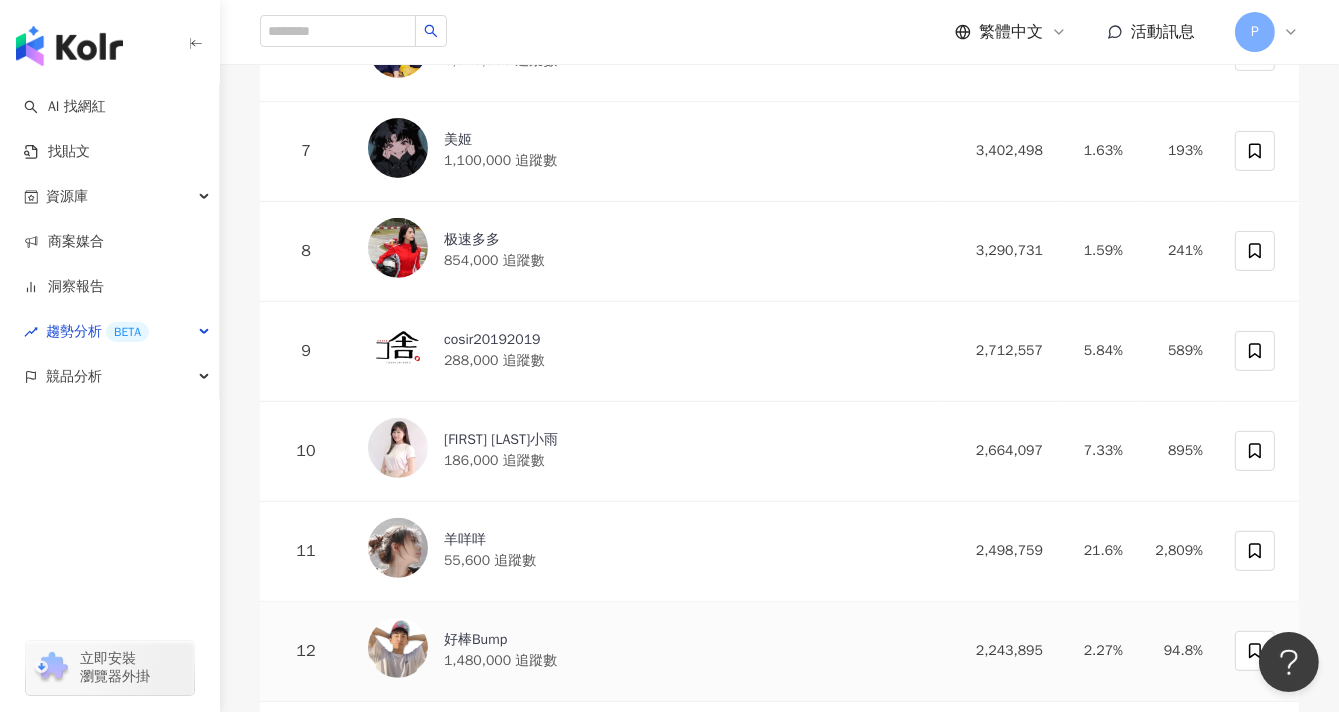 scroll, scrollTop: 888, scrollLeft: 0, axis: vertical 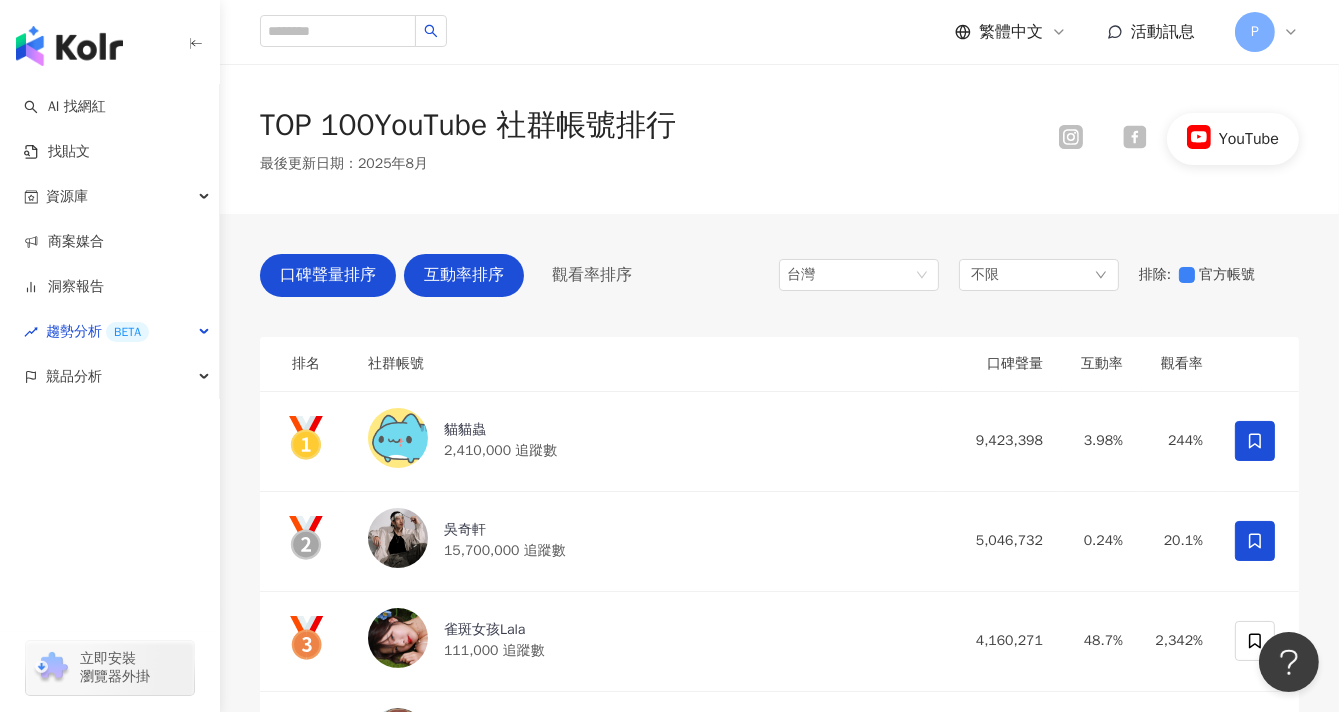 click on "互動率排序" at bounding box center [464, 275] 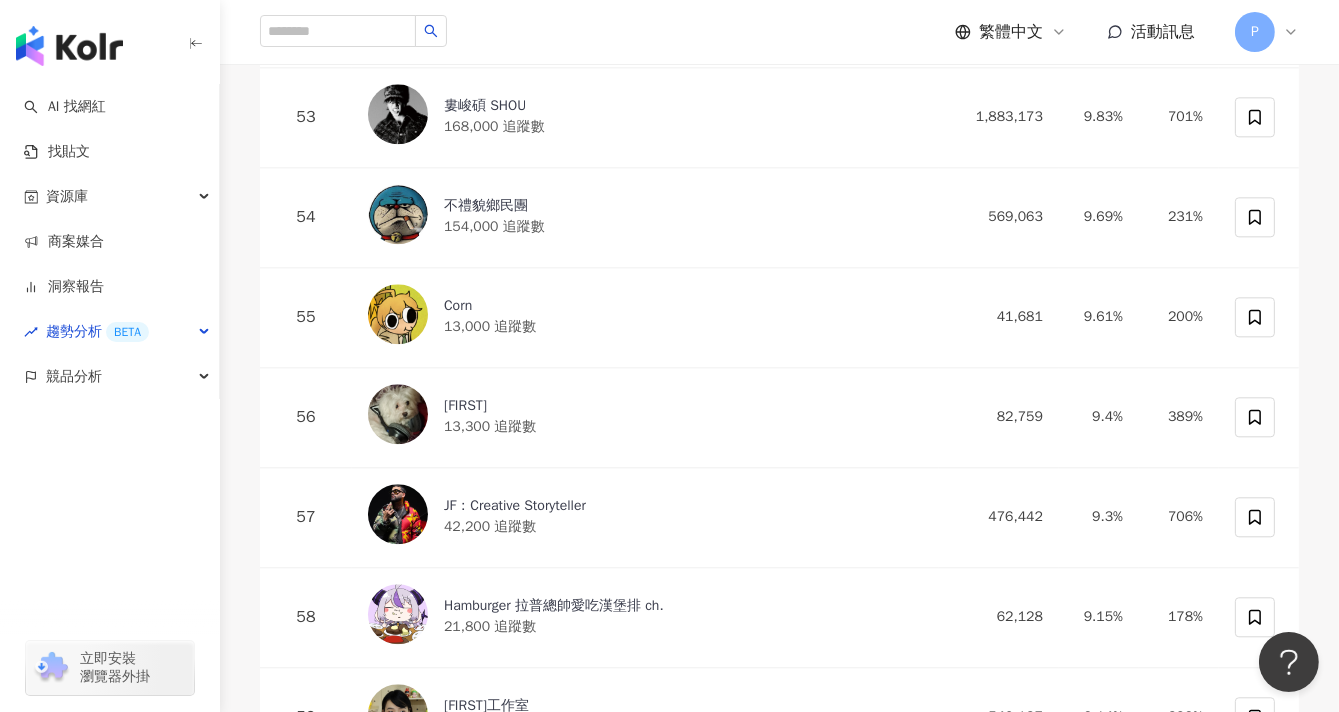 scroll, scrollTop: 5555, scrollLeft: 0, axis: vertical 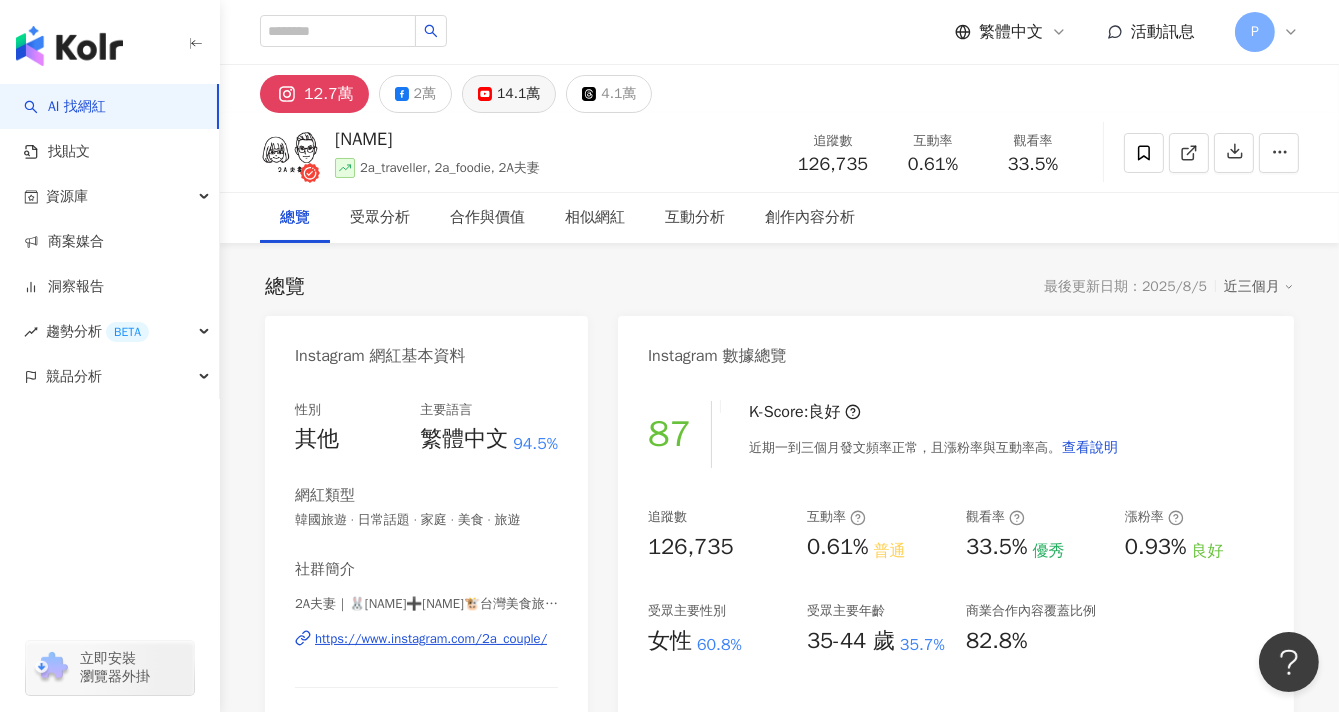 click on "14.1萬" at bounding box center [518, 94] 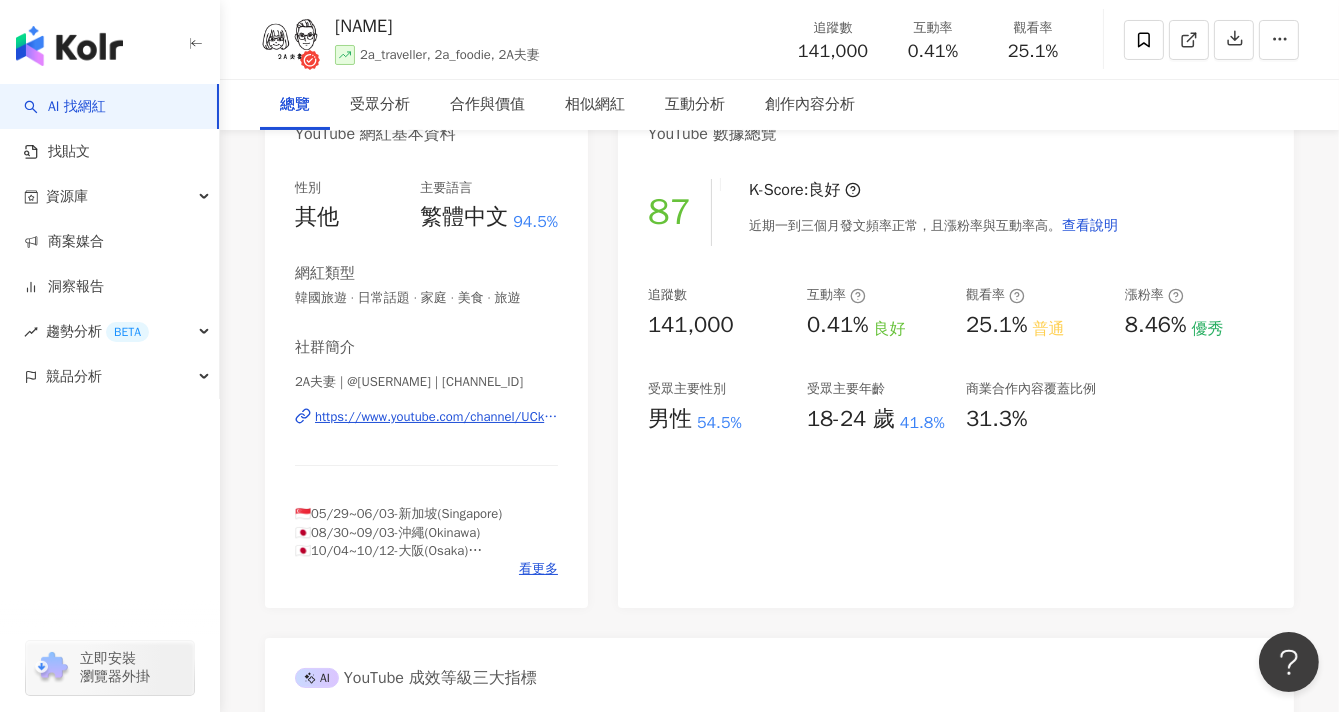 scroll, scrollTop: 0, scrollLeft: 0, axis: both 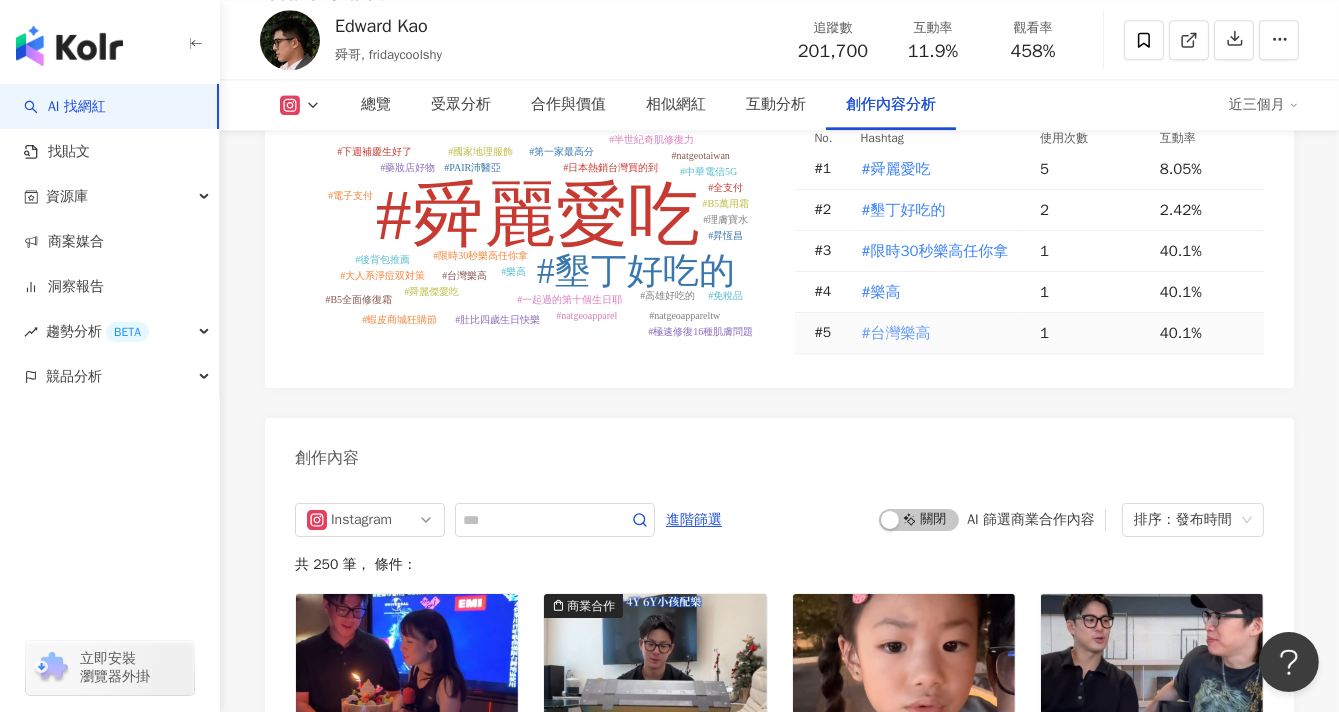click on "#台灣樂高" at bounding box center (896, 333) 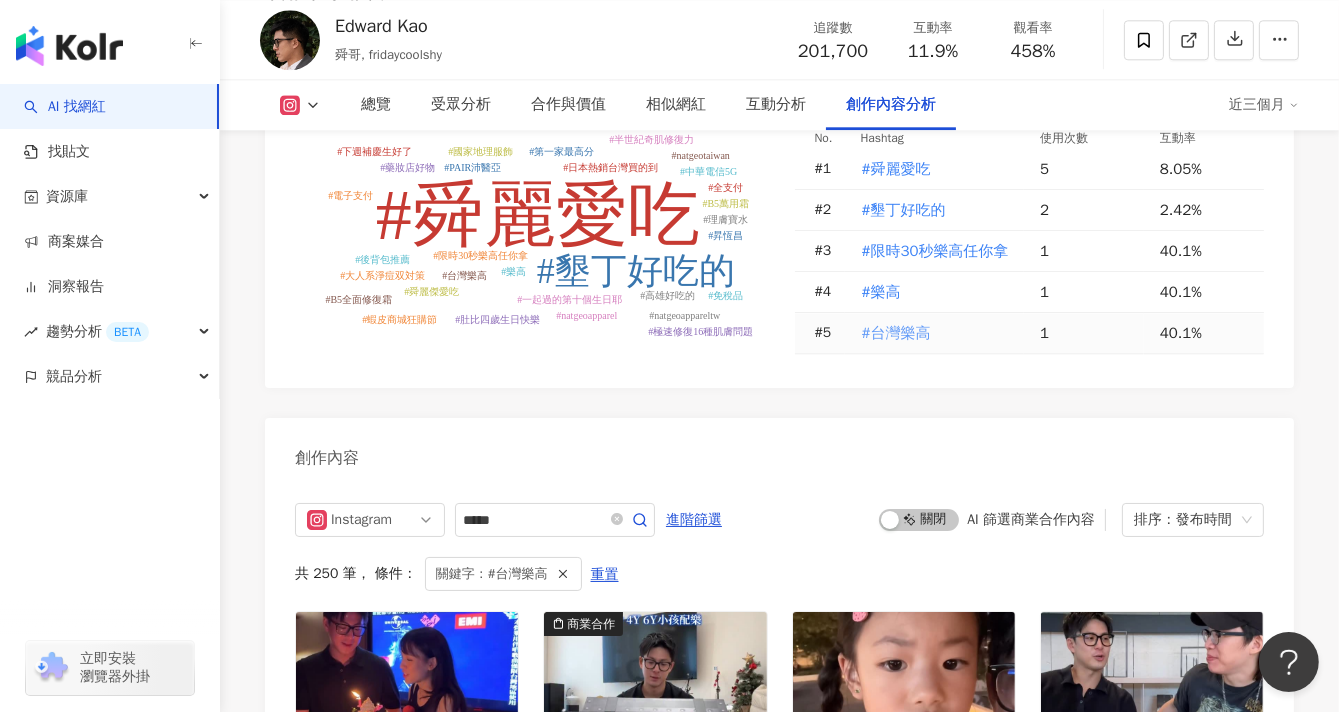 type on "*****" 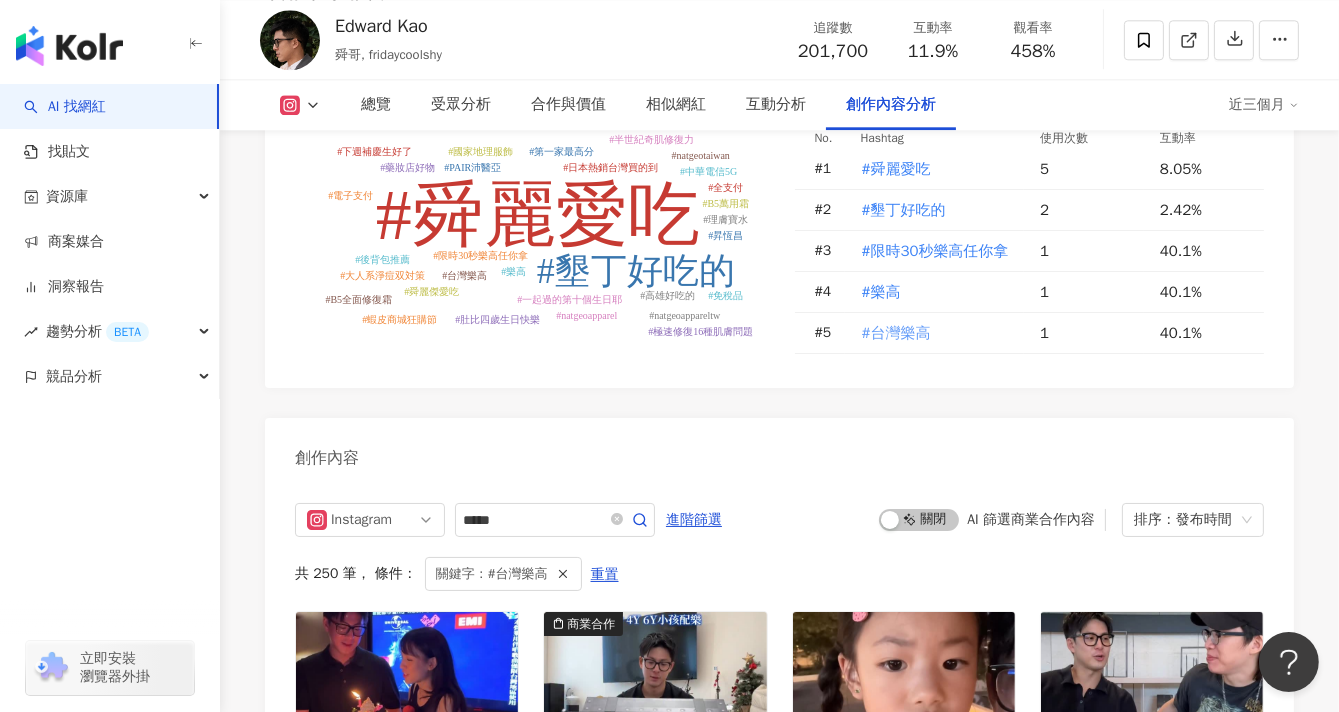 scroll, scrollTop: 6189, scrollLeft: 0, axis: vertical 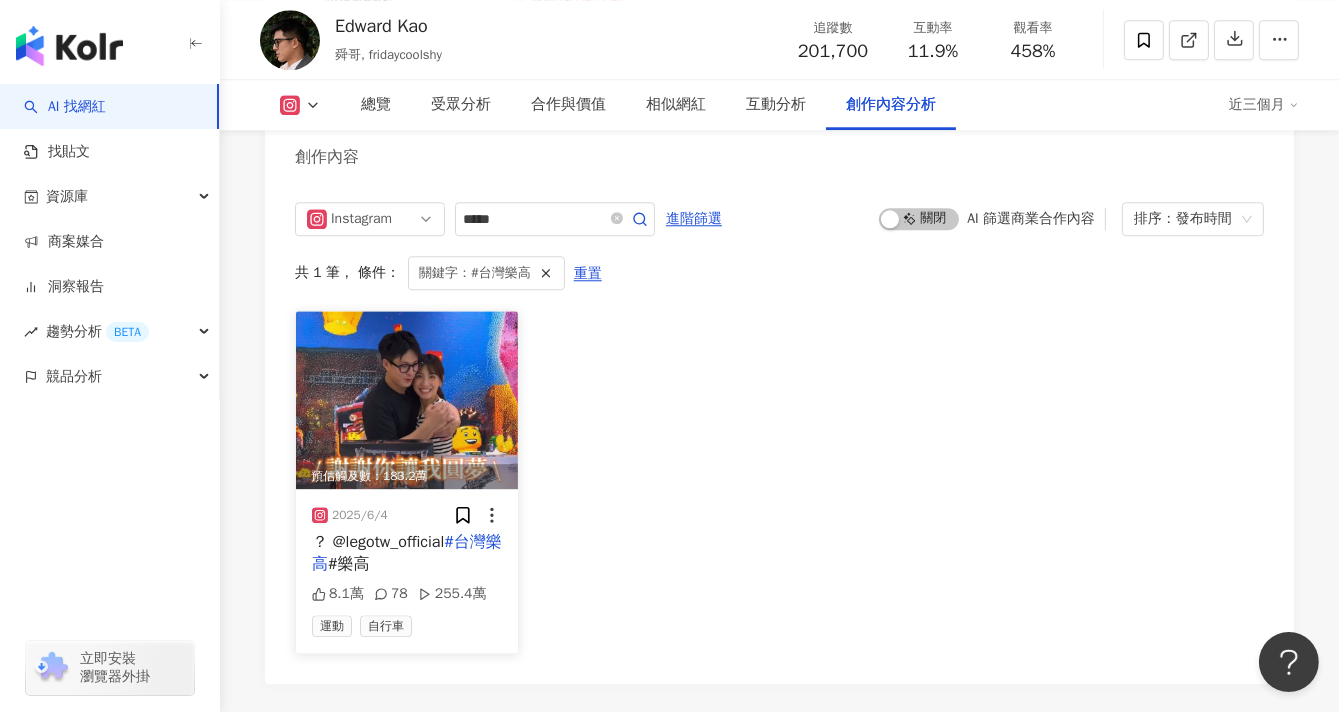 click on "？
@legotw_official" at bounding box center [378, 542] 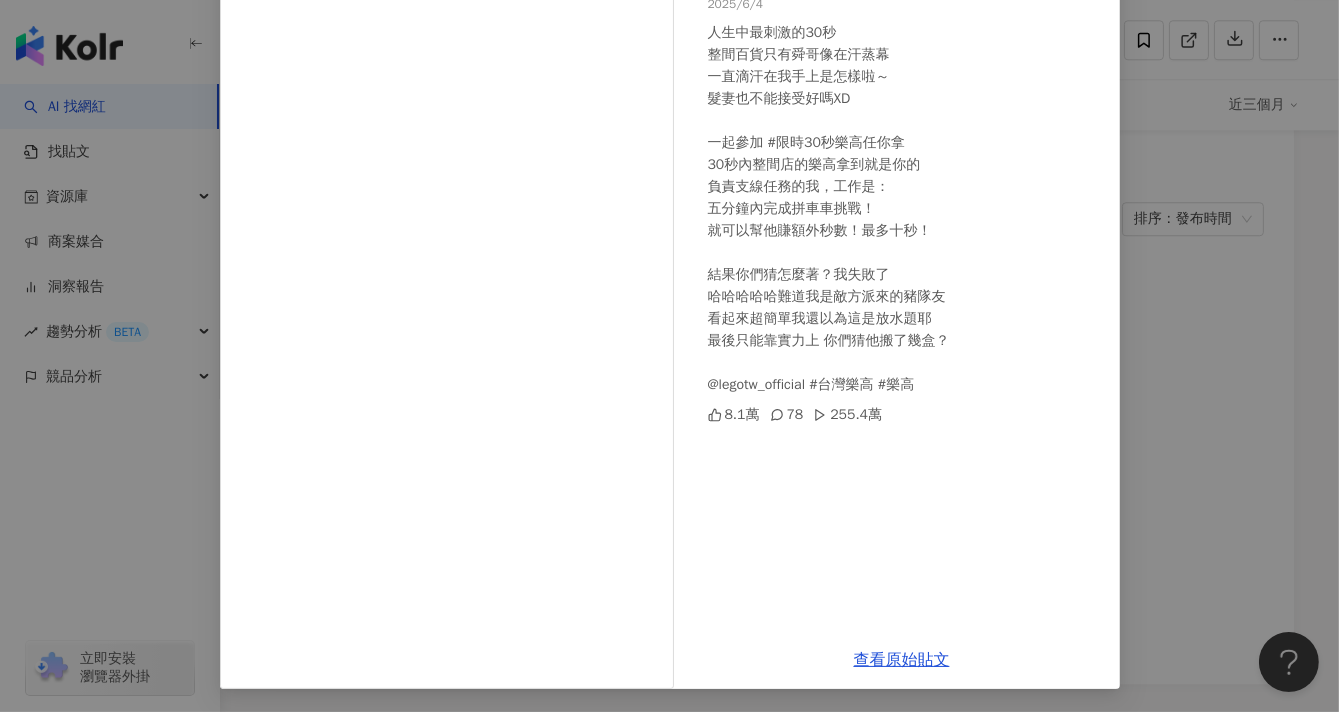 scroll, scrollTop: 0, scrollLeft: 0, axis: both 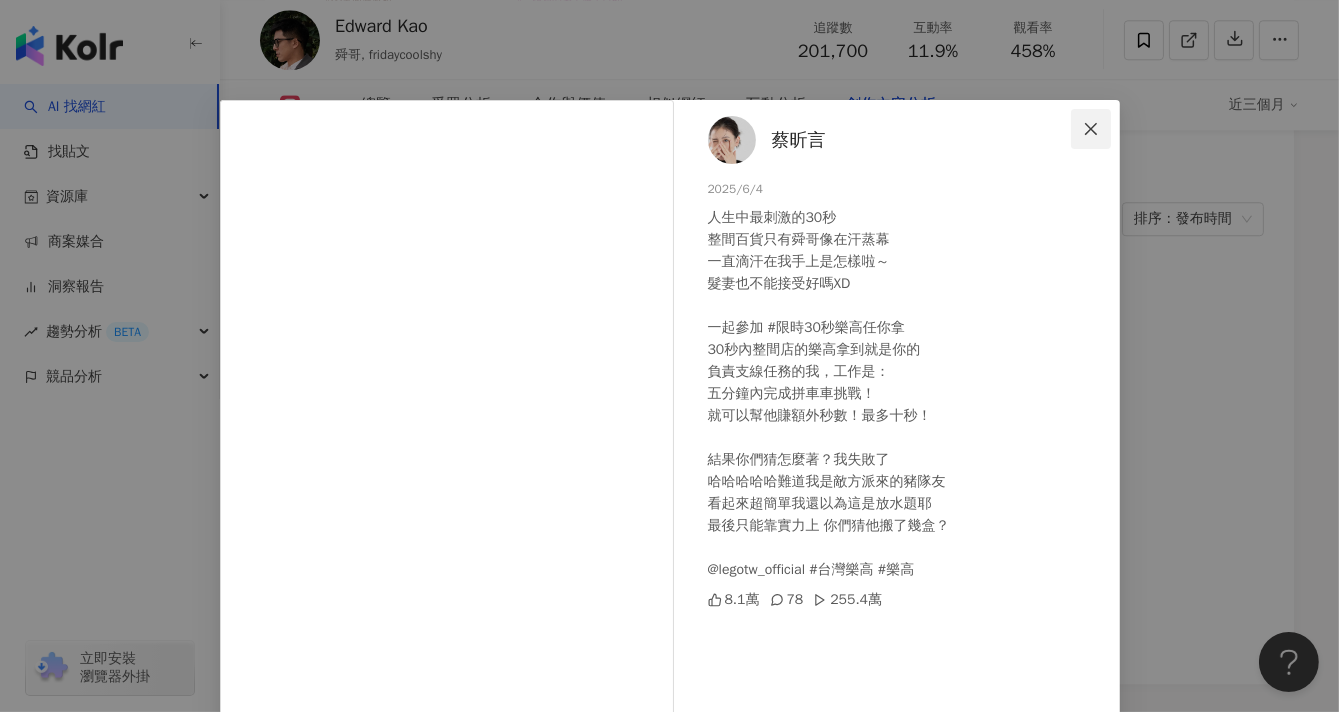 click 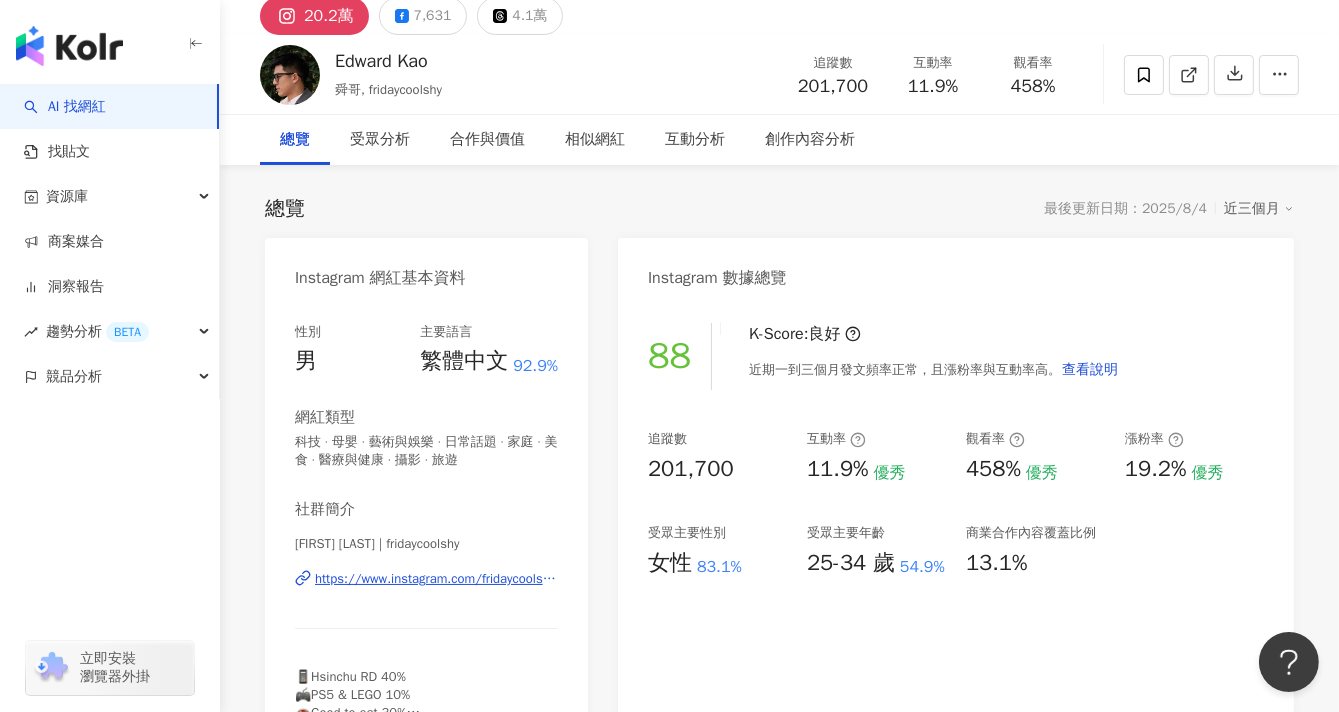 scroll, scrollTop: 0, scrollLeft: 0, axis: both 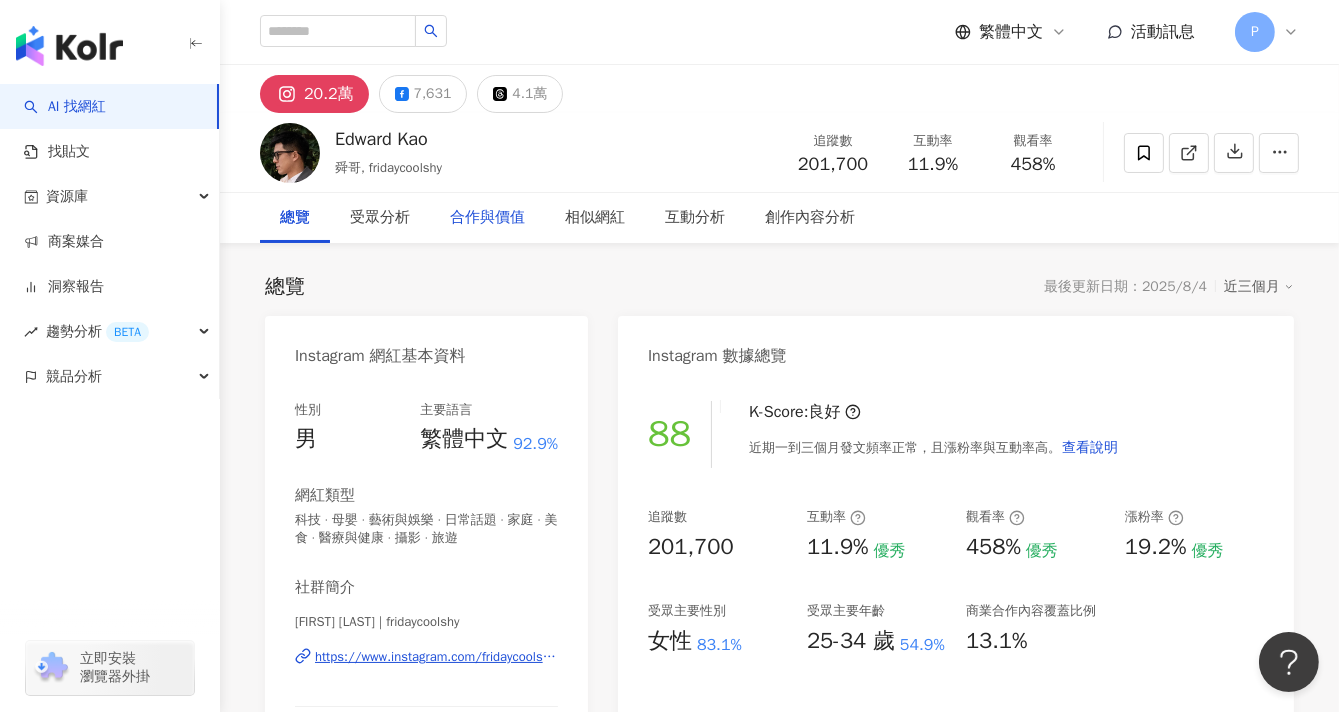 click on "合作與價值" at bounding box center (487, 218) 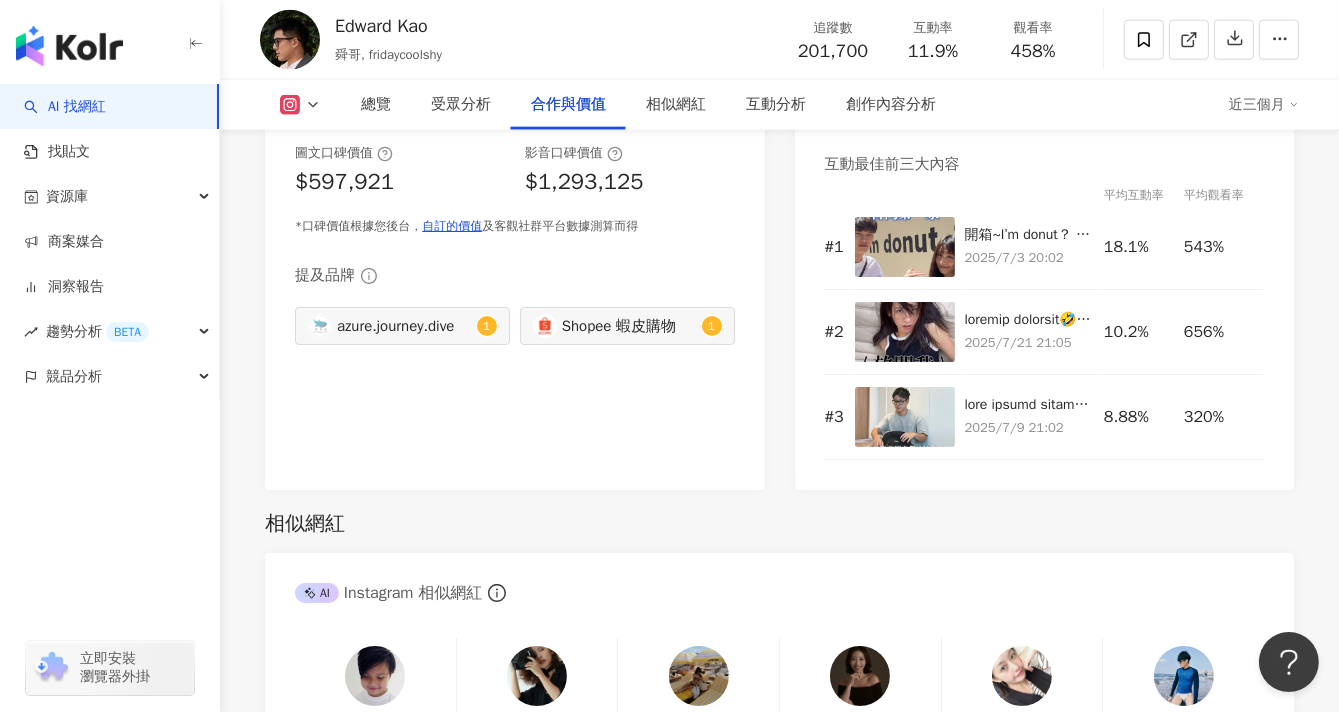 scroll, scrollTop: 2929, scrollLeft: 0, axis: vertical 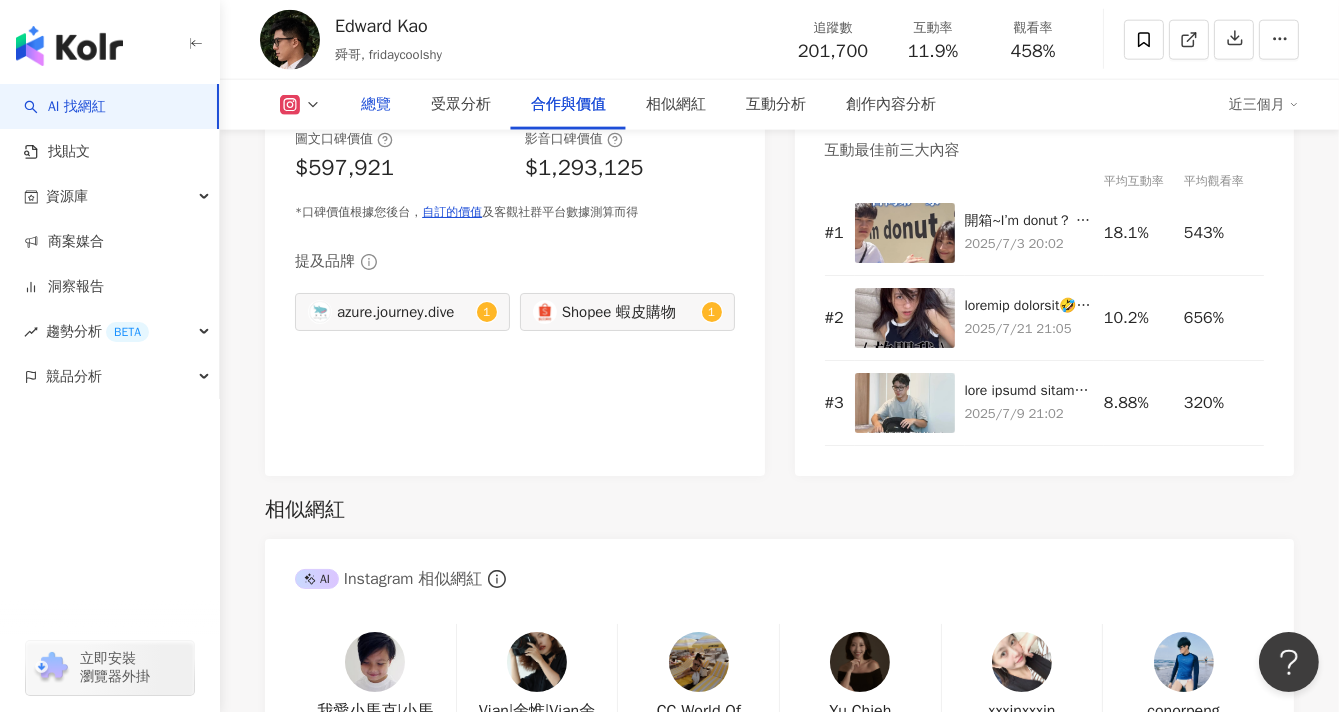 click on "總覽" at bounding box center (376, 105) 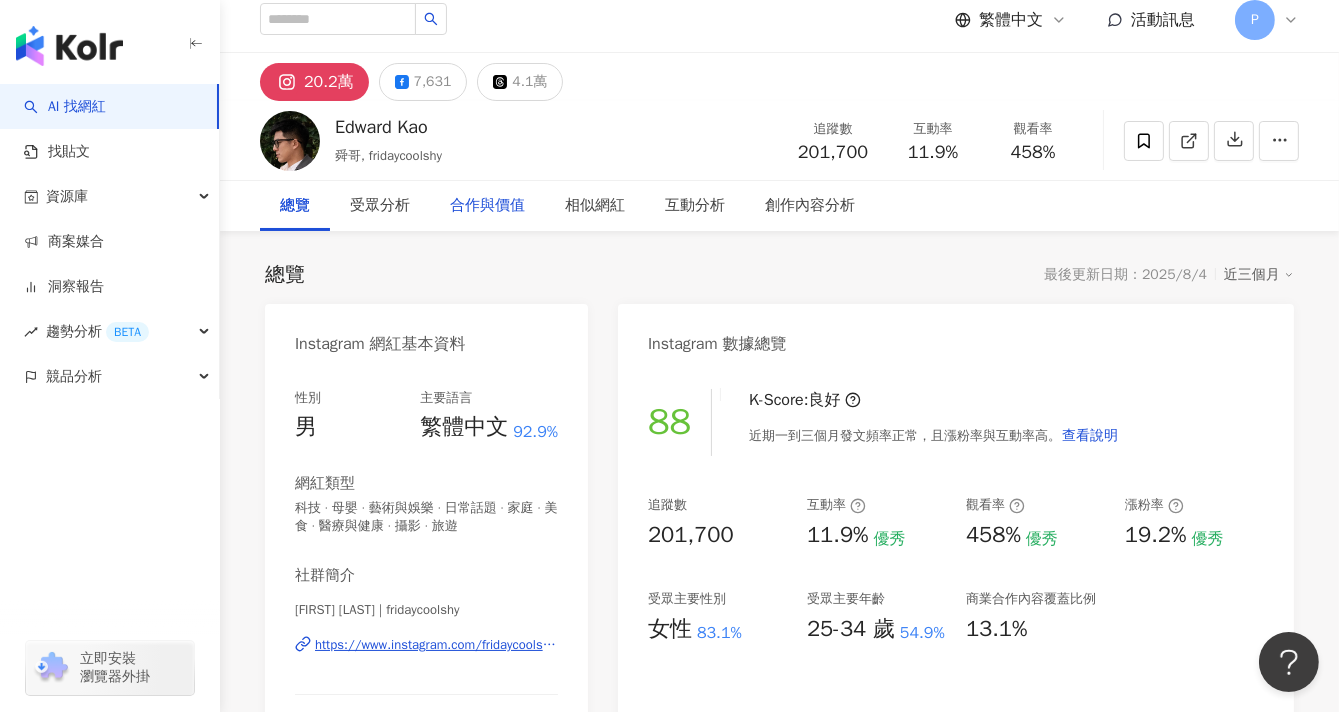 scroll, scrollTop: 0, scrollLeft: 0, axis: both 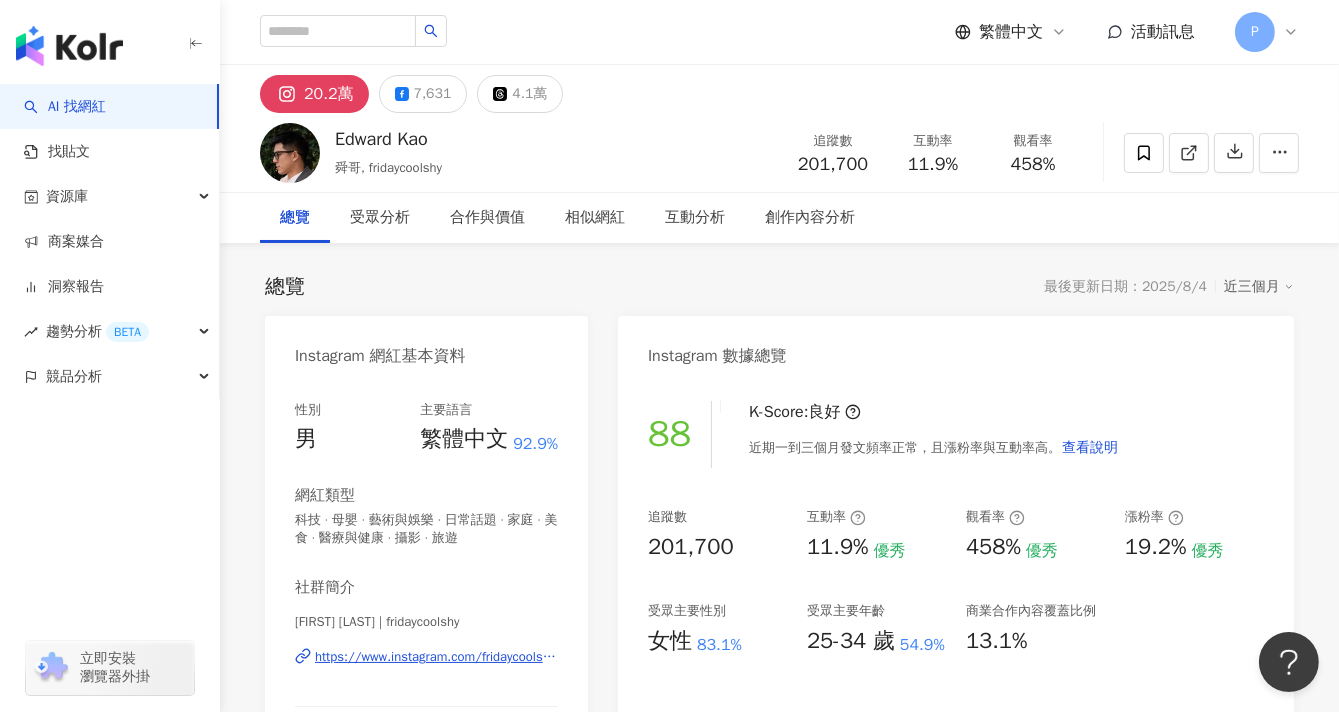 click on "總覽 受眾分析 合作與價值 相似網紅 互動分析 創作內容分析" at bounding box center [779, 218] 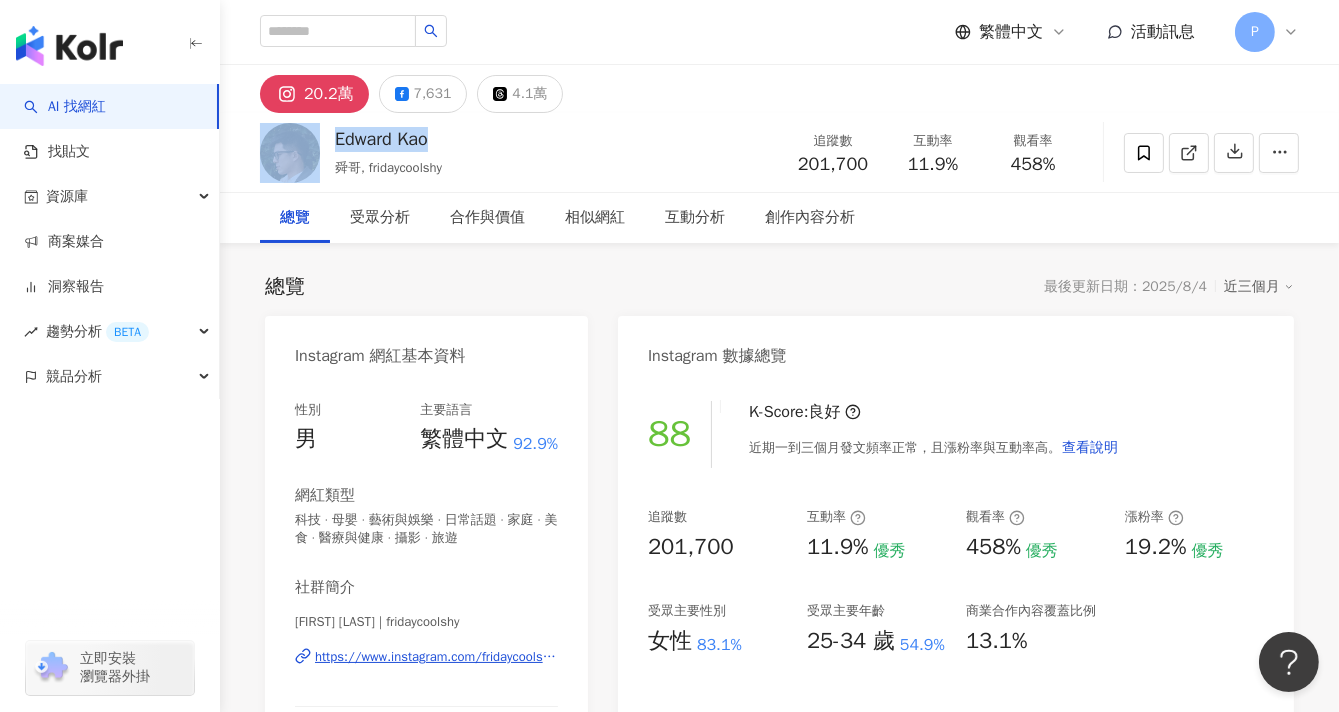 drag, startPoint x: 448, startPoint y: 142, endPoint x: 318, endPoint y: 130, distance: 130.55267 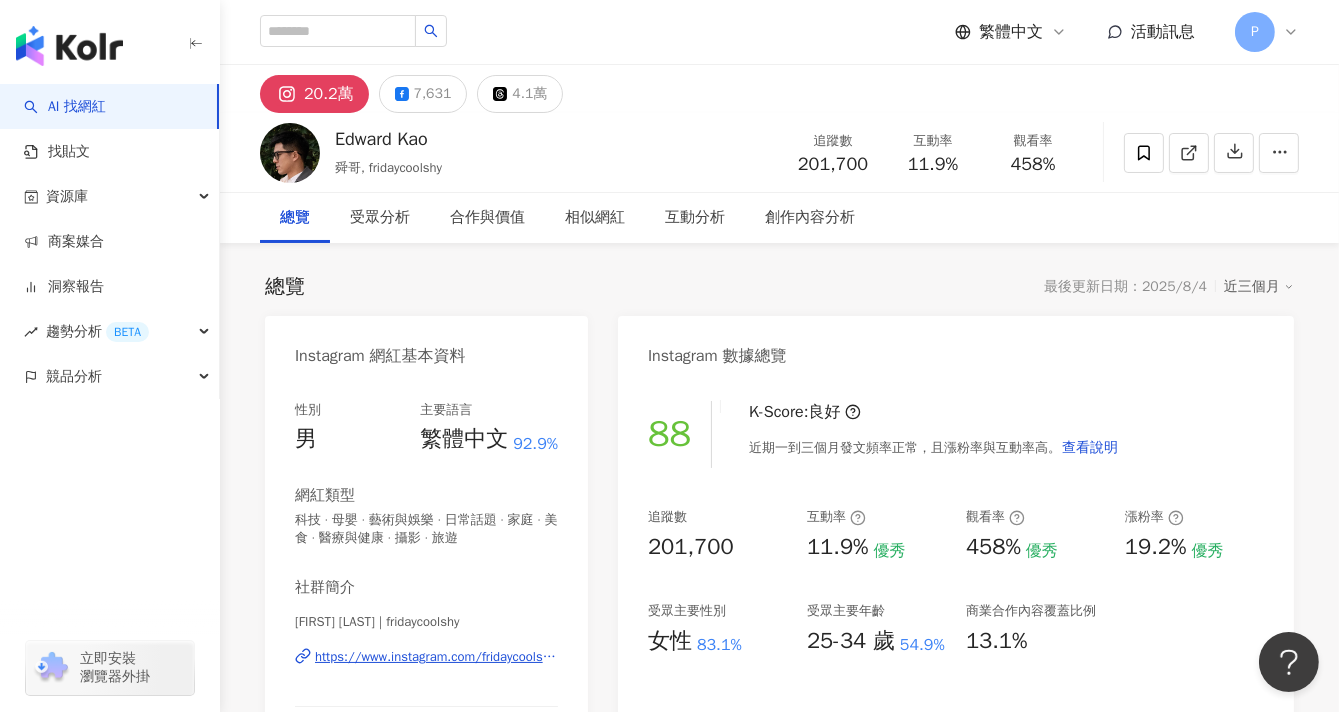 click on "總覽 最後更新日期：2025/8/4 近三個月" at bounding box center (779, 287) 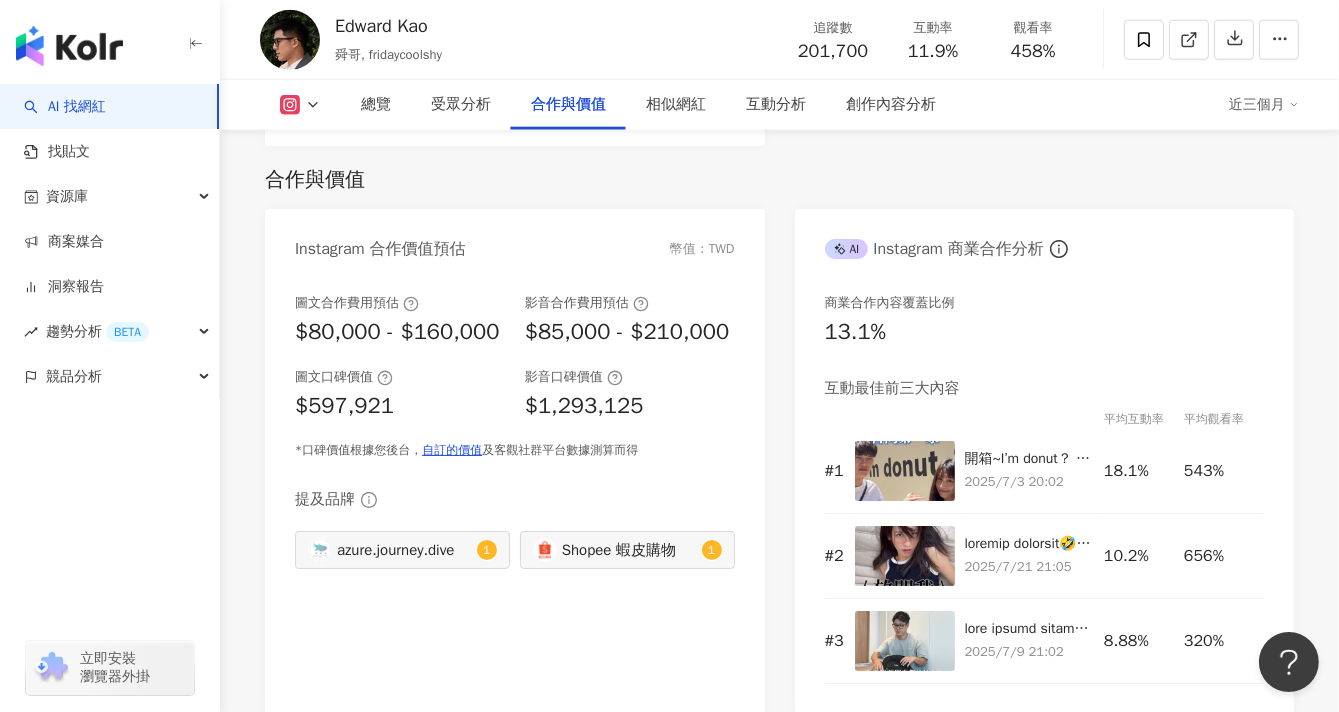 scroll, scrollTop: 2666, scrollLeft: 0, axis: vertical 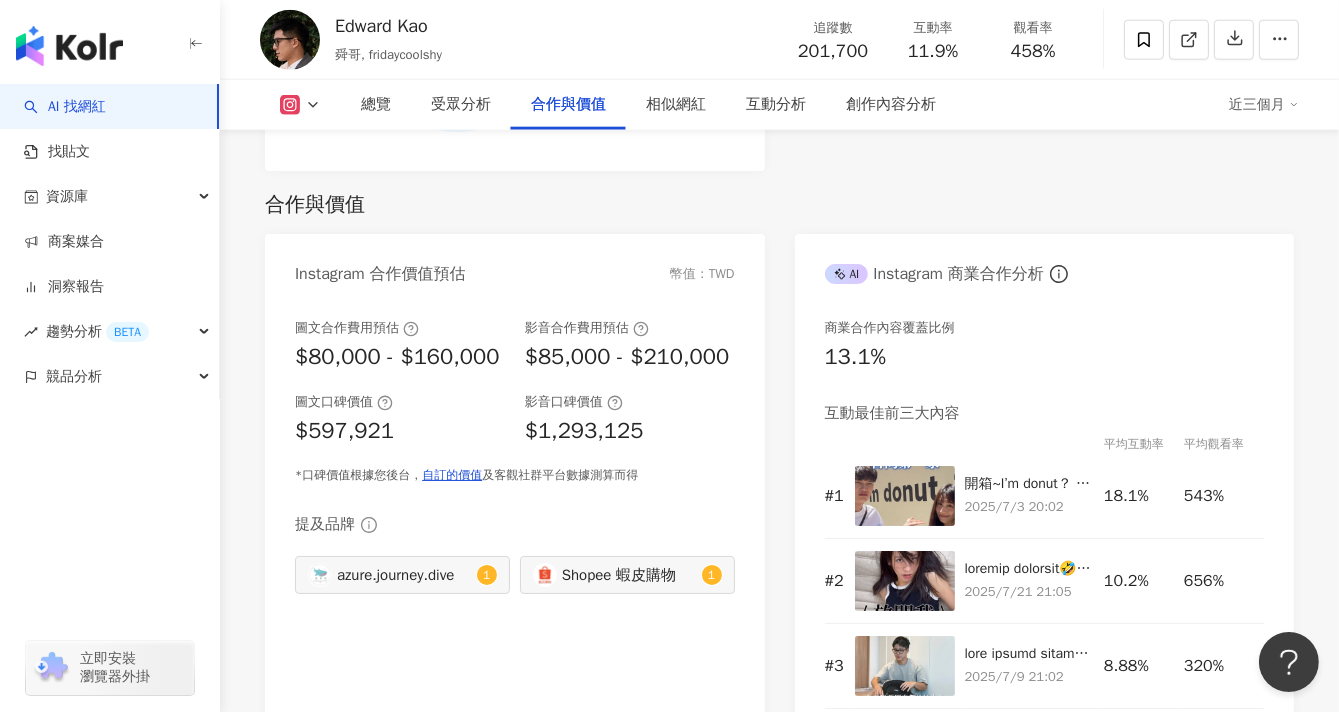 click on "幣值：TWD" at bounding box center [702, 274] 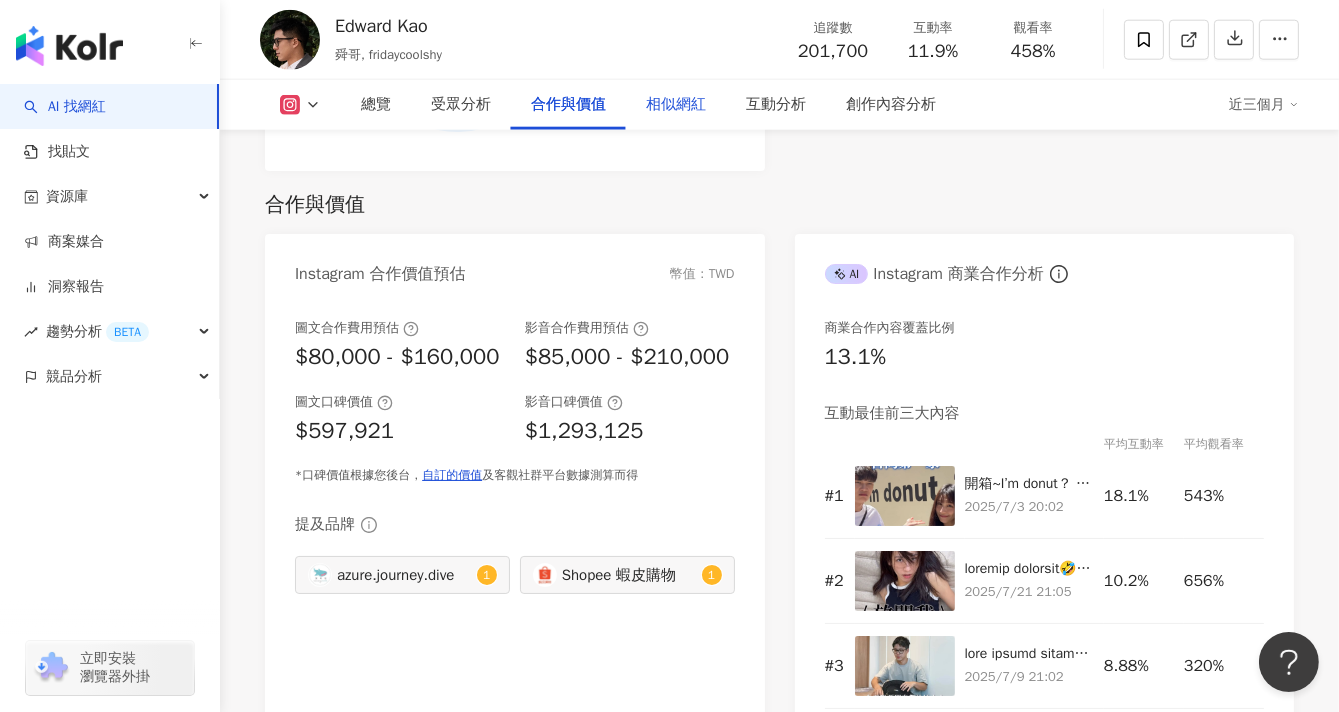 click on "相似網紅" at bounding box center (676, 105) 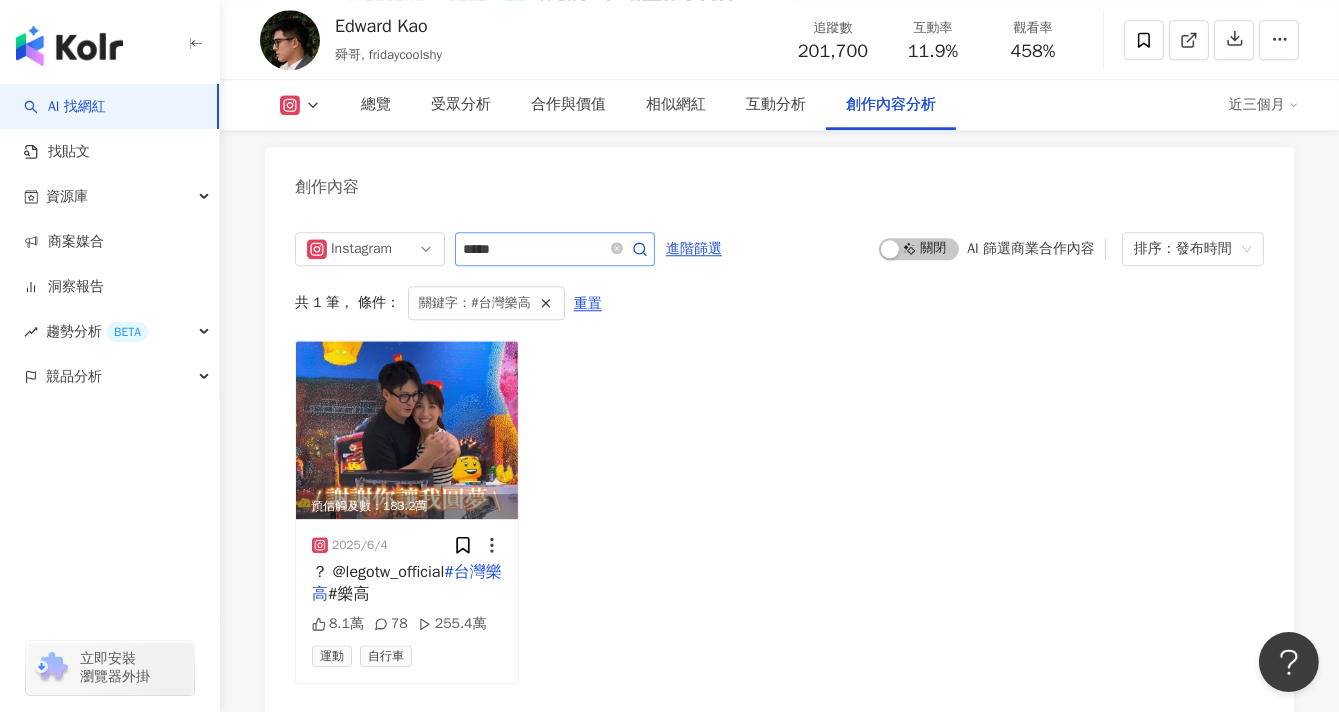 scroll, scrollTop: 6273, scrollLeft: 0, axis: vertical 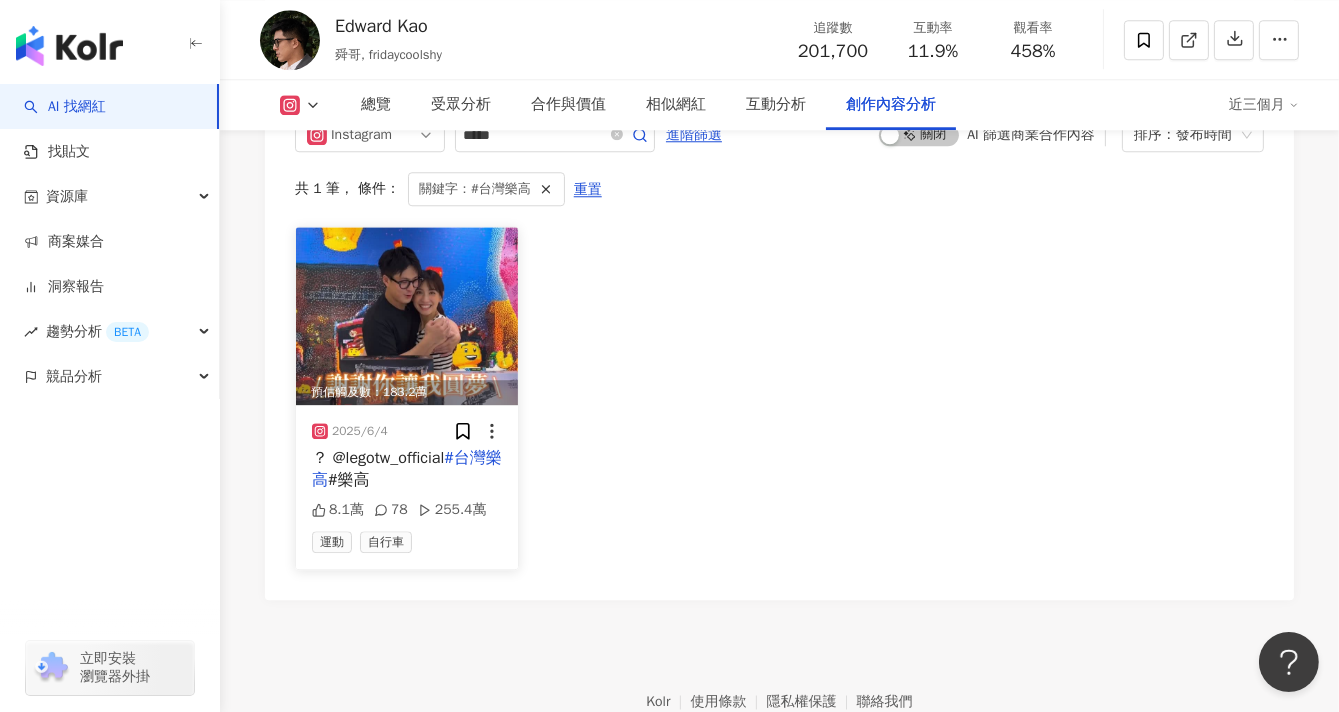 click on "？
@legotw_official" at bounding box center [378, 458] 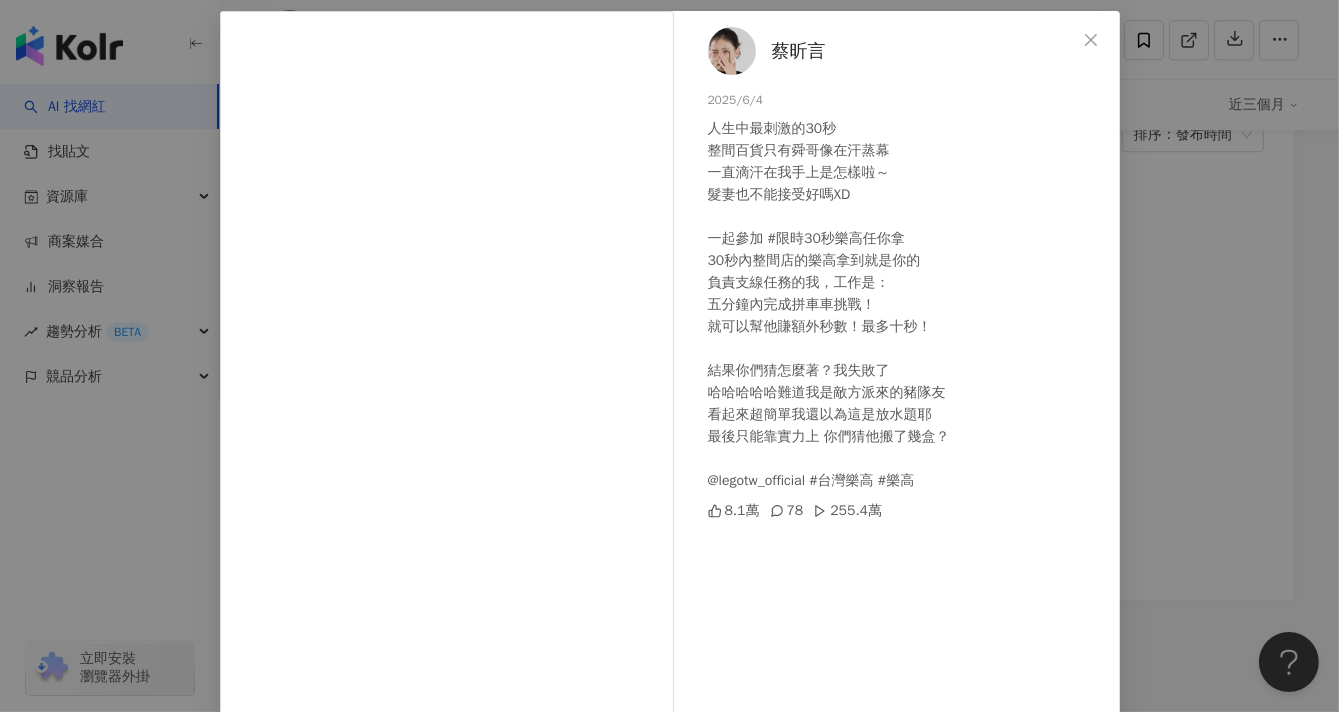 scroll, scrollTop: 0, scrollLeft: 0, axis: both 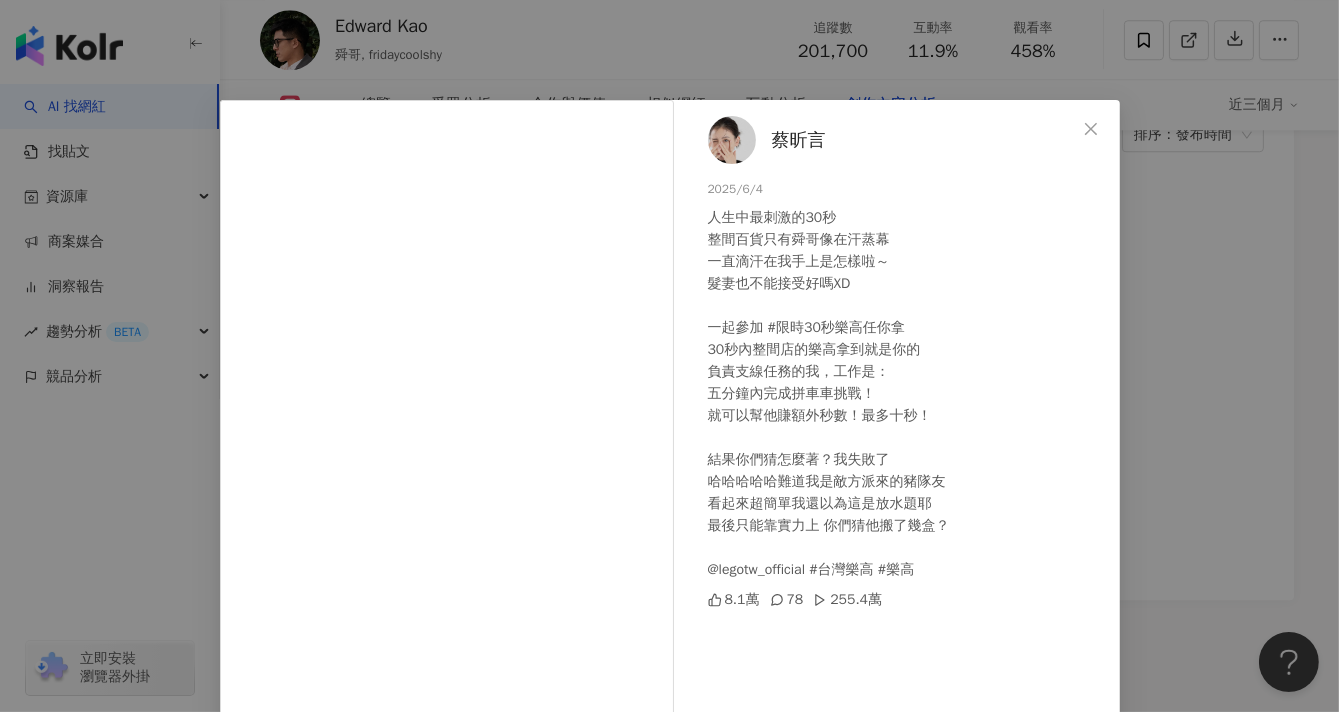 click 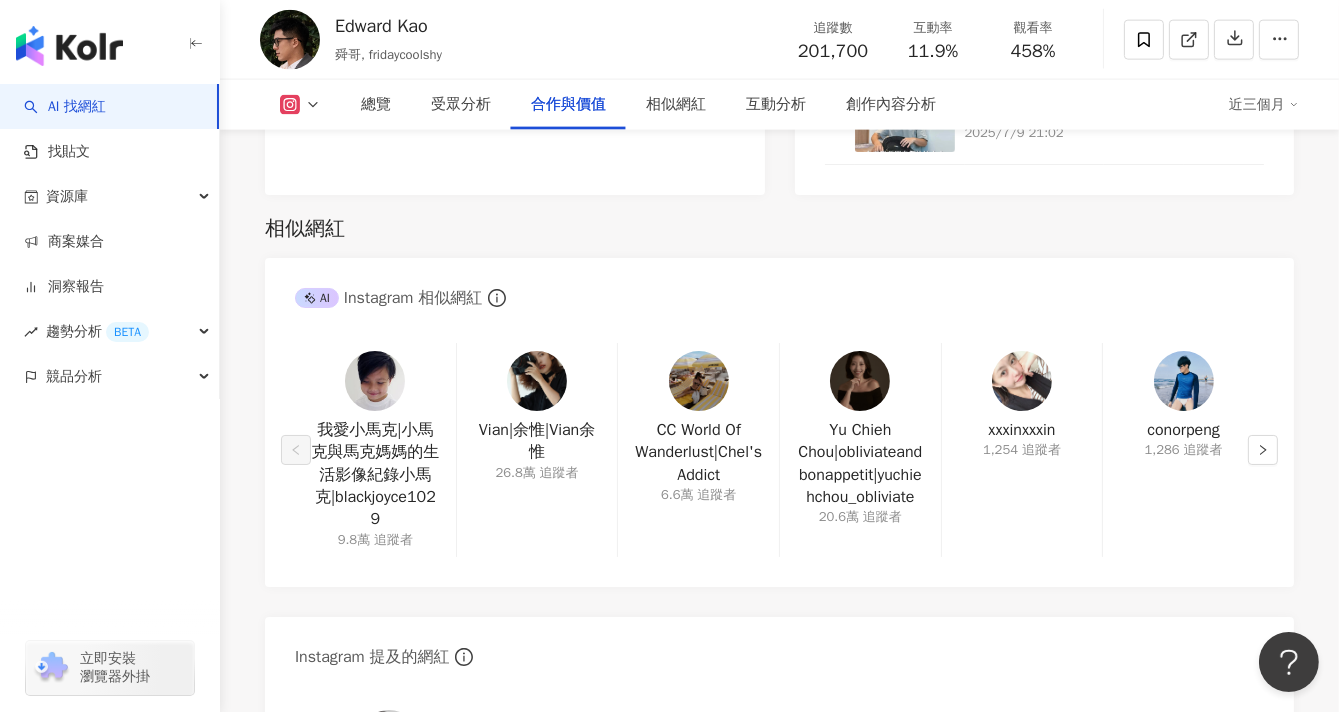 scroll, scrollTop: 3170, scrollLeft: 0, axis: vertical 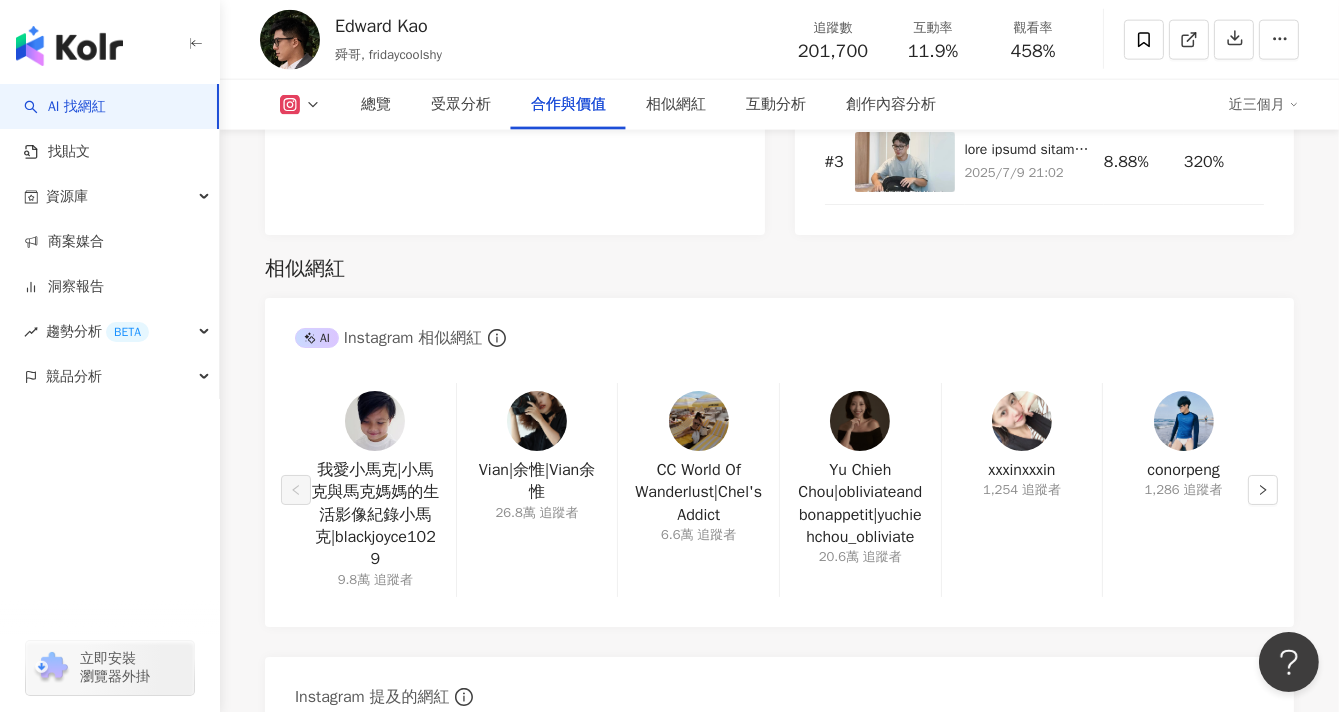 click at bounding box center (69, 46) 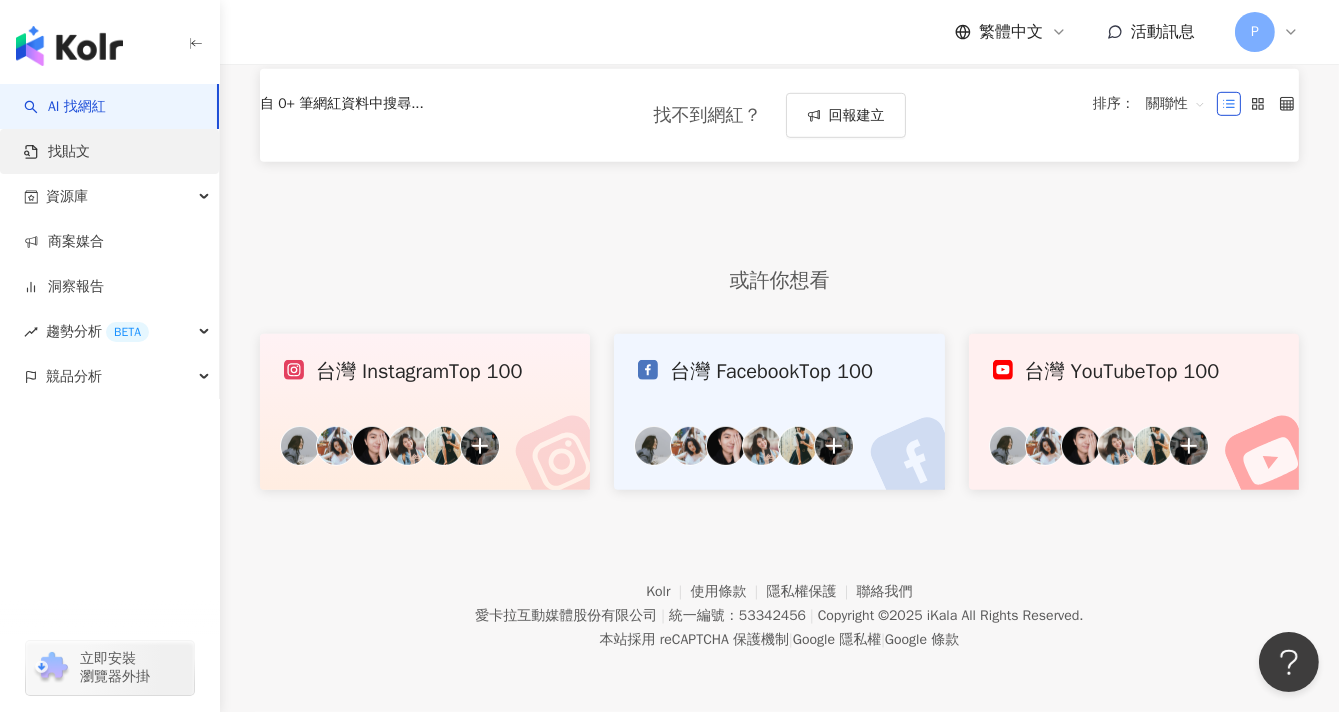 scroll, scrollTop: 0, scrollLeft: 0, axis: both 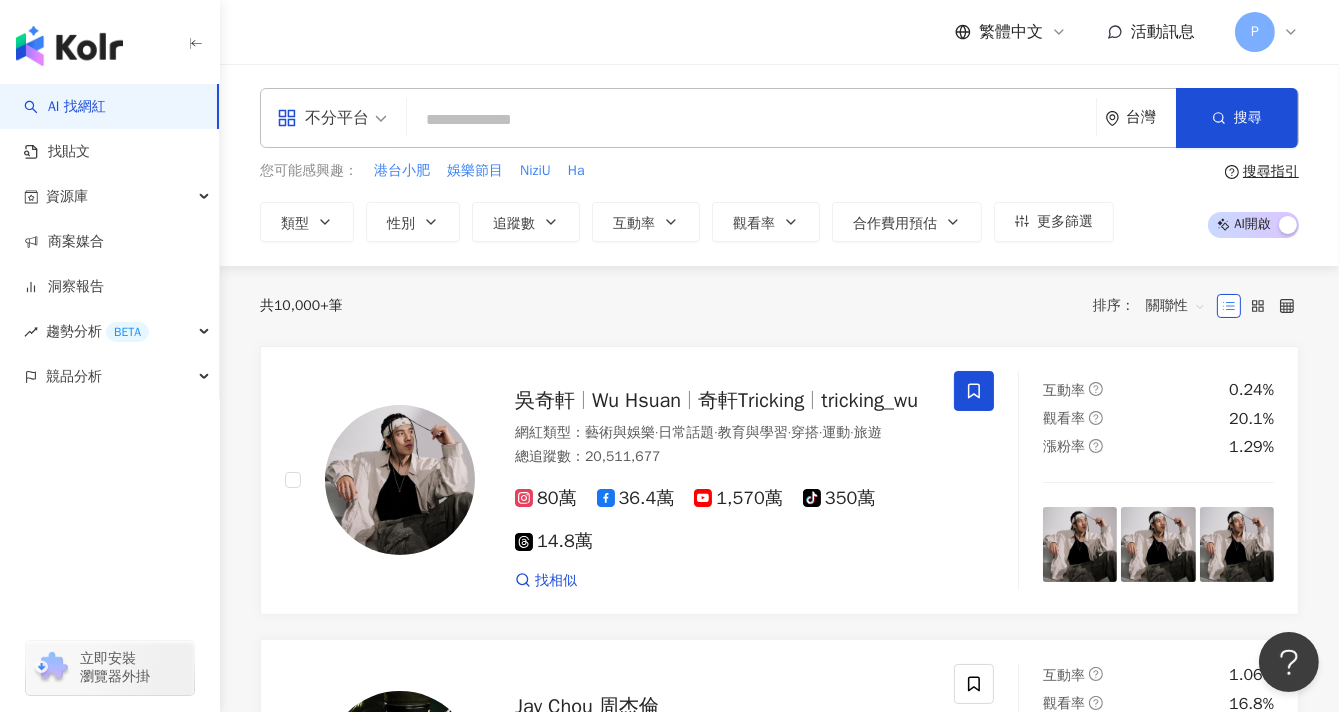 click at bounding box center [751, 120] 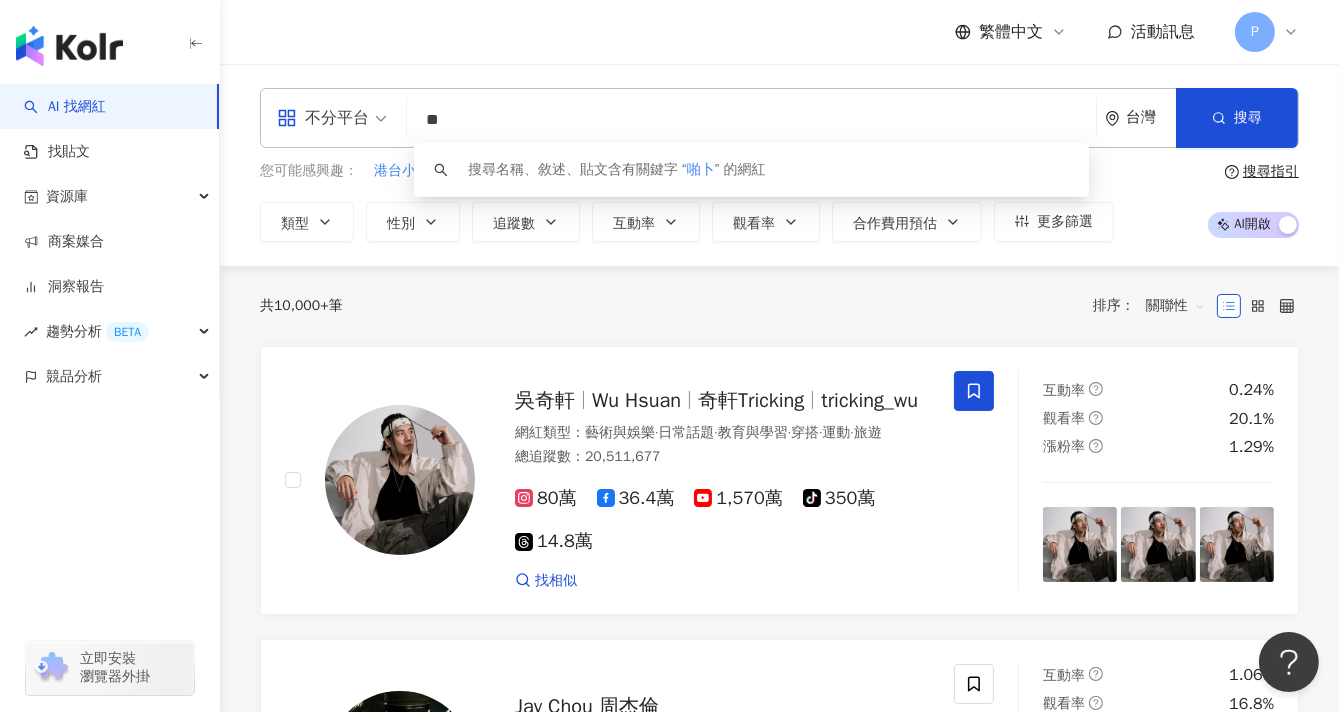type on "*" 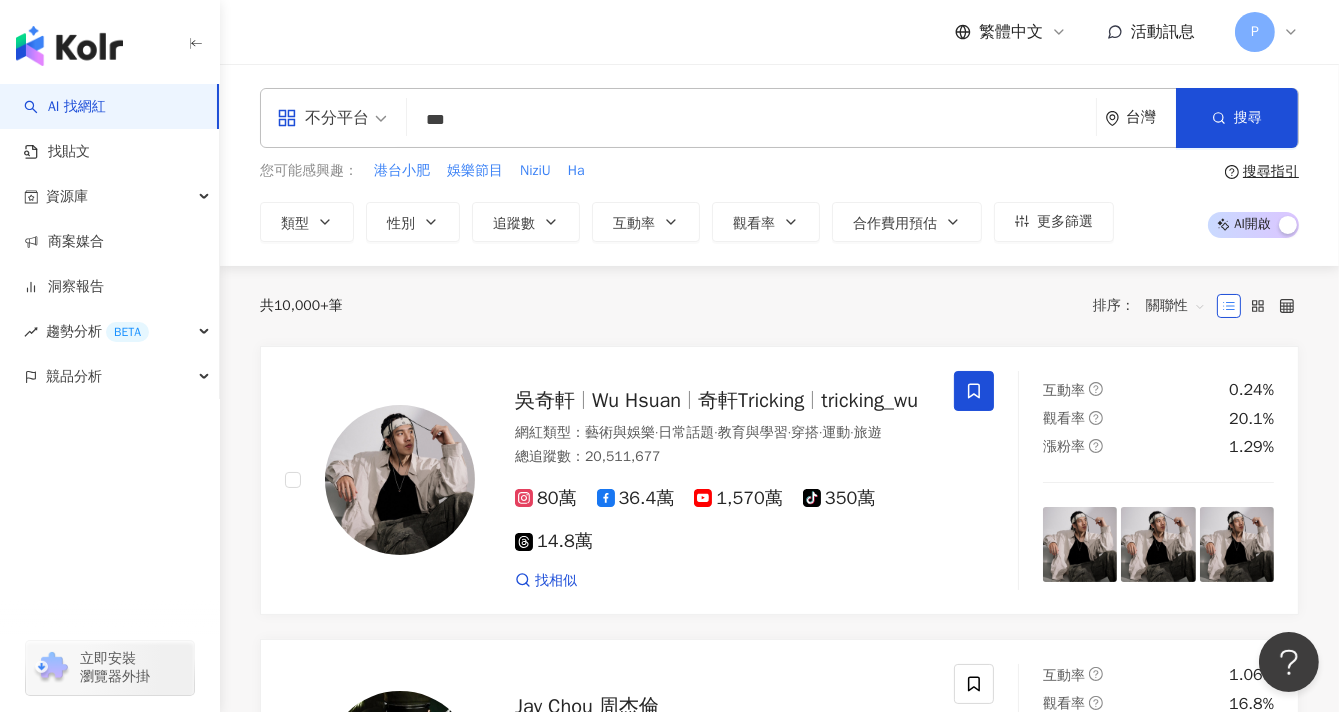 type on "***" 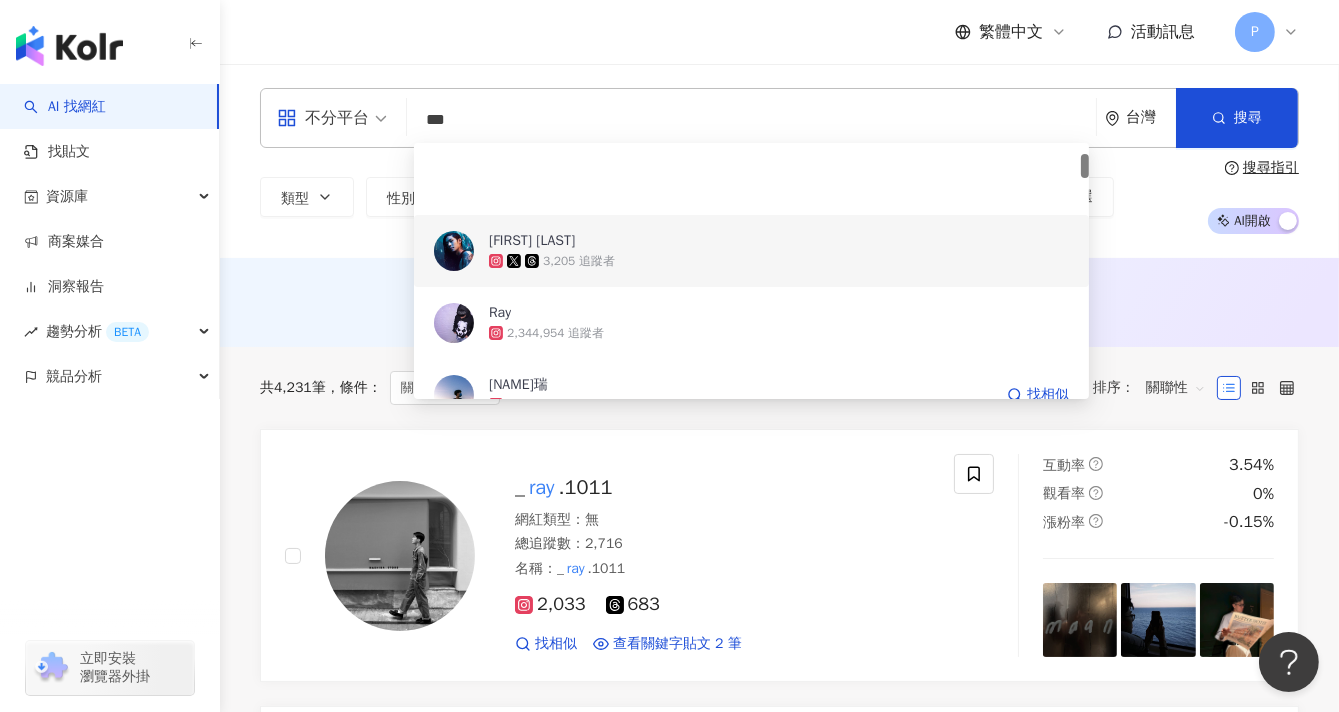 scroll, scrollTop: 111, scrollLeft: 0, axis: vertical 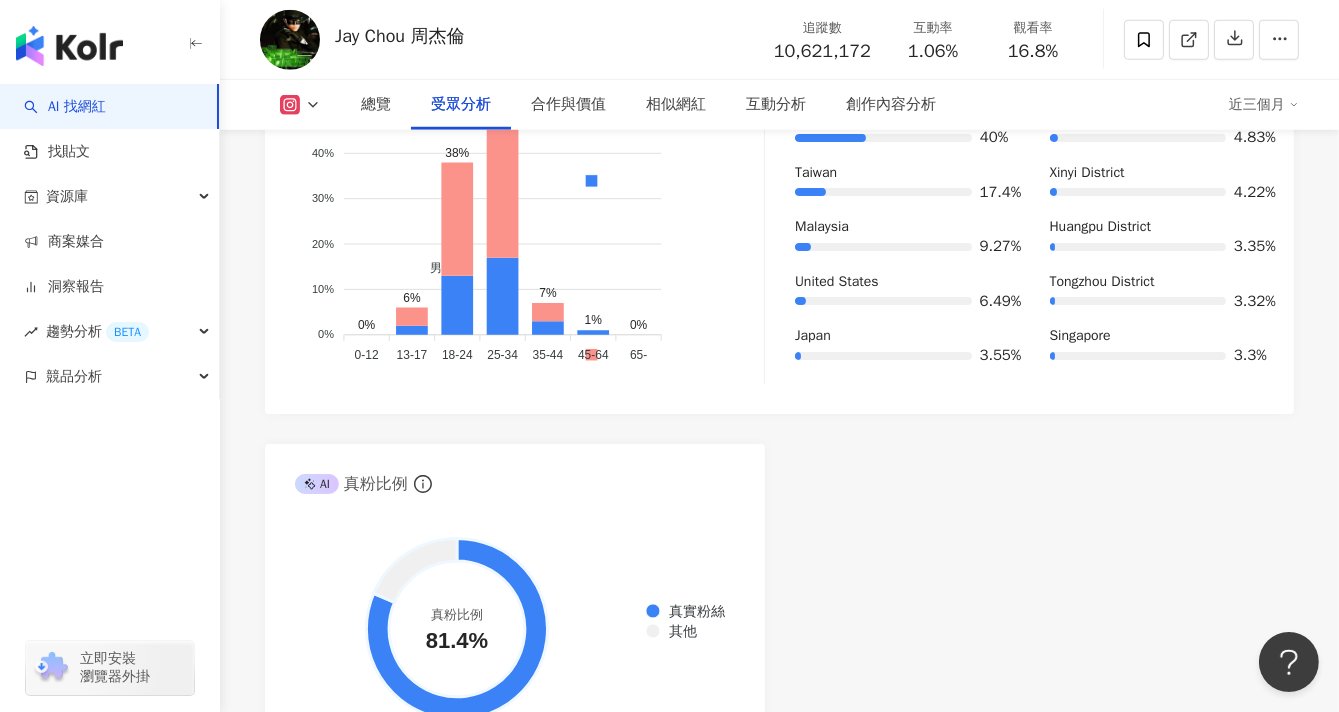 click 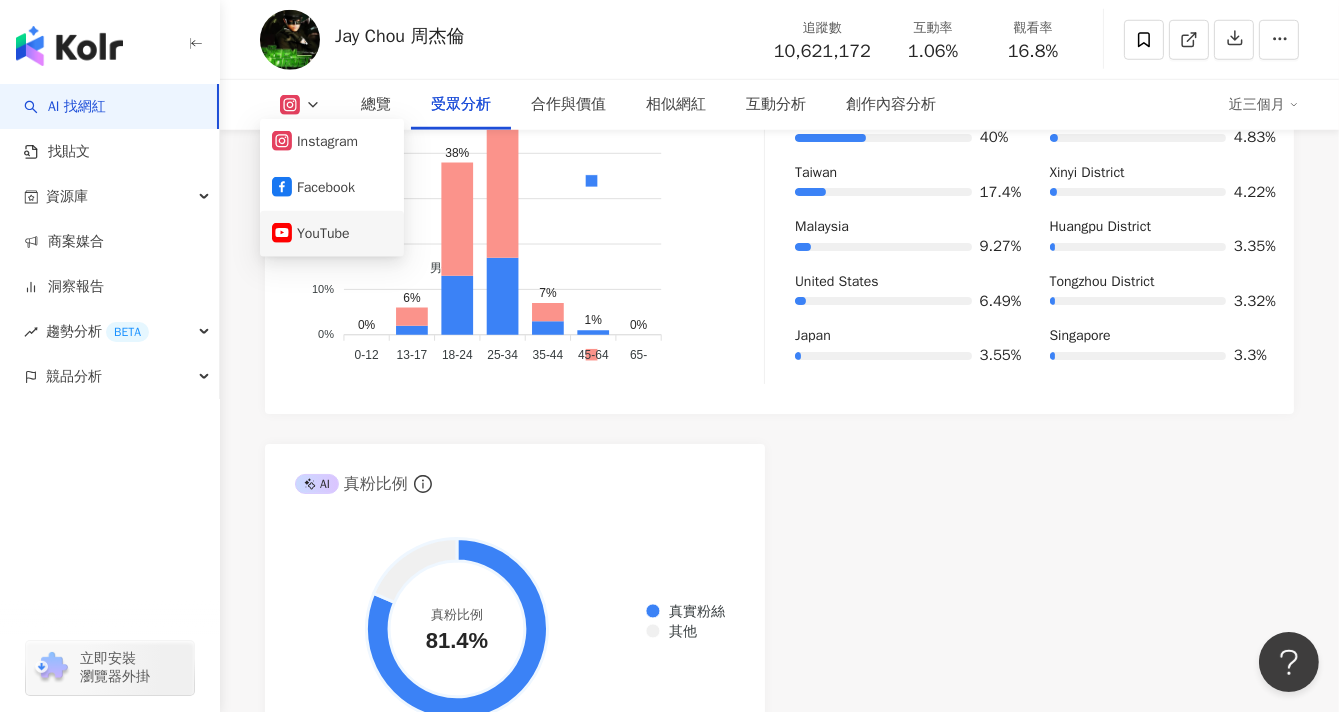 click on "YouTube" at bounding box center [332, 234] 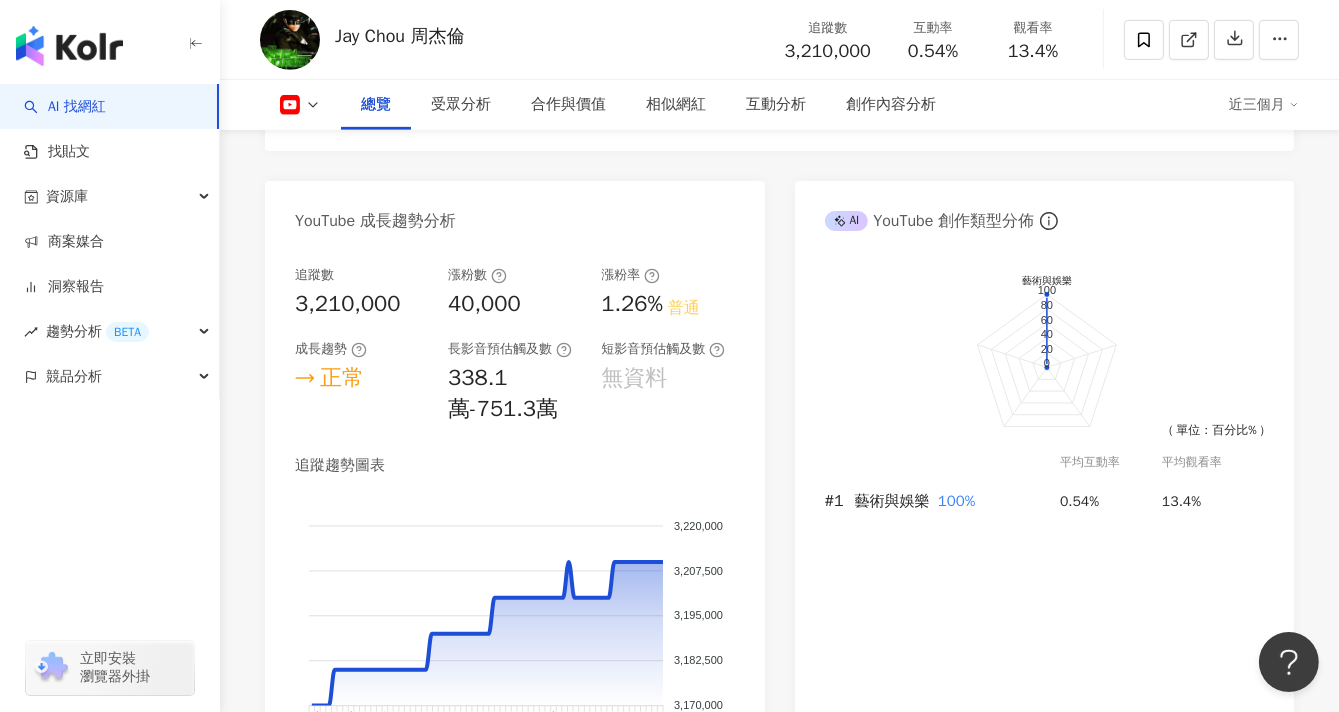 scroll, scrollTop: 0, scrollLeft: 0, axis: both 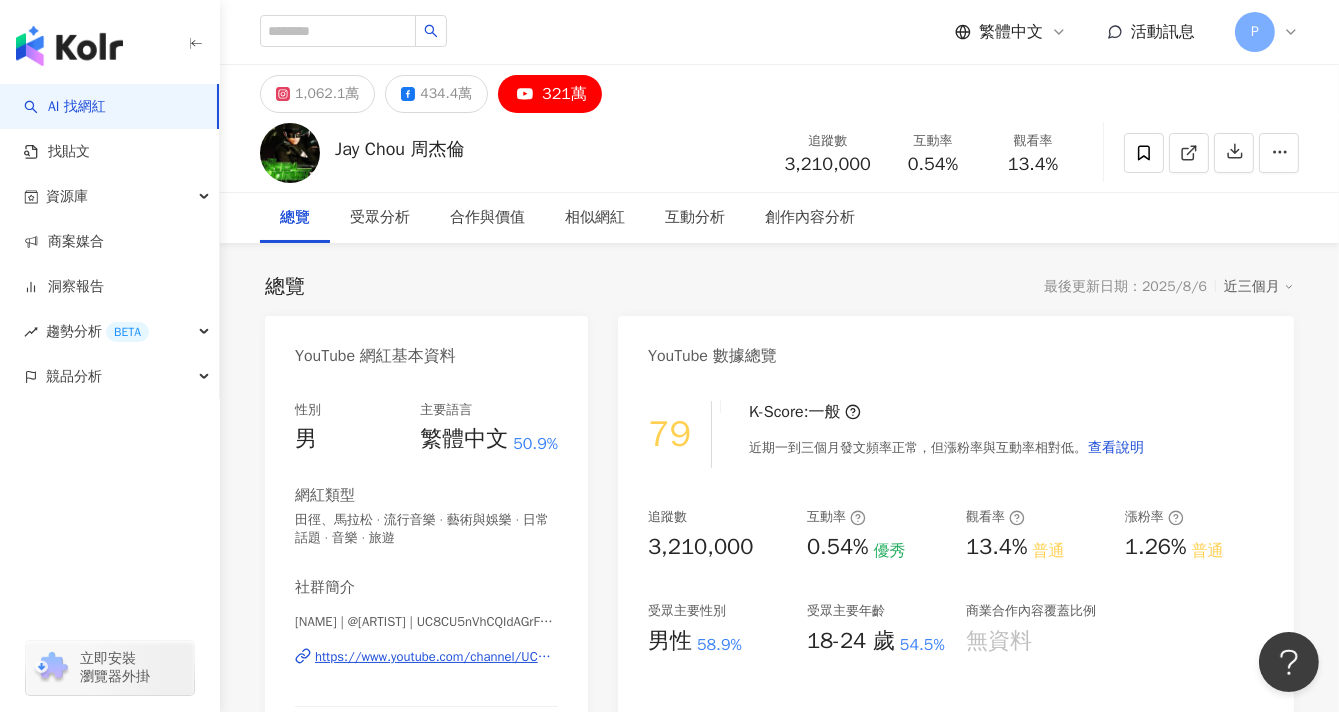 click on "1,062.1萬 434.4萬 321萬" at bounding box center (431, 94) 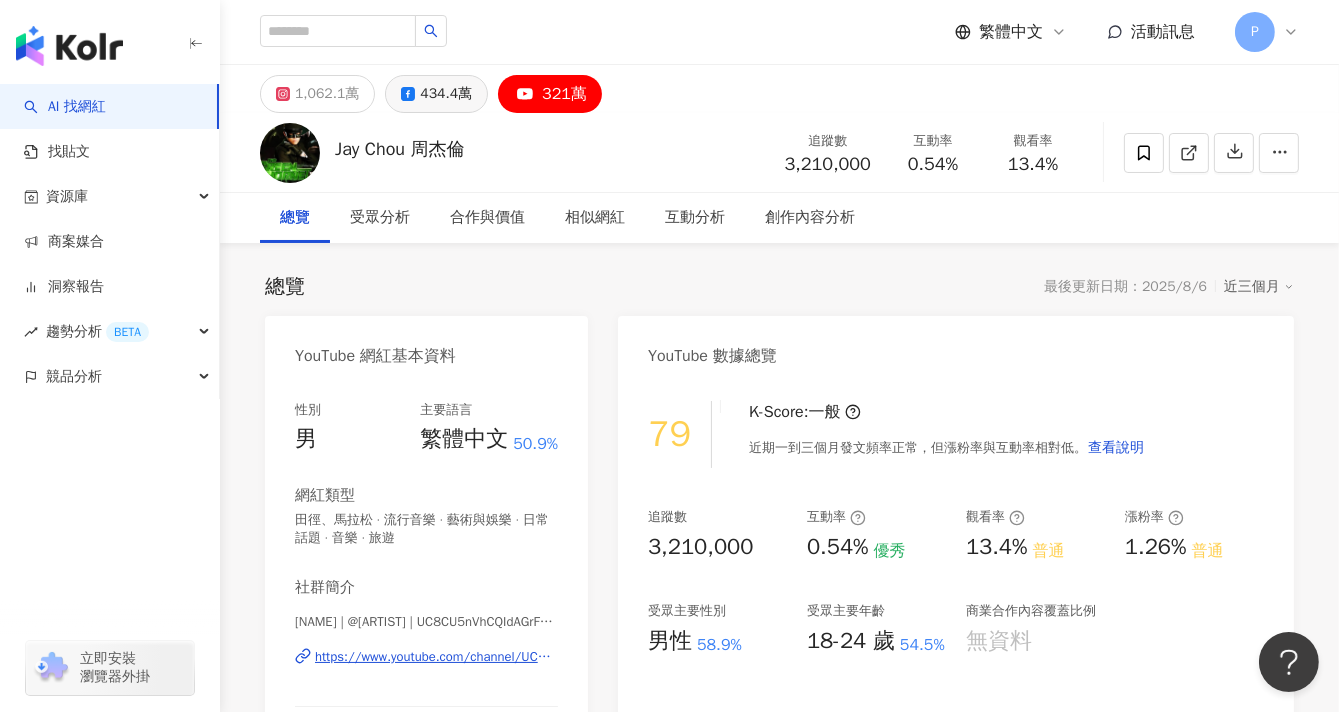 click on "434.4萬" at bounding box center (446, 94) 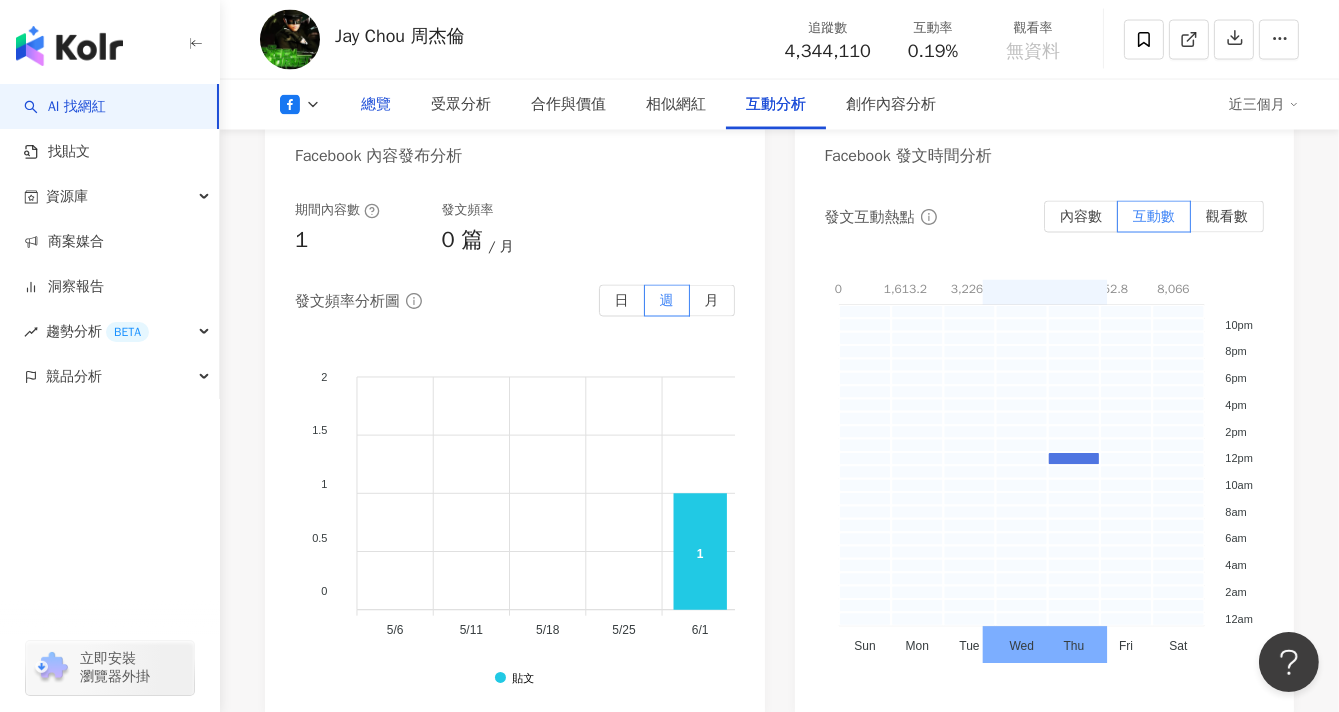 scroll, scrollTop: 3777, scrollLeft: 0, axis: vertical 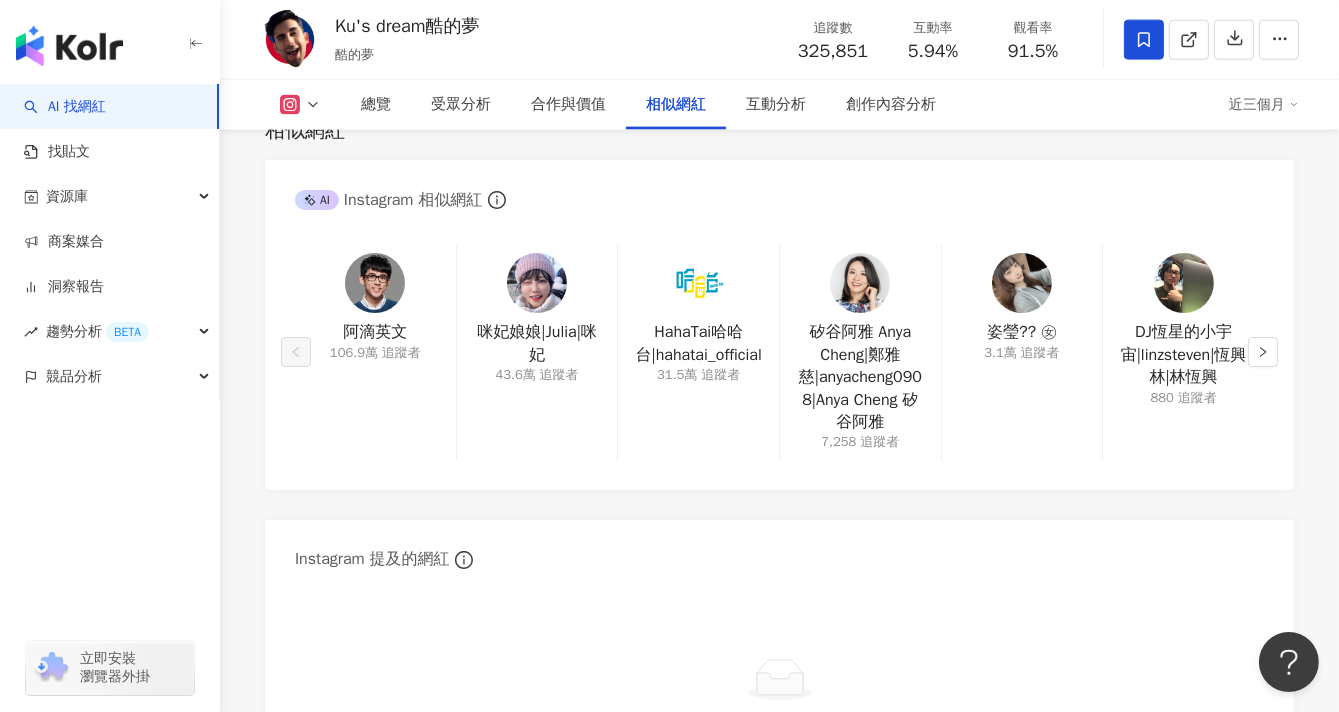 click at bounding box center (300, 105) 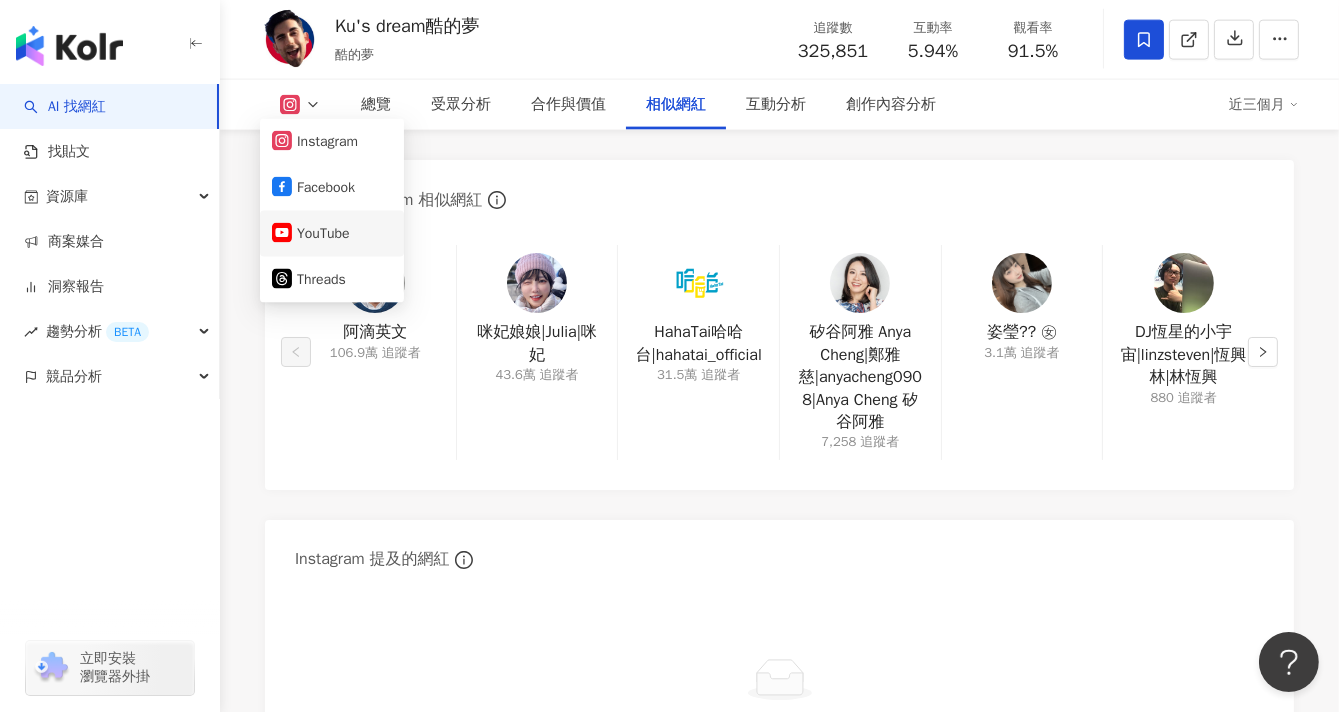 click on "YouTube" at bounding box center (332, 234) 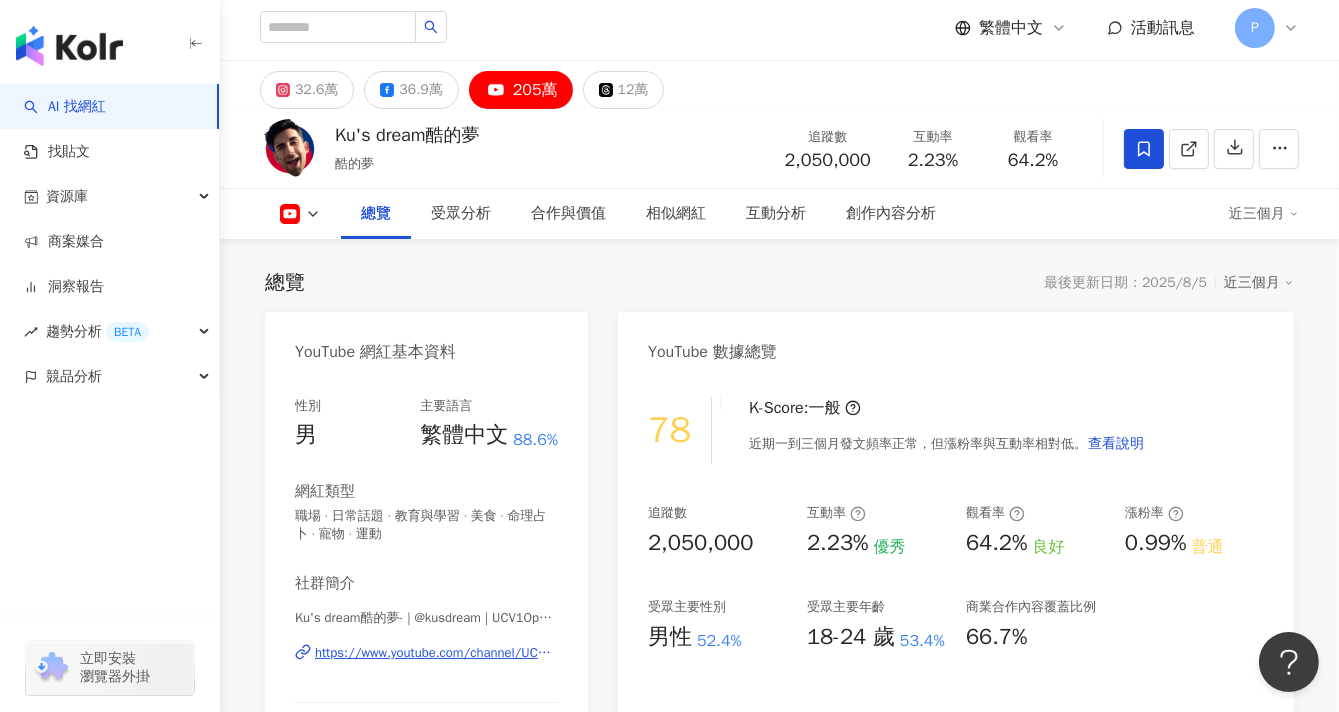 scroll, scrollTop: 0, scrollLeft: 0, axis: both 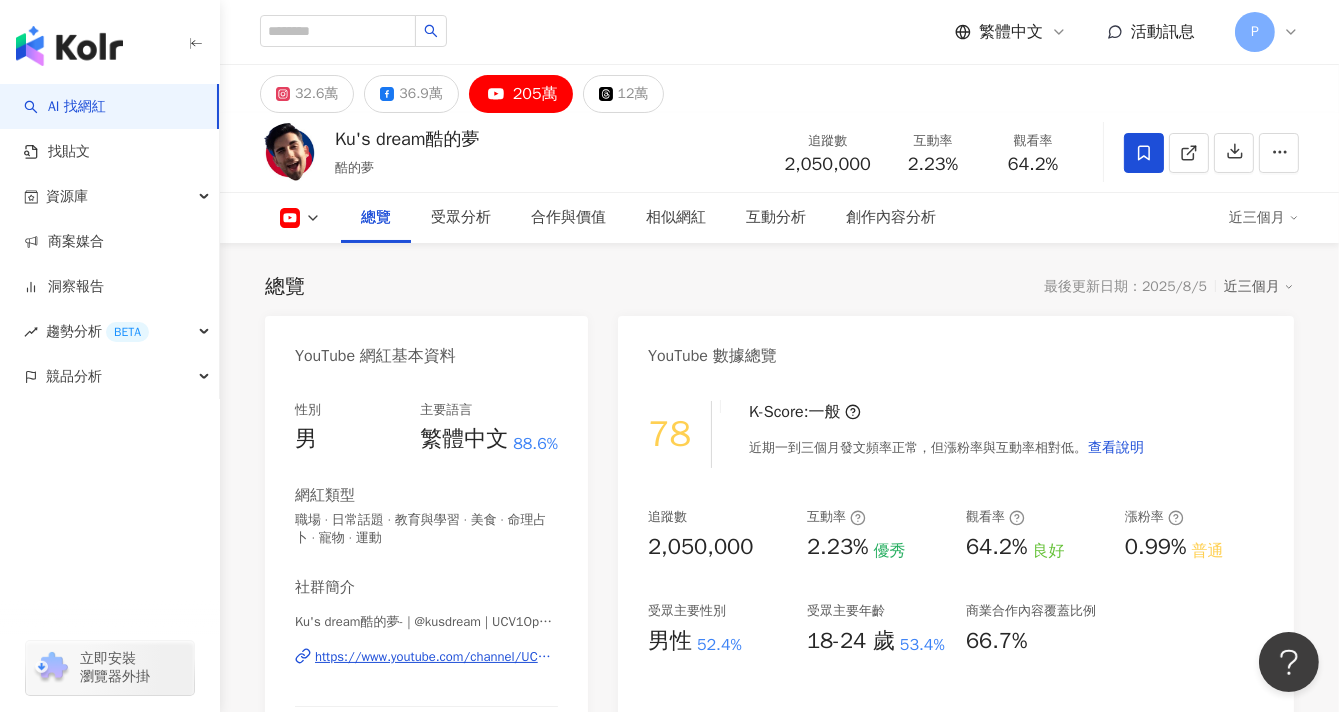 click 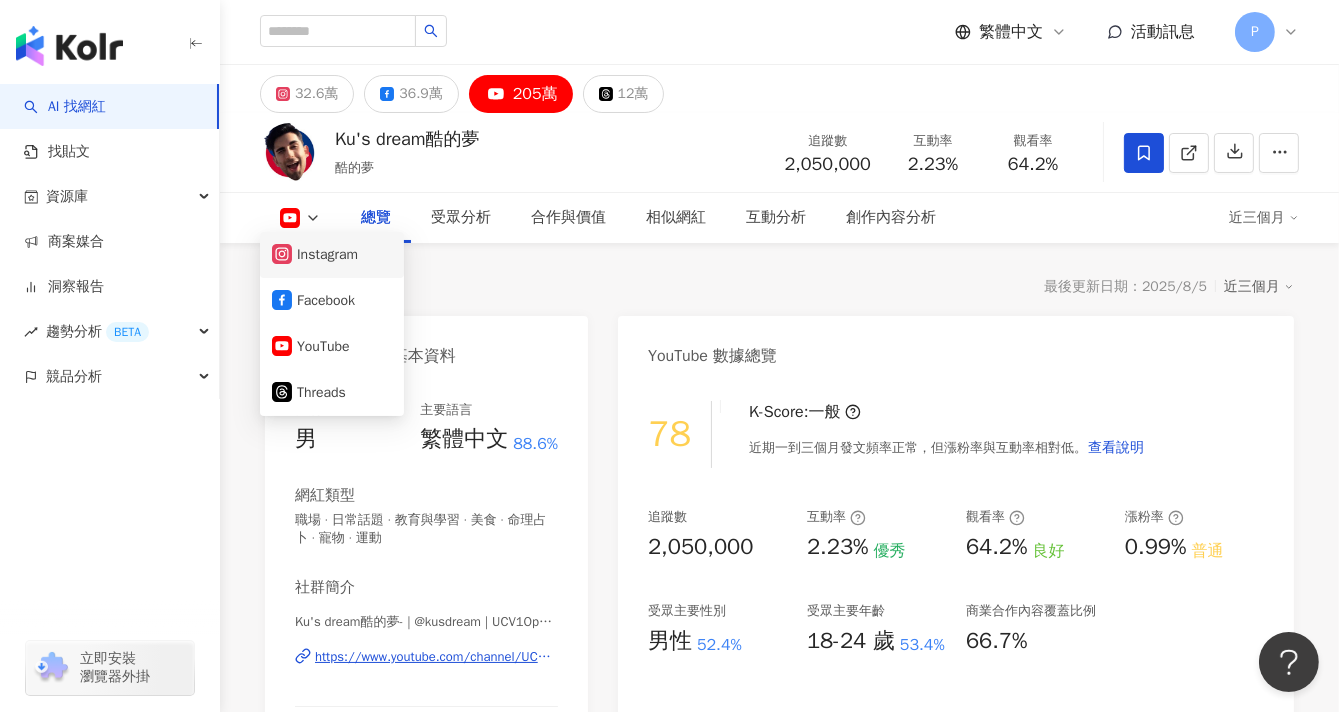 click on "Instagram" at bounding box center (332, 255) 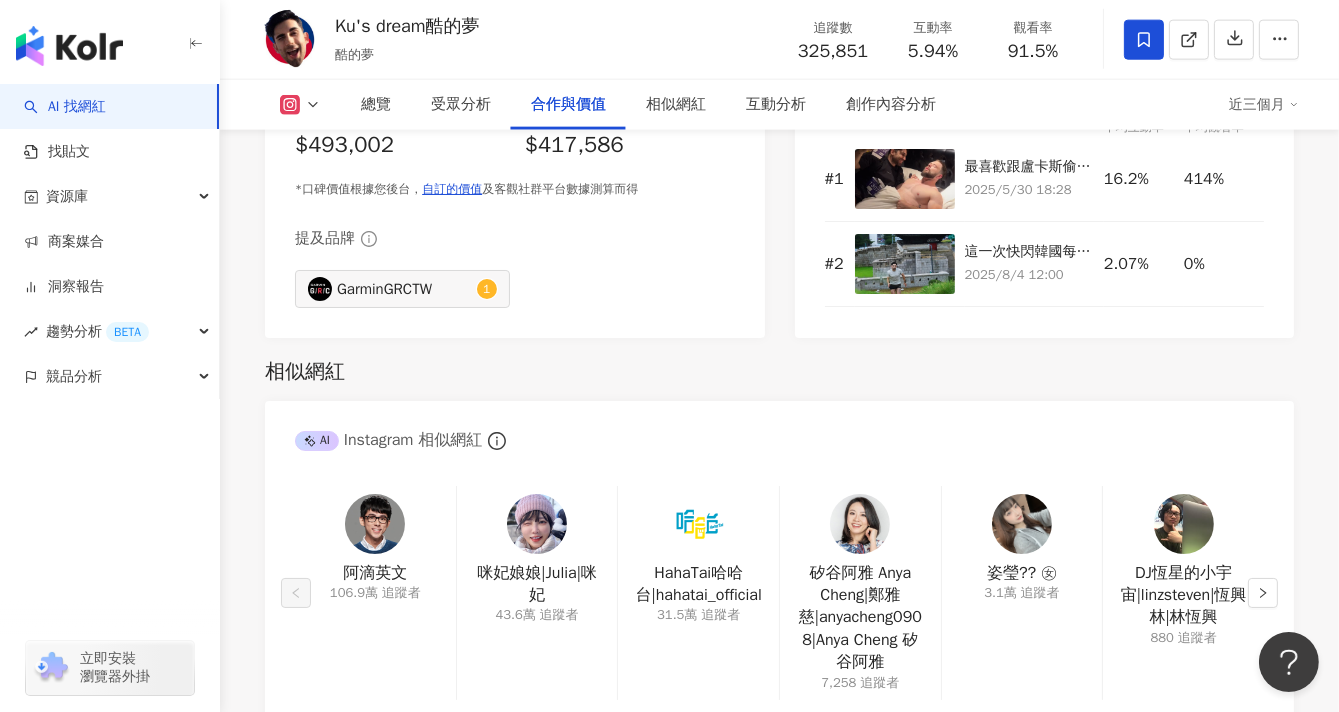 scroll, scrollTop: 2888, scrollLeft: 0, axis: vertical 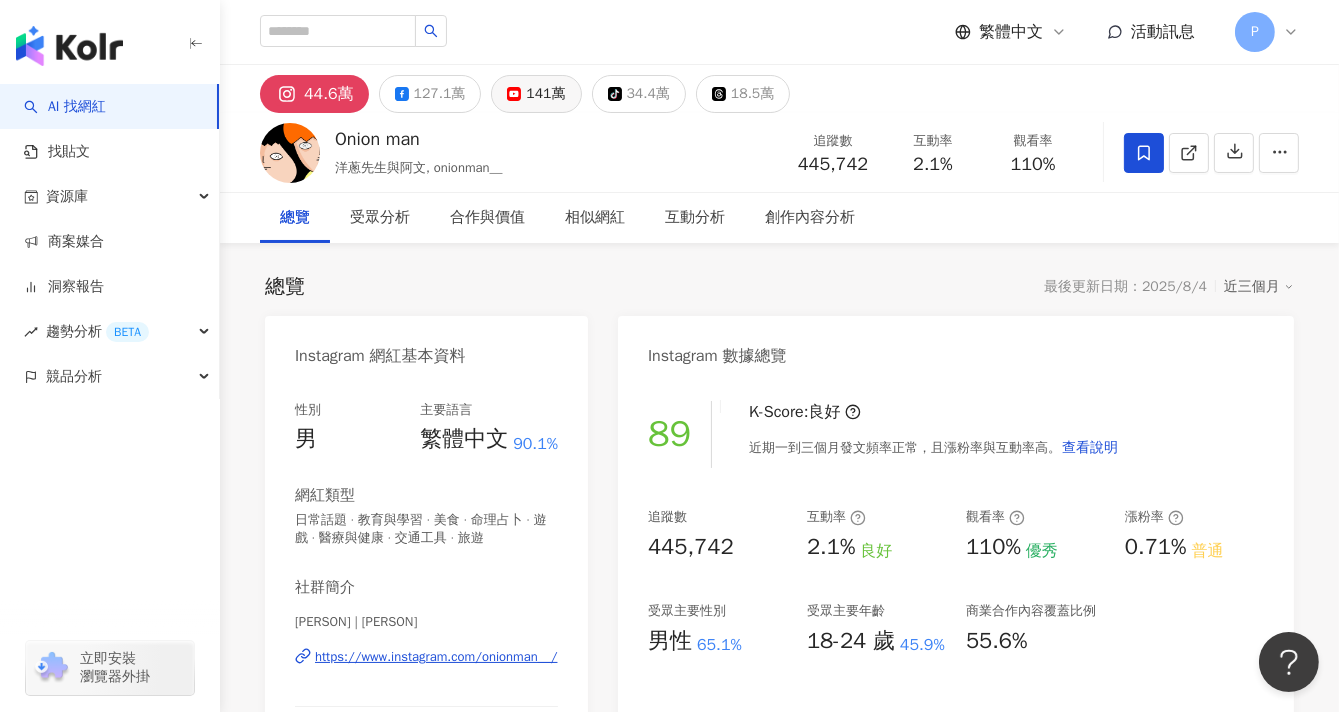 click on "141萬" at bounding box center [545, 94] 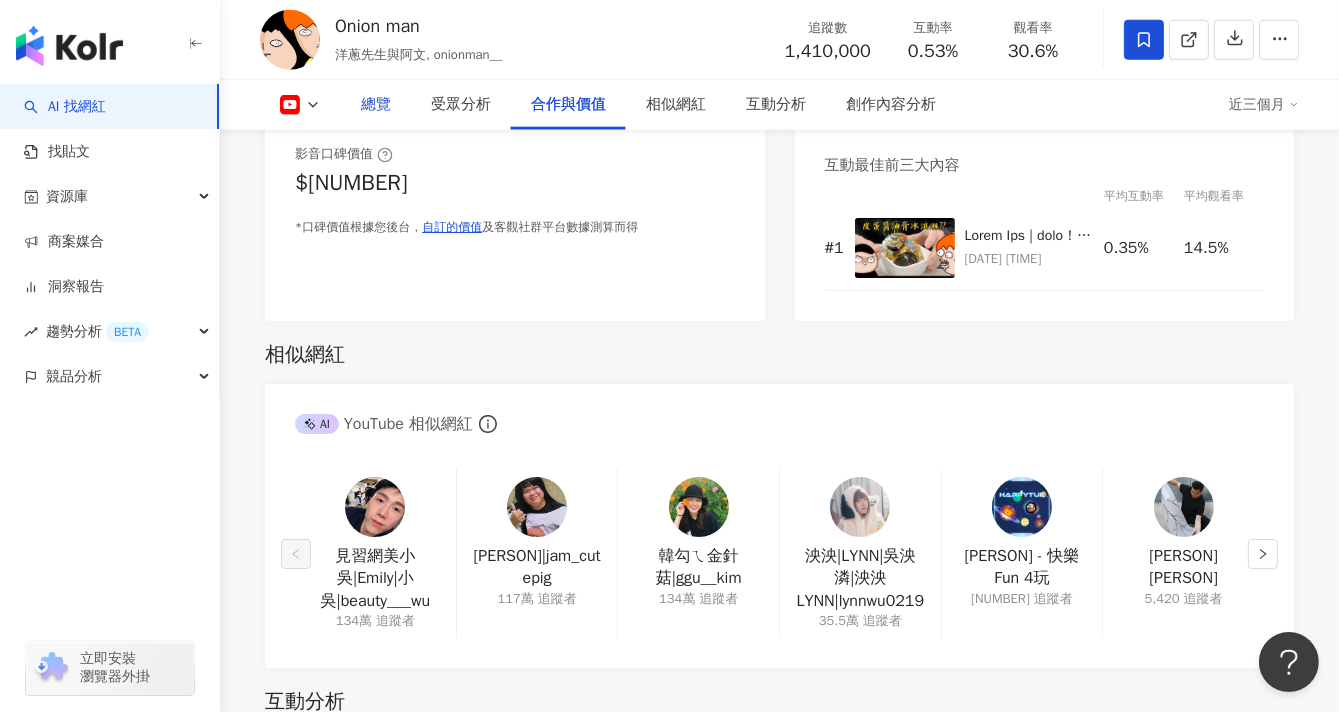 scroll, scrollTop: 2555, scrollLeft: 0, axis: vertical 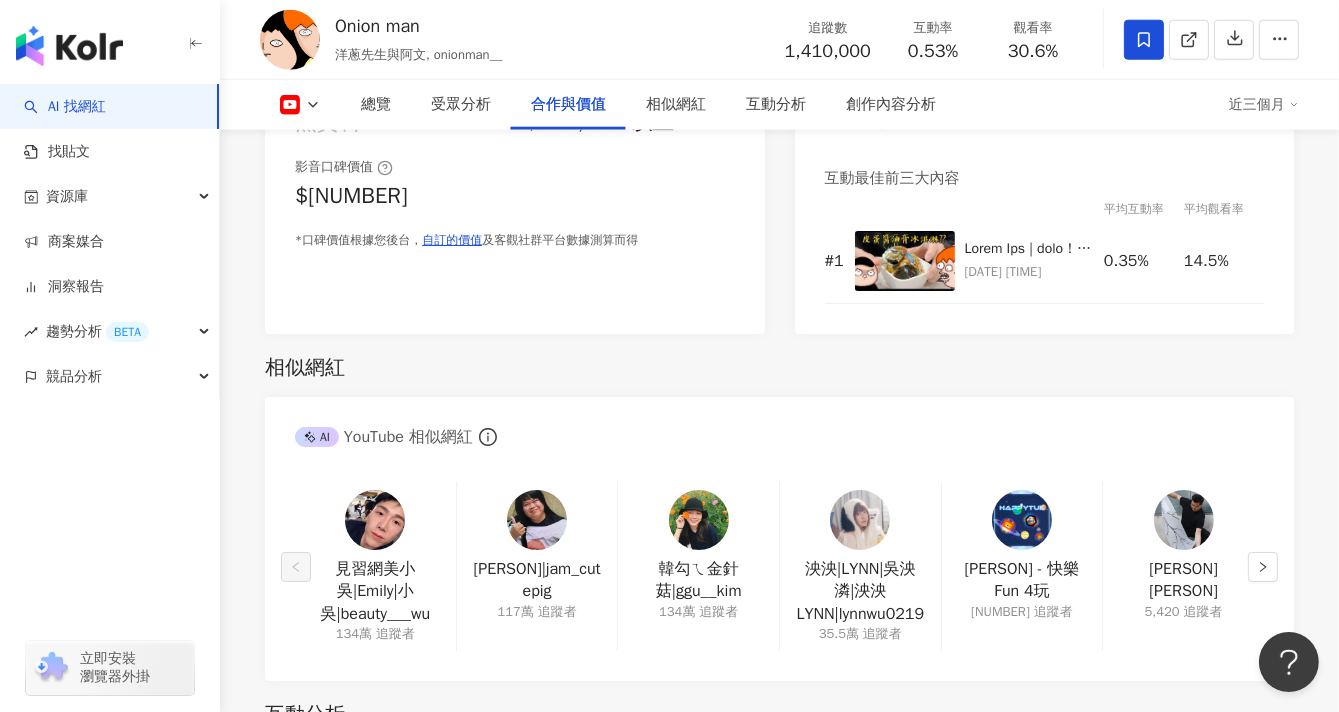 click 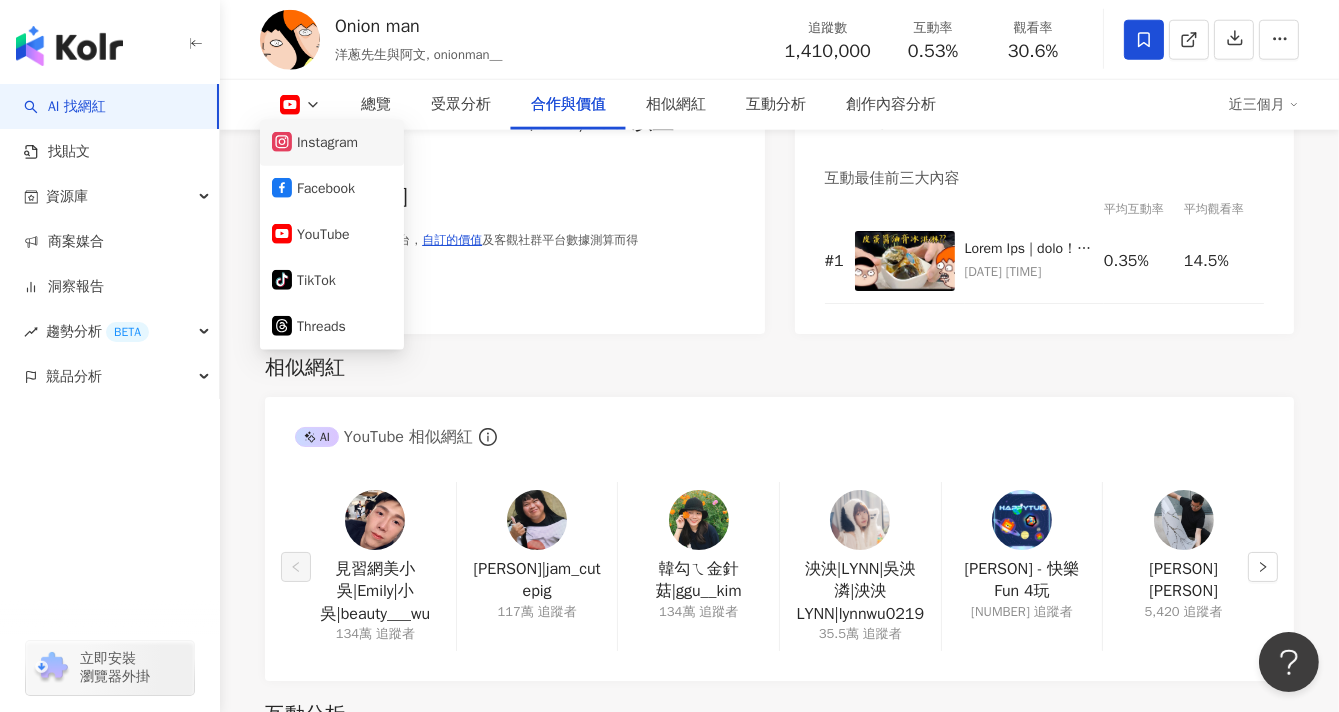 click on "Instagram" at bounding box center (332, 143) 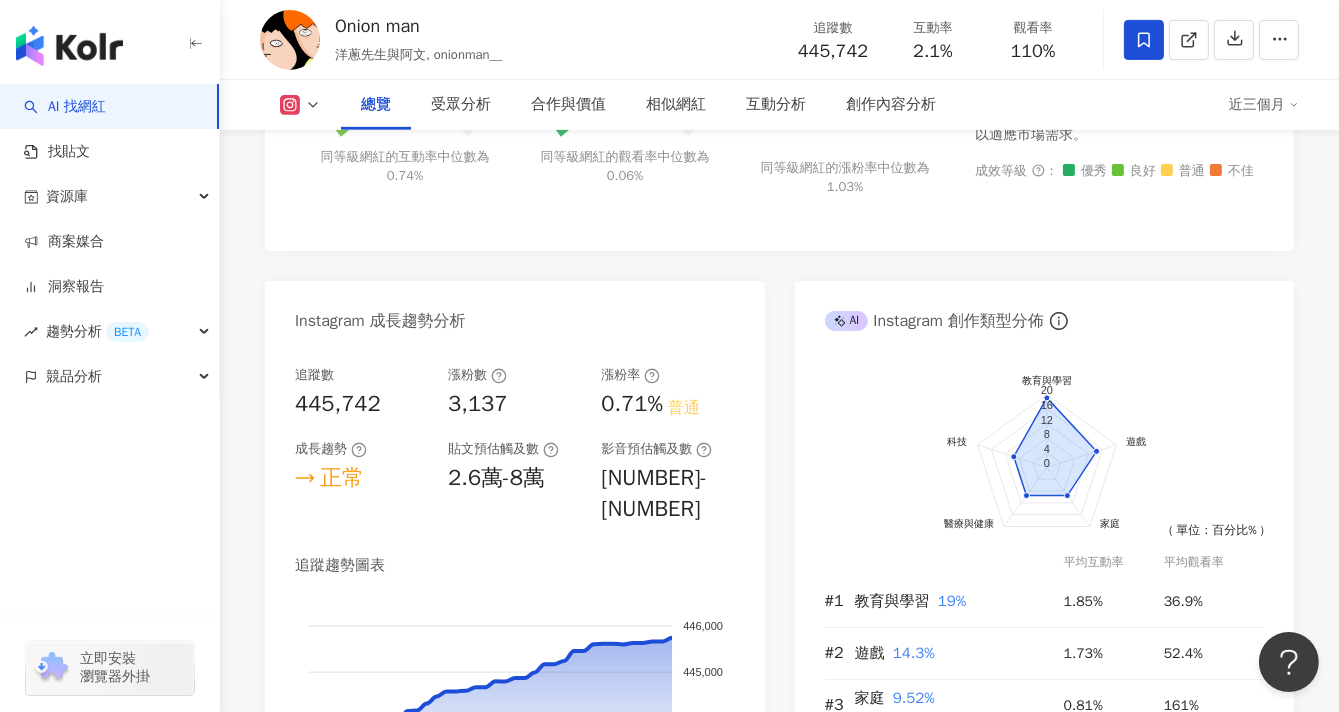scroll, scrollTop: 901, scrollLeft: 0, axis: vertical 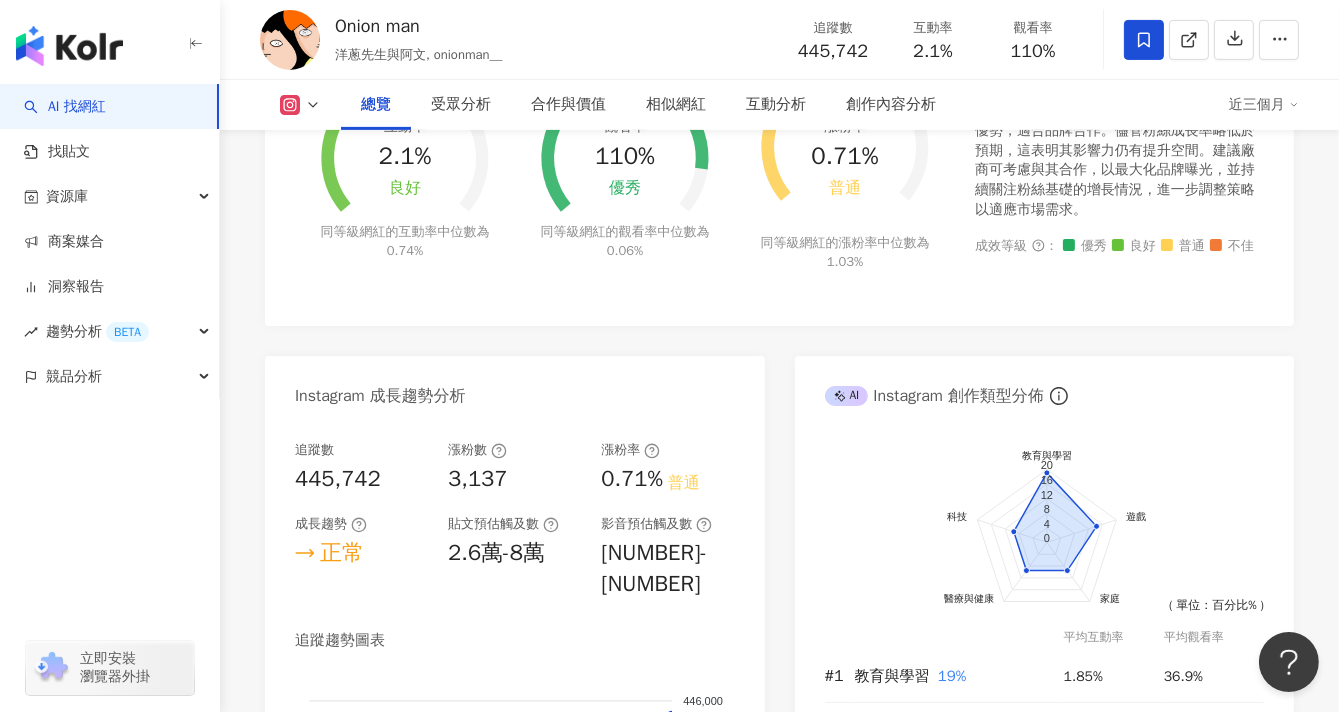 click 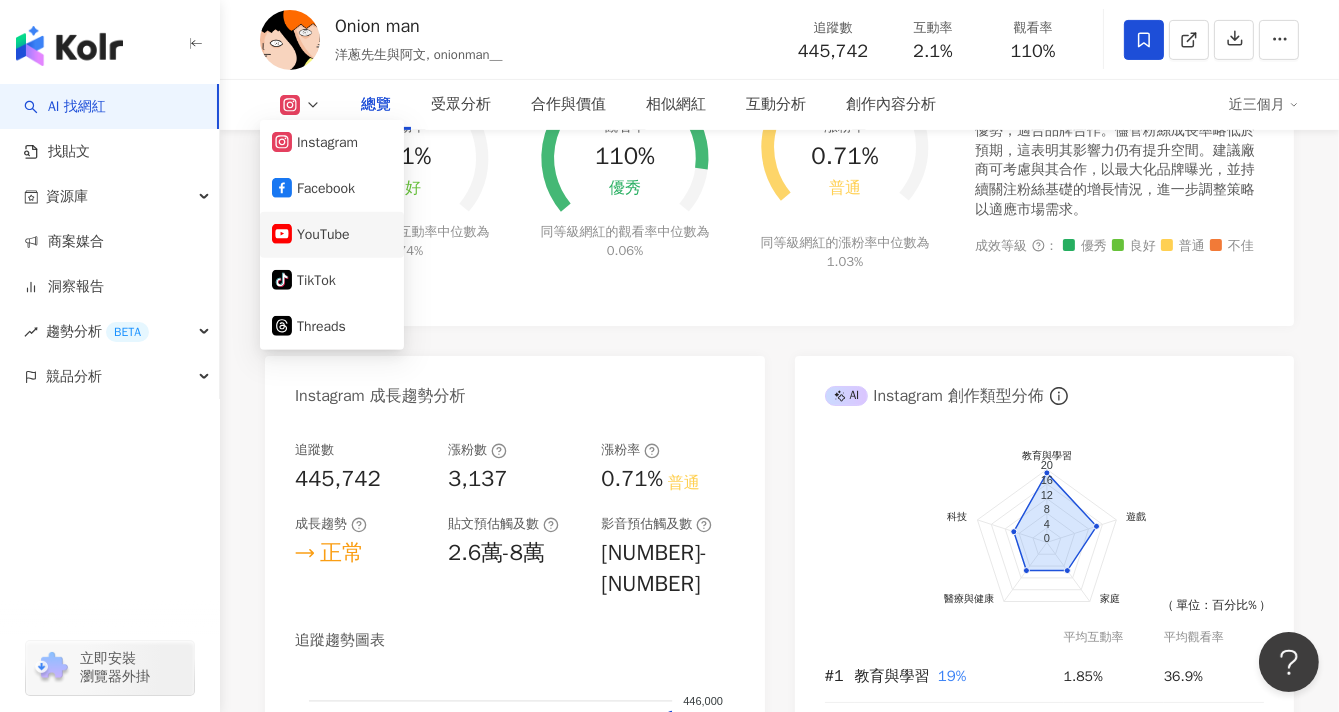 click on "YouTube" at bounding box center [332, 235] 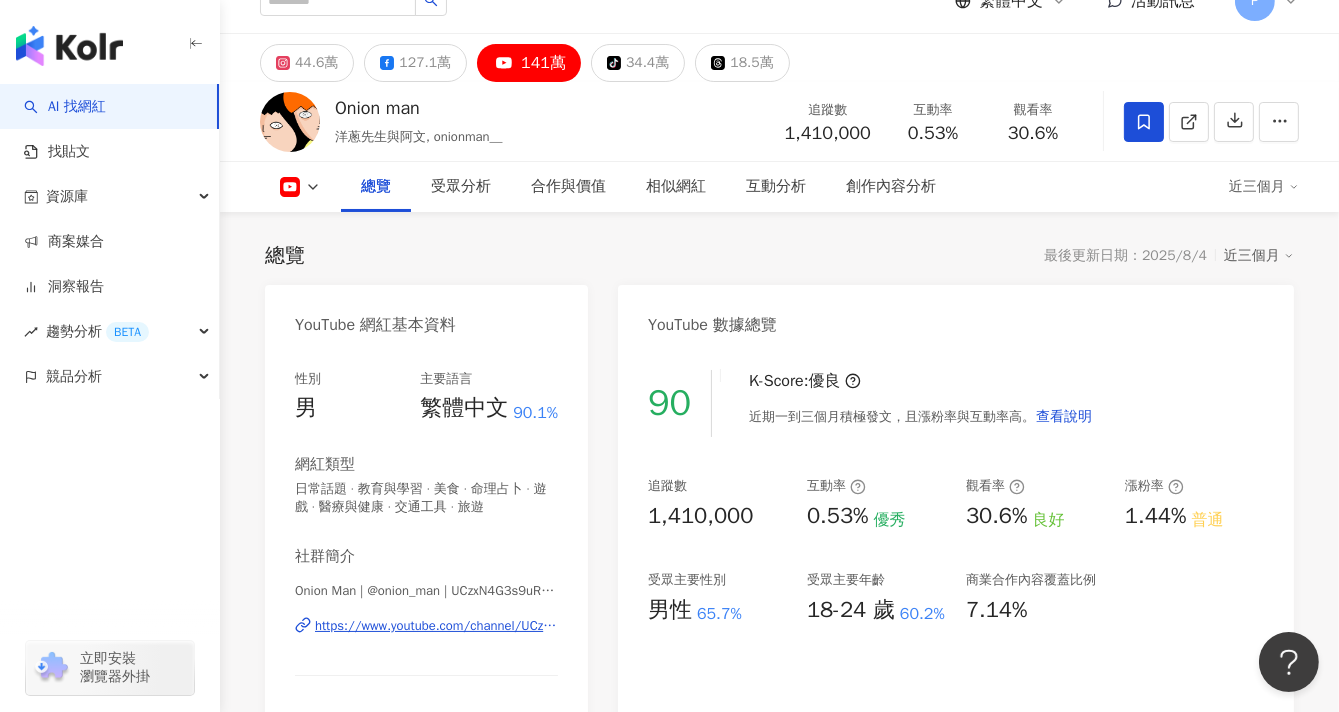 scroll, scrollTop: 0, scrollLeft: 0, axis: both 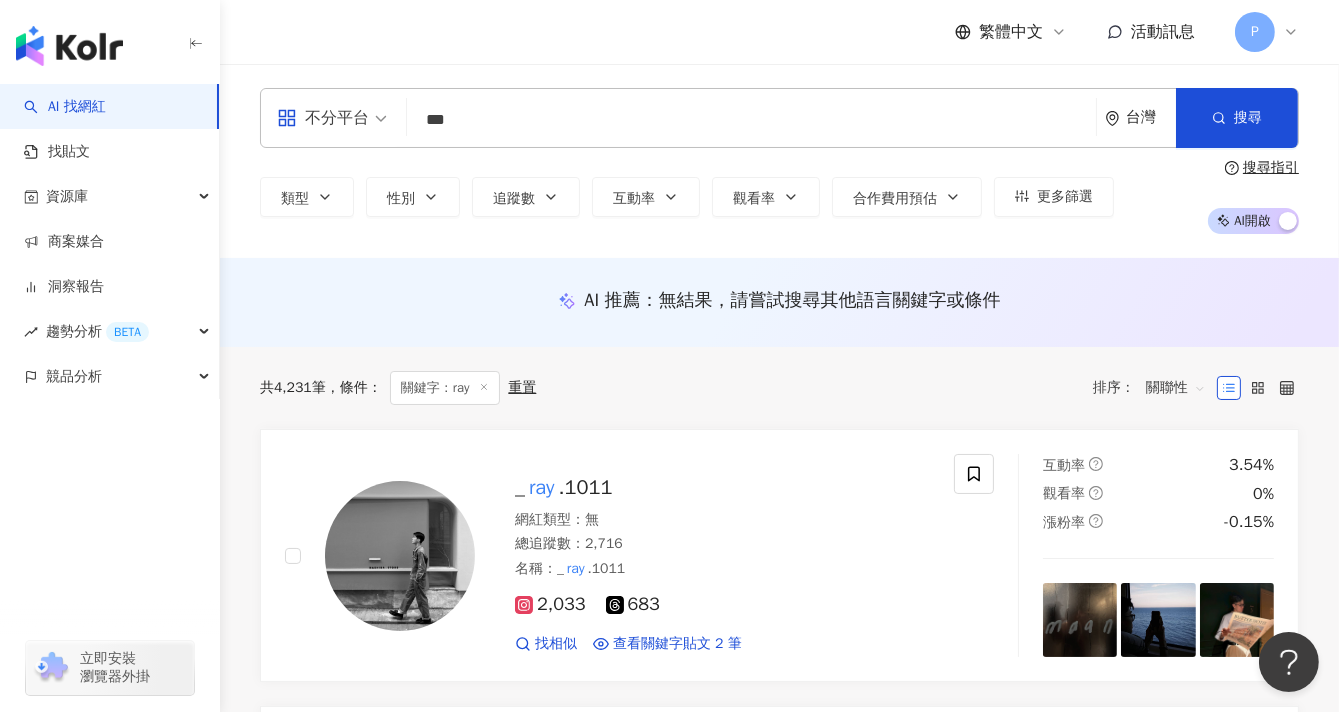 click on "AI 推薦 ： 無結果，請嘗試搜尋其他語言關鍵字或條件" at bounding box center [779, 300] 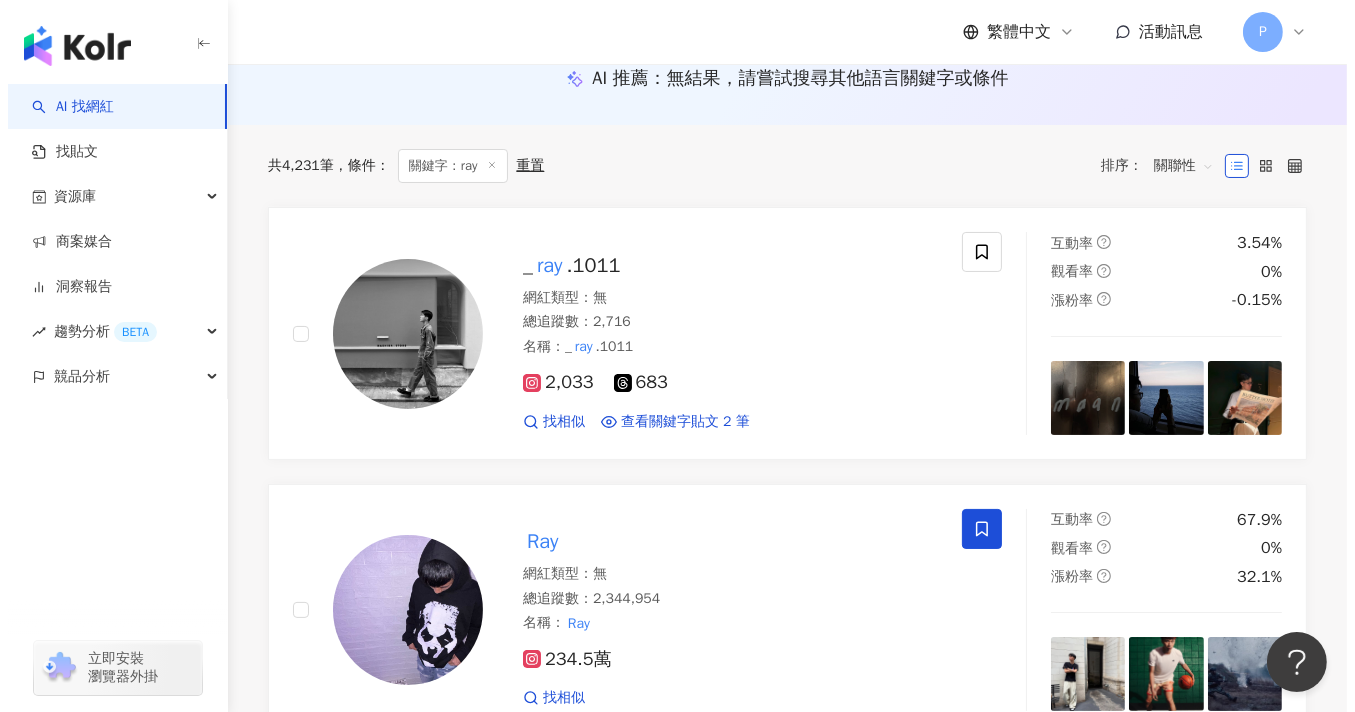 scroll, scrollTop: 0, scrollLeft: 0, axis: both 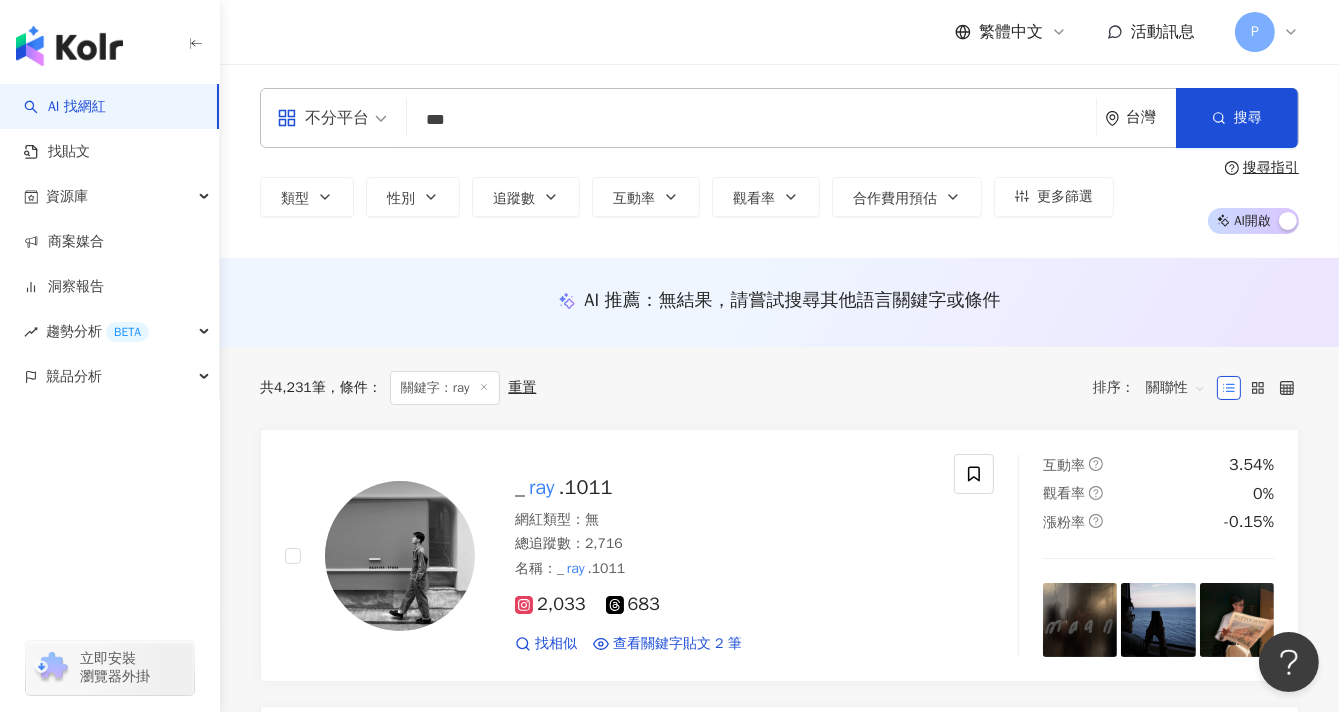 click 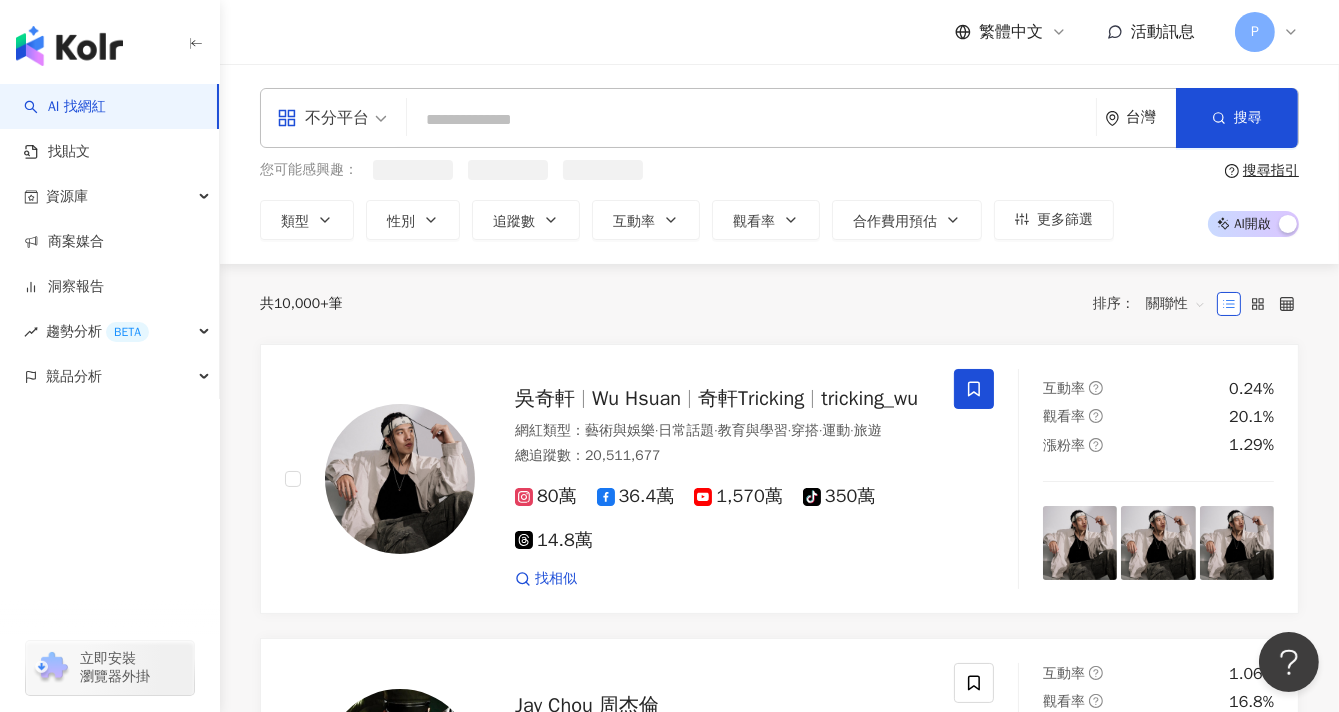 click at bounding box center (751, 120) 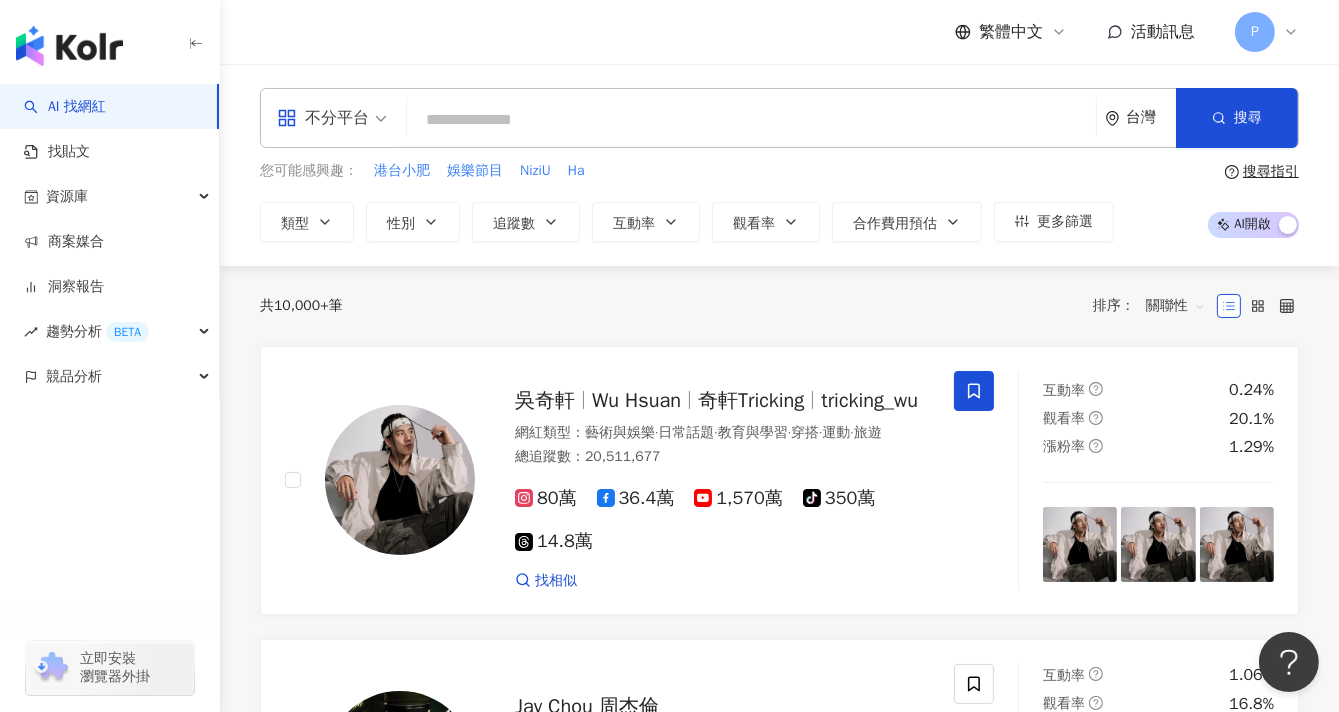 click at bounding box center [406, 117] 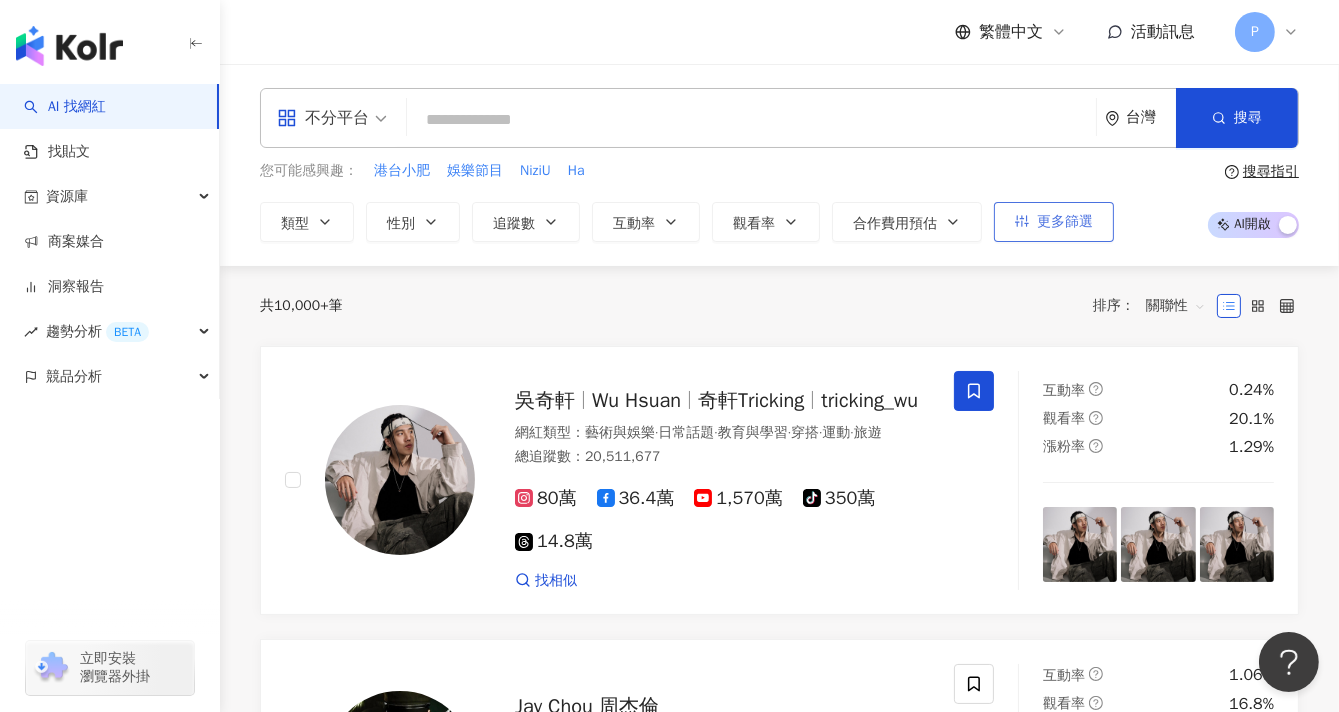 click on "更多篩選" at bounding box center [1065, 222] 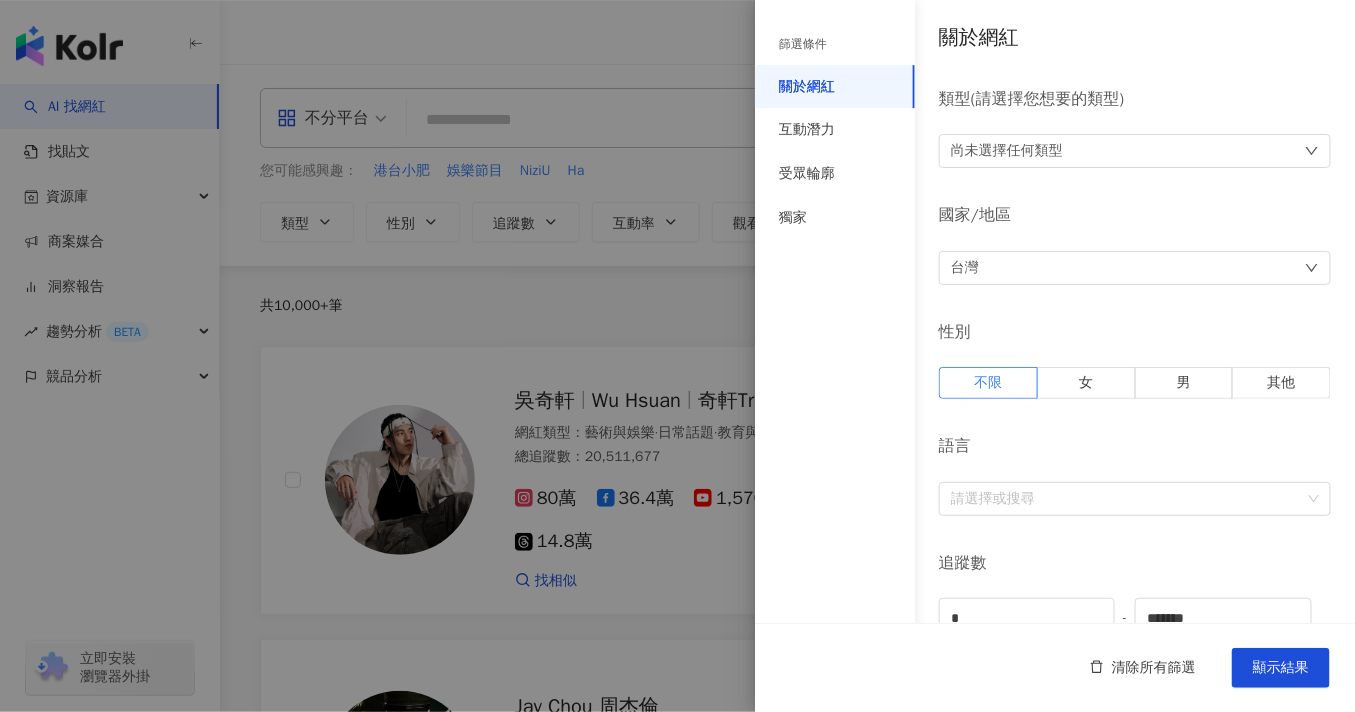 click on "關於網紅" at bounding box center [835, 87] 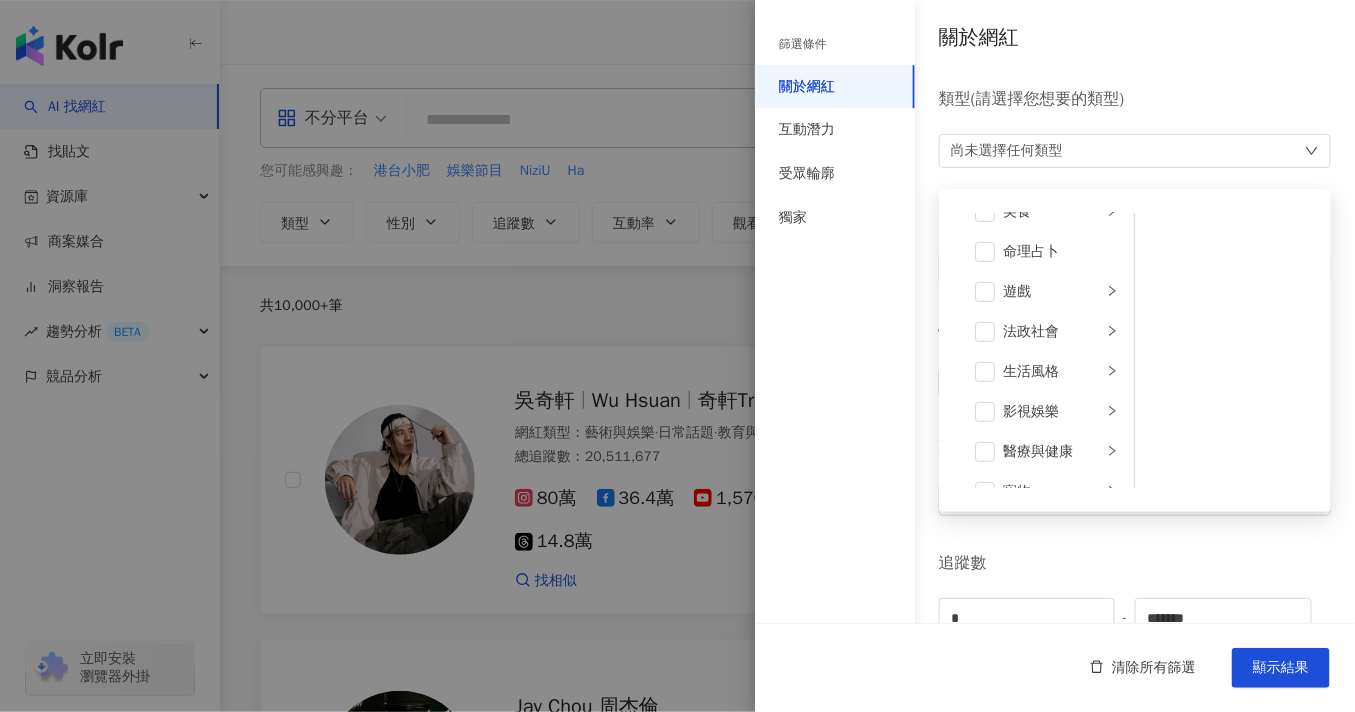 scroll, scrollTop: 333, scrollLeft: 0, axis: vertical 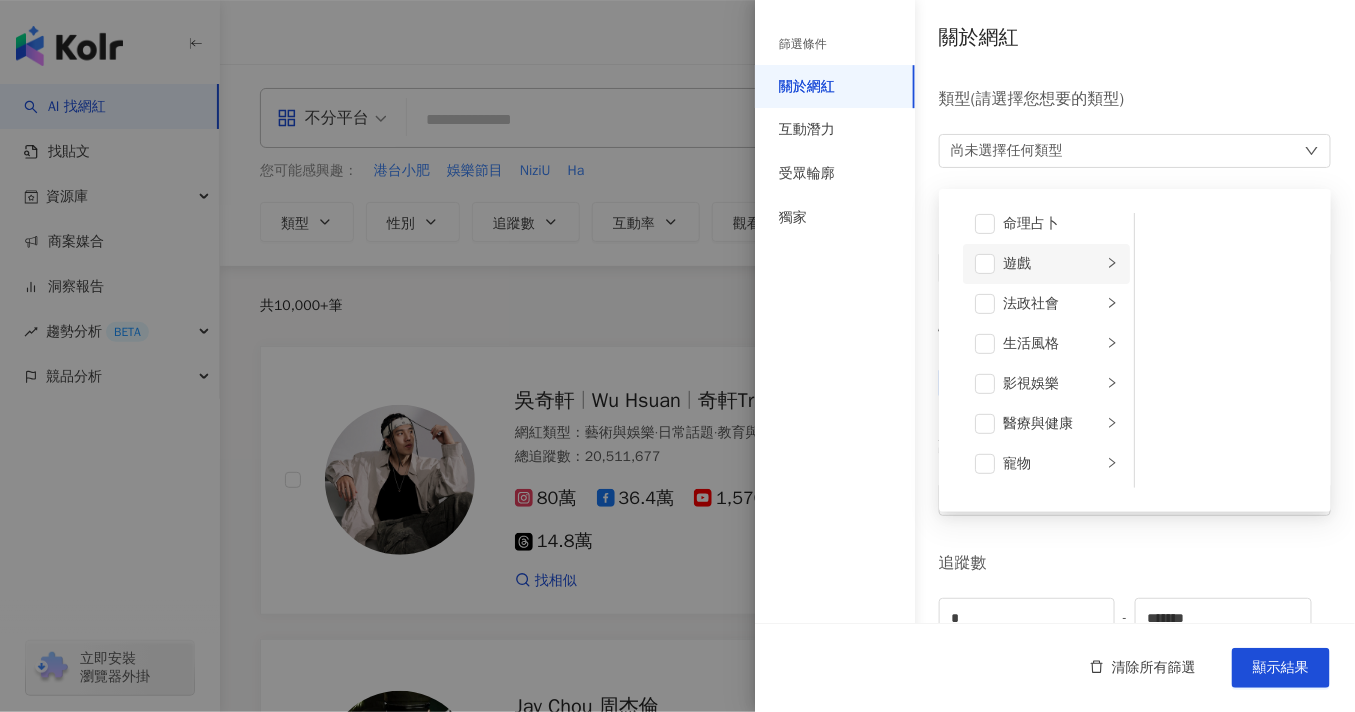click on "遊戲" at bounding box center (1052, 264) 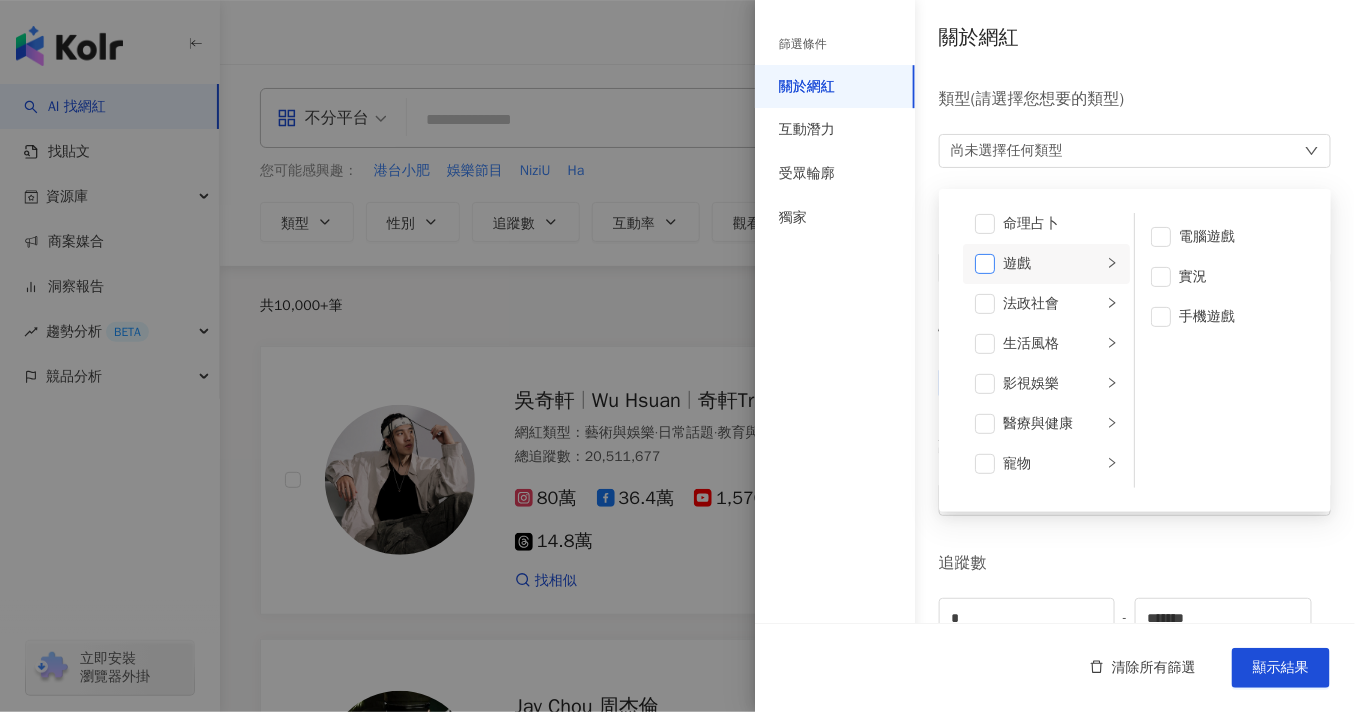 click at bounding box center (985, 264) 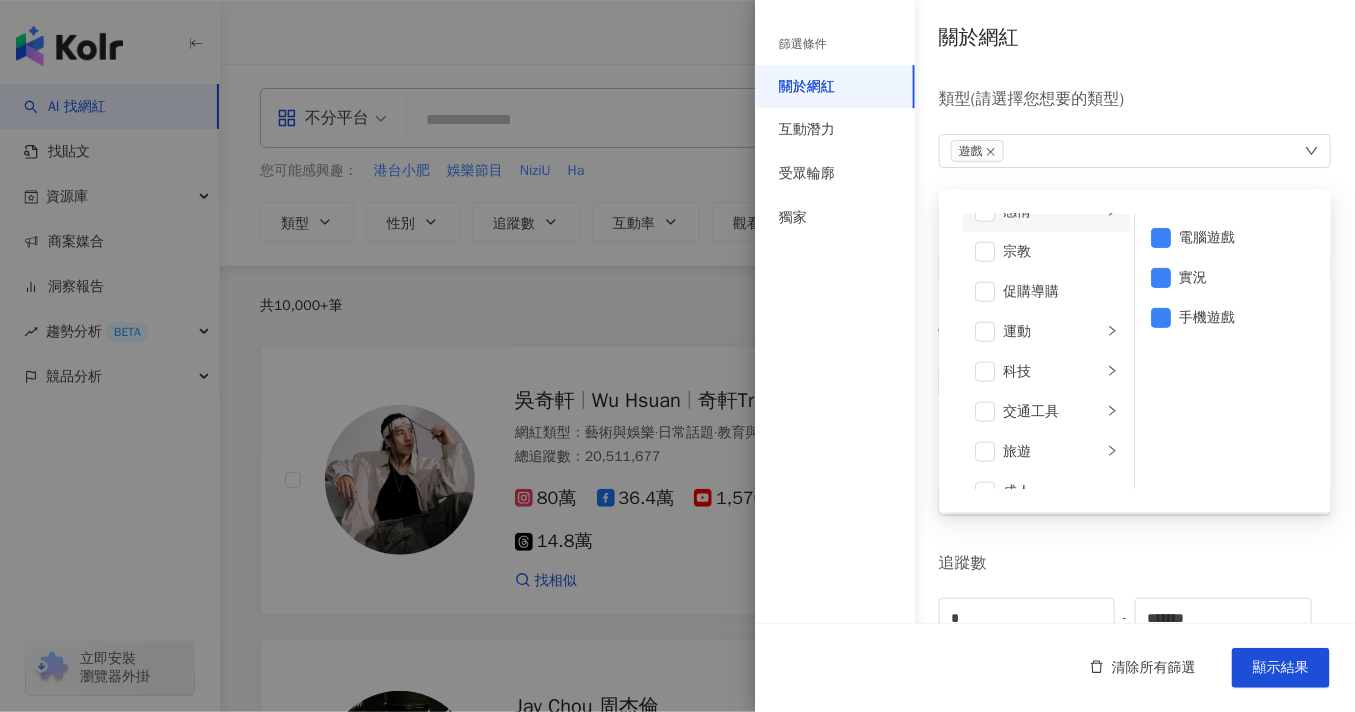 scroll, scrollTop: 692, scrollLeft: 0, axis: vertical 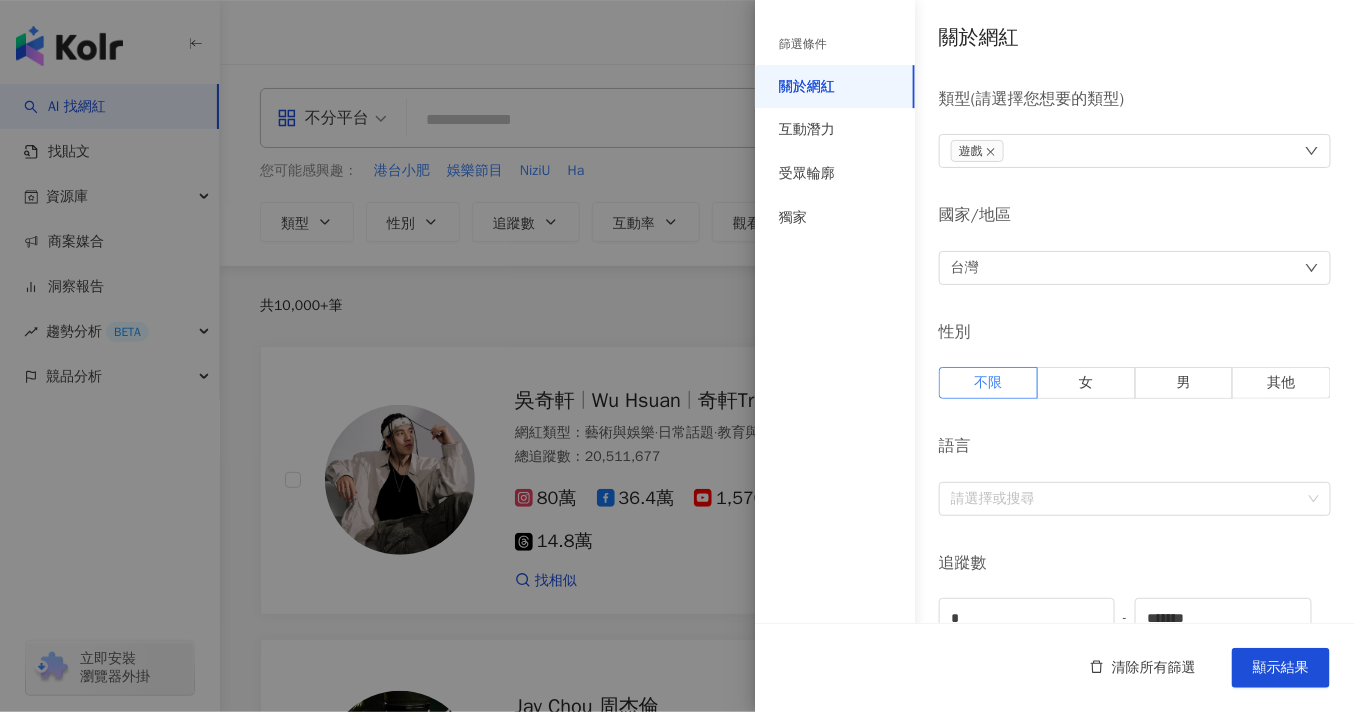 click on "類型  ( 請選擇您想要的類型 )" at bounding box center [1135, 99] 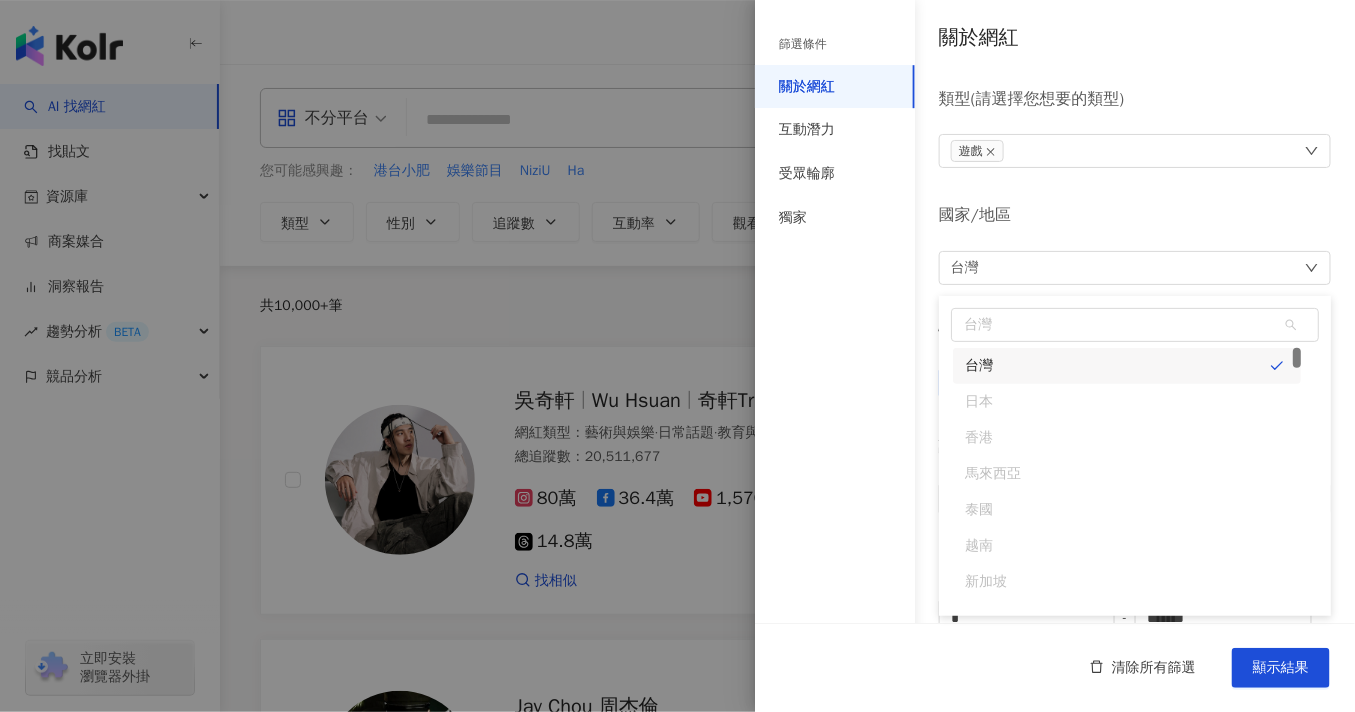 click on "台灣 台灣 tw jp 台灣 日本 香港 馬來西亞 泰國 越南 新加坡 韓國" at bounding box center (1135, 268) 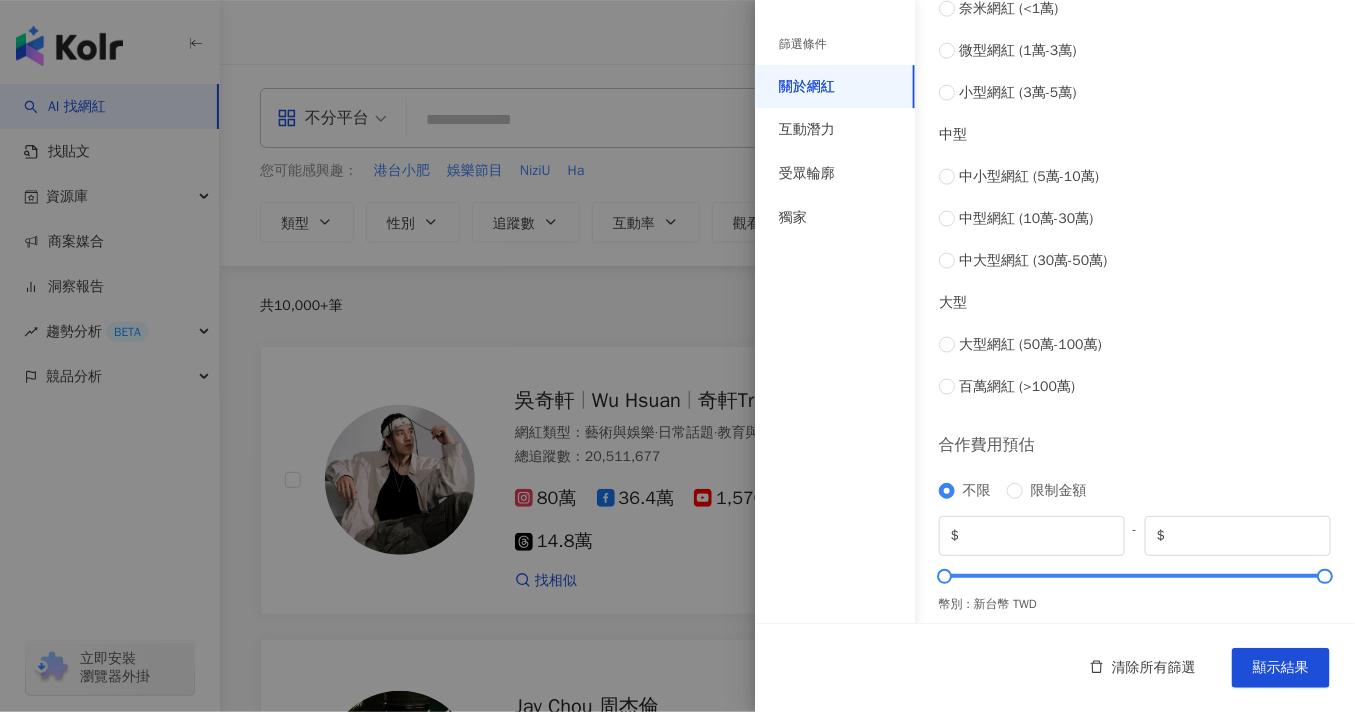 scroll, scrollTop: 793, scrollLeft: 0, axis: vertical 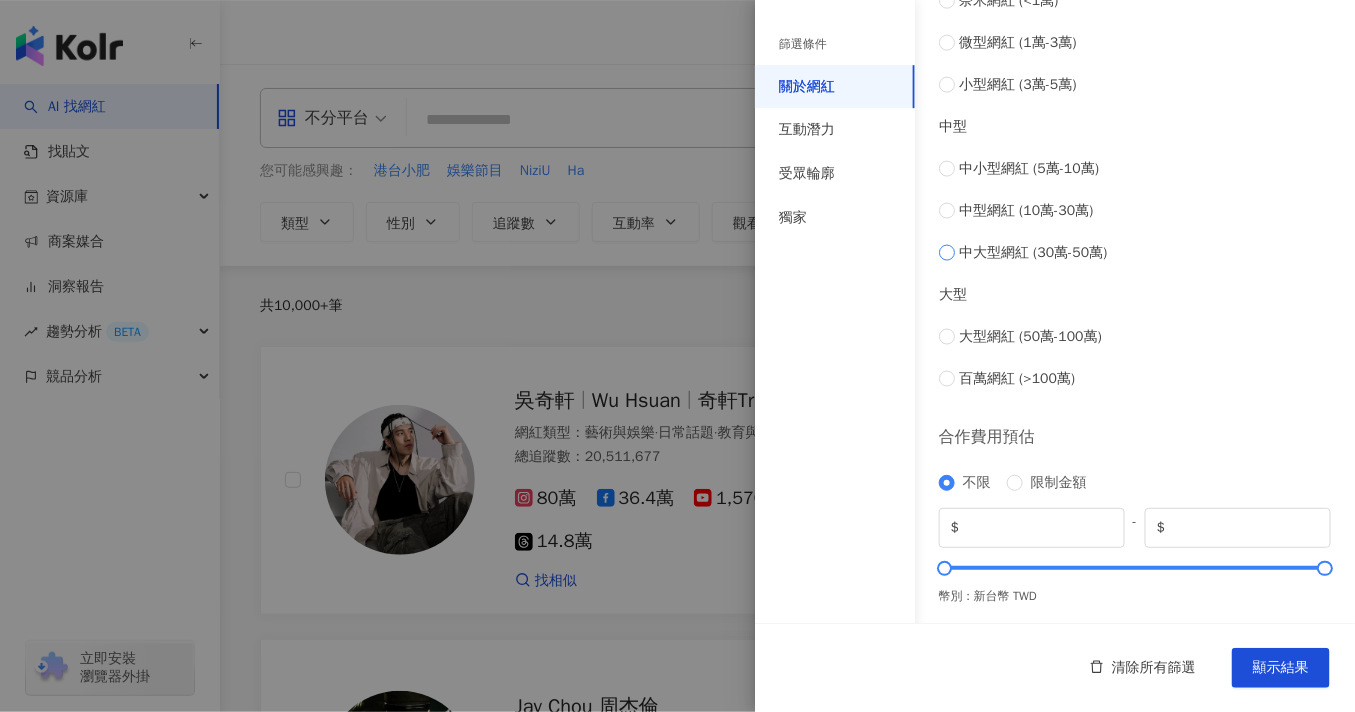 click on "中大型網紅 (30萬-50萬)" at bounding box center (1033, 253) 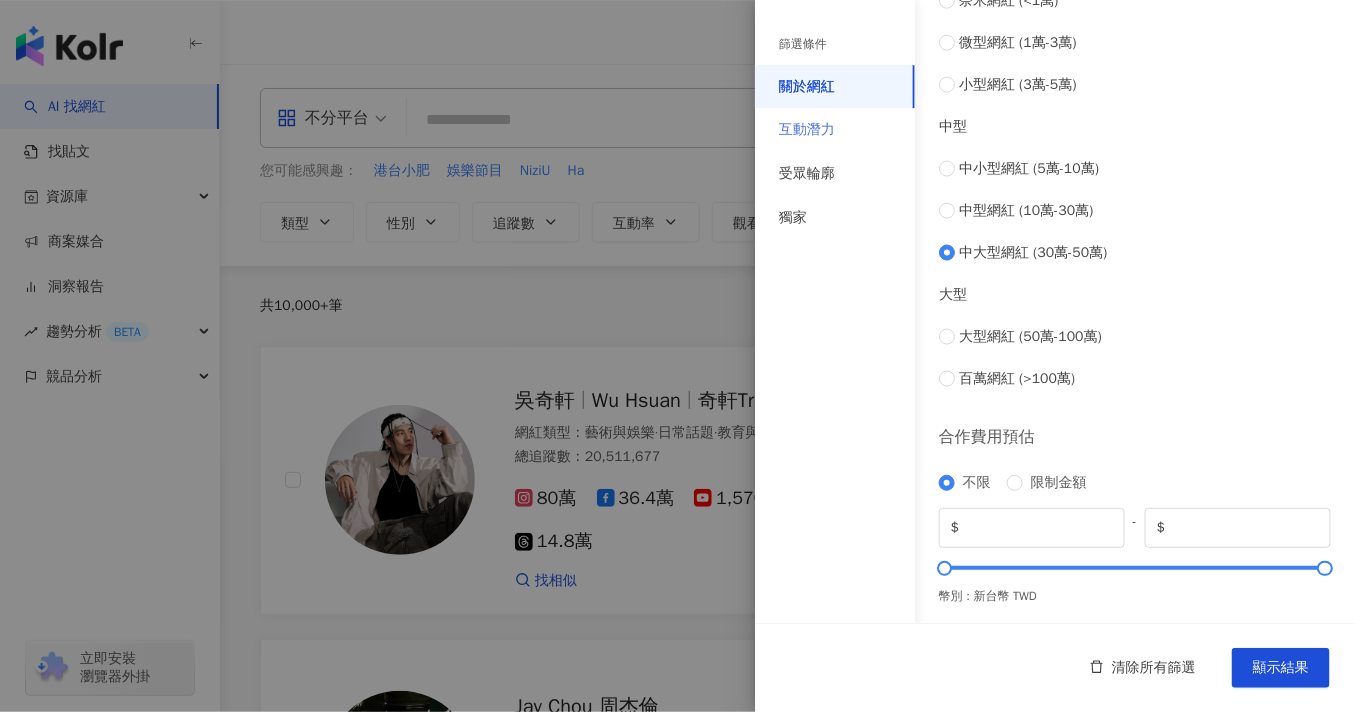 click on "互動潛力" at bounding box center (835, 130) 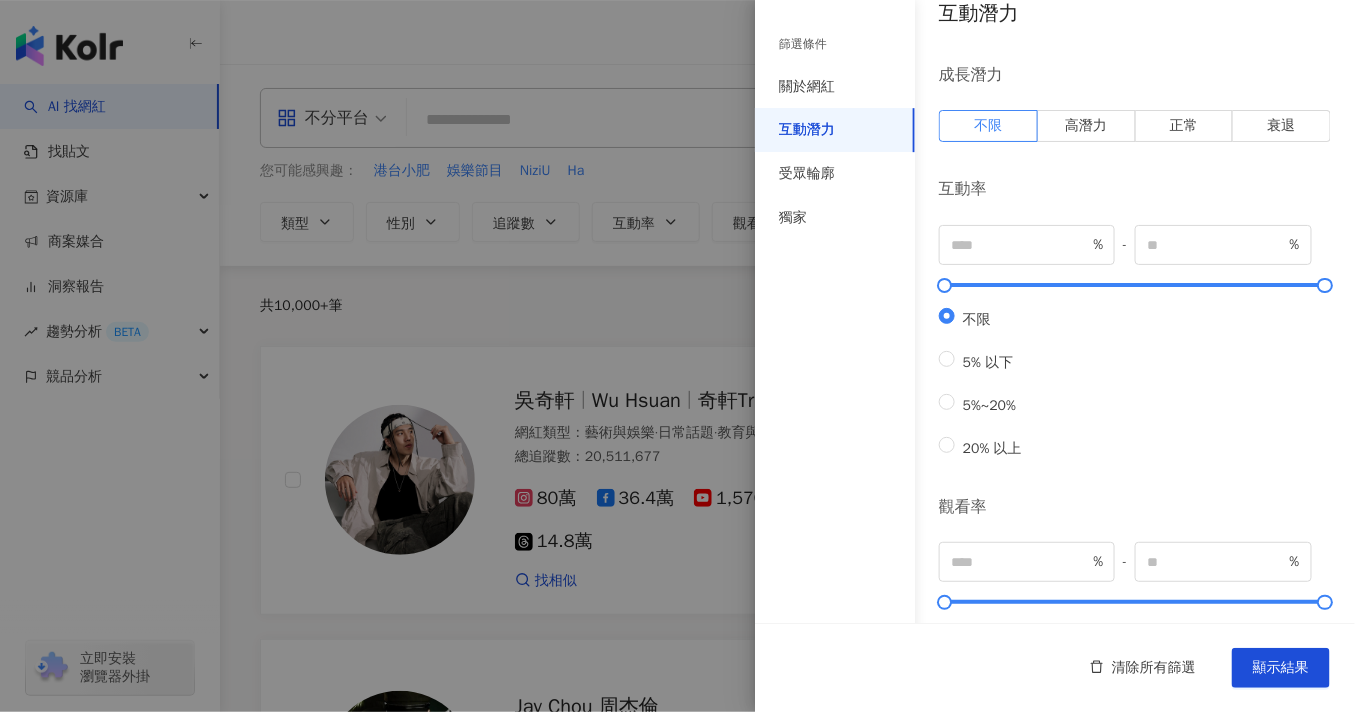 scroll, scrollTop: 0, scrollLeft: 0, axis: both 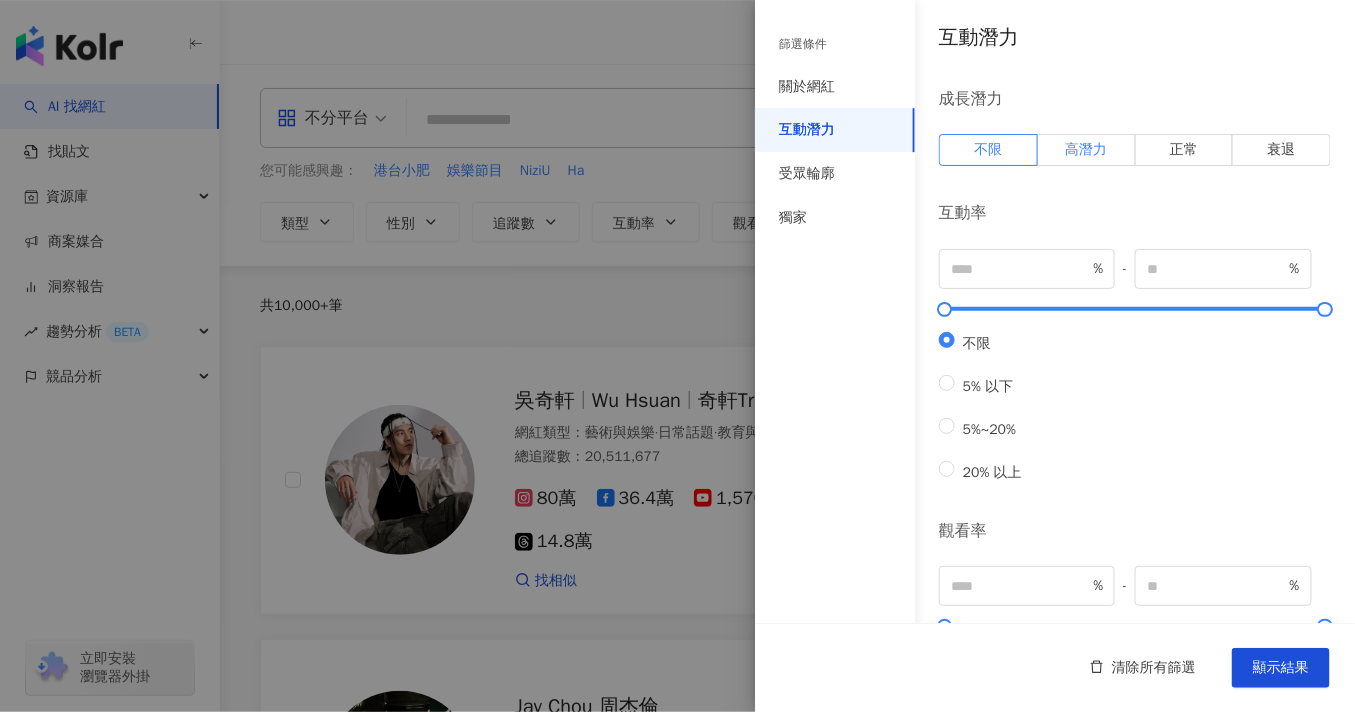 click on "高潛力" at bounding box center (1086, 149) 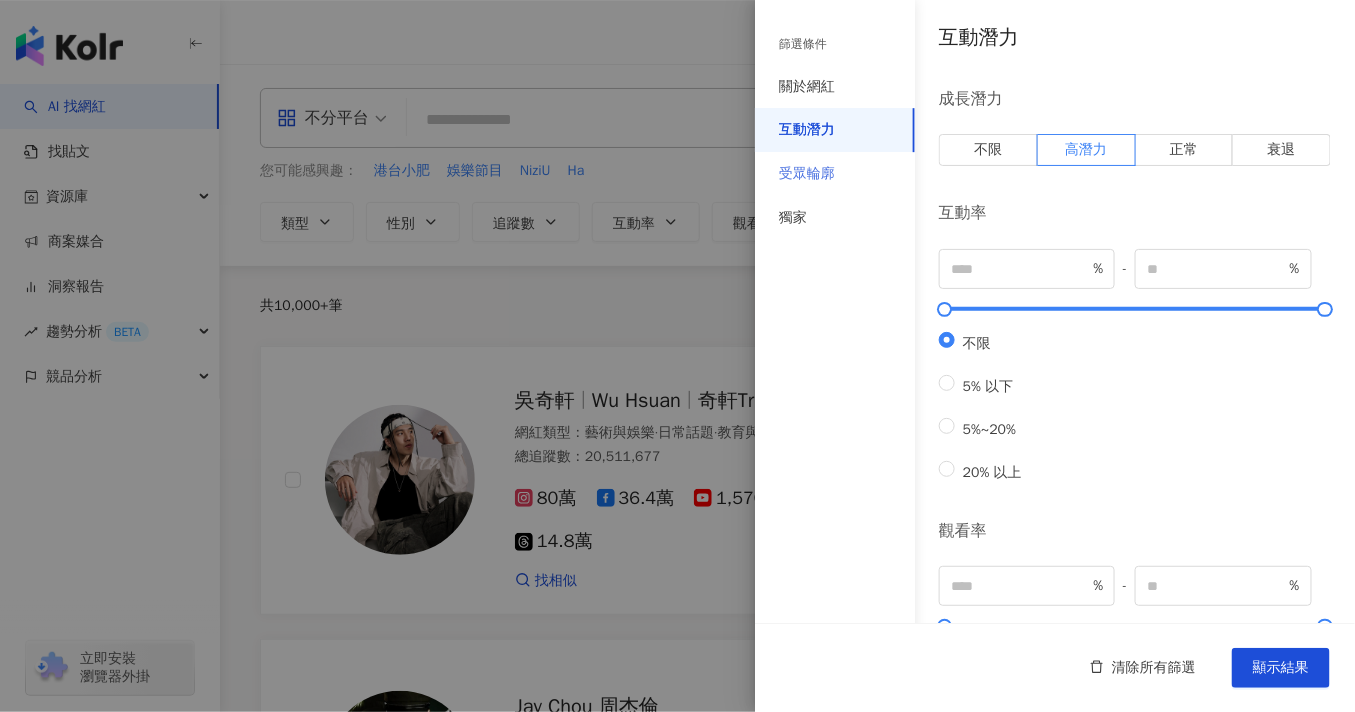 click on "受眾輪廓" at bounding box center [835, 174] 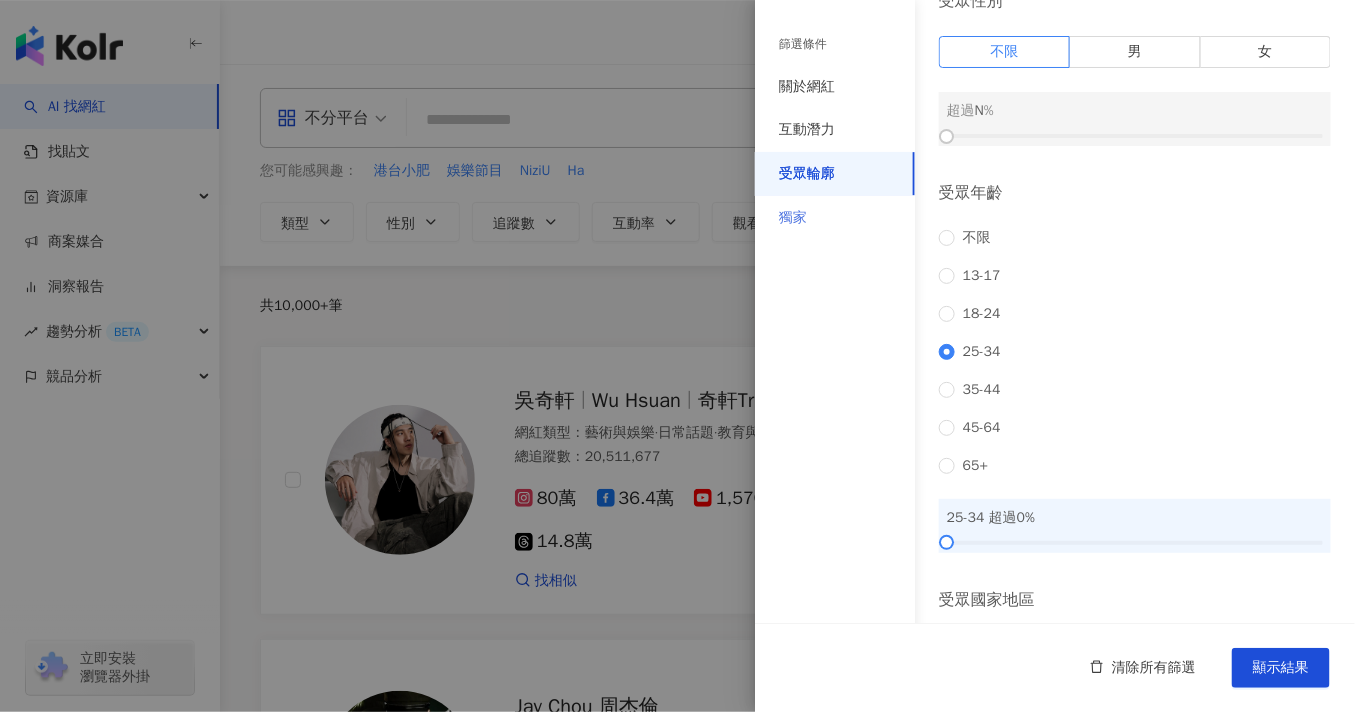 scroll, scrollTop: 111, scrollLeft: 0, axis: vertical 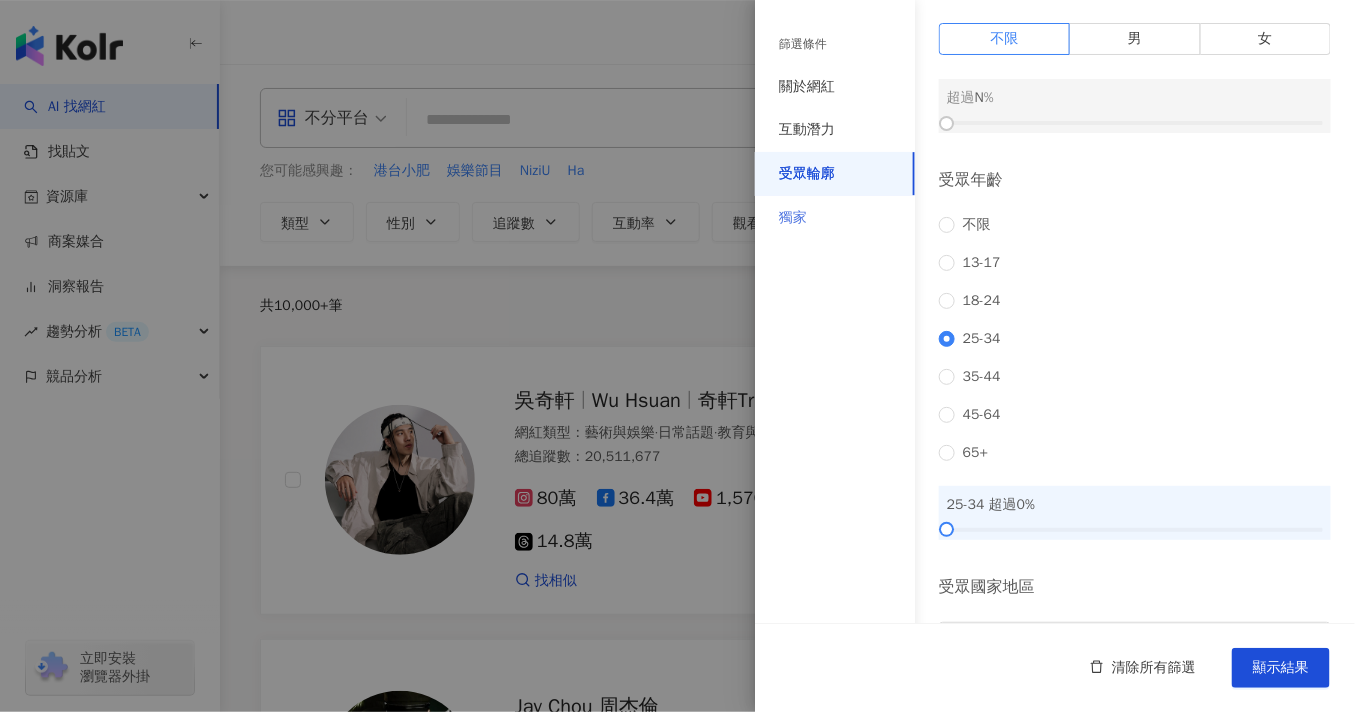 click on "獨家" at bounding box center (835, 218) 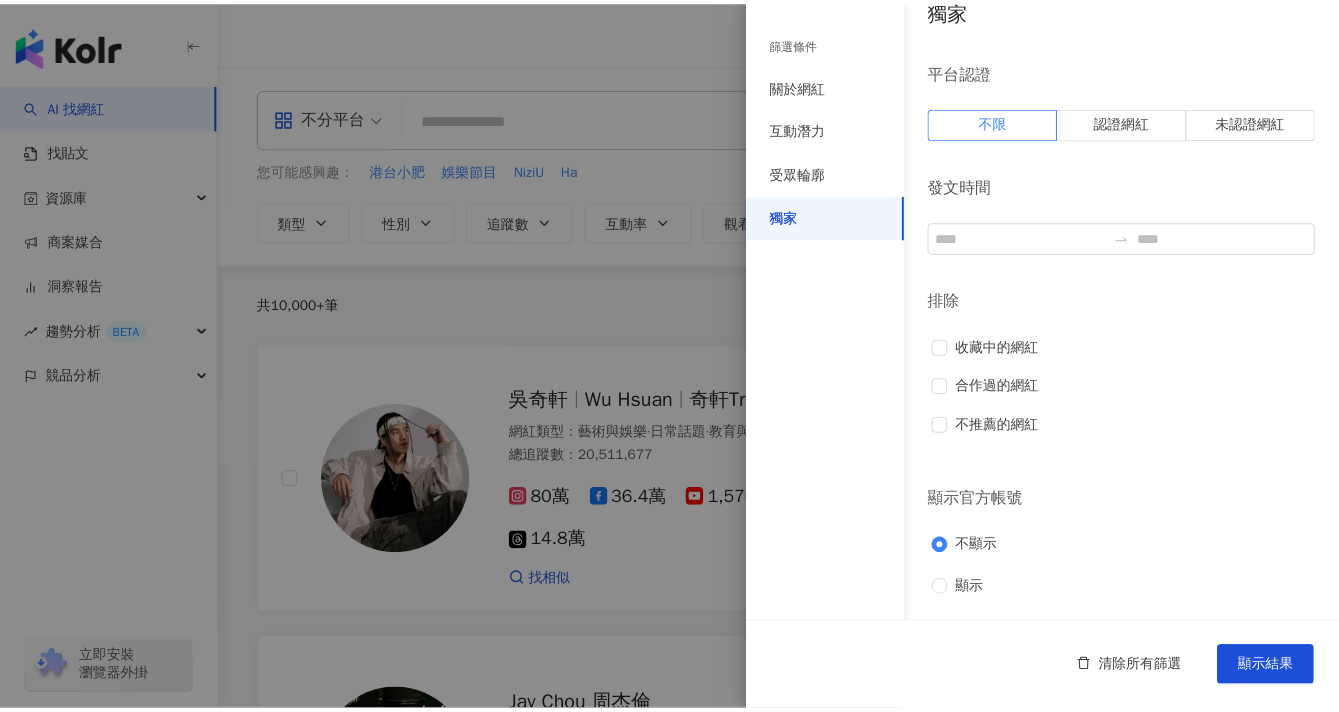 scroll, scrollTop: 23, scrollLeft: 0, axis: vertical 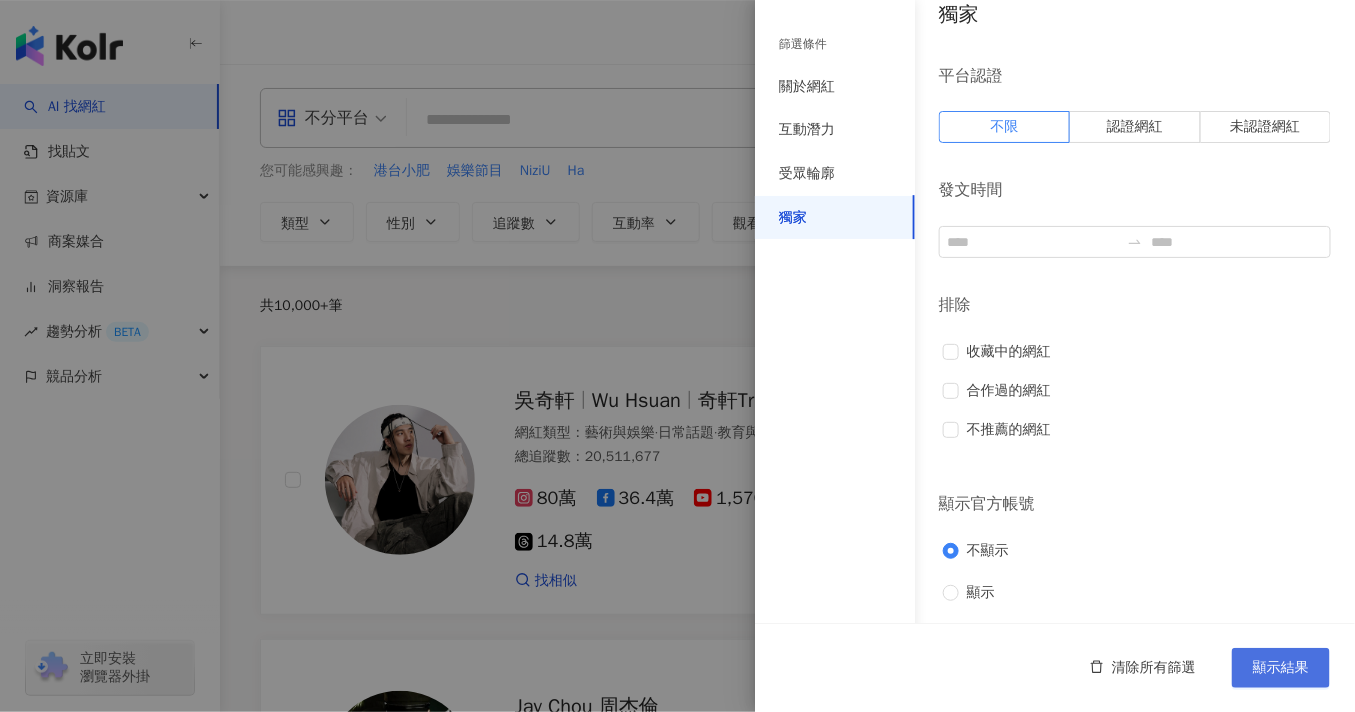 click on "顯示結果" at bounding box center [1281, 668] 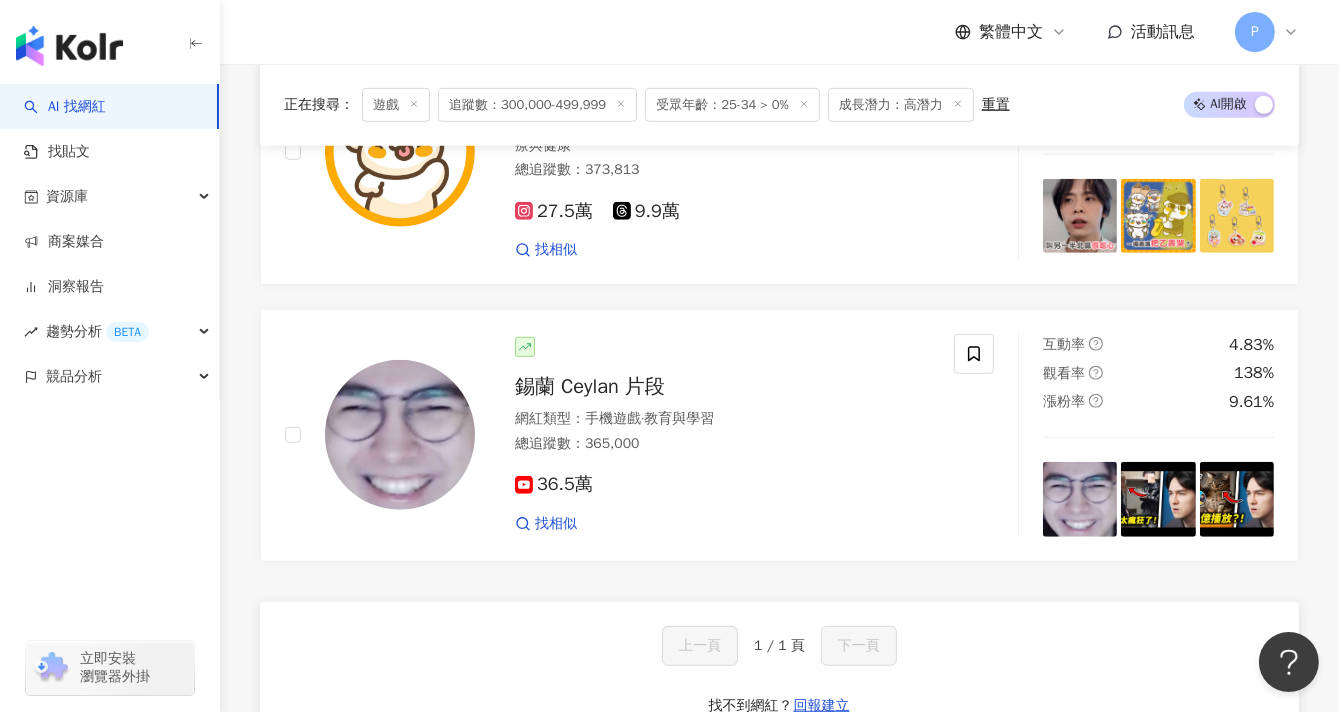 scroll, scrollTop: 1666, scrollLeft: 0, axis: vertical 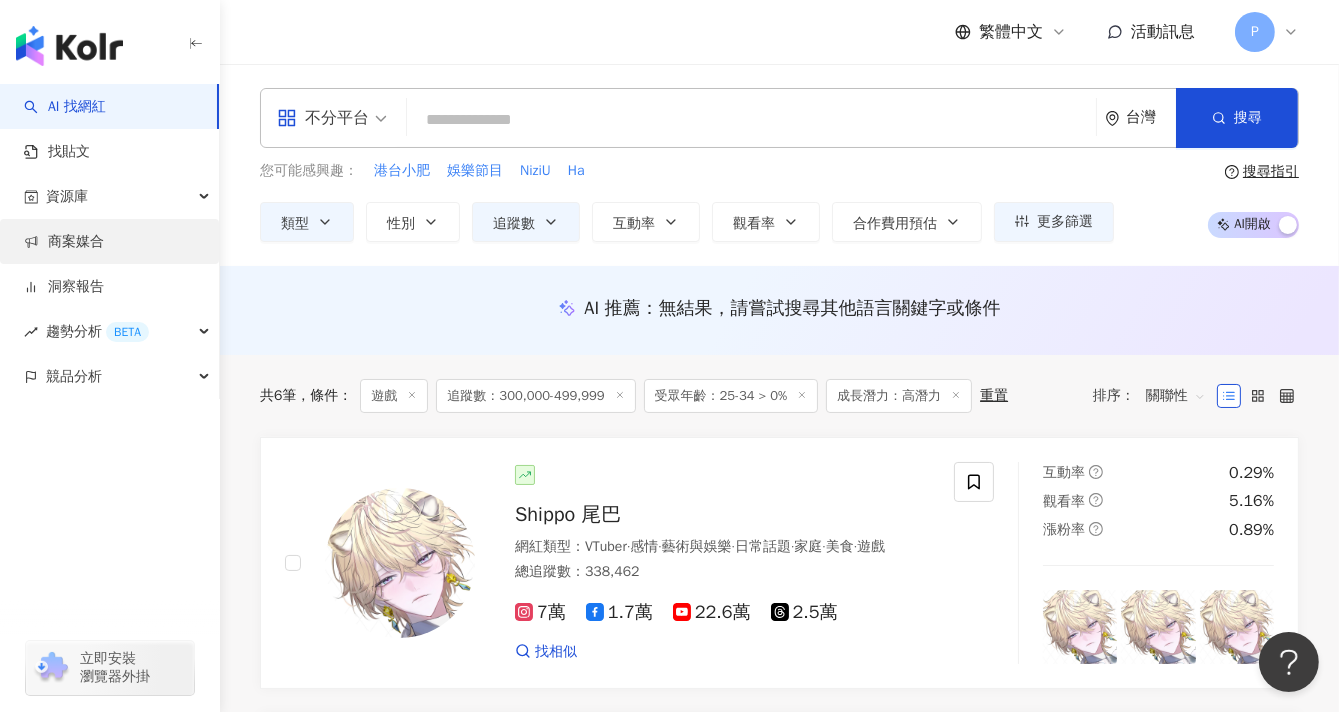 click on "商案媒合" at bounding box center (64, 242) 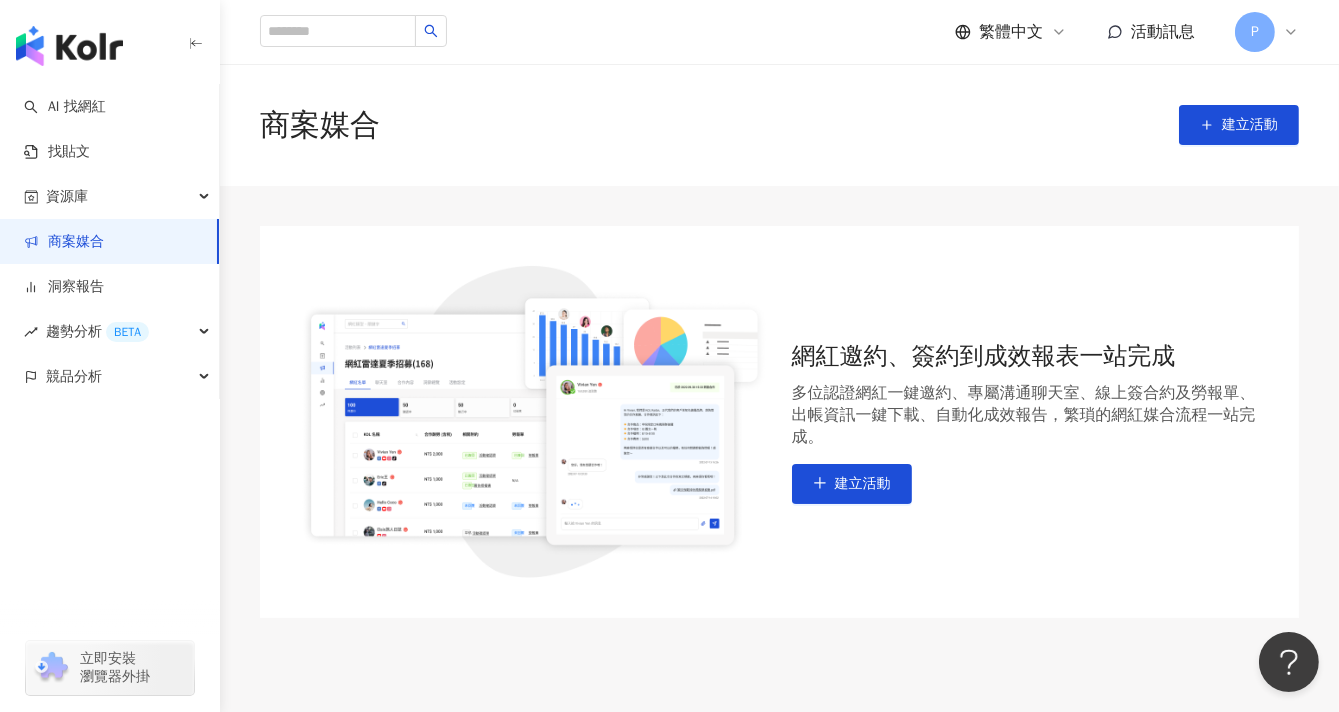click on "商案媒合" at bounding box center [64, 242] 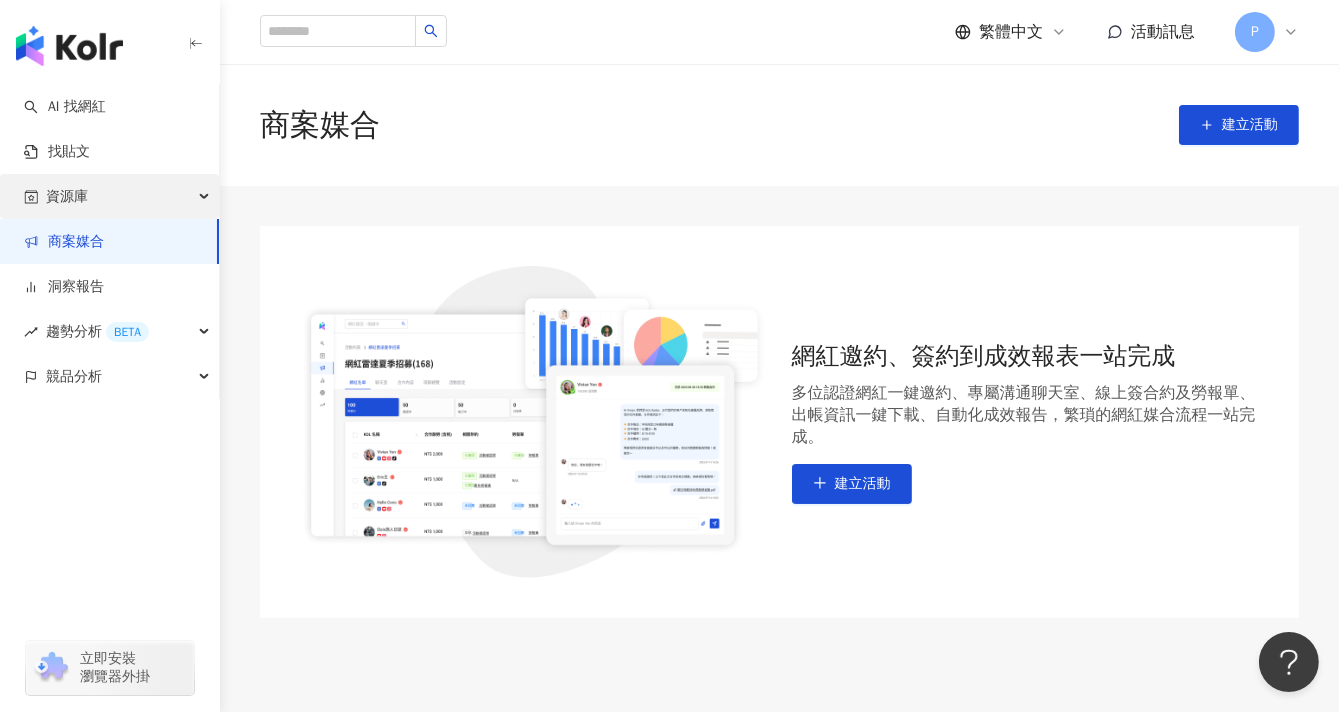 click on "資源庫" at bounding box center (109, 196) 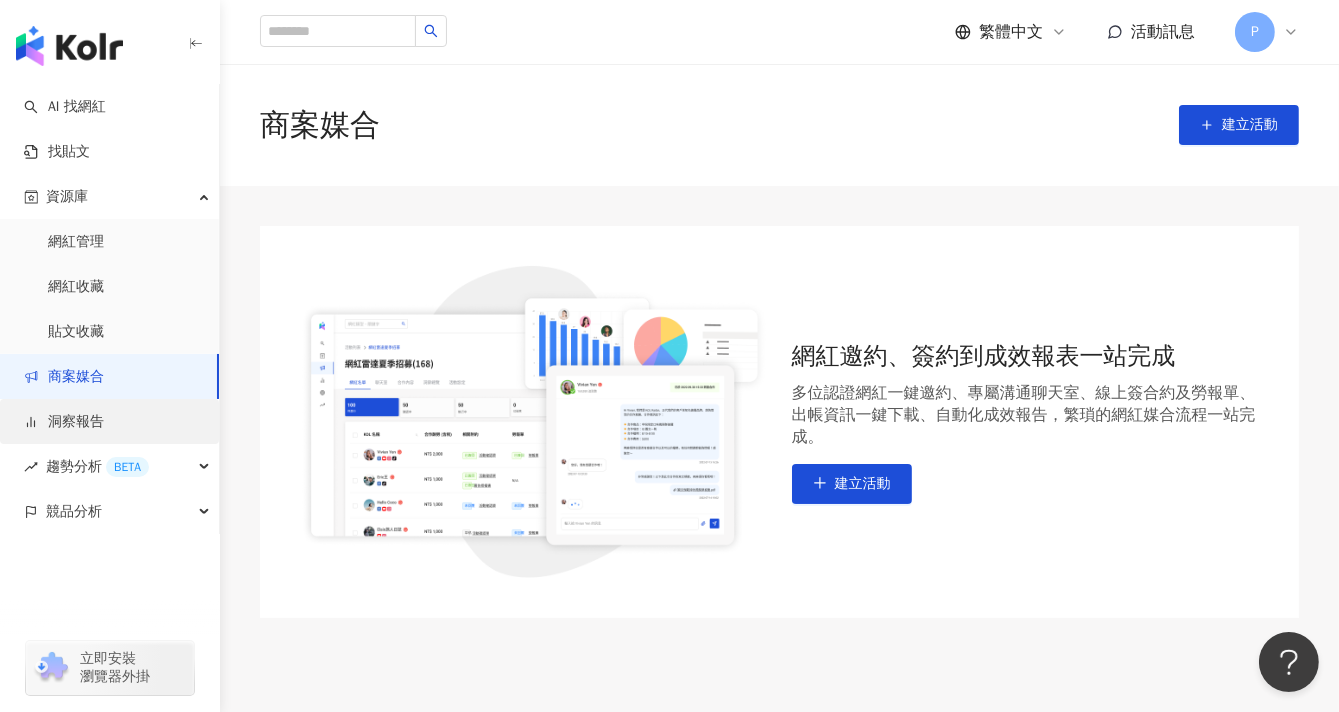 click on "洞察報告" at bounding box center [64, 422] 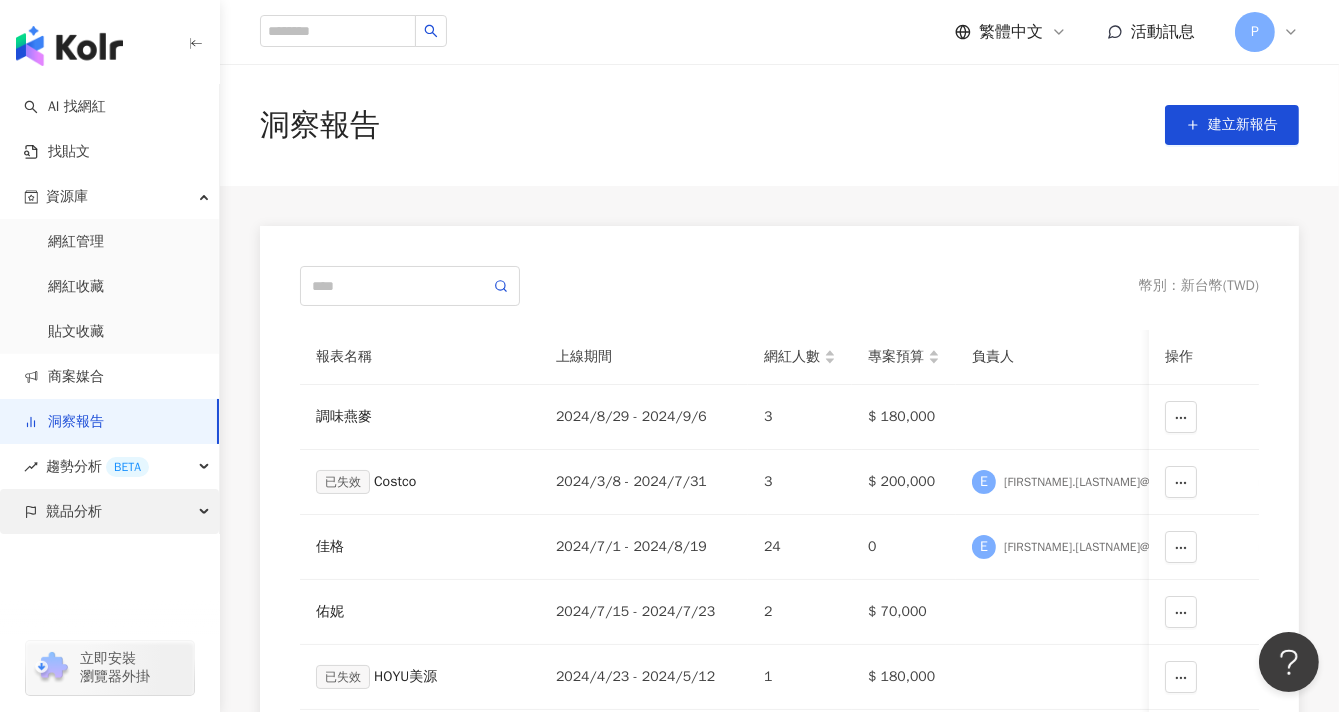 click on "競品分析" at bounding box center (74, 511) 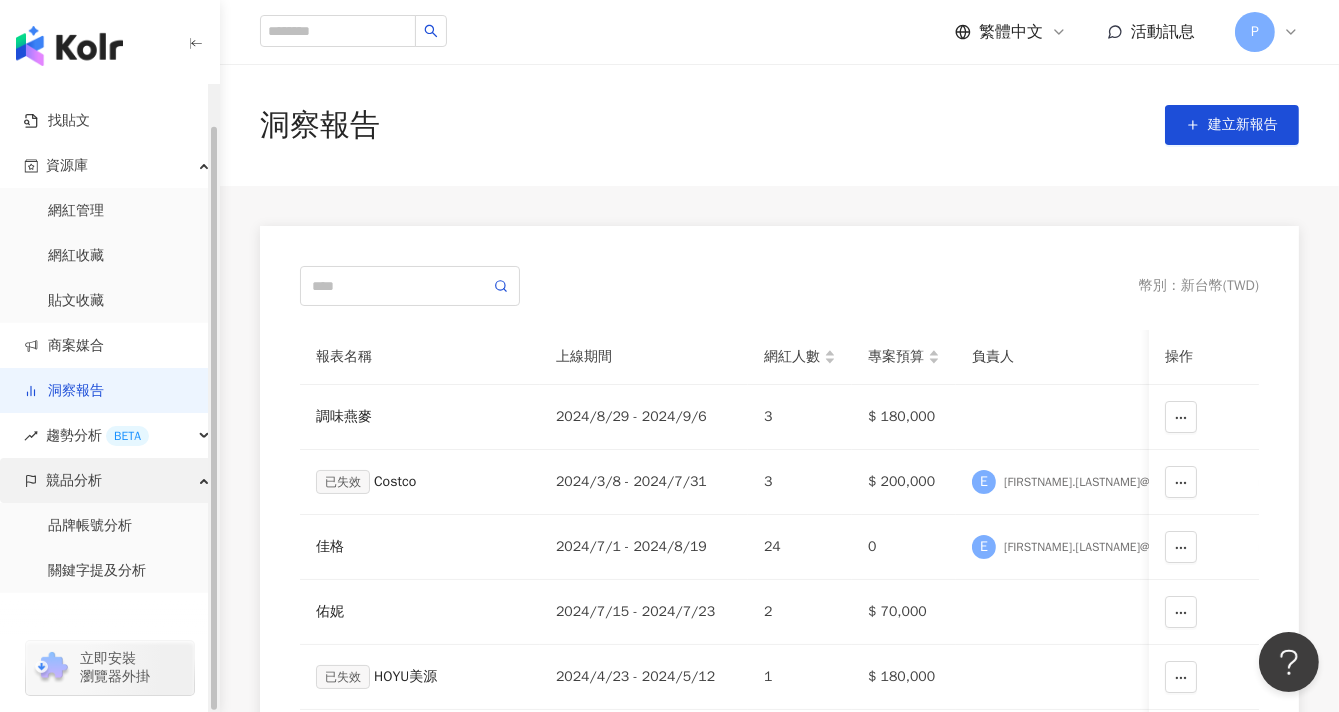 scroll, scrollTop: 43, scrollLeft: 0, axis: vertical 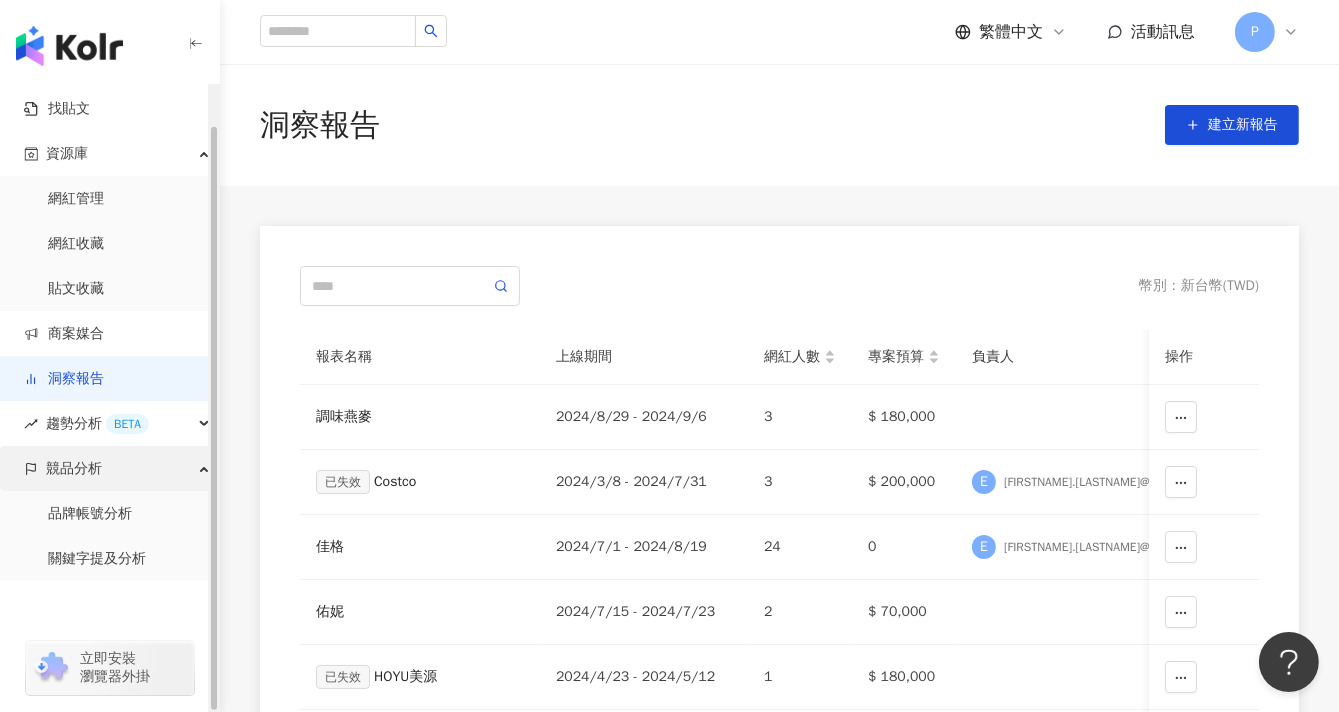 click on "品牌帳號分析" at bounding box center (90, 514) 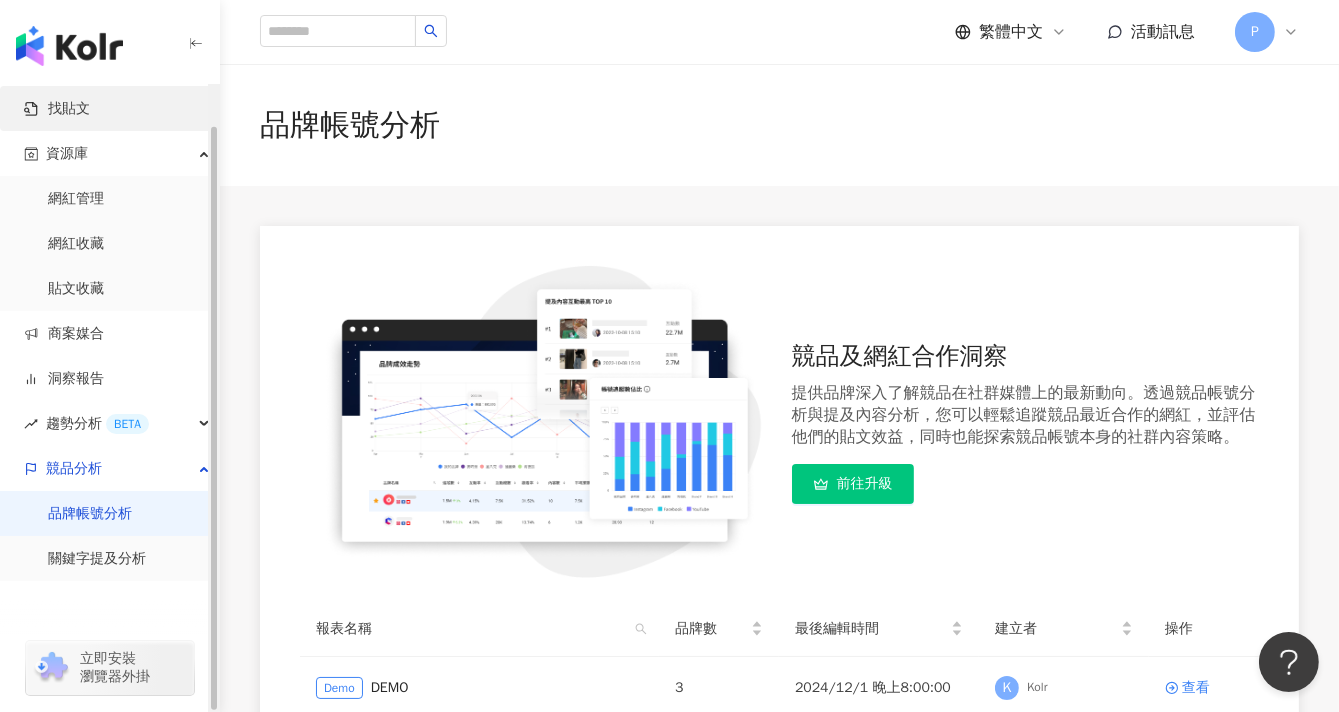 click on "找貼文" at bounding box center [57, 109] 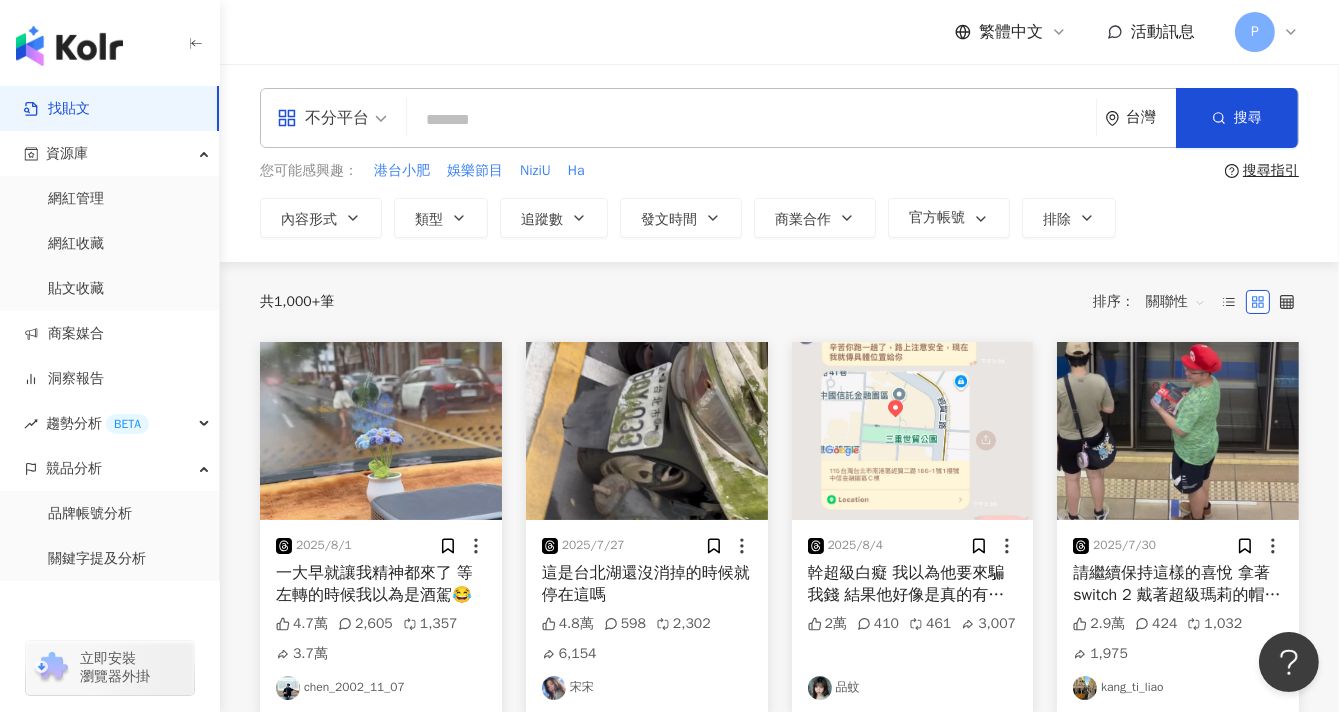 click on "不分平台" at bounding box center [323, 118] 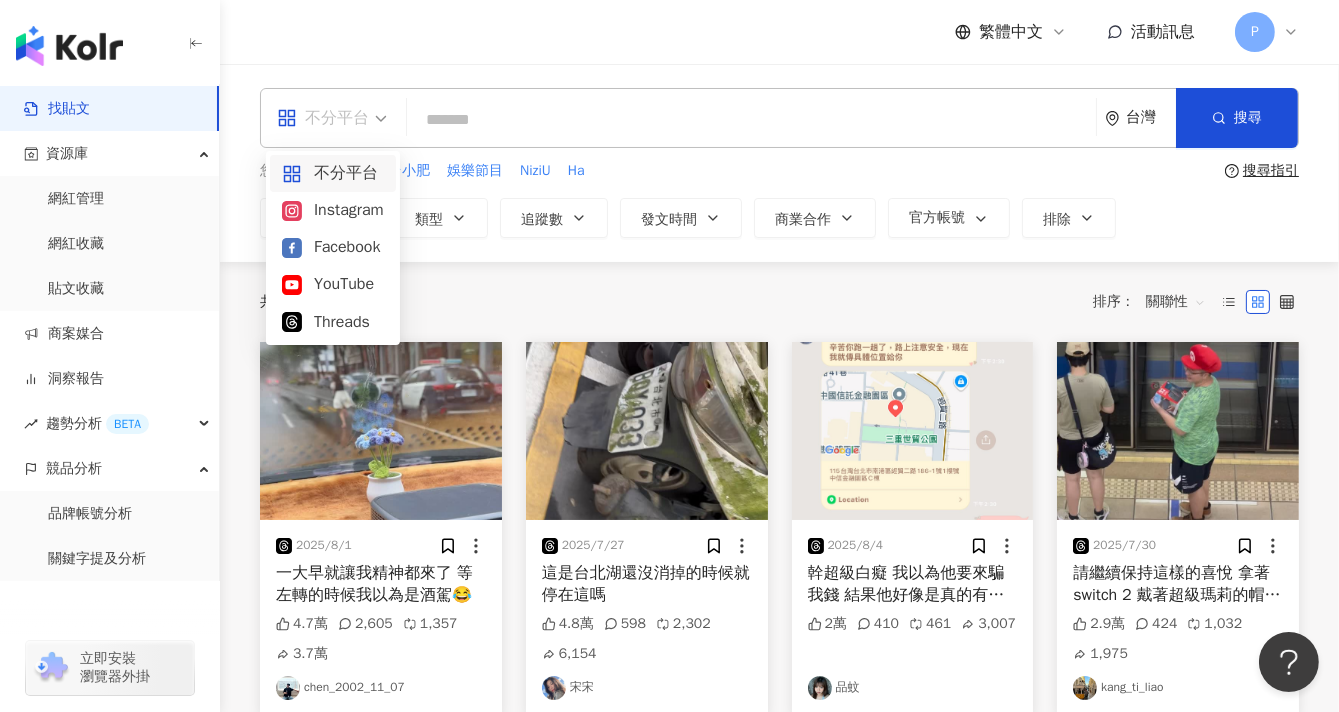 click at bounding box center [751, 119] 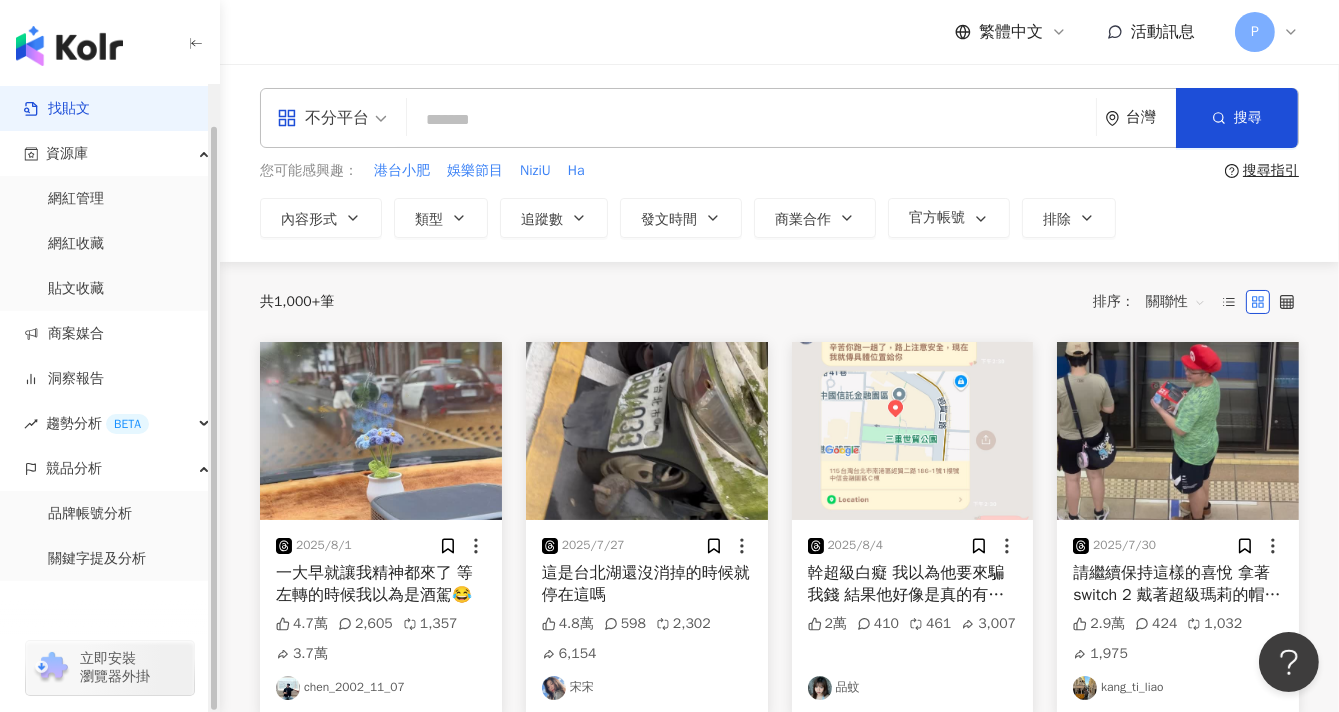 click at bounding box center (751, 119) 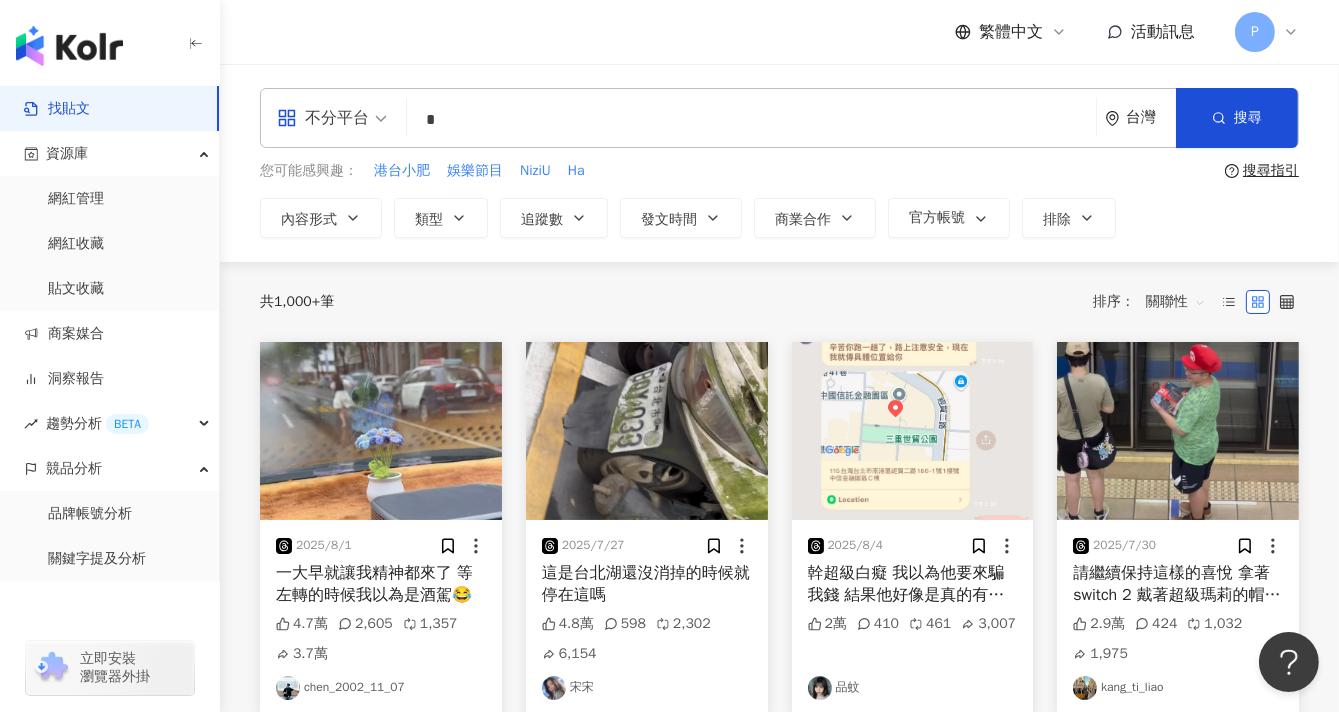 type on "*" 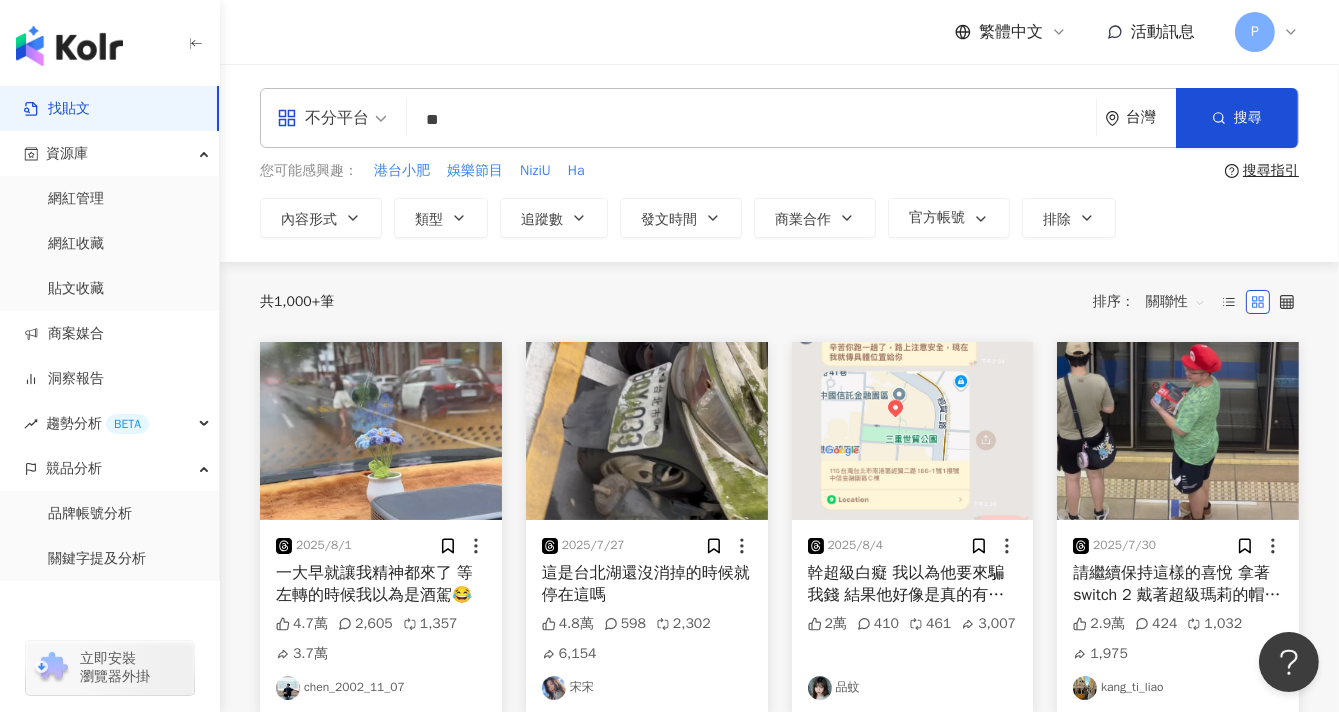 type on "**" 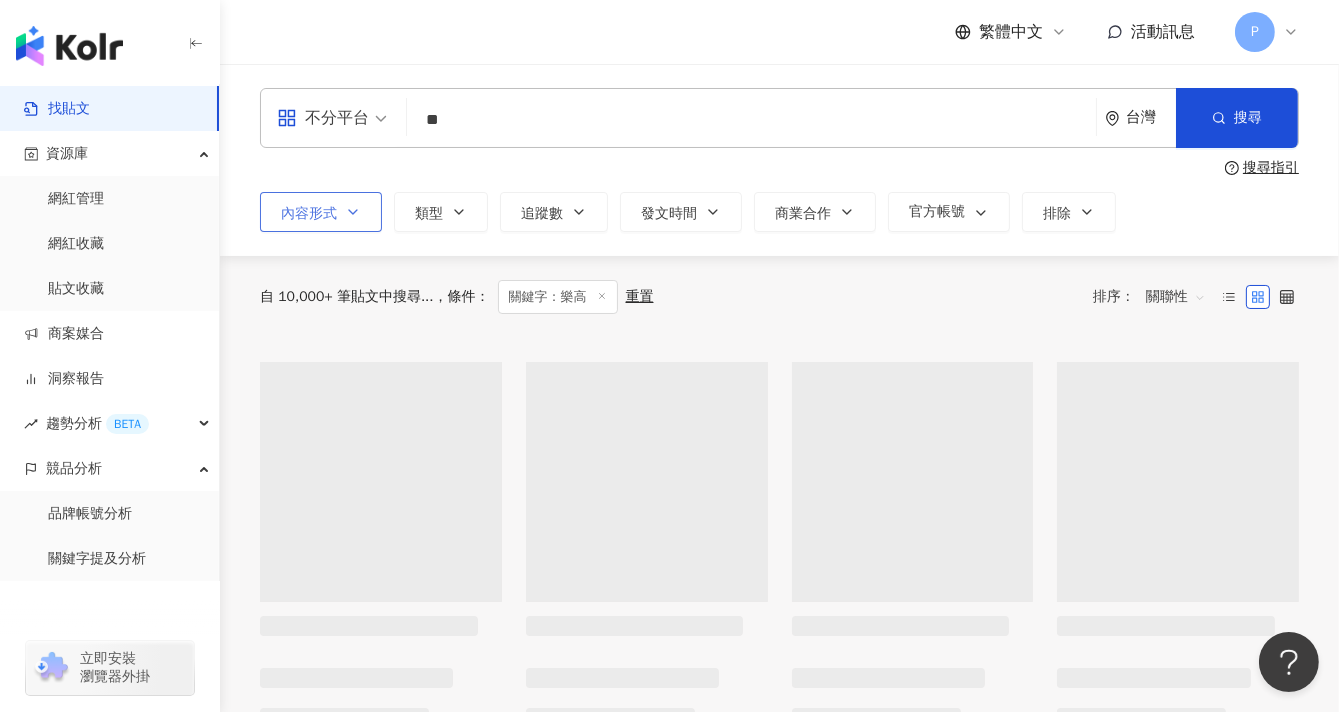 click on "內容形式" at bounding box center (321, 212) 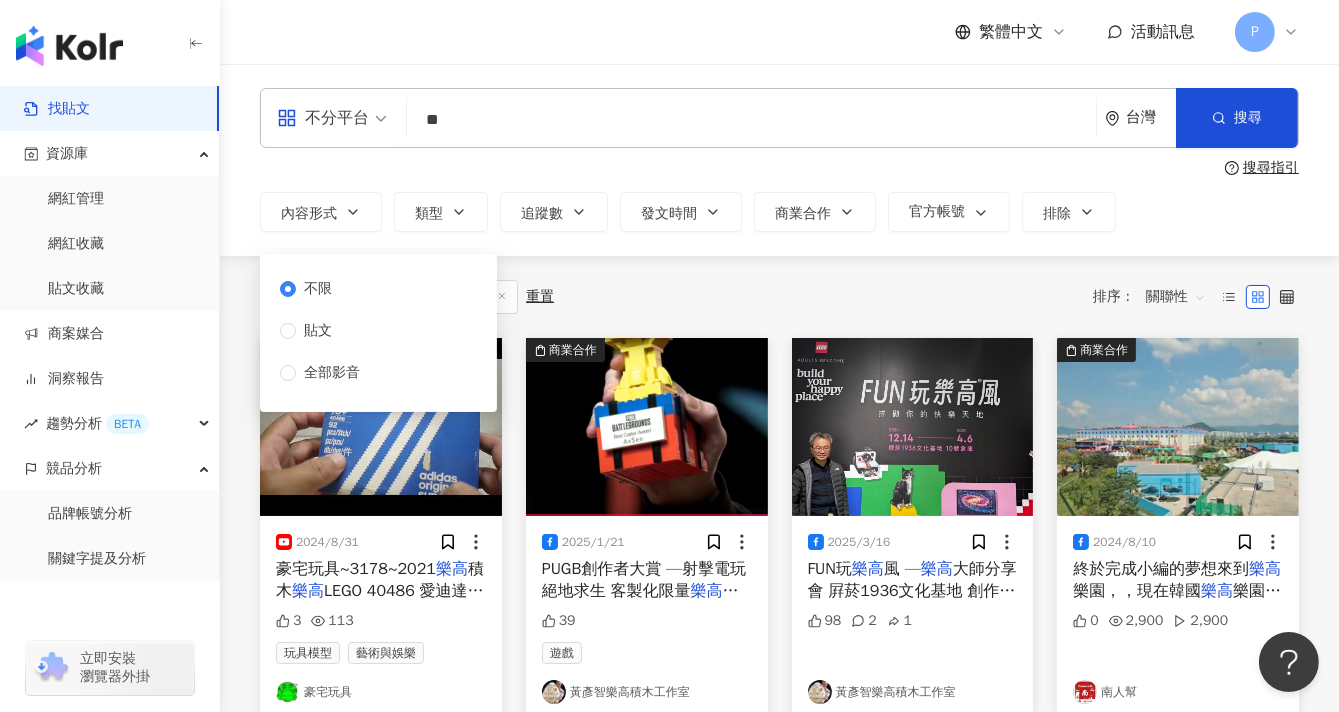click on "不分平台 ** 台灣 搜尋 搜尋指引 內容形式 類型 追蹤數 發文時間 商業合作 官方帳號  排除  不限 貼文 全部影音" at bounding box center (779, 160) 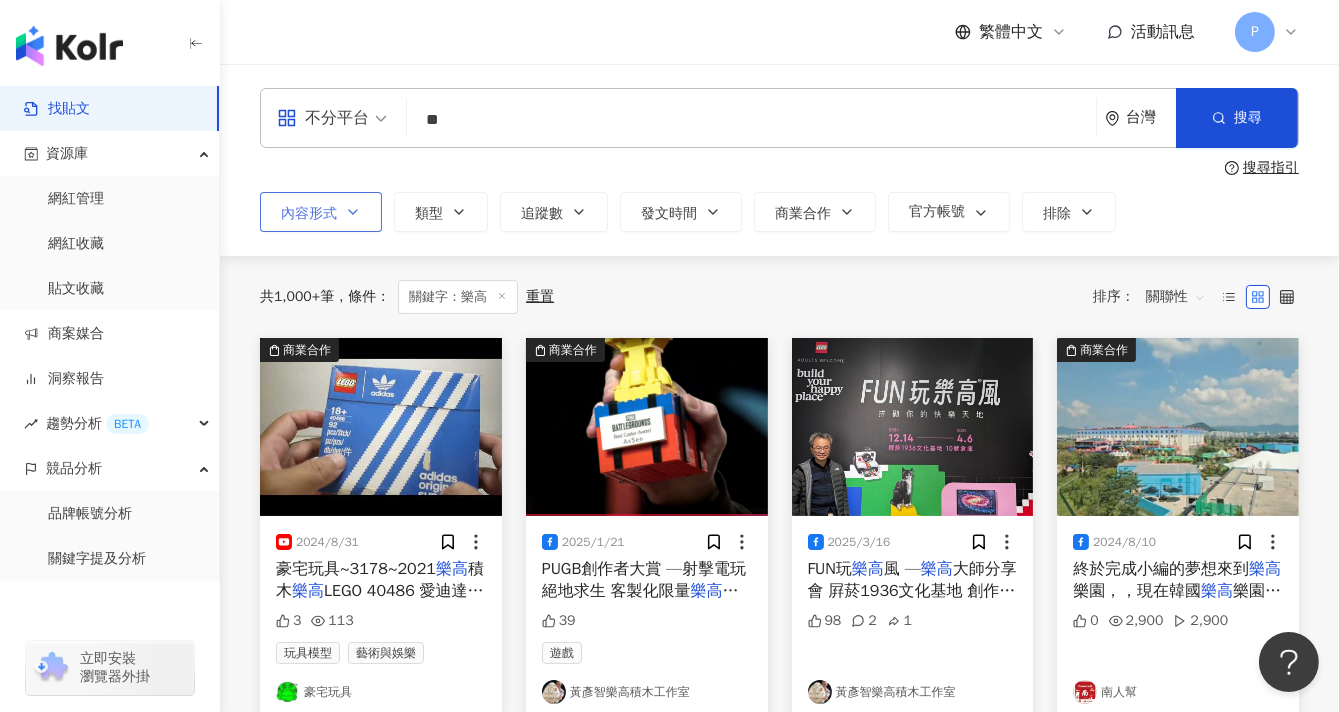 click on "內容形式" at bounding box center (309, 214) 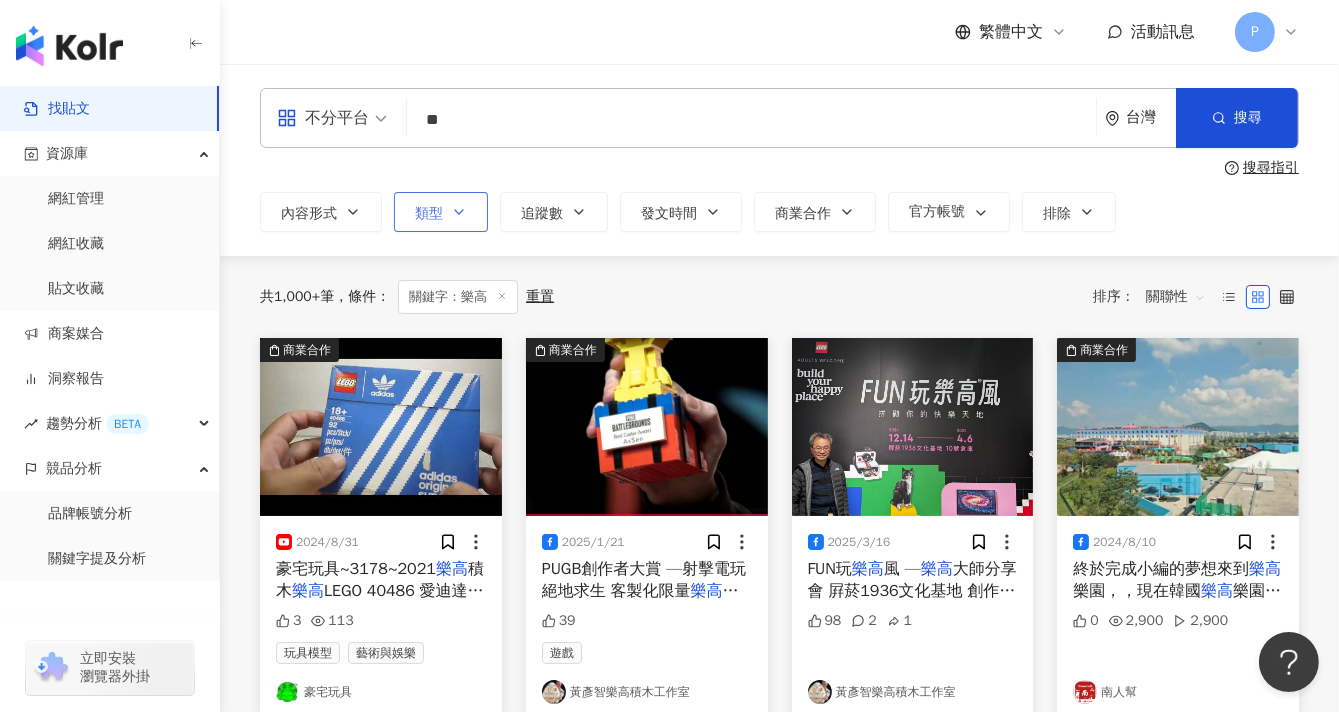 click on "類型" at bounding box center (441, 212) 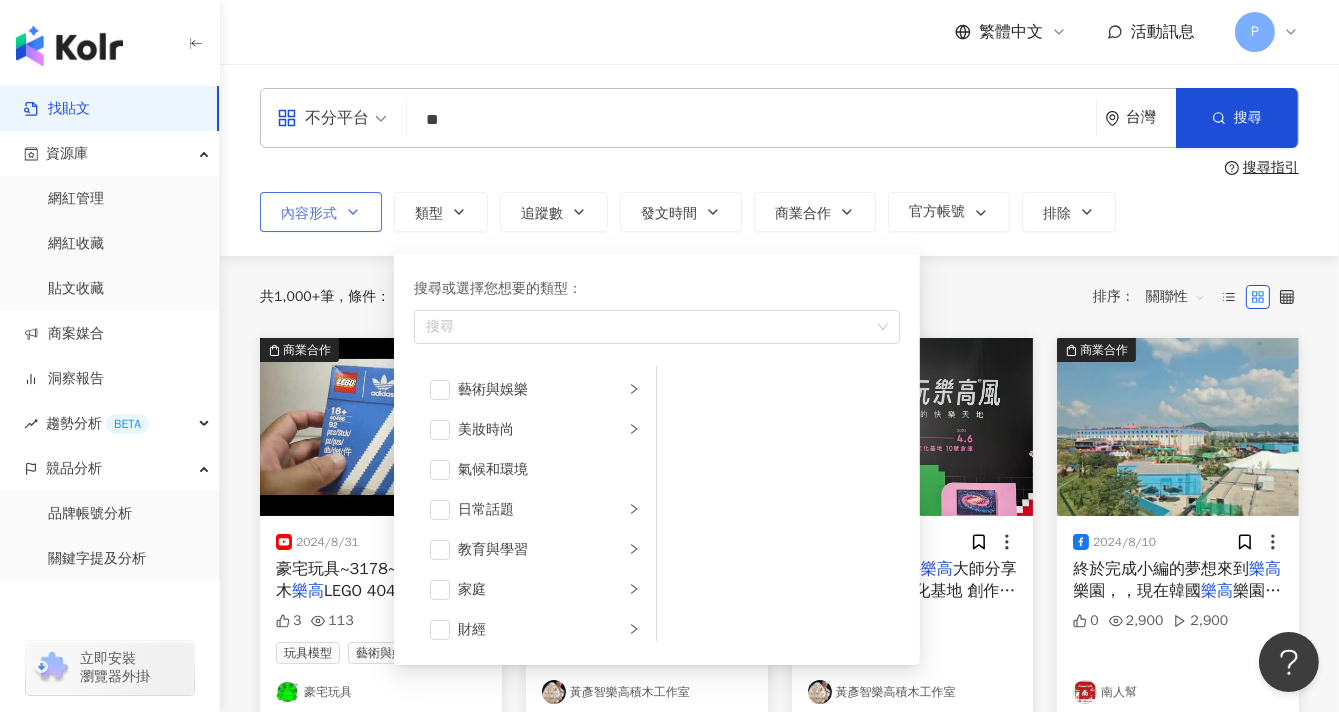 click on "內容形式" at bounding box center (309, 214) 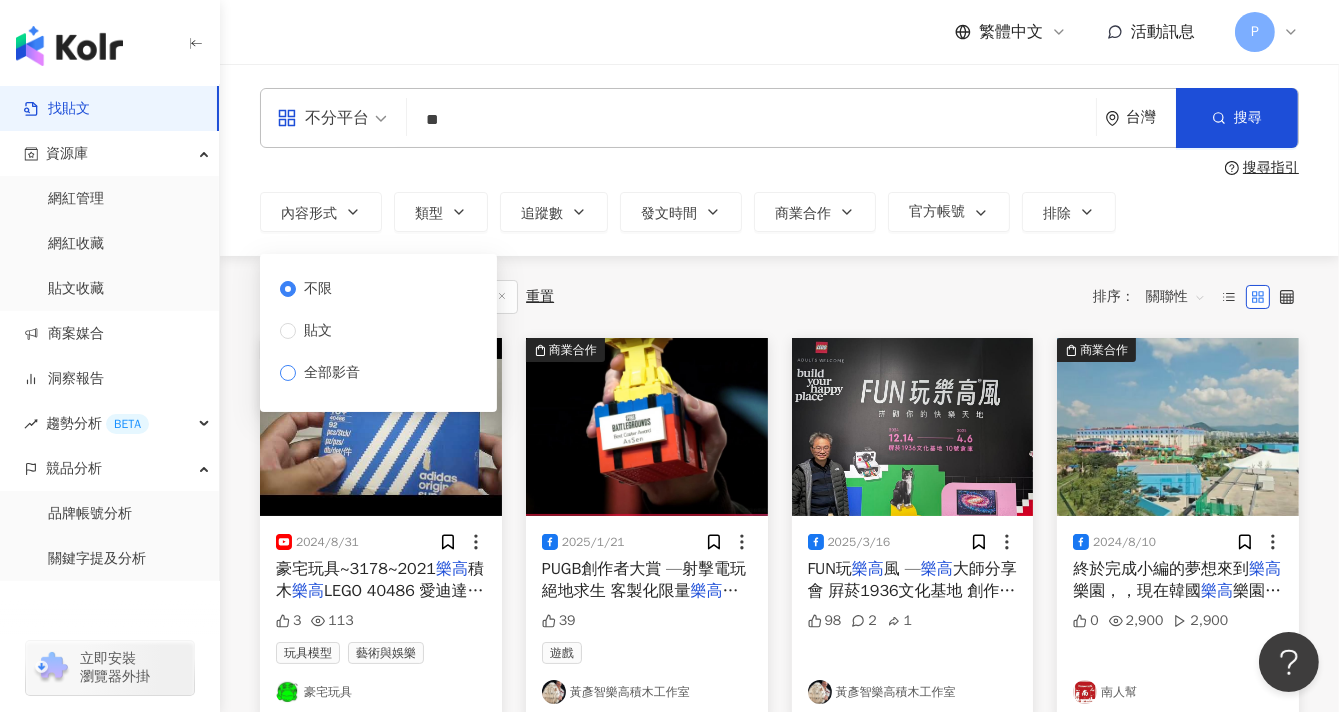 click on "全部影音" at bounding box center [332, 373] 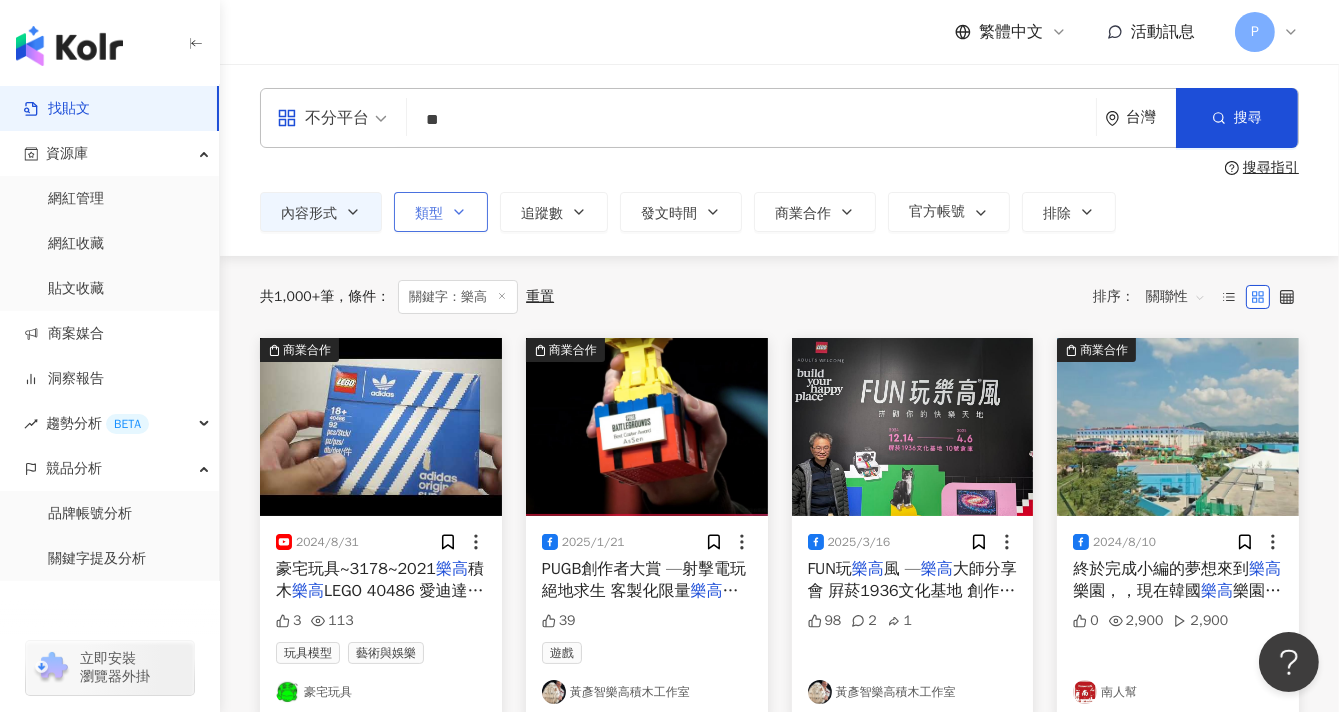 click on "類型" at bounding box center [429, 214] 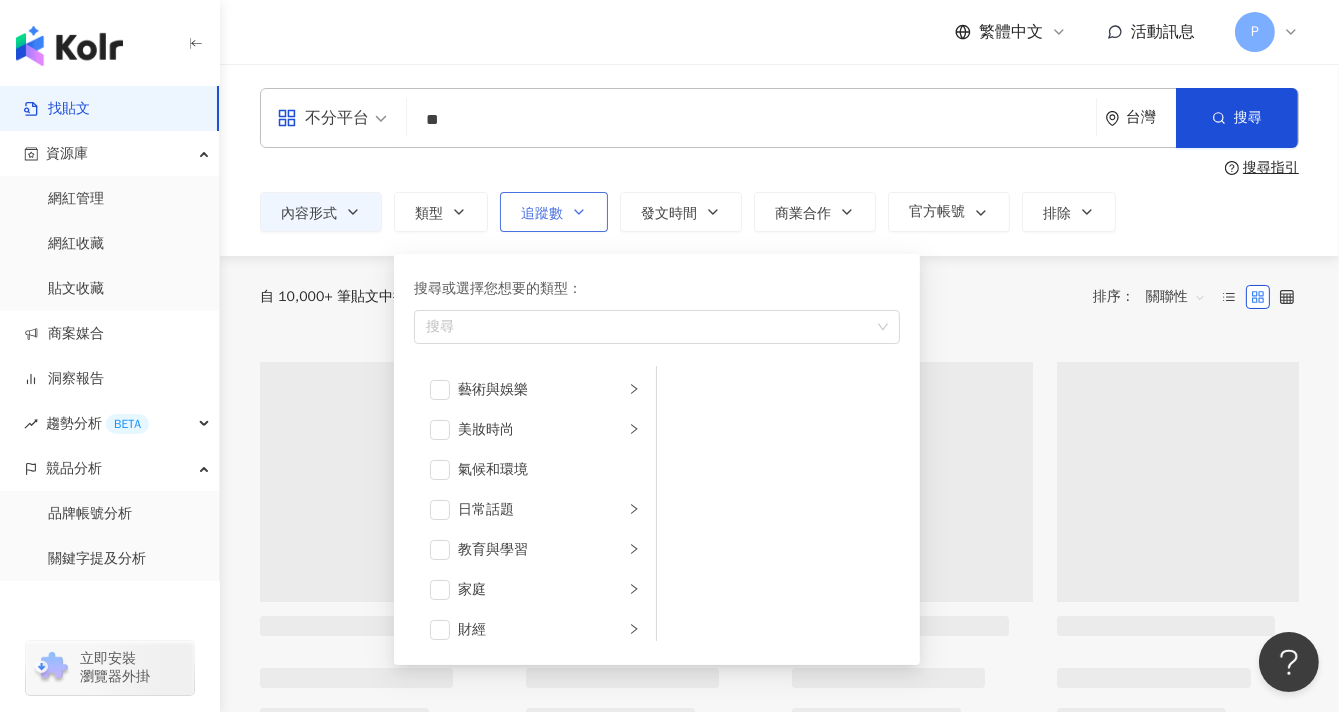 click 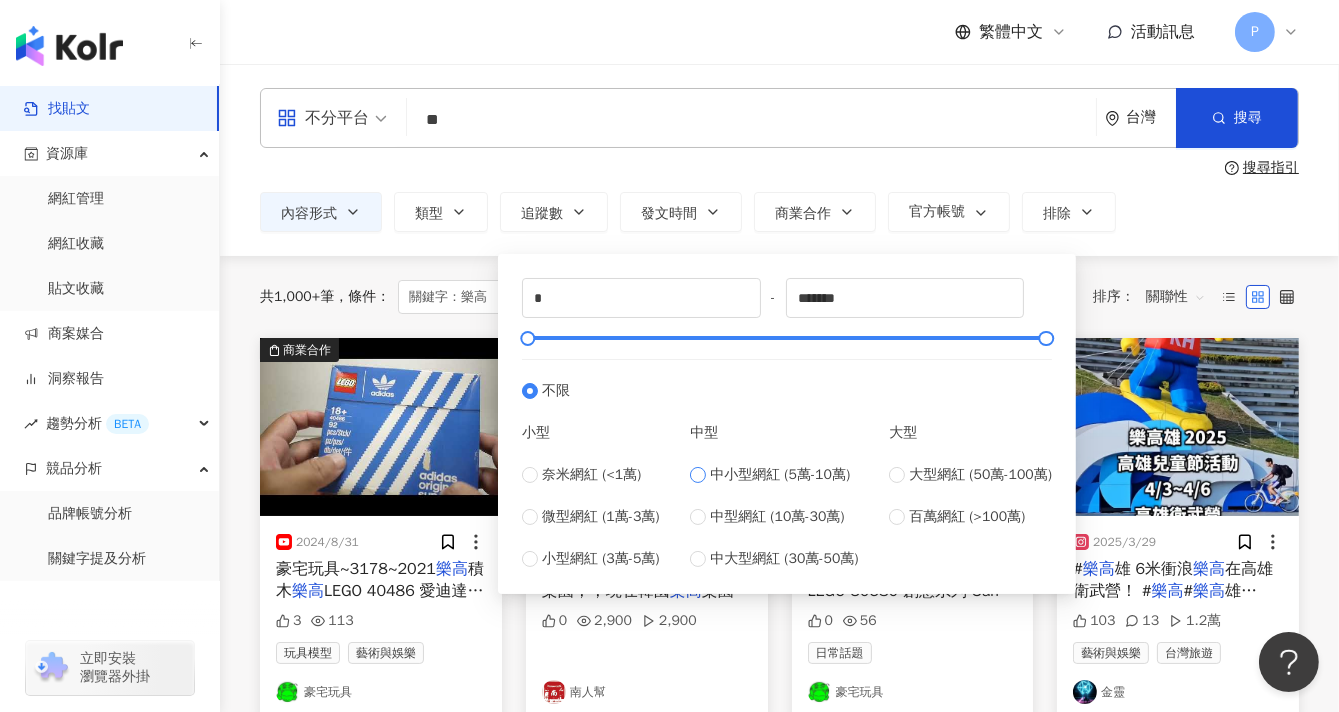 type on "*****" 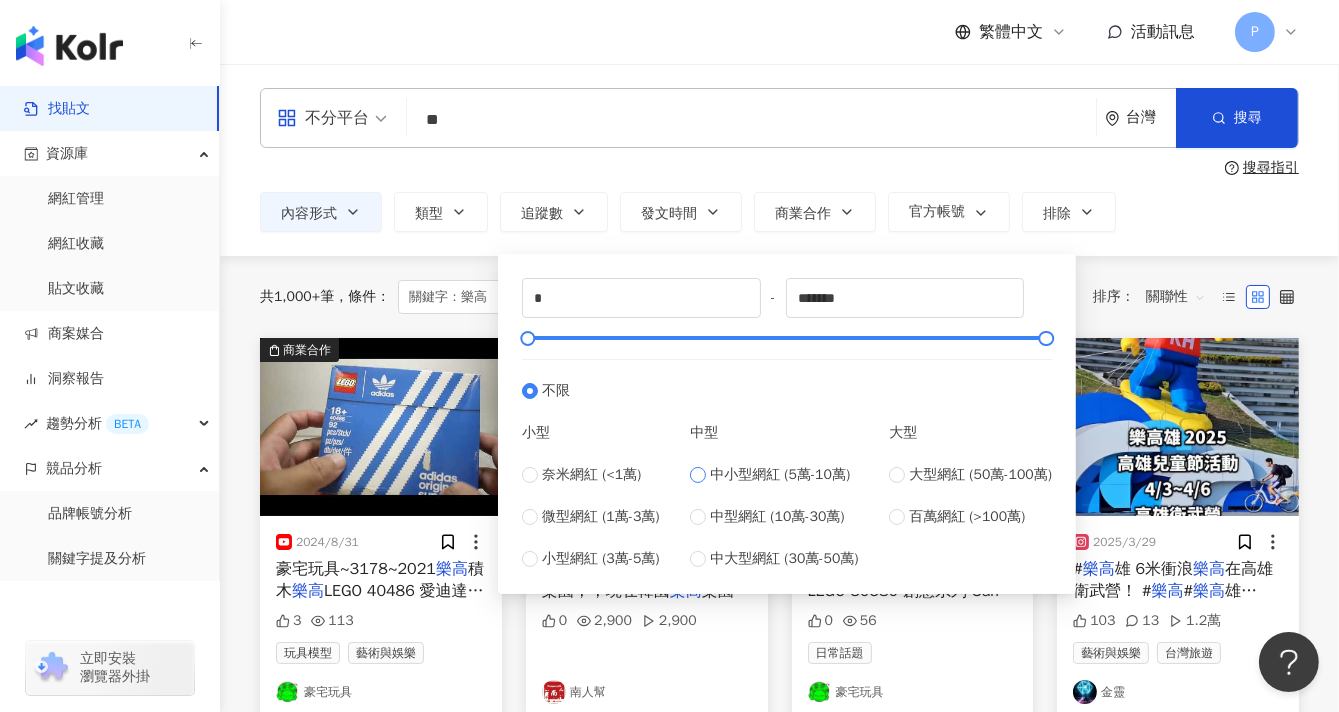 type on "*****" 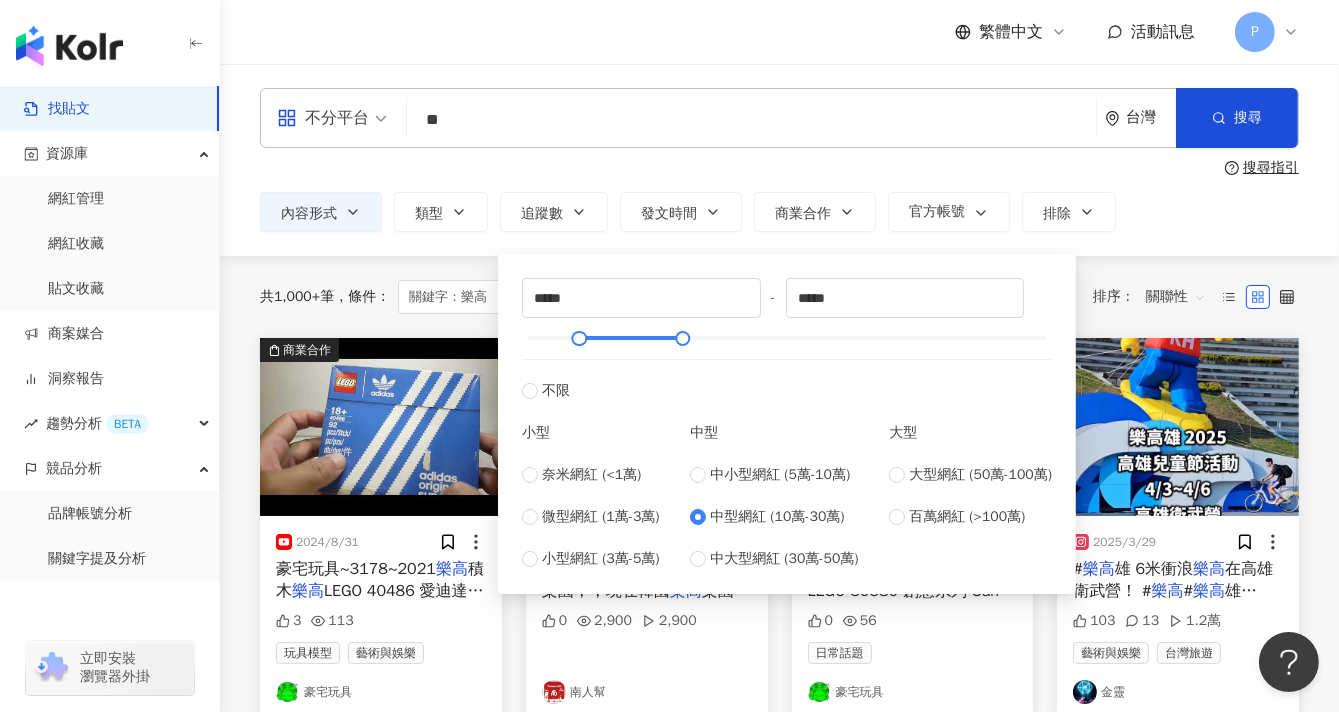type on "******" 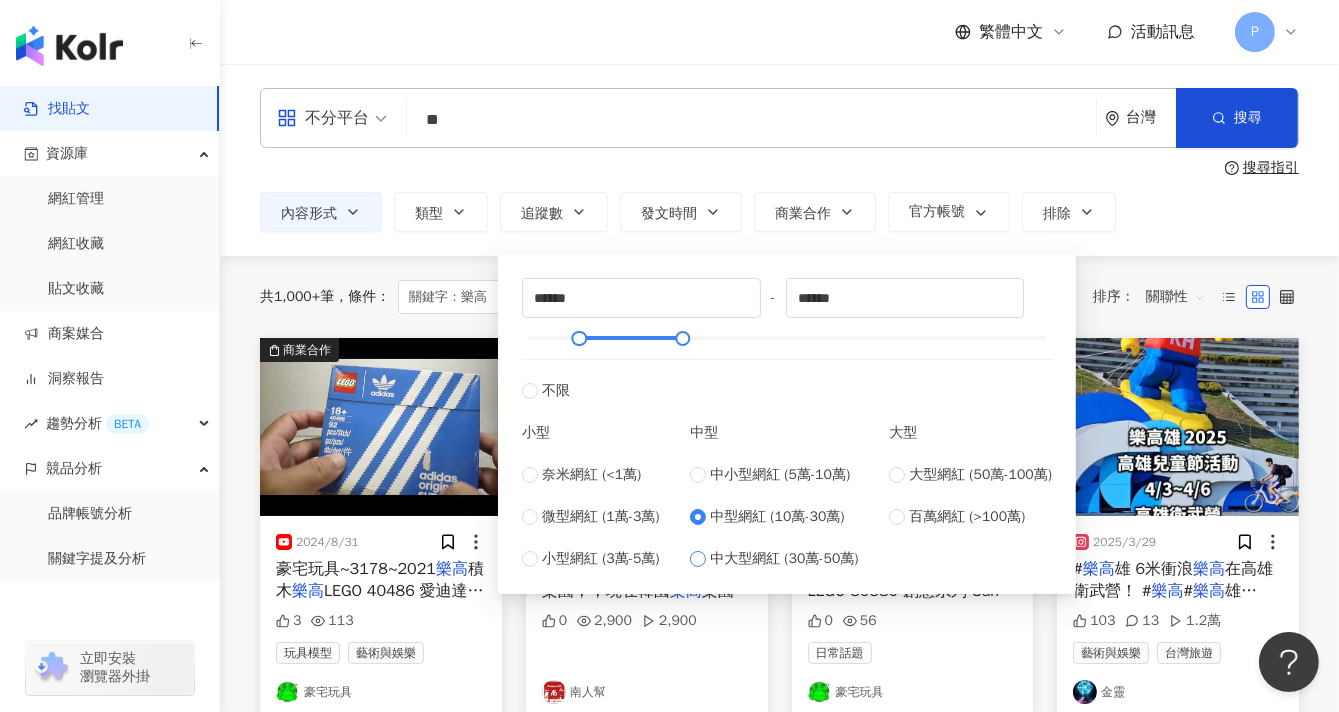 type on "******" 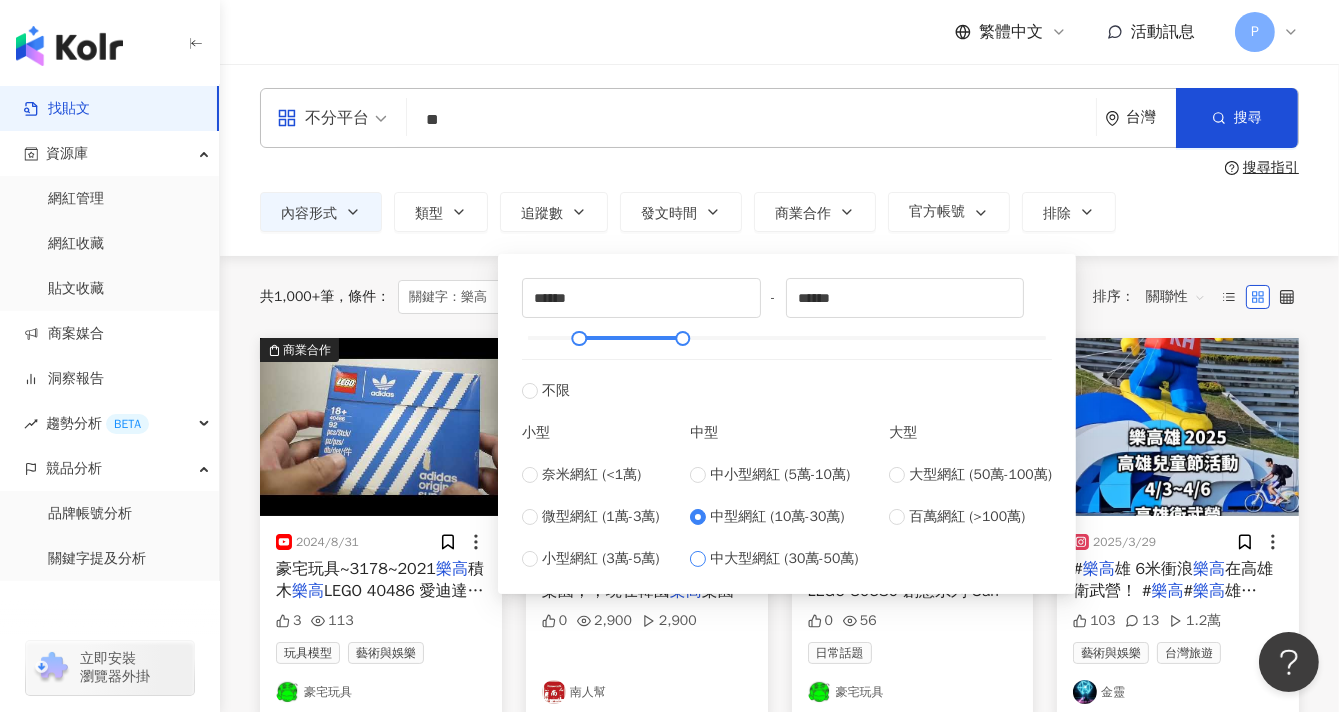 type on "******" 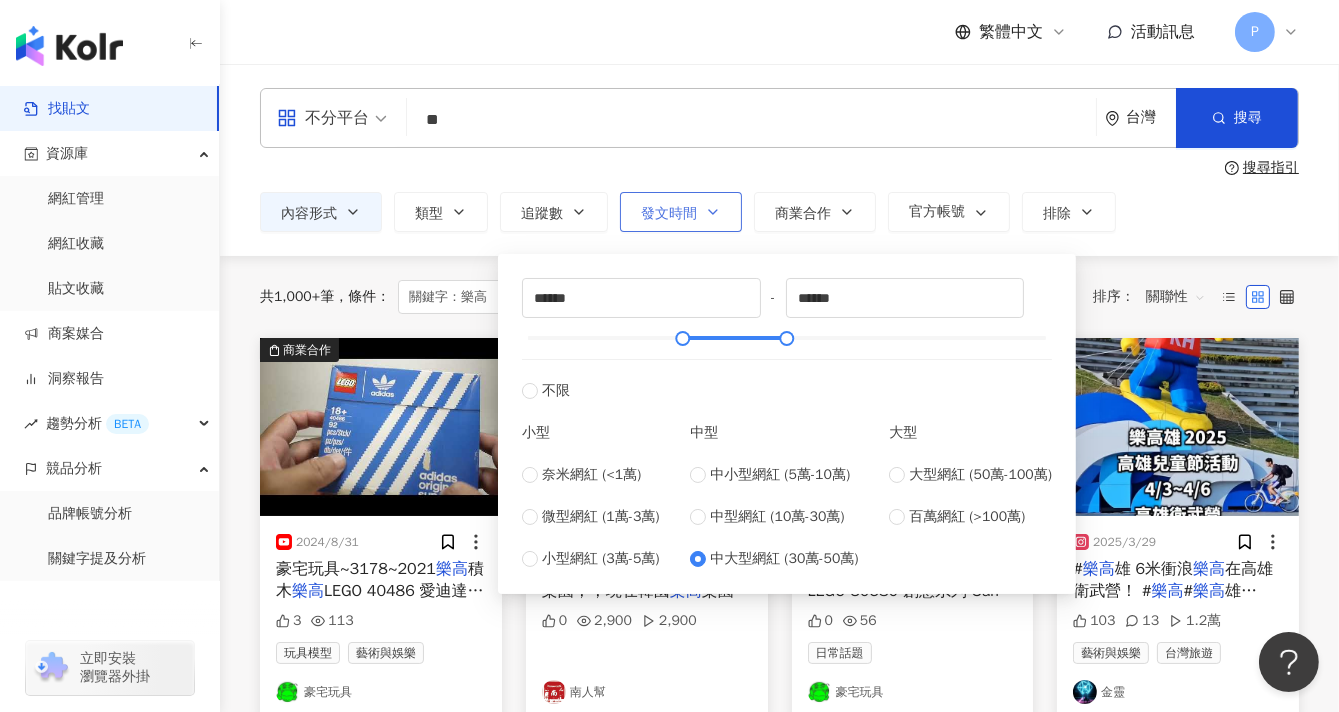click on "發文時間" at bounding box center (681, 212) 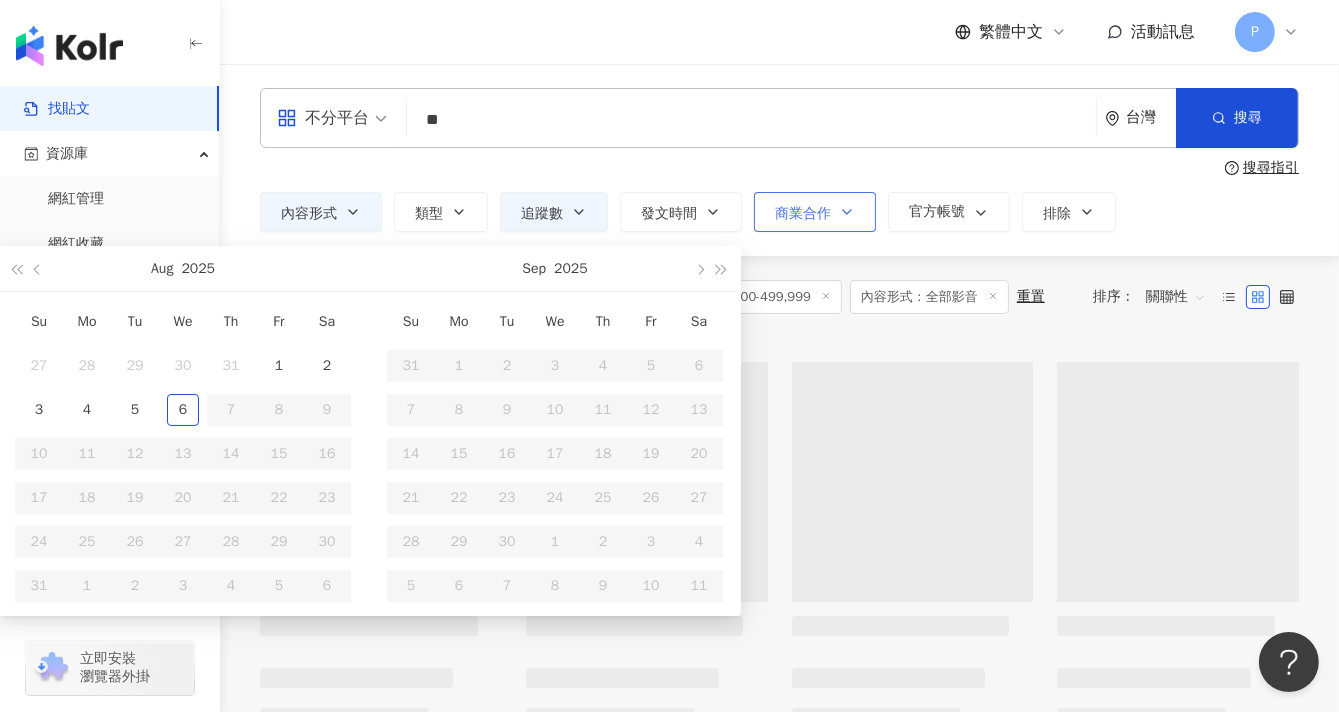 click on "商業合作" at bounding box center [803, 214] 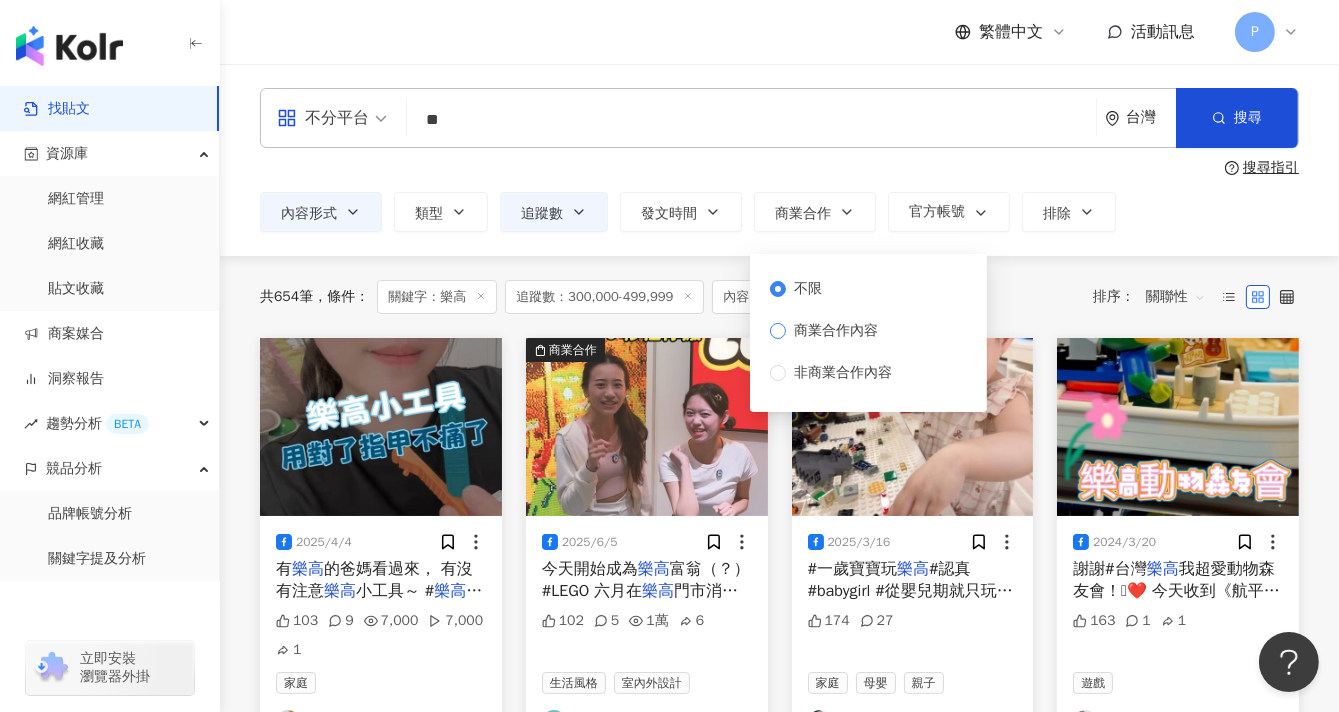 click on "商業合作內容" at bounding box center (836, 331) 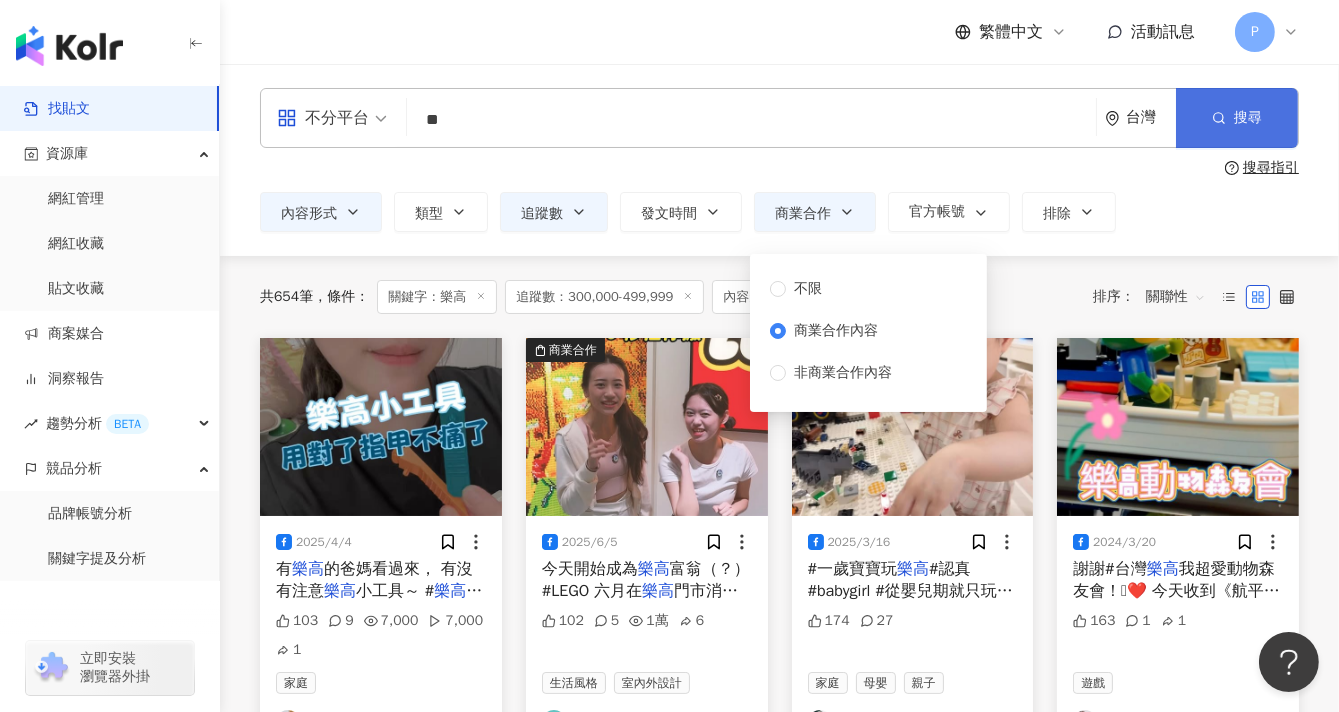 click 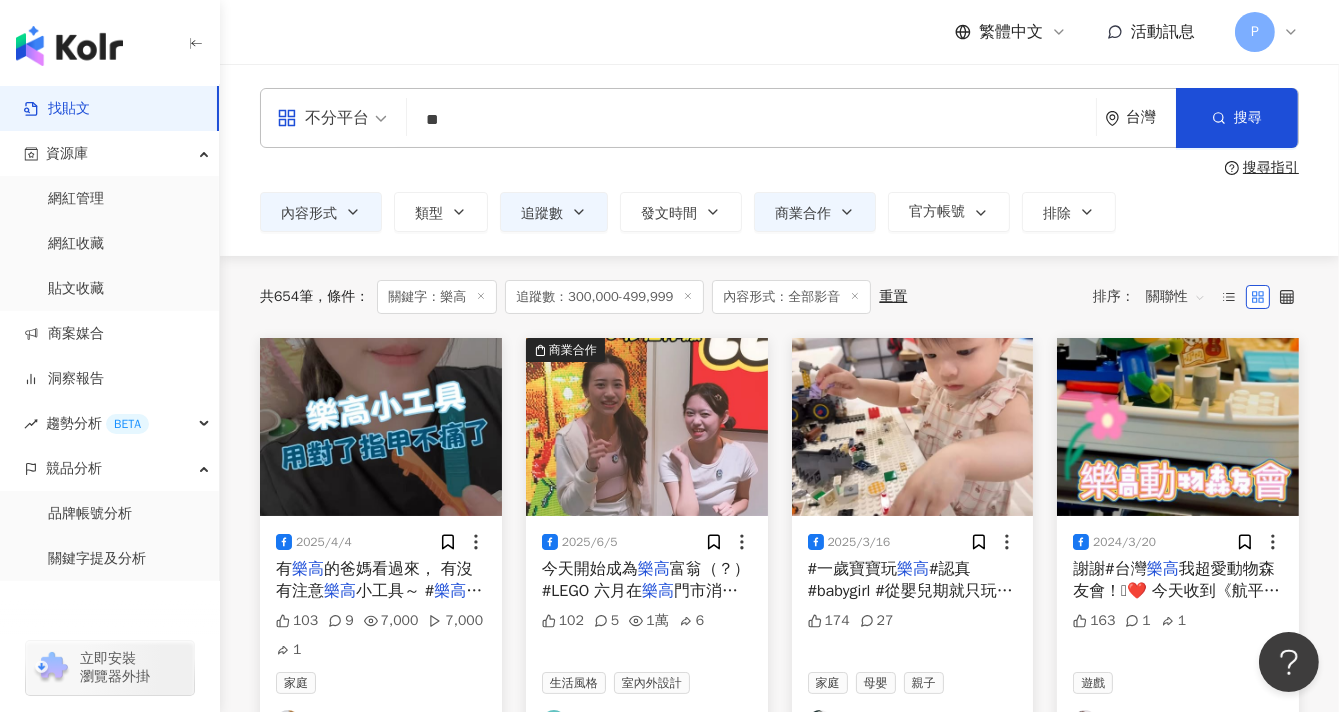 click on "不分平台 ** 台灣 搜尋 搜尋指引 內容形式 類型 追蹤數 發文時間 Aug 2025 Su Mo Tu We Th Fr Sa 27 28 29 30 31 1 2 3 4 5 6 7 8 9 10 11 12 13 14 15 16 17 18 19 20 21 22 23 24 25 26 27 28 29 30 31 1 2 3 4 5 6 Sep 2025 Su Mo Tu We Th Fr Sa 31 1 2 3 4 5 6 7 8 9 10 11 12 13 14 15 16 17 18 19 20 21 22 23 24 25 26 27 28 29 30 1 2 3 4 5 6 7 8 9 10 11 商業合作 官方帳號  排除  不限 貼文 全部影音 ******  -  ****** 不限 小型 奈米網紅 (<1萬) 微型網紅 (1萬-3萬) 小型網紅 (3萬-5萬) 中型 中小型網紅 (5萬-10萬) 中型網紅 (10萬-30萬) 中大型網紅 (30萬-50萬) 大型 大型網紅 (50萬-100萬) 百萬網紅 (>100萬) 不限 商業合作內容 非商業合作內容" at bounding box center (779, 160) 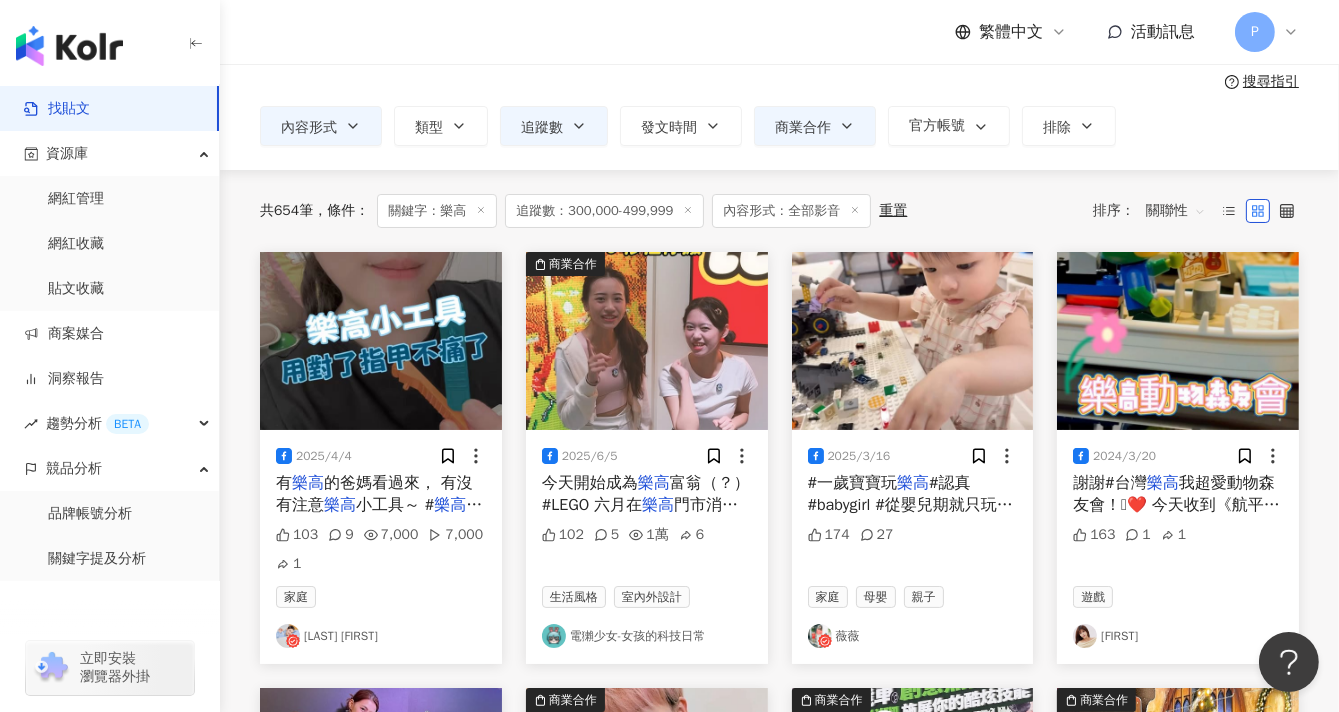 scroll, scrollTop: 111, scrollLeft: 0, axis: vertical 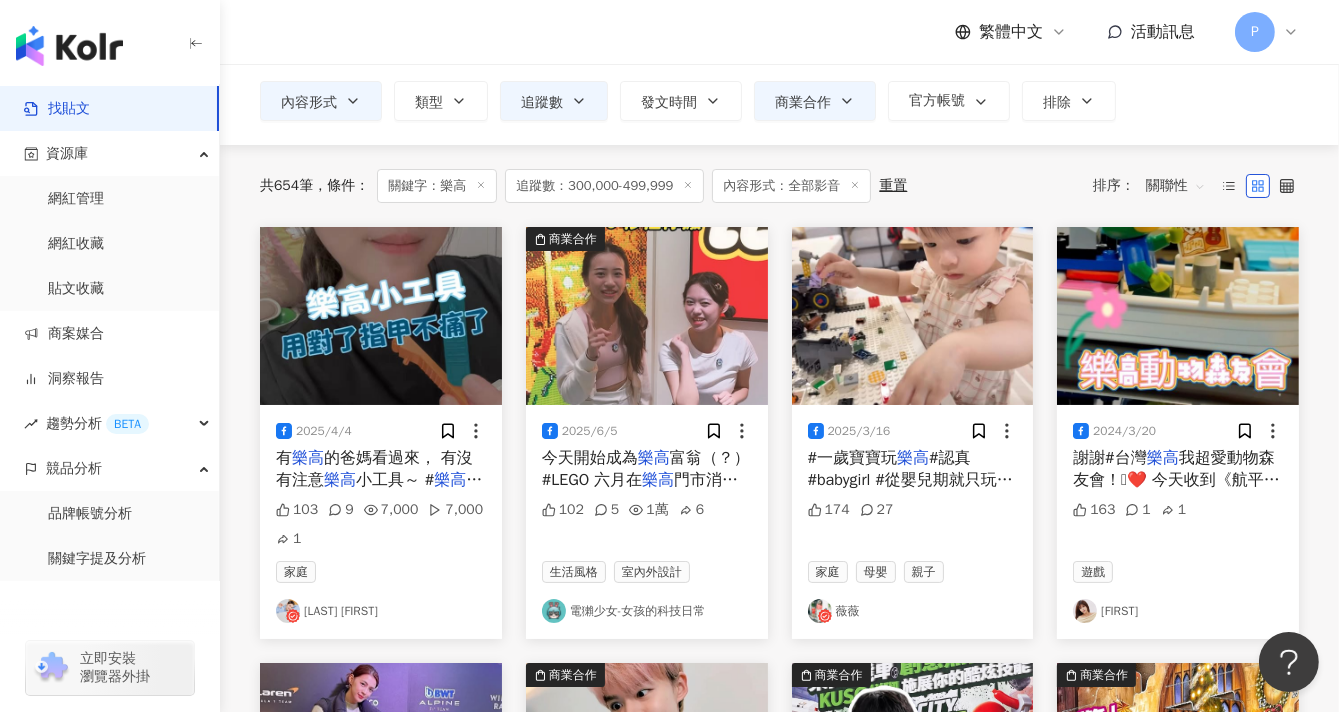click on "樂高" at bounding box center (654, 458) 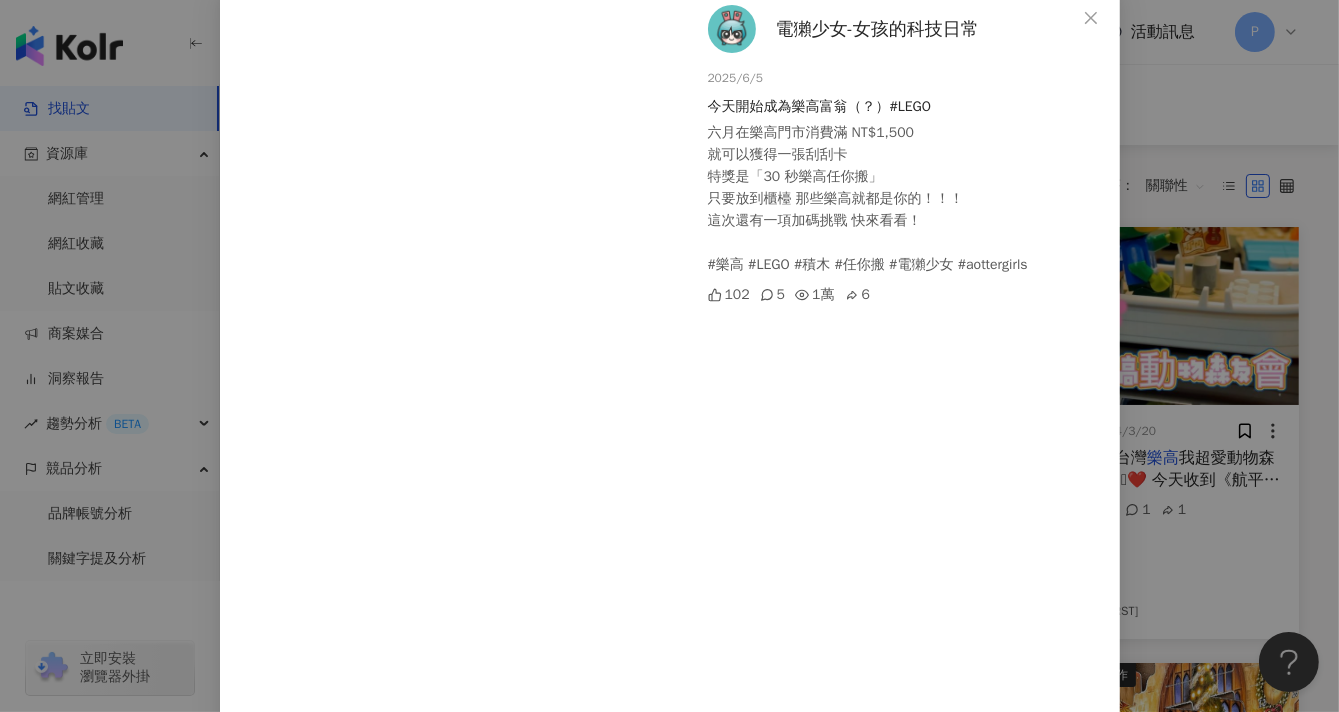 scroll, scrollTop: 0, scrollLeft: 0, axis: both 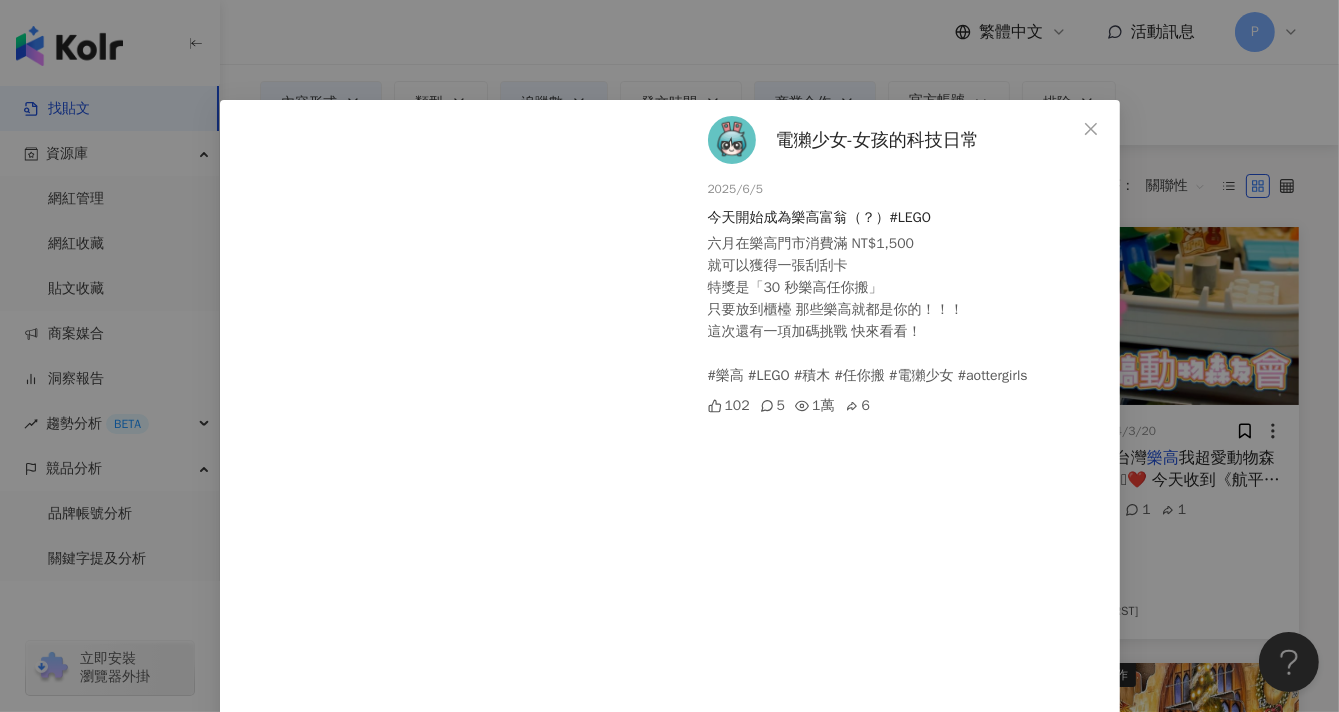 click on "電獺少女-女孩的科技日常" at bounding box center [877, 140] 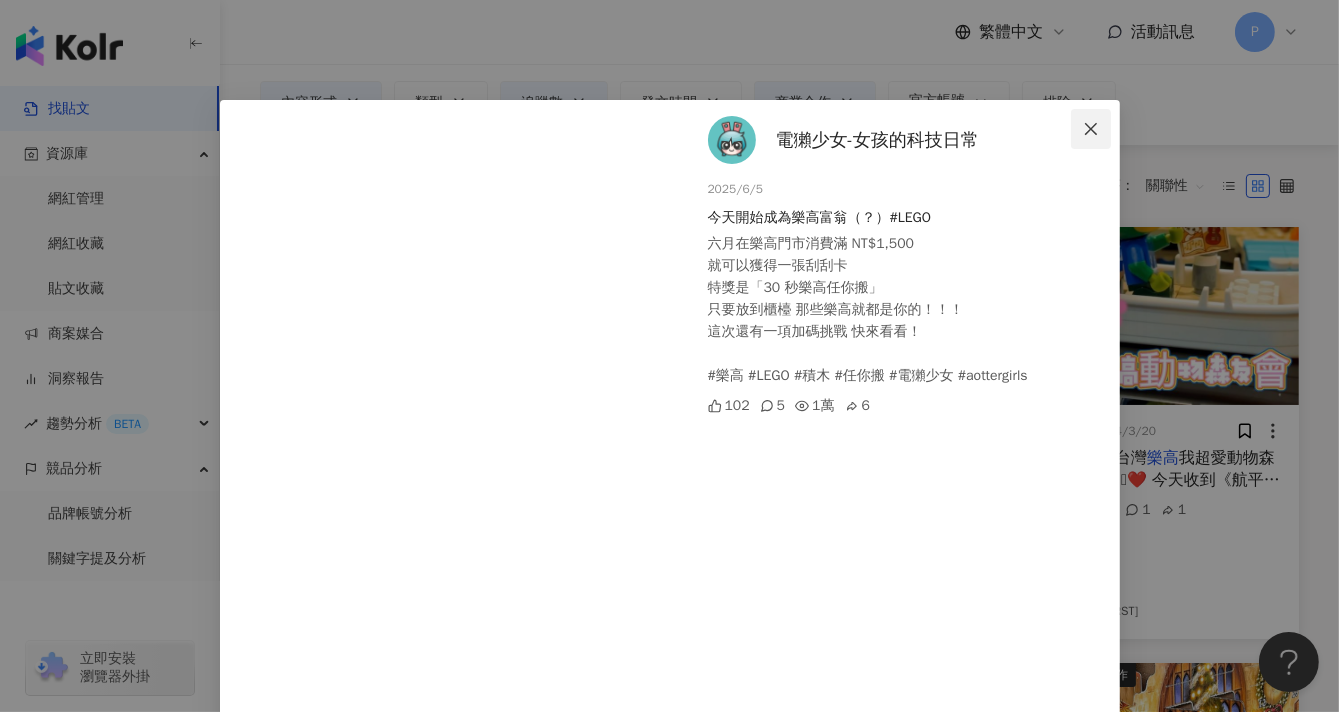 click 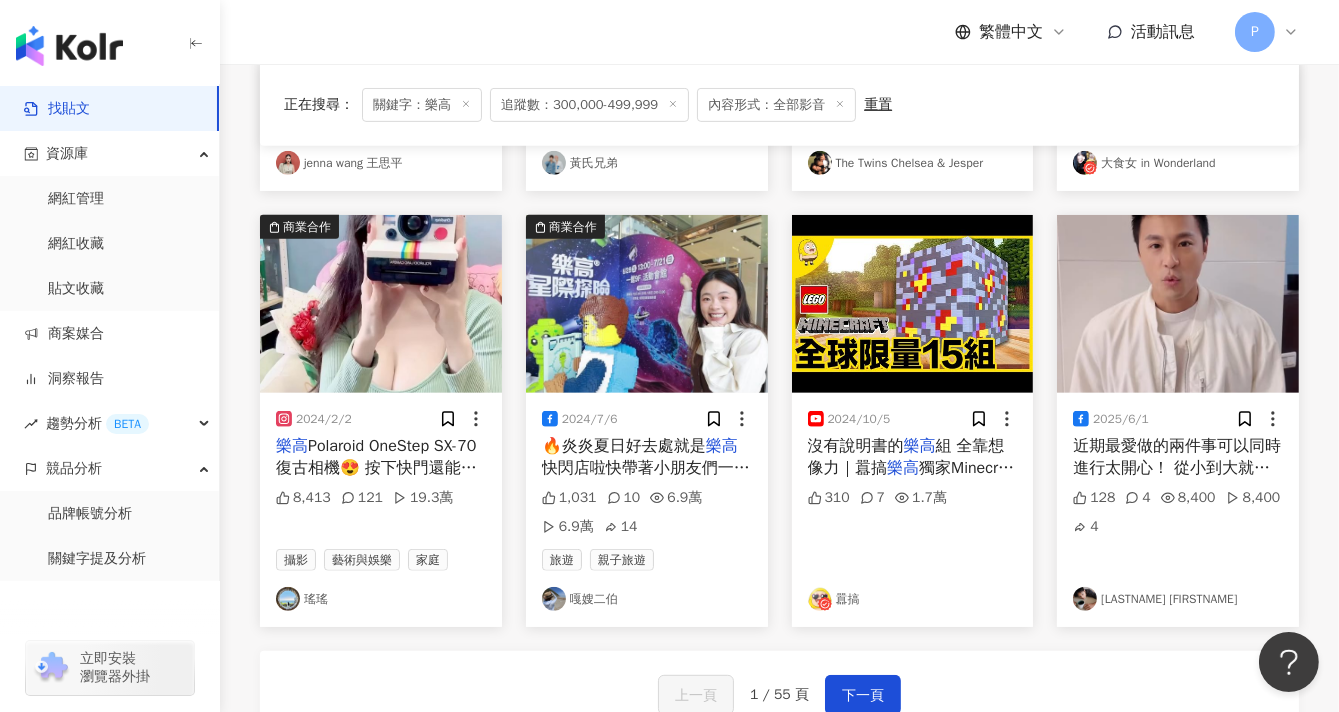 scroll, scrollTop: 1000, scrollLeft: 0, axis: vertical 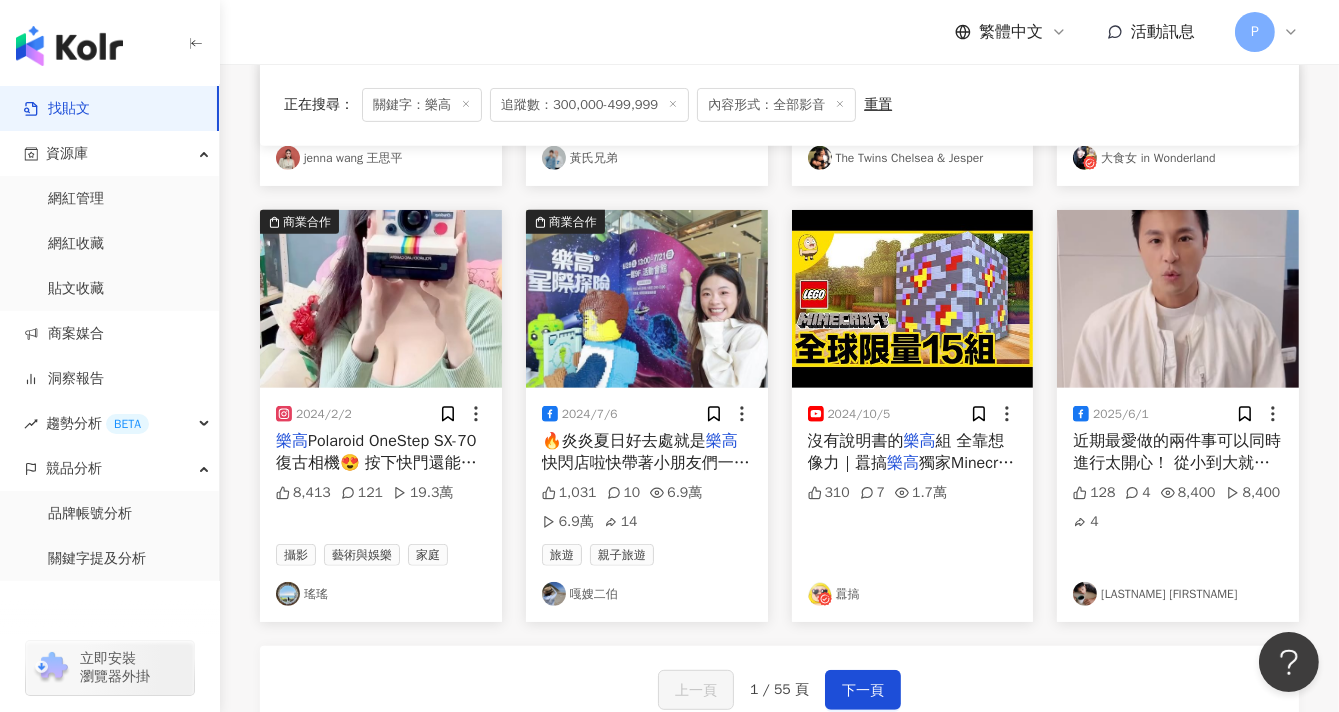 click on "樂高" at bounding box center (903, 463) 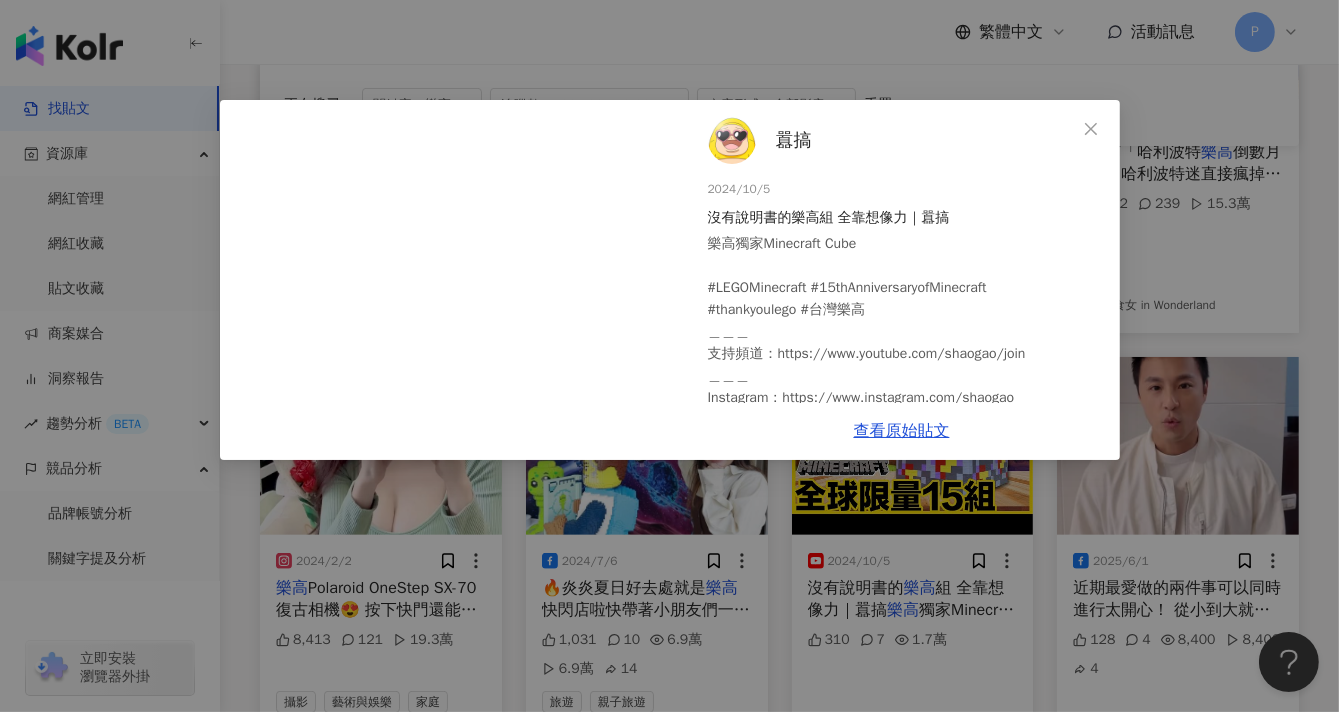 scroll, scrollTop: 777, scrollLeft: 0, axis: vertical 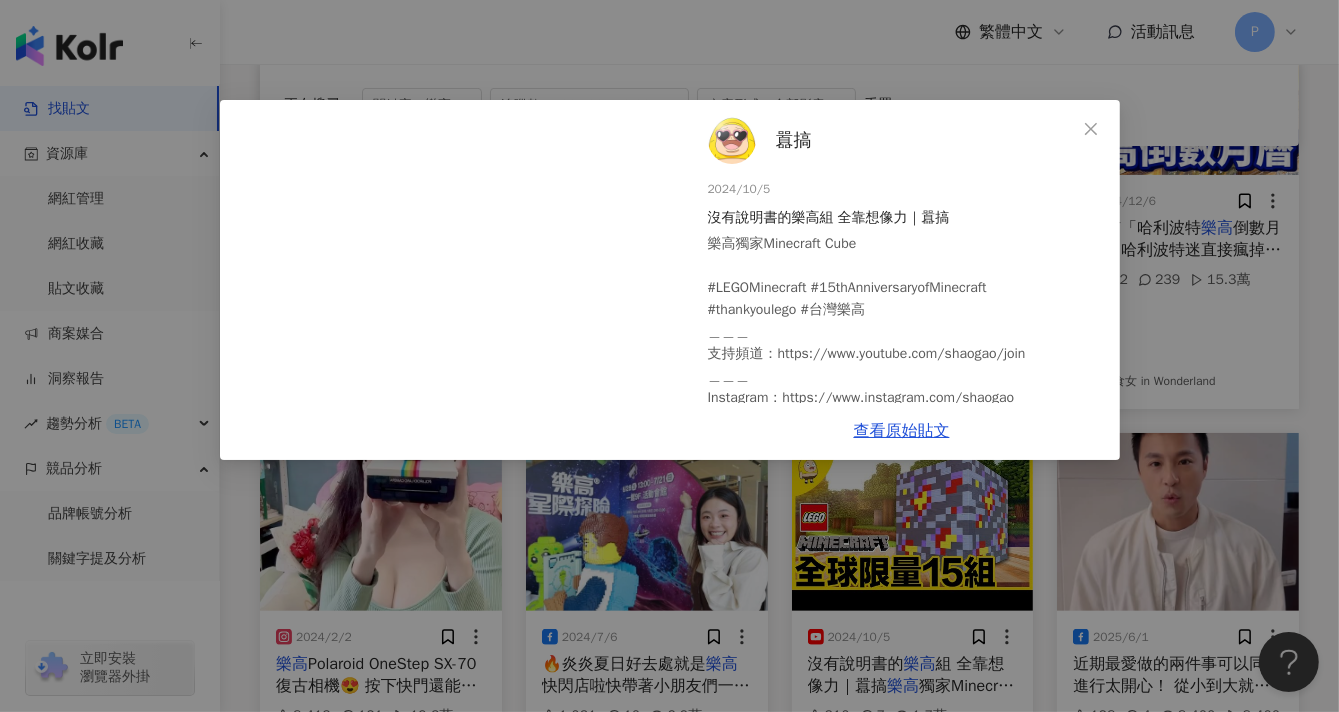 click on "囂搞 2024/10/5 沒有說明書的樂高組 全靠想像力｜囂搞 樂高獨家Minecraft Cube
#LEGOMinecraft #15thAnniversaryofMinecraft
#thankyoulego #台灣樂高
＿＿＿
支持頻道：https://www.youtube.com/shaogao/join
＿＿＿
Instagram：https://www.instagram.com/shaogao
Facebook：https://www.facebook.com/shaogao​​​
LINE官方帳號：https://lin.ee/sKpM0LL
＿＿＿
逛蝦皮：https://shp.ee/nmt9kq7 310 7 1.7萬" at bounding box center (902, 251) 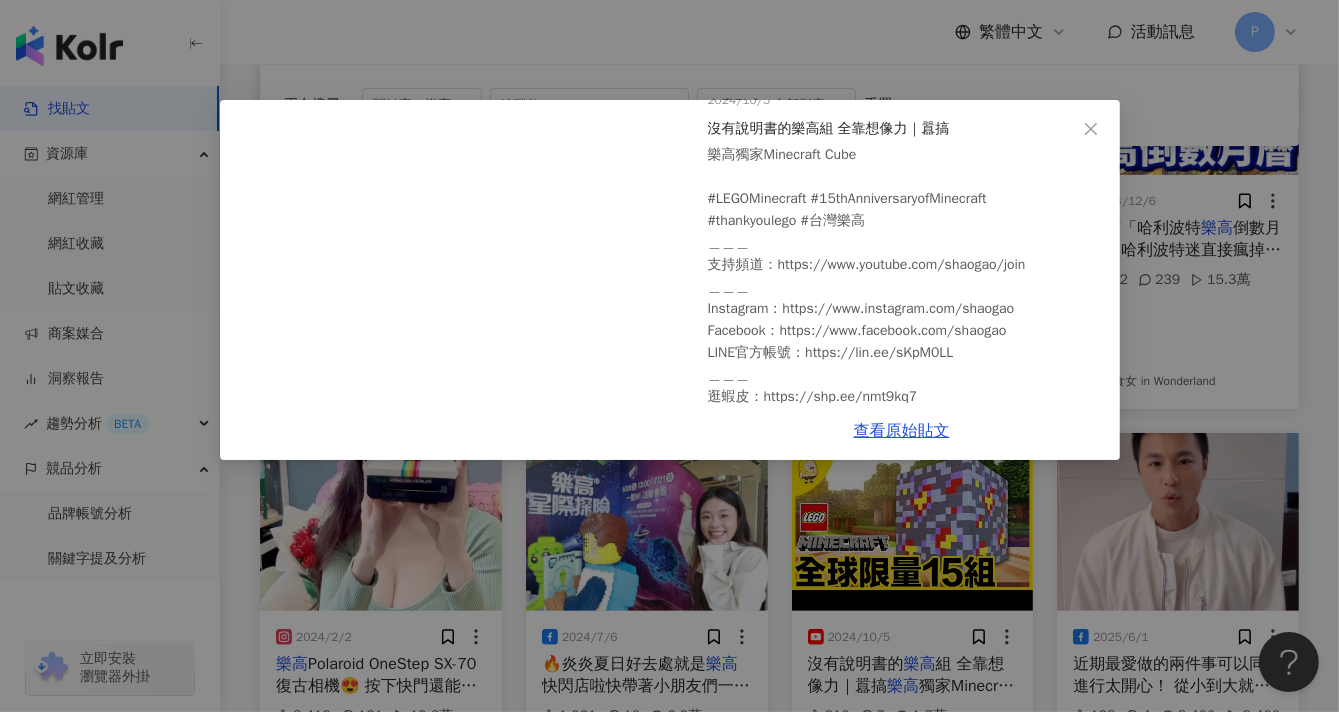 scroll, scrollTop: 111, scrollLeft: 0, axis: vertical 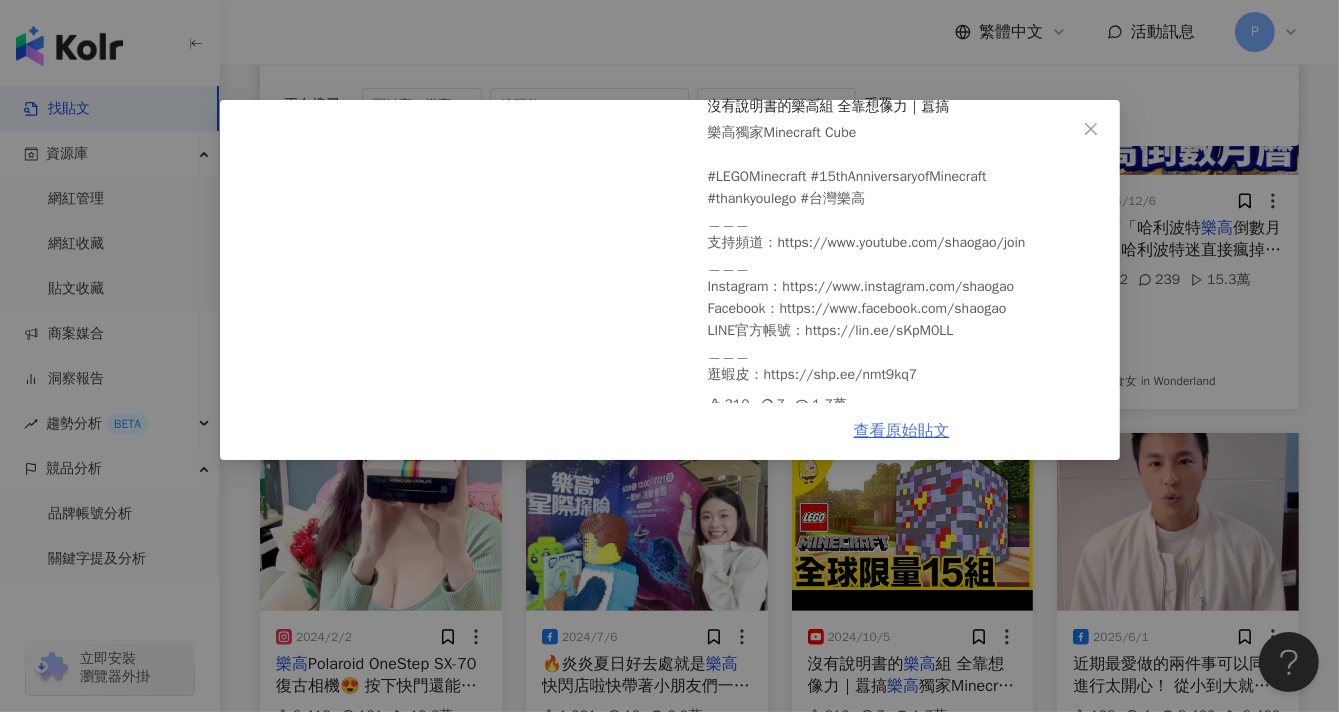 click on "查看原始貼文" at bounding box center (902, 431) 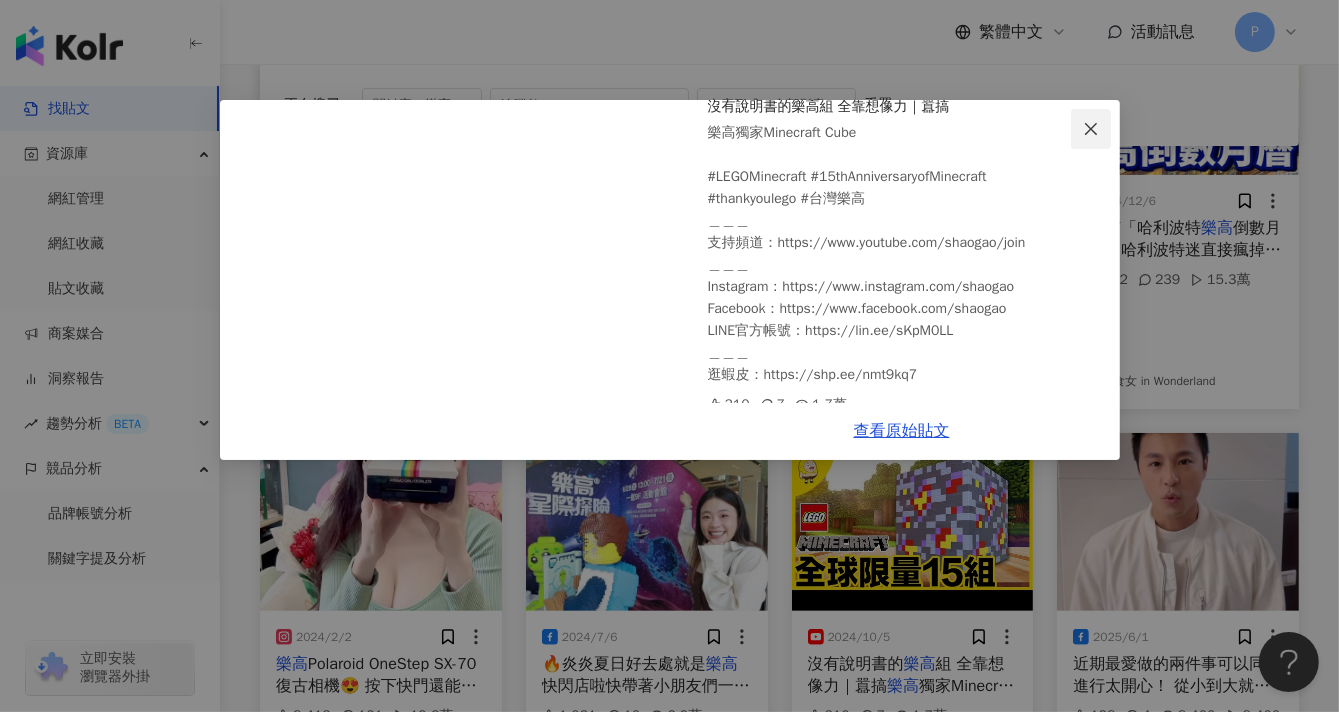 click at bounding box center [1091, 129] 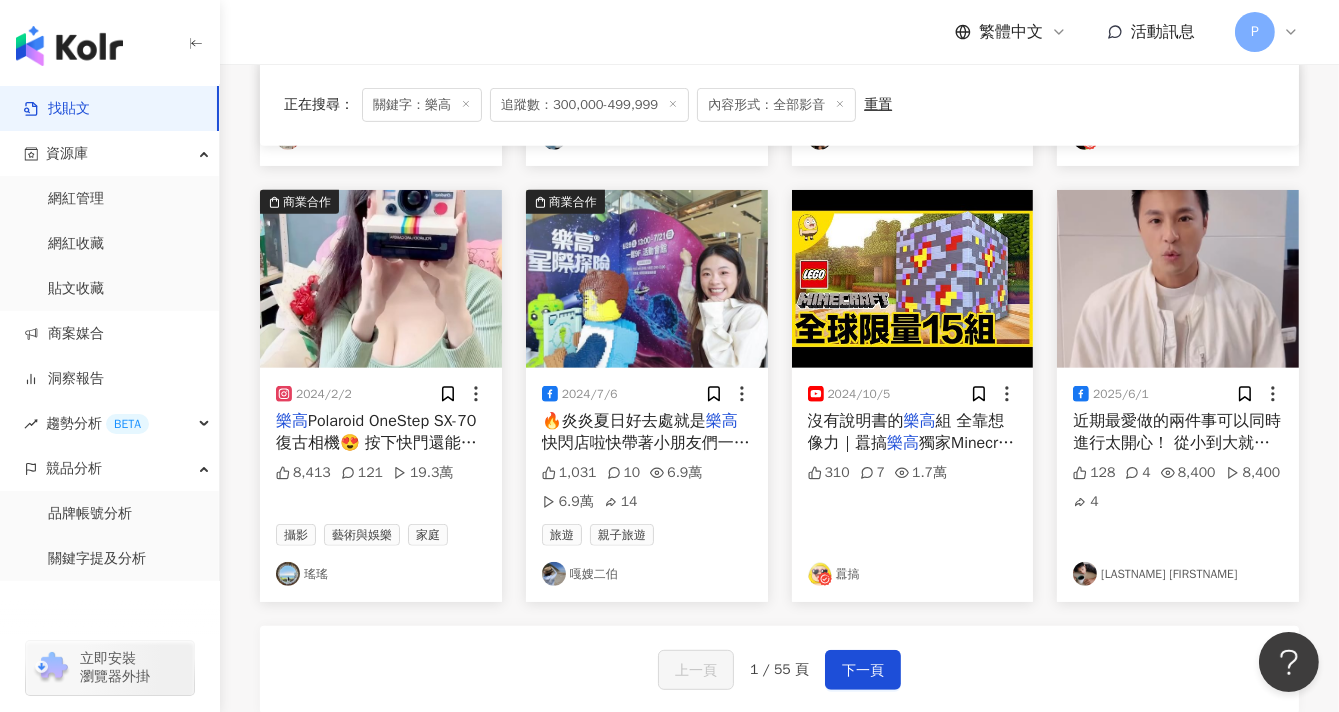 scroll, scrollTop: 1111, scrollLeft: 0, axis: vertical 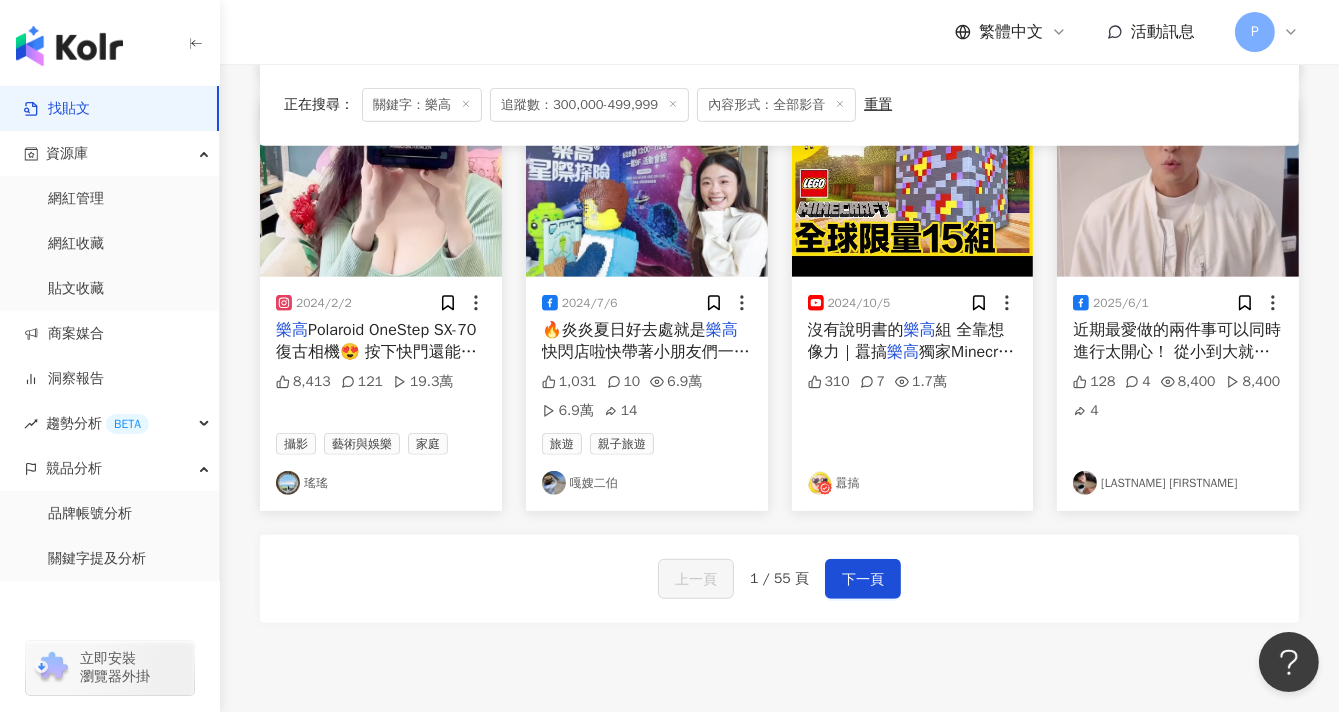 click on "Polaroid OneStep SX-70 復古相機😍
按下快門還能印出照片超可愛🥰
#lego #thankyoulego #台灣" at bounding box center [376, 363] 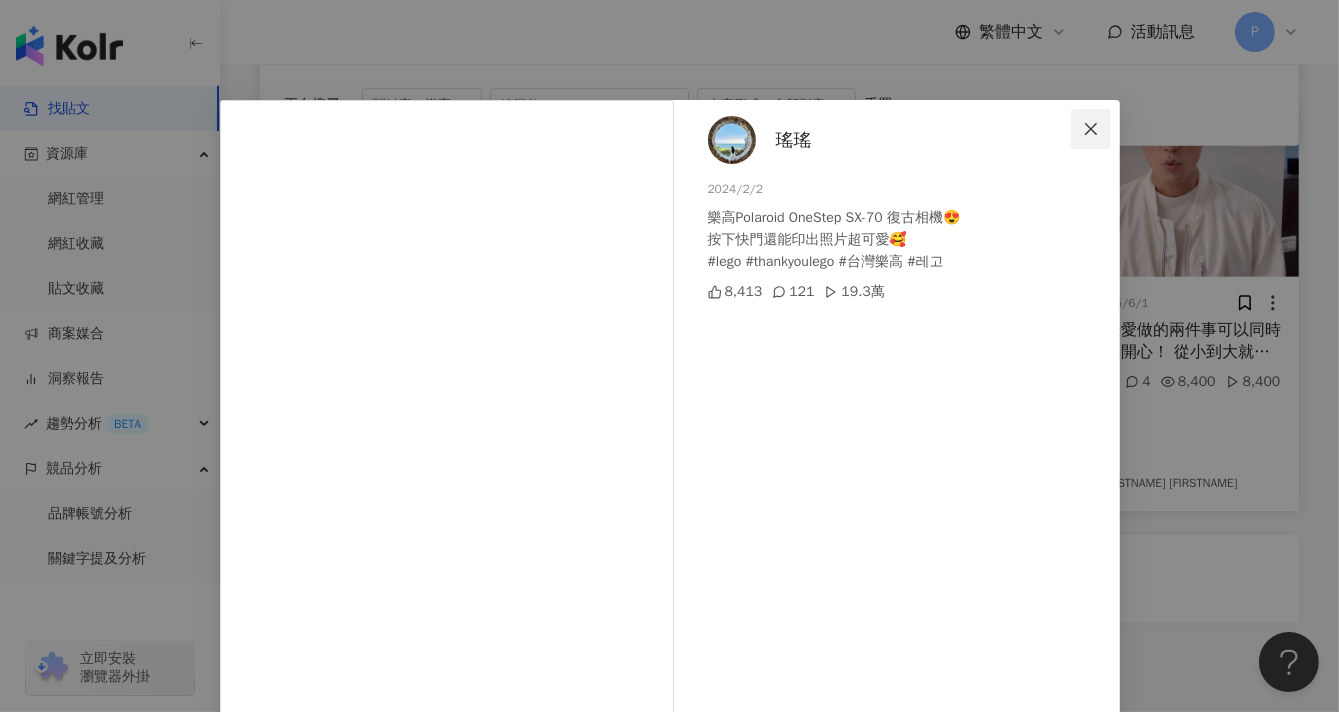 click 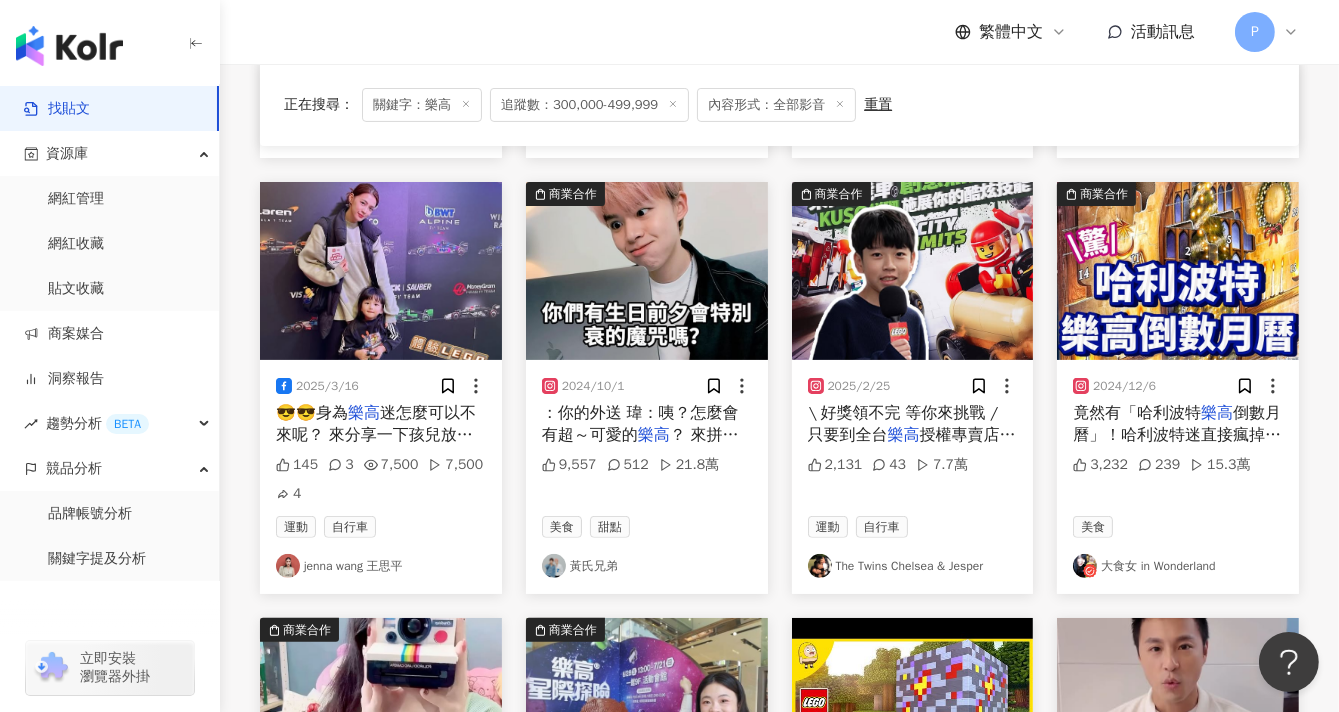 scroll, scrollTop: 555, scrollLeft: 0, axis: vertical 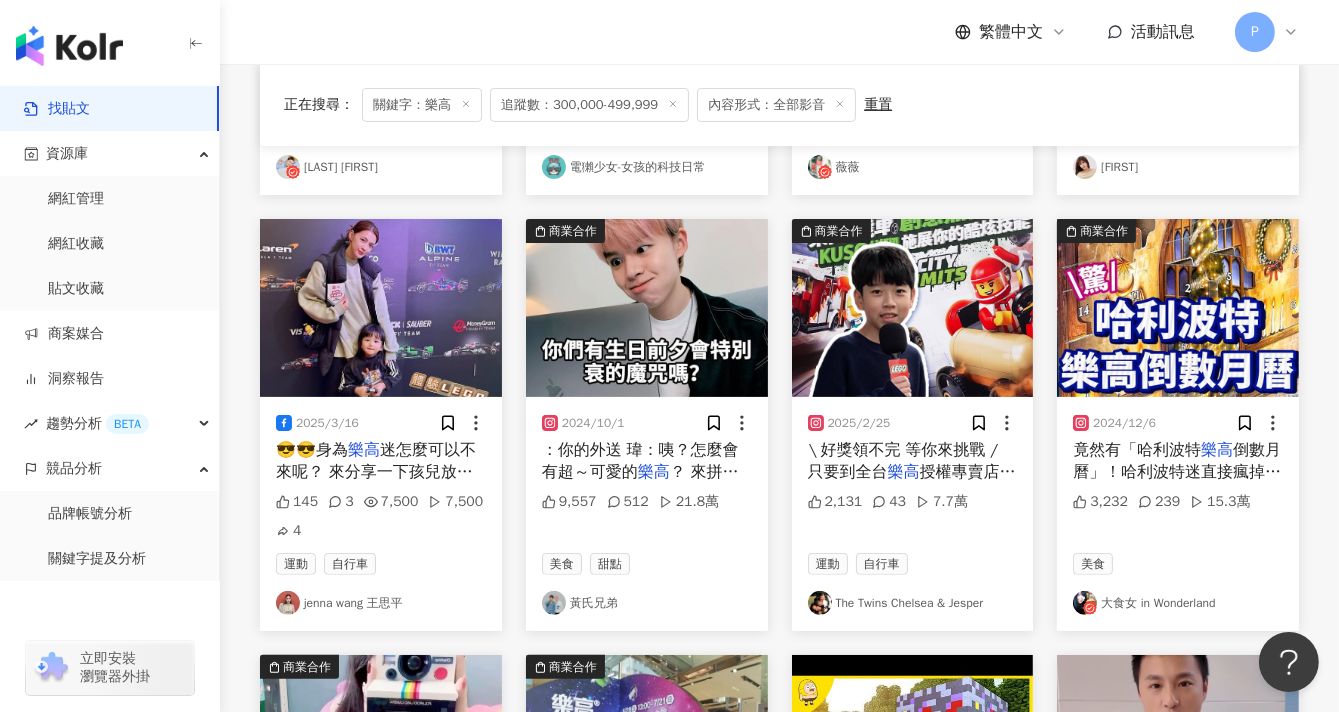 click at bounding box center (647, 308) 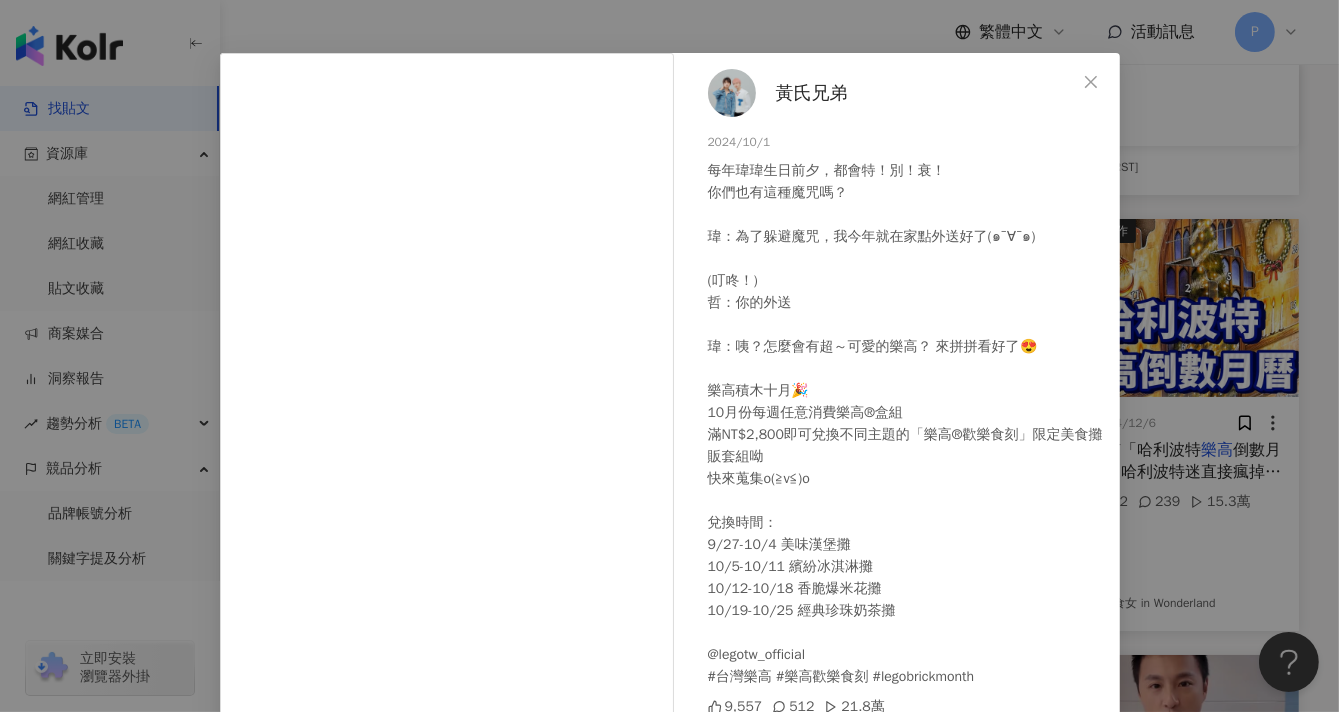 scroll, scrollTop: 0, scrollLeft: 0, axis: both 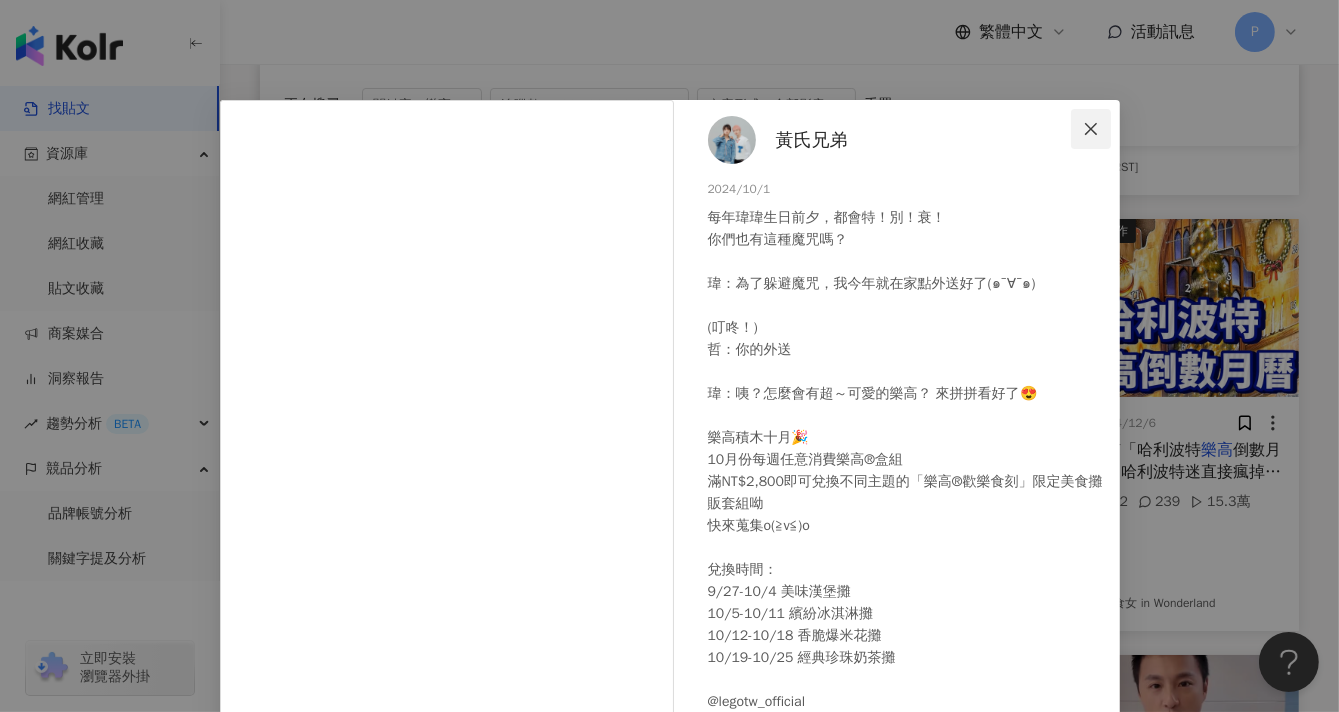 click 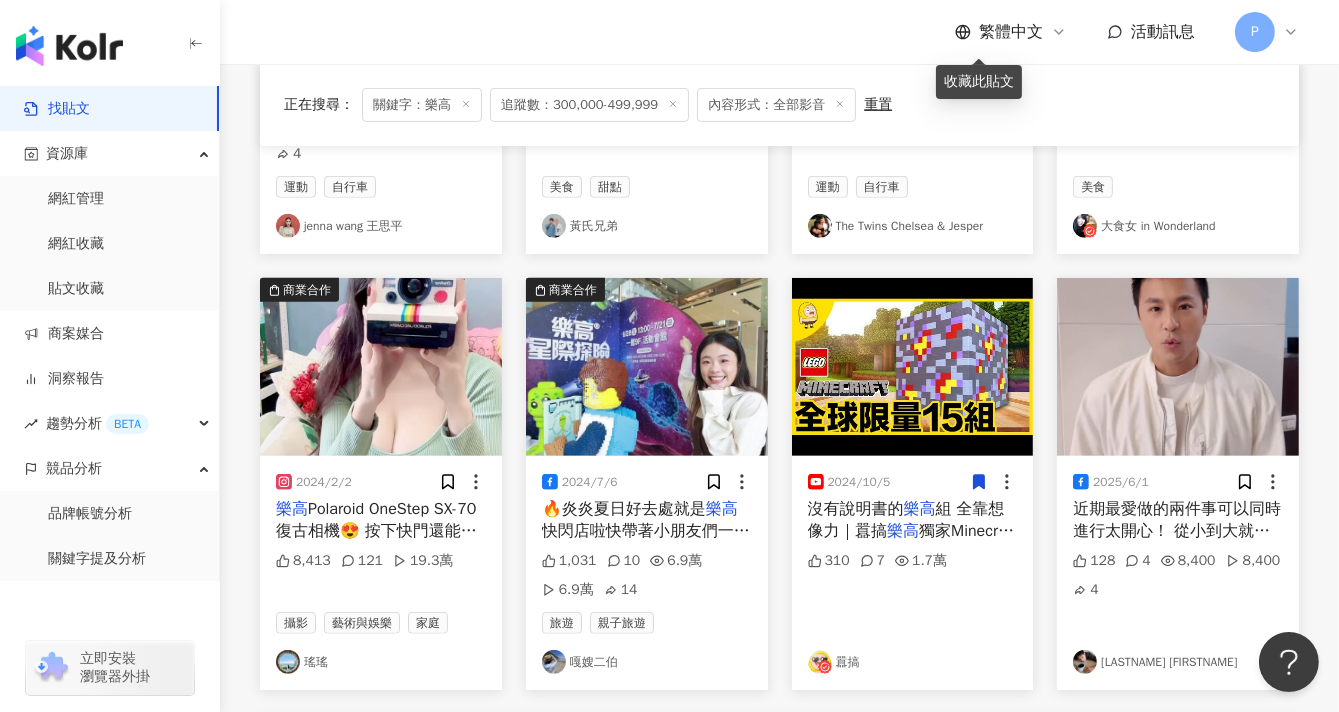 scroll, scrollTop: 1222, scrollLeft: 0, axis: vertical 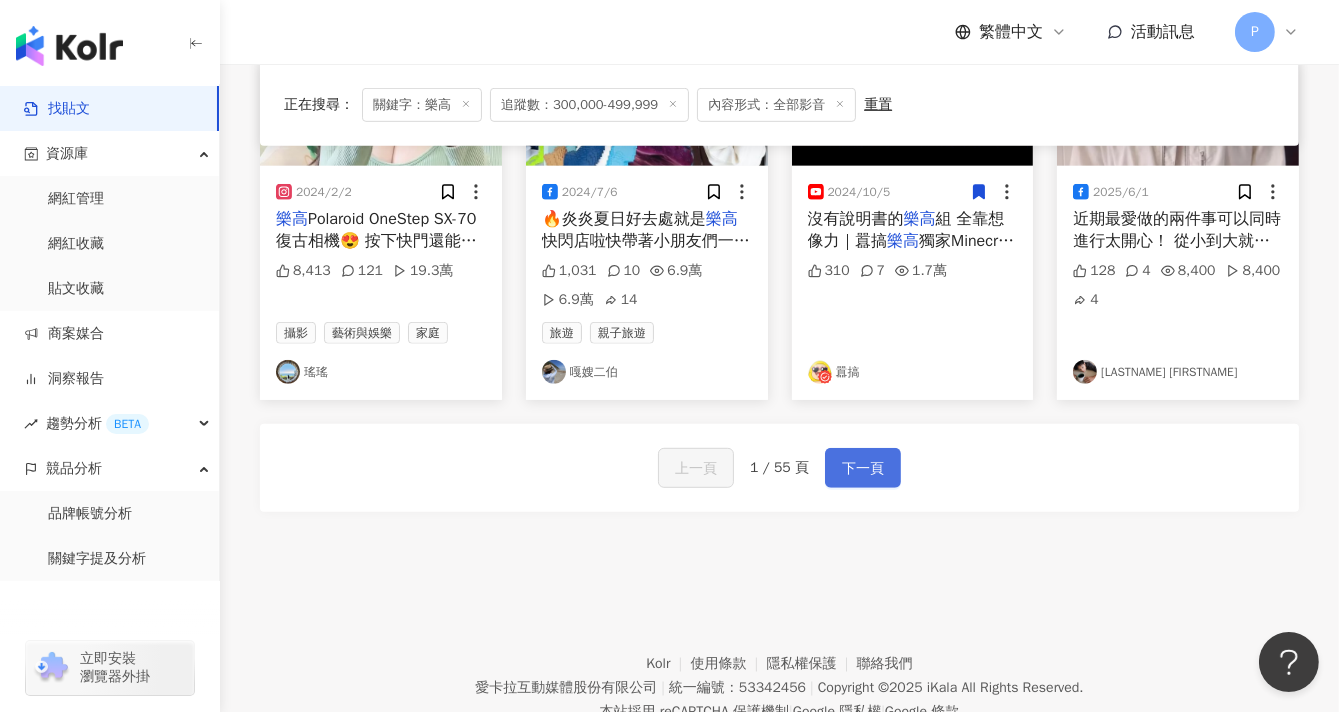 click on "下一頁" at bounding box center [863, 469] 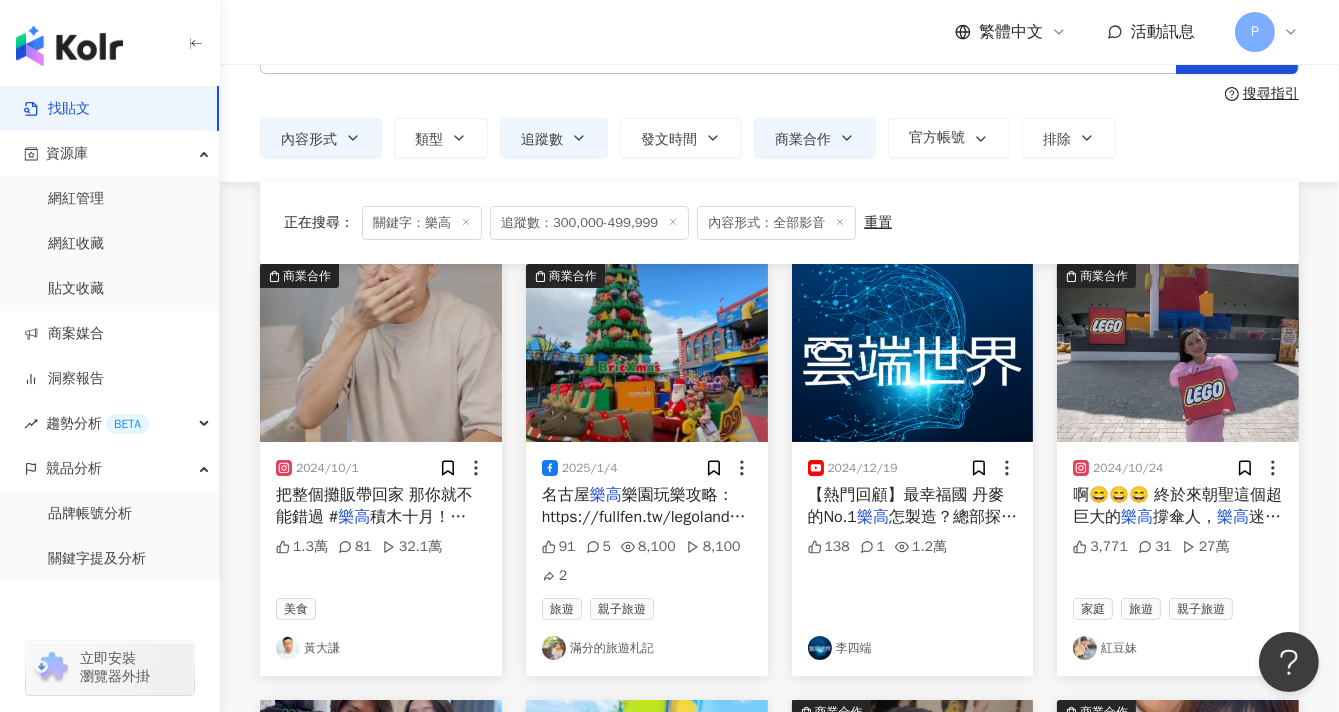 scroll, scrollTop: 0, scrollLeft: 0, axis: both 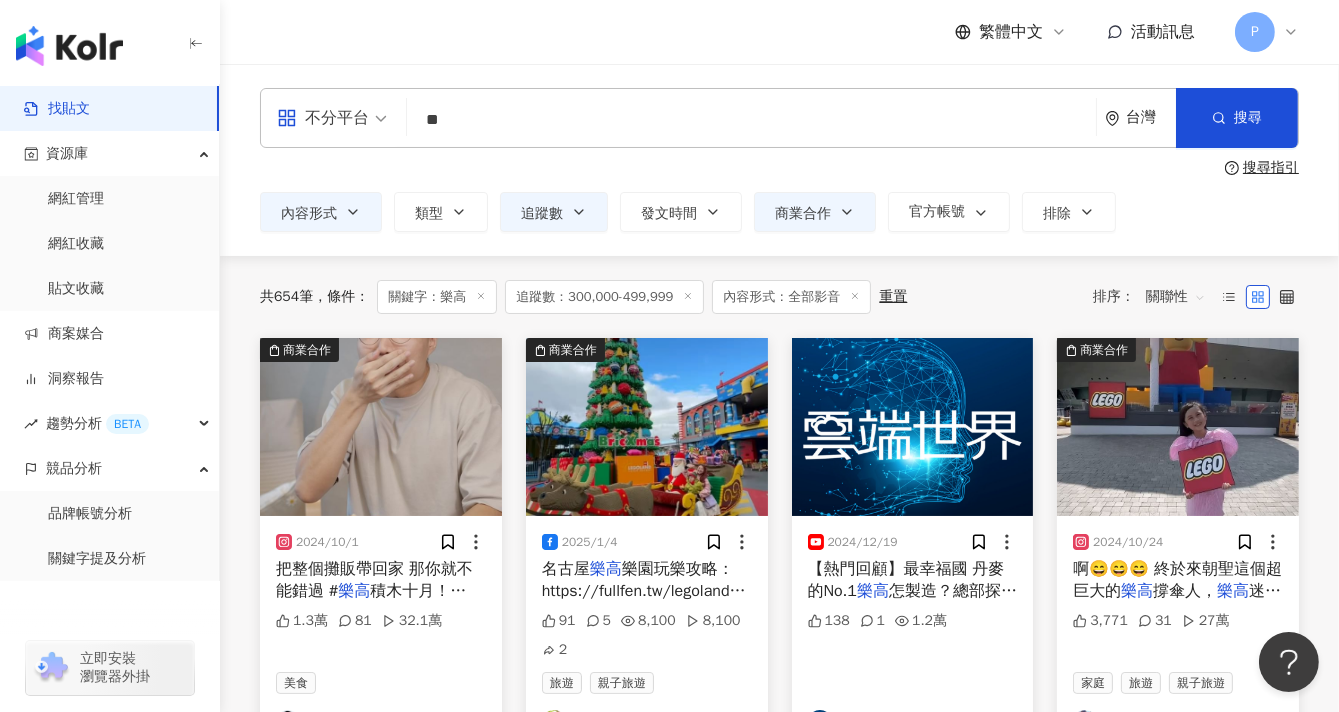 drag, startPoint x: 390, startPoint y: 100, endPoint x: 303, endPoint y: 95, distance: 87.14356 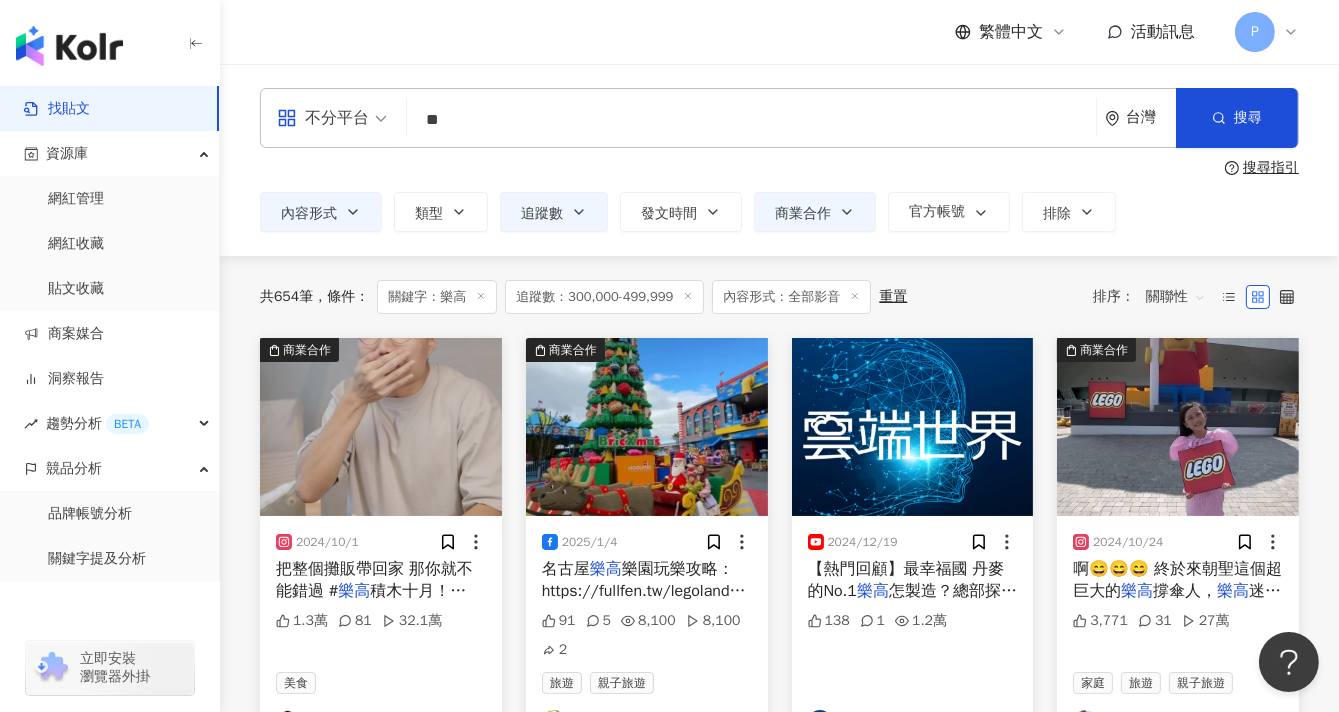 click on "不分平台 樂高 ** 台灣 搜尋" at bounding box center [779, 118] 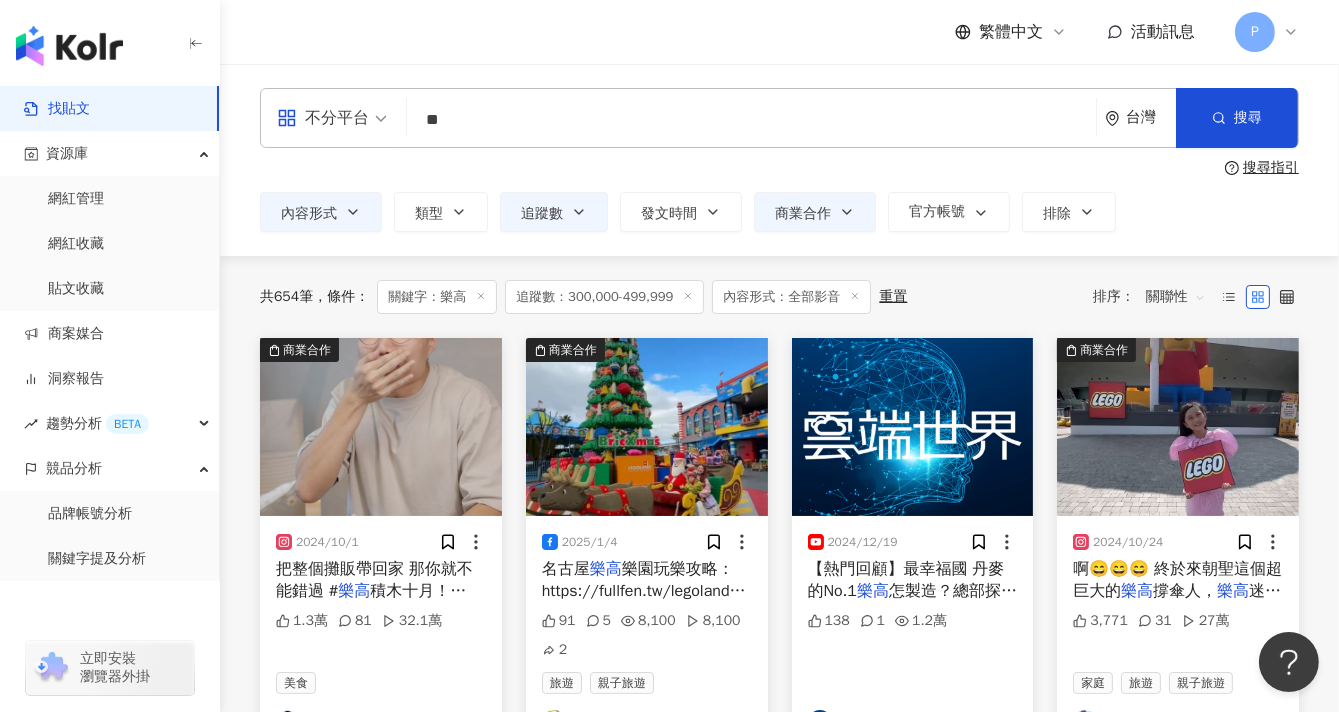type on "*" 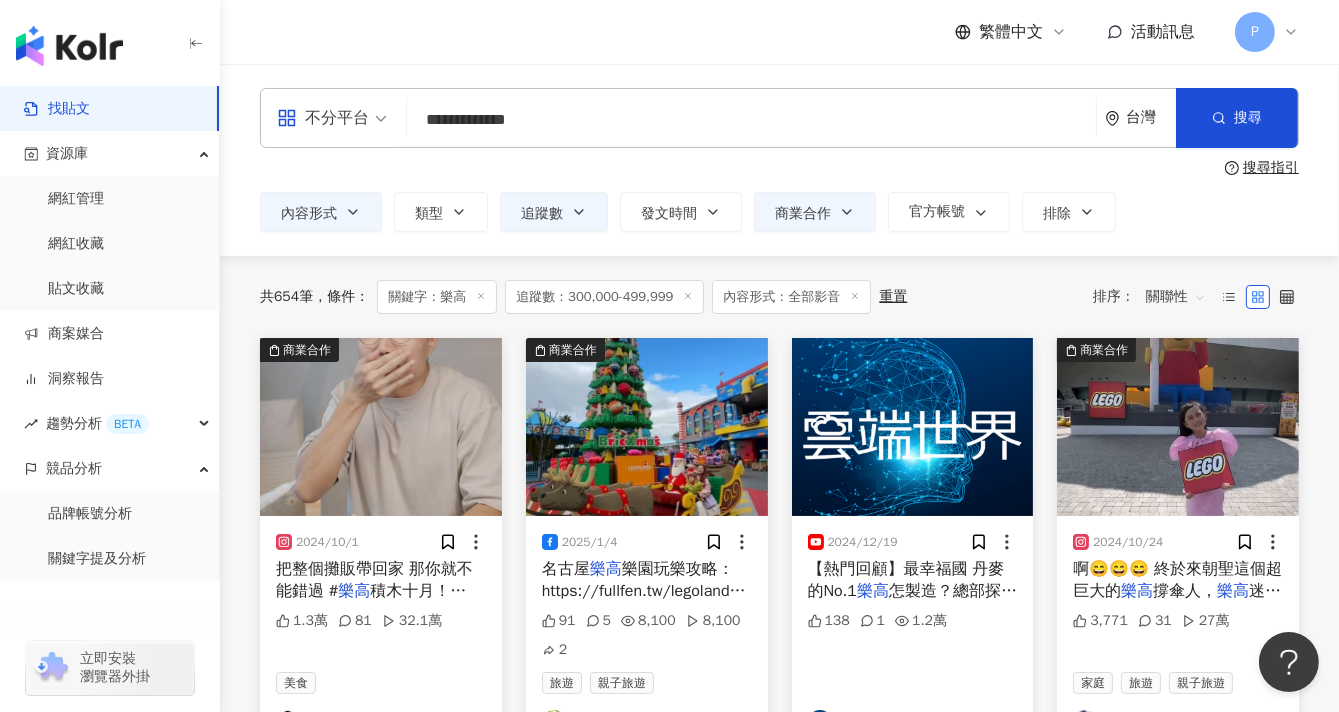 type on "**********" 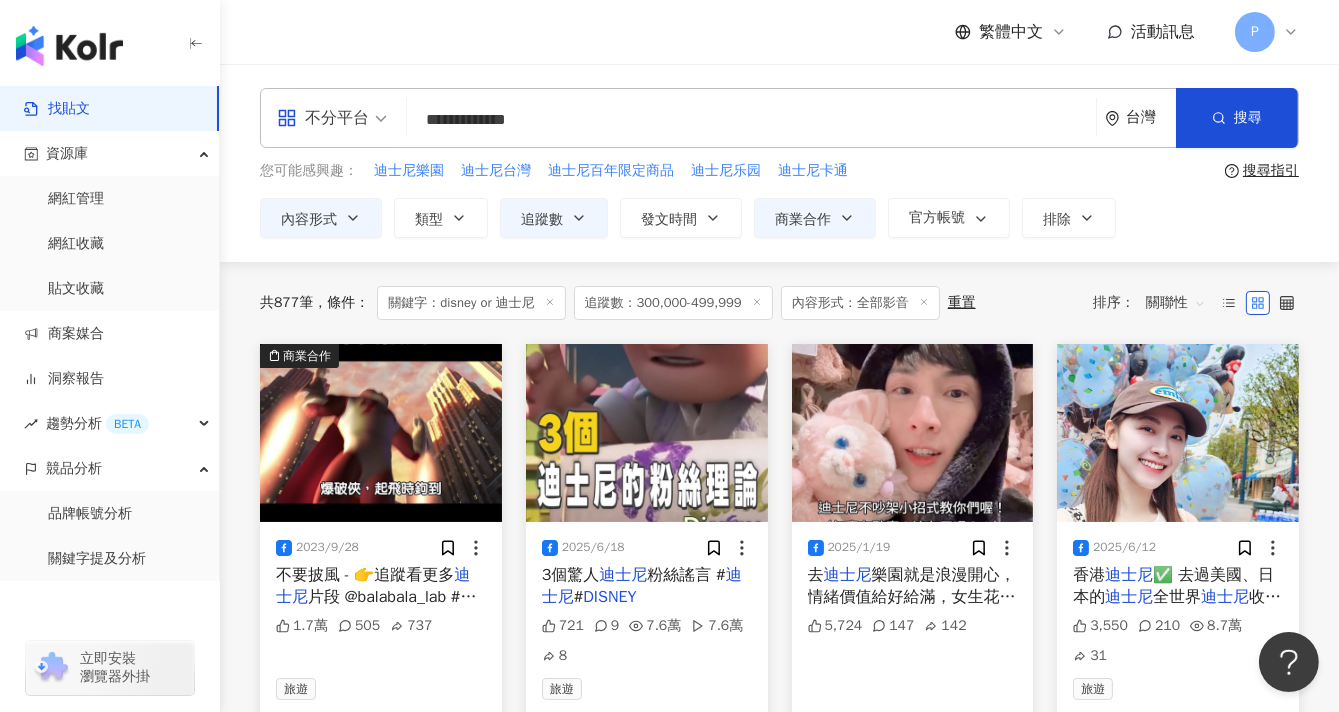 click on "不分平台" at bounding box center (332, 118) 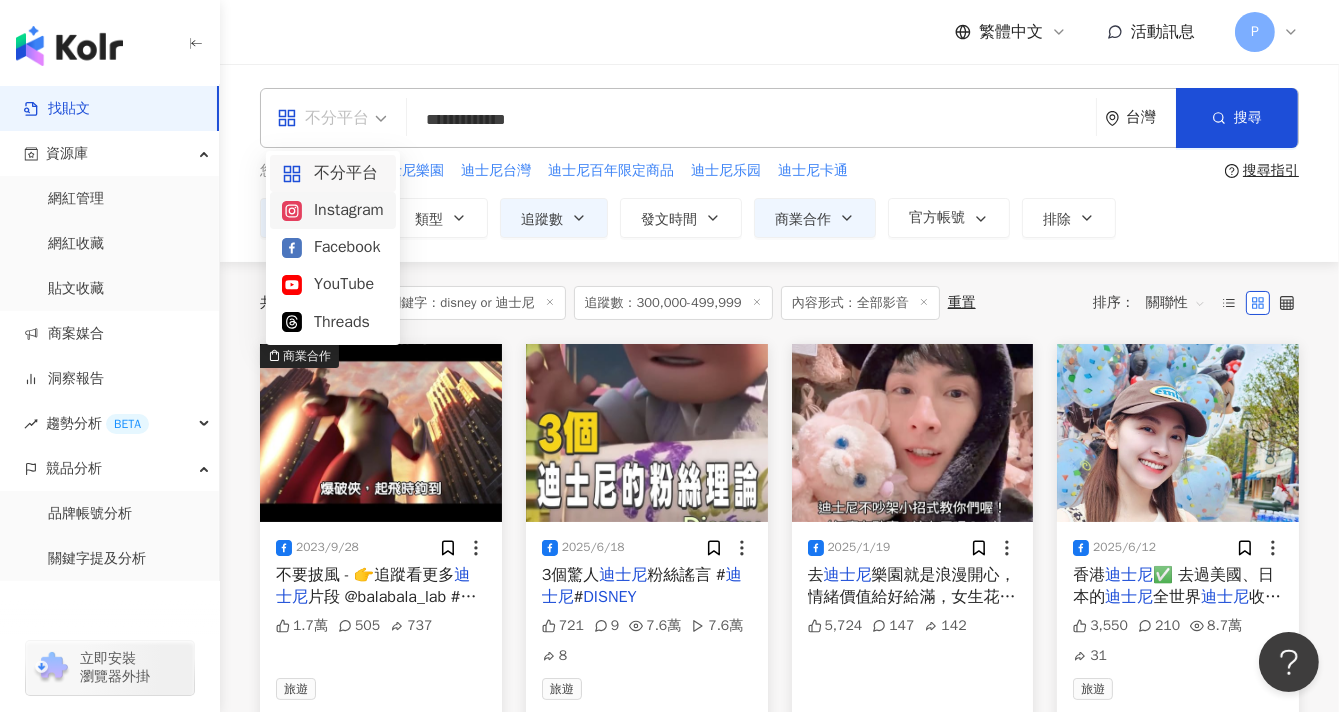 click on "Instagram" at bounding box center (333, 210) 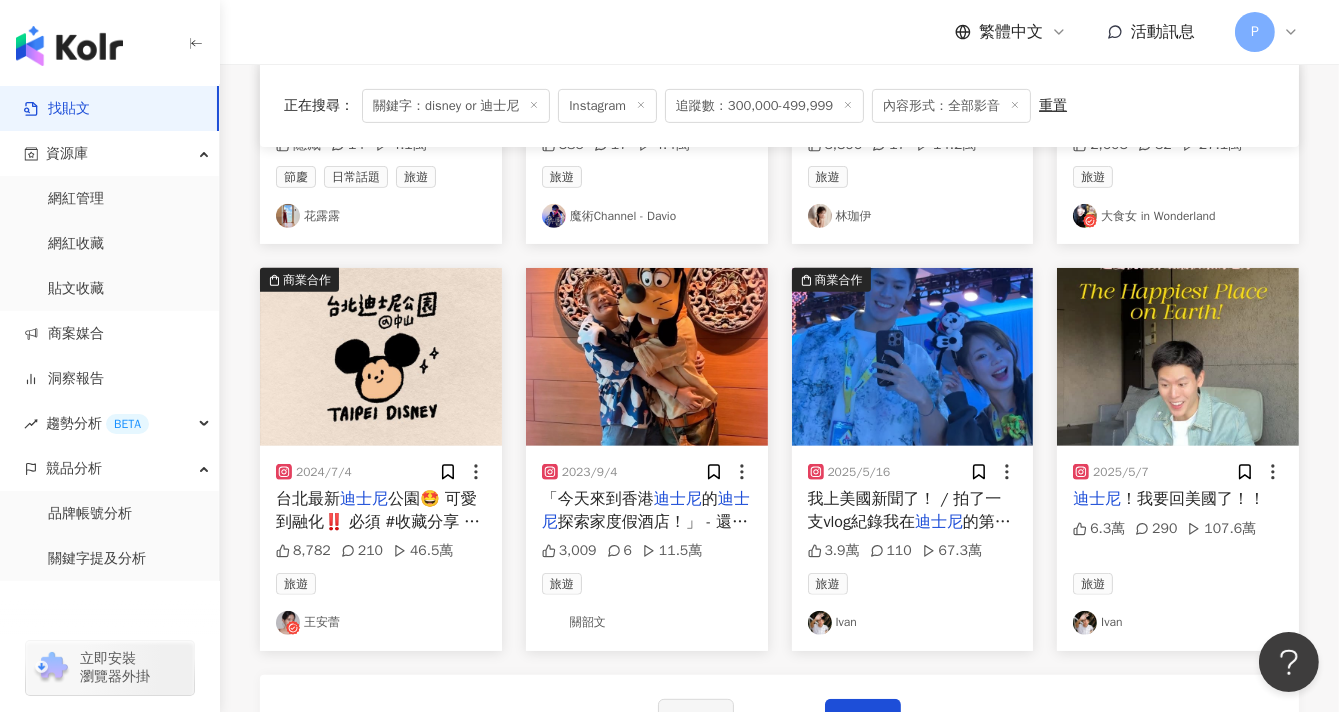 scroll, scrollTop: 1000, scrollLeft: 0, axis: vertical 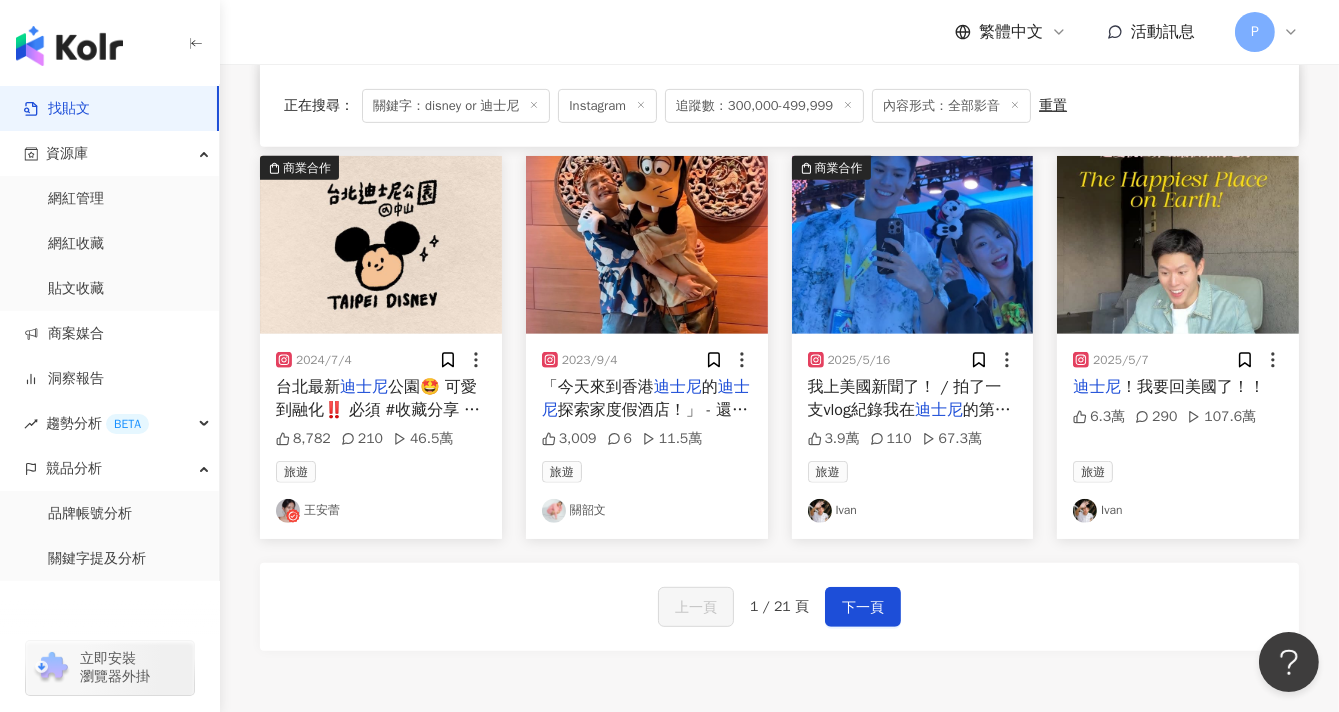 click on "上一頁 1 / 21 頁 下一頁" at bounding box center (779, 607) 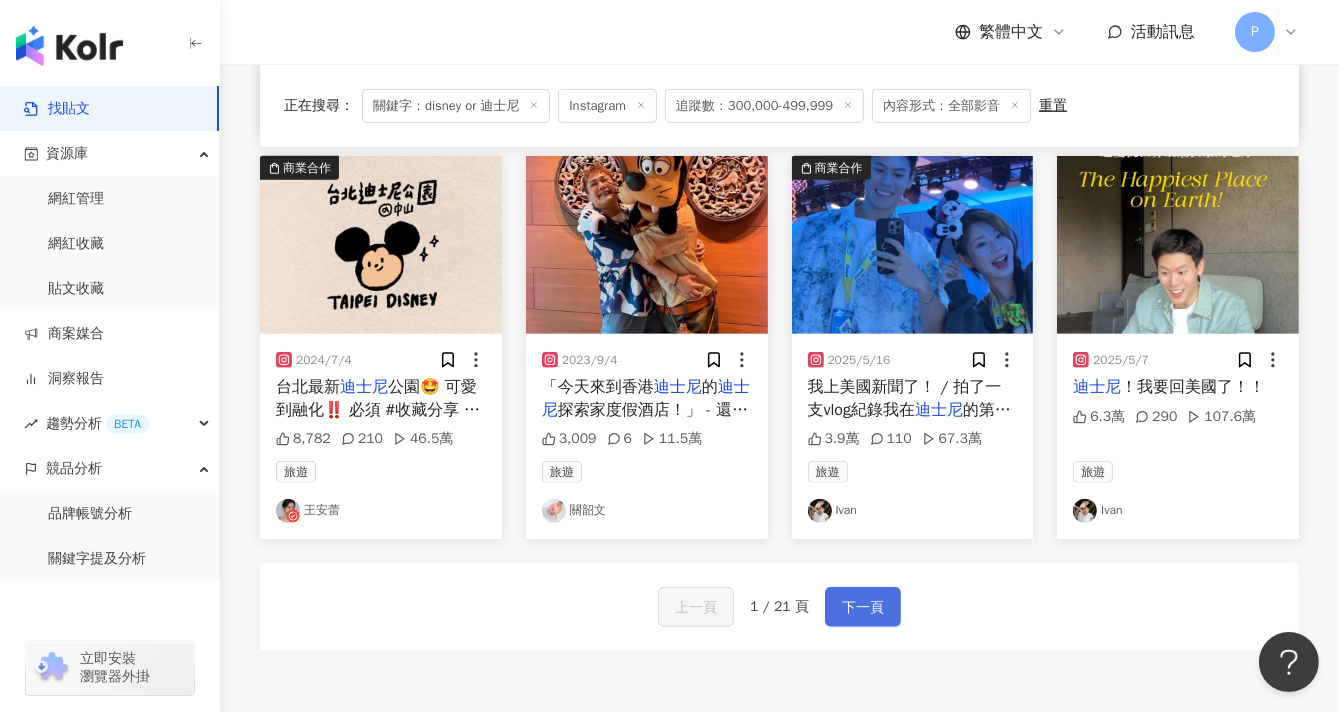 click on "下一頁" at bounding box center (863, 607) 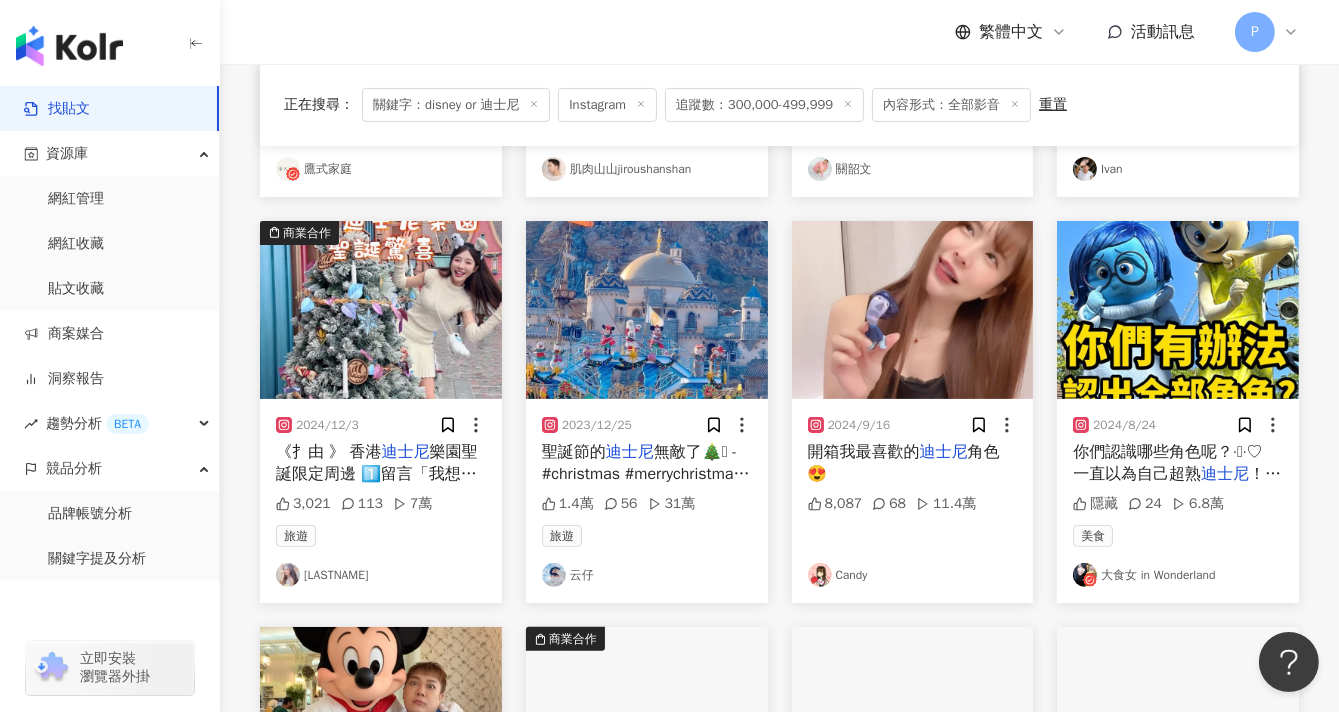 scroll, scrollTop: 888, scrollLeft: 0, axis: vertical 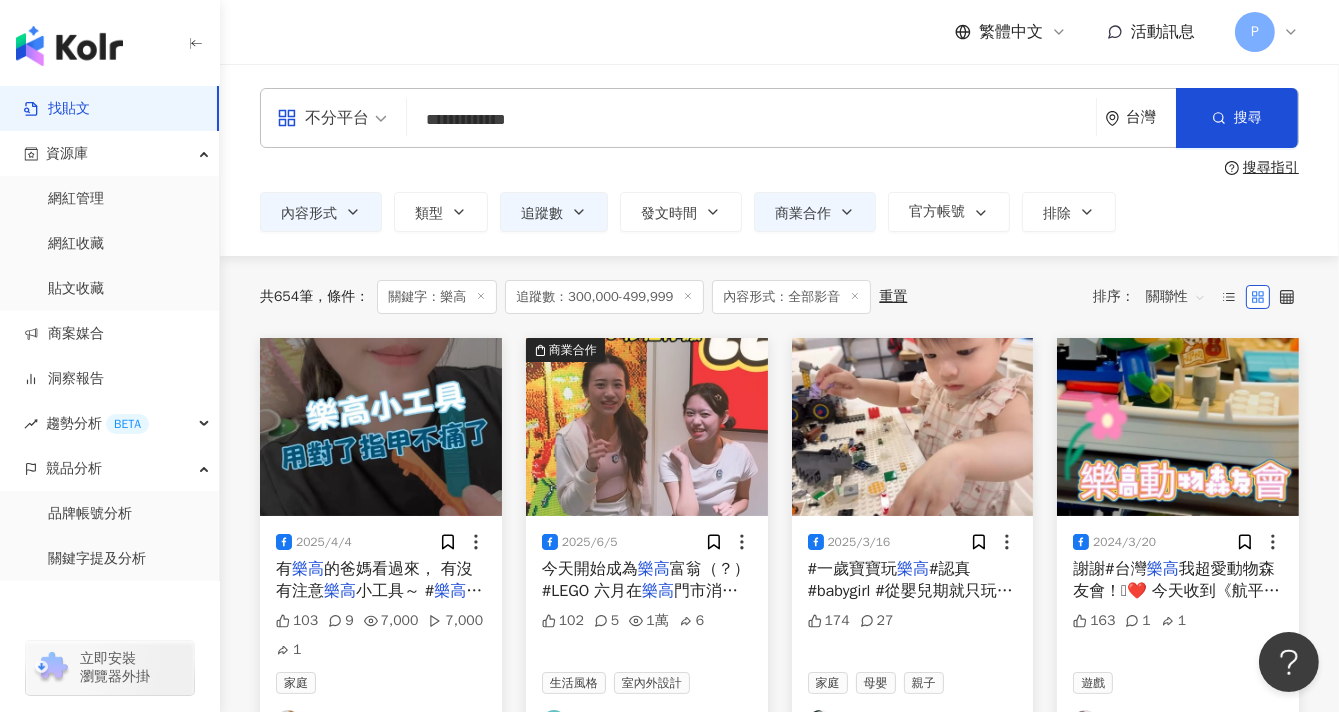 click on "不分平台" at bounding box center [323, 118] 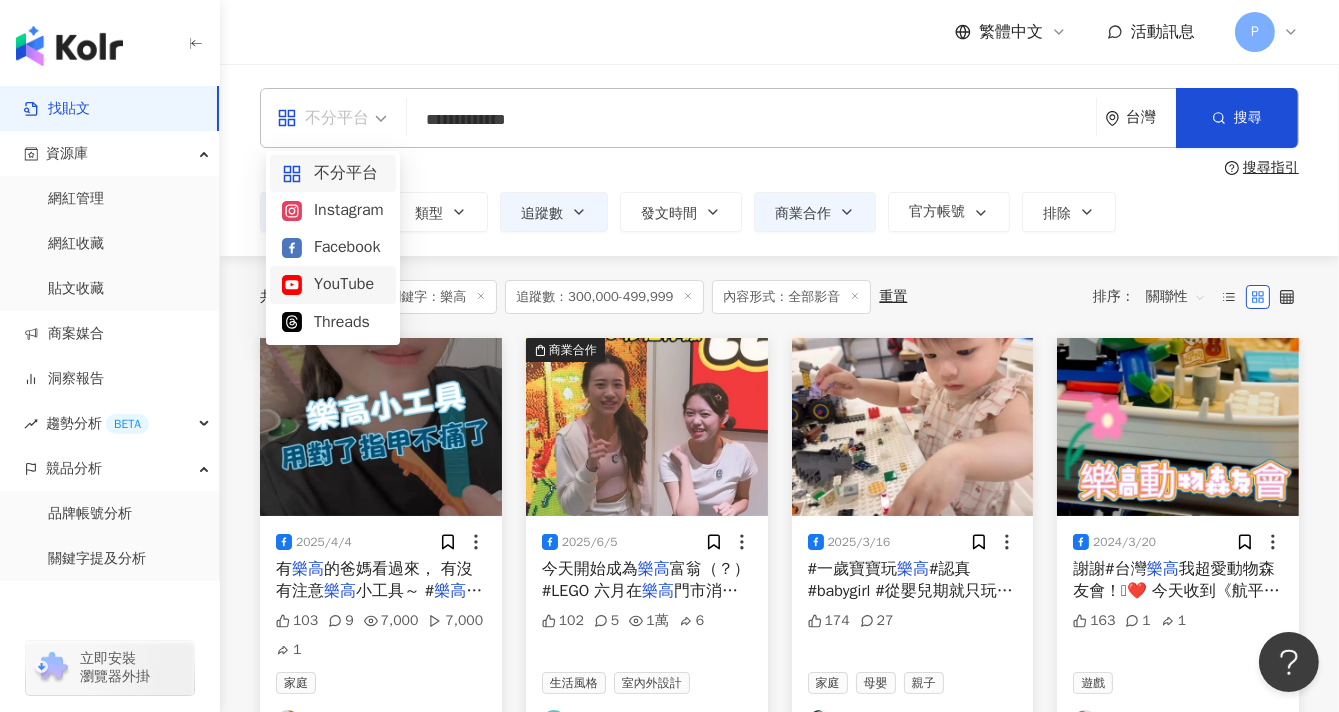click on "YouTube" at bounding box center [333, 284] 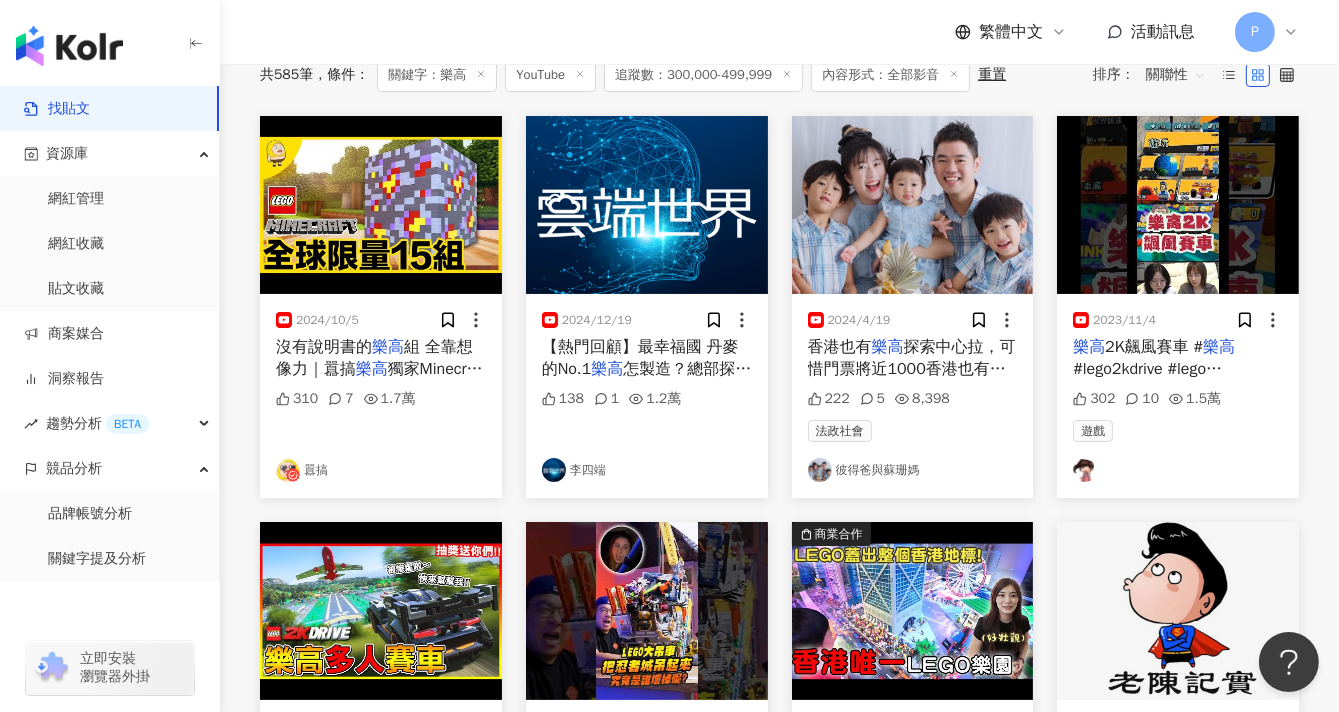 scroll, scrollTop: 0, scrollLeft: 0, axis: both 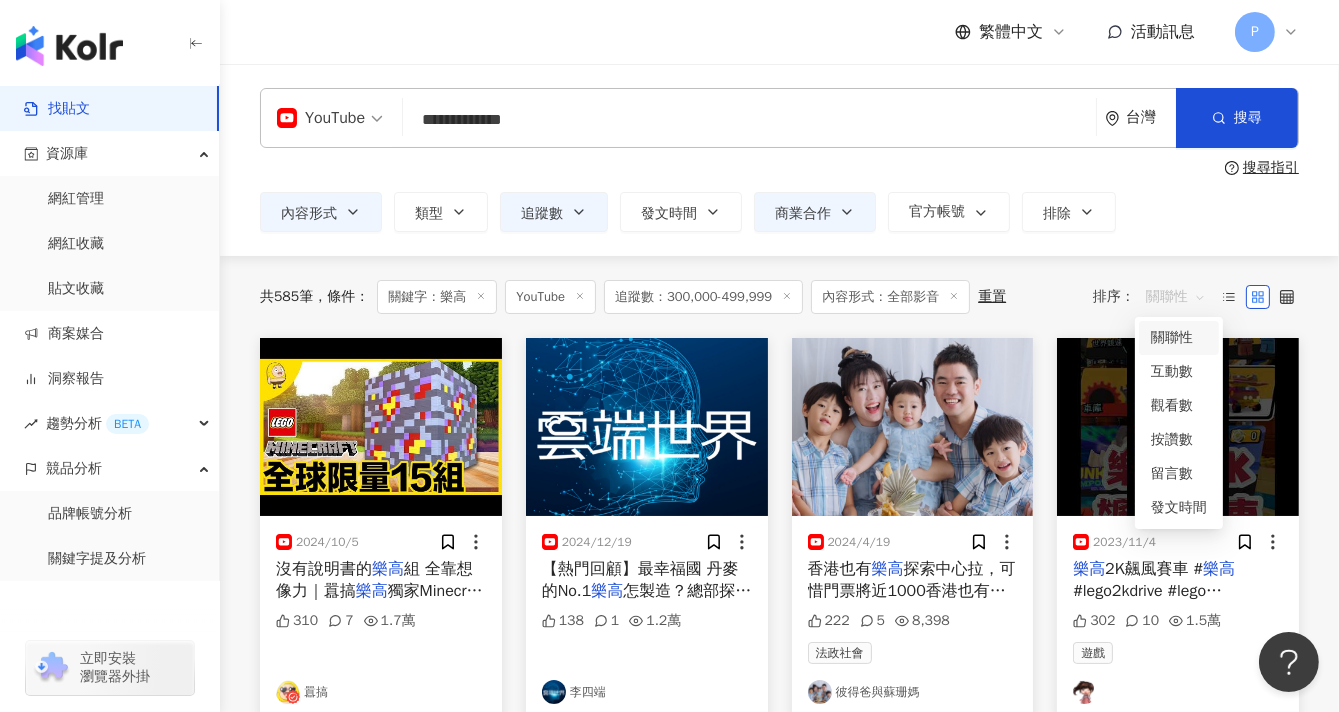 click on "關聯性" at bounding box center (1176, 297) 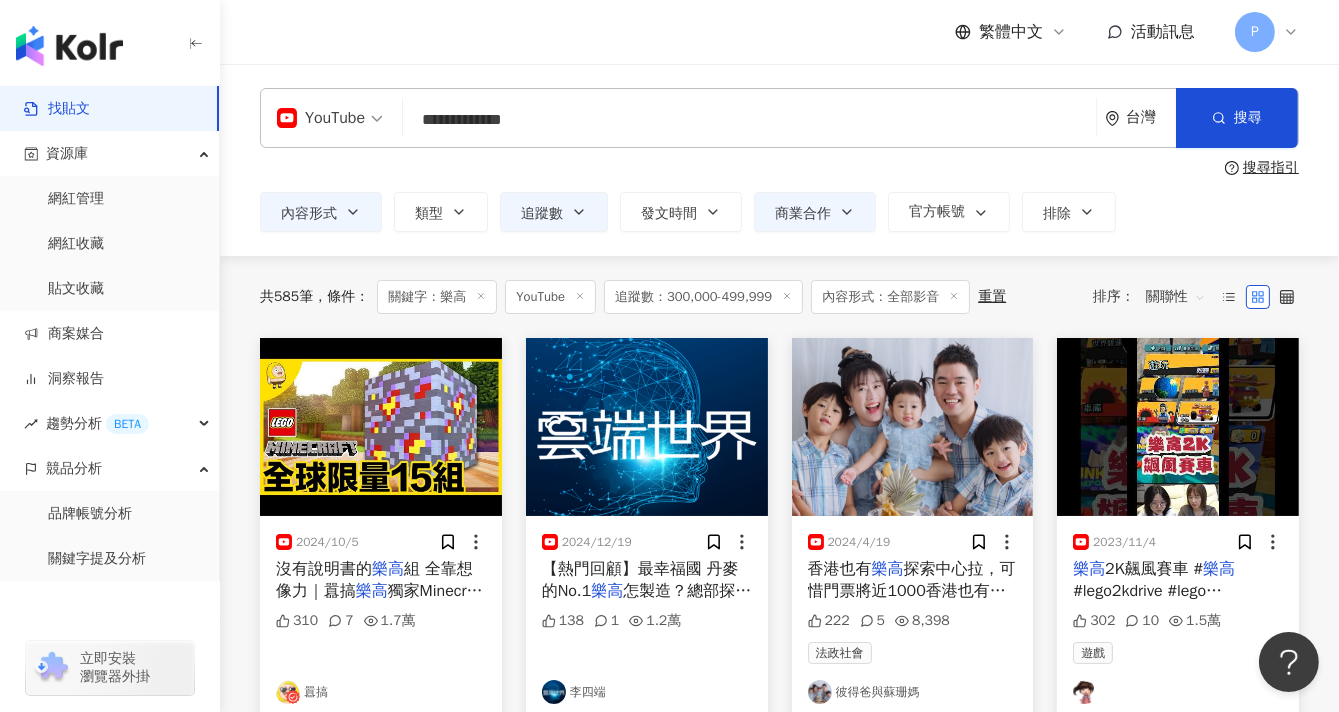 click on "關聯性" at bounding box center [1176, 297] 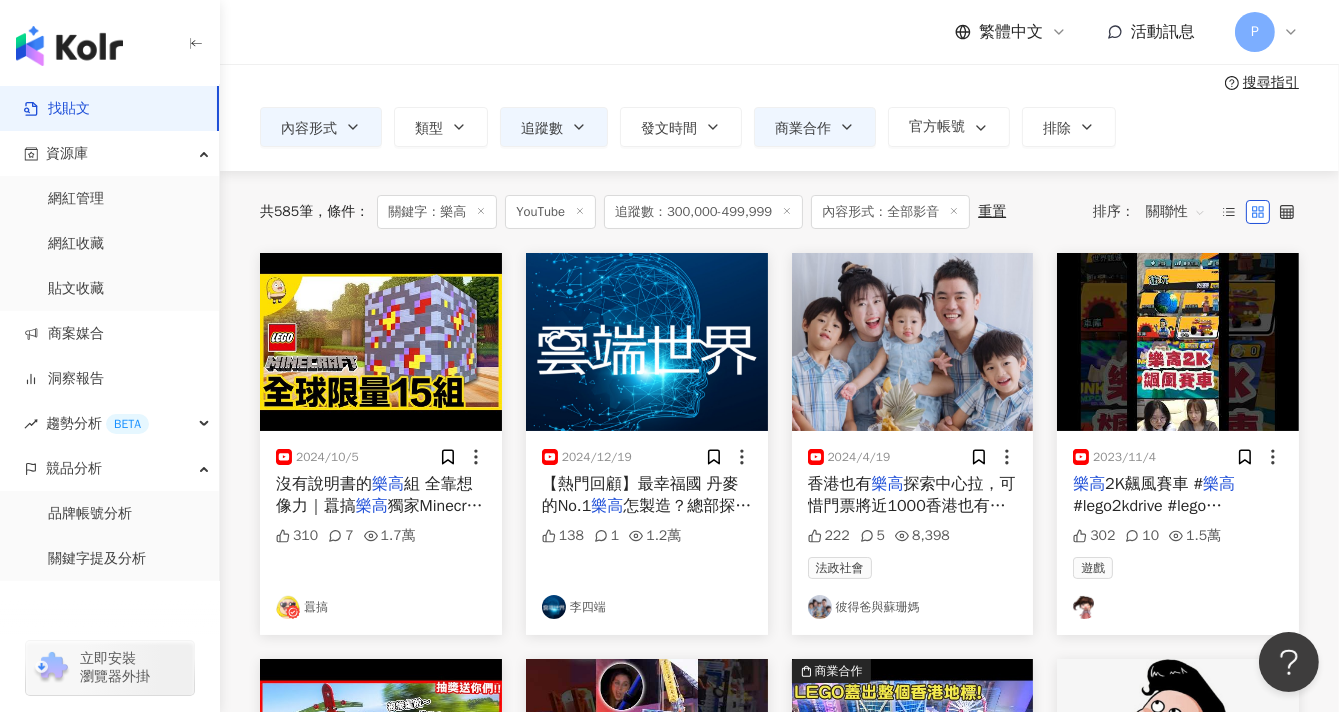 scroll, scrollTop: 111, scrollLeft: 0, axis: vertical 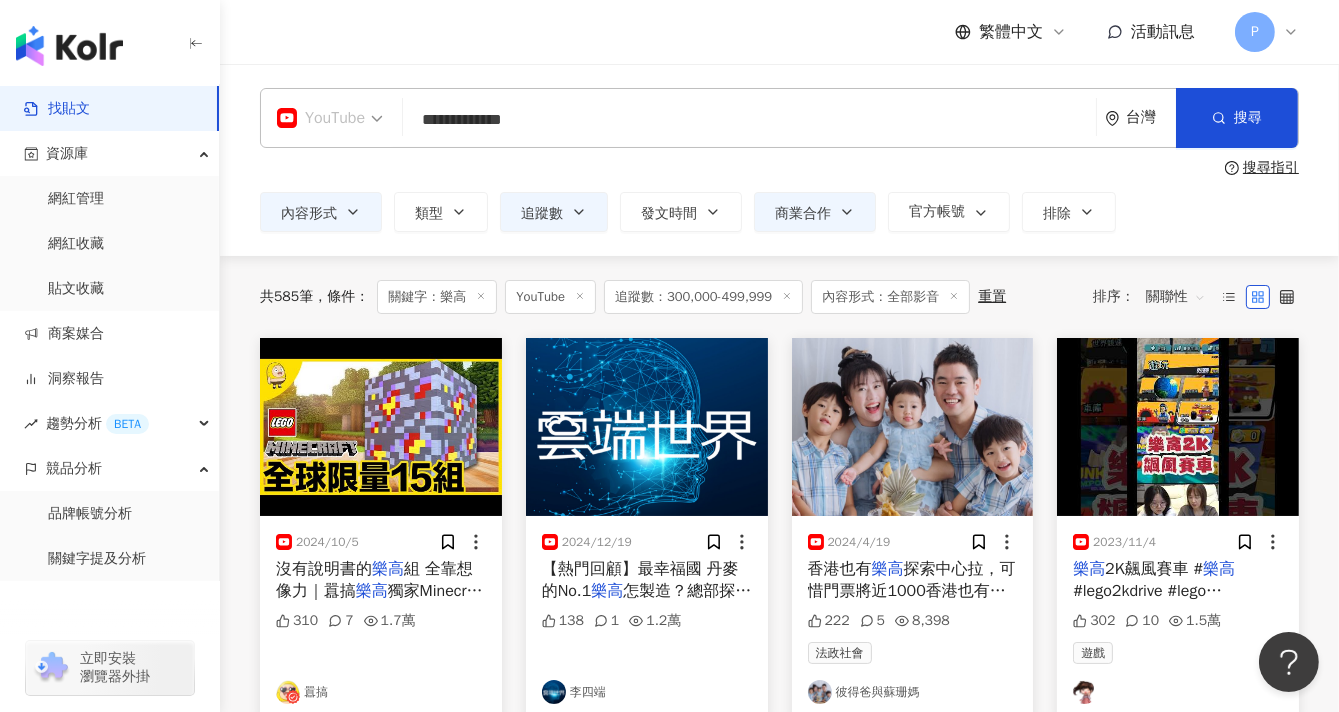 click on "YouTube" at bounding box center (330, 118) 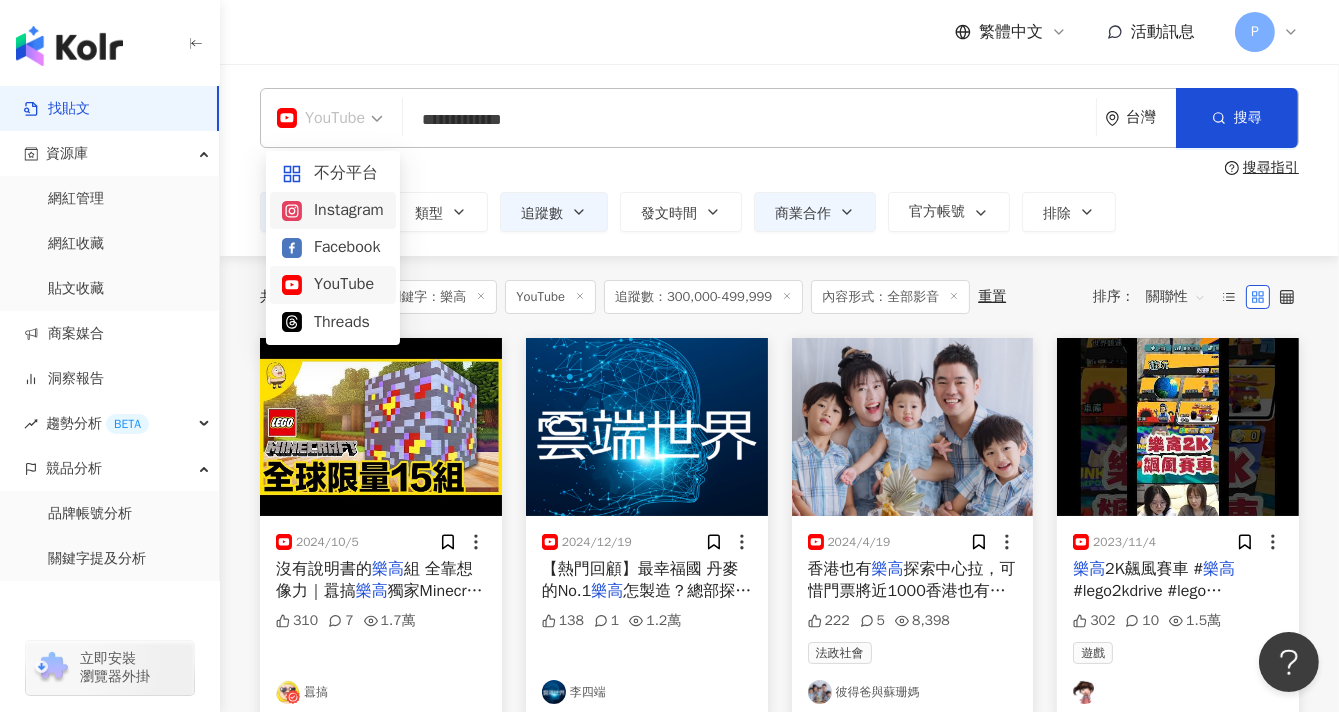 click on "Instagram" at bounding box center (333, 210) 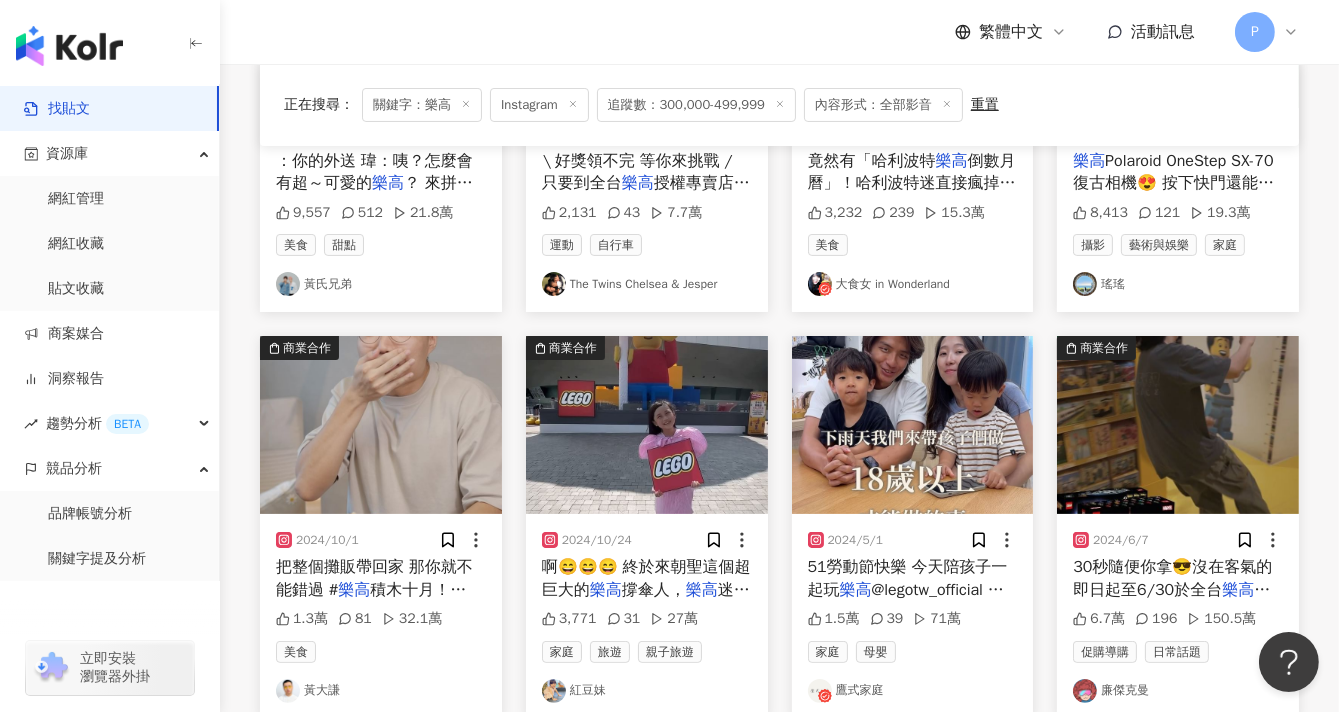 scroll, scrollTop: 444, scrollLeft: 0, axis: vertical 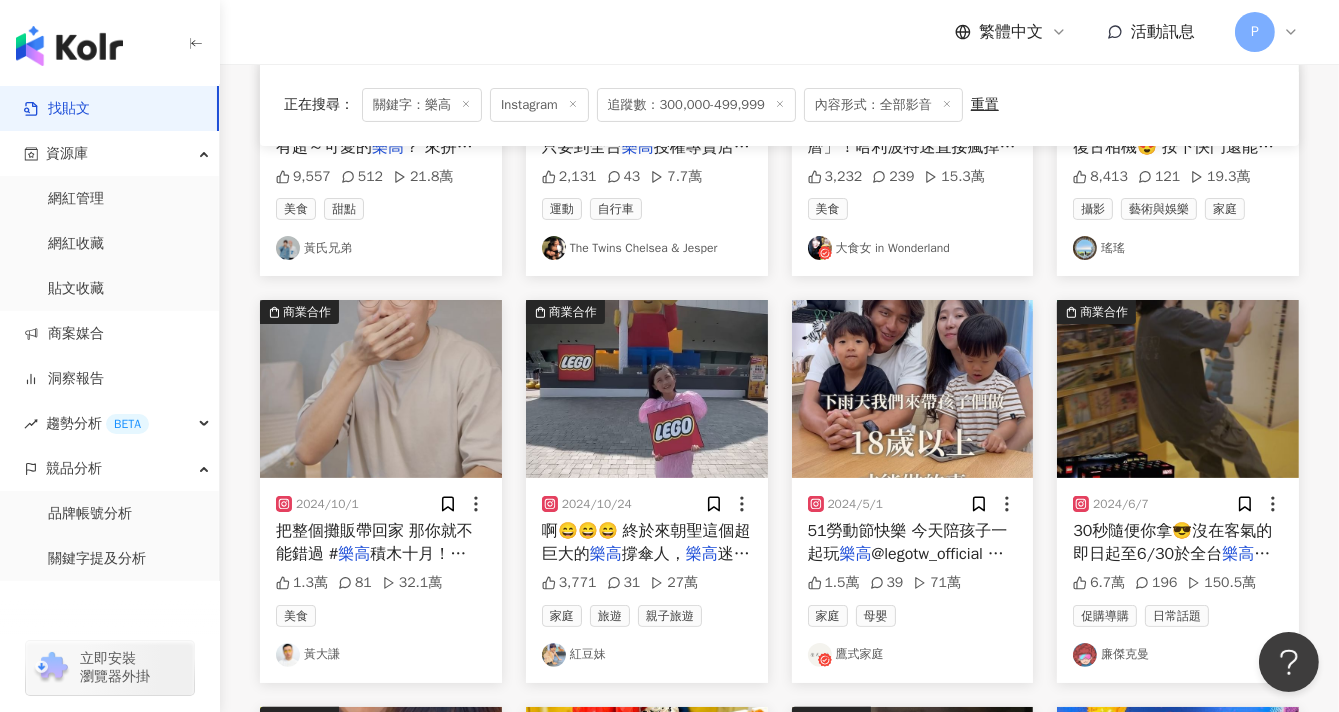 click on "積木十月！
@legotw_of" at bounding box center [371, 565] 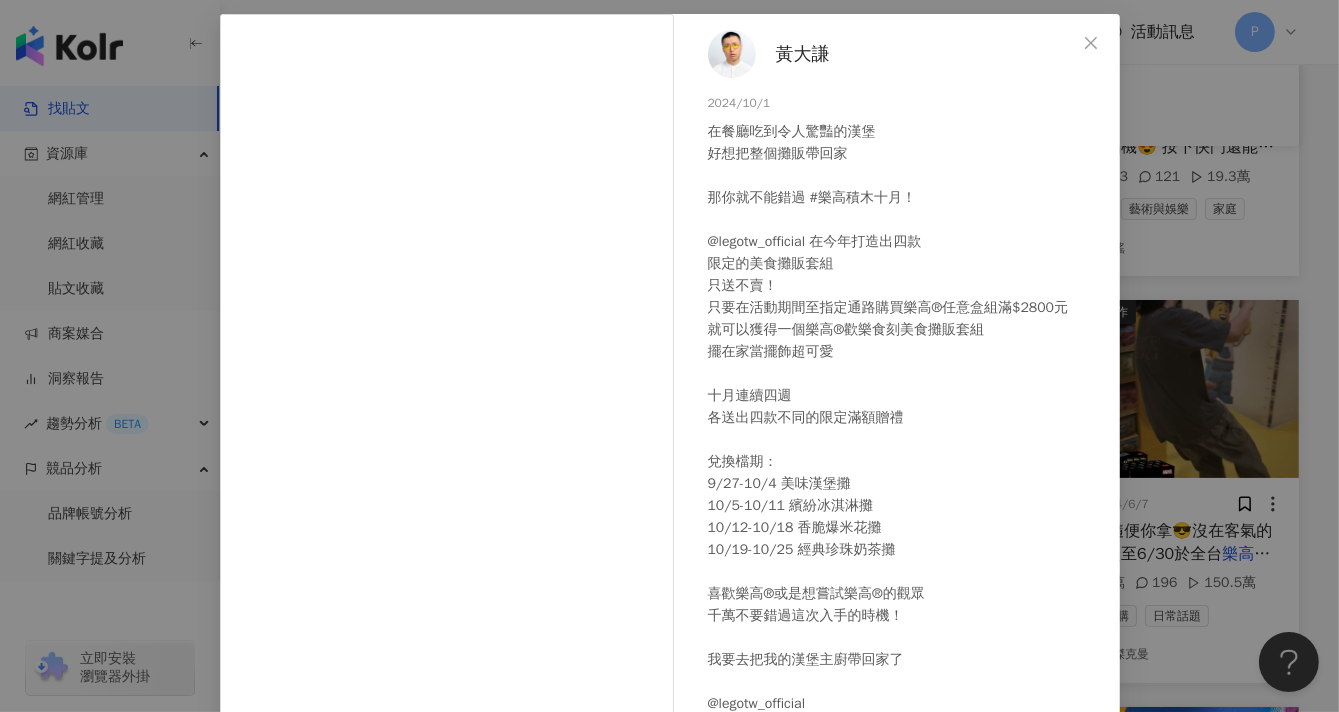 scroll, scrollTop: 111, scrollLeft: 0, axis: vertical 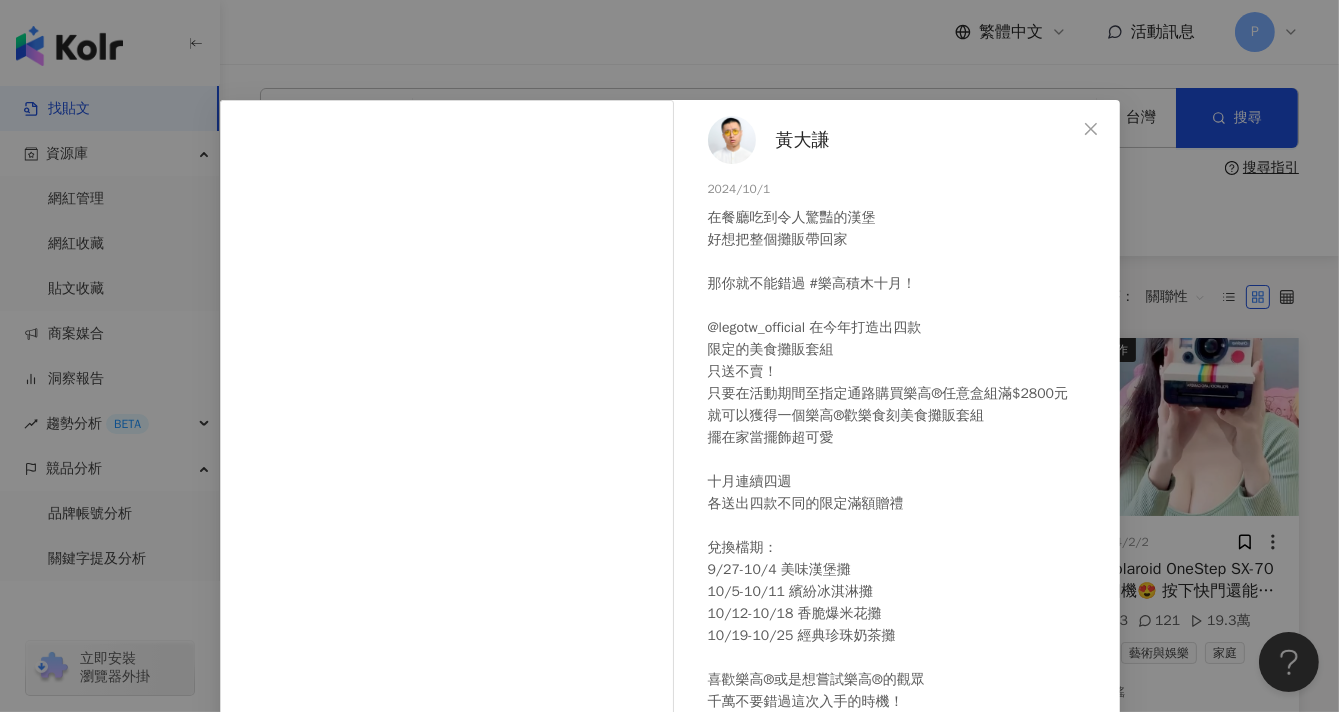 click on "黃大謙 2024/10/1 在餐廳吃到令人驚豔的漢堡
好想把整個攤販帶回家
那你就不能錯過 #樂高積木十月！
@legotw_official 在今年打造出四款
限定的美食攤販套組
只送不賣！
只要在活動期間至指定通路購買樂高®任意盒組滿$2800元
就可以獲得一個樂高®歡樂食刻美食攤販套組
擺在家當擺飾超可愛
十月連續四週
各送出四款不同的限定滿額贈禮
兌換檔期：
9/27-10/4 美味漢堡攤
10/5-10/11 繽紛冰淇淋攤
10/12-10/18 香脆爆米花攤
10/19-10/25 經典珍珠奶茶攤
喜歡樂高®或是想嘗試樂高®的觀眾
千萬不要錯過這次入手的時機！
我要去把我的漢堡主廚帶回家了
@legotw_official
#台灣樂高 #樂高歡樂食刻#LEGOBrickmonth 1.3萬 81 32.1萬" at bounding box center (902, 458) 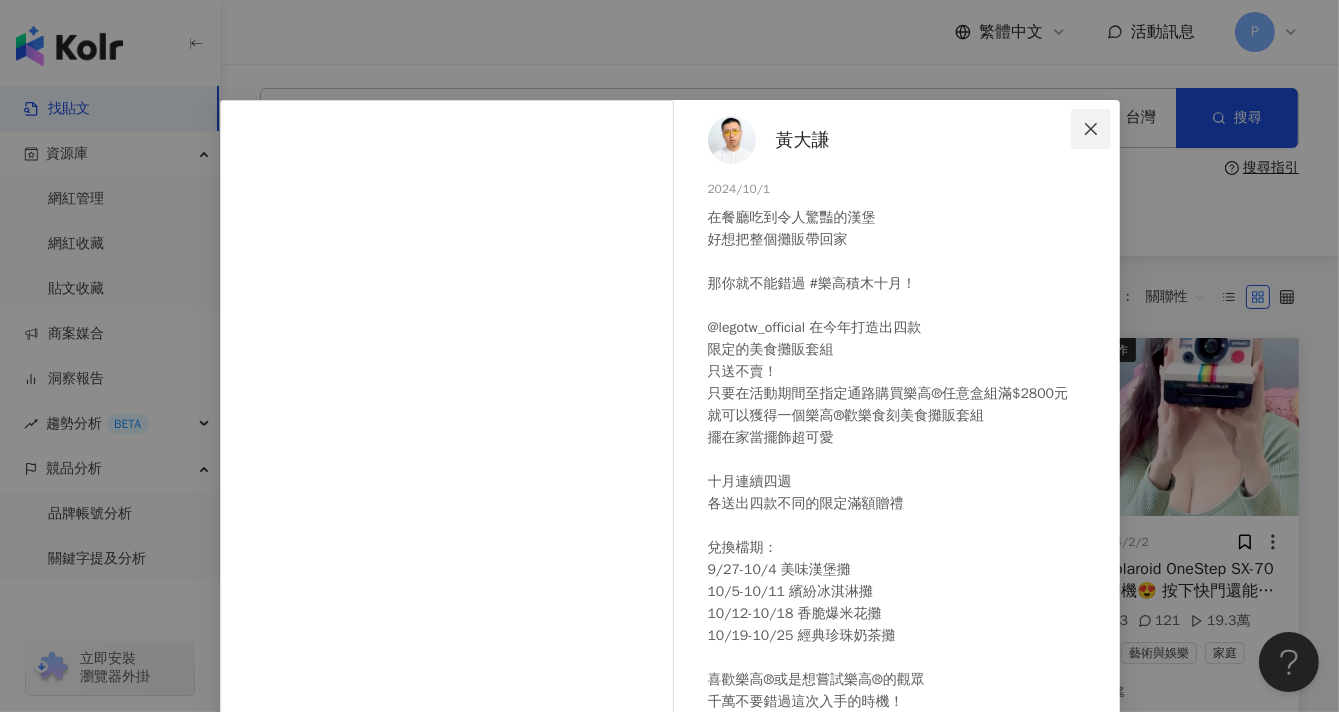 click 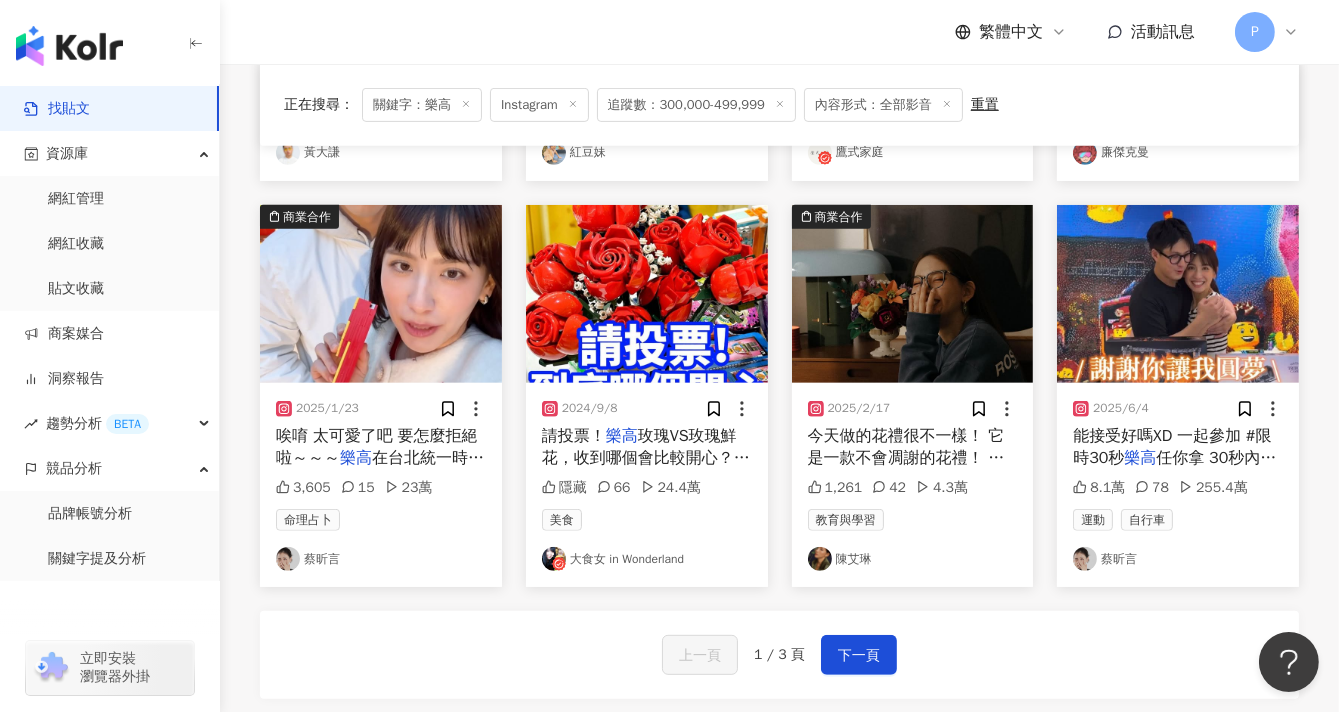 scroll, scrollTop: 1111, scrollLeft: 0, axis: vertical 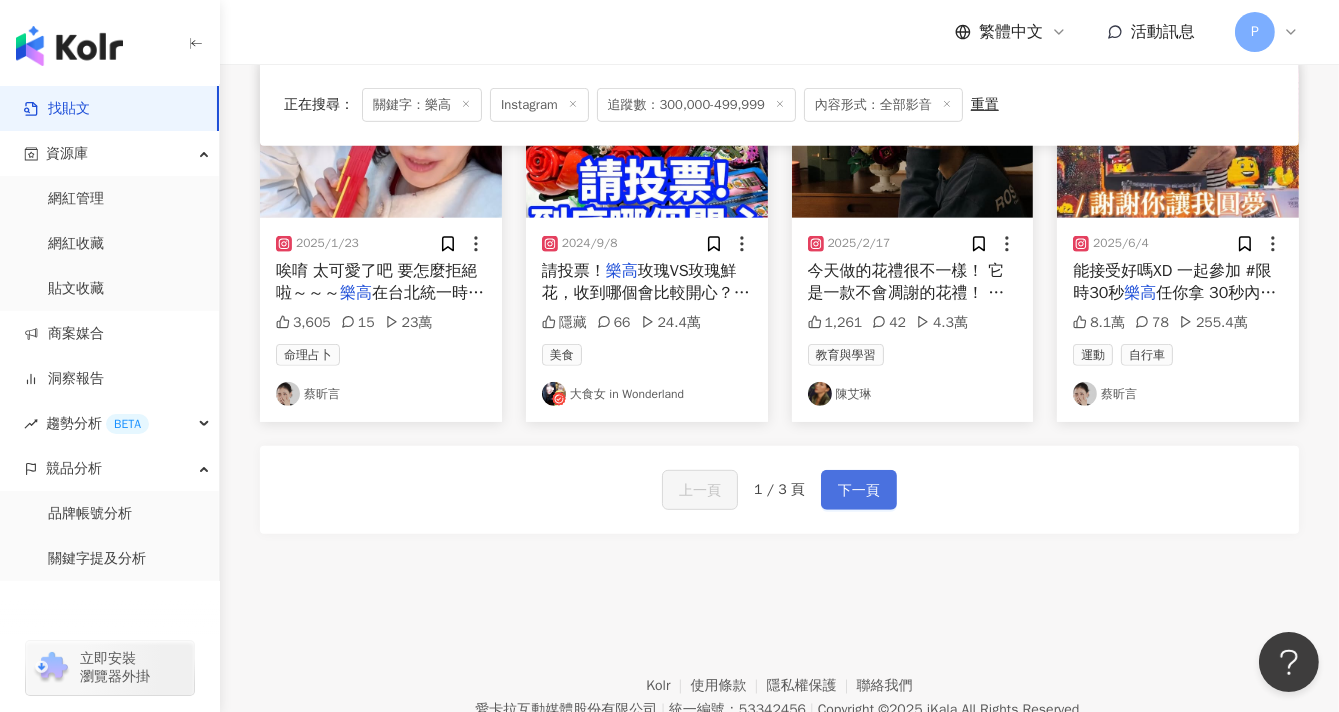 click on "下一頁" at bounding box center [859, 490] 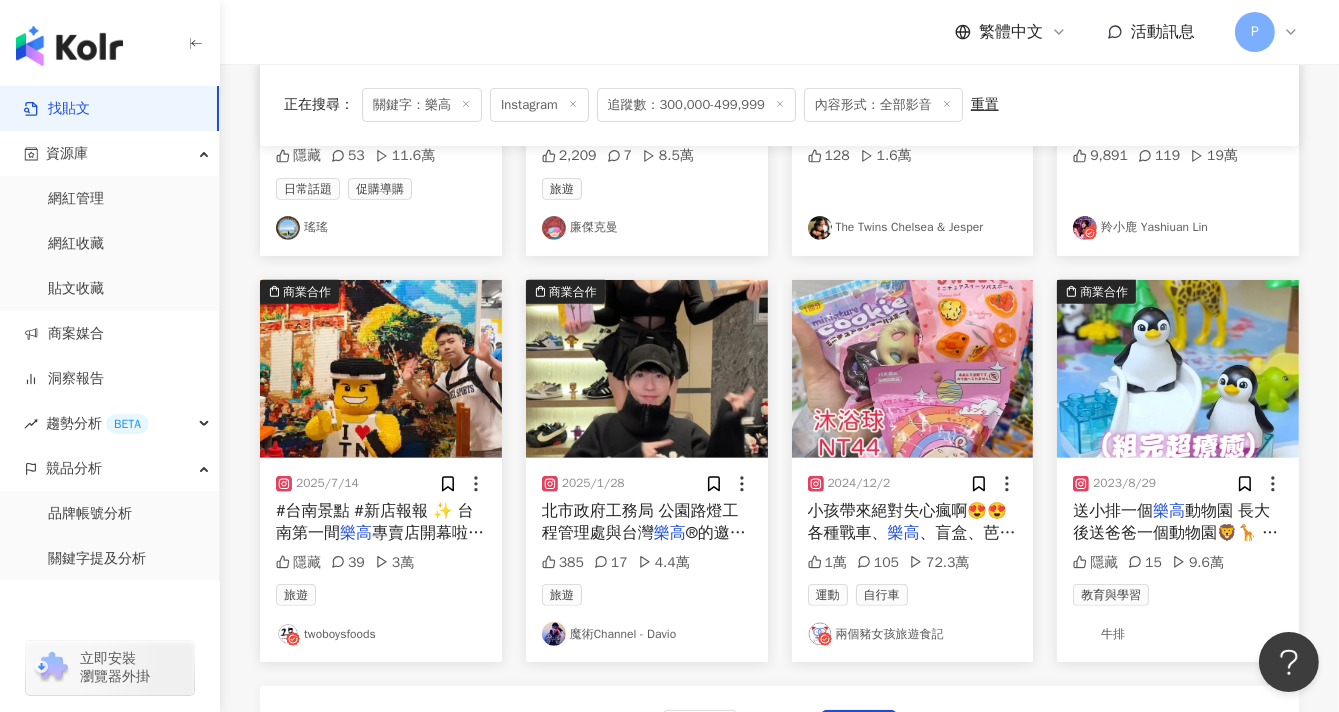 scroll, scrollTop: 867, scrollLeft: 0, axis: vertical 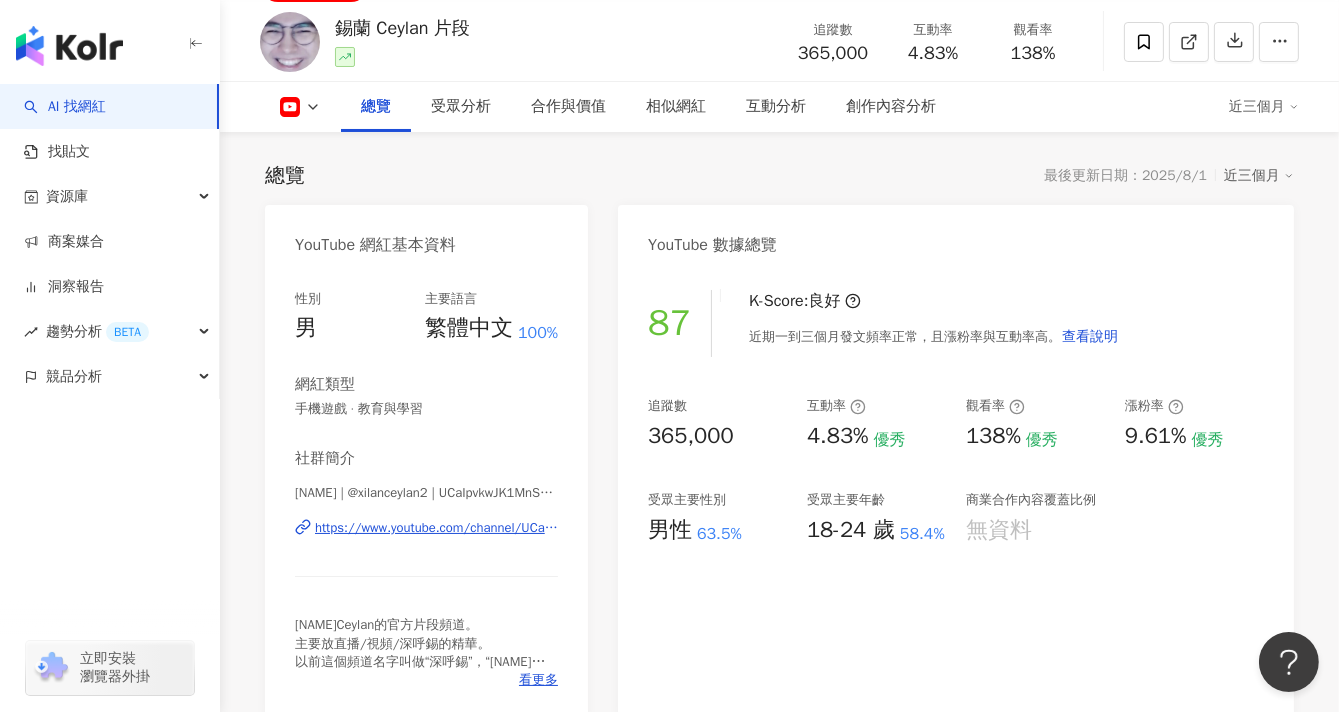click on "https://www.youtube.com/channel/UCaIpvkwJK1MnSNqAhGzvxiw" at bounding box center (436, 528) 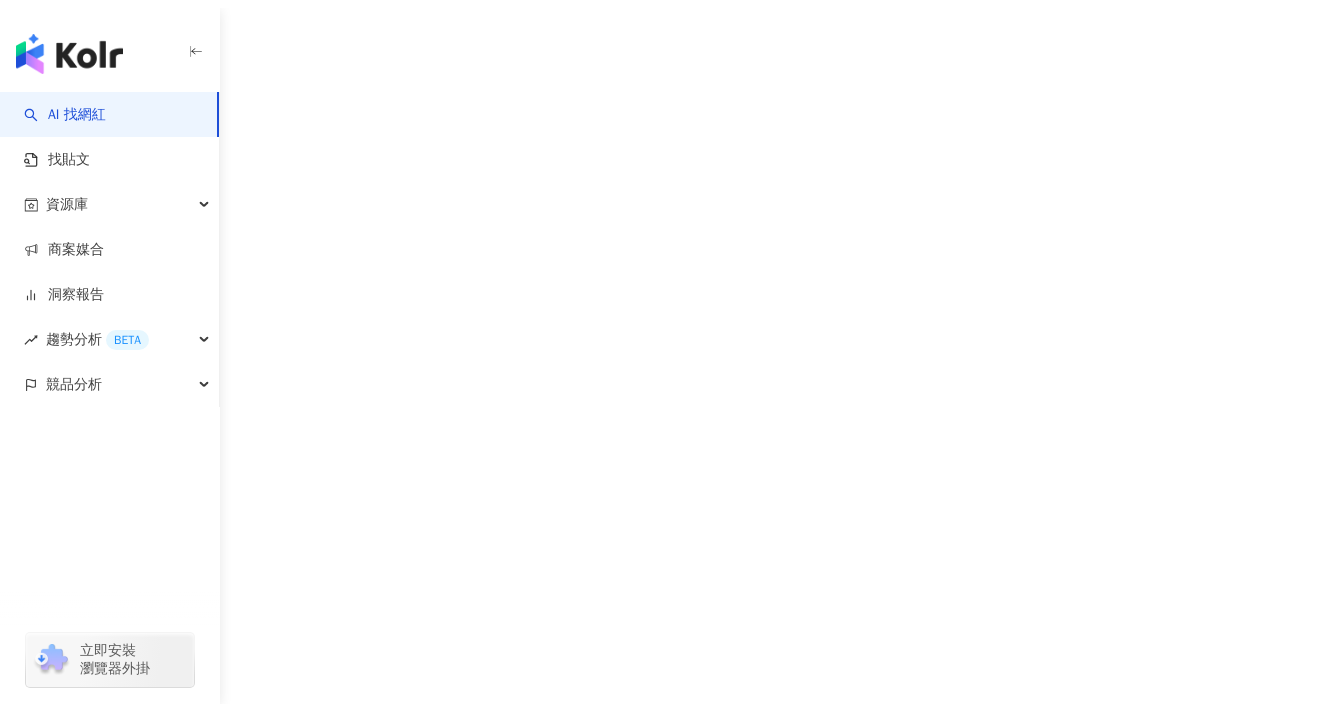 scroll, scrollTop: 0, scrollLeft: 0, axis: both 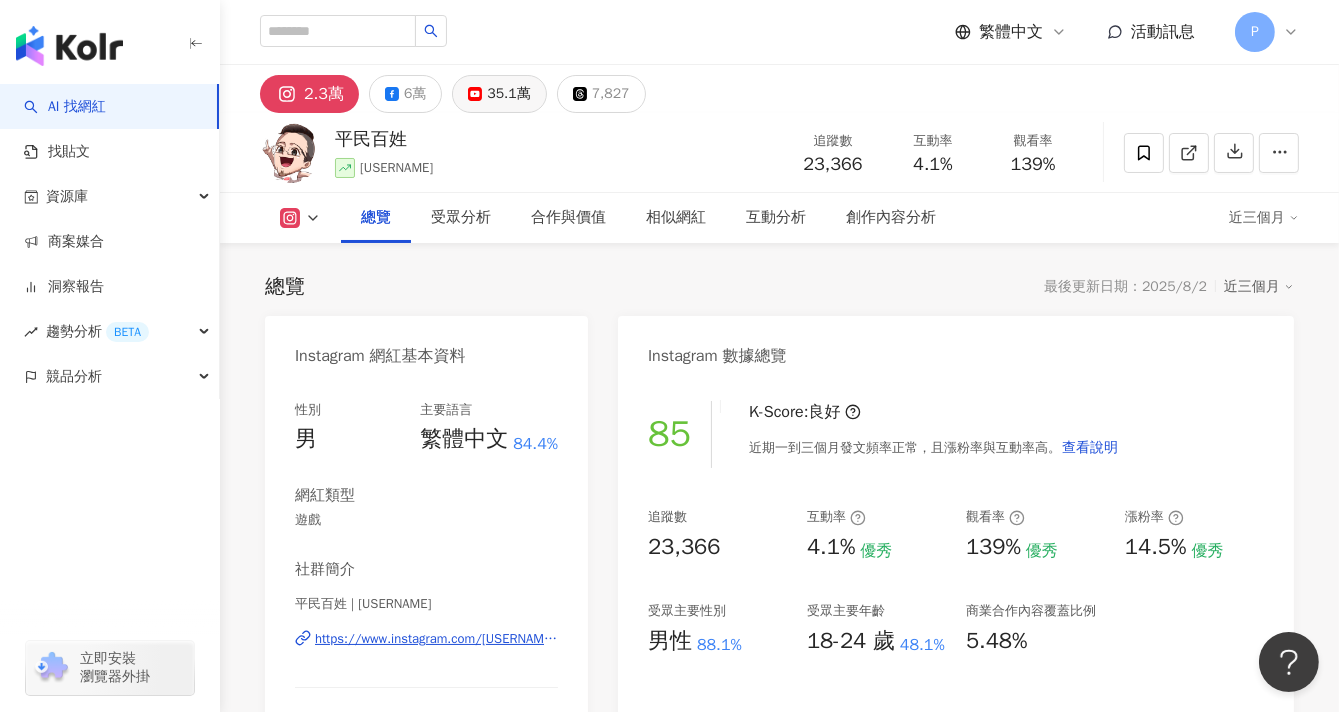 click on "35.1萬" at bounding box center [508, 94] 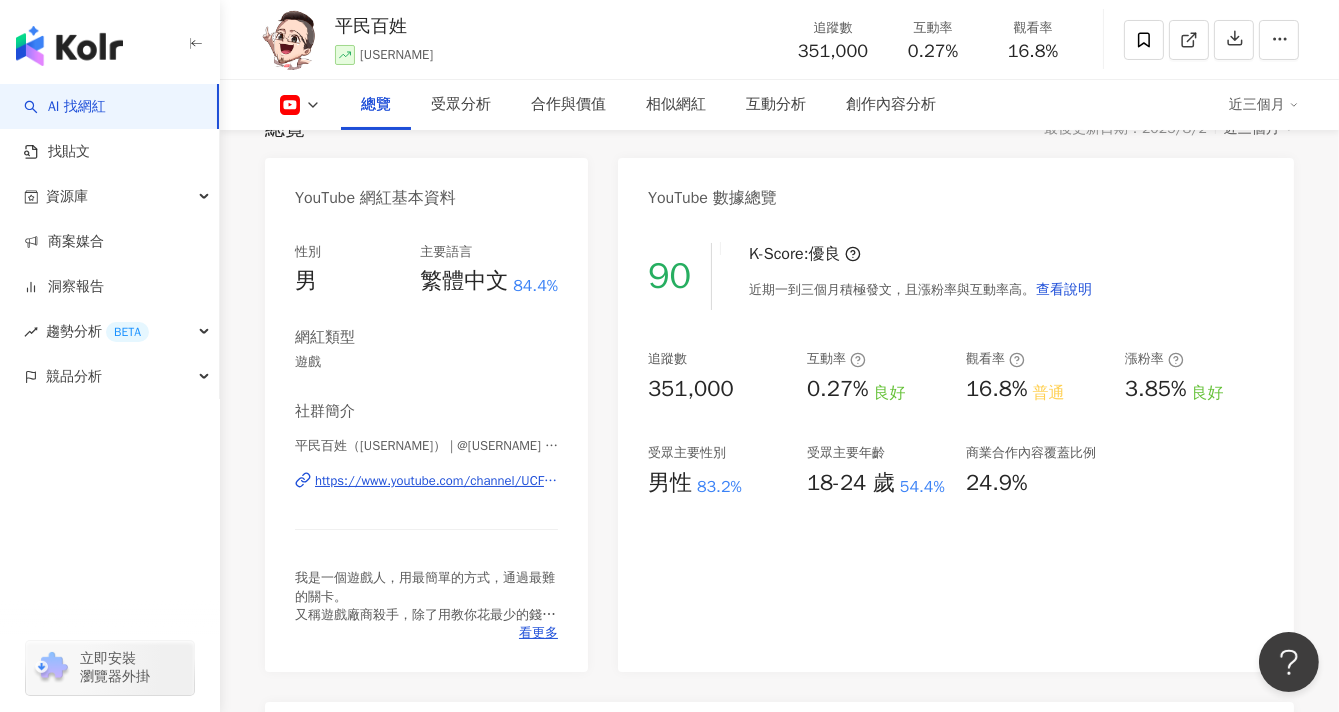 scroll, scrollTop: 222, scrollLeft: 0, axis: vertical 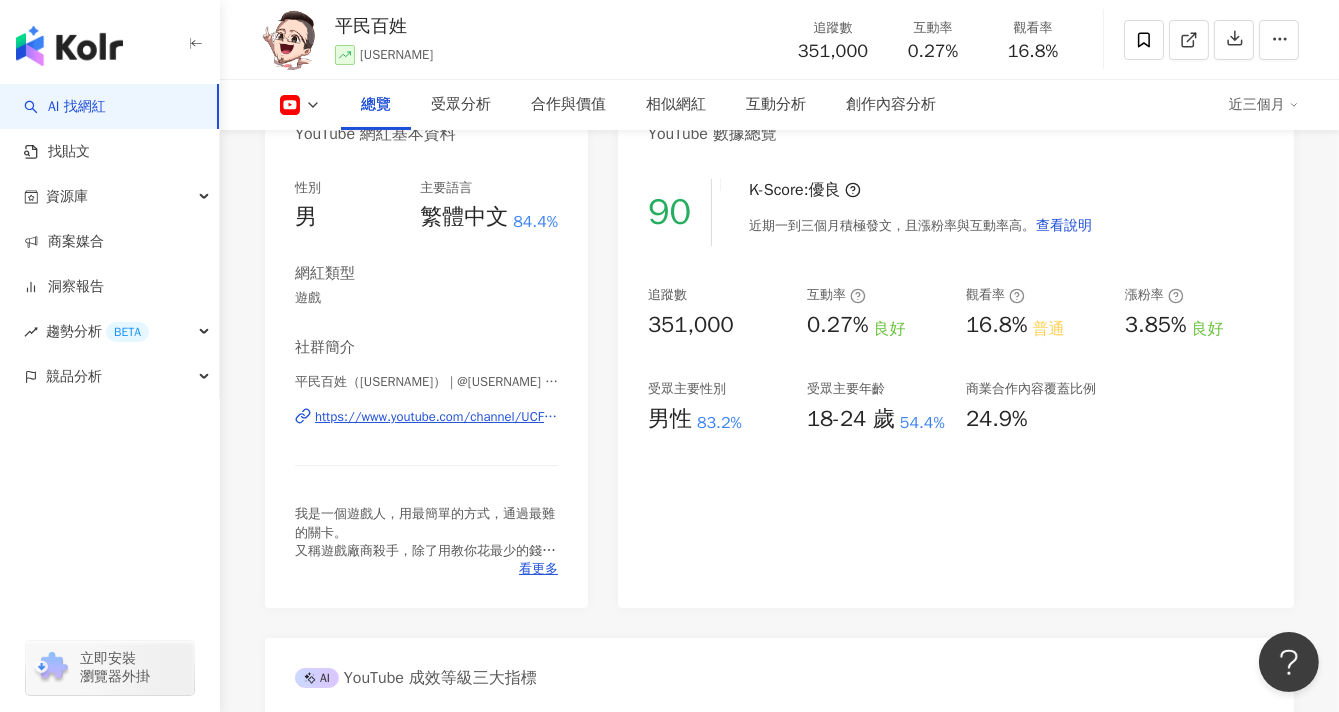 click on "https://www.youtube.com/channel/UCF3X_V1Gd5yagyTgwIIScag" at bounding box center (436, 417) 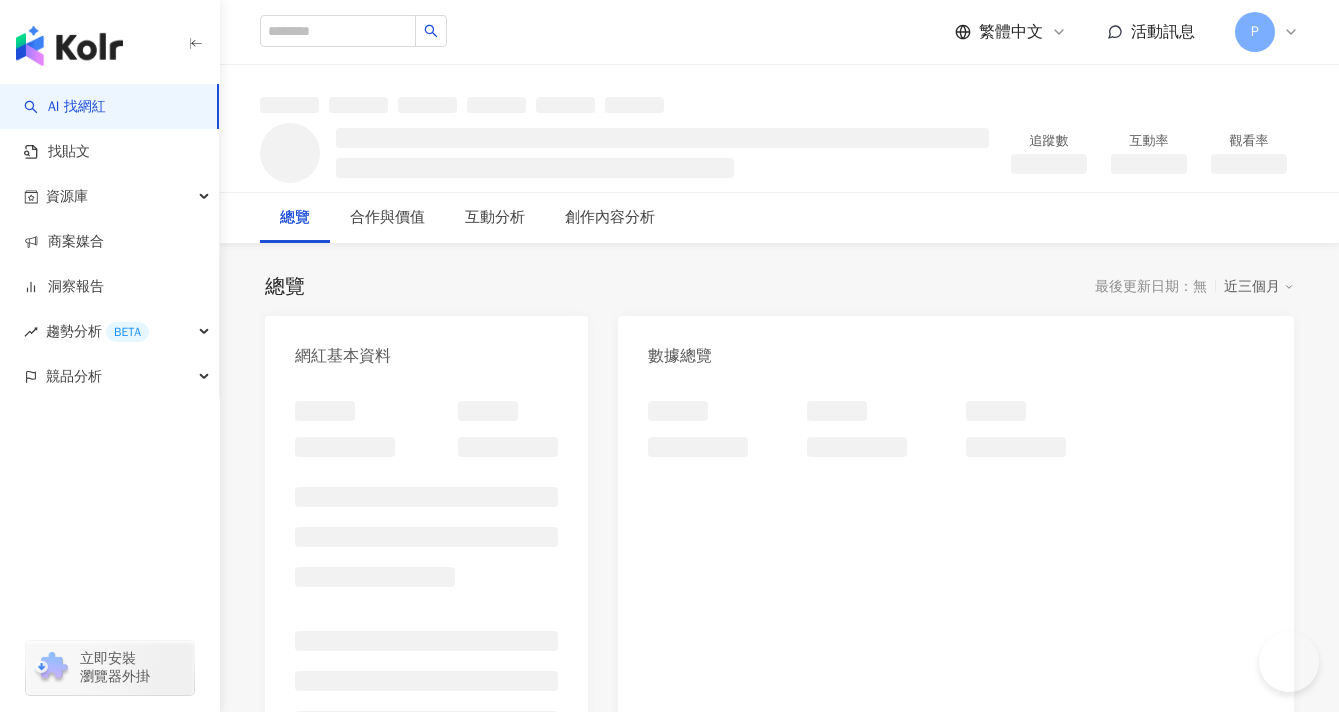 scroll, scrollTop: 0, scrollLeft: 0, axis: both 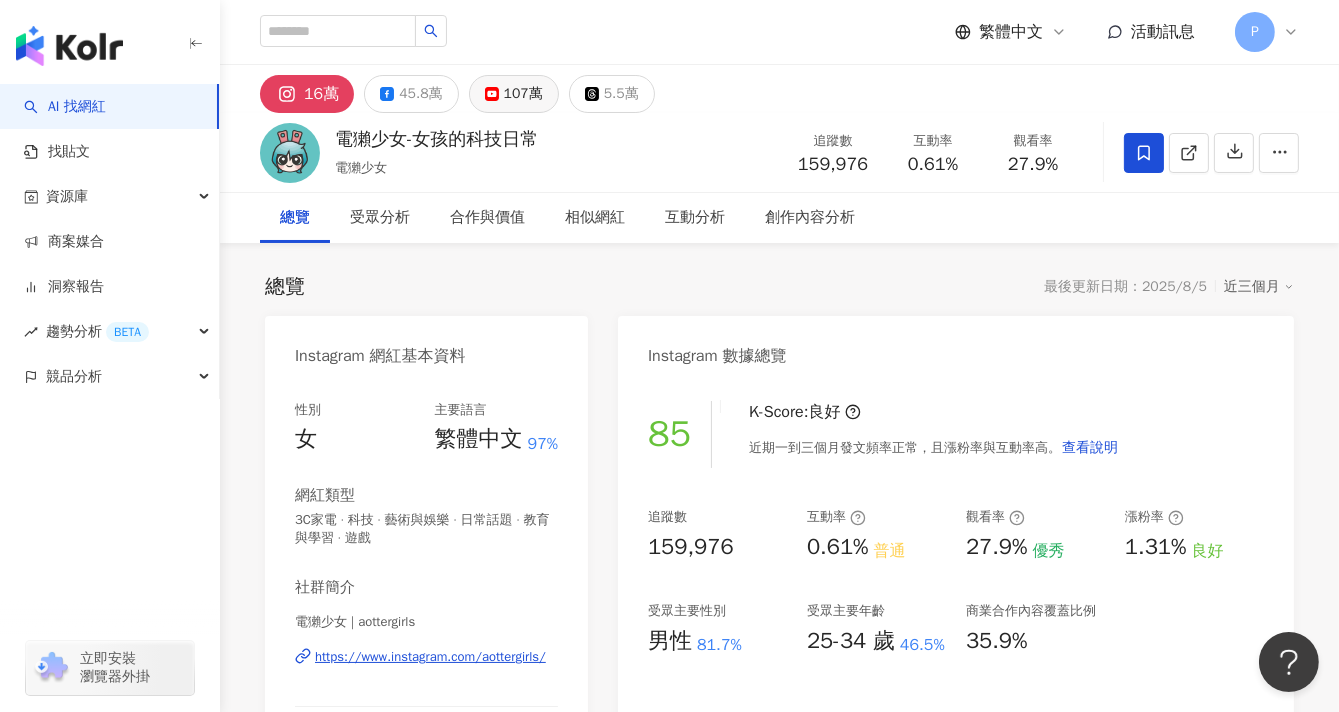 click on "107萬" at bounding box center [514, 94] 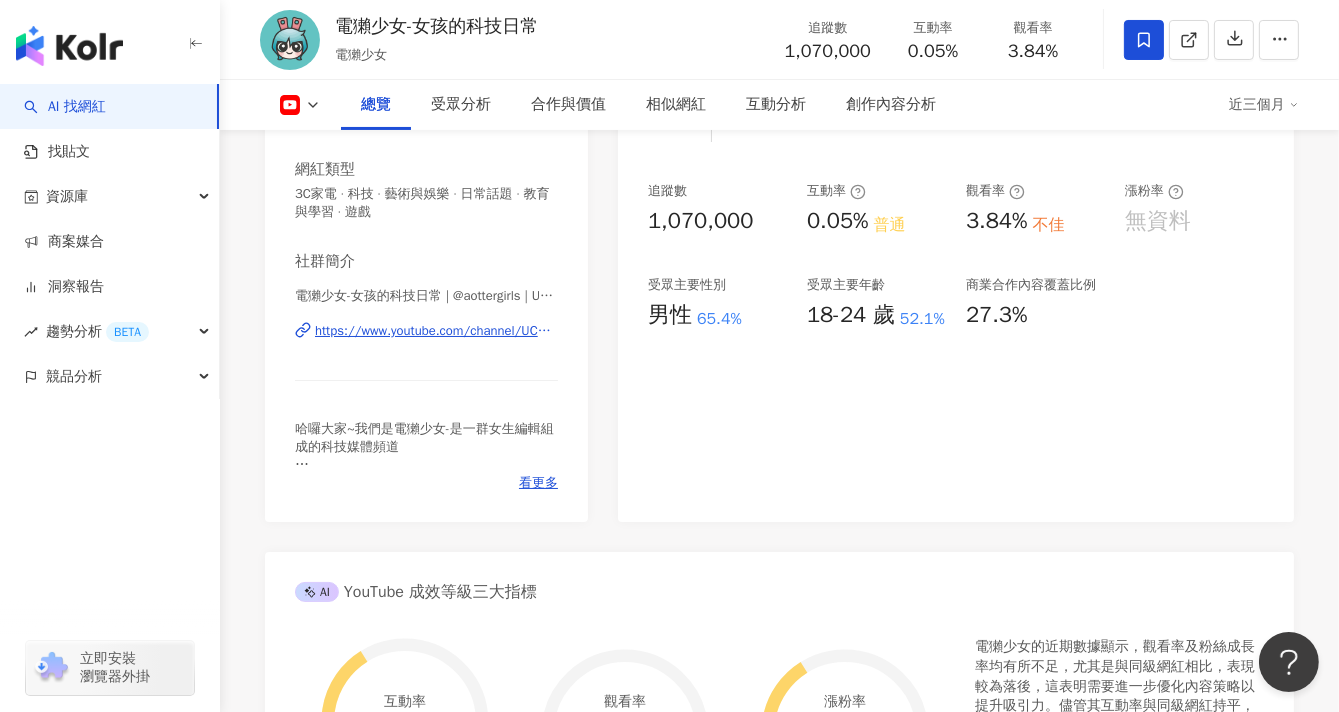 scroll, scrollTop: 111, scrollLeft: 0, axis: vertical 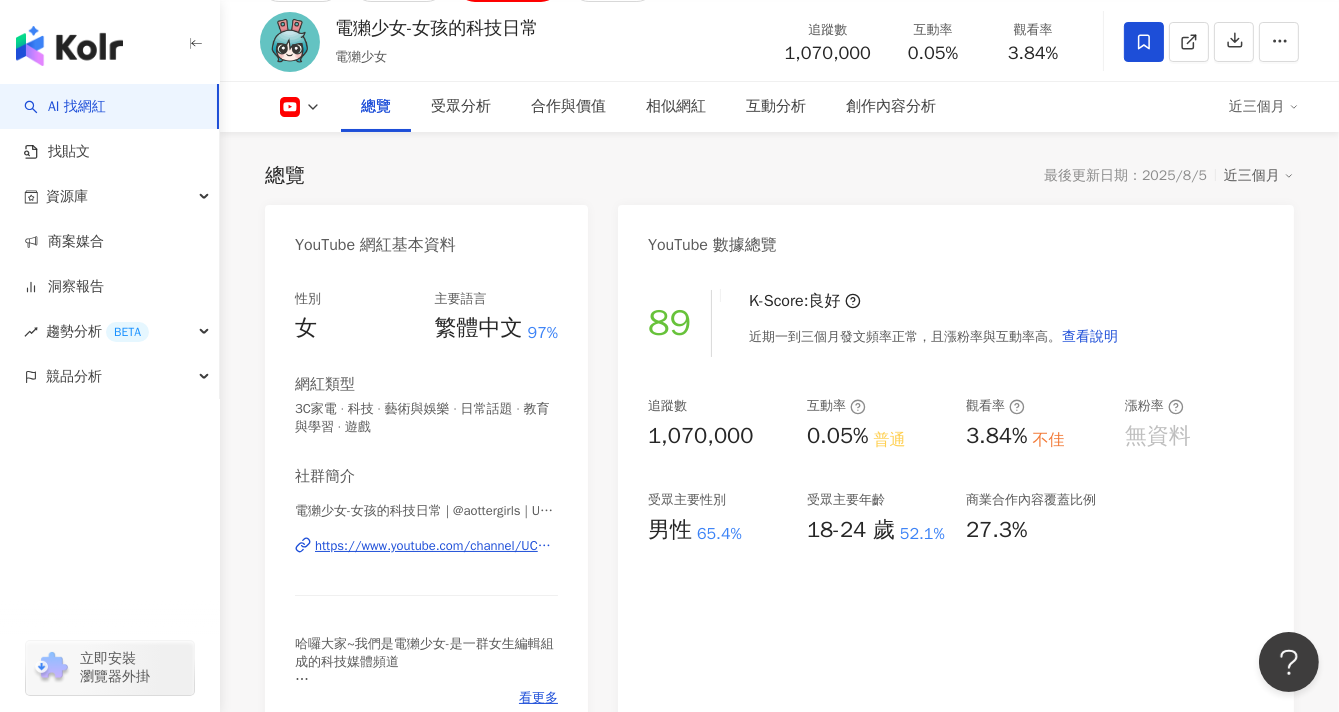 click on "https://www.youtube.com/channel/UCAr4MVsPBKjhg5eLDDpbDFg" at bounding box center [436, 546] 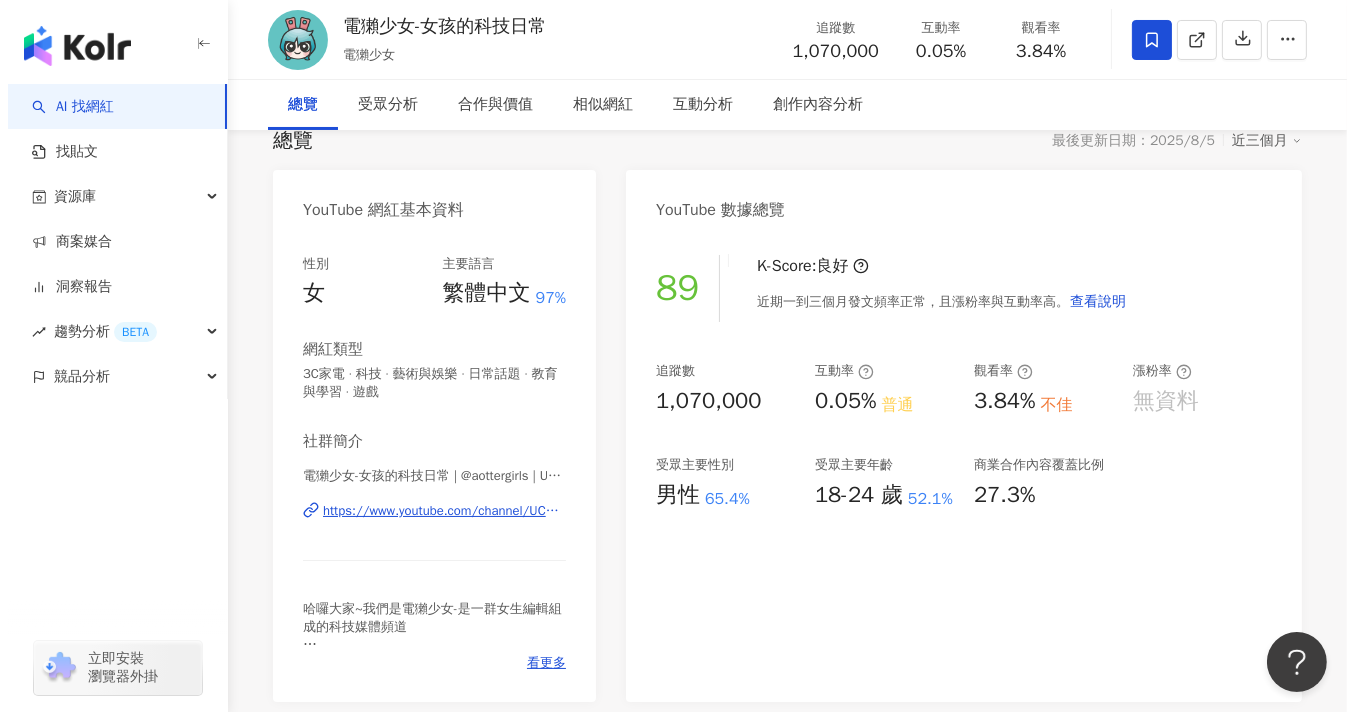 scroll, scrollTop: 0, scrollLeft: 0, axis: both 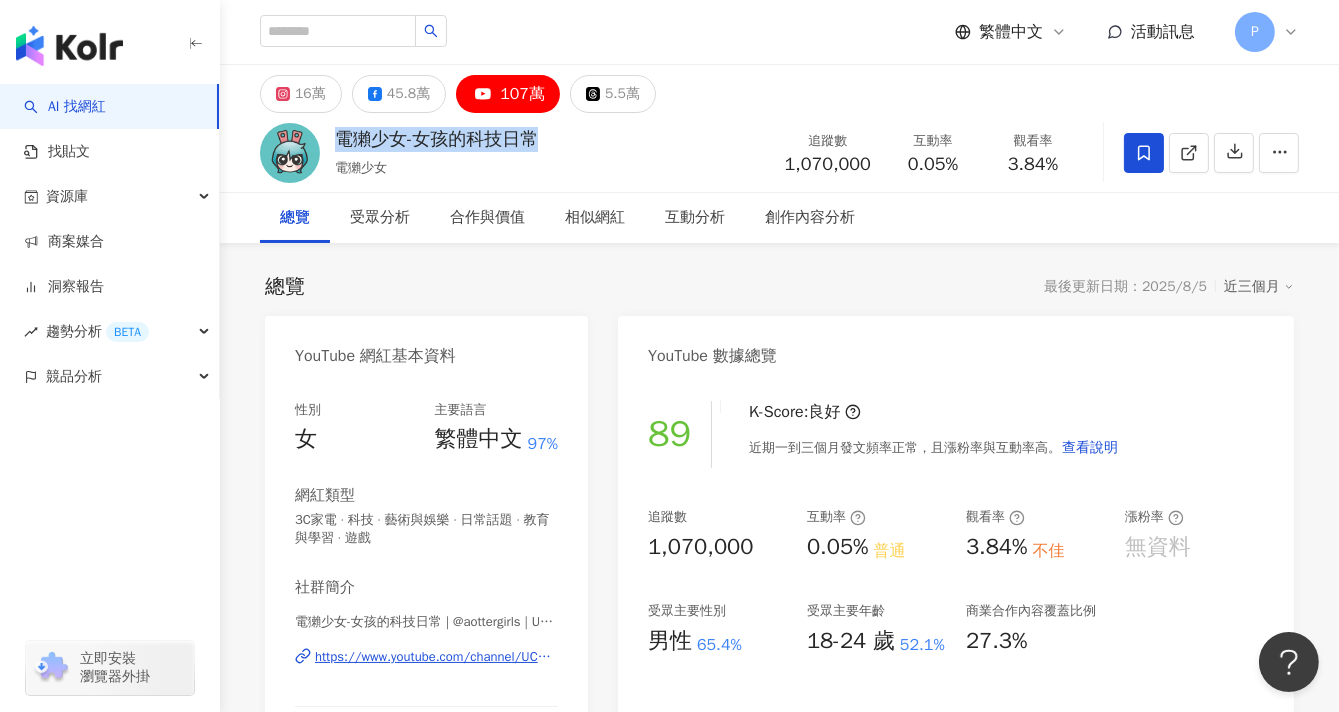 drag, startPoint x: 449, startPoint y: 134, endPoint x: 343, endPoint y: 140, distance: 106.16968 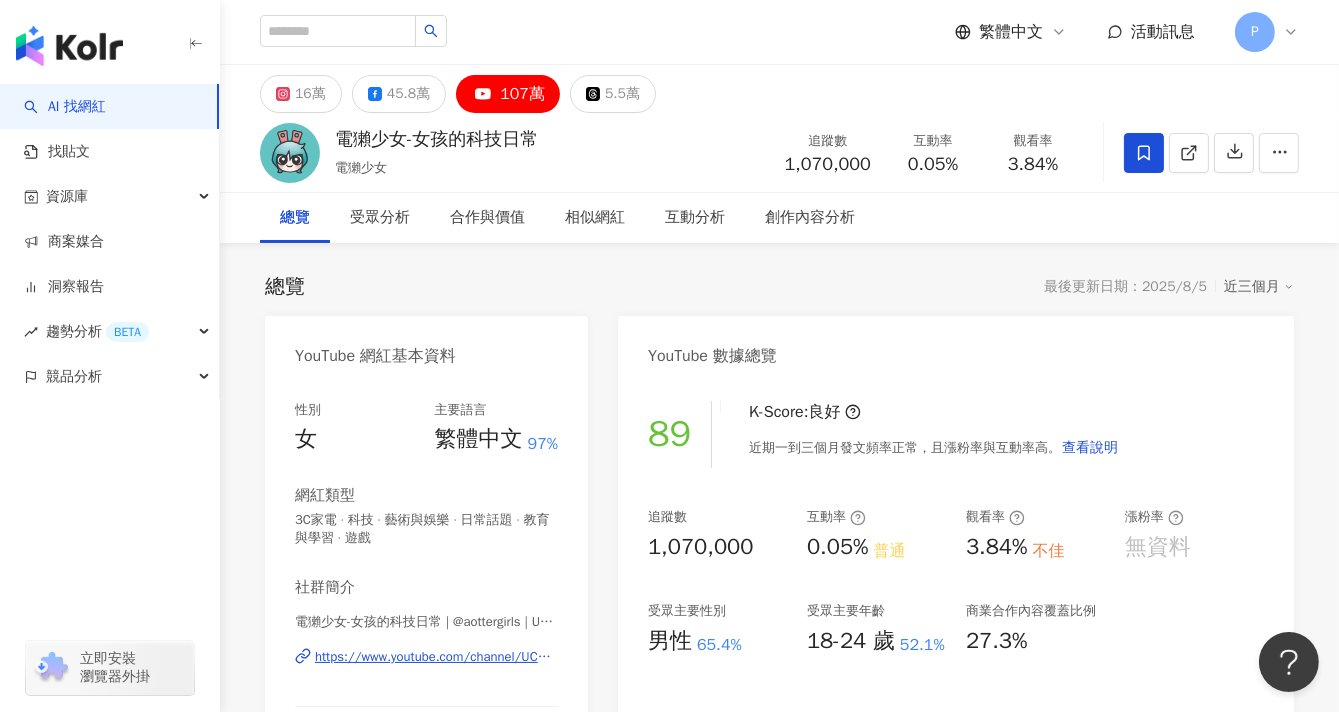 click on "電獺少女-女孩的科技日常 電獺少女 追蹤數 [NUMBER] 互動率 [PERCENTAGE] 觀看率 [PERCENTAGE]" at bounding box center [779, 152] 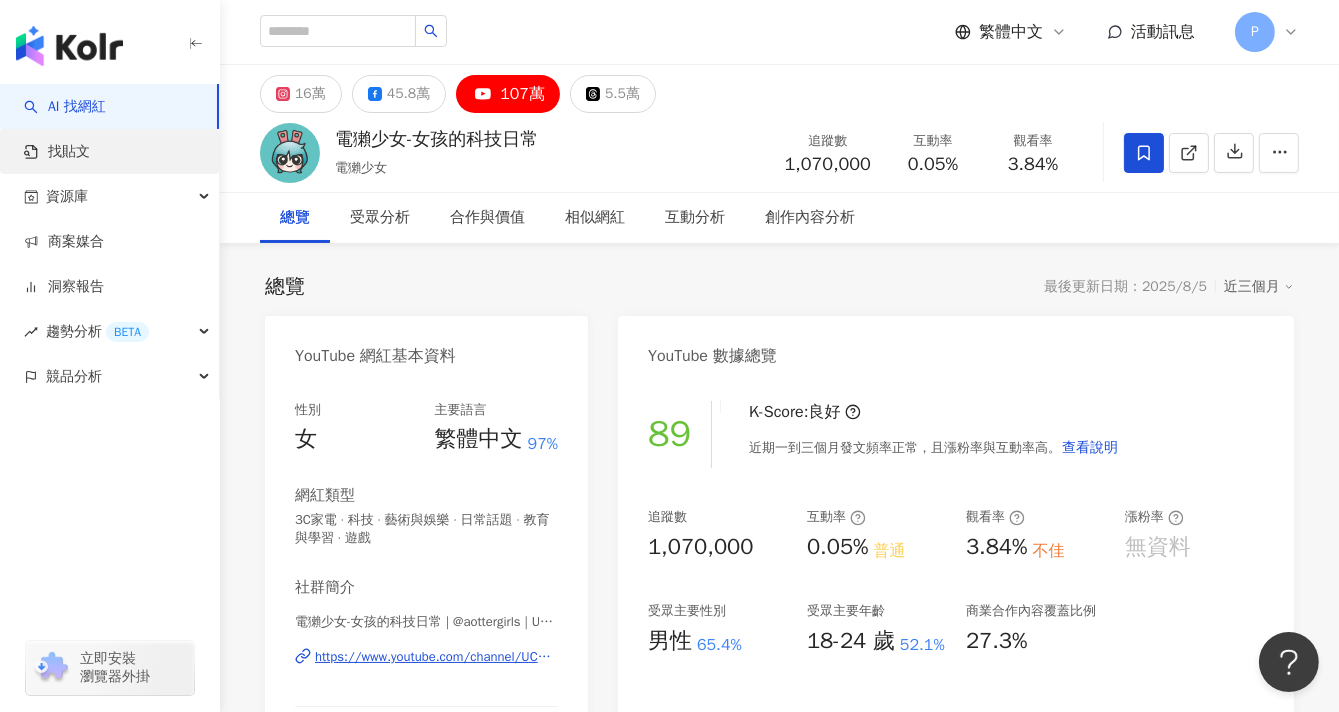 click on "找貼文" at bounding box center [57, 152] 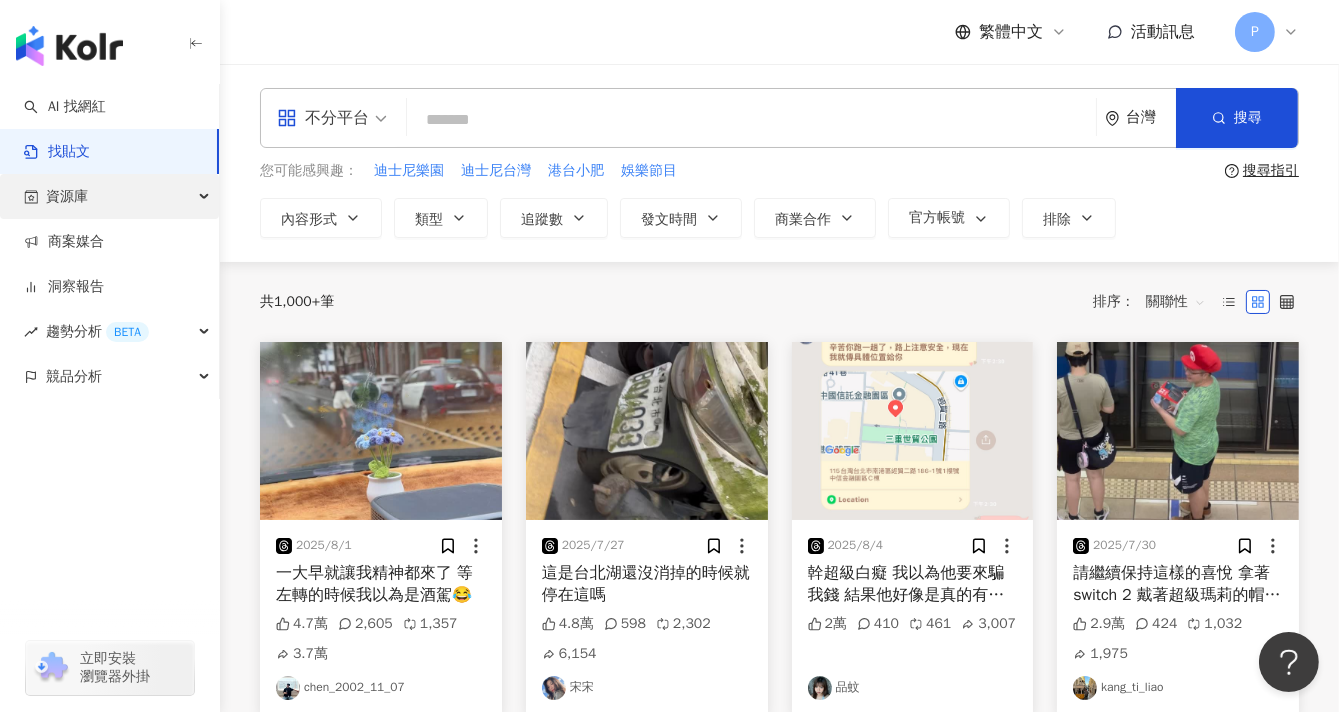 click on "資源庫" at bounding box center (109, 196) 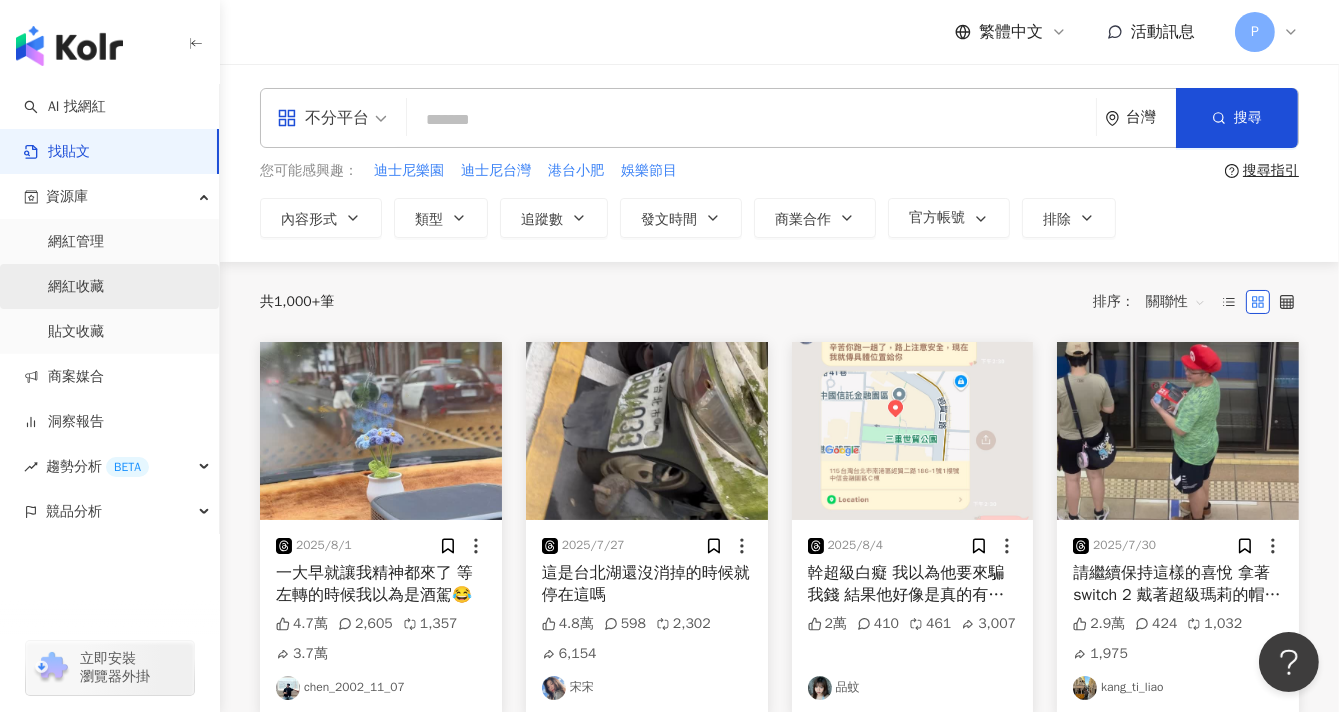 click on "網紅收藏" at bounding box center (76, 287) 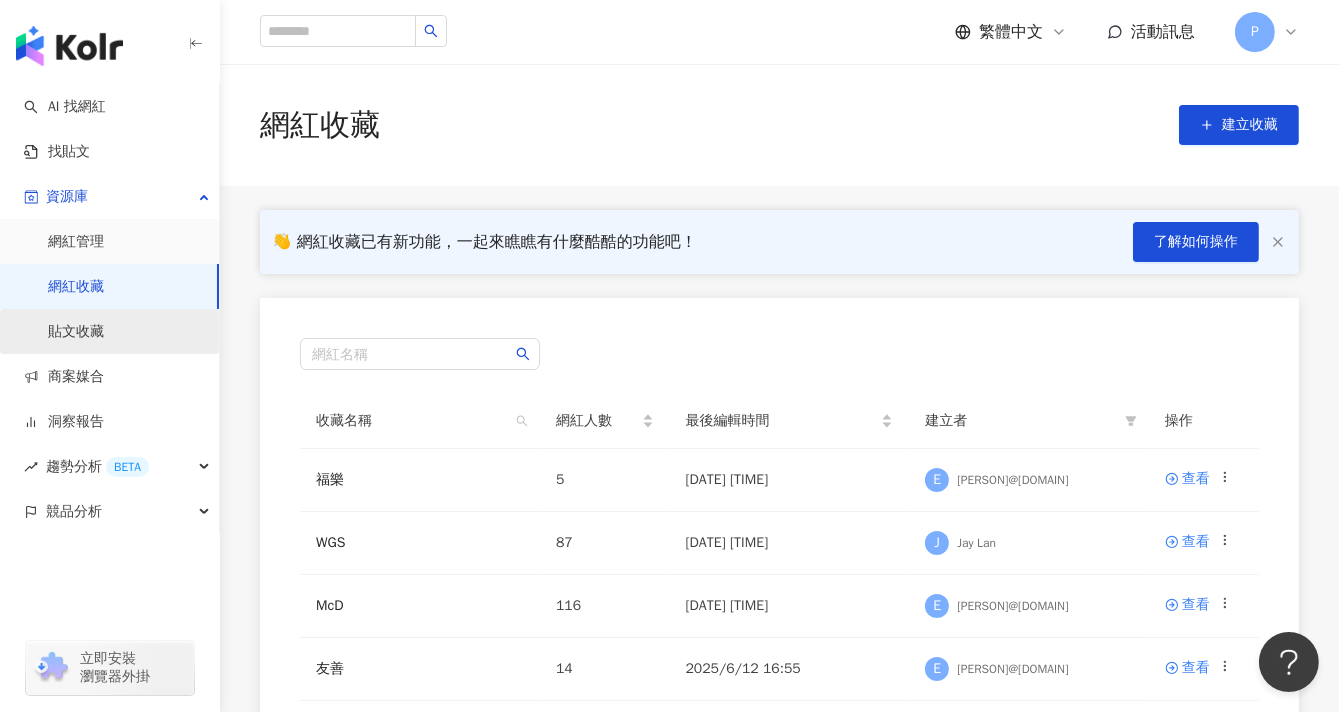 click on "貼文收藏" at bounding box center [76, 332] 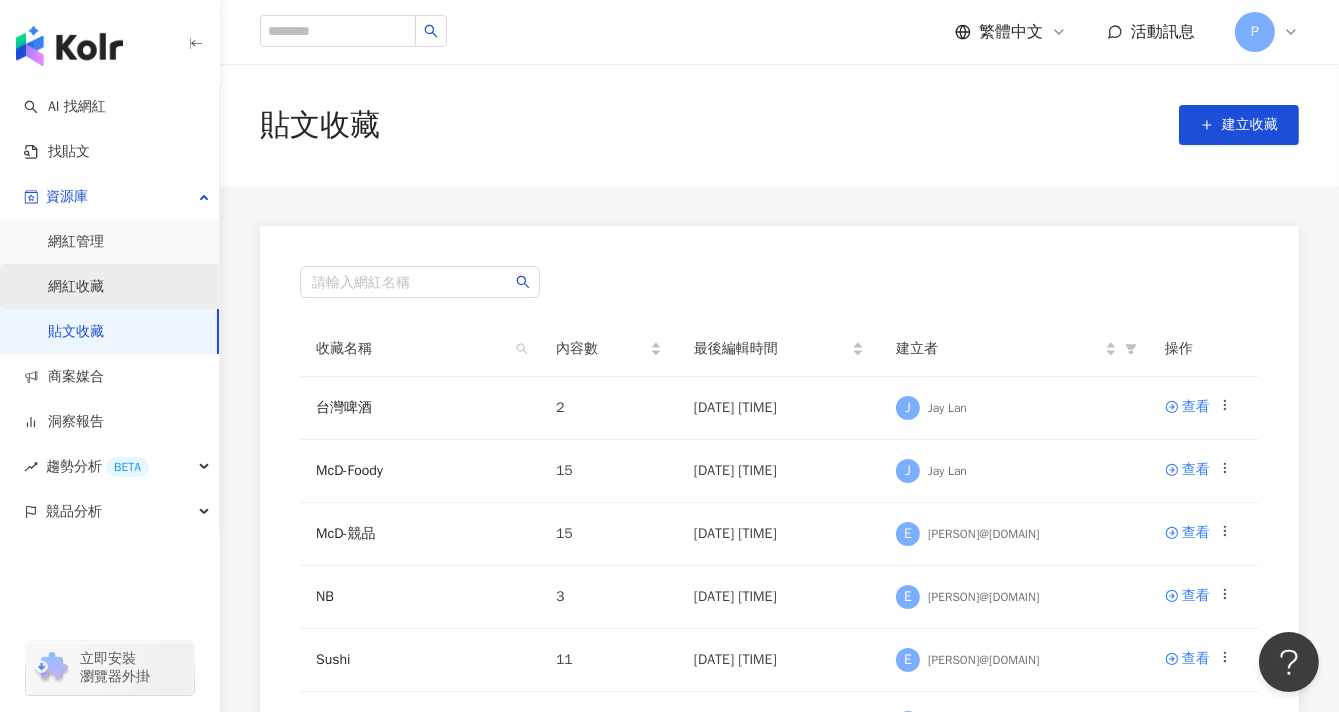 click on "網紅收藏" at bounding box center [76, 287] 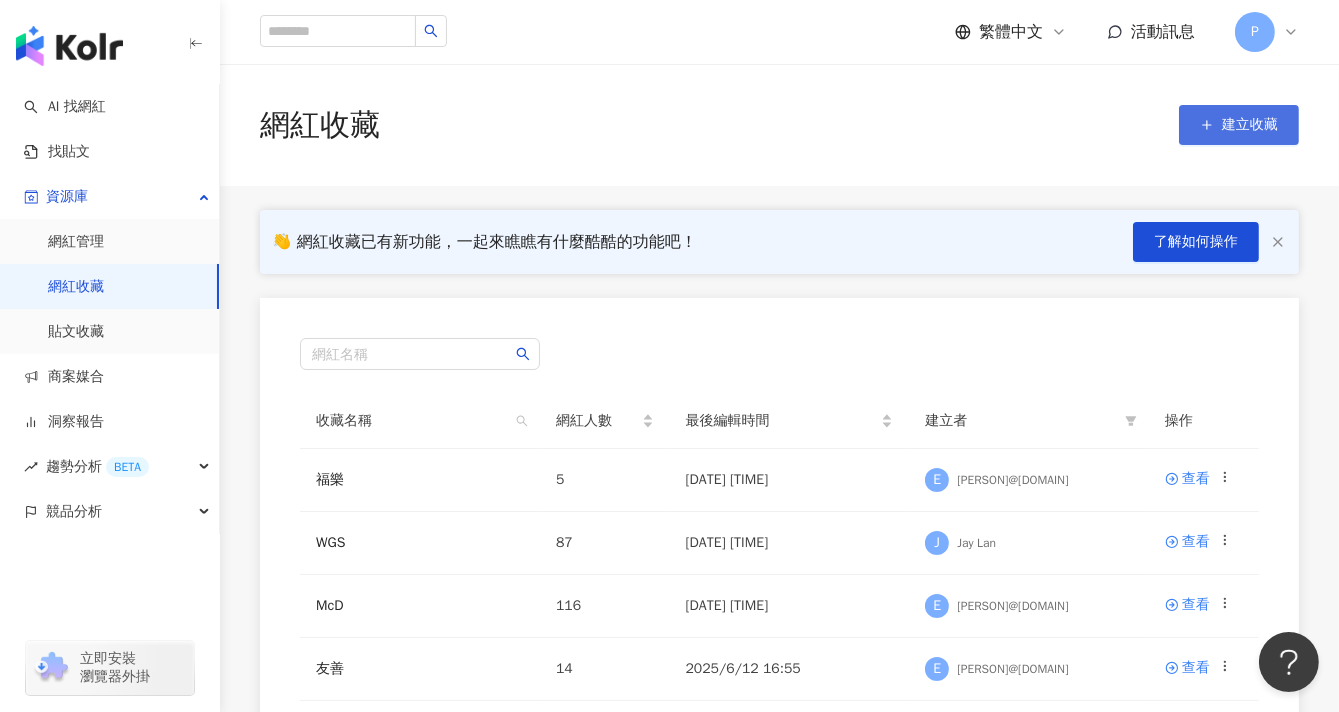 click on "建立收藏" at bounding box center (1239, 125) 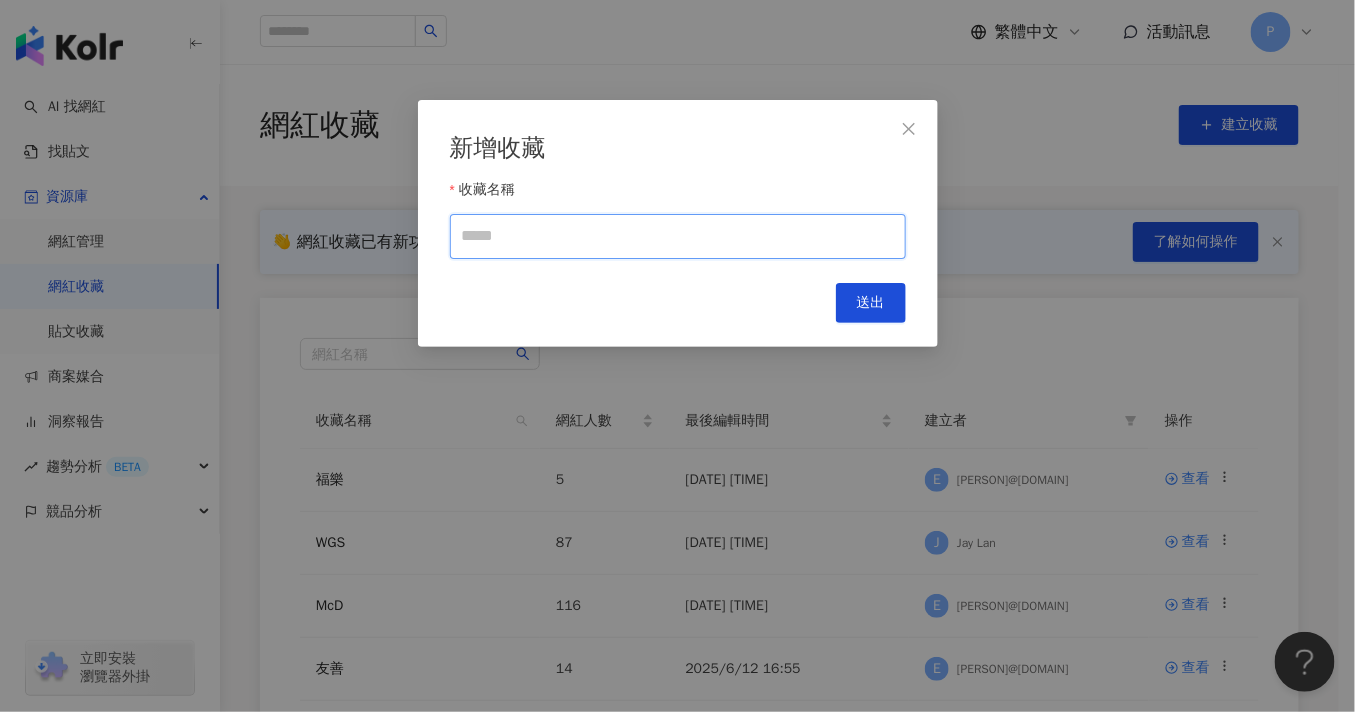 click on "新增收藏  收藏名稱 Cancel 送出" at bounding box center [678, 223] 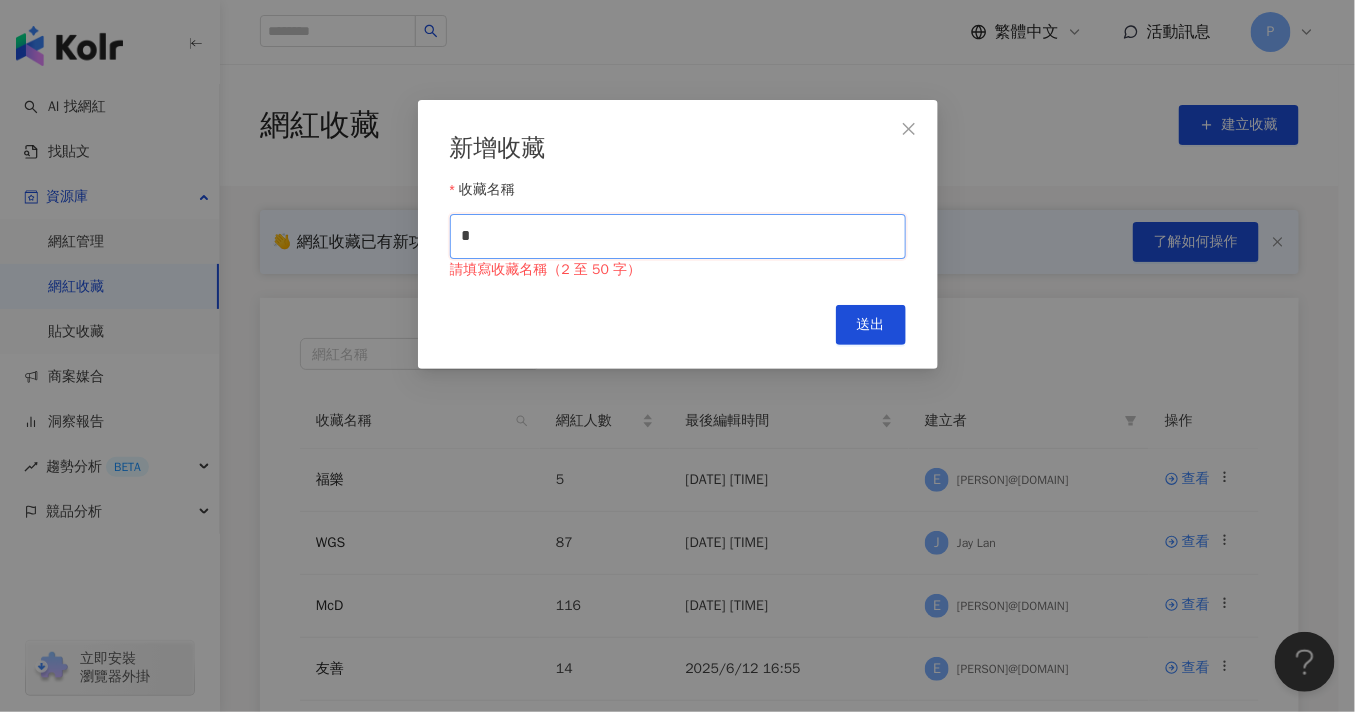 type on "*" 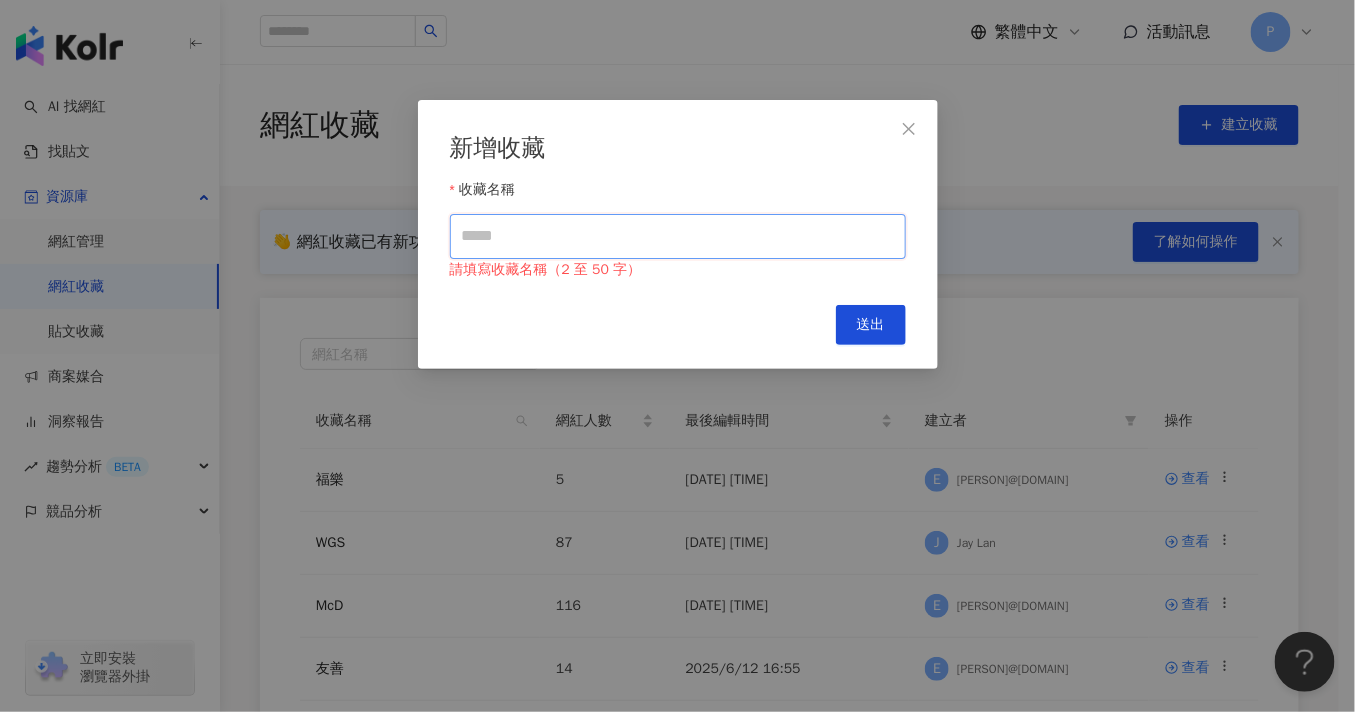 type on "*" 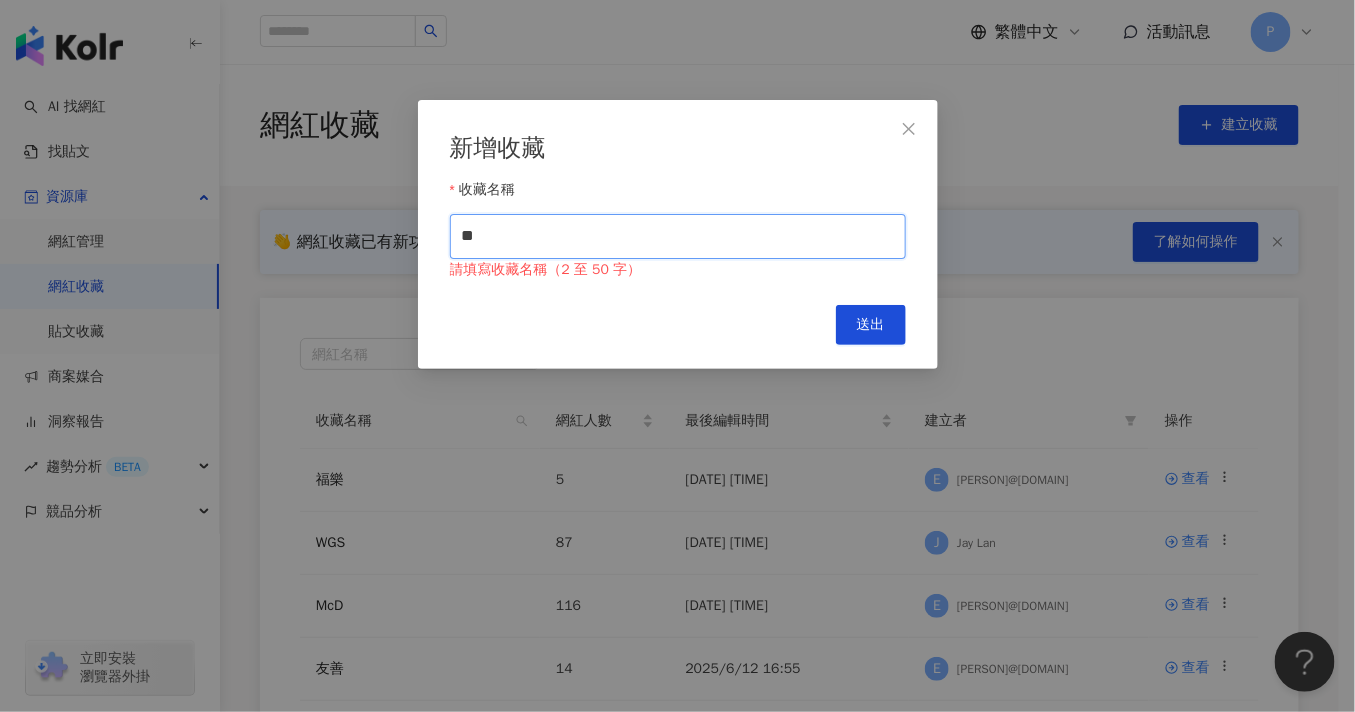 type on "*" 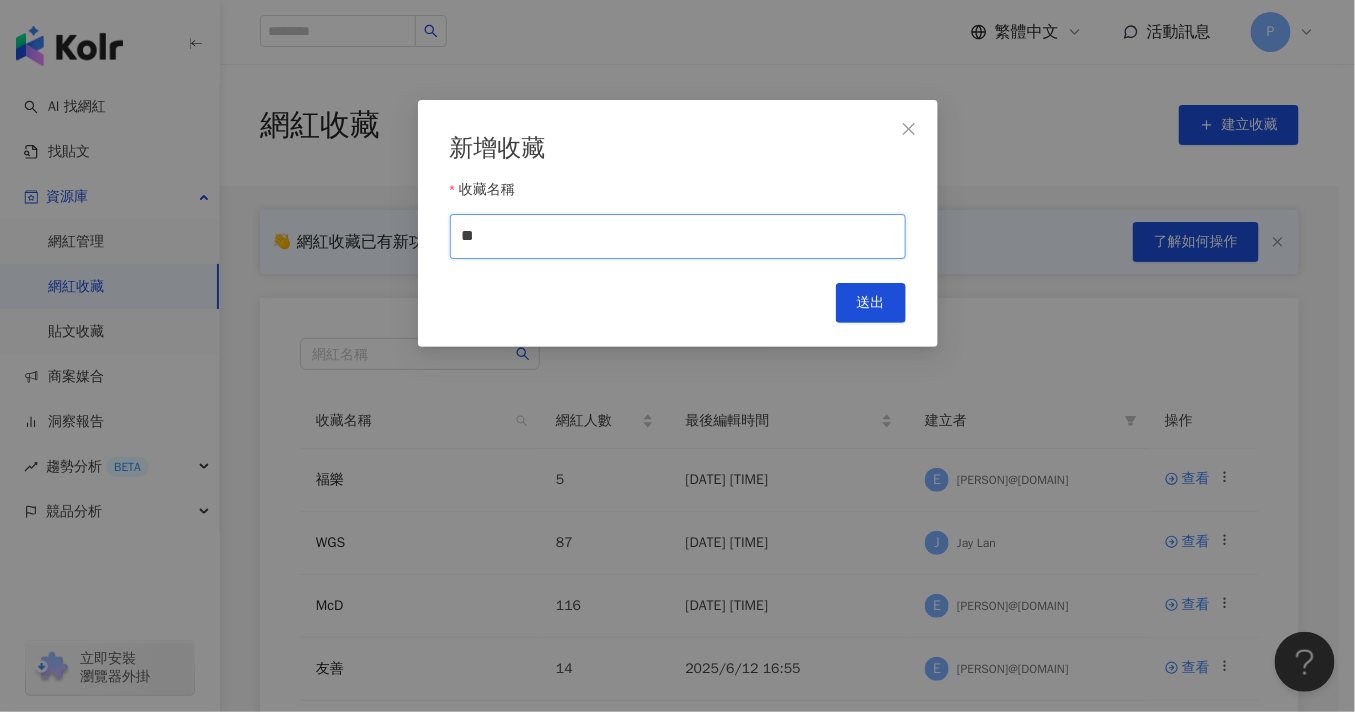 type on "*" 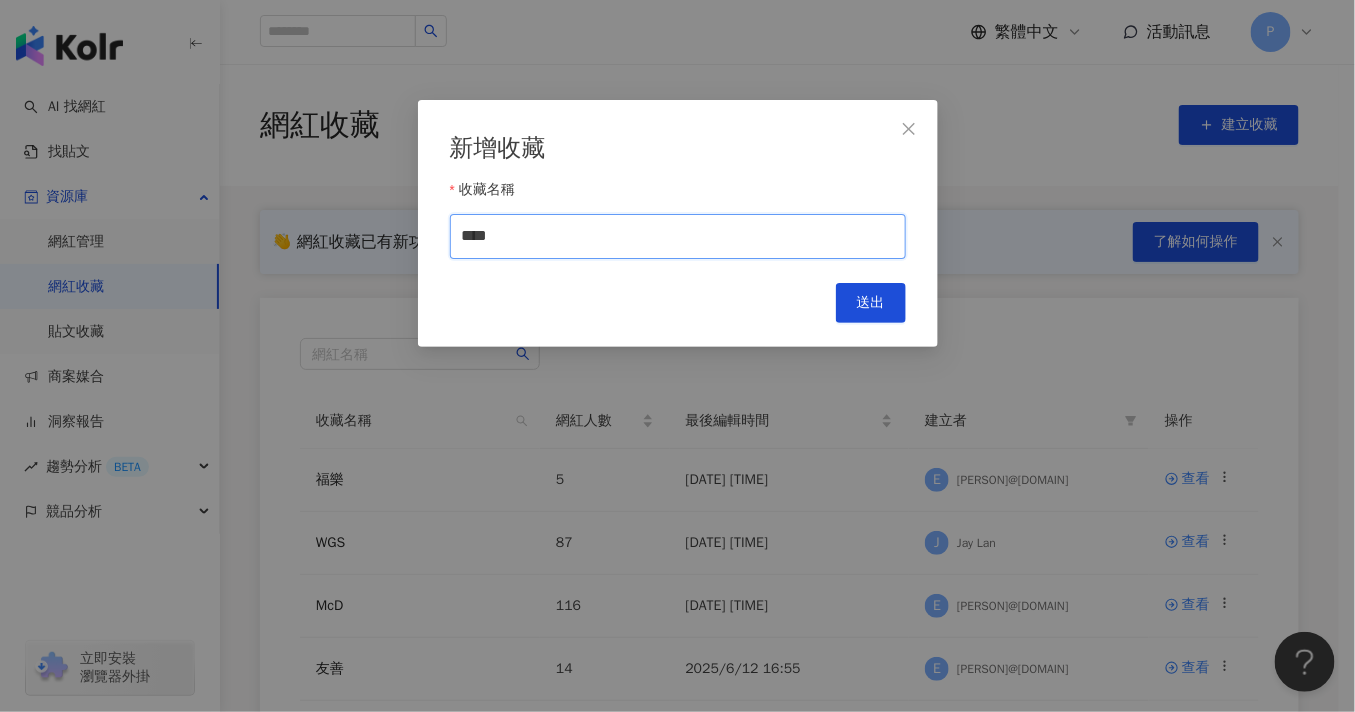 type on "****" 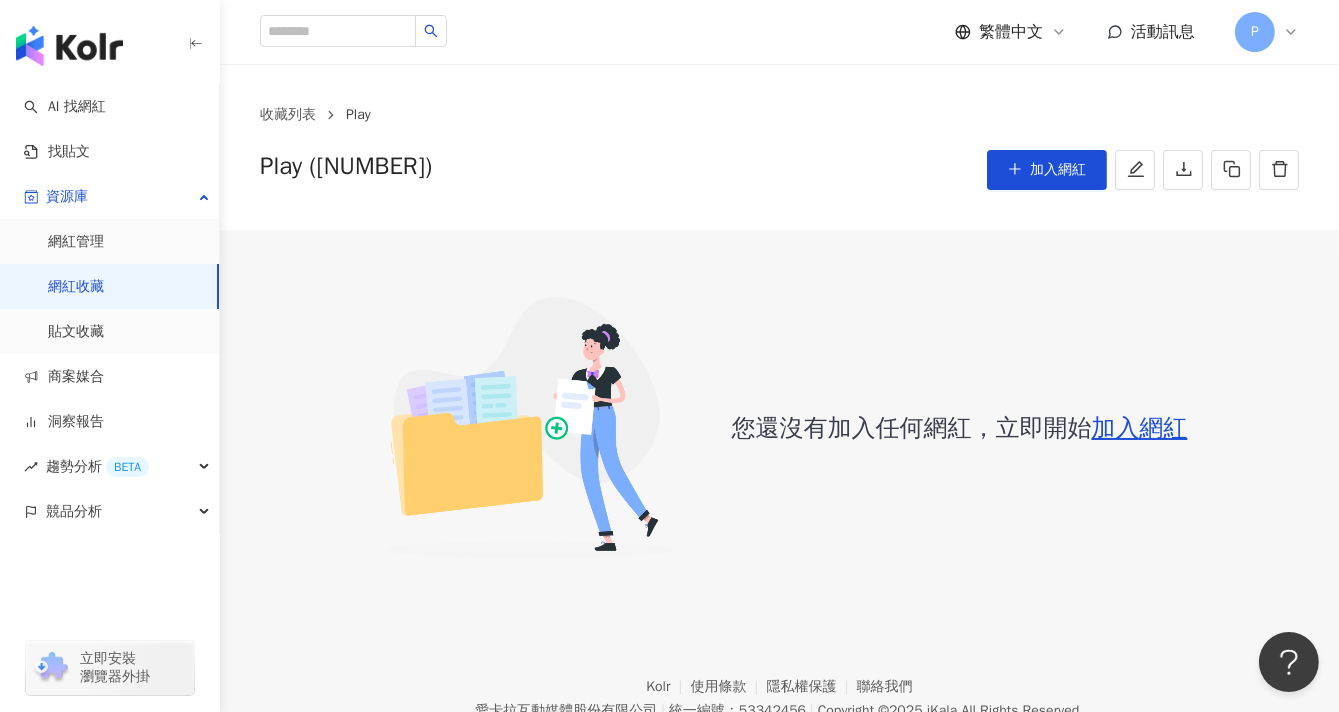click on "加入網紅" at bounding box center (1140, 428) 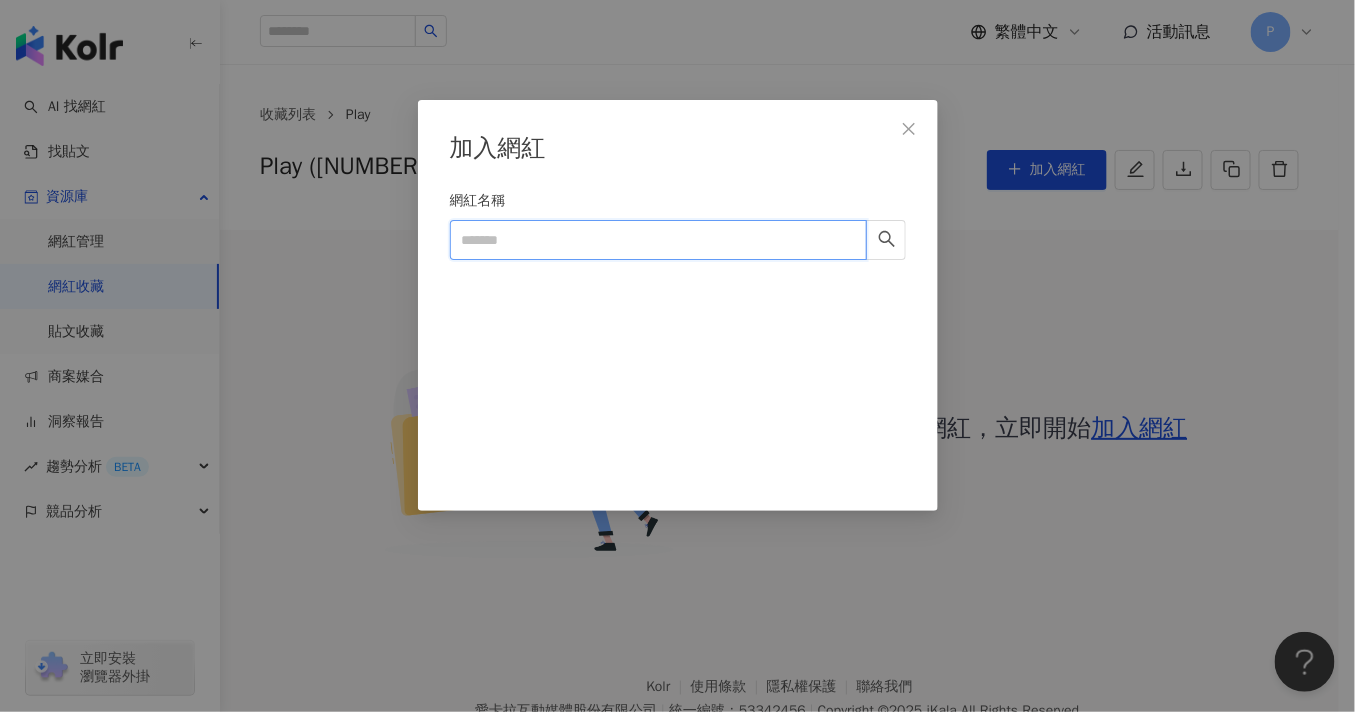click on "網紅名稱" at bounding box center [658, 240] 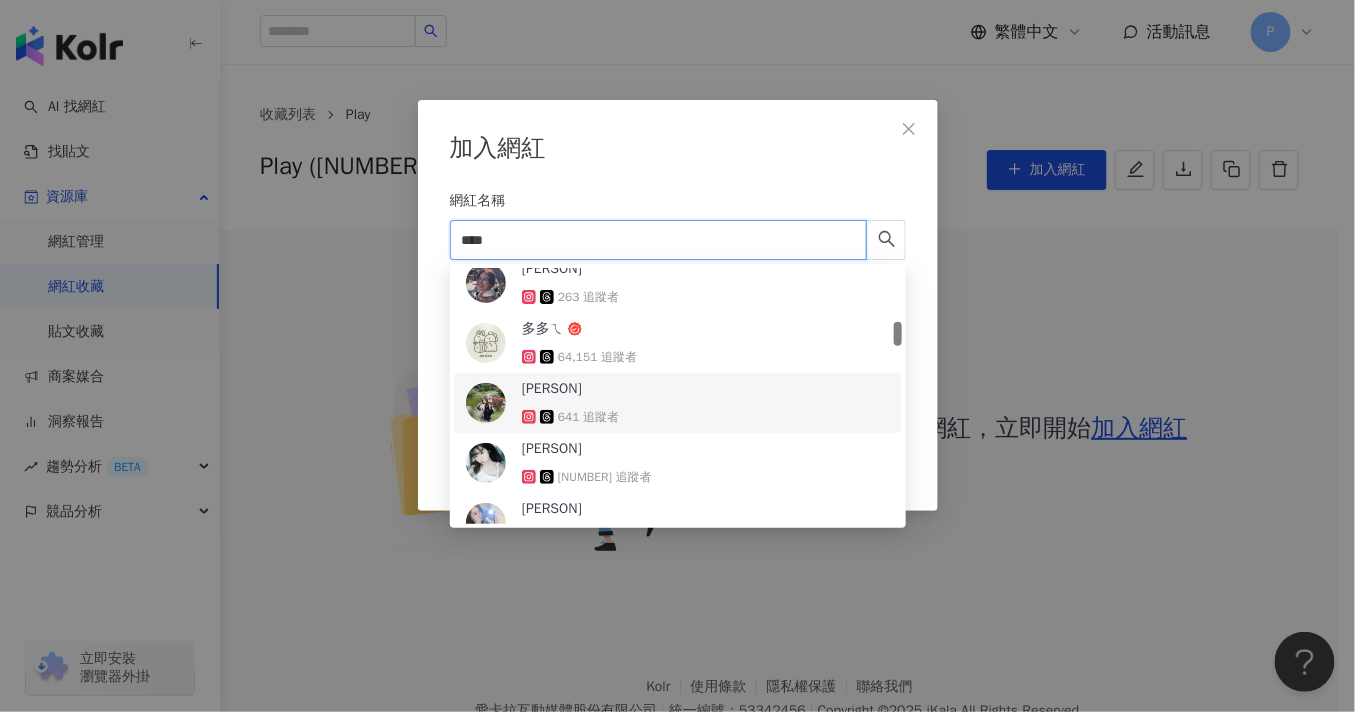 scroll, scrollTop: 777, scrollLeft: 0, axis: vertical 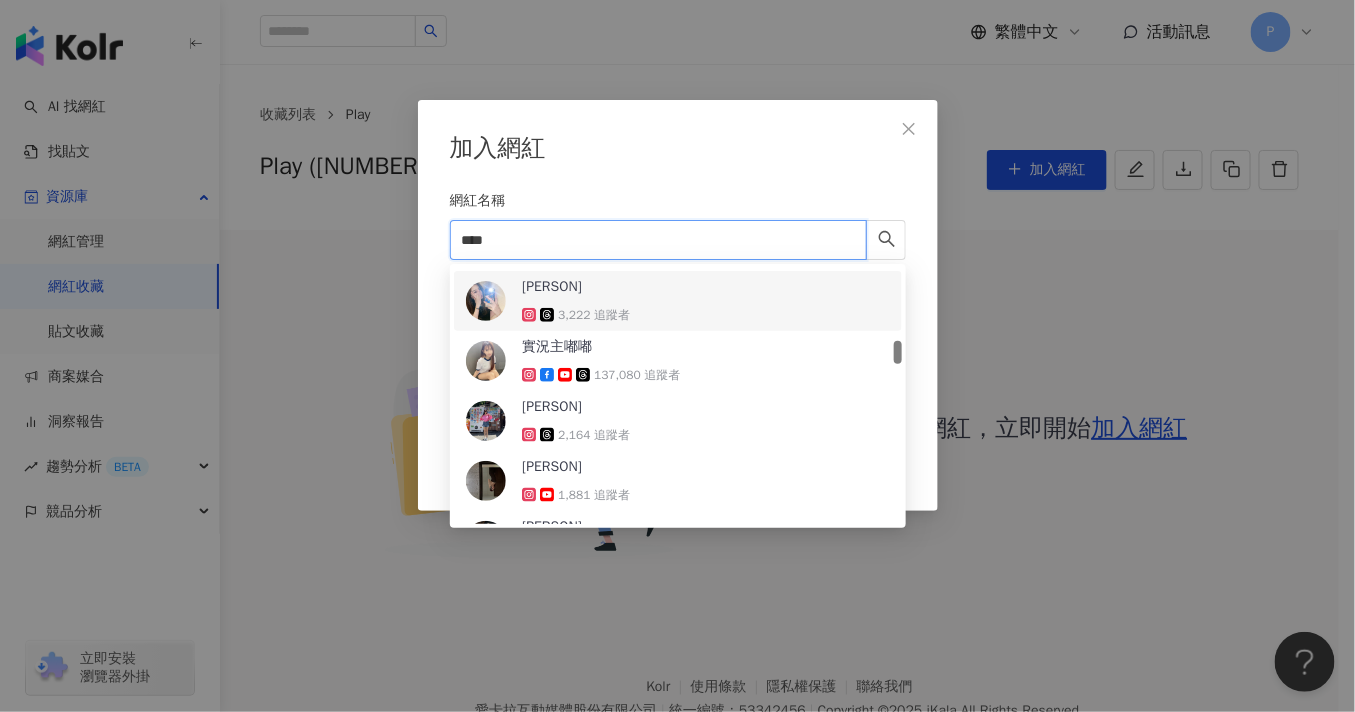 click on "****" at bounding box center (658, 240) 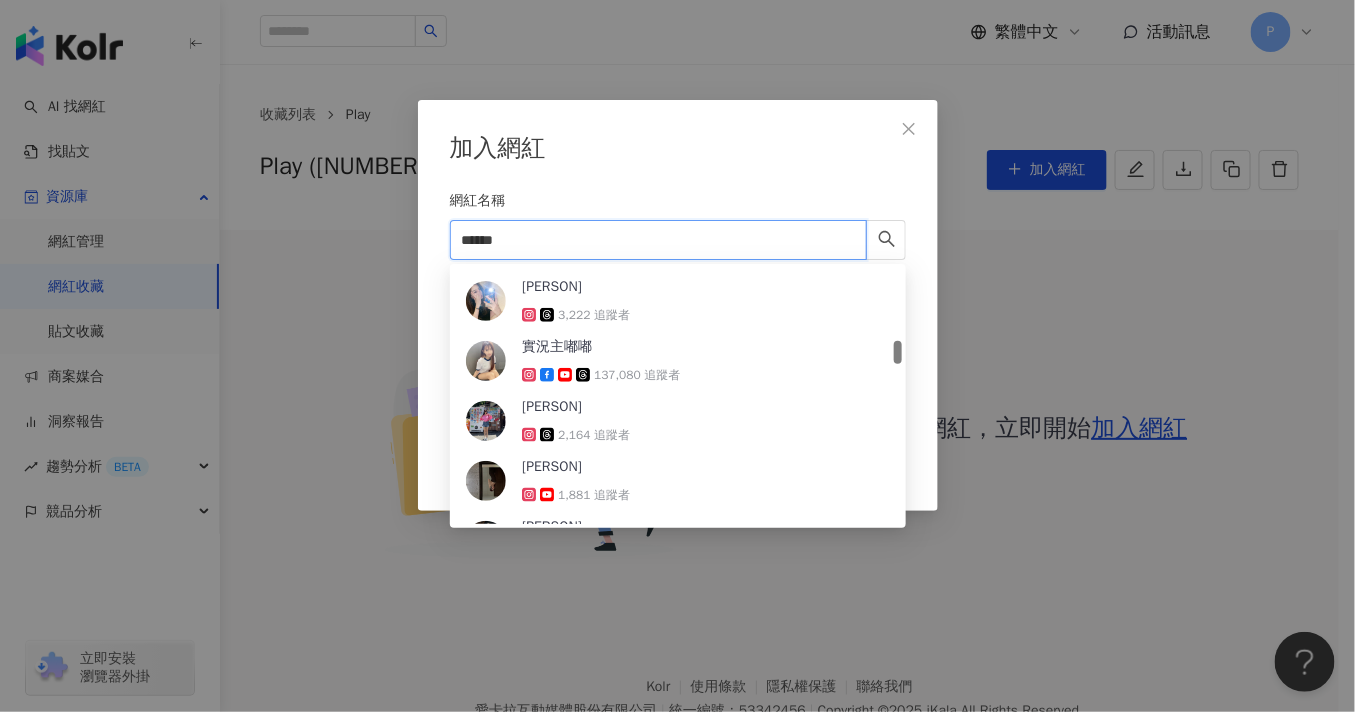 type on "*******" 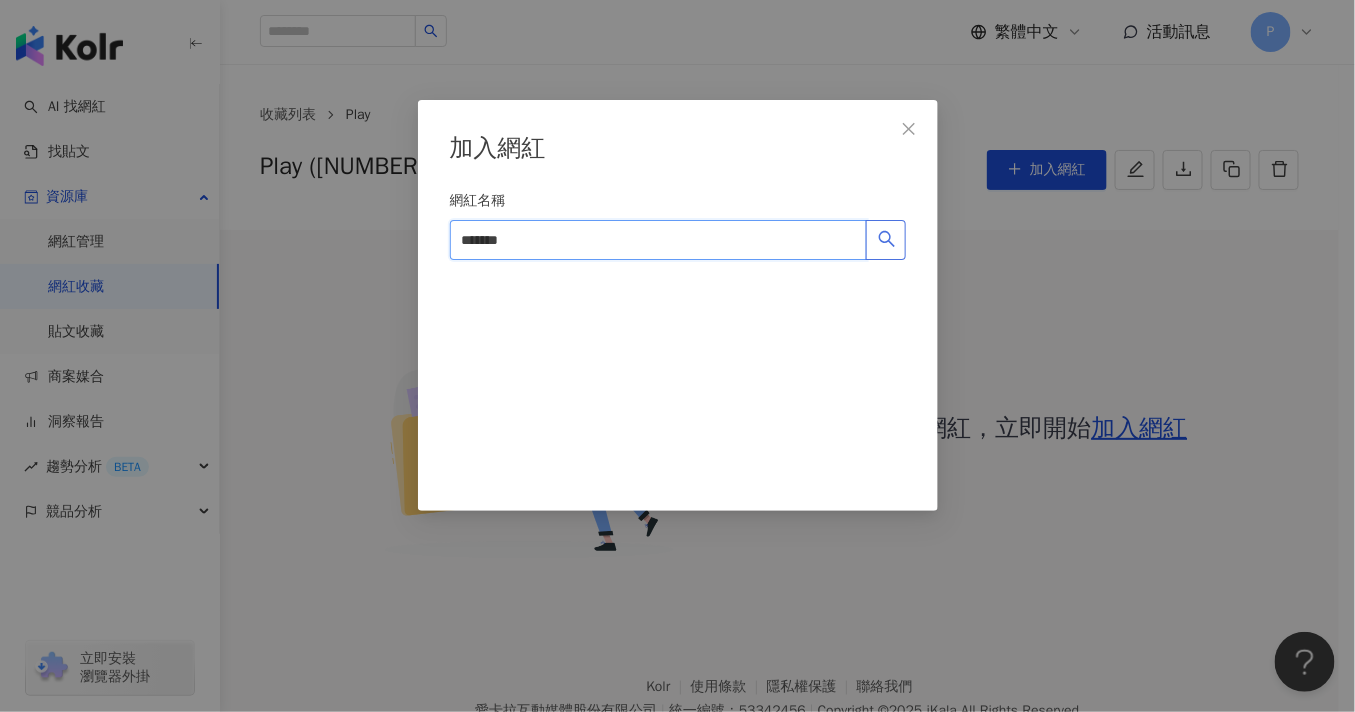 click 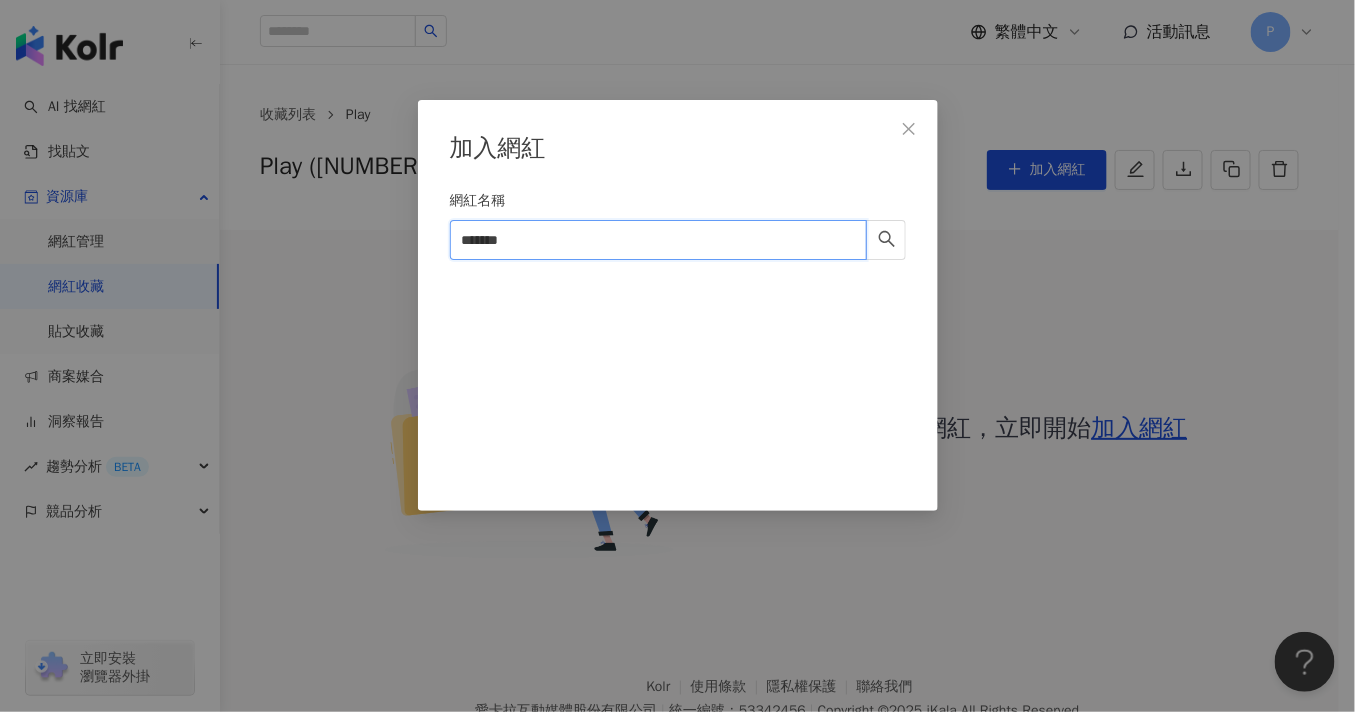 click on "*******" at bounding box center (658, 240) 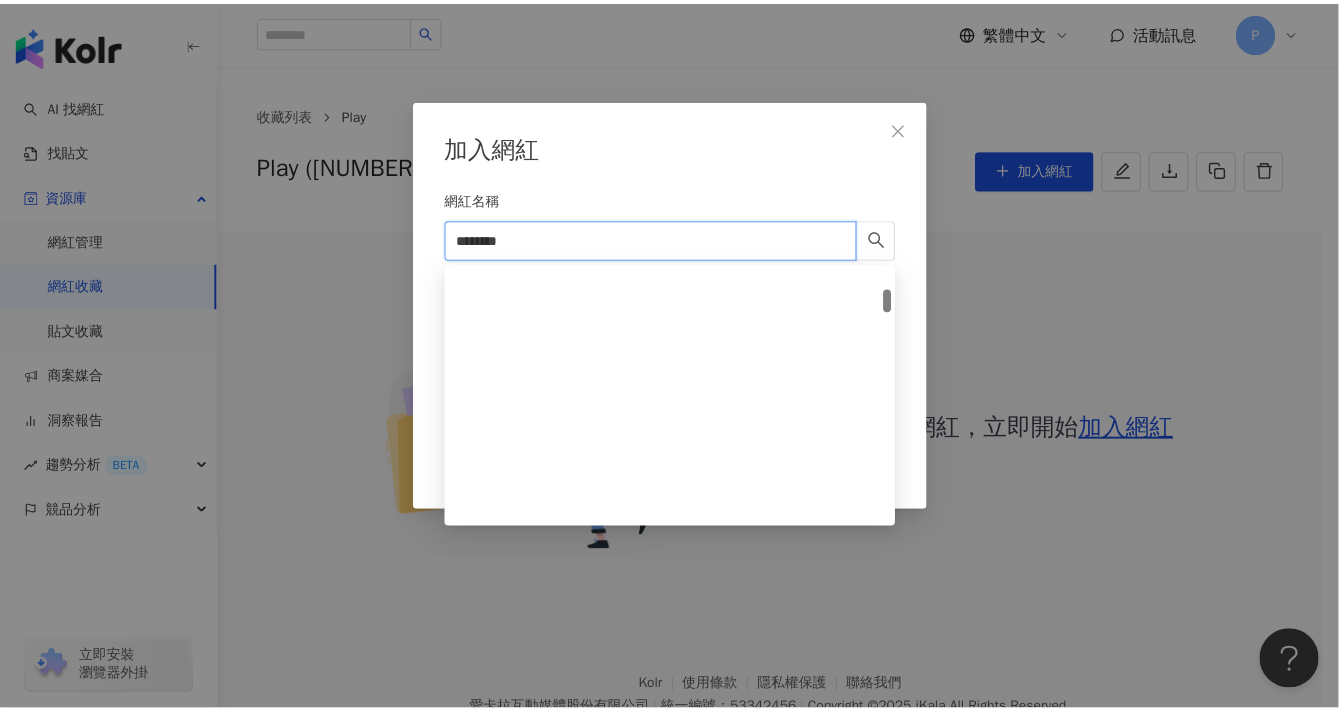 scroll, scrollTop: 0, scrollLeft: 0, axis: both 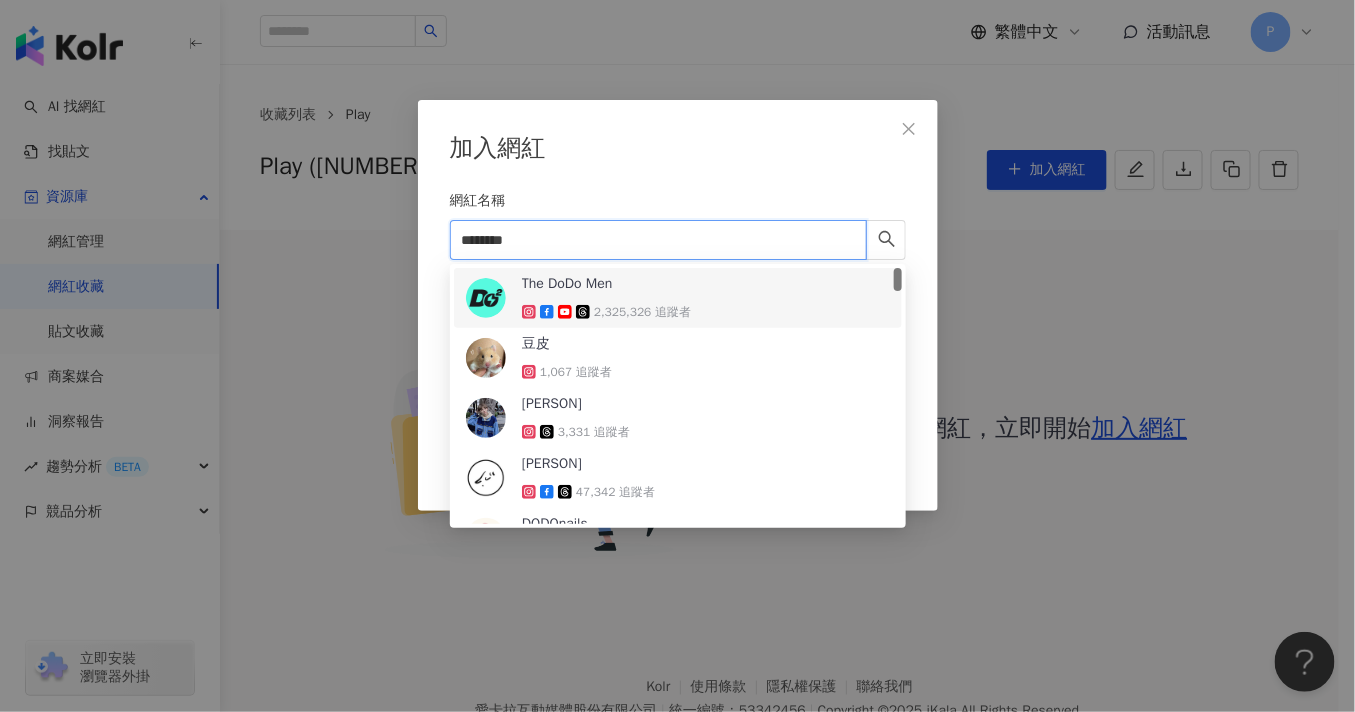 click on "The DoDo Men 2,325,326   追蹤者" at bounding box center [606, 298] 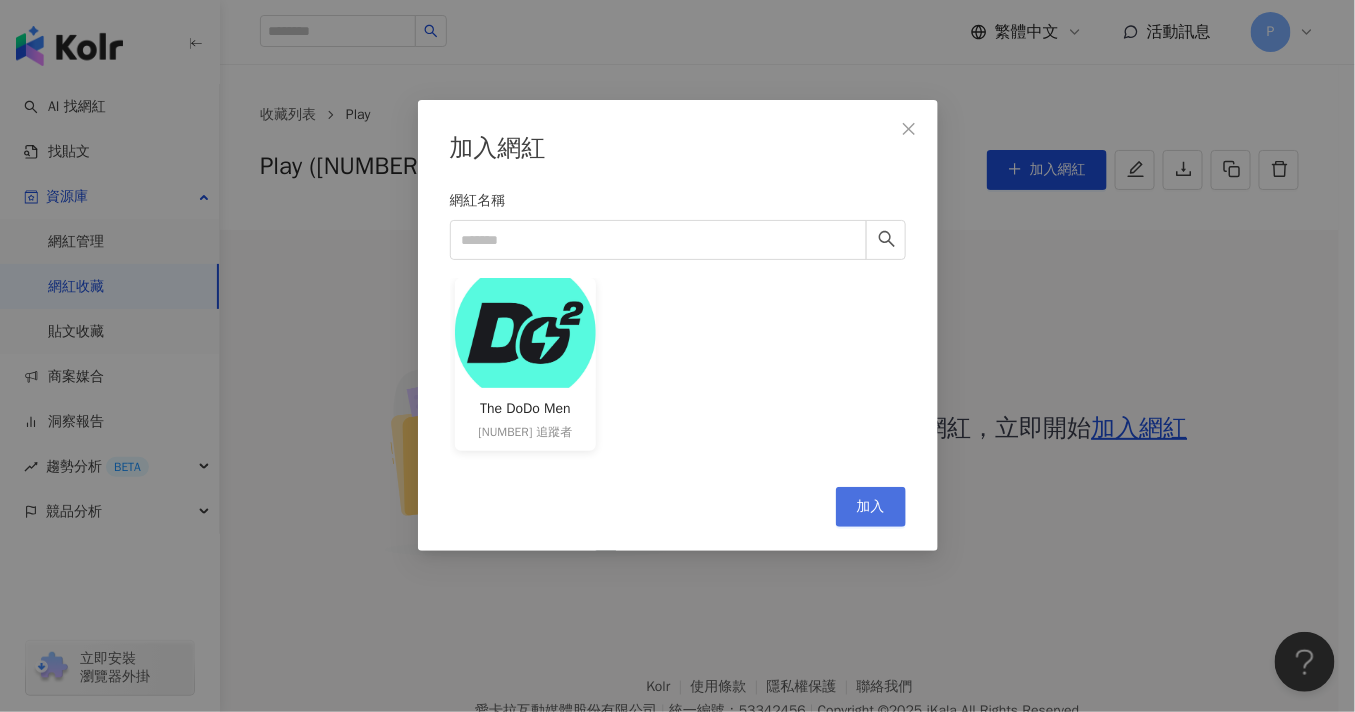 click on "加入" at bounding box center [871, 507] 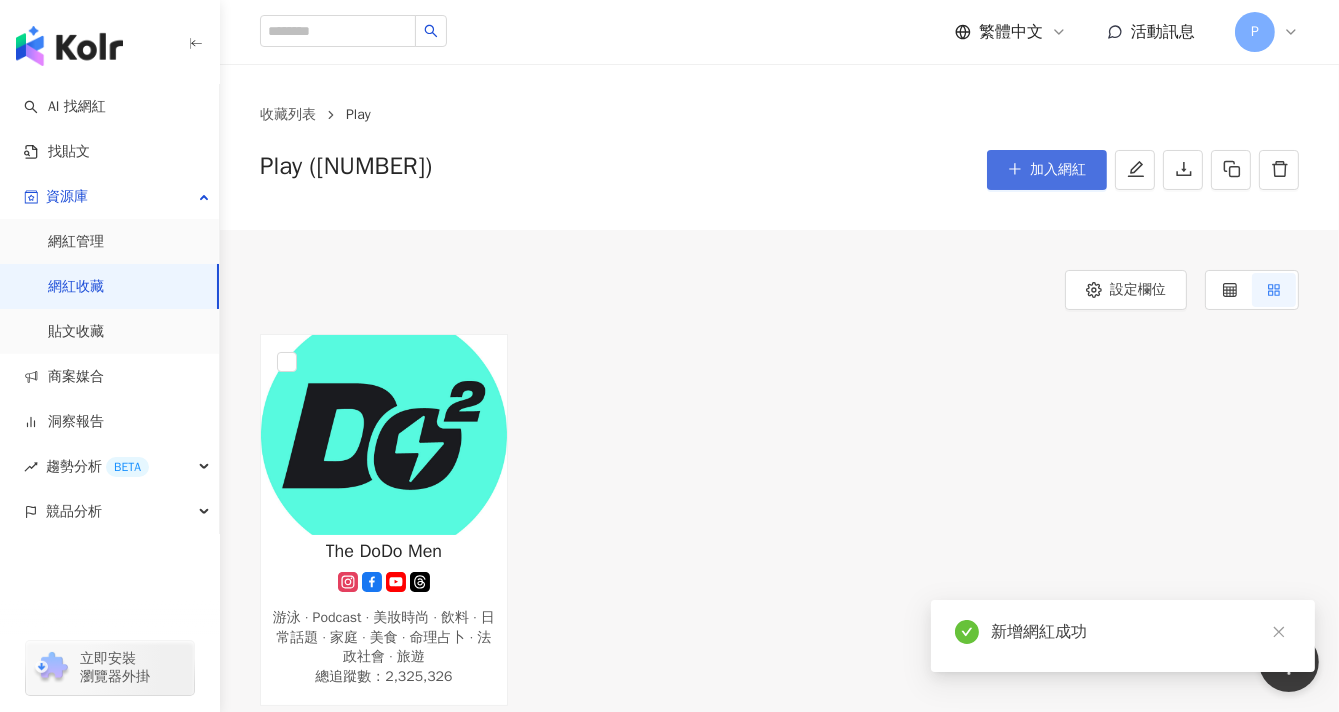 click on "加入網紅" at bounding box center (1058, 170) 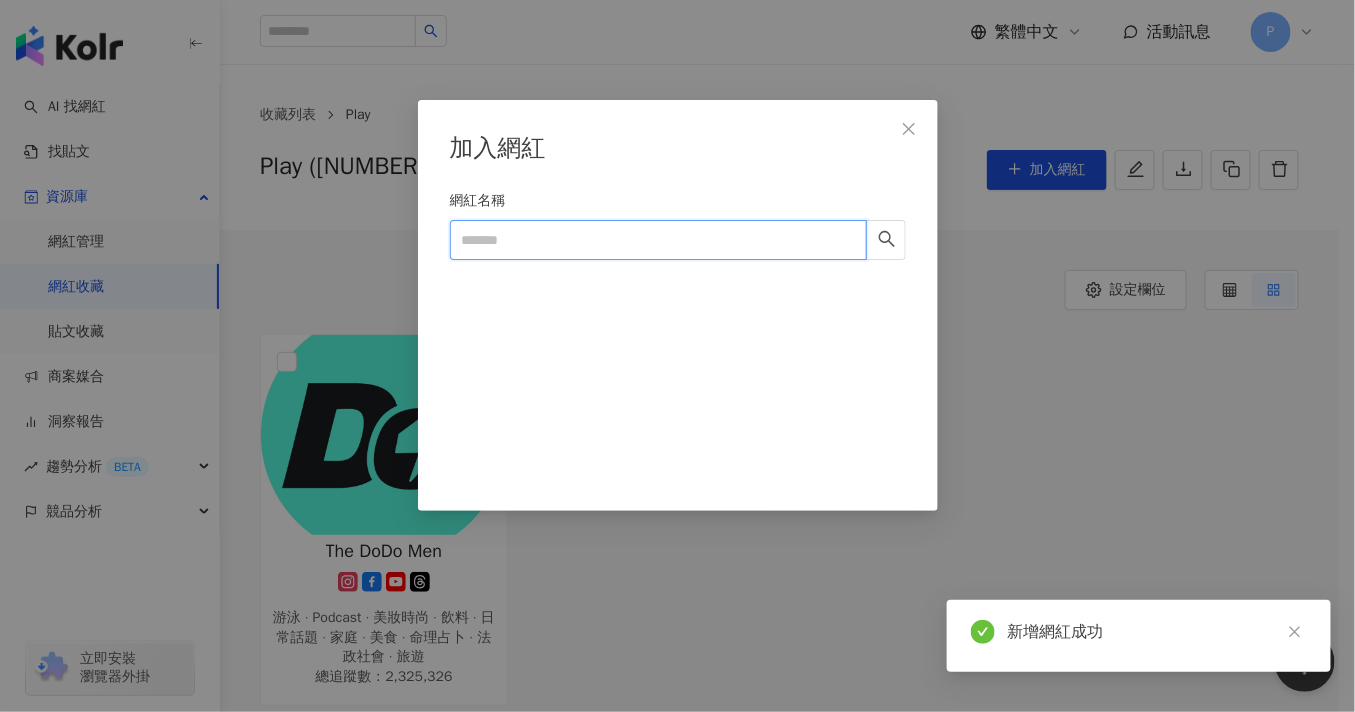 click on "網紅名稱" at bounding box center [658, 240] 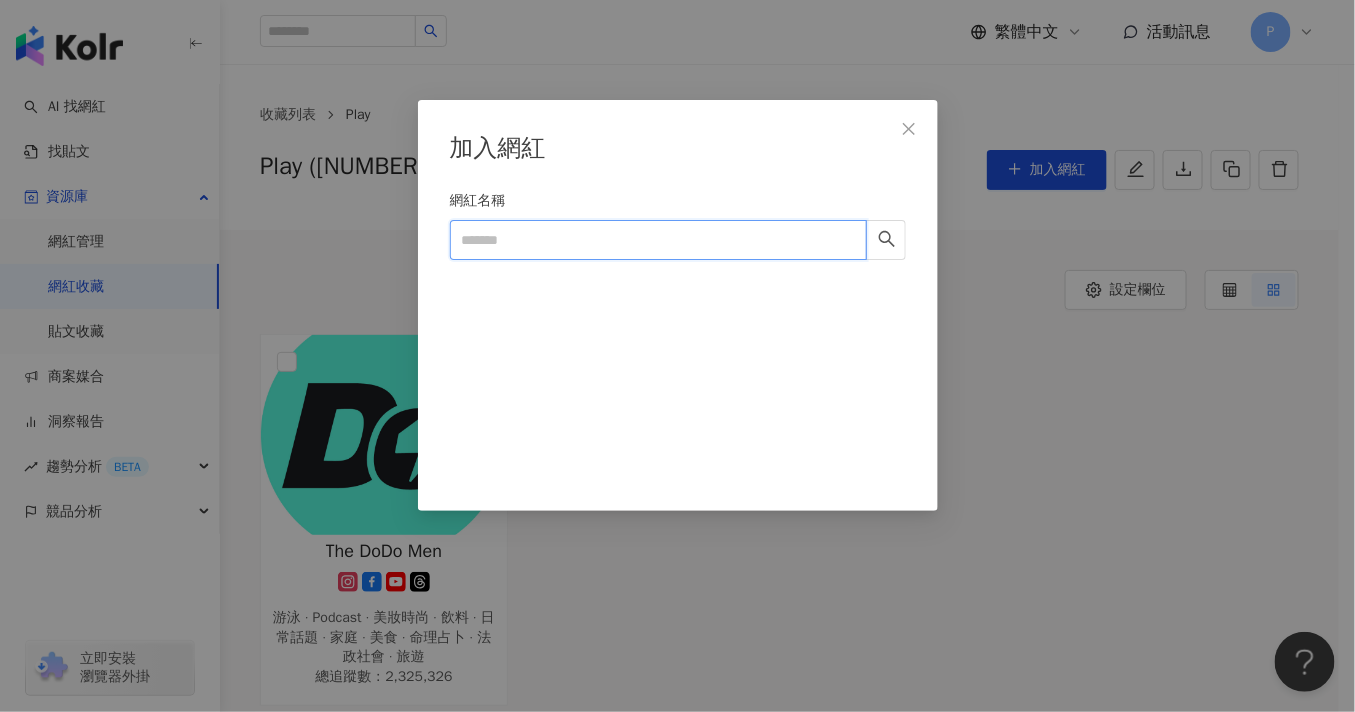 paste on "***" 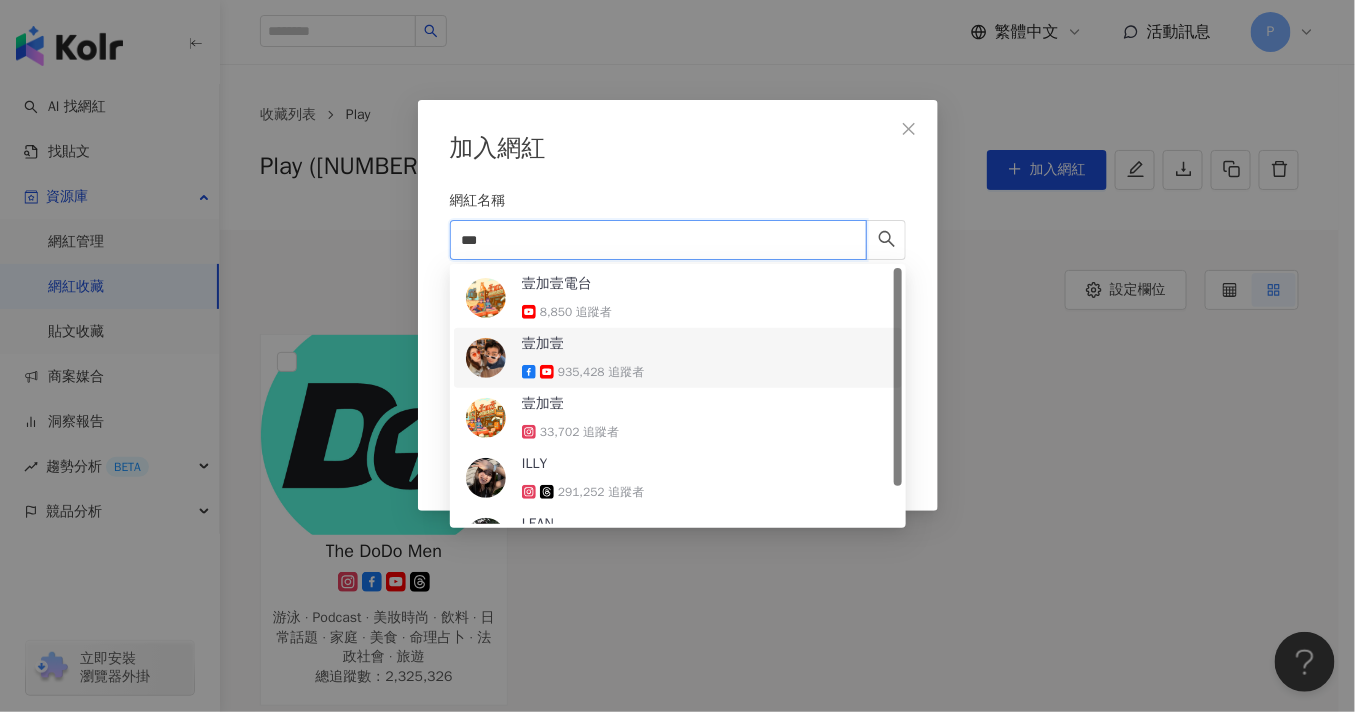 click on "935,428   追蹤者" at bounding box center (601, 372) 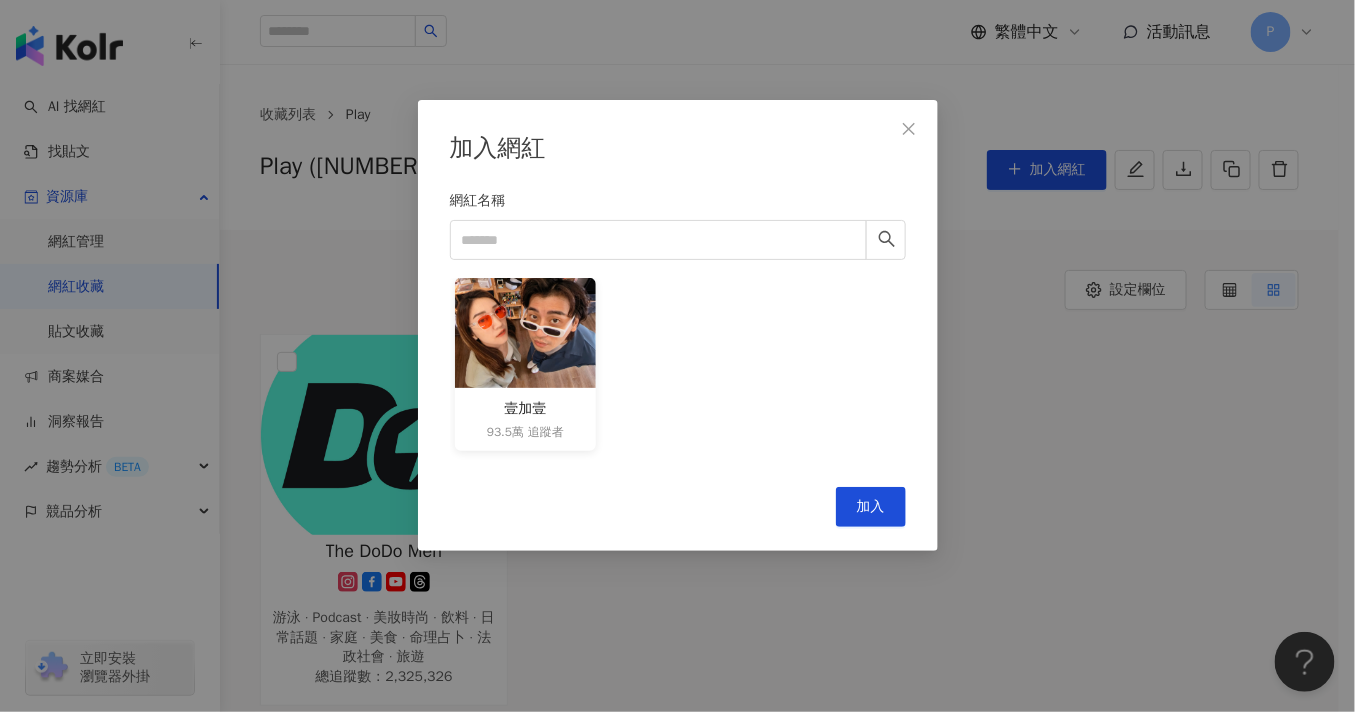 click on "壹加壹 93.5萬 追蹤者" at bounding box center [678, 370] 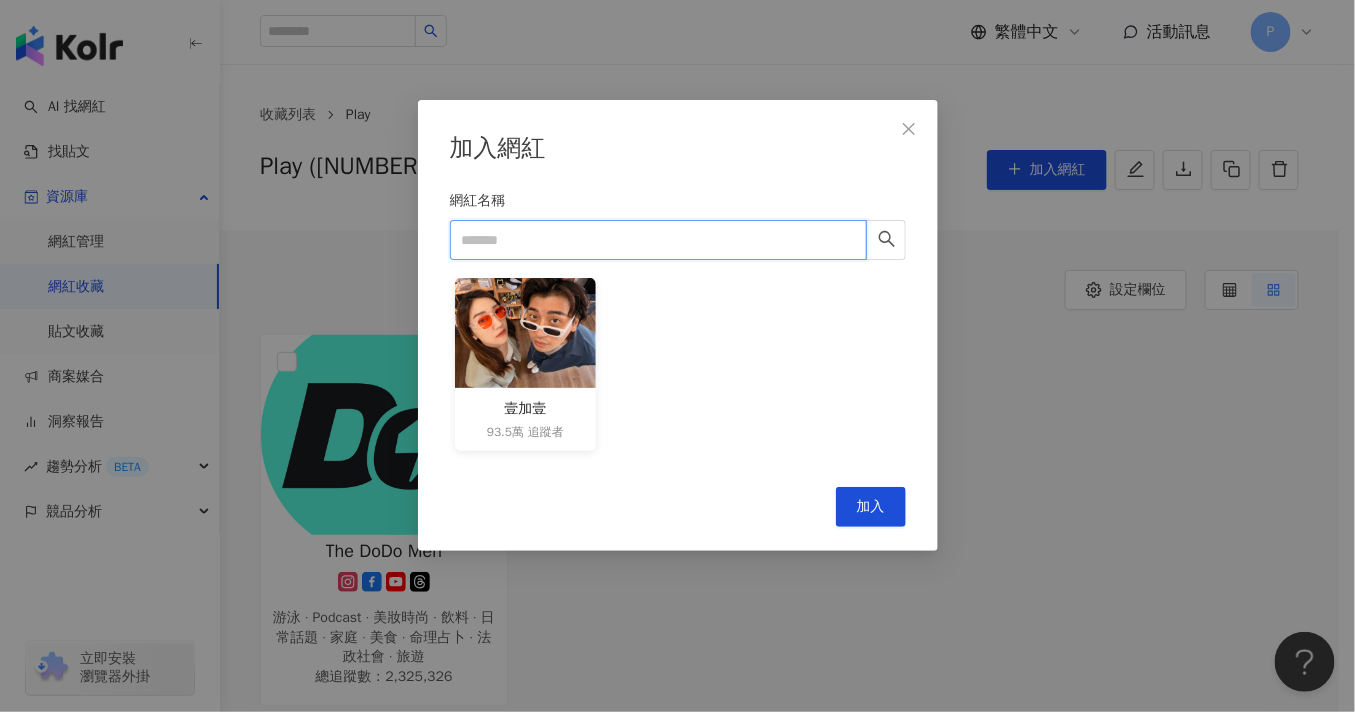 click on "網紅名稱" at bounding box center [658, 240] 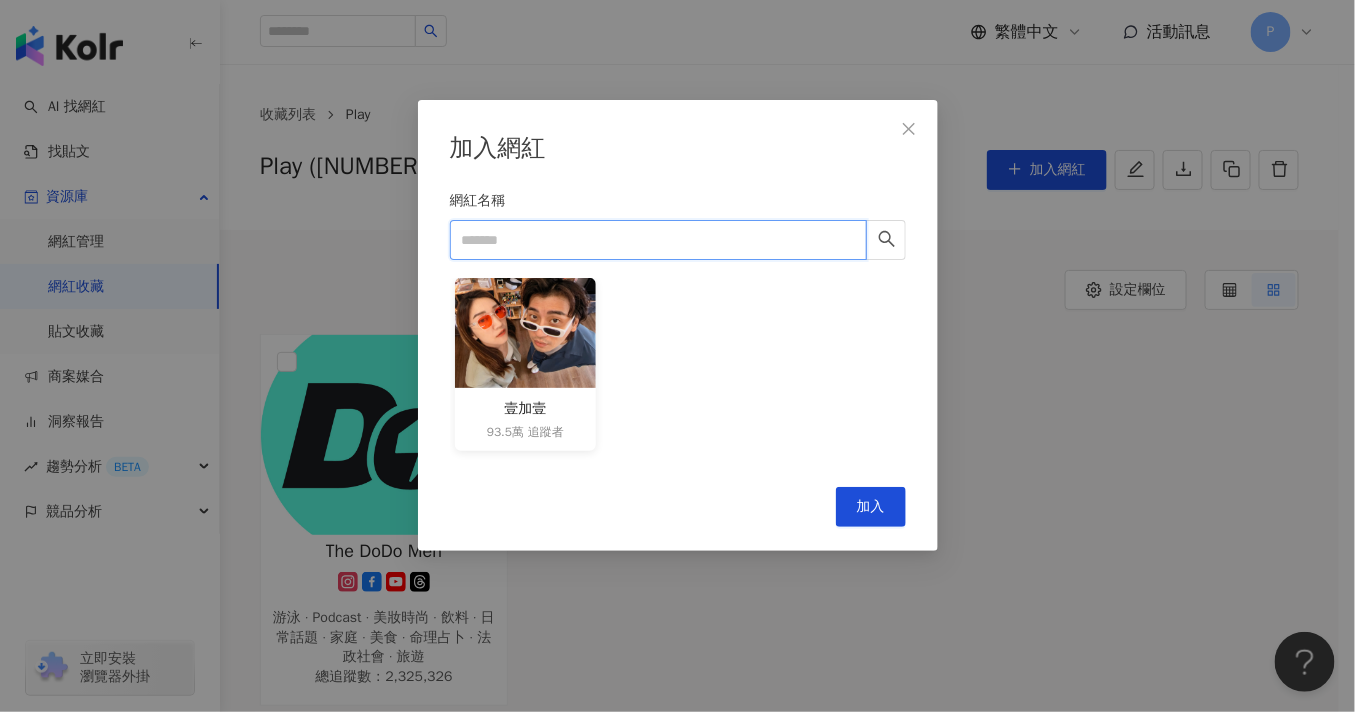 click on "網紅名稱" at bounding box center (658, 240) 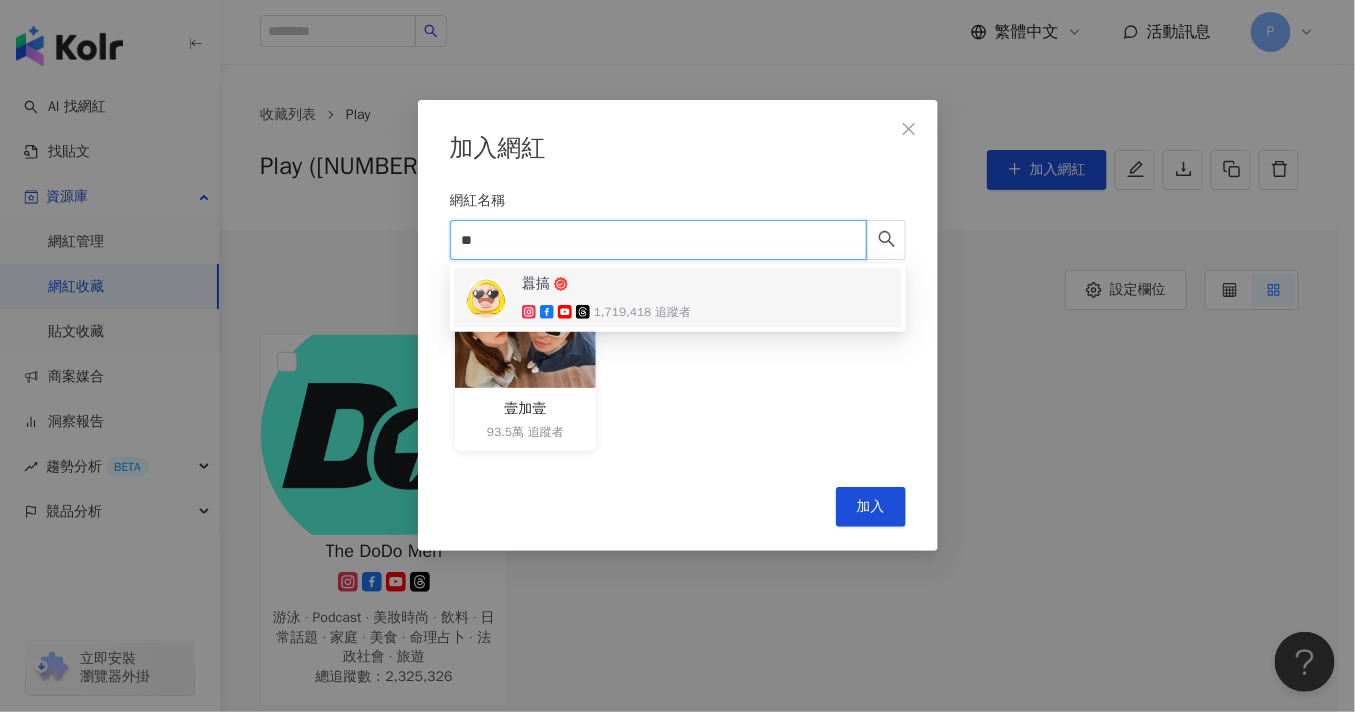 click on "囂搞 1,719,418   追蹤者" at bounding box center [678, 298] 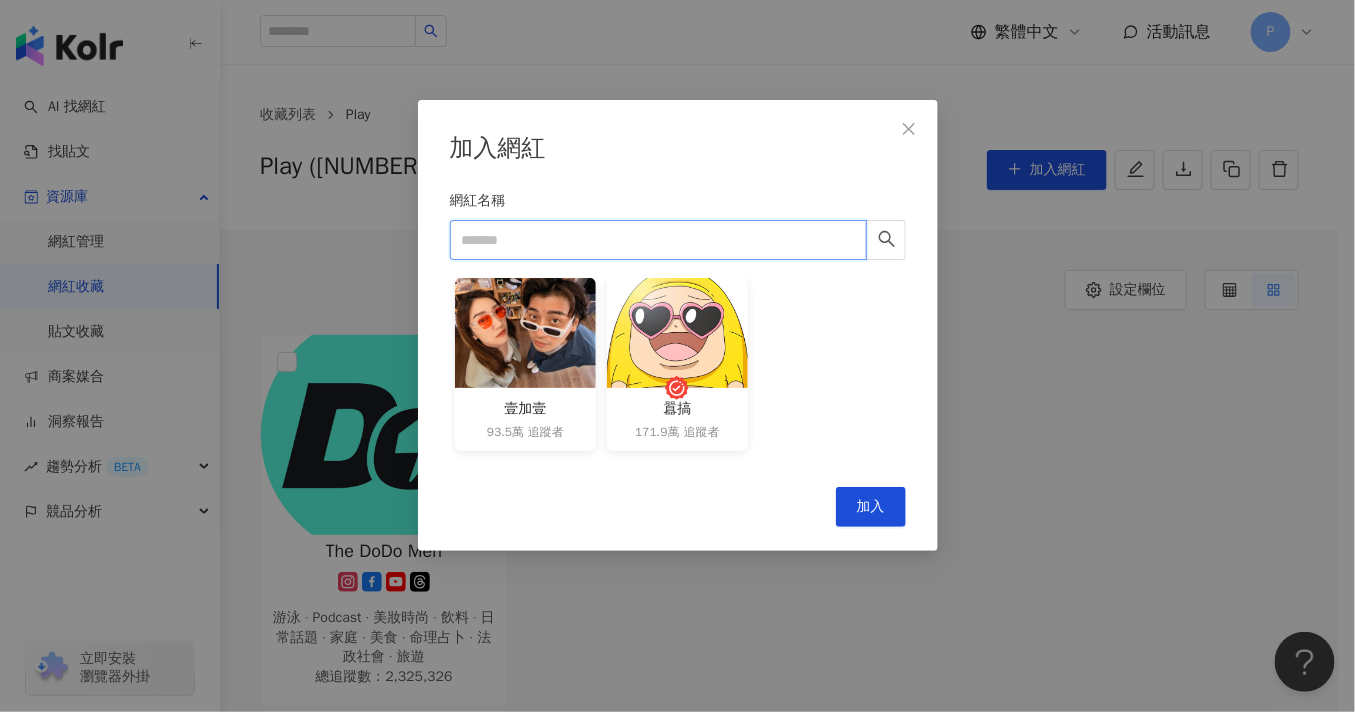 click on "網紅名稱" at bounding box center (658, 240) 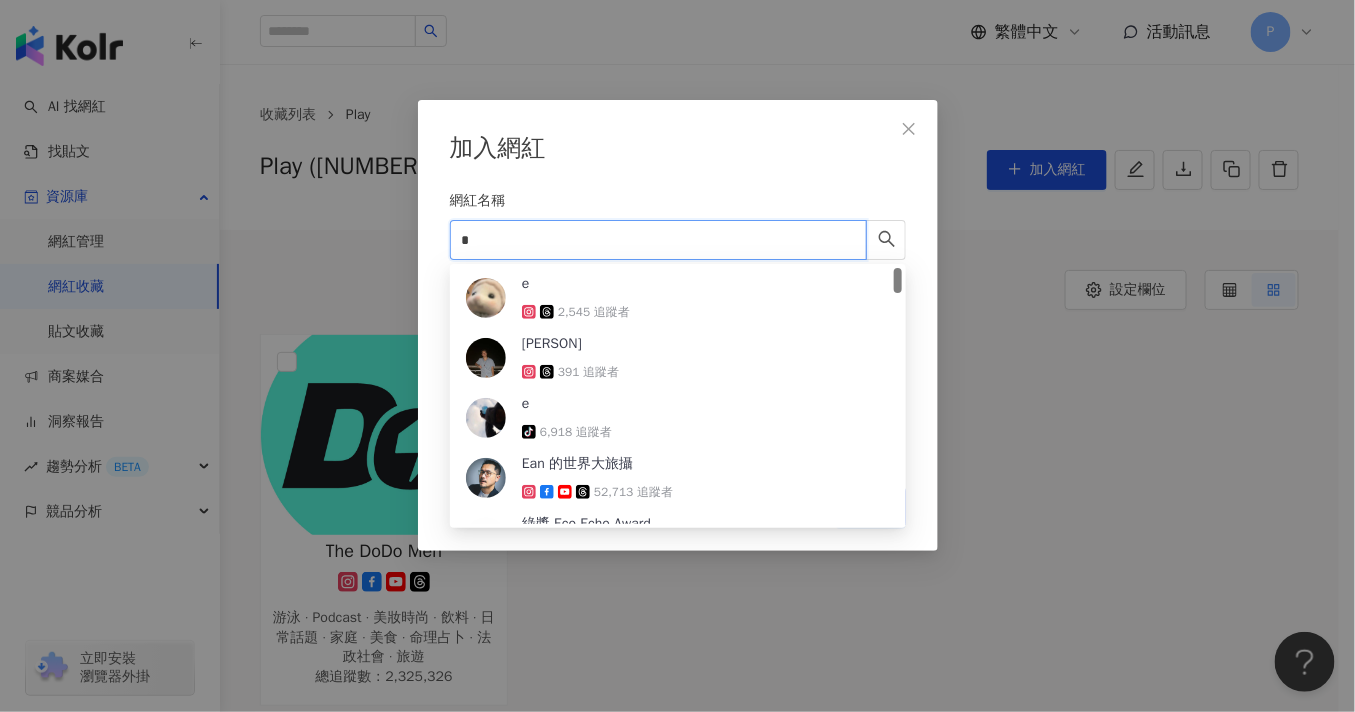 drag, startPoint x: 582, startPoint y: 243, endPoint x: 395, endPoint y: 235, distance: 187.17105 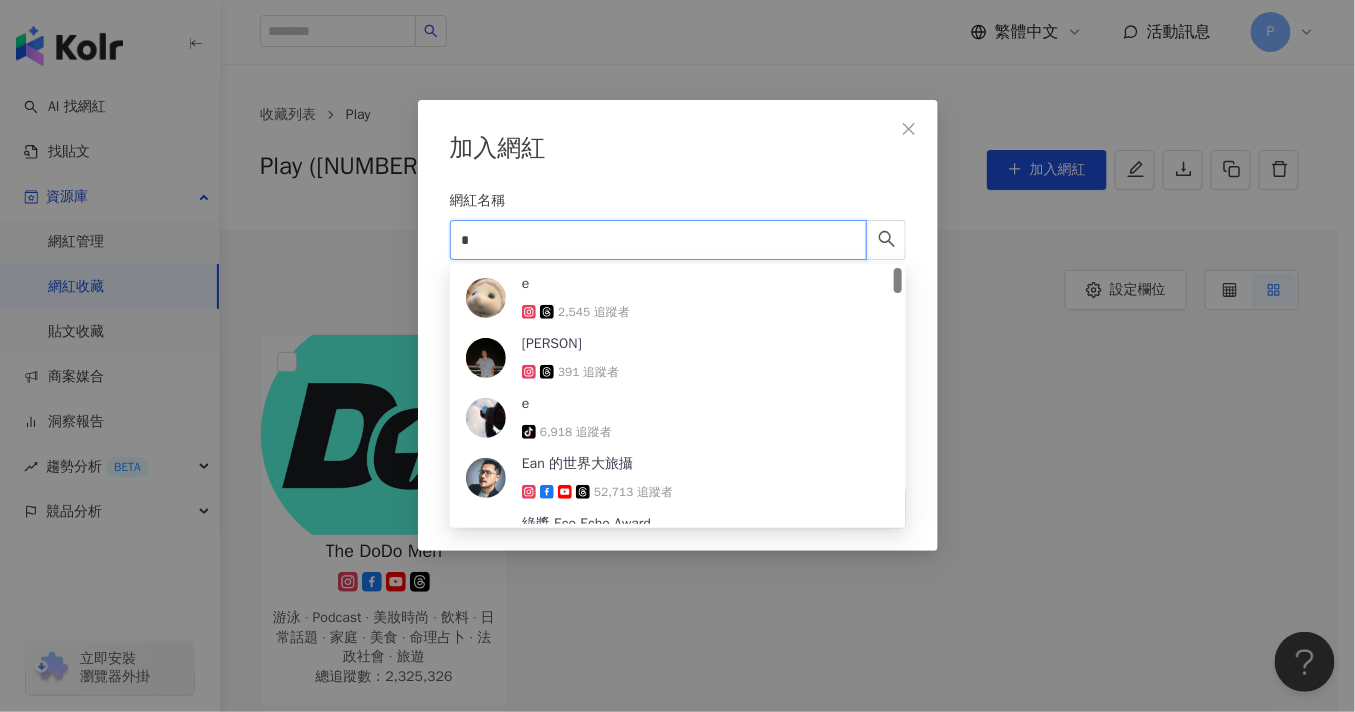 paste on "**********" 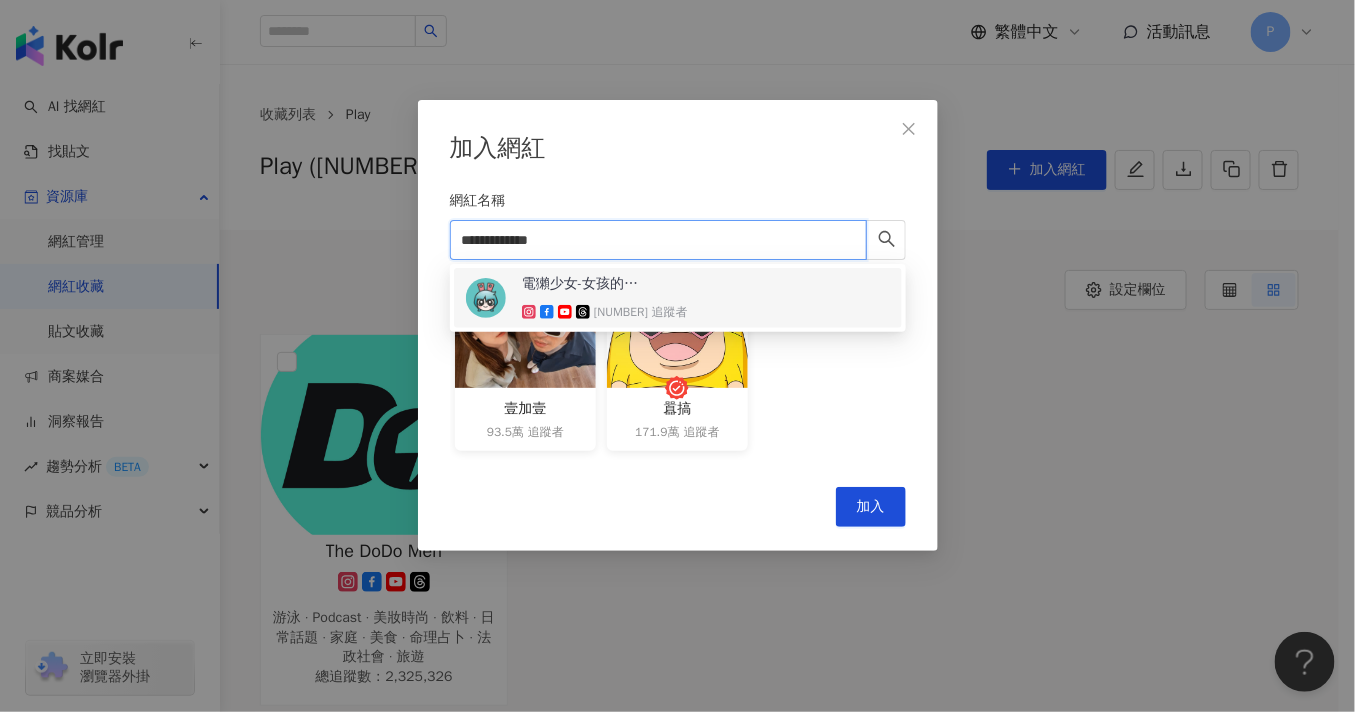 click on "電獺少女-女孩的科技日常 1,742,420   追蹤者" at bounding box center (605, 298) 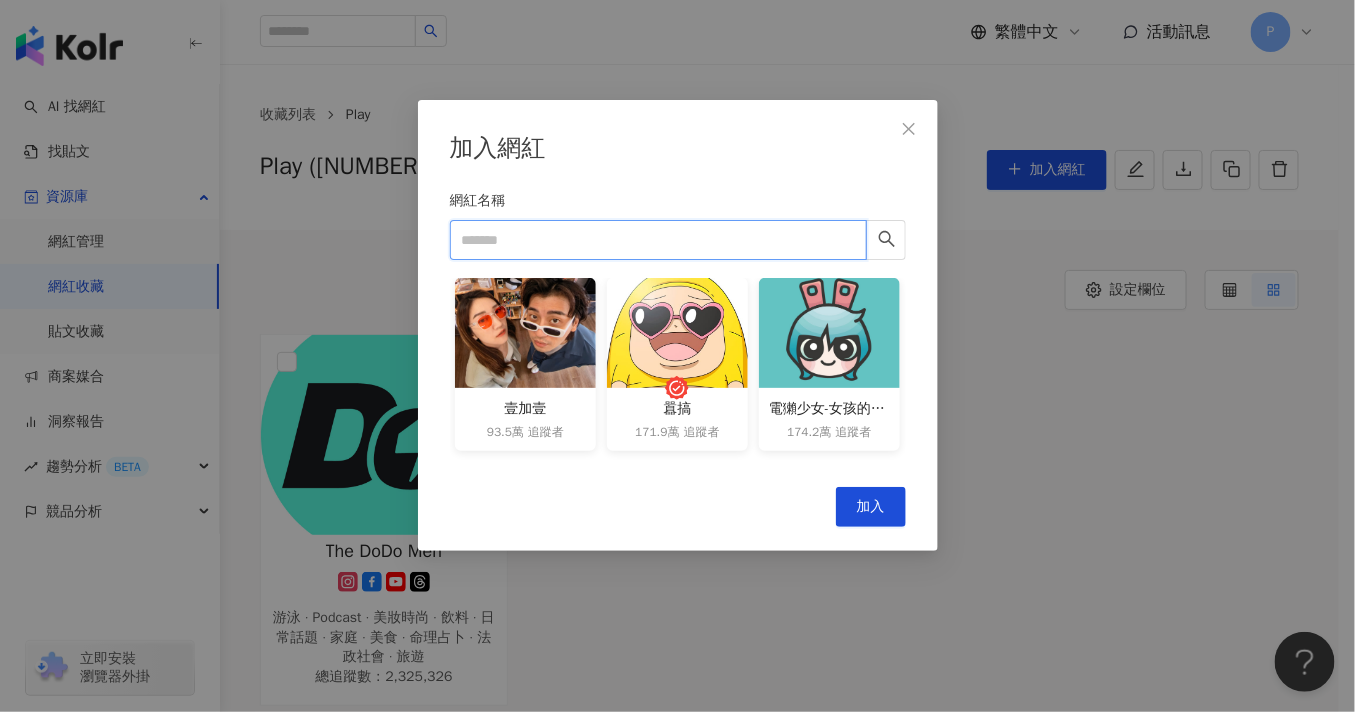 click on "網紅名稱" at bounding box center [658, 240] 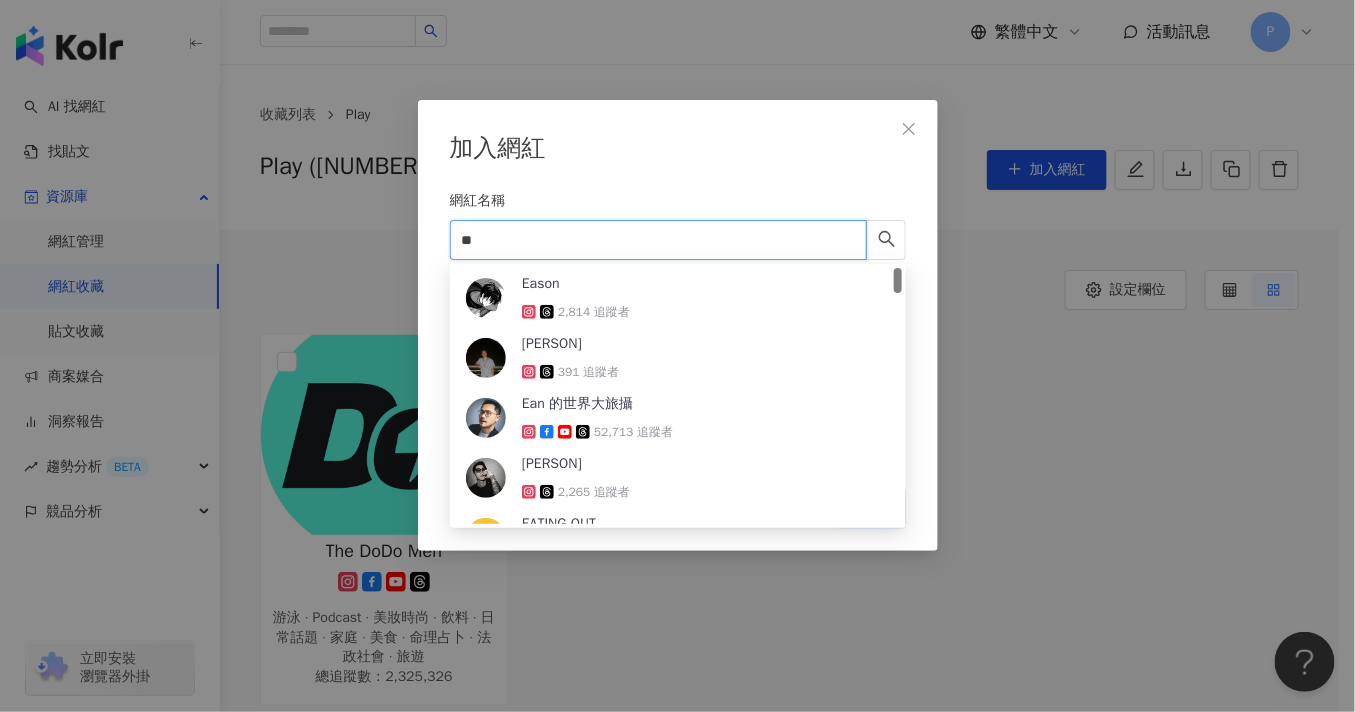 click on "**" at bounding box center (658, 240) 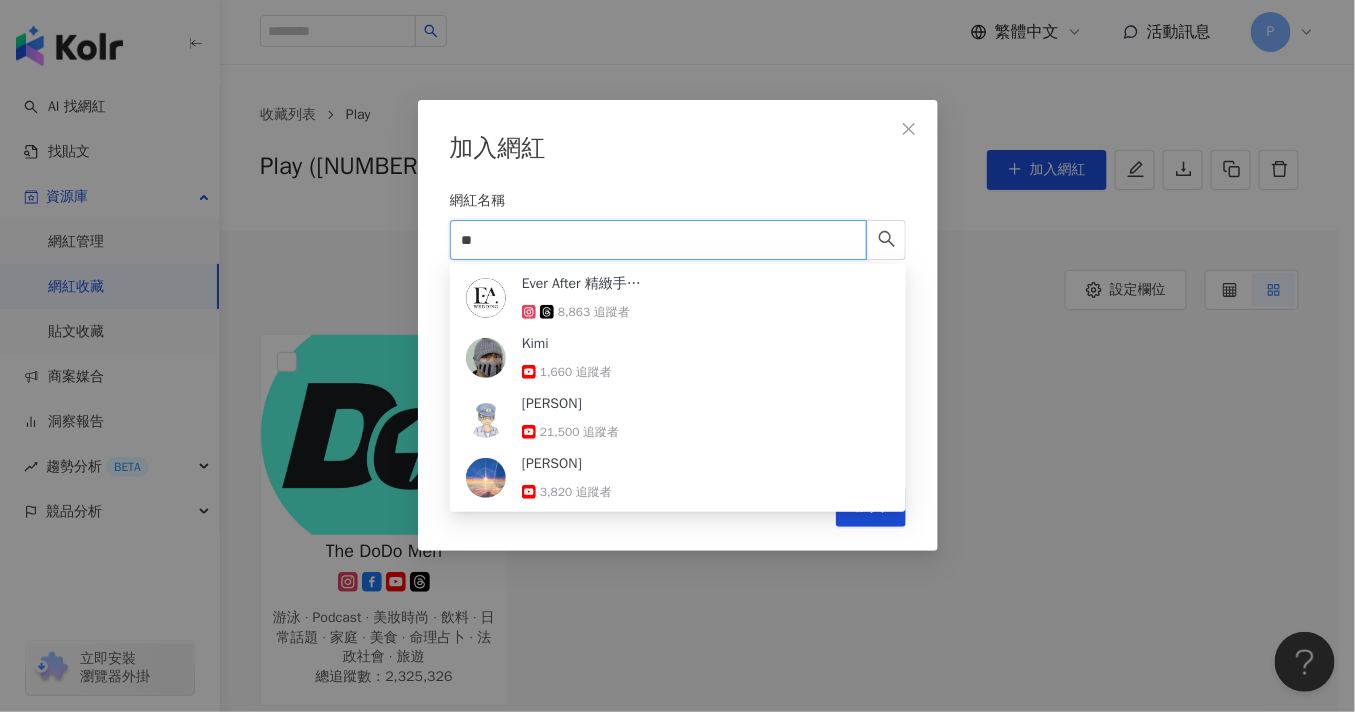 type on "*" 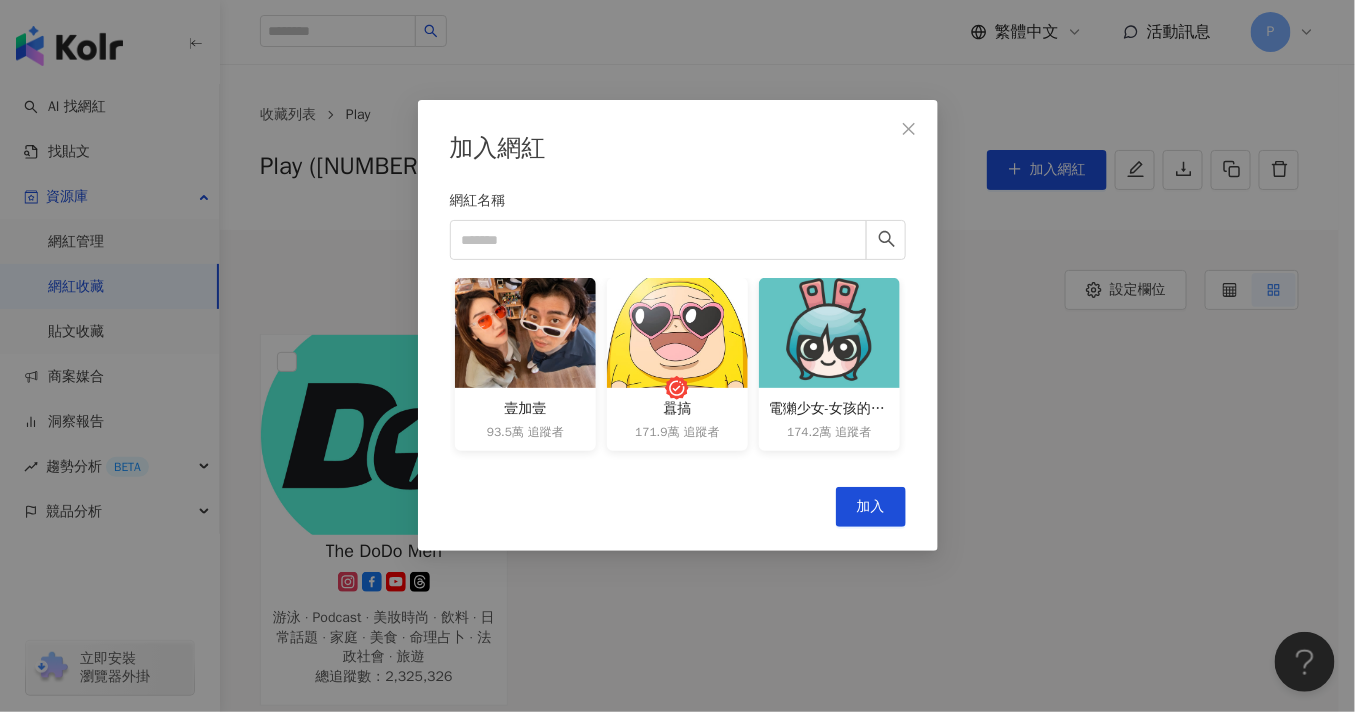 click on "加入網紅 網紅名稱 壹加壹 93.5萬 追蹤者 囂搞 171.9萬 追蹤者 電獺少女-女孩的科技日常 174.2萬 追蹤者 Cancel 加入" at bounding box center [677, 356] 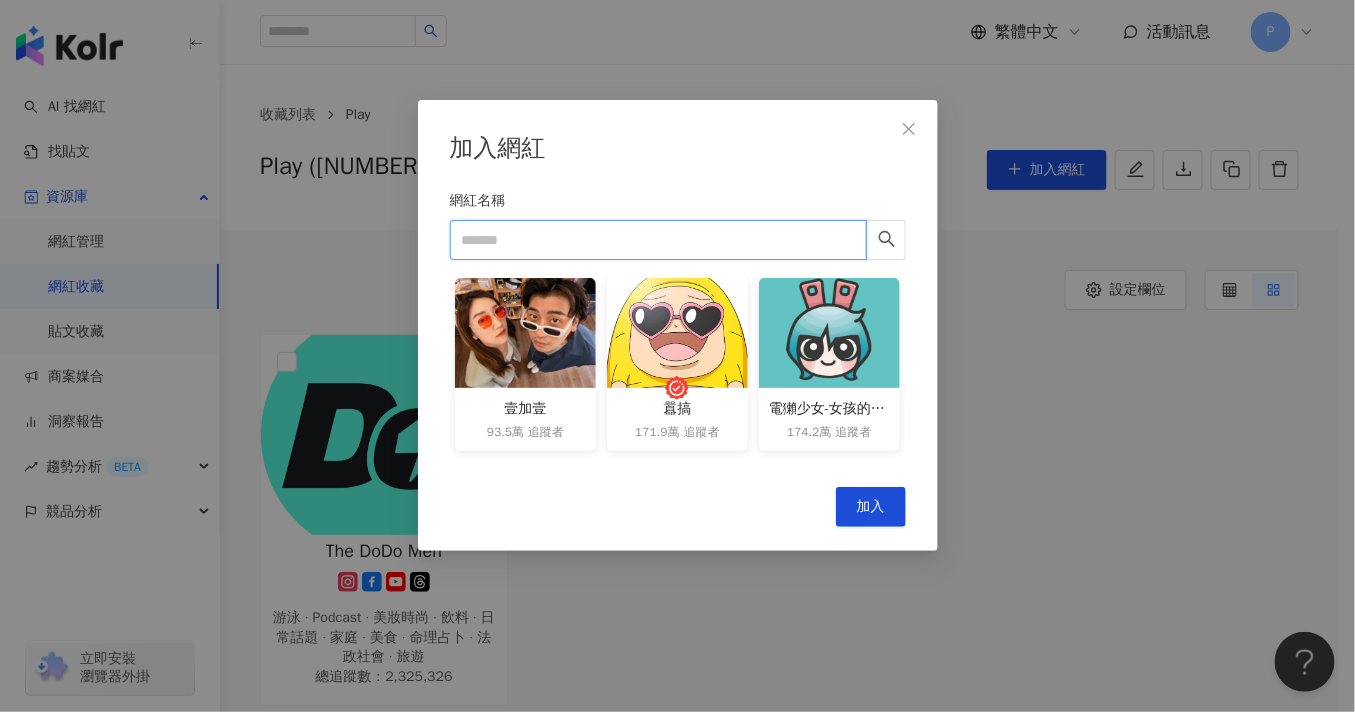 click on "網紅名稱" at bounding box center (658, 240) 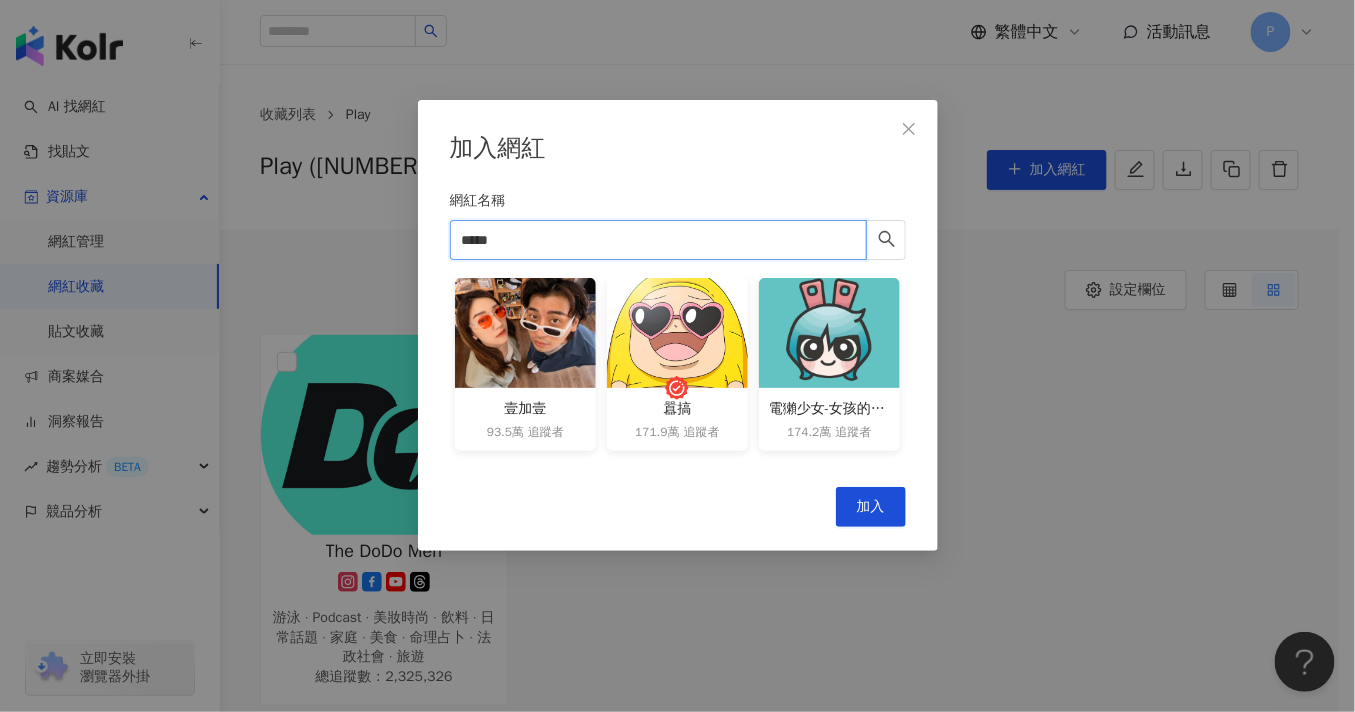 type on "******" 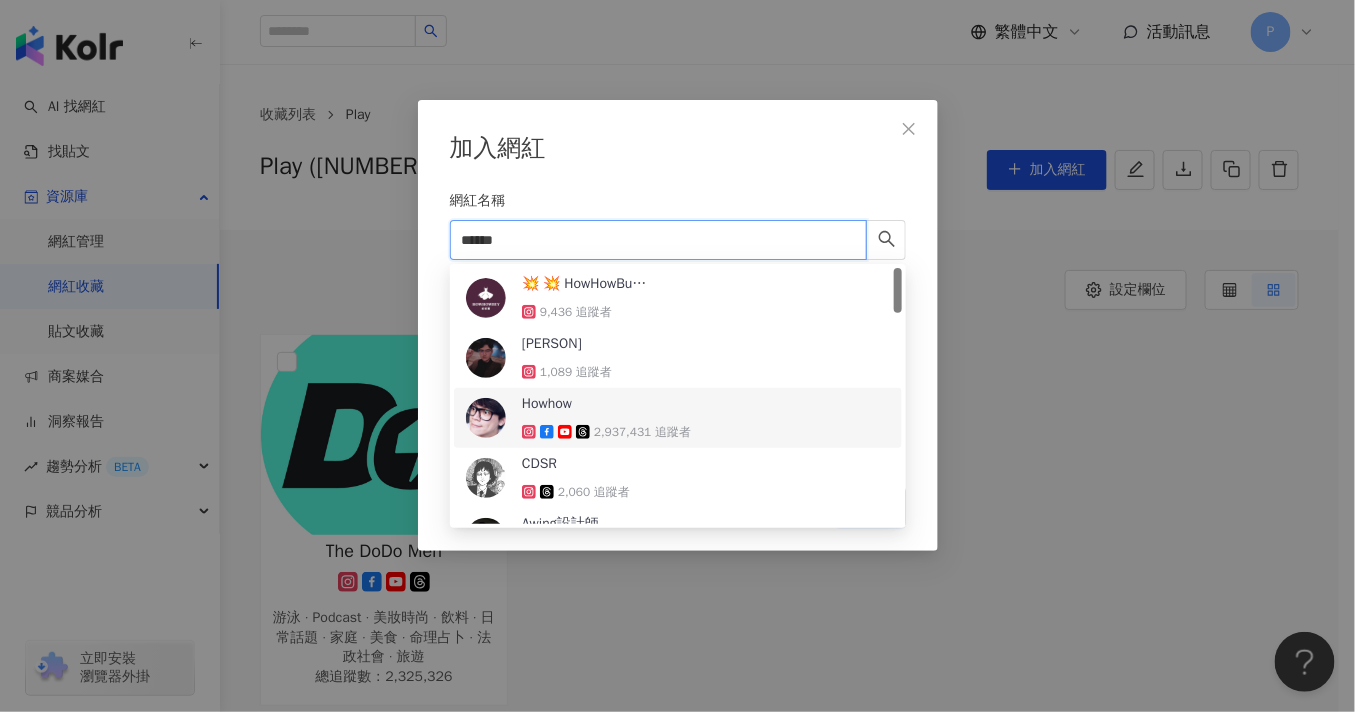 click on "Howhow 2,937,431   追蹤者" at bounding box center [678, 418] 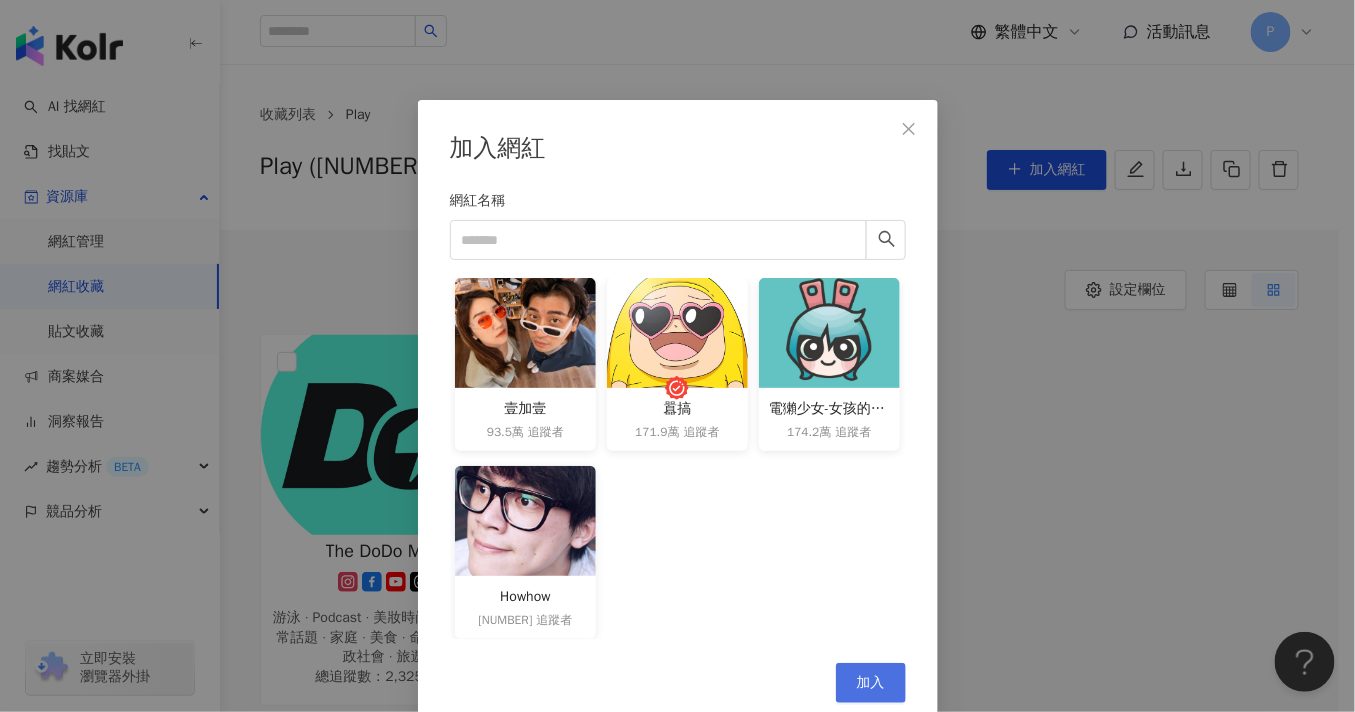 click on "加入" at bounding box center [871, 683] 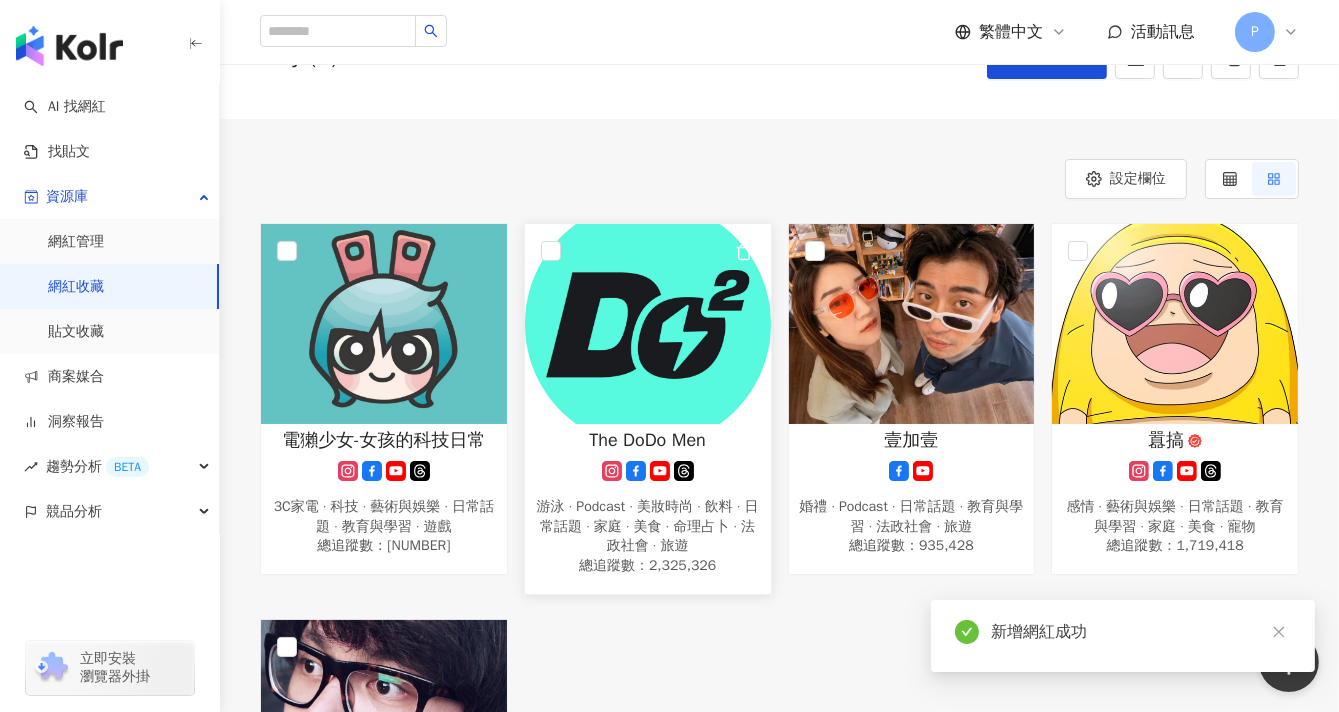 scroll, scrollTop: 0, scrollLeft: 0, axis: both 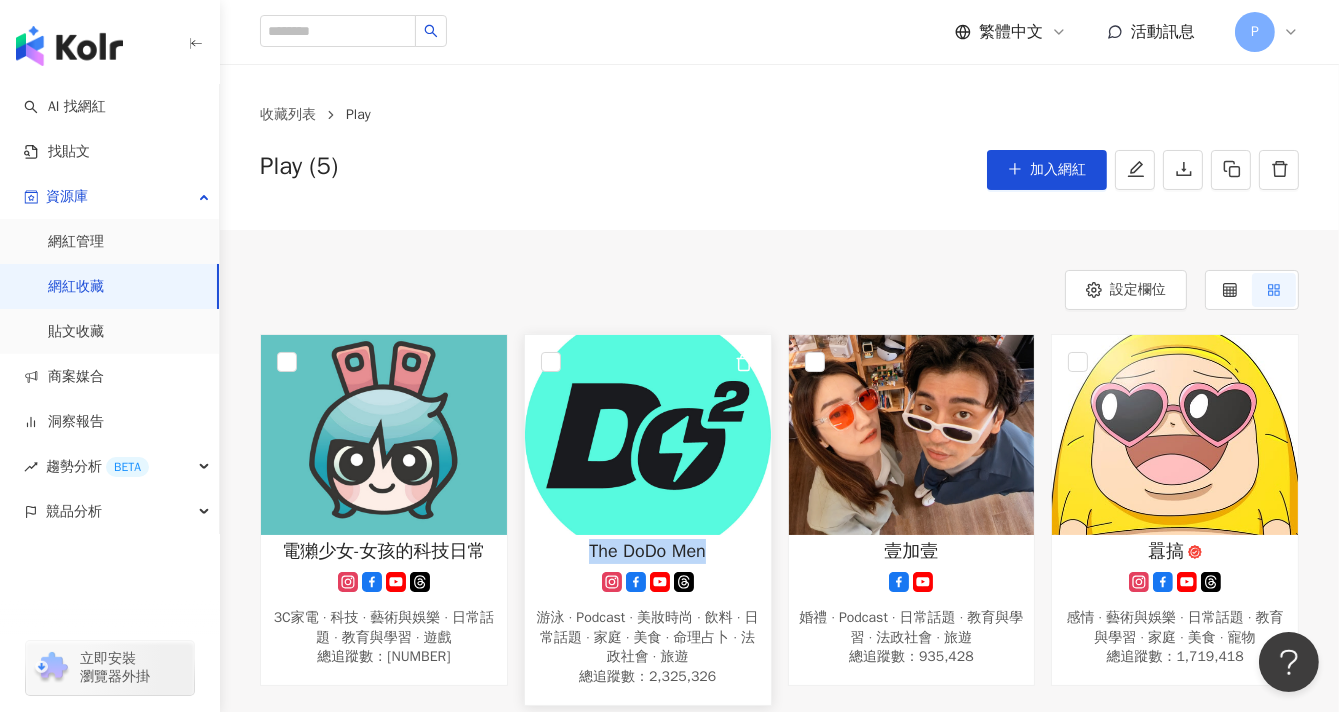 drag, startPoint x: 723, startPoint y: 557, endPoint x: 582, endPoint y: 543, distance: 141.69333 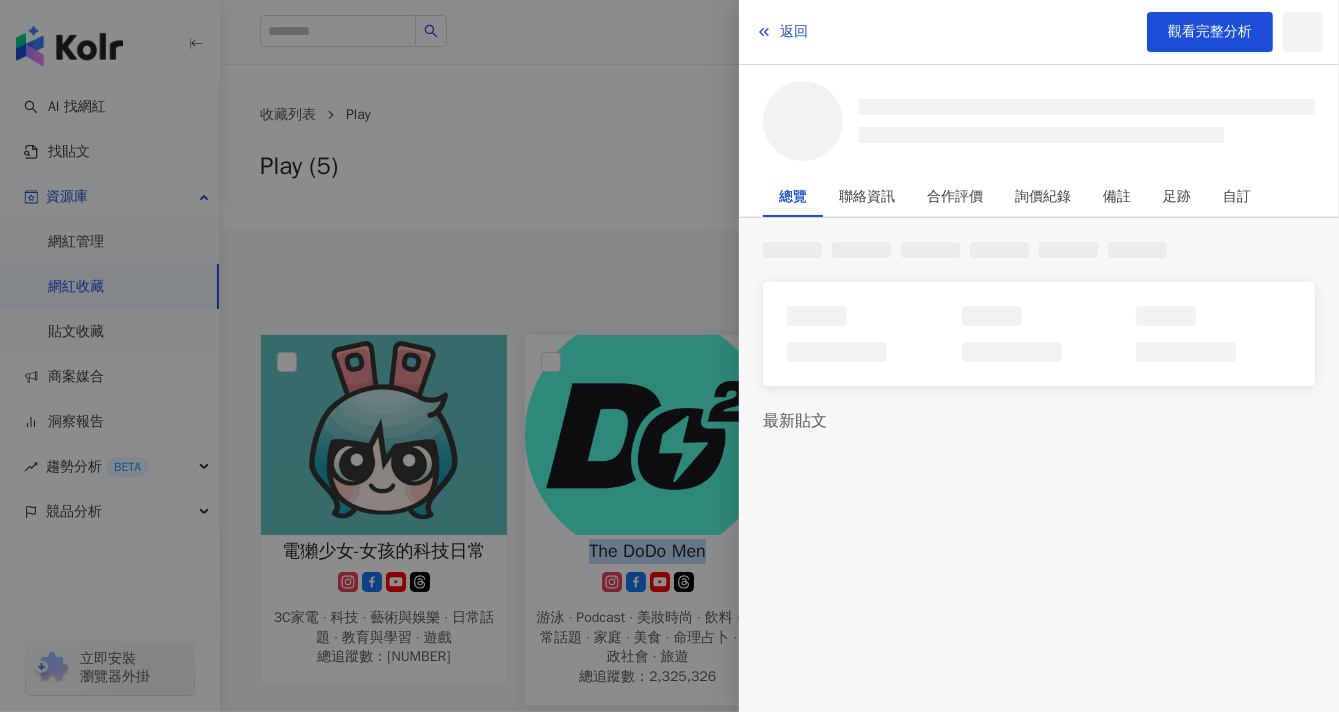 copy on "The DoDo Men" 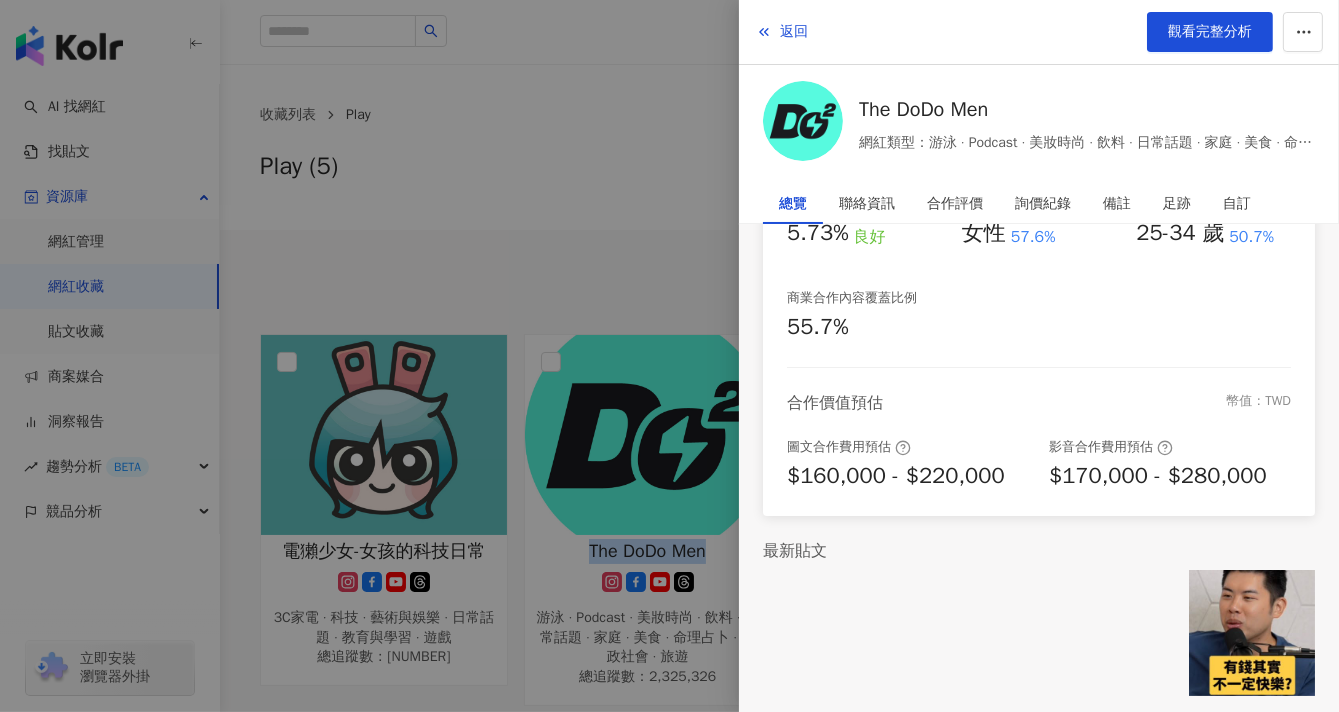 scroll, scrollTop: 433, scrollLeft: 0, axis: vertical 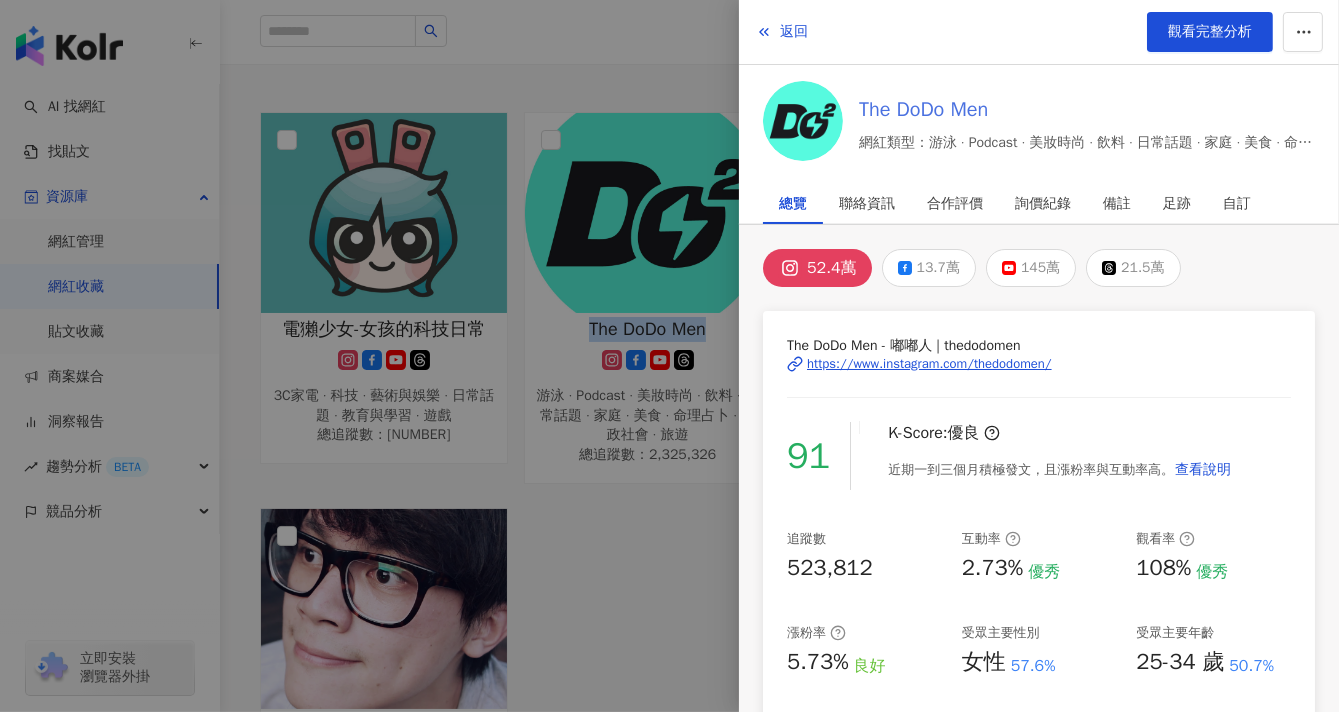 click on "The DoDo Men" at bounding box center (1087, 110) 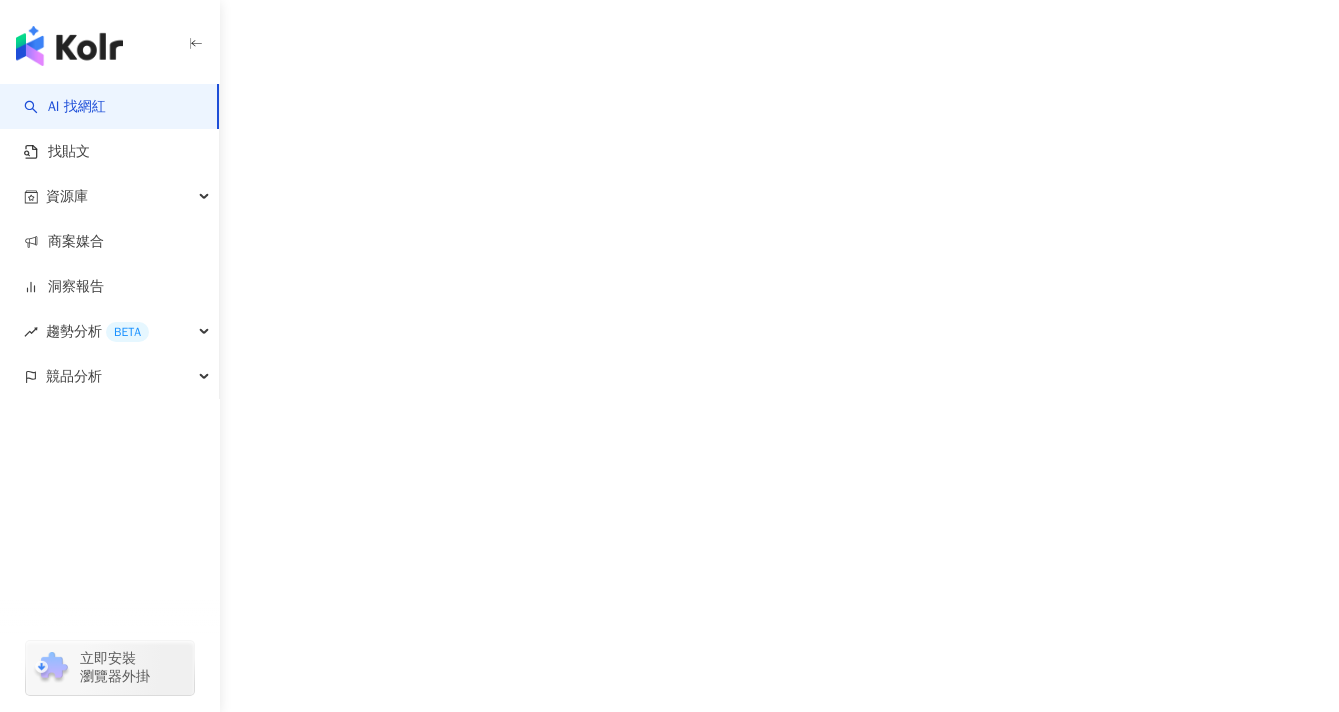 scroll, scrollTop: 0, scrollLeft: 0, axis: both 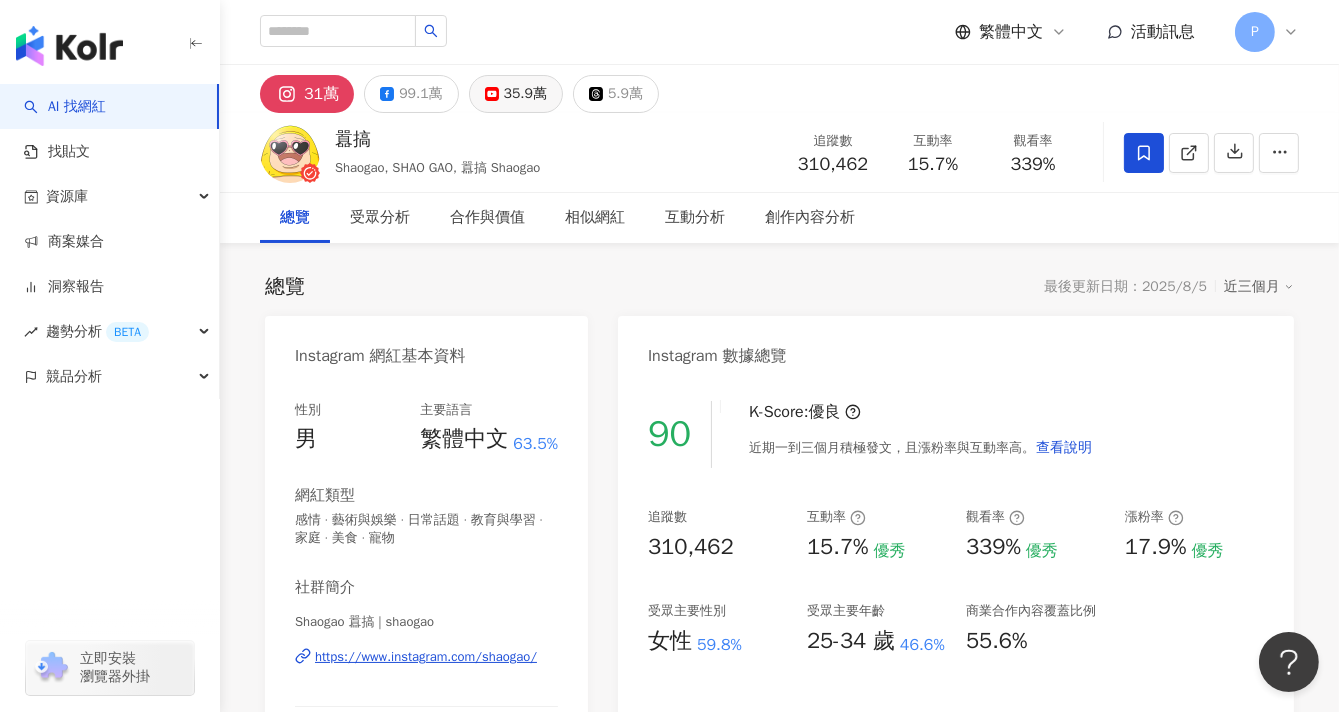 click on "35.9萬" at bounding box center (516, 94) 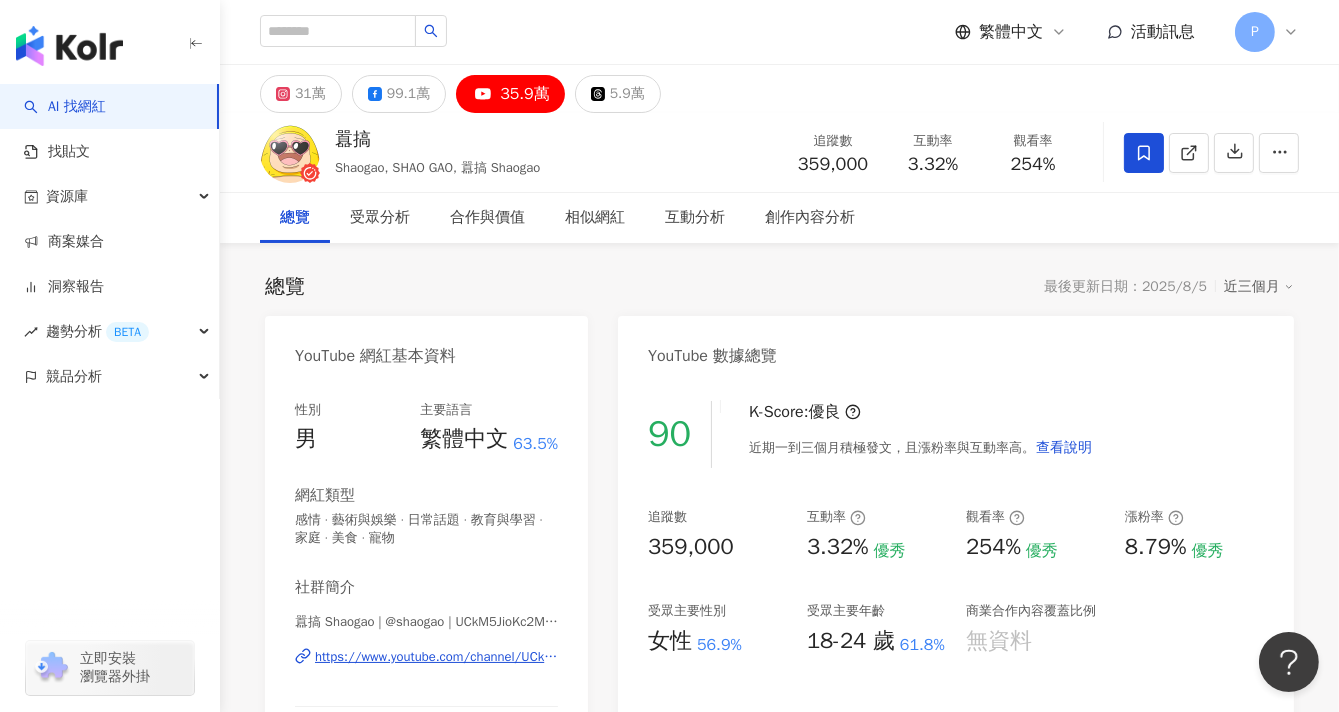 click on "35.9萬" at bounding box center [525, 94] 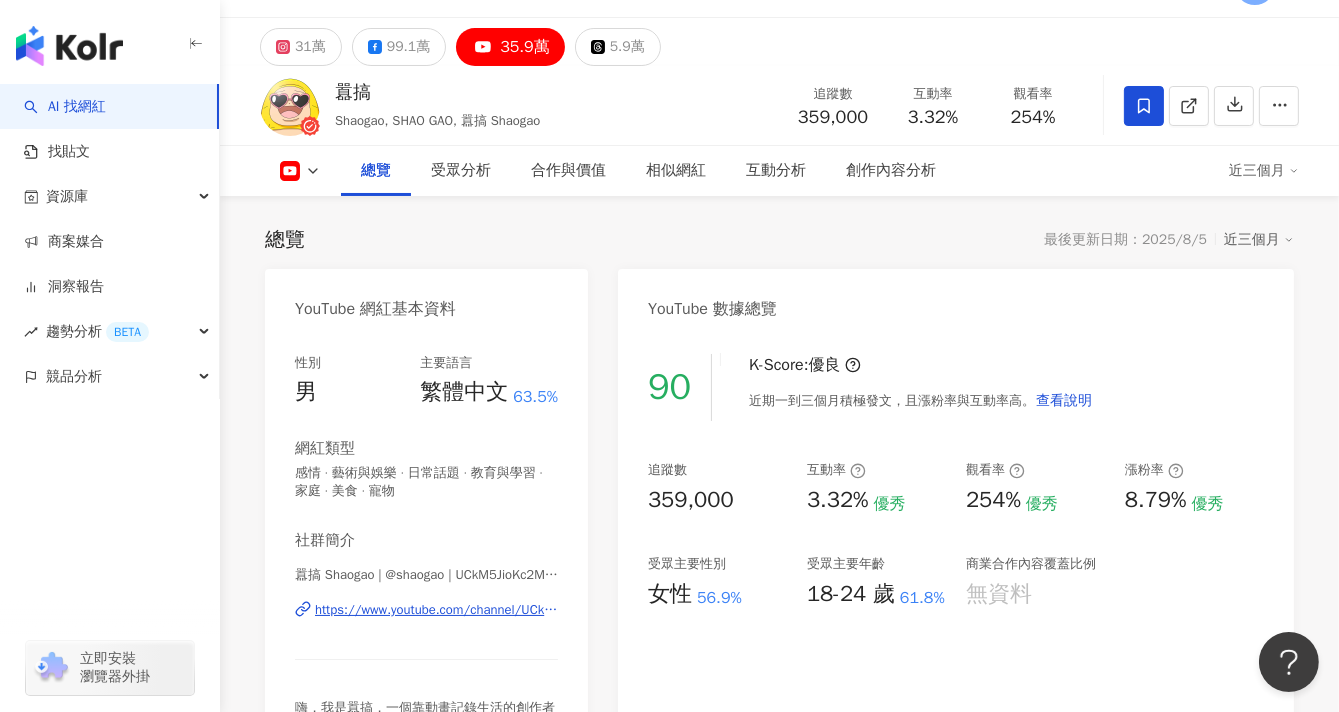 scroll, scrollTop: 0, scrollLeft: 0, axis: both 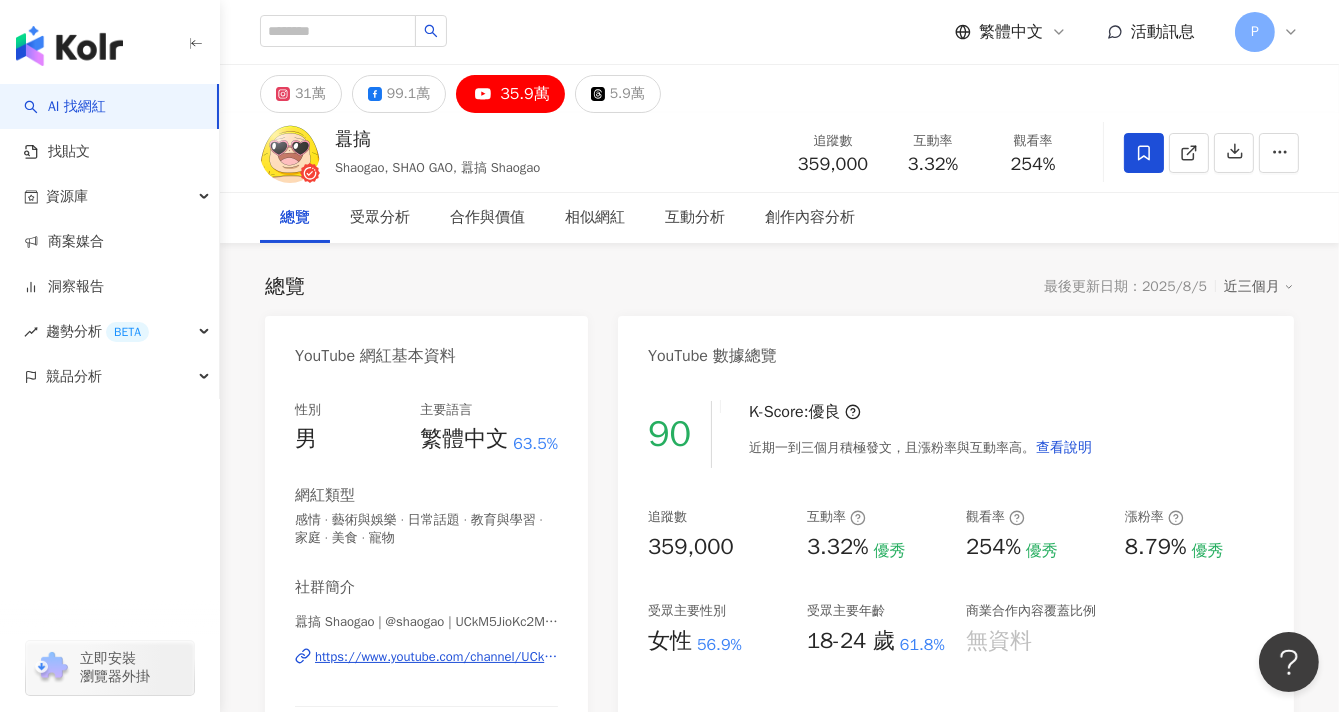 click on "YouTube 數據總覽" at bounding box center (956, 348) 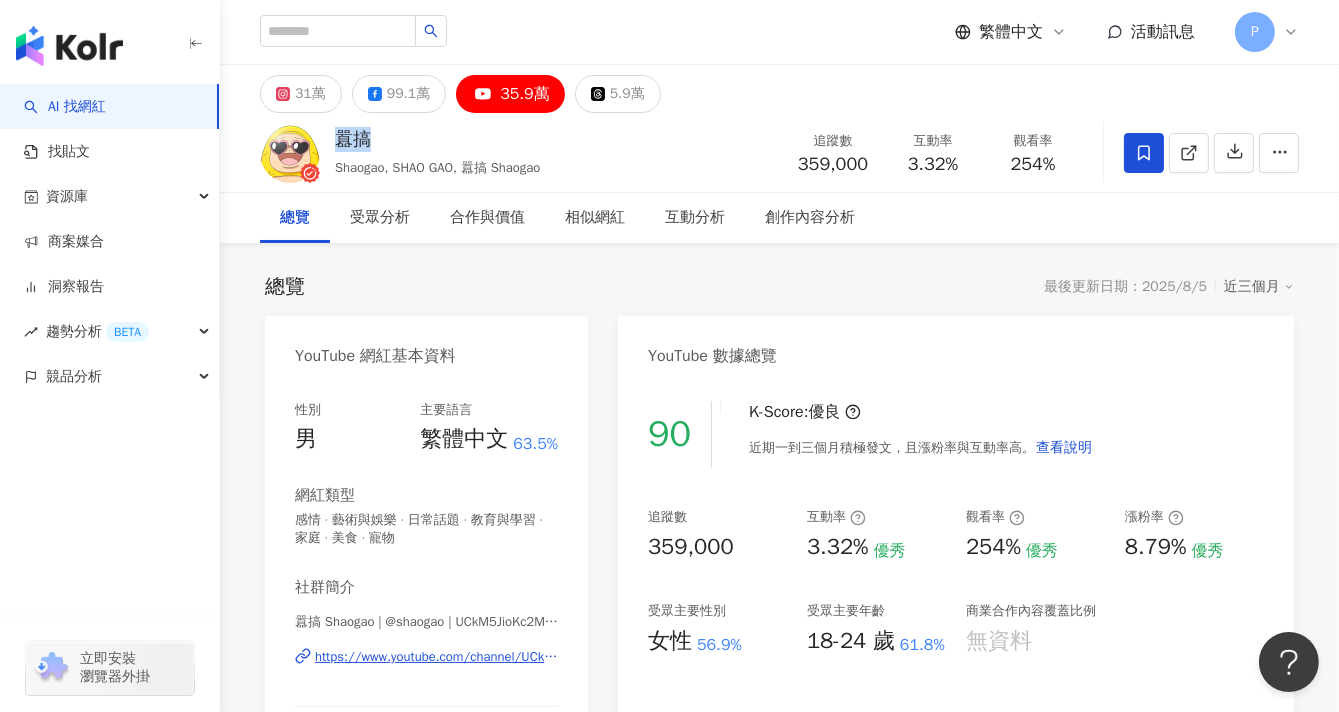 drag, startPoint x: 377, startPoint y: 138, endPoint x: 340, endPoint y: 134, distance: 37.215588 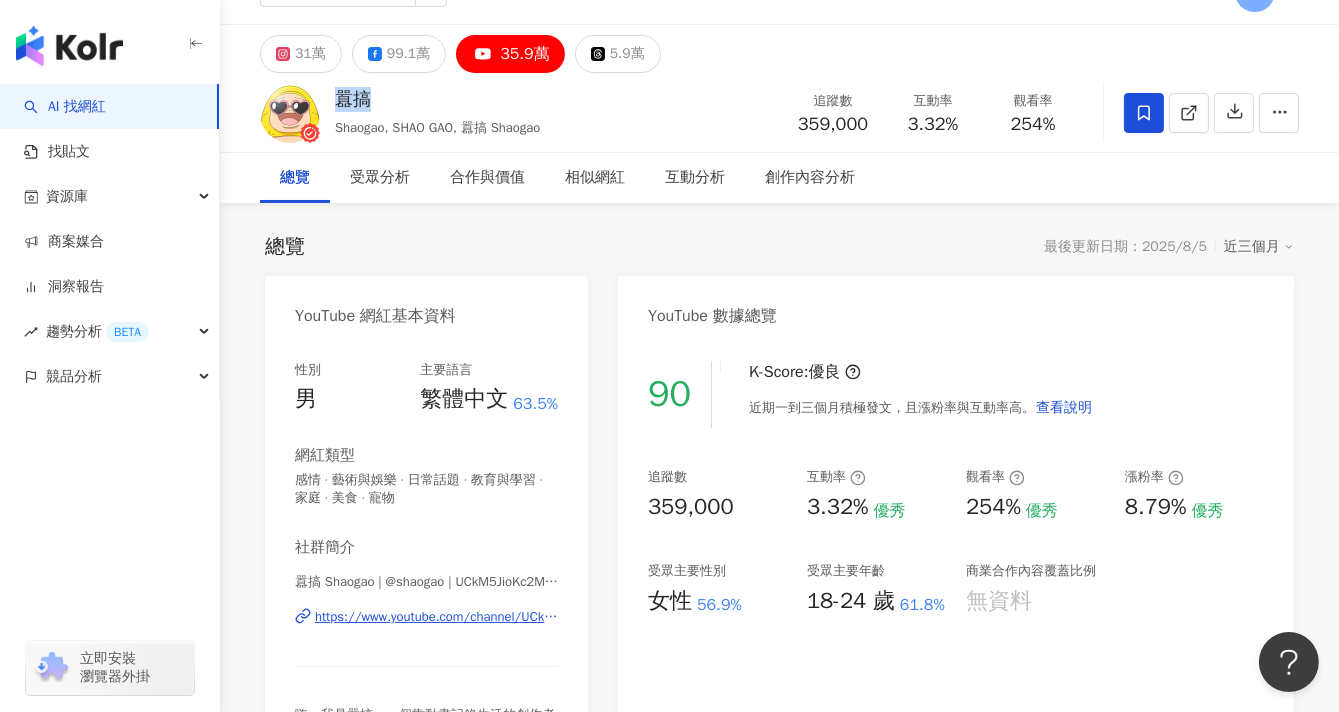 scroll, scrollTop: 0, scrollLeft: 0, axis: both 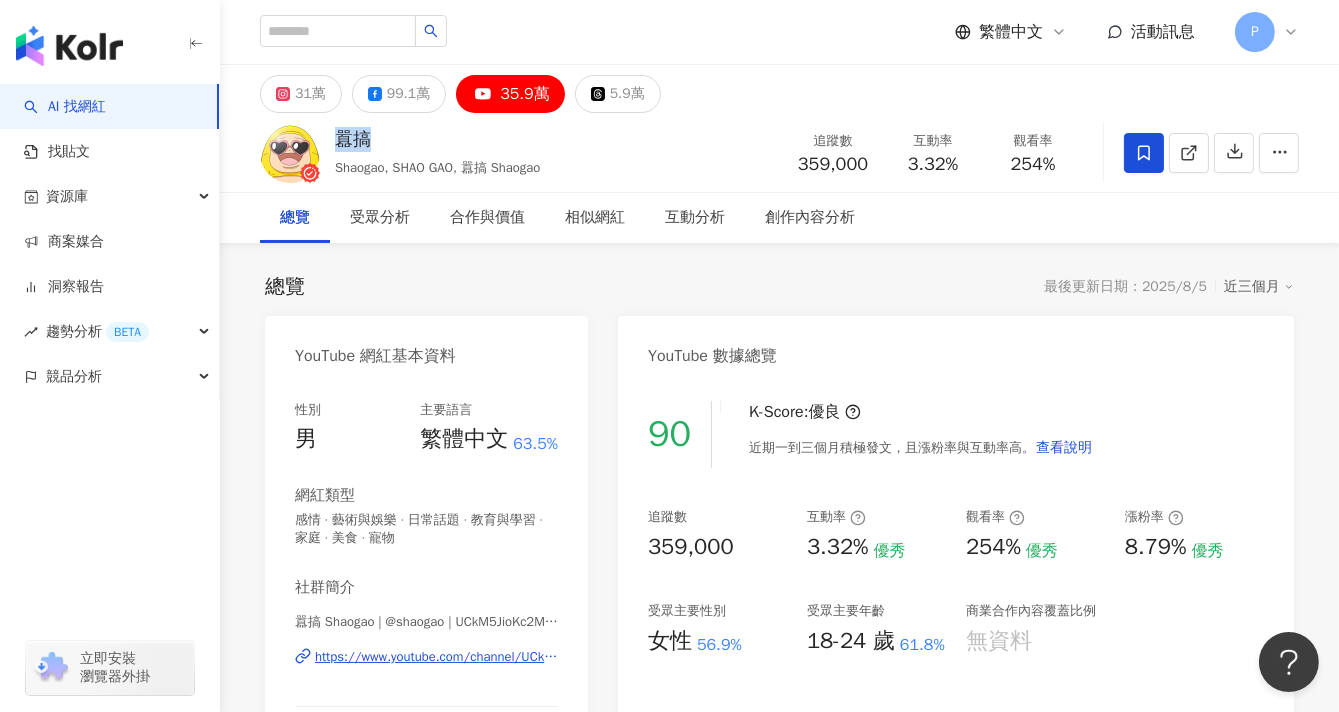 click on "囂搞 Shaogao, SHAO GAO, 囂搞 Shaogao 追蹤數 359,000 互動率 3.32% 觀看率 254%" at bounding box center [779, 152] 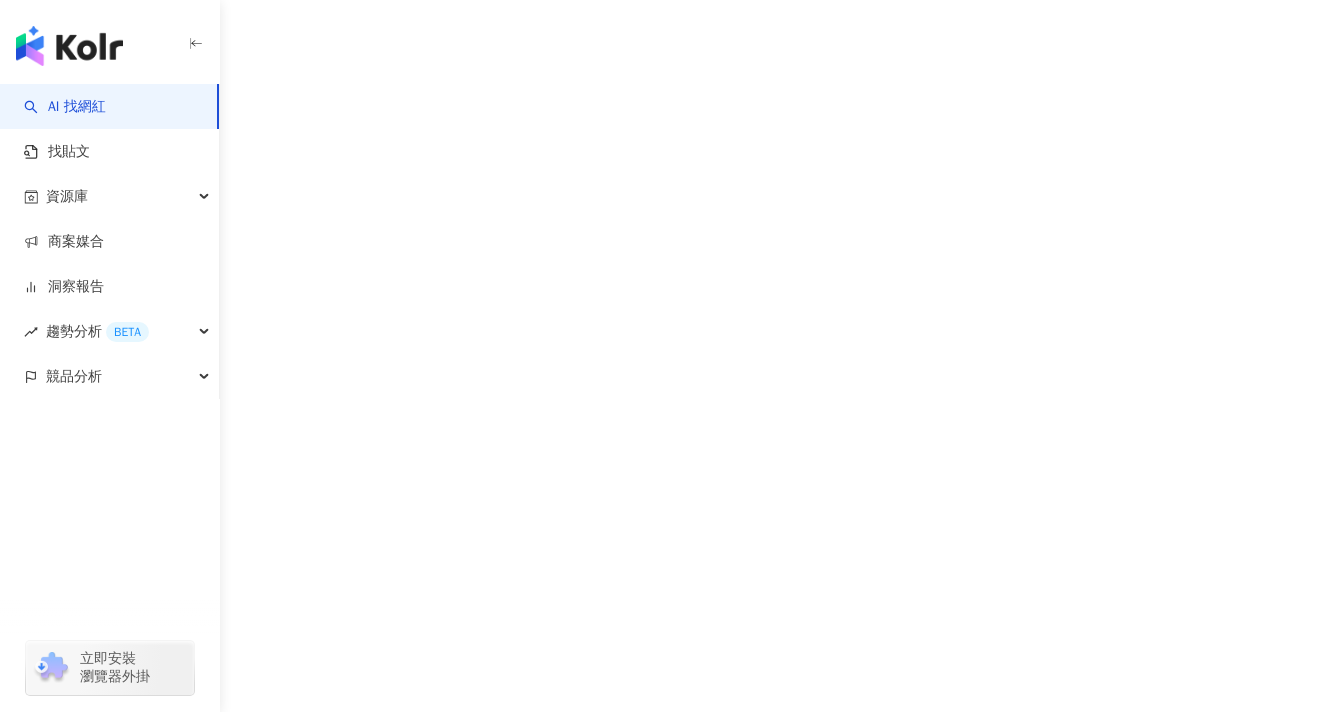 scroll, scrollTop: 0, scrollLeft: 0, axis: both 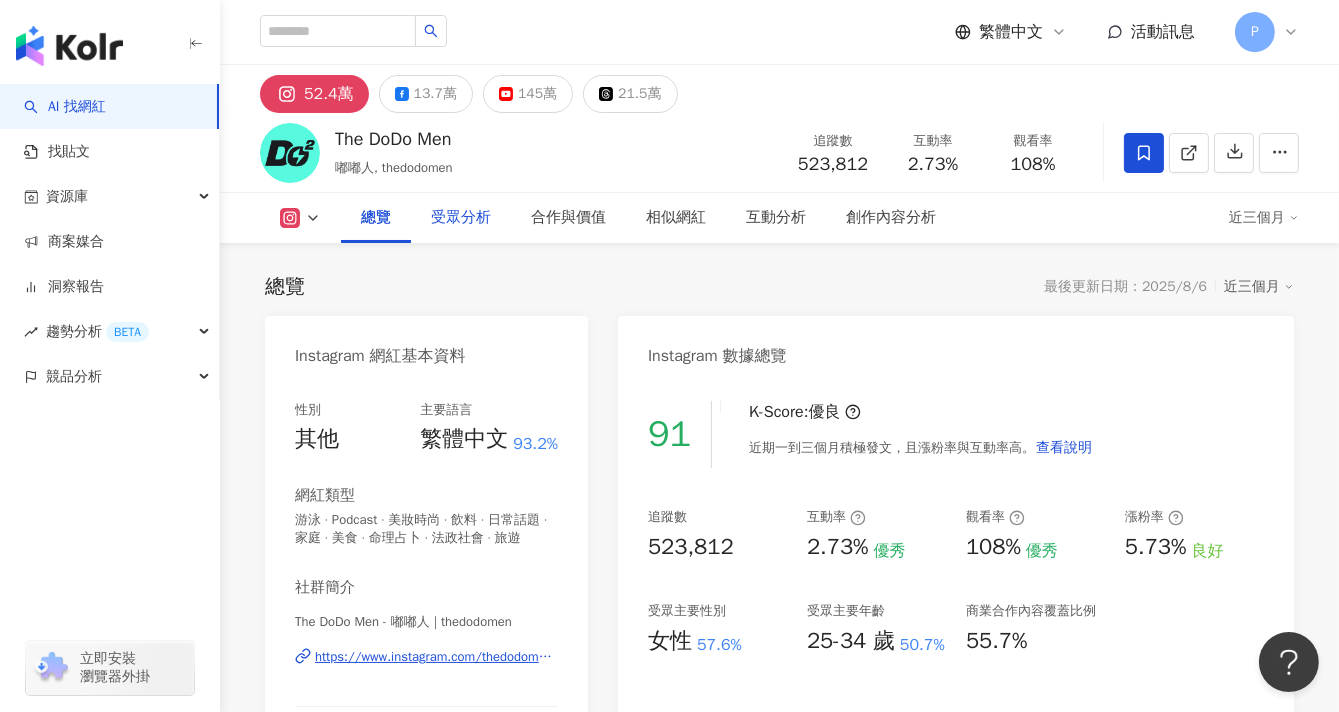 click on "受眾分析" at bounding box center [461, 218] 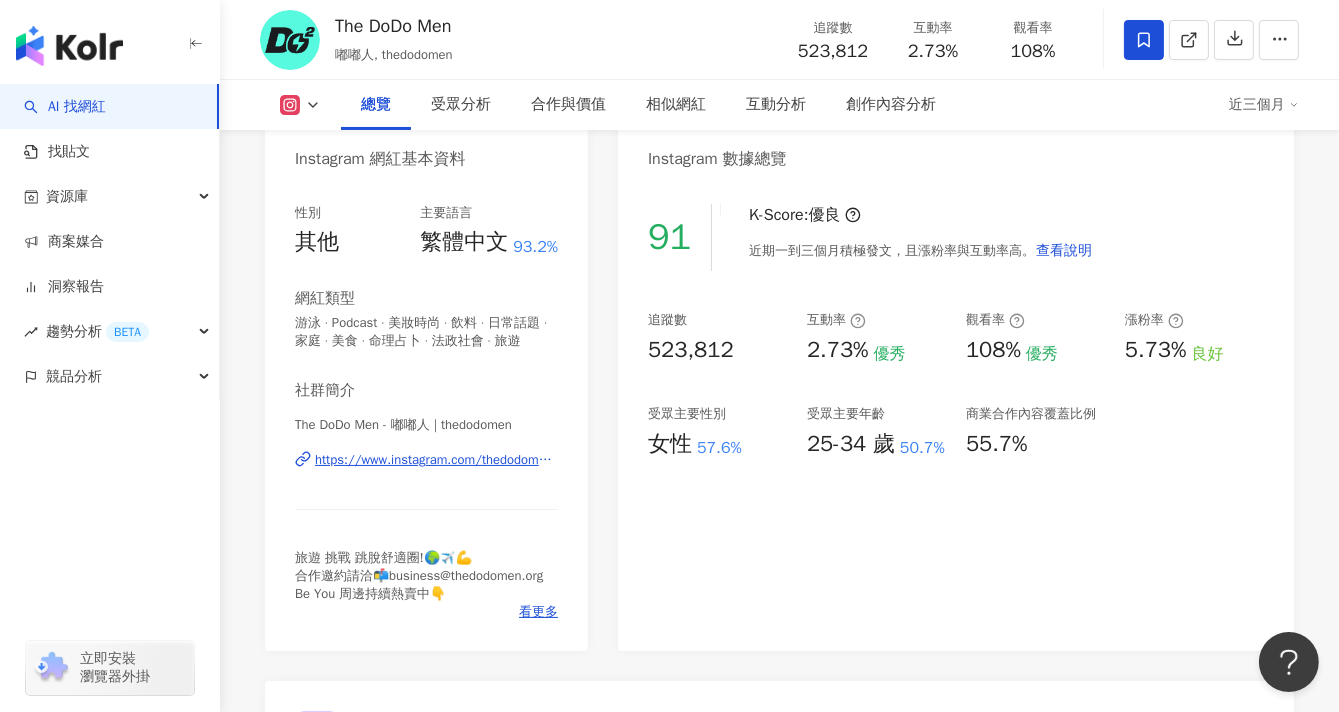 scroll, scrollTop: 222, scrollLeft: 0, axis: vertical 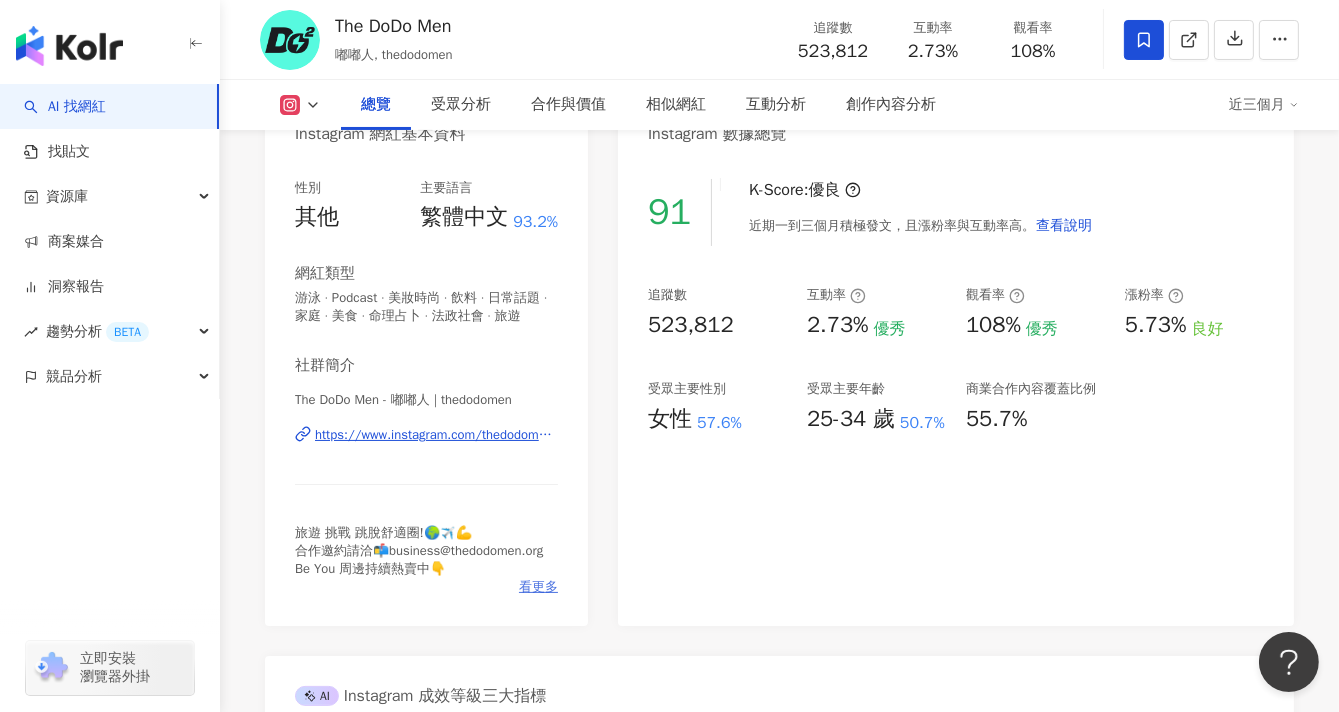 click on "看更多" at bounding box center (538, 587) 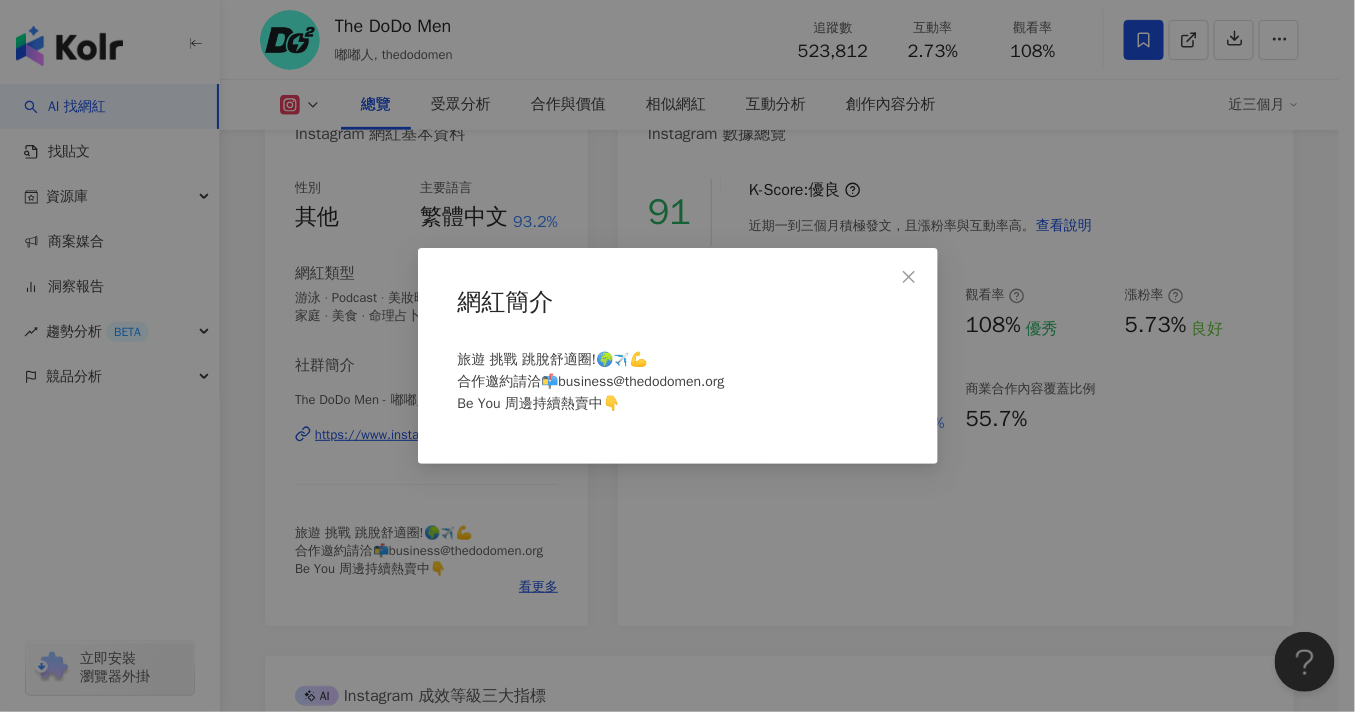 click on "旅遊 挑戰 跳脫舒適圈!🌍✈️💪
合作邀約請洽📬business@thedodomen.org
Be You 周邊持續熱賣中👇" at bounding box center (678, 390) 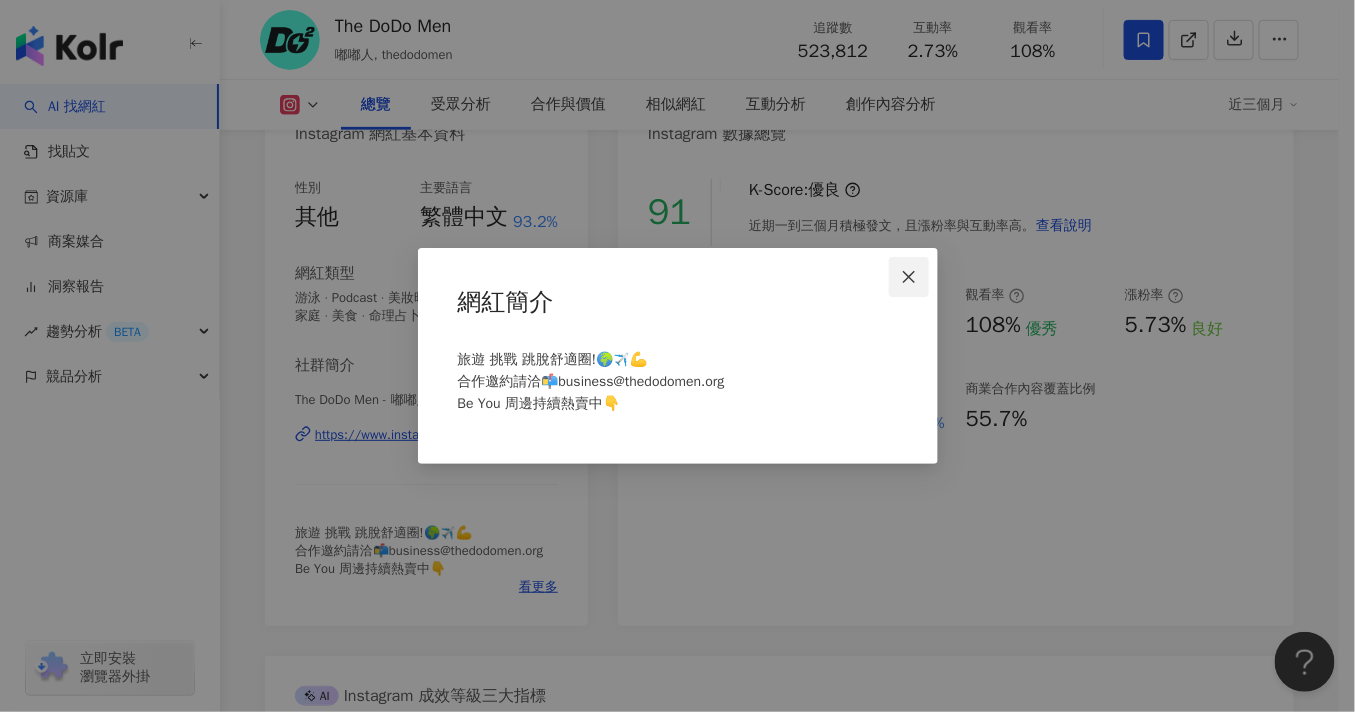 click 